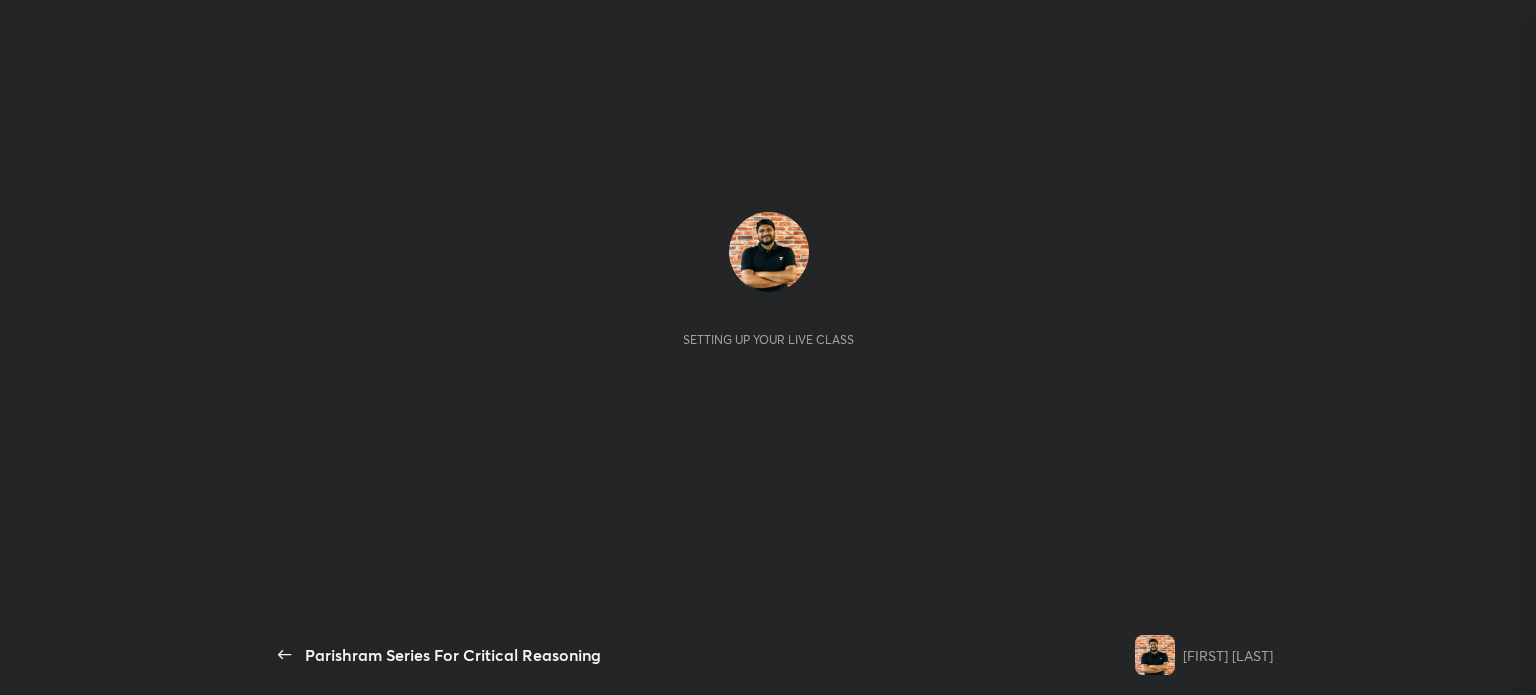 scroll, scrollTop: 0, scrollLeft: 0, axis: both 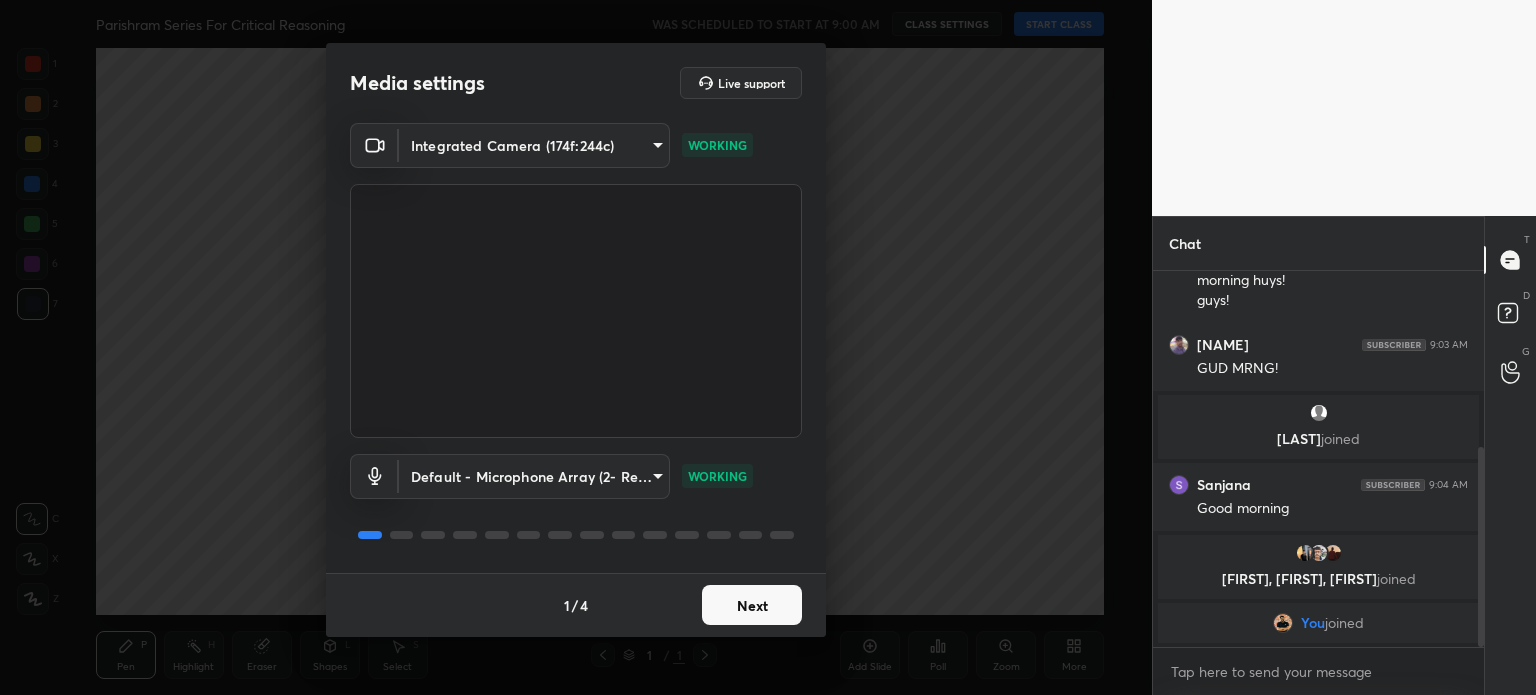 click on "Next" at bounding box center (752, 605) 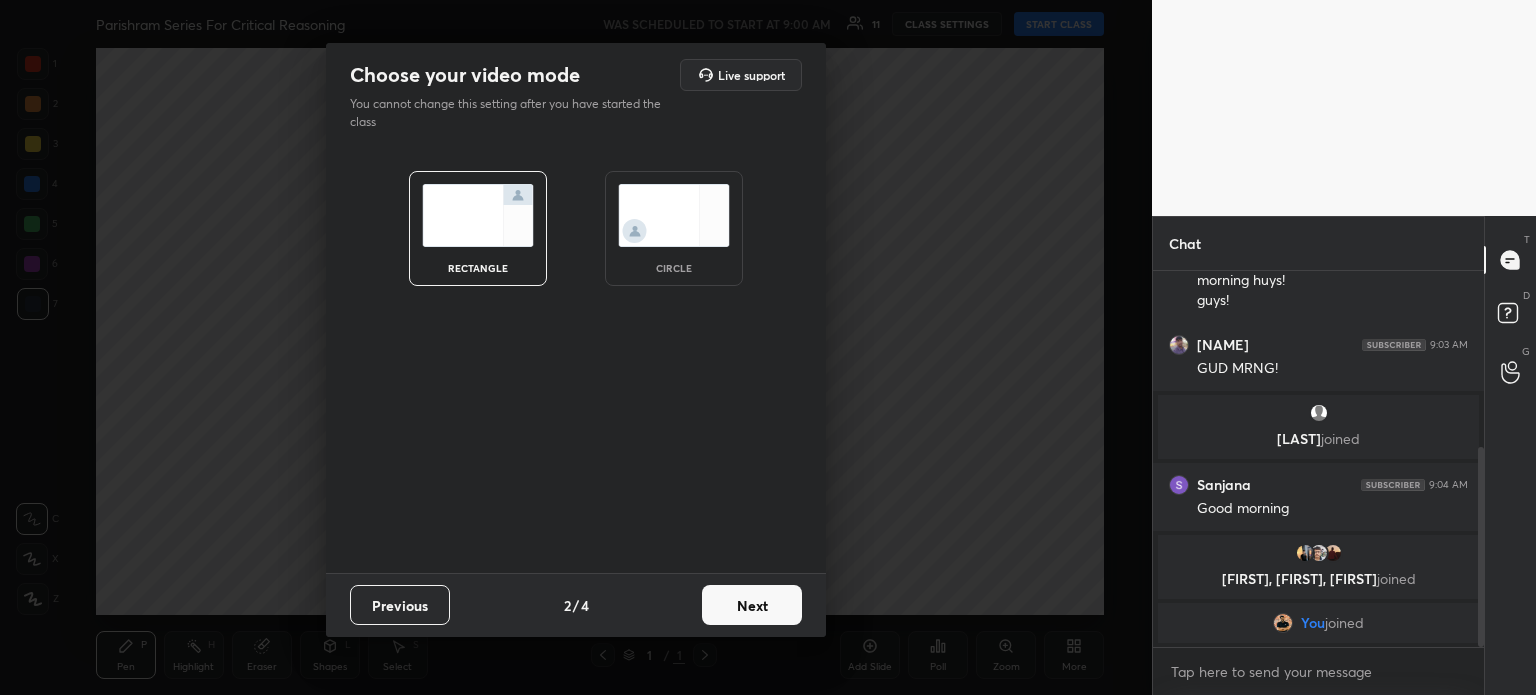 click at bounding box center [674, 215] 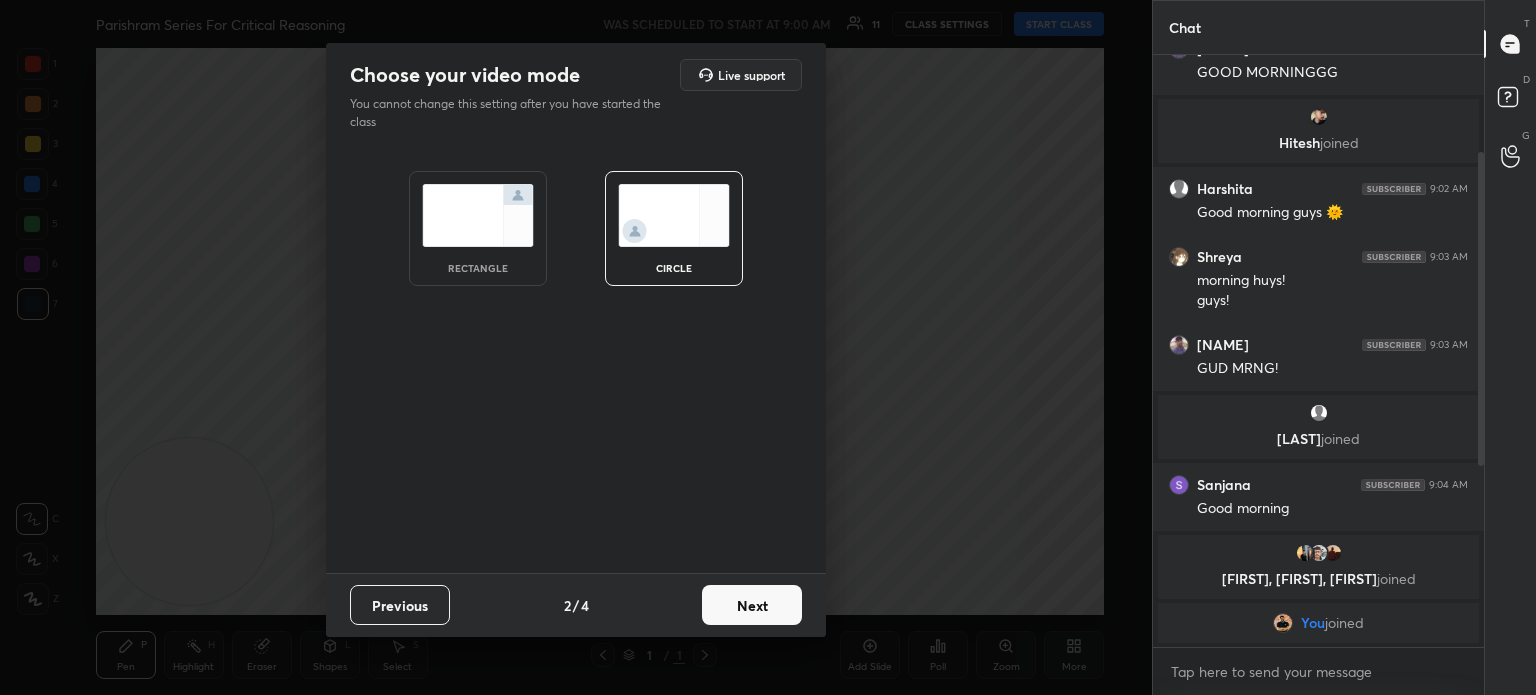 scroll, scrollTop: 5, scrollLeft: 6, axis: both 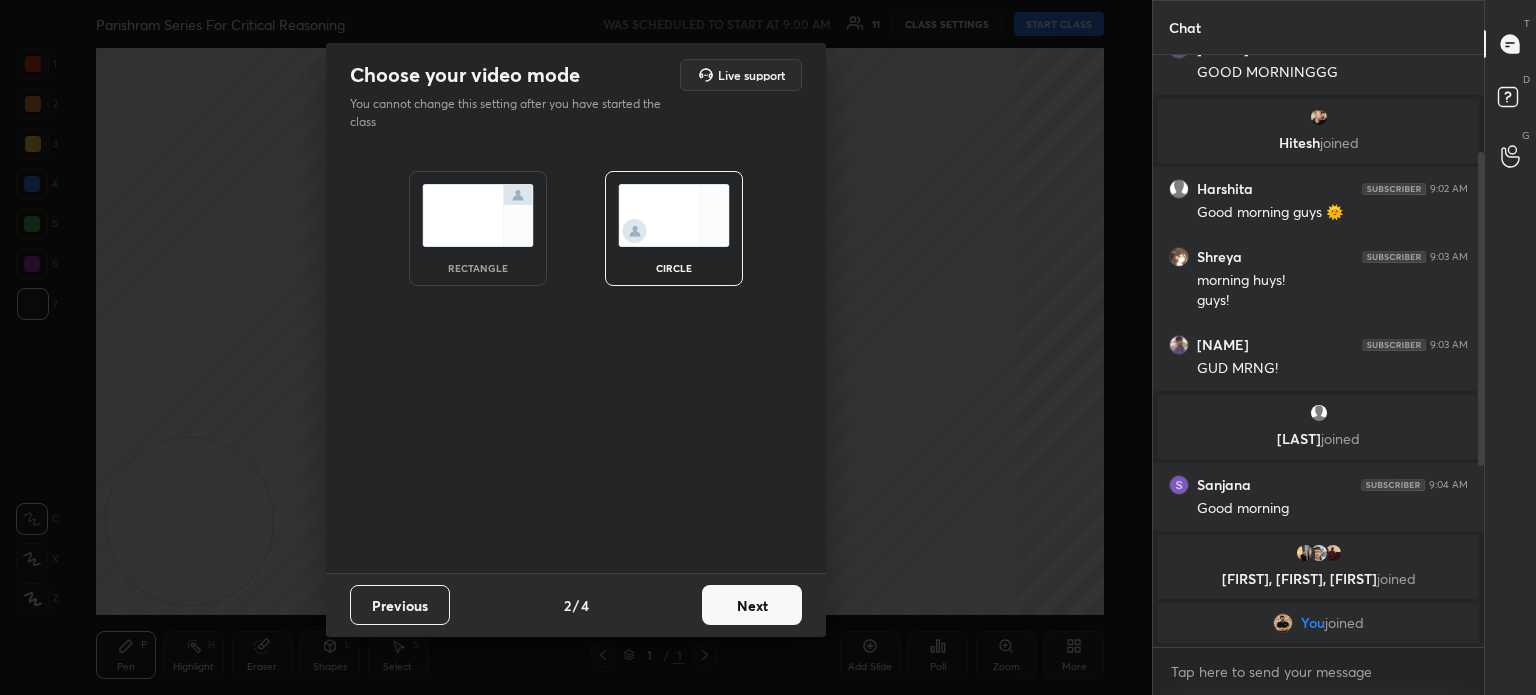 click on "Next" at bounding box center [752, 605] 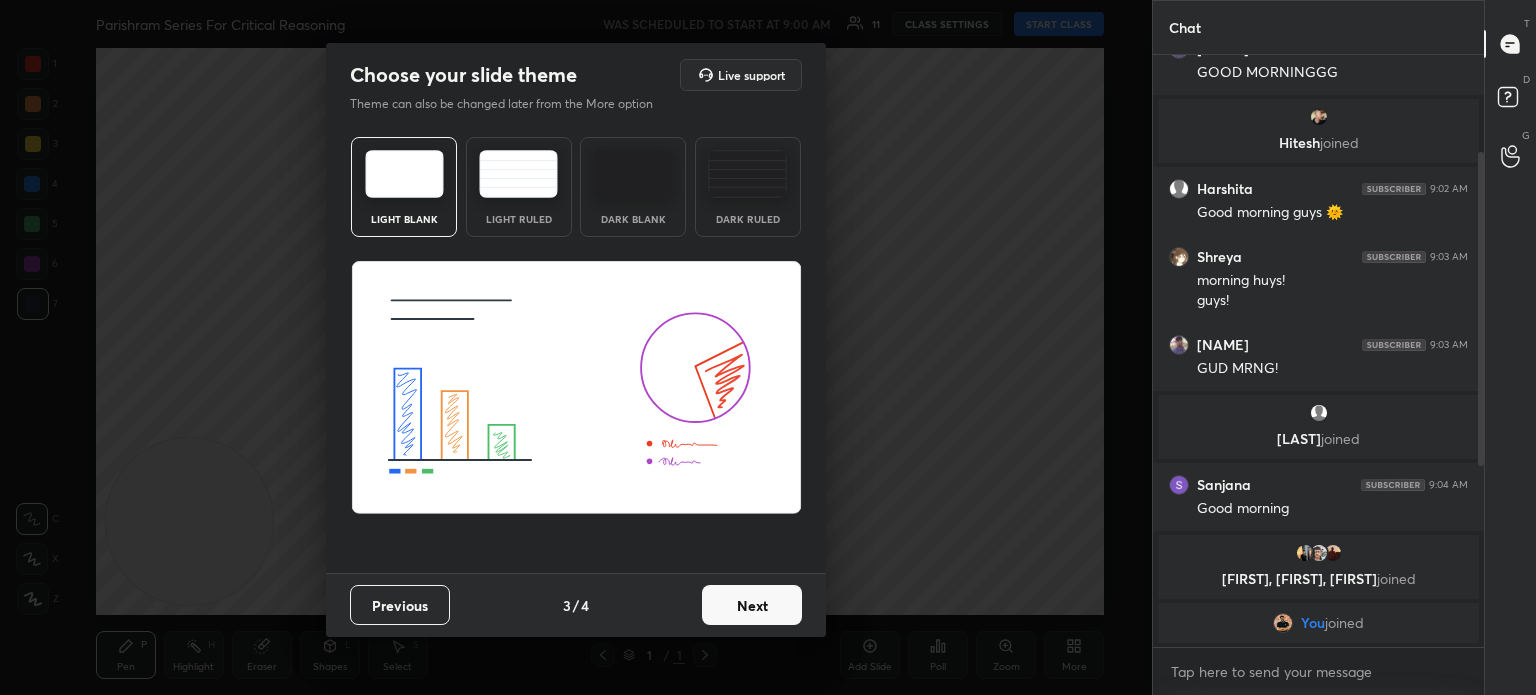 scroll, scrollTop: 184, scrollLeft: 0, axis: vertical 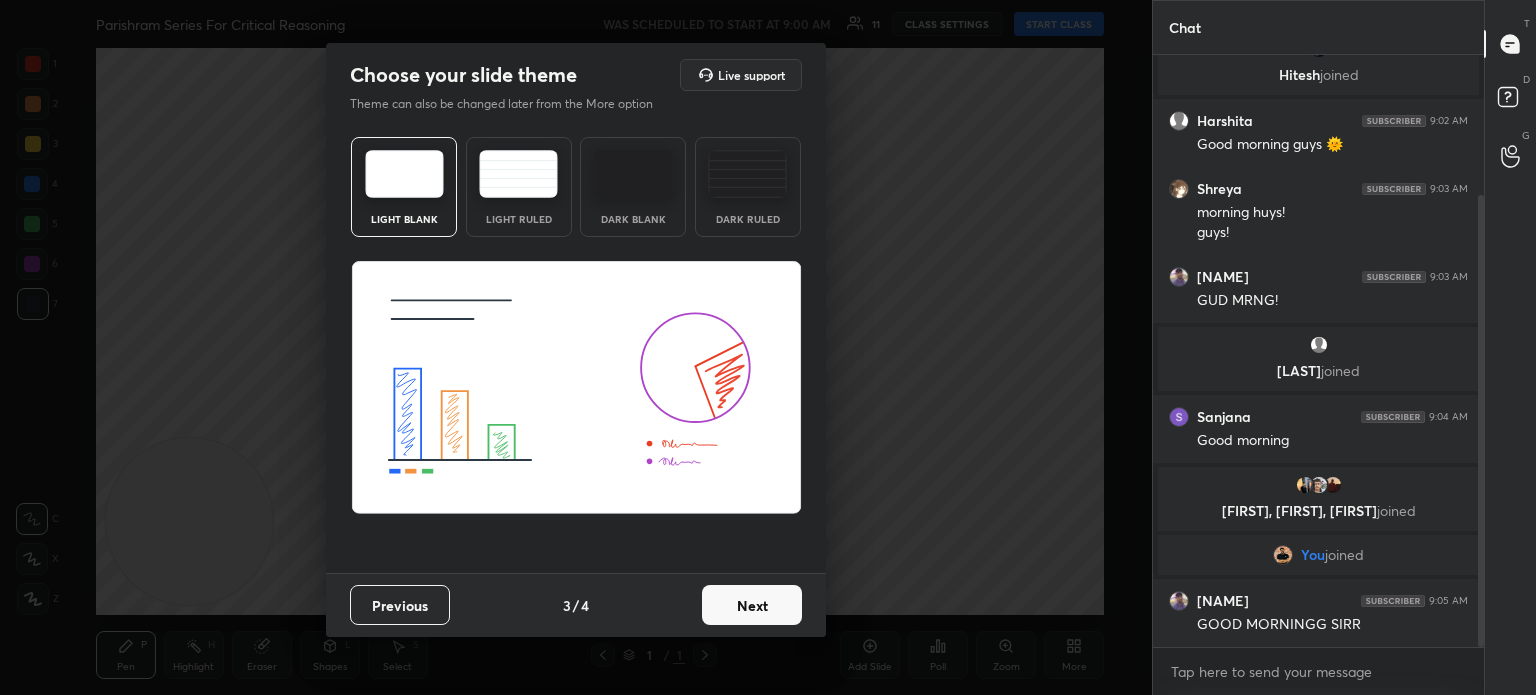 click on "Next" at bounding box center [752, 605] 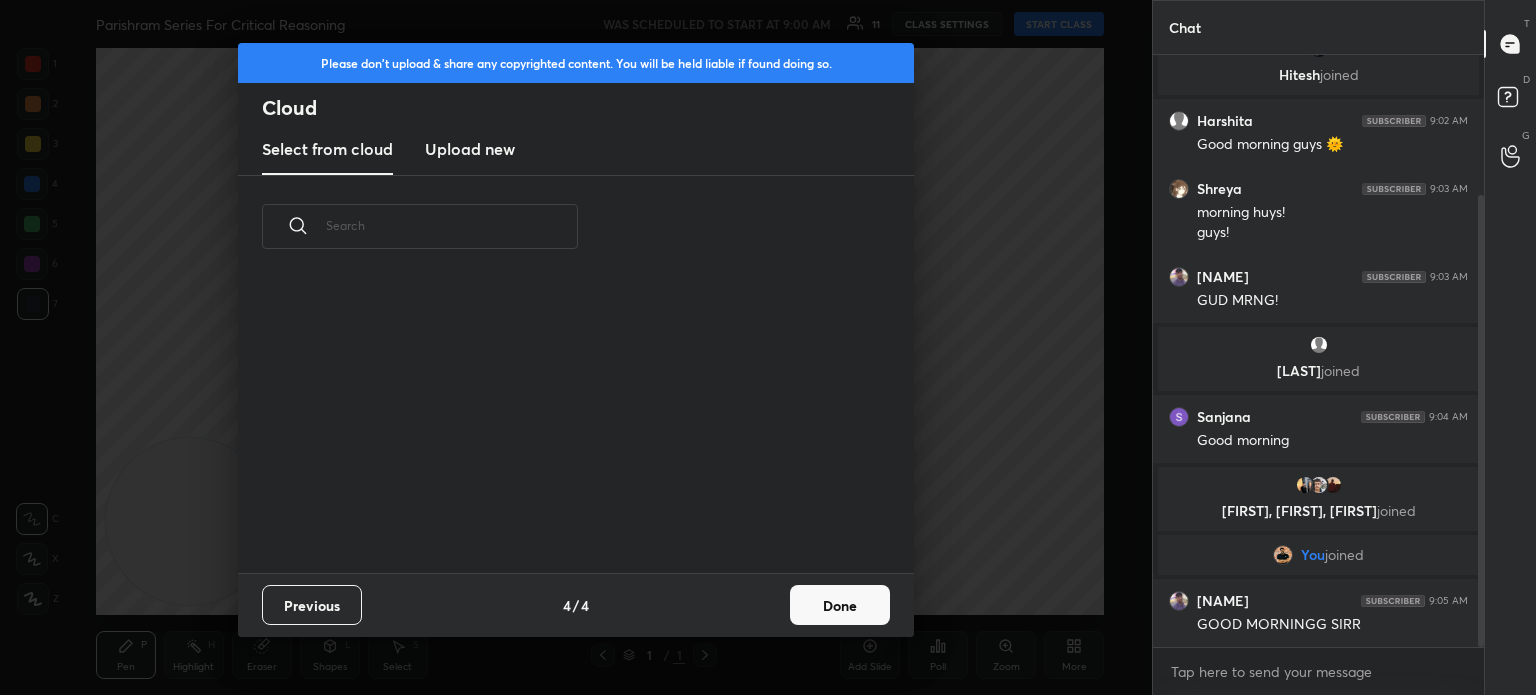 scroll, scrollTop: 6, scrollLeft: 10, axis: both 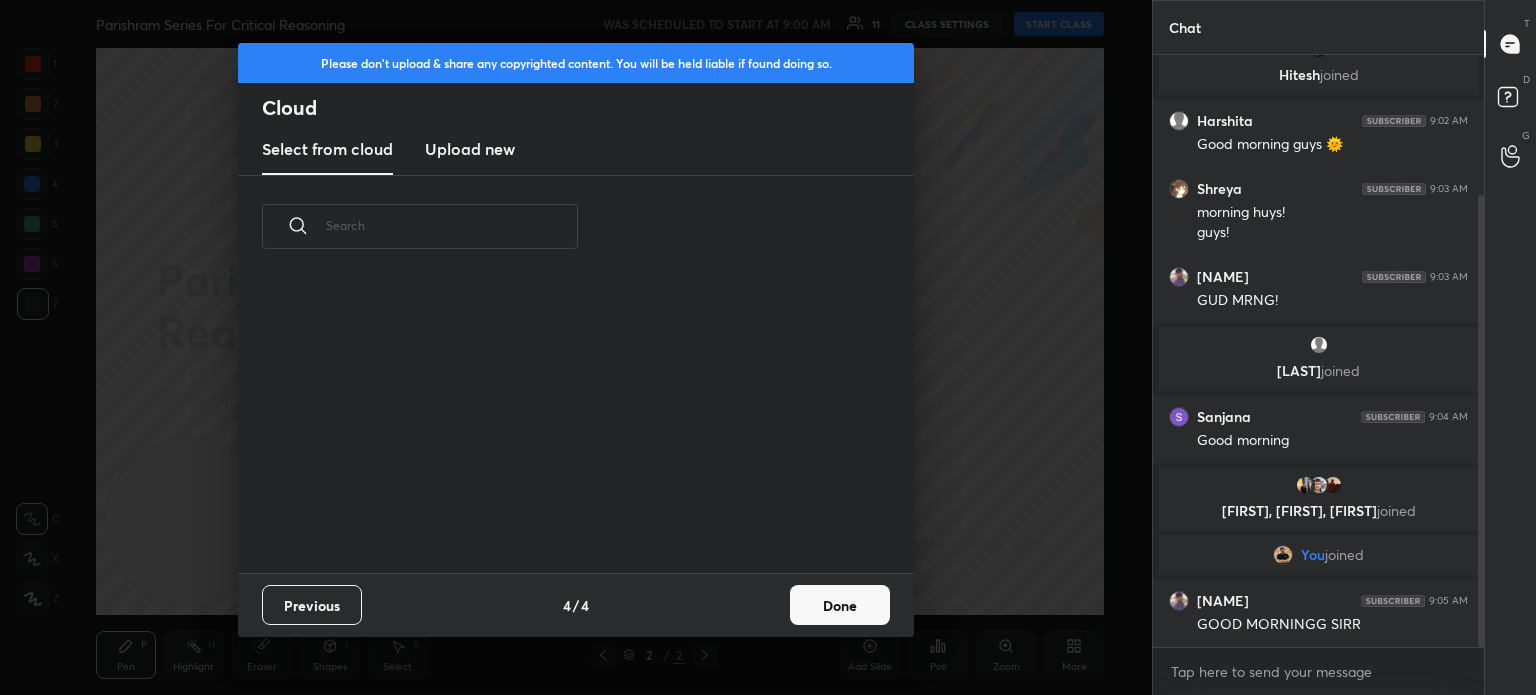 click on "Done" at bounding box center [840, 605] 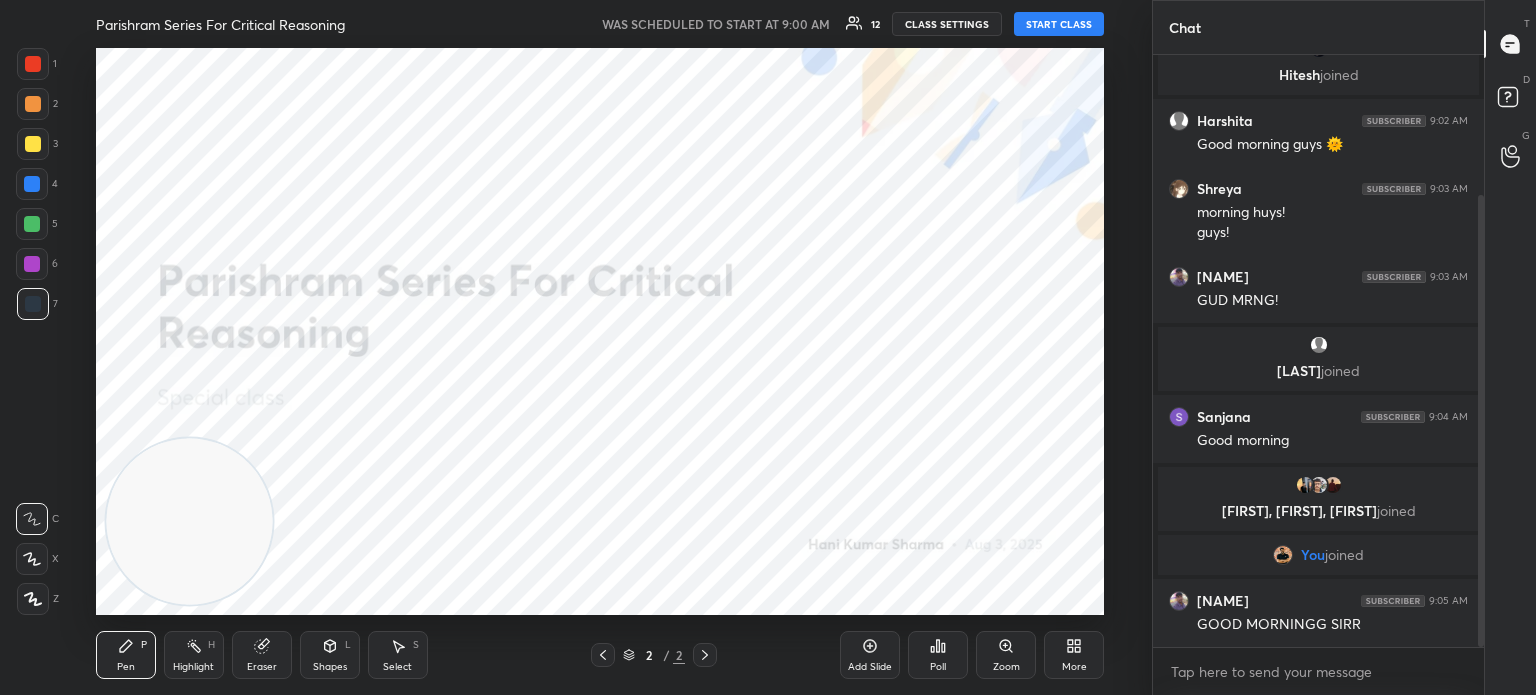 click on "START CLASS" at bounding box center [1059, 24] 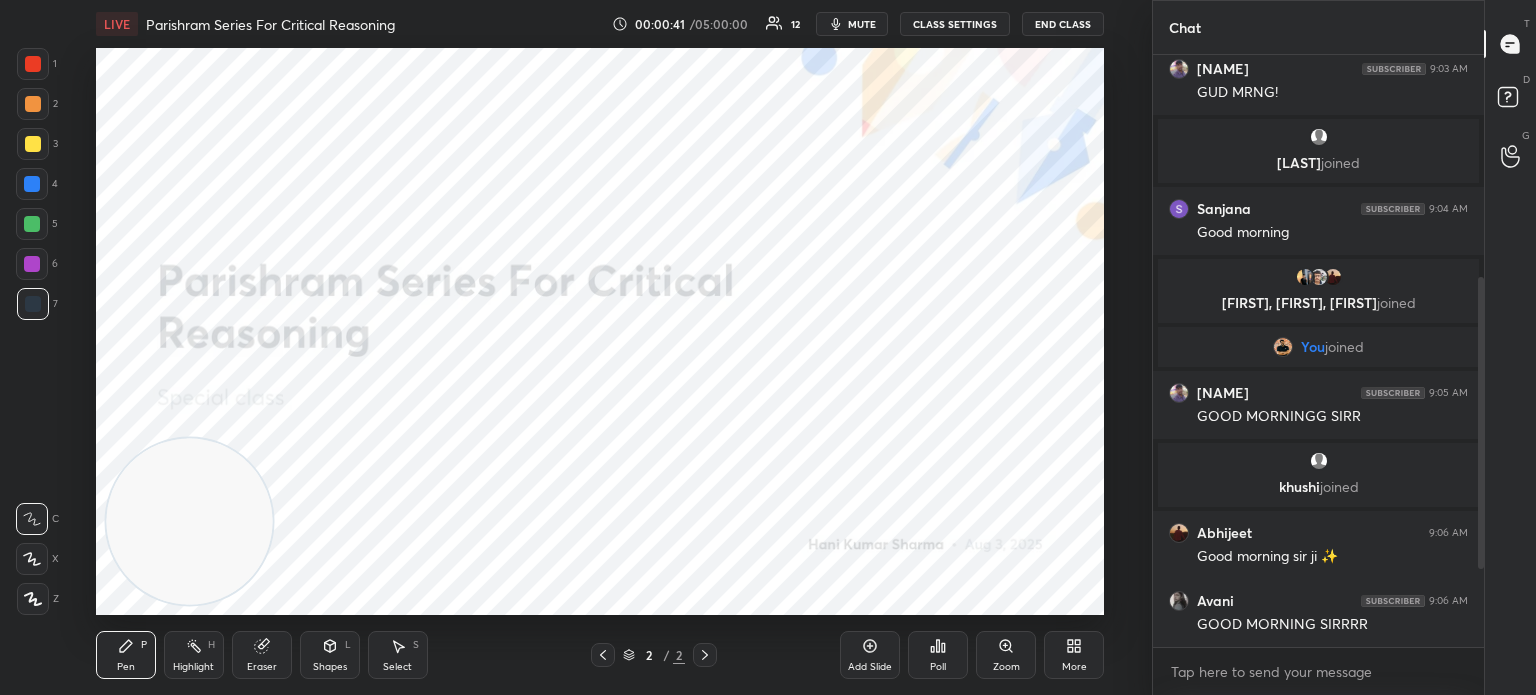 scroll, scrollTop: 626, scrollLeft: 0, axis: vertical 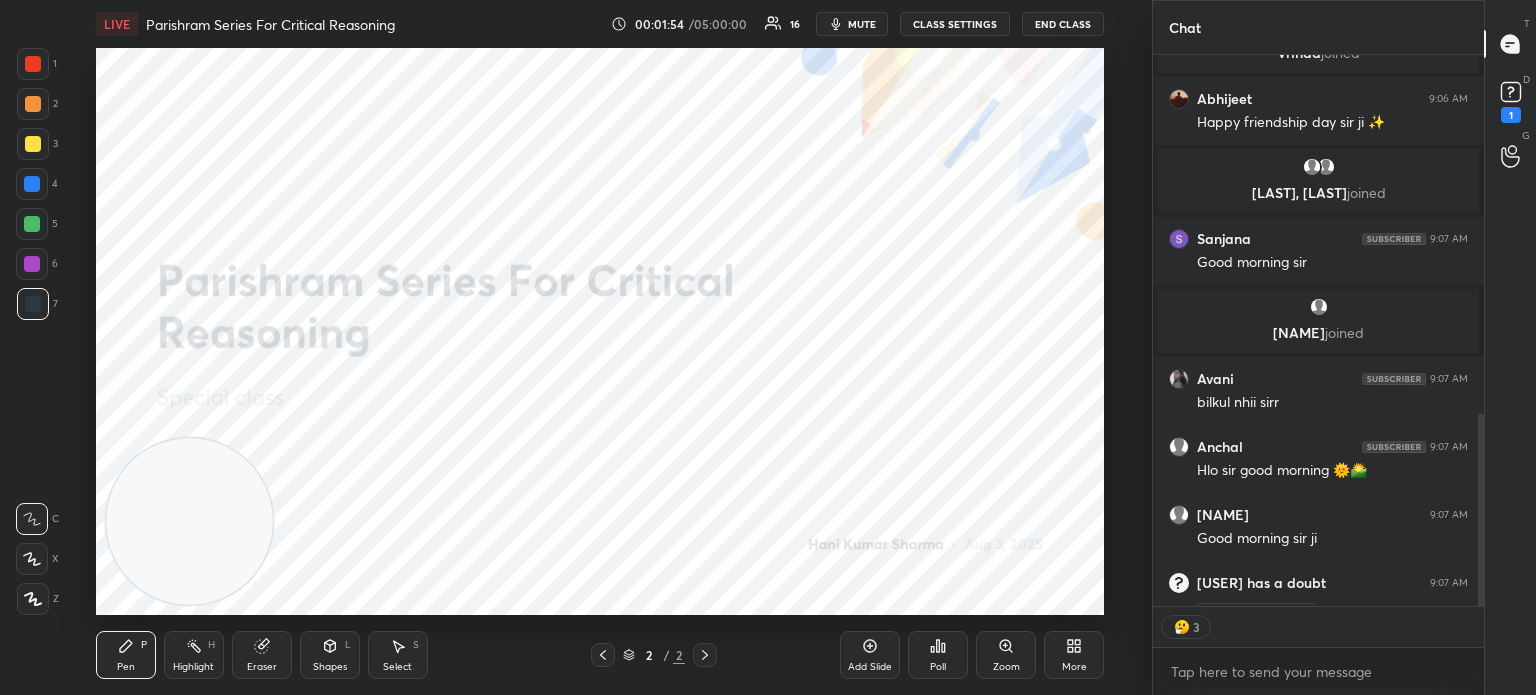 click on "CLASS SETTINGS" at bounding box center [955, 24] 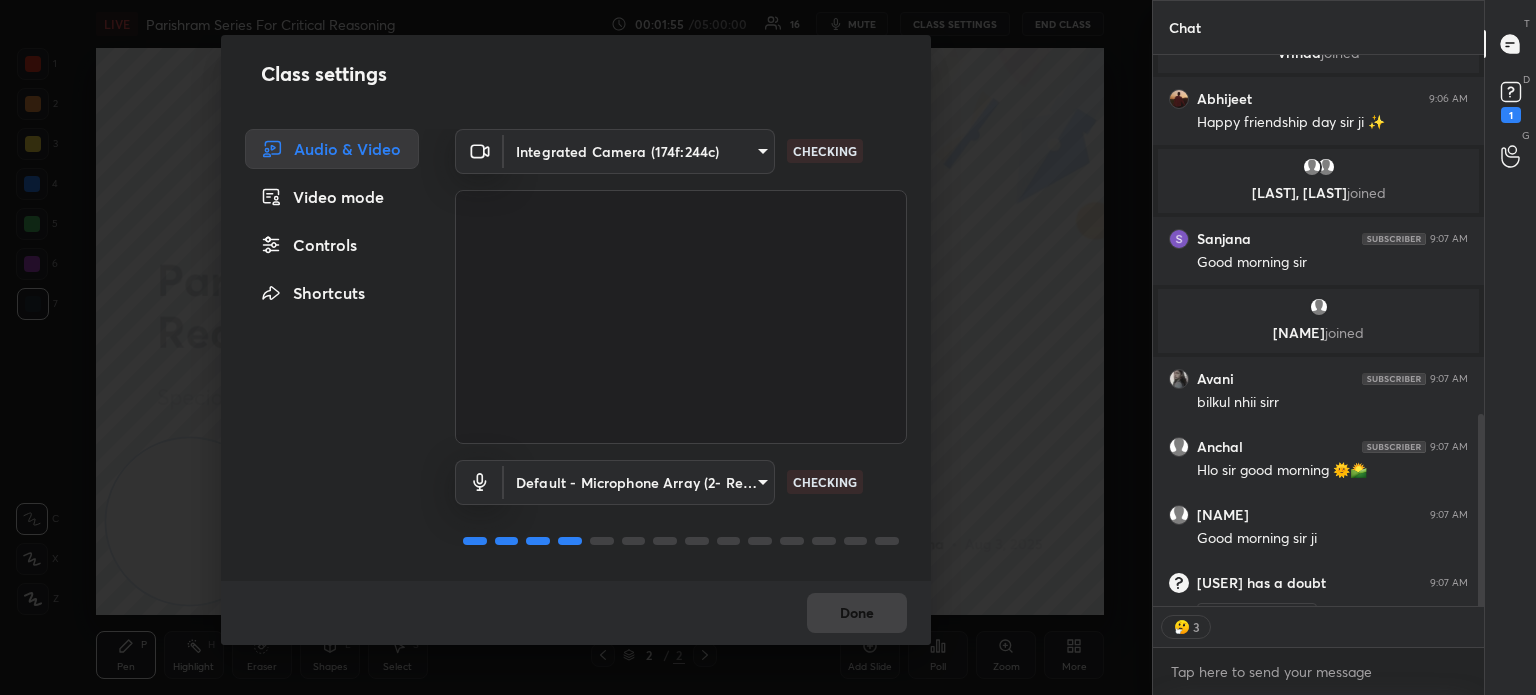 click on "Controls" at bounding box center [332, 245] 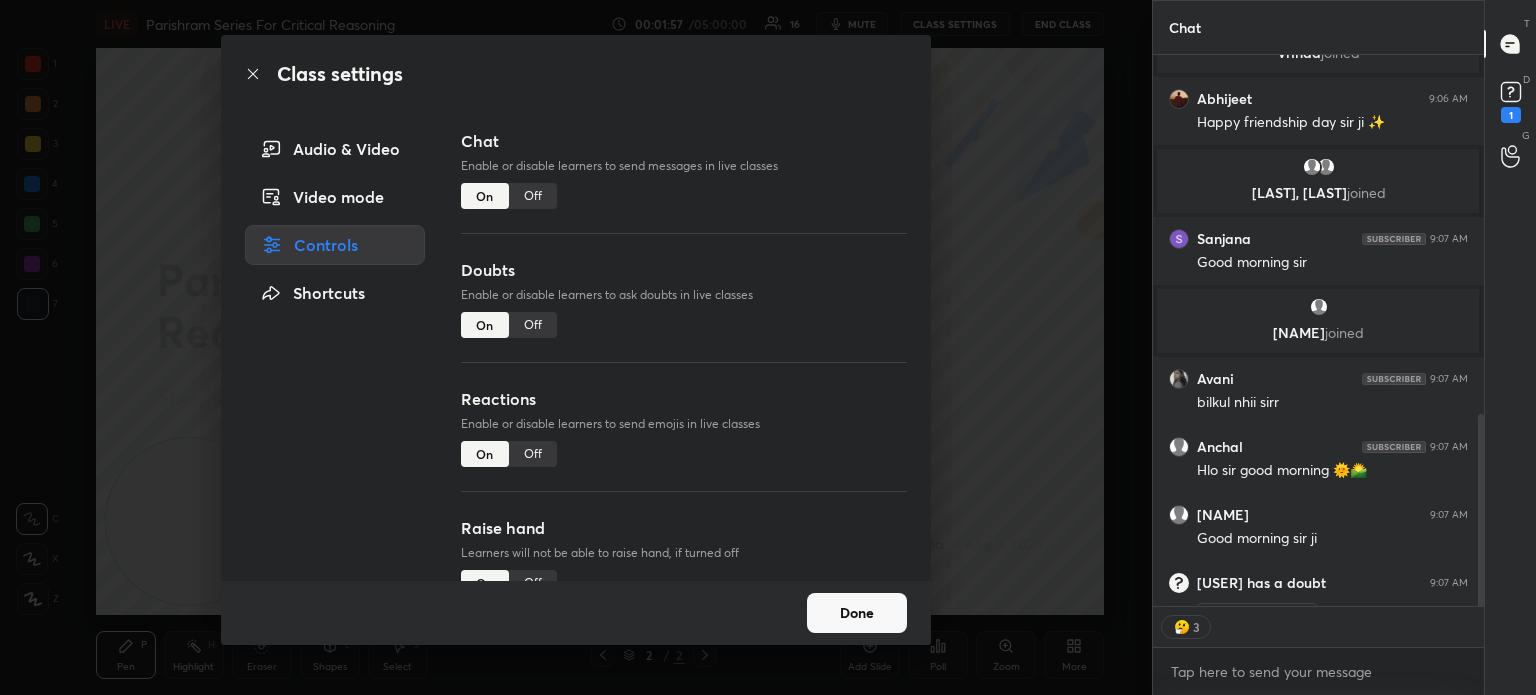 click on "Off" at bounding box center [533, 454] 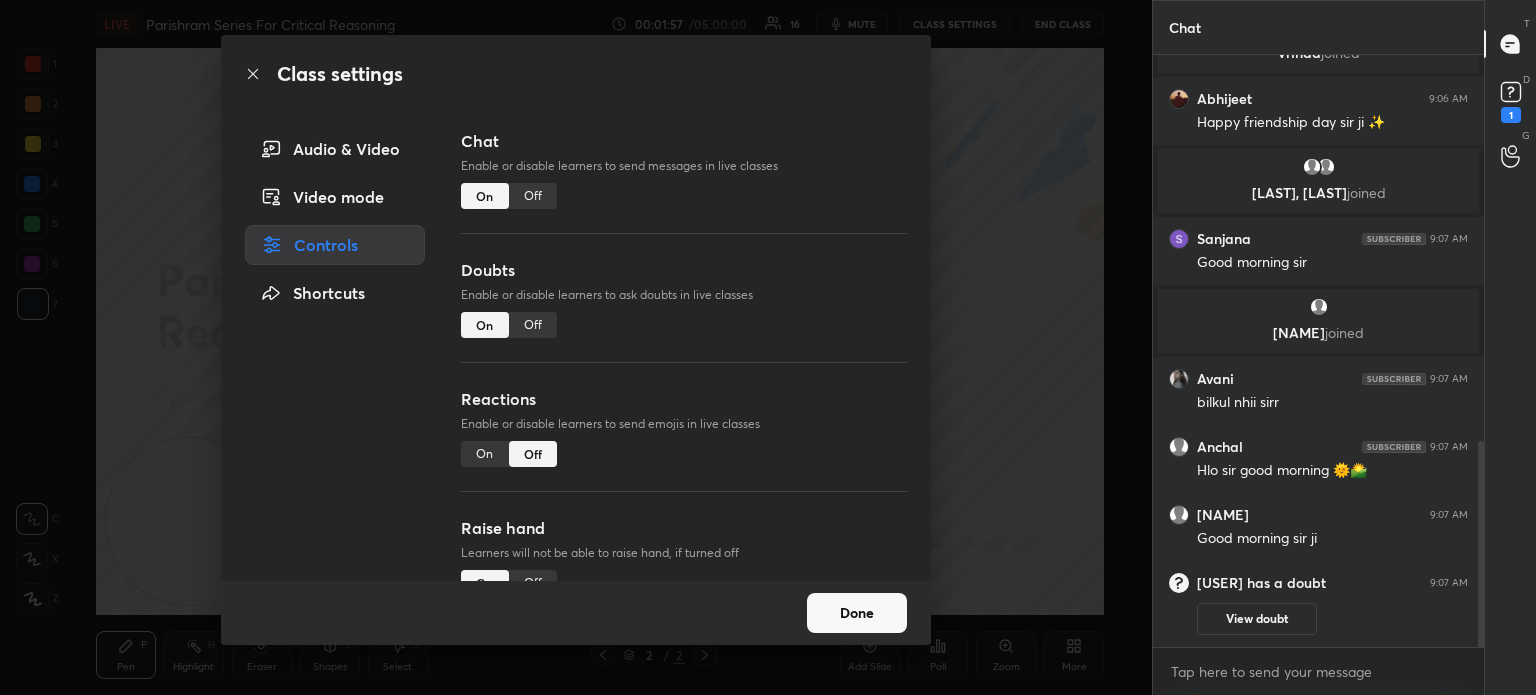 scroll, scrollTop: 5, scrollLeft: 6, axis: both 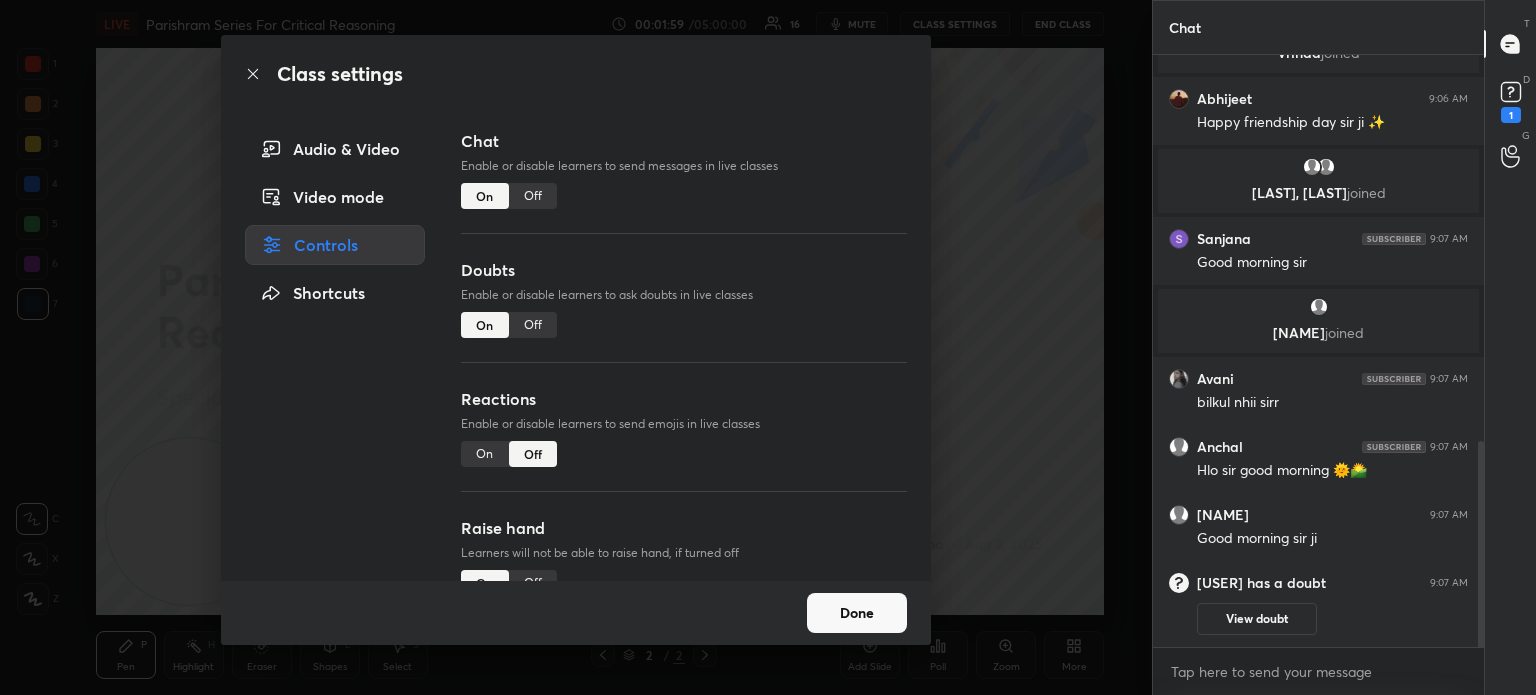 click on "Done" at bounding box center (857, 613) 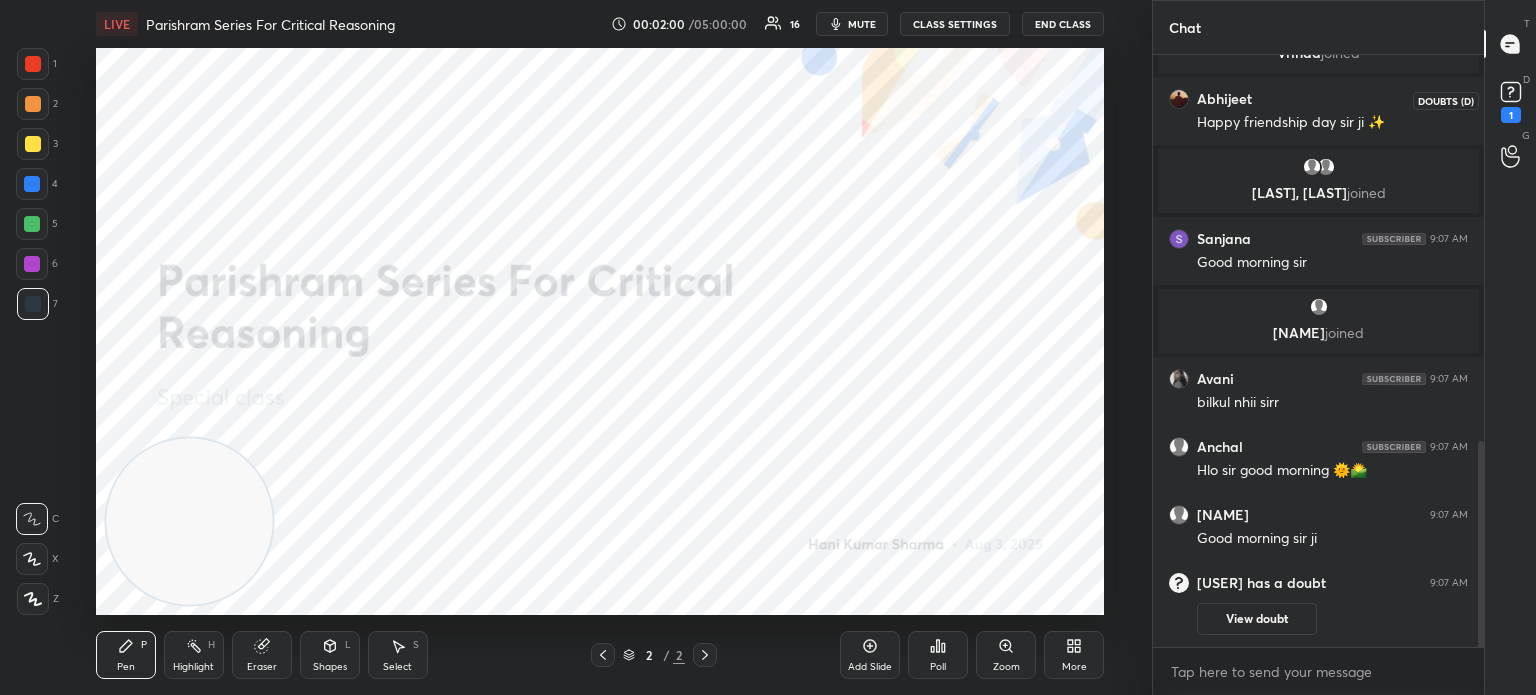 click 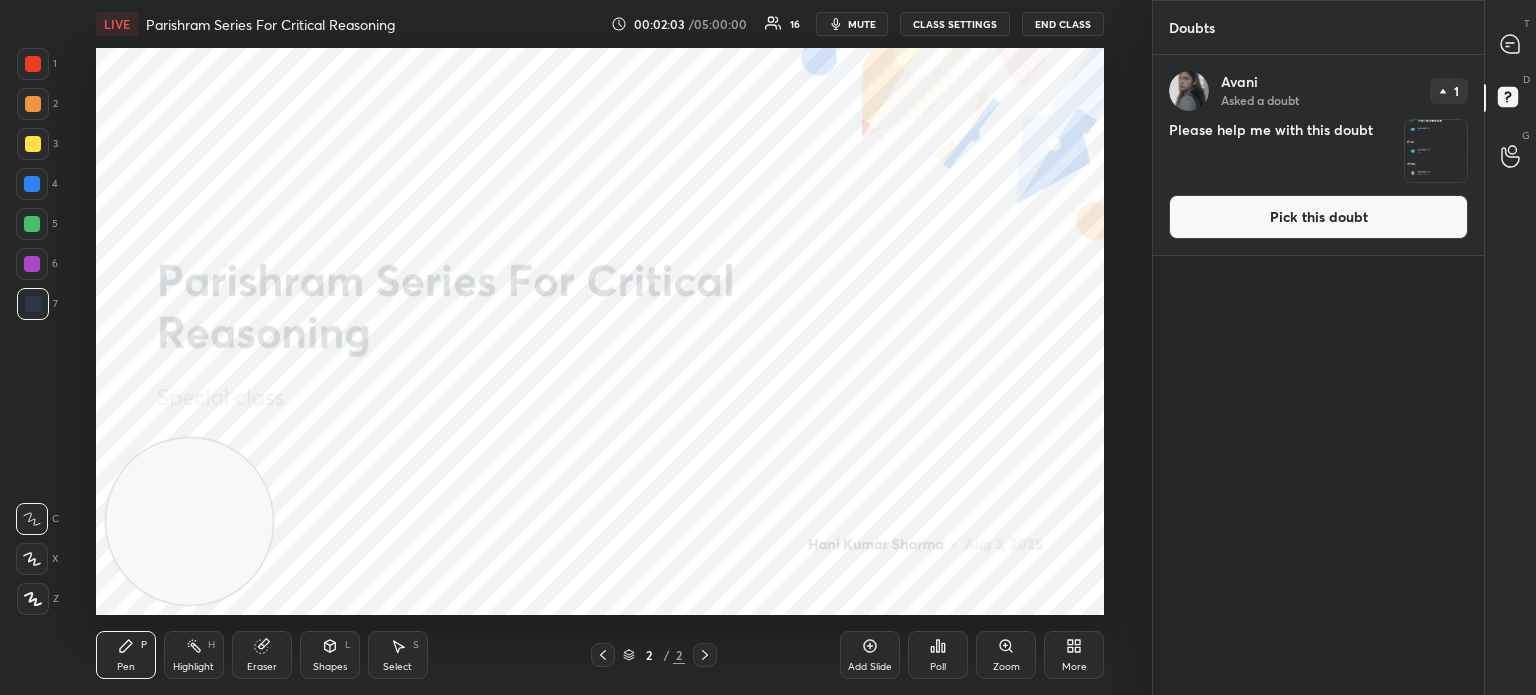 click at bounding box center [1436, 151] 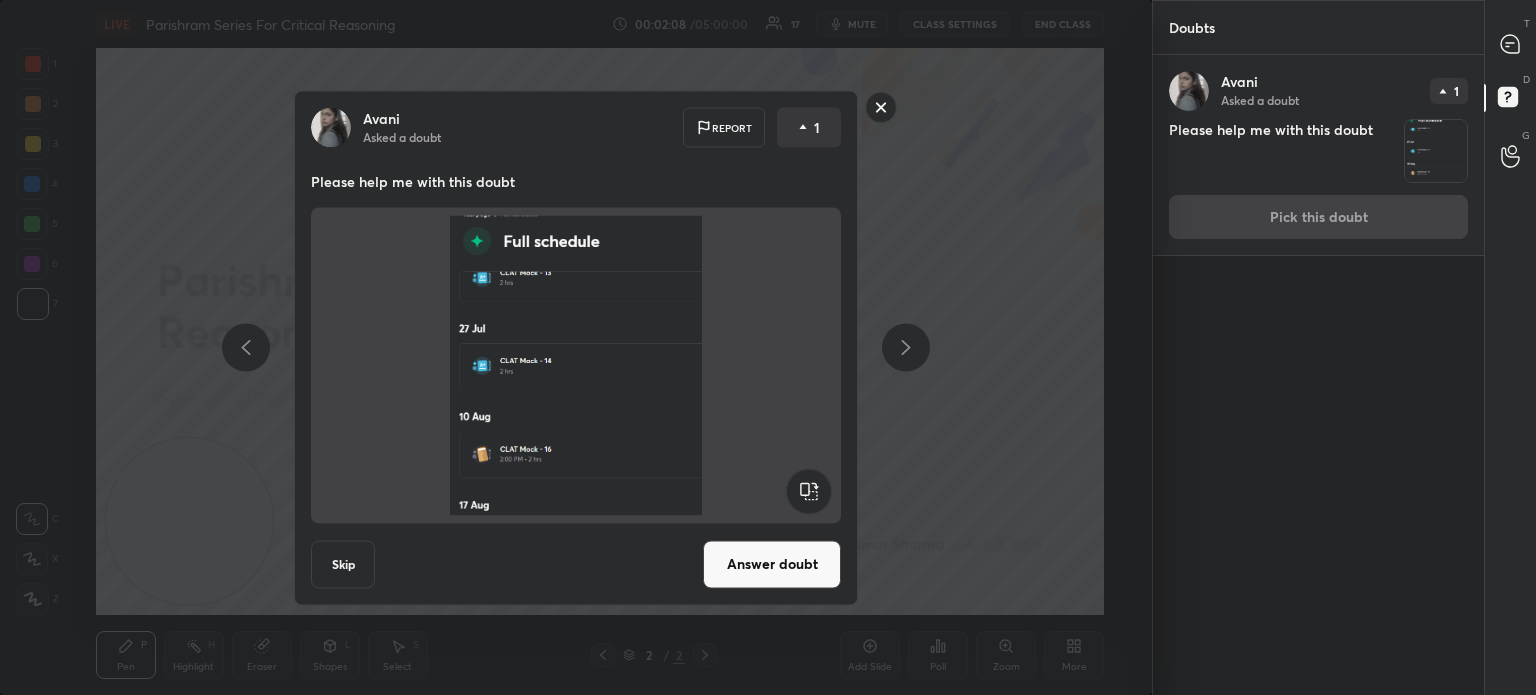 click at bounding box center [576, 365] 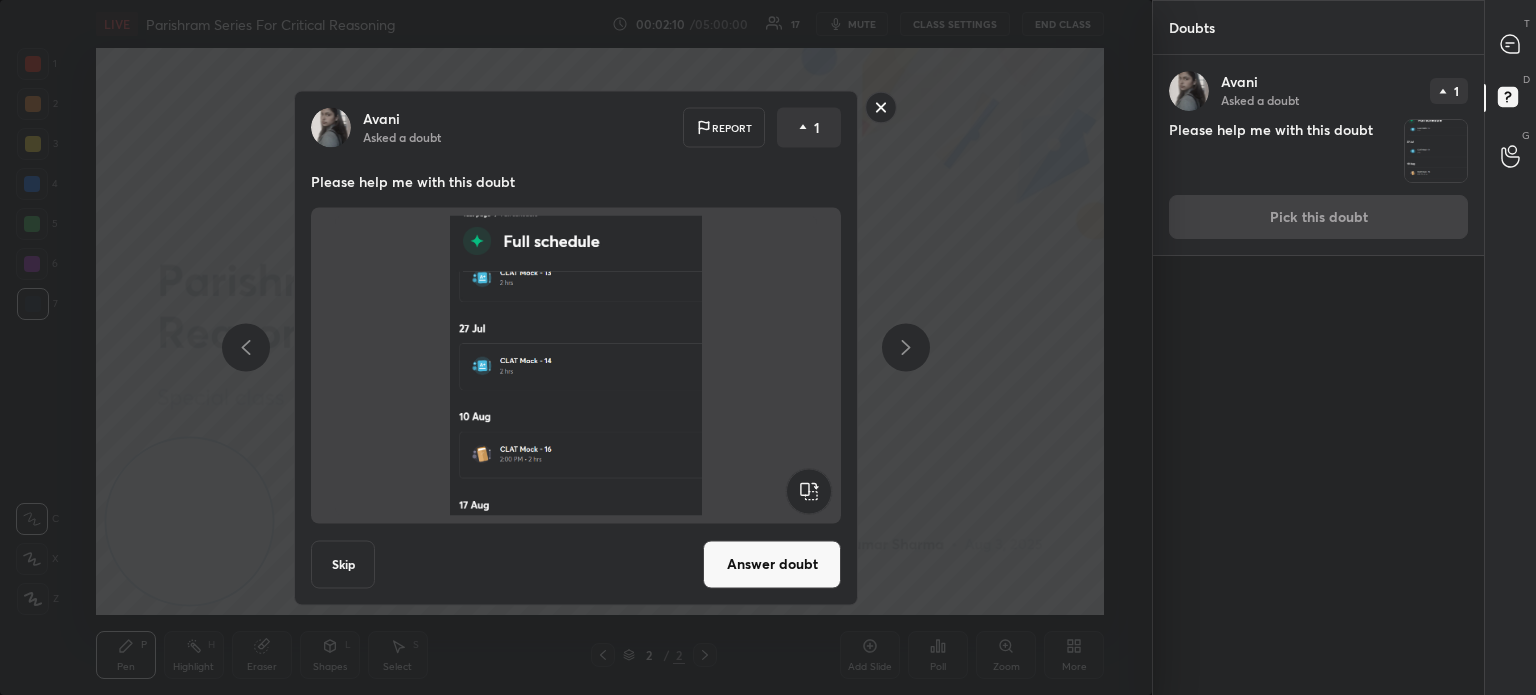 click on "Answer doubt" at bounding box center [772, 564] 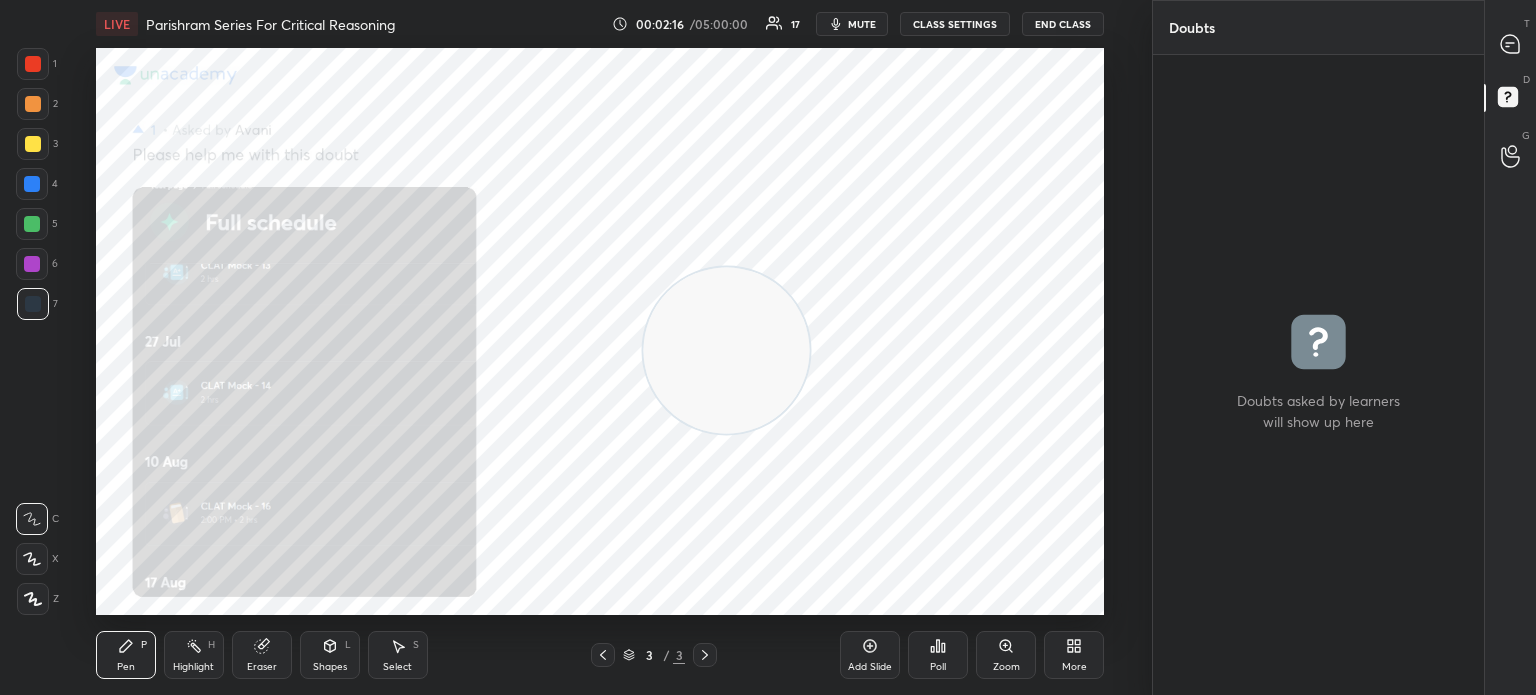 drag, startPoint x: 236, startPoint y: 531, endPoint x: 773, endPoint y: 360, distance: 563.569 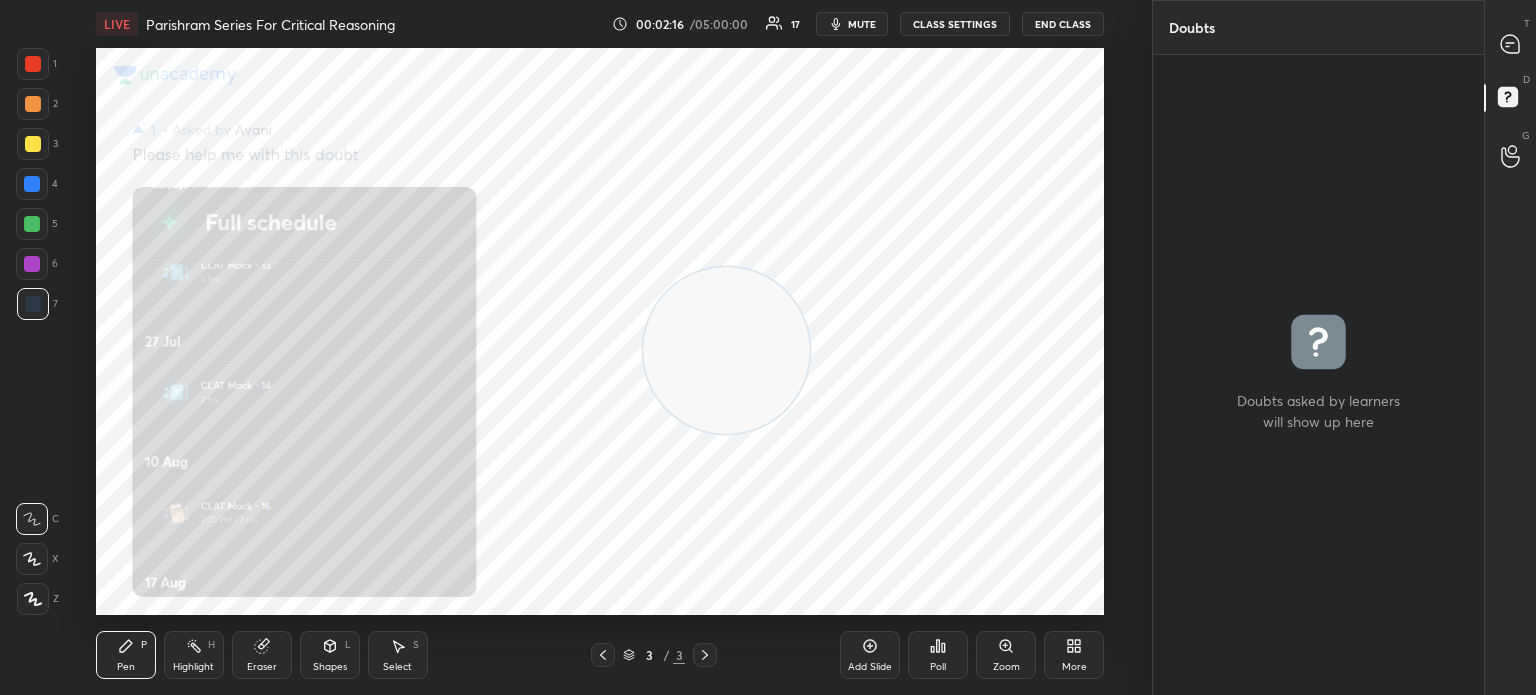 click at bounding box center (726, 350) 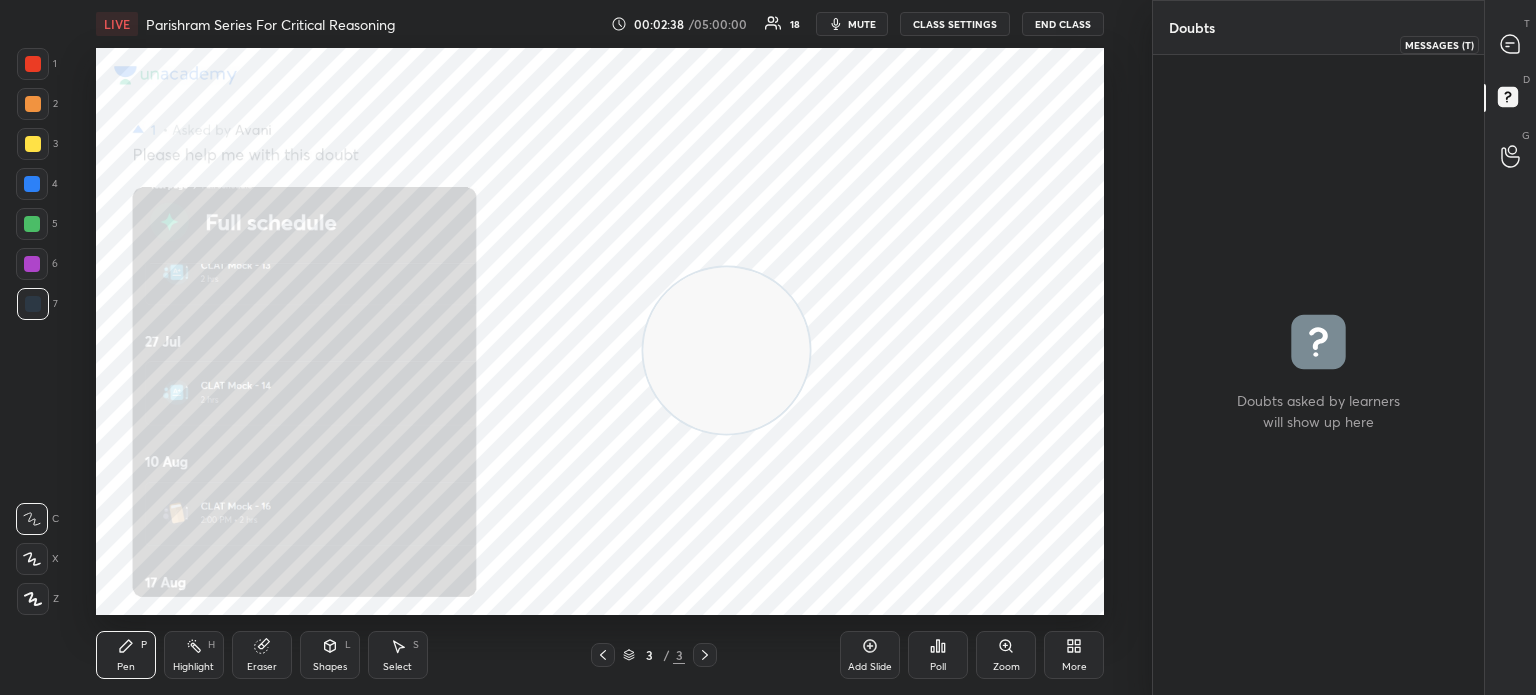 click 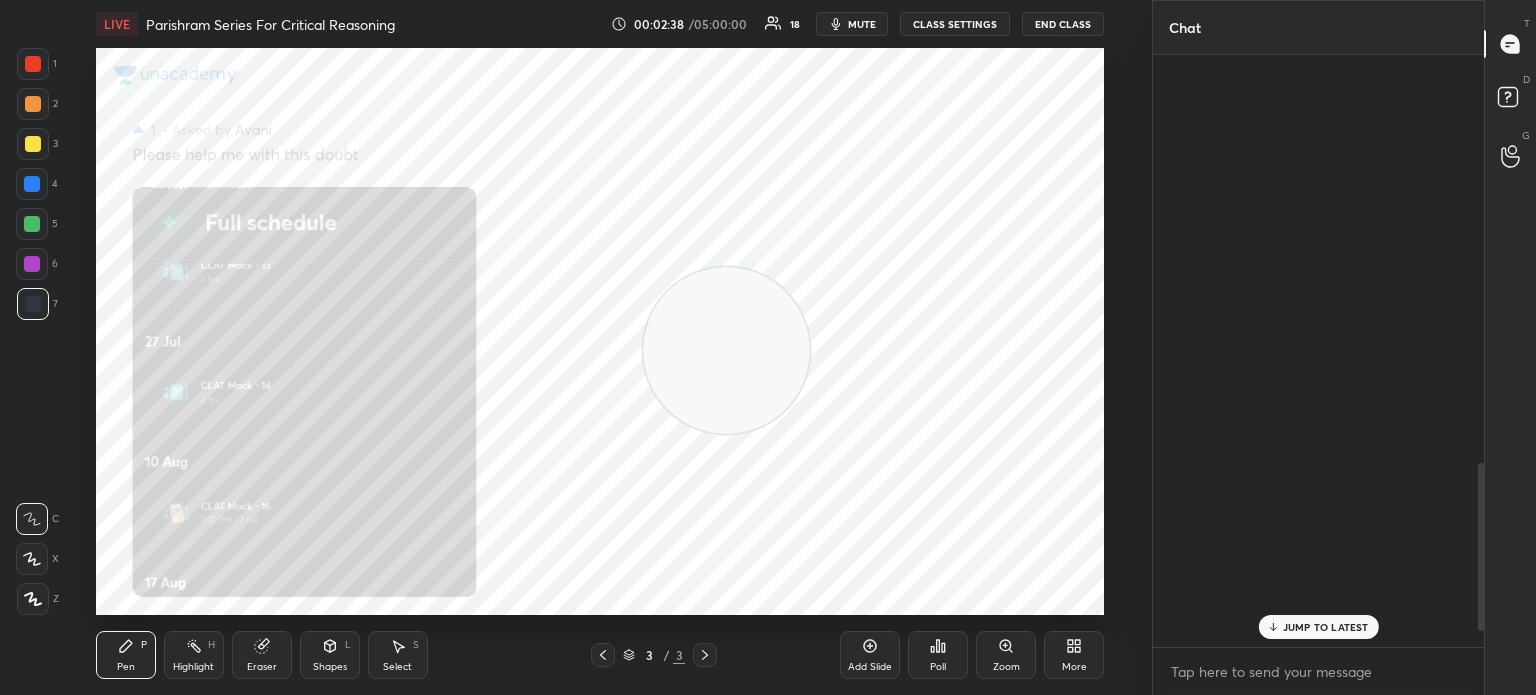 scroll, scrollTop: 1438, scrollLeft: 0, axis: vertical 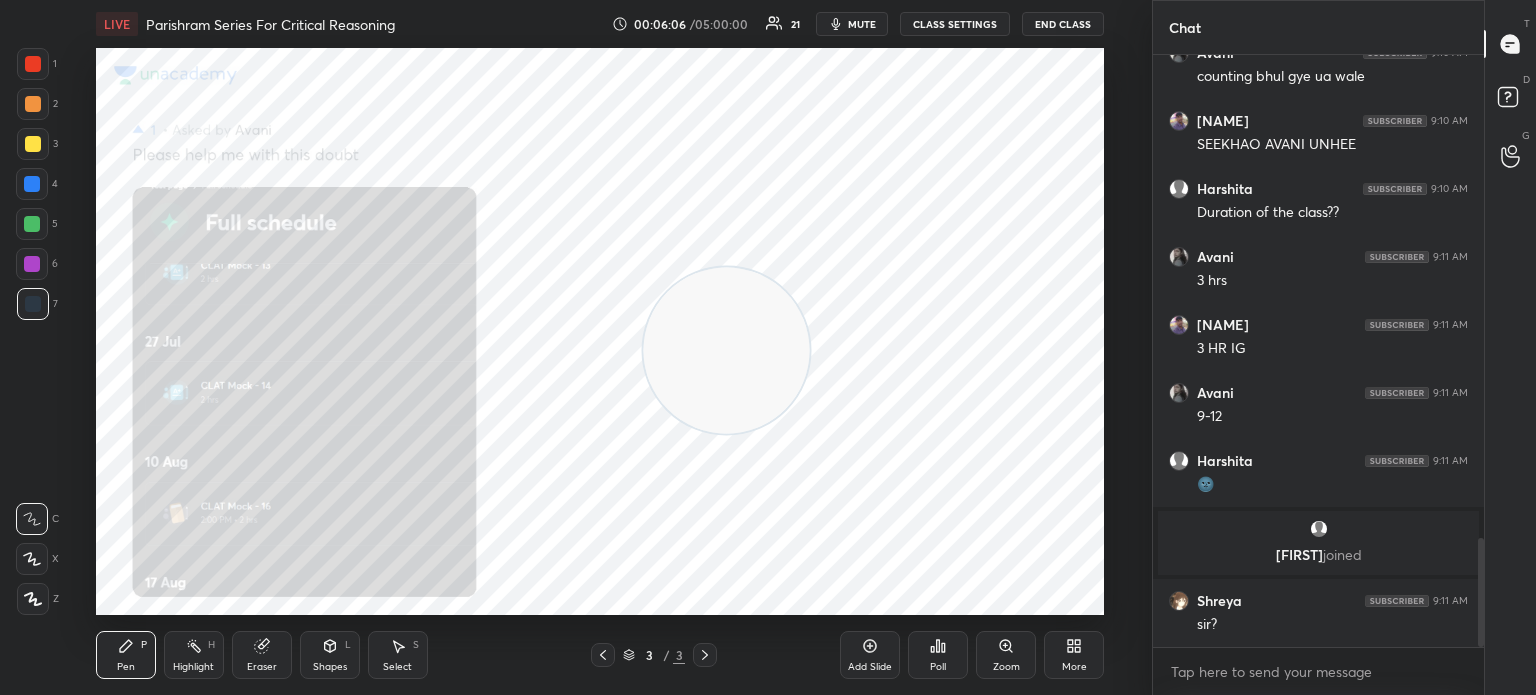 click on "More" at bounding box center [1074, 655] 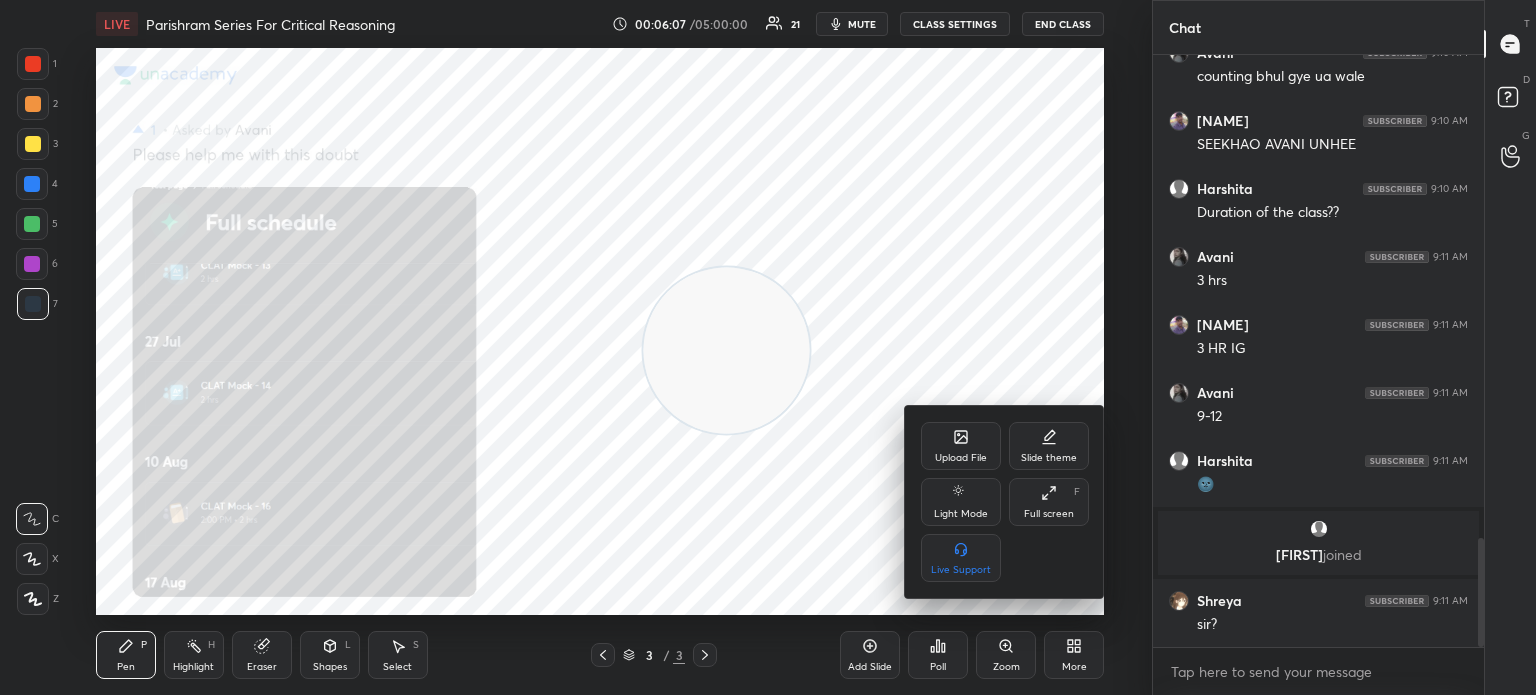 click 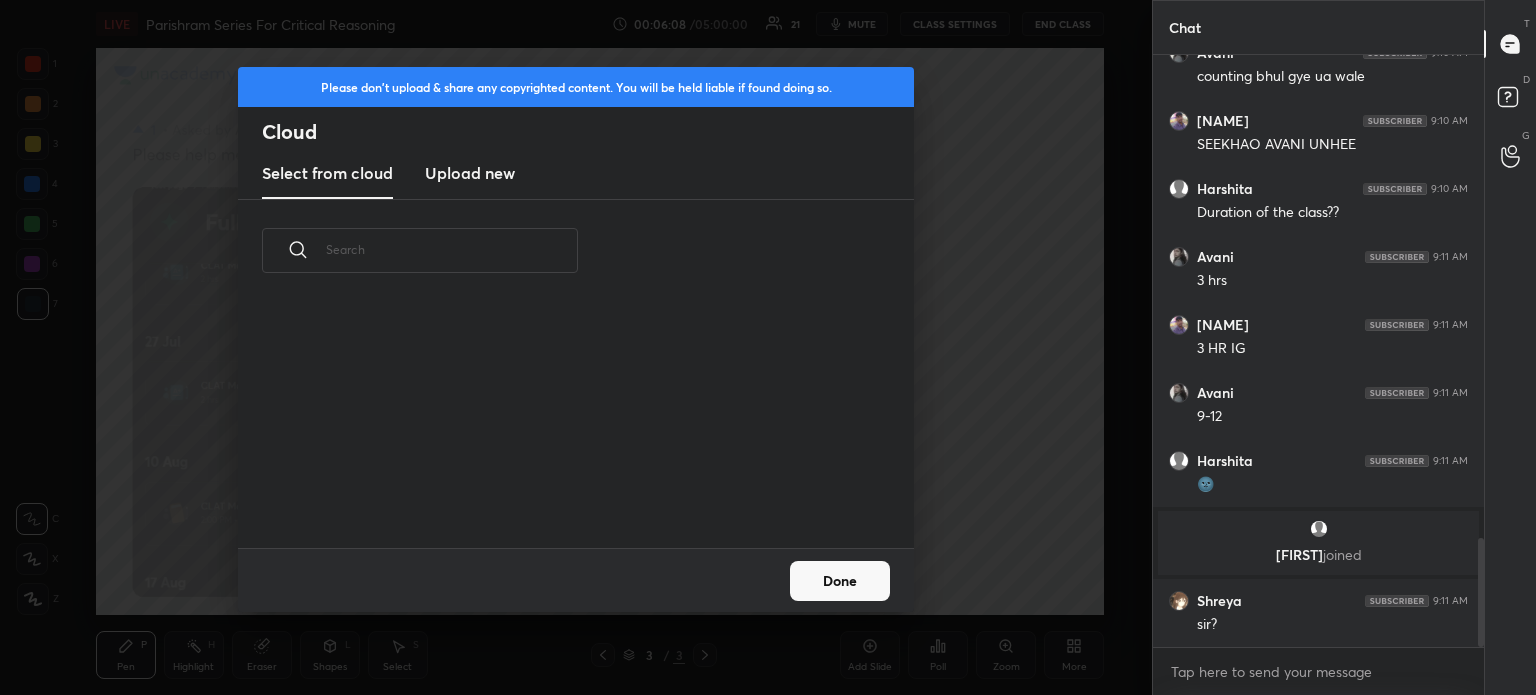 scroll, scrollTop: 5, scrollLeft: 10, axis: both 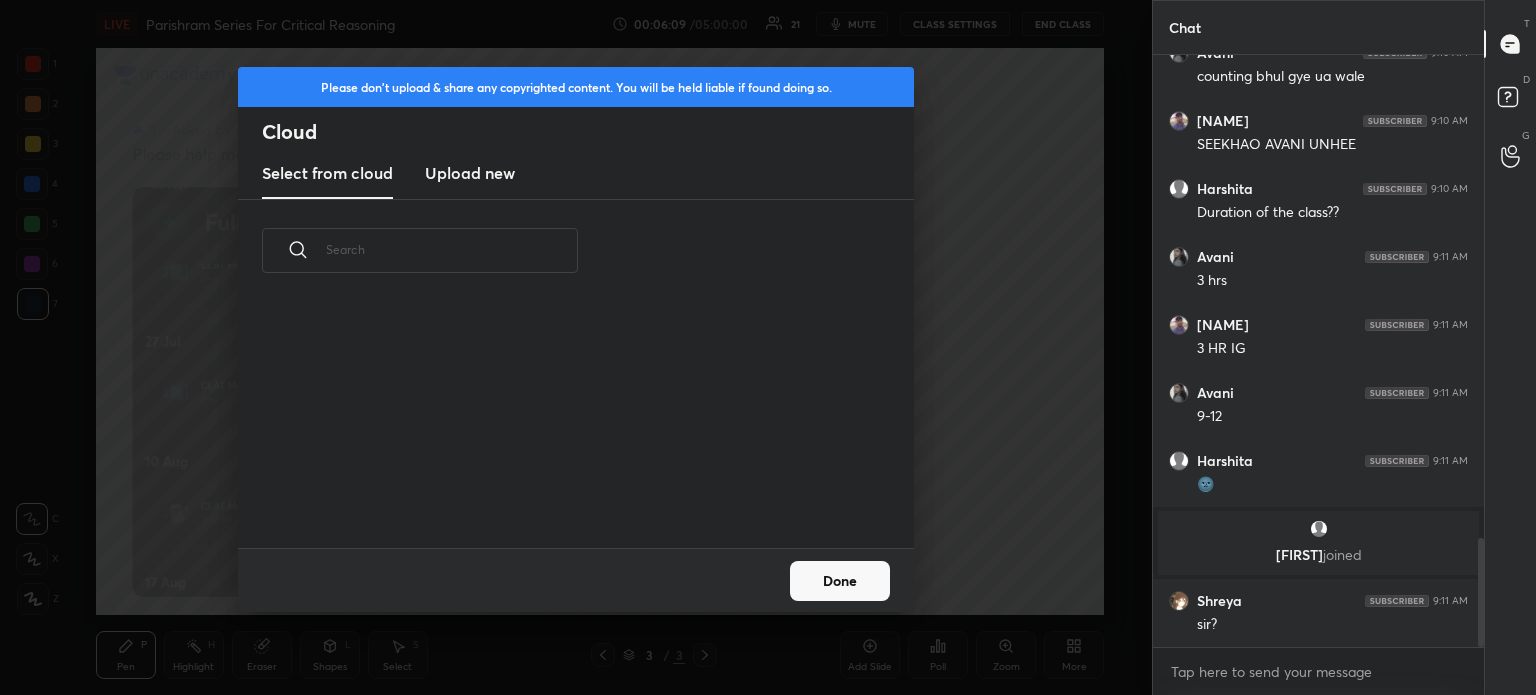 click on "Upload new" at bounding box center [470, 173] 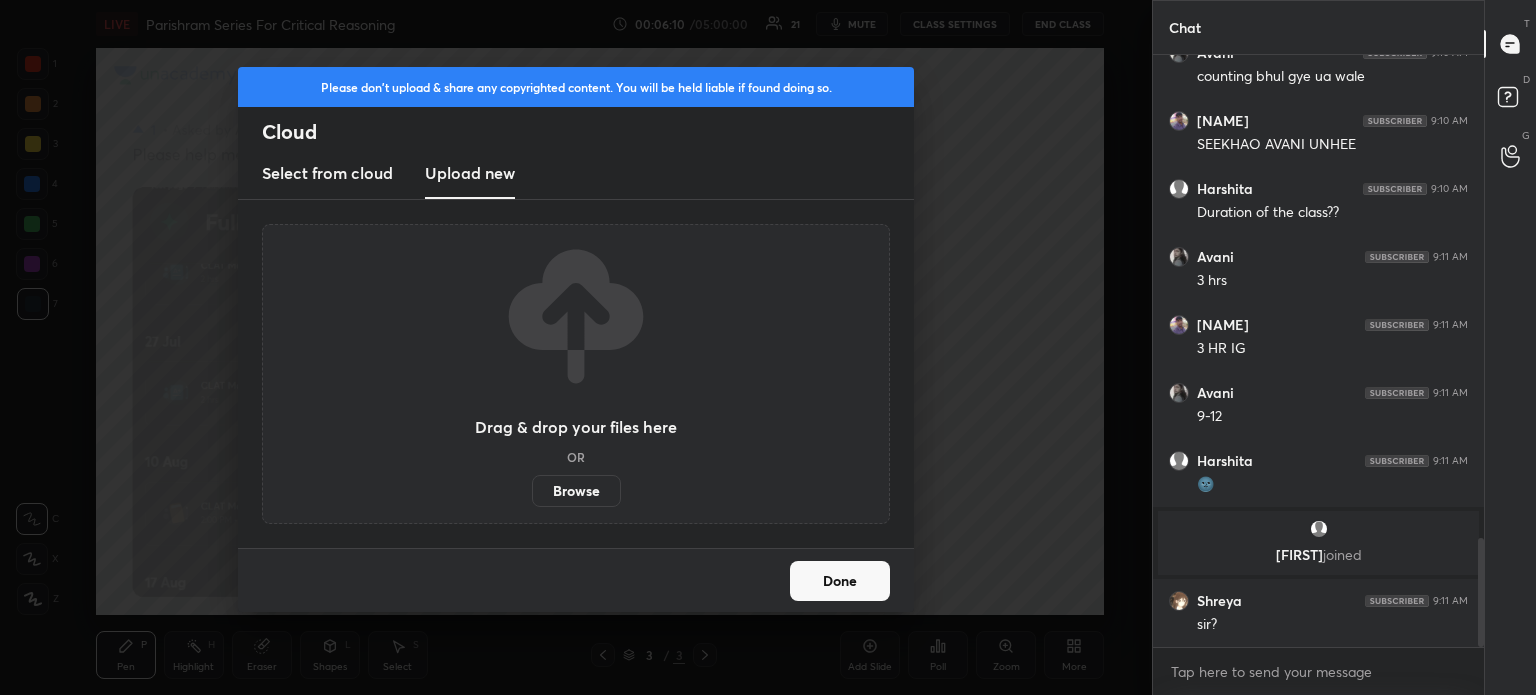 click on "Browse" at bounding box center (576, 491) 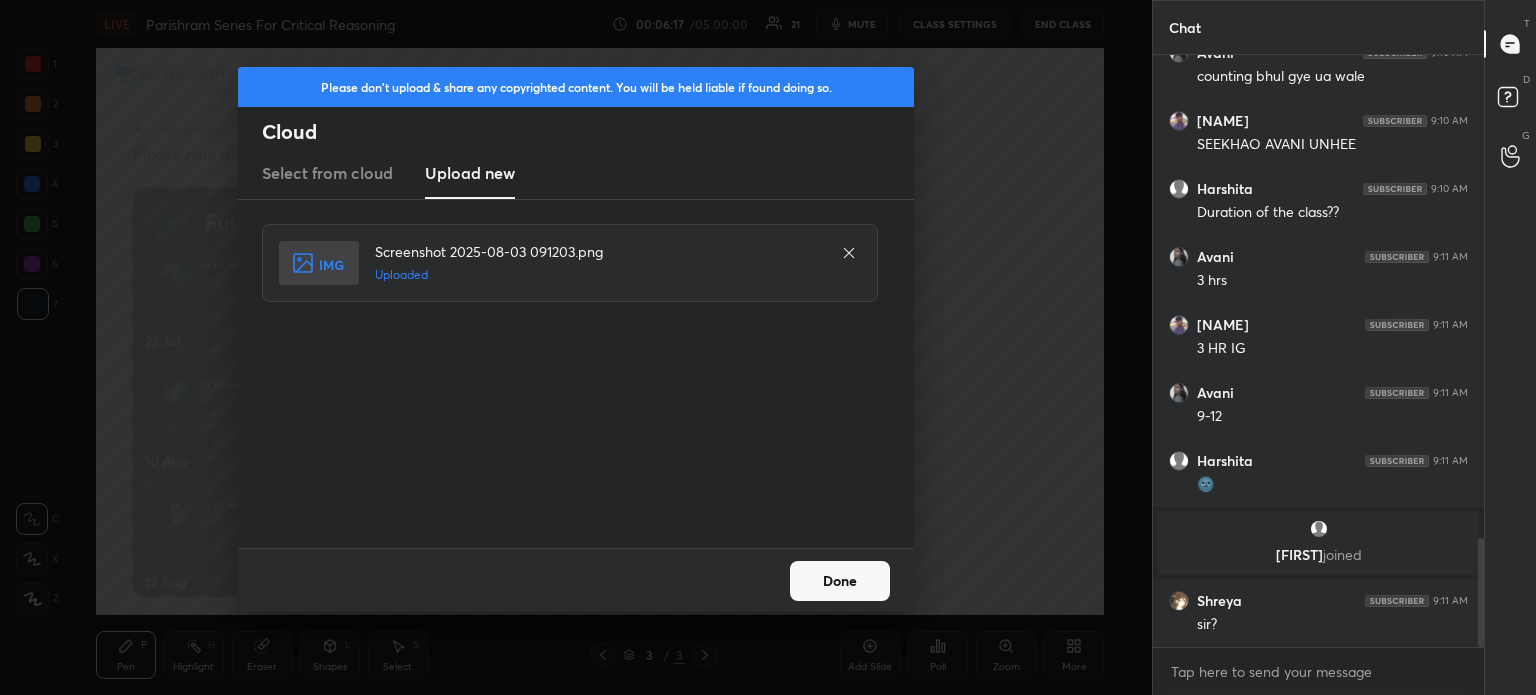 click on "Done" at bounding box center [840, 581] 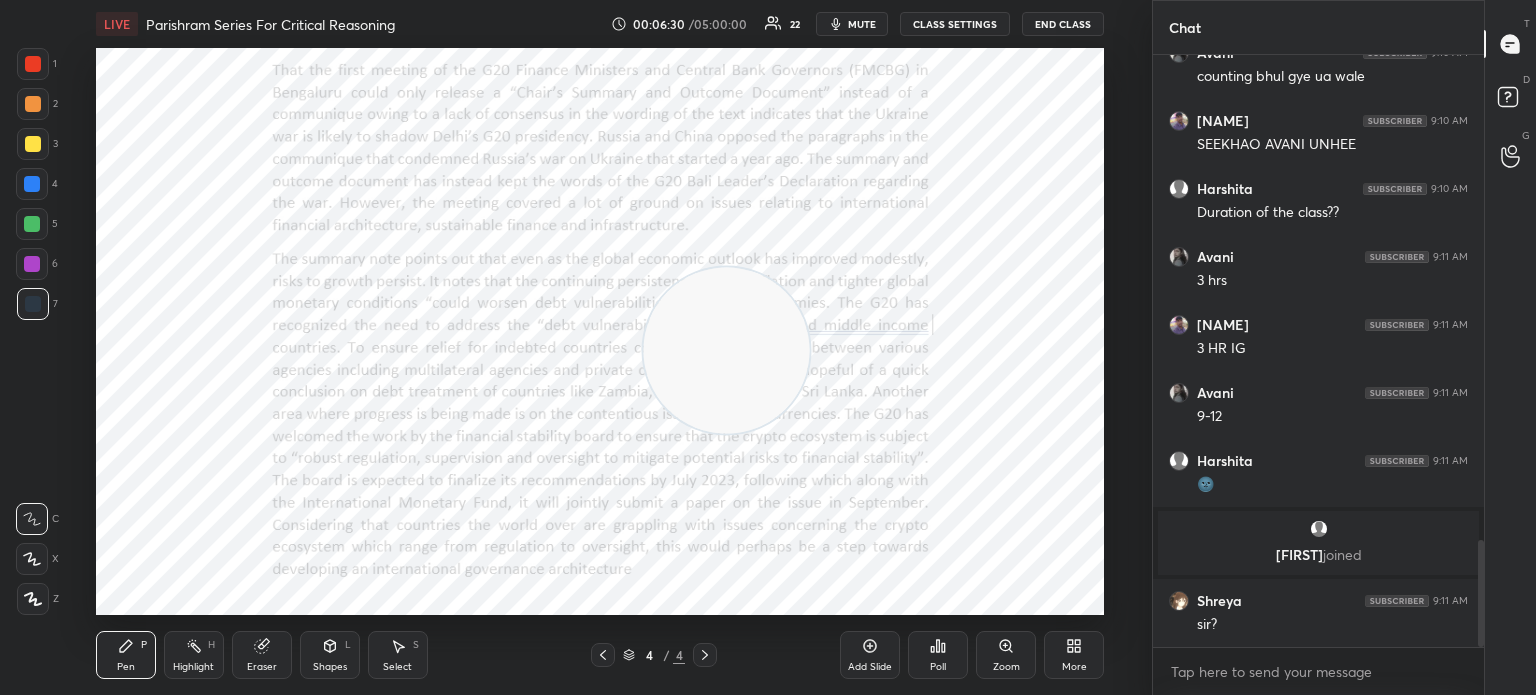 scroll, scrollTop: 2688, scrollLeft: 0, axis: vertical 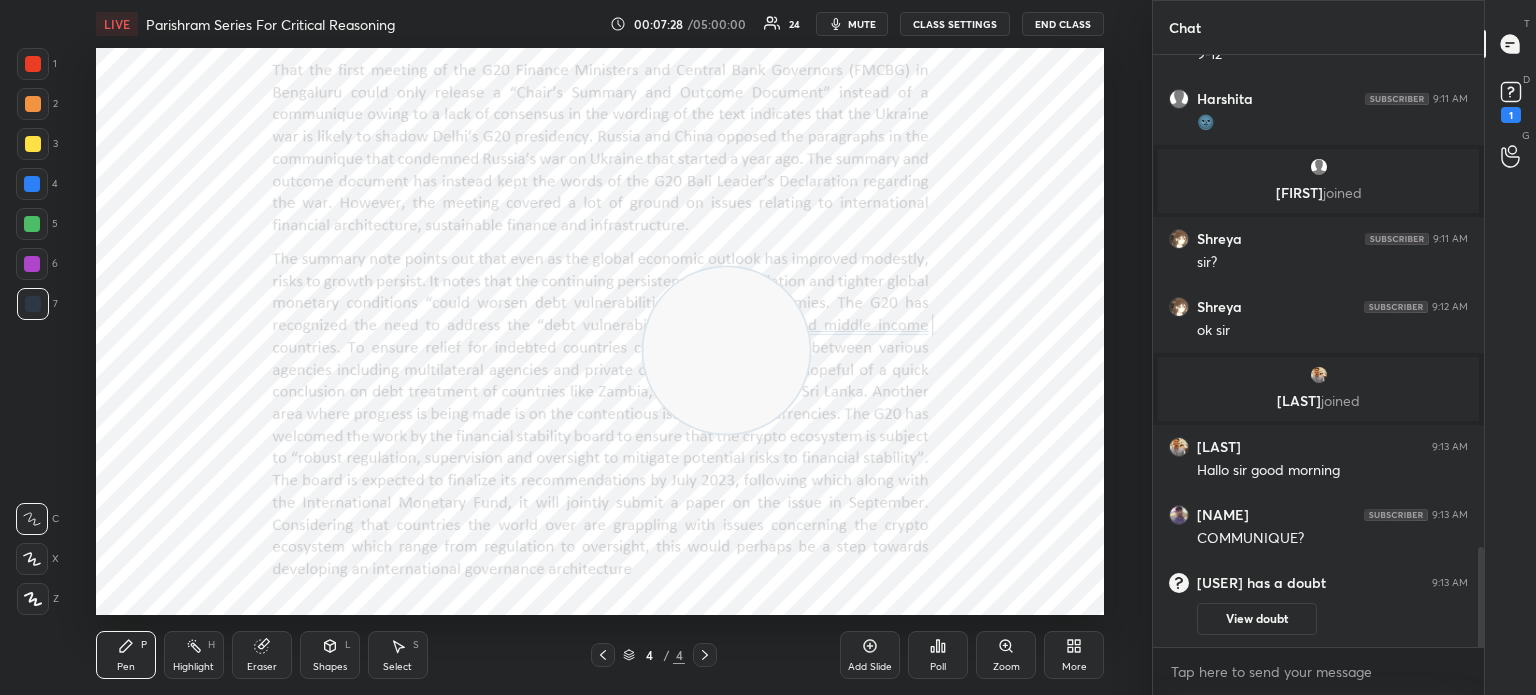 click 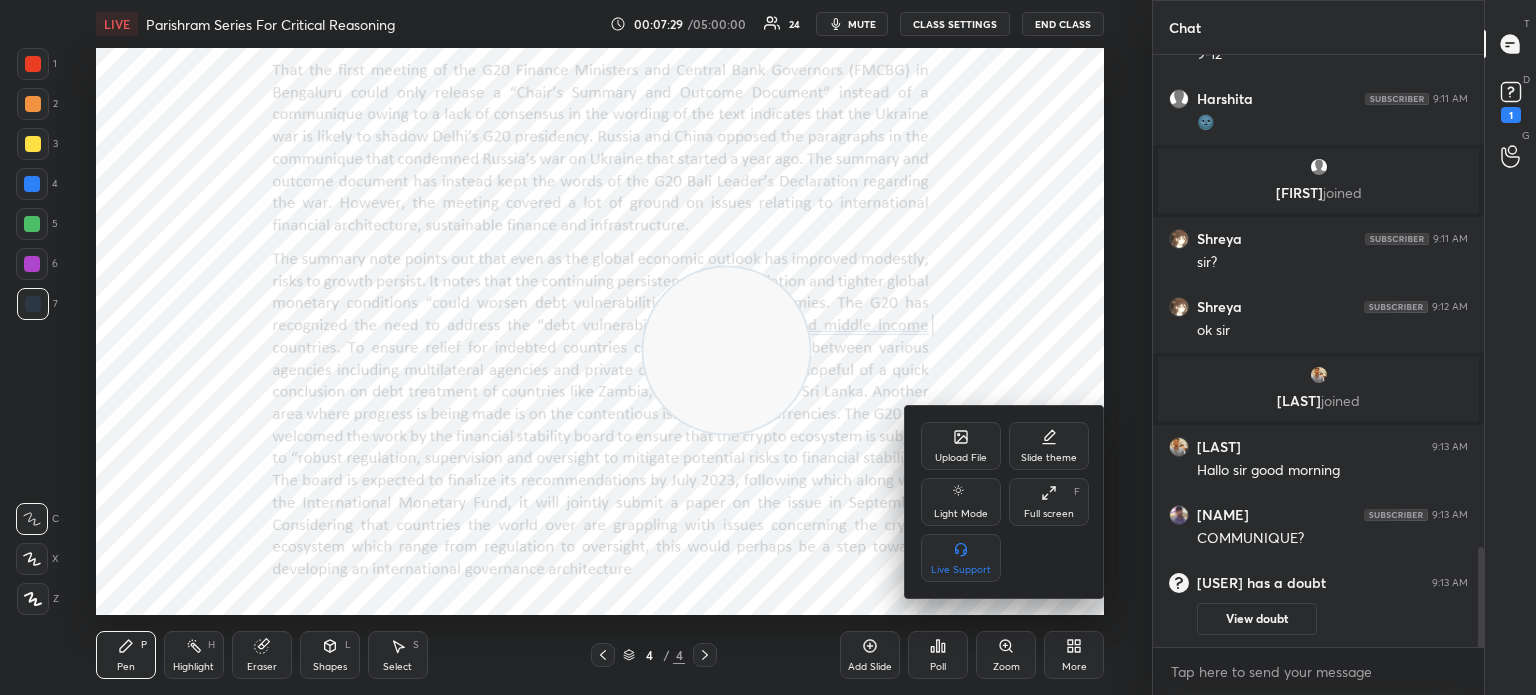 scroll, scrollTop: 2916, scrollLeft: 0, axis: vertical 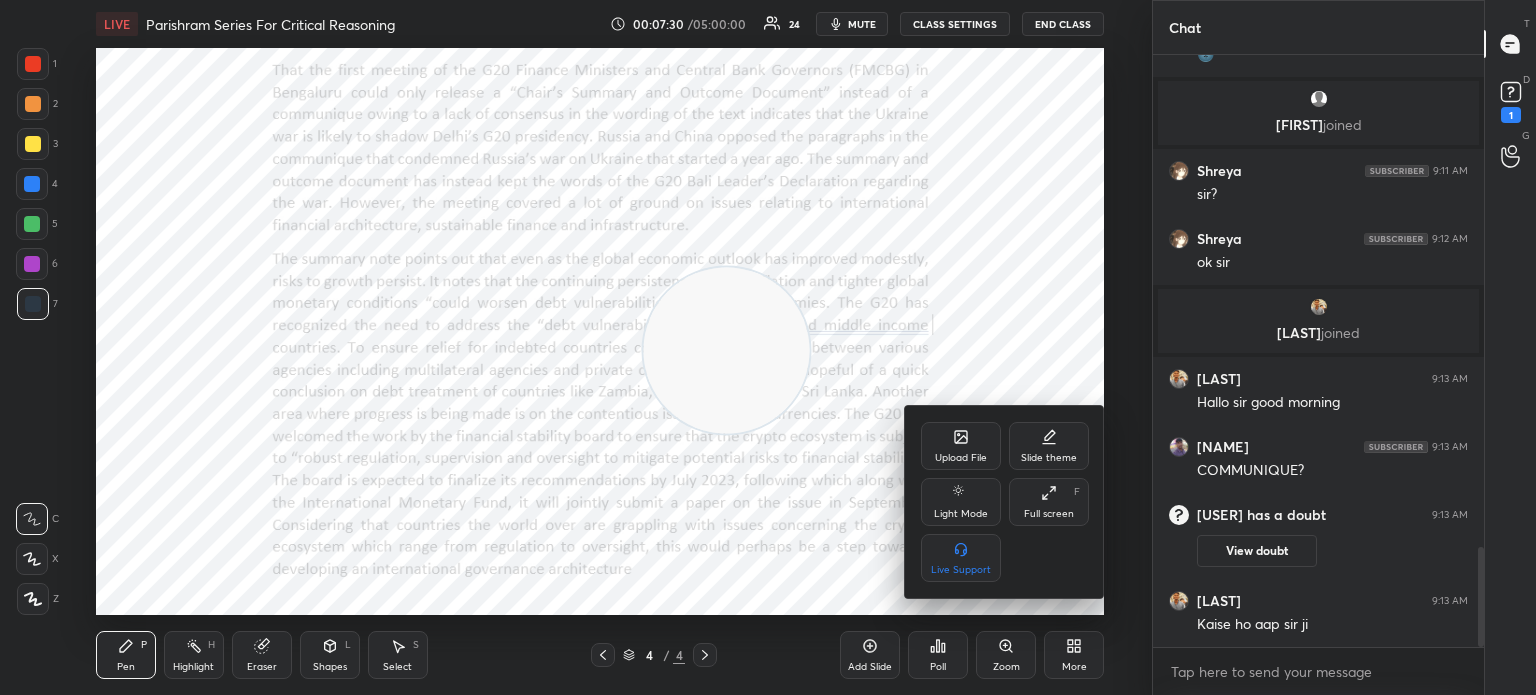 click on "Upload File" at bounding box center [961, 446] 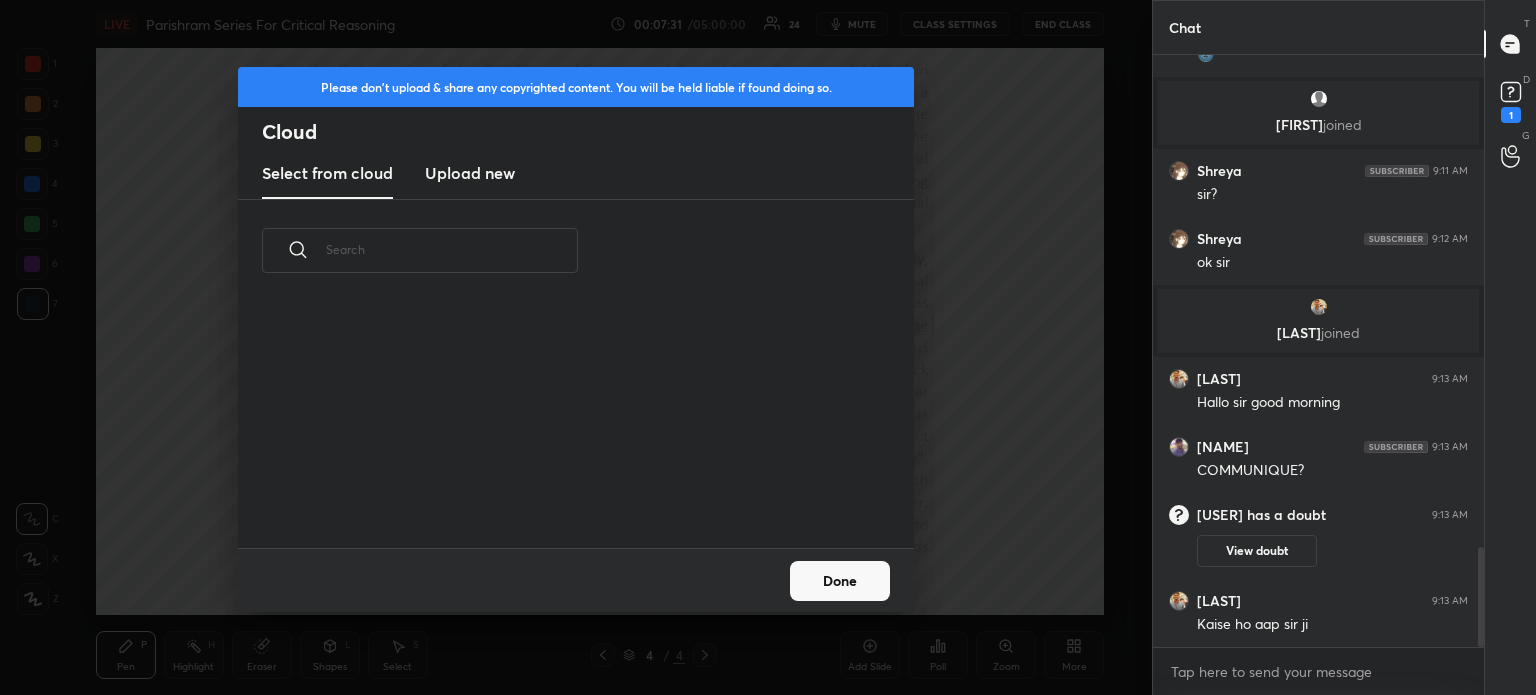 scroll, scrollTop: 5, scrollLeft: 10, axis: both 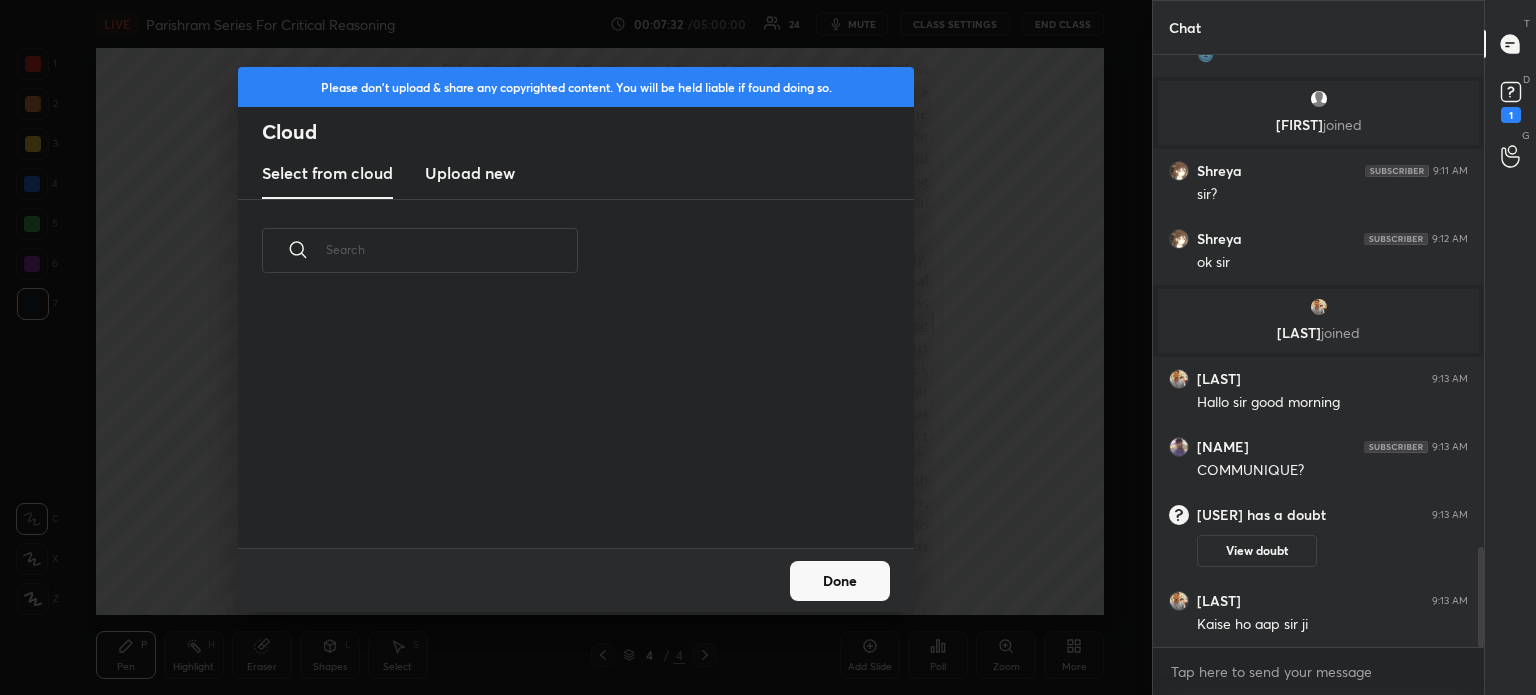 click on "Upload new" at bounding box center (470, 173) 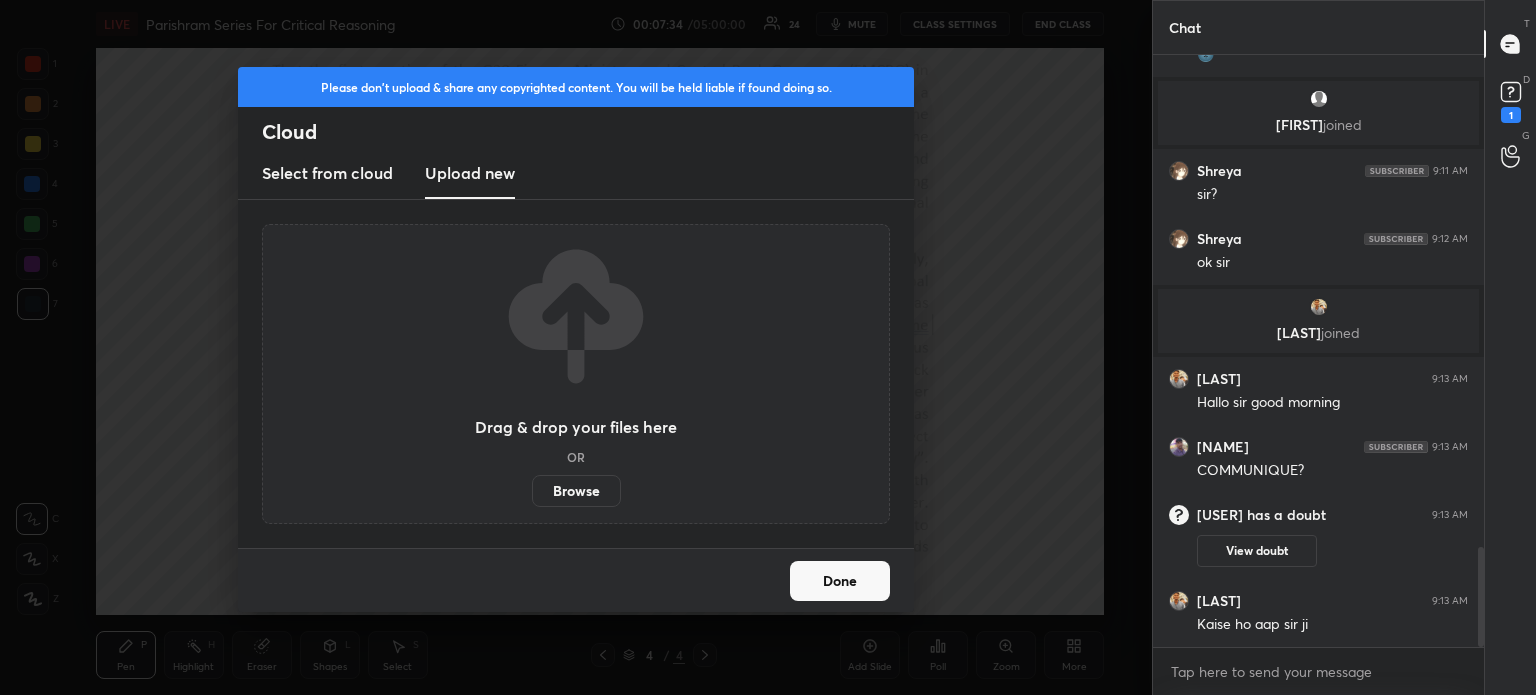 click on "Browse" at bounding box center (576, 491) 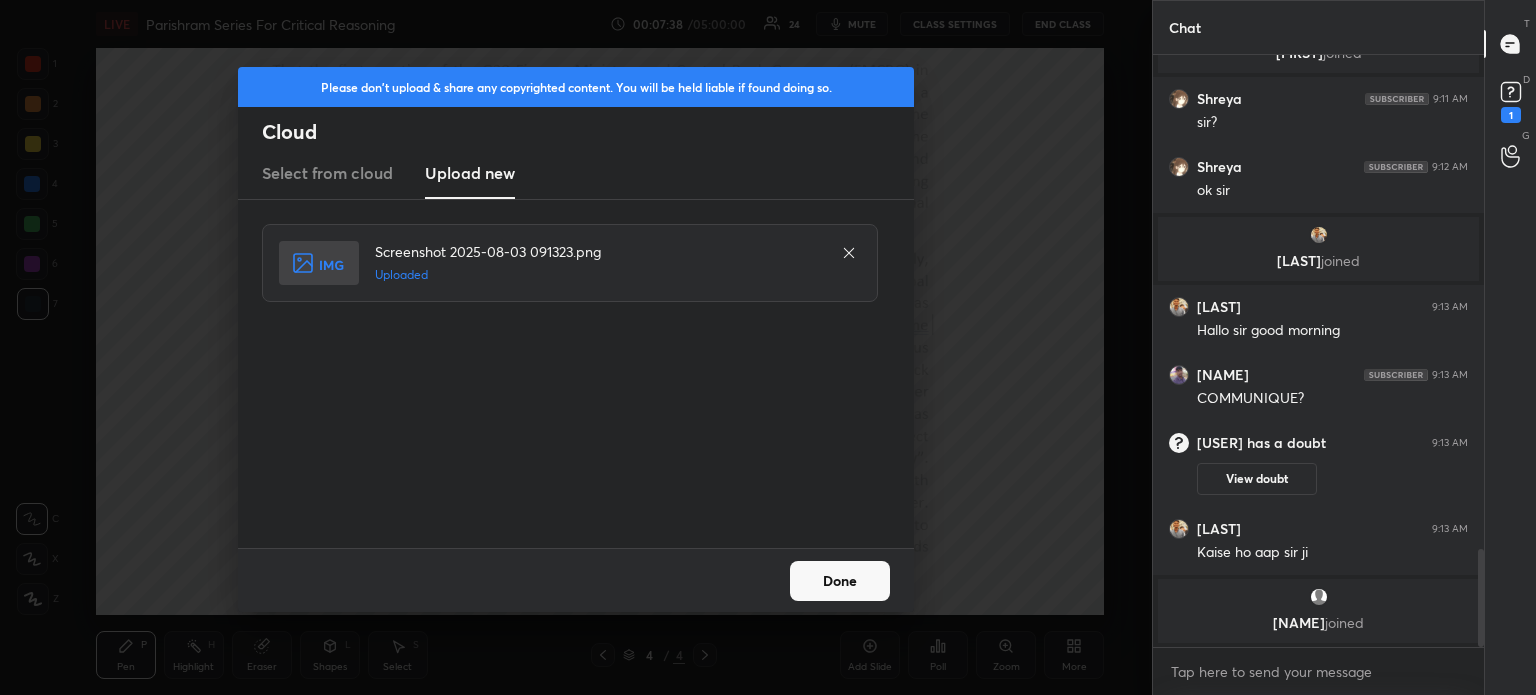 click on "Done" at bounding box center (840, 581) 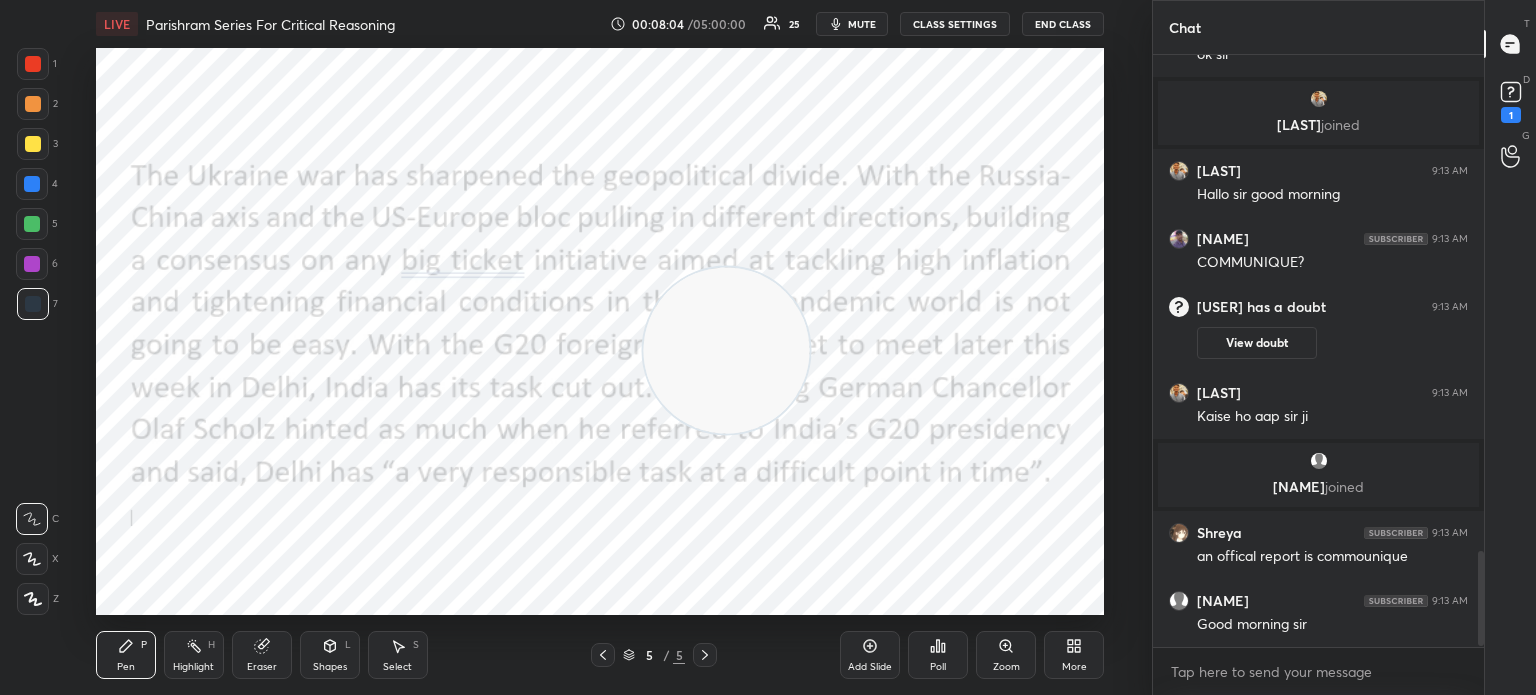 scroll, scrollTop: 3120, scrollLeft: 0, axis: vertical 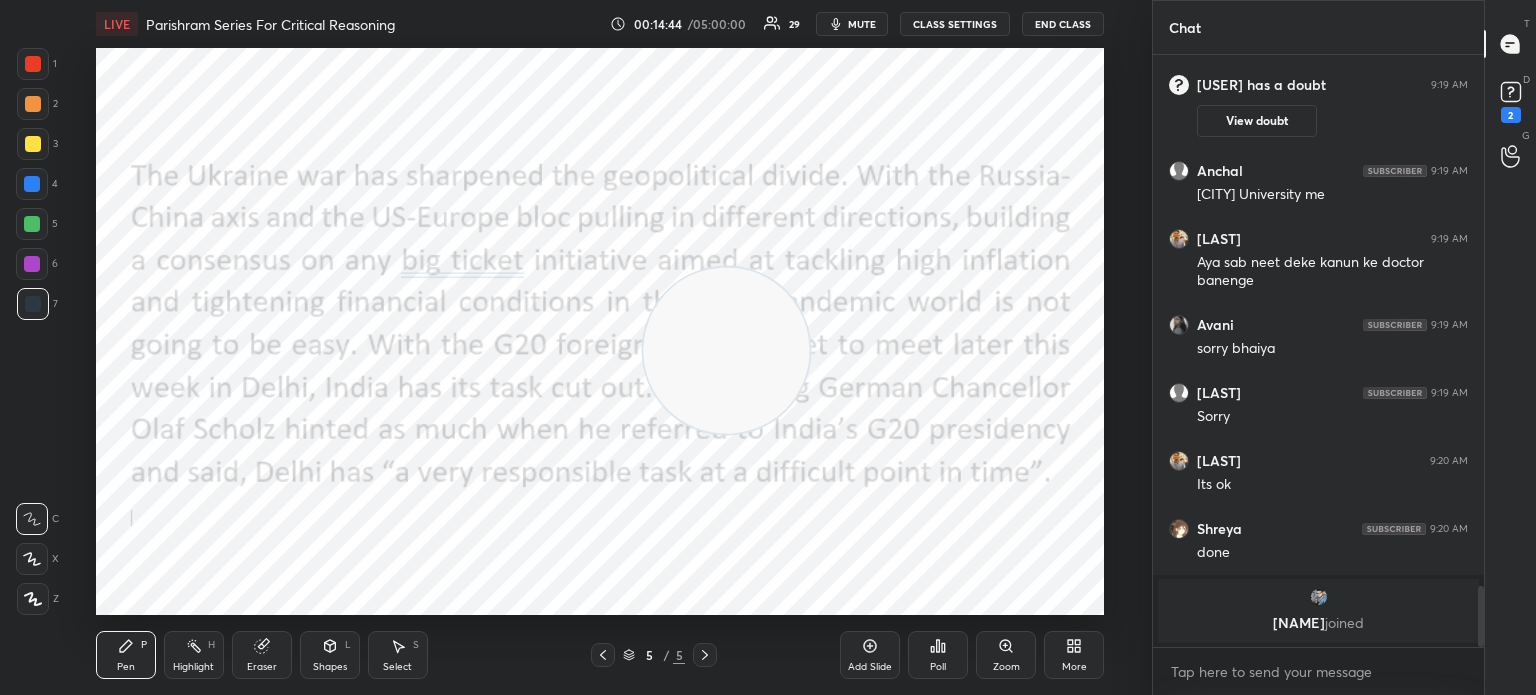 click on "More" at bounding box center [1074, 655] 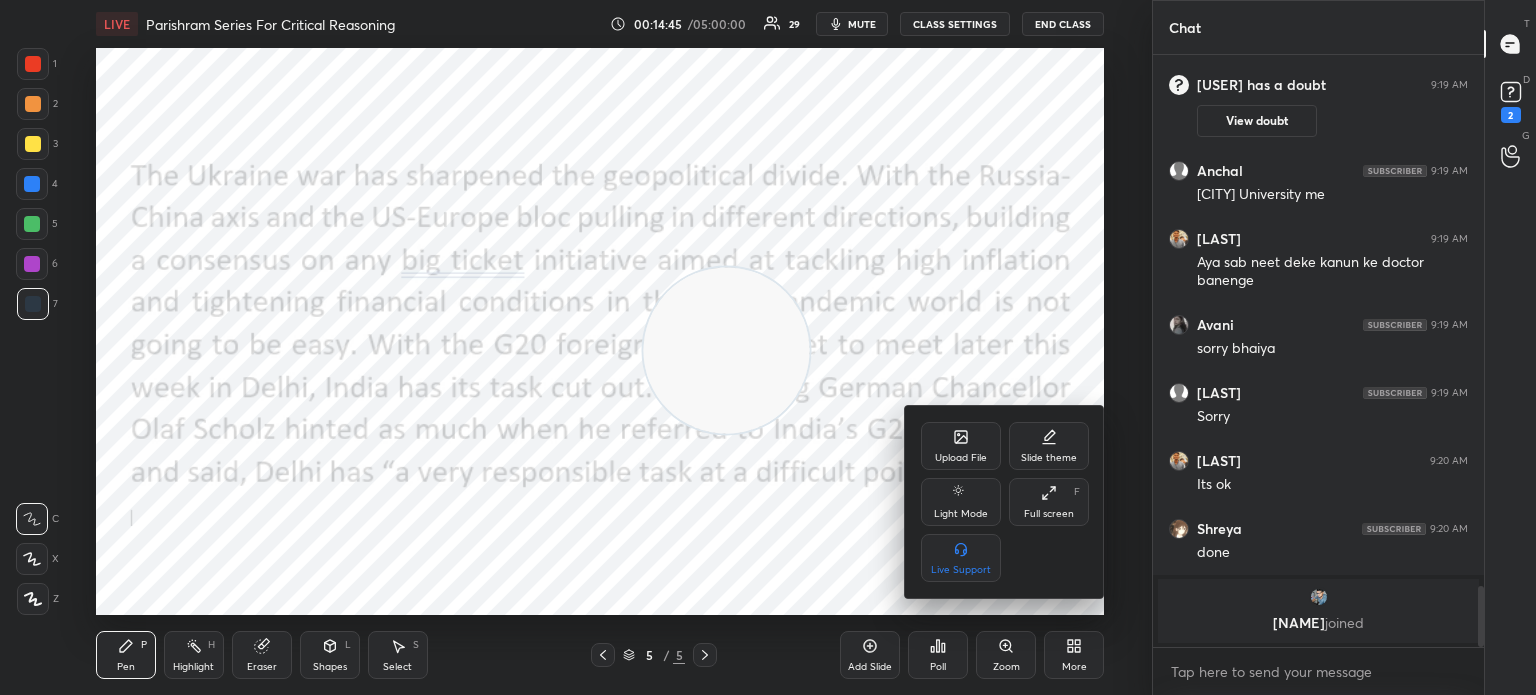 click 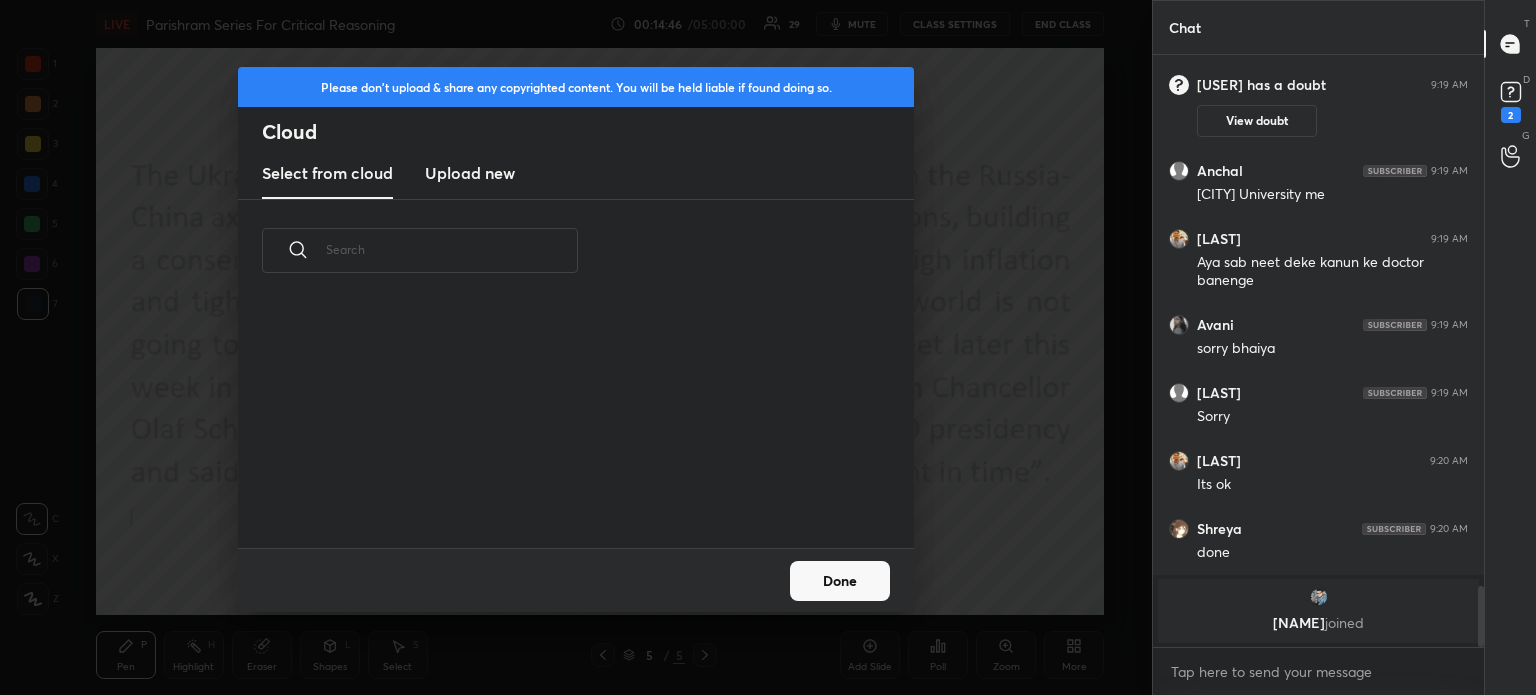 scroll, scrollTop: 5, scrollLeft: 10, axis: both 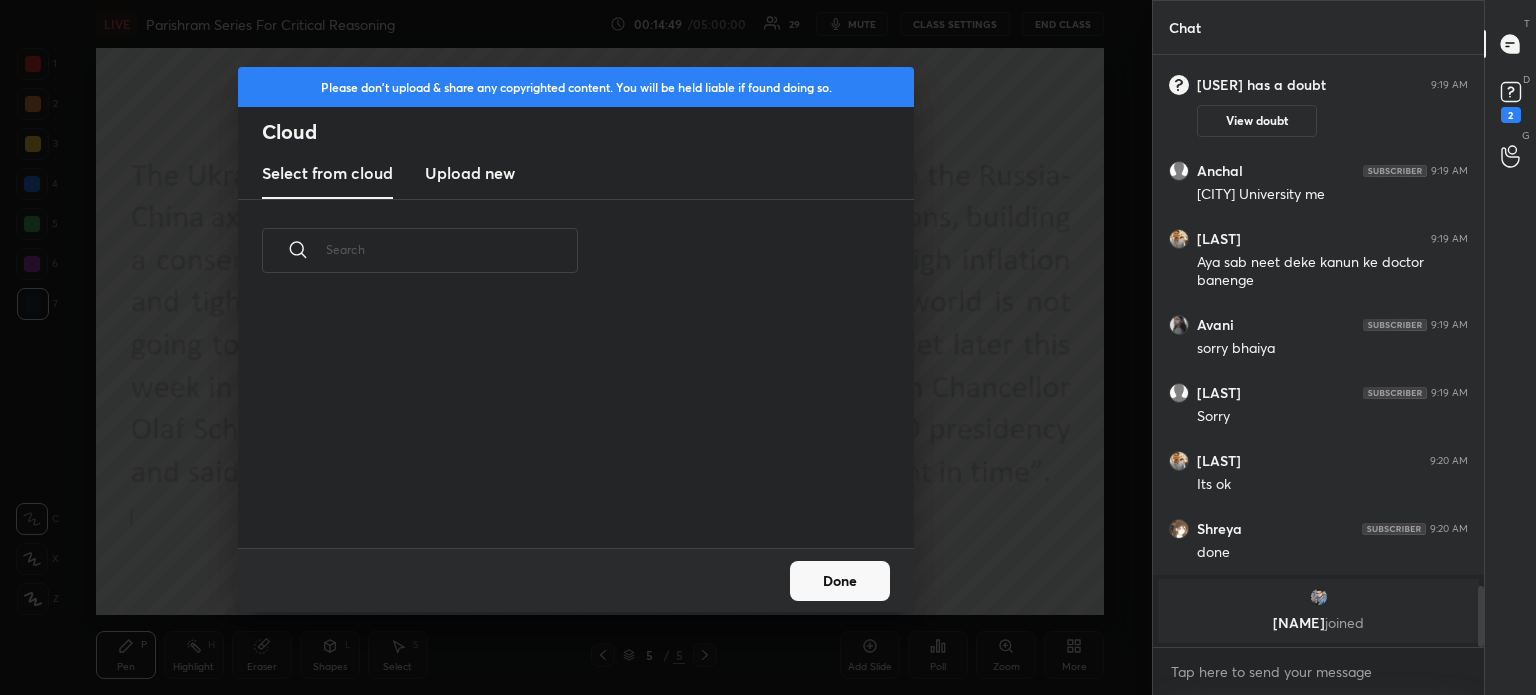 click on "Upload new" at bounding box center (470, 173) 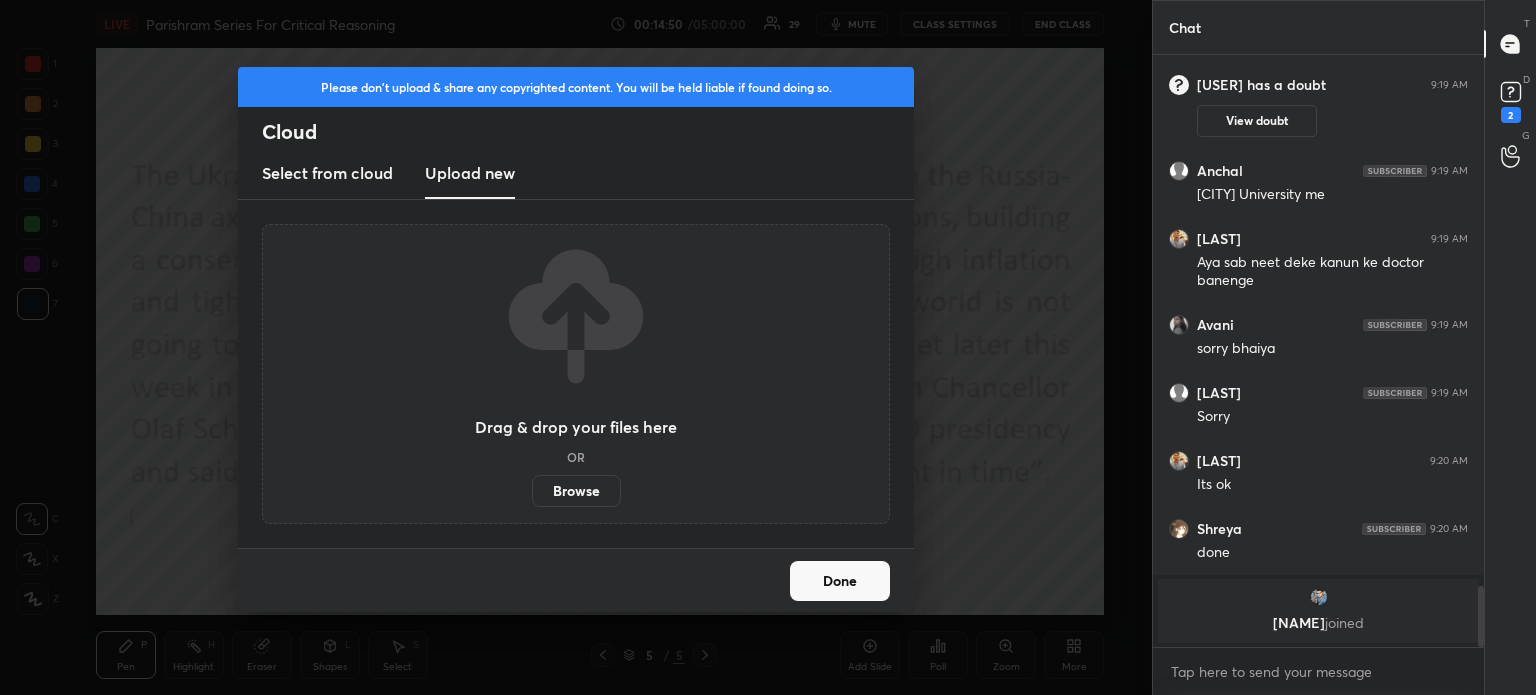 click on "Browse" at bounding box center [576, 491] 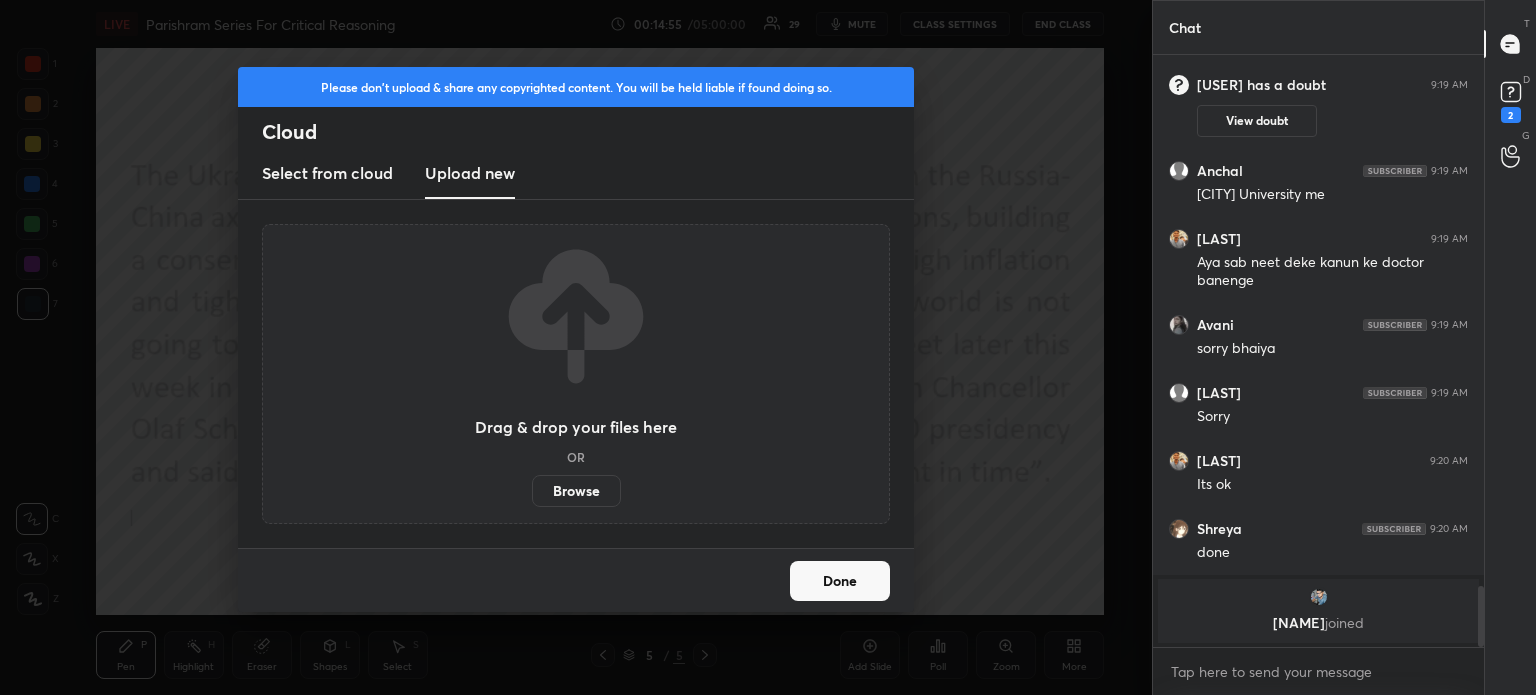 scroll, scrollTop: 5062, scrollLeft: 0, axis: vertical 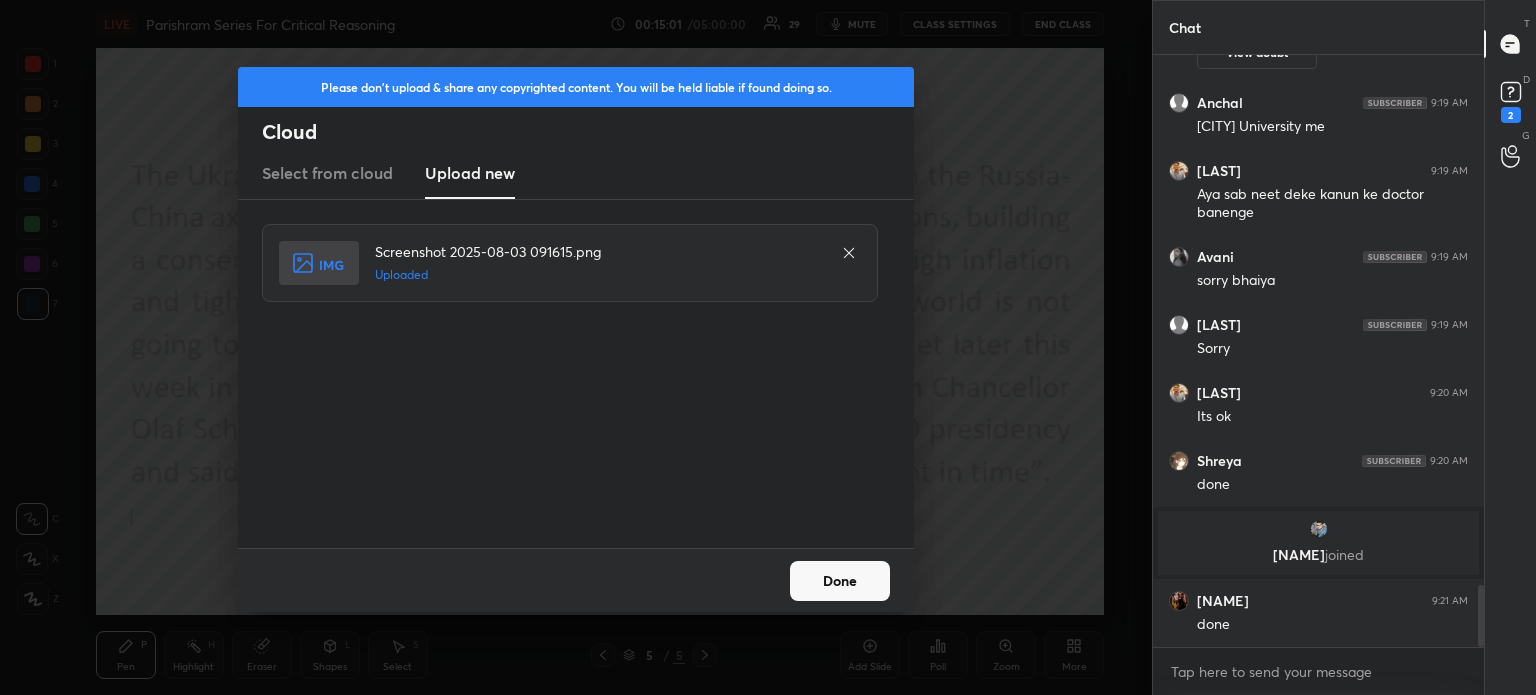 click on "Done" at bounding box center [840, 581] 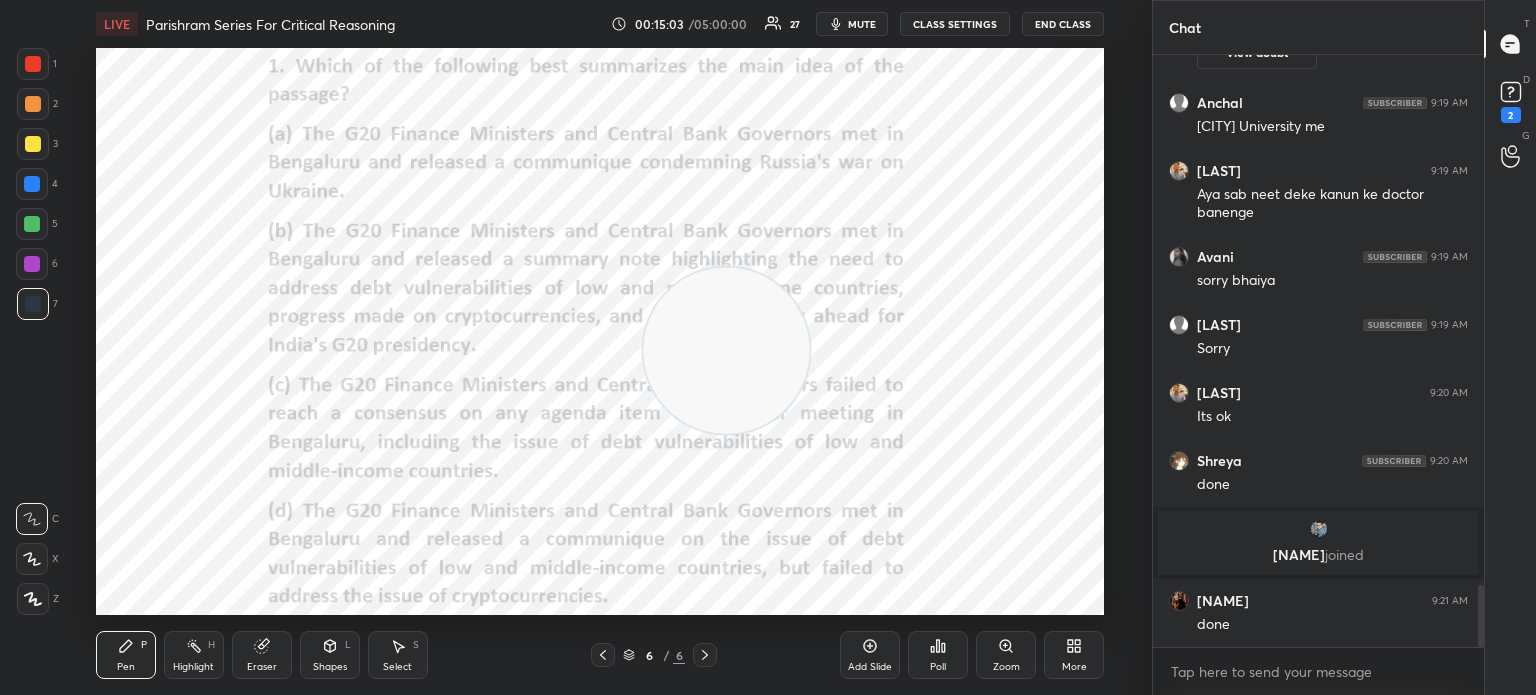 click 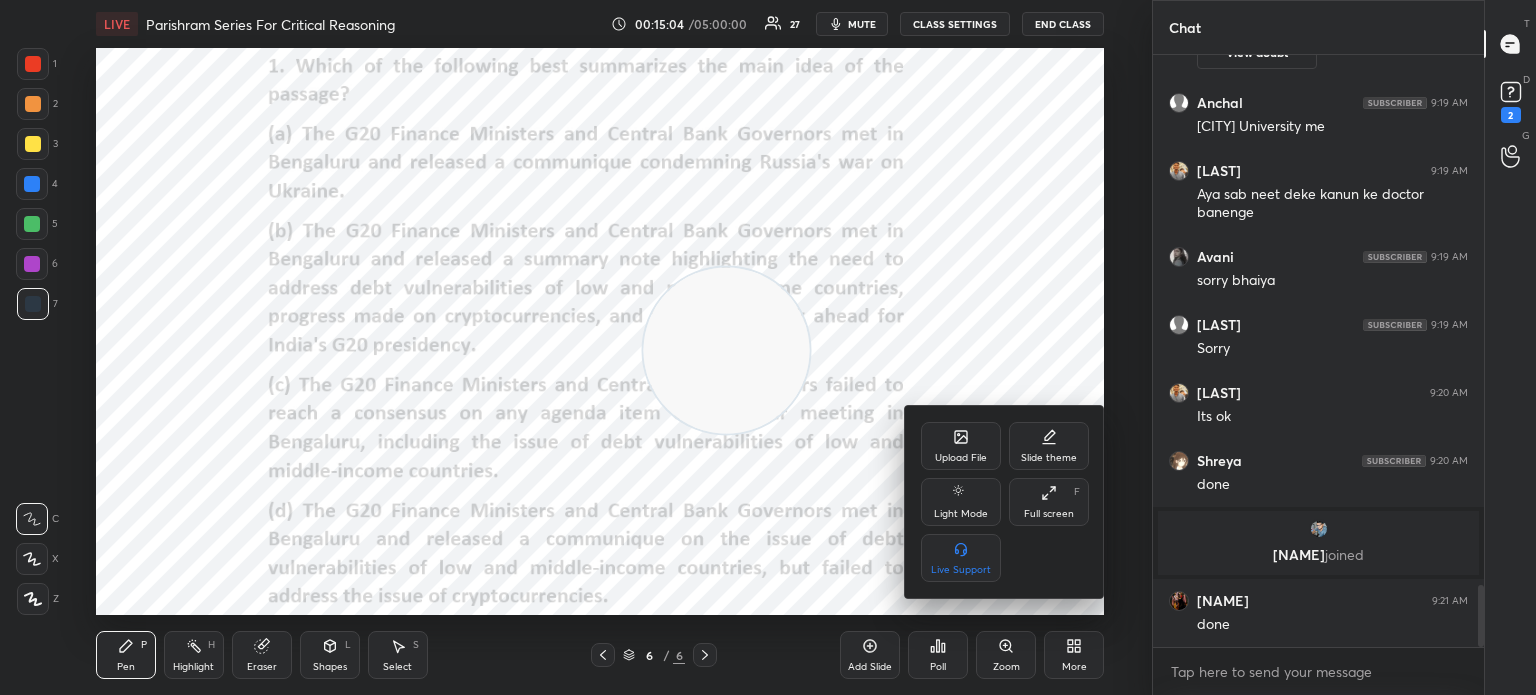 click on "Upload File" at bounding box center [961, 458] 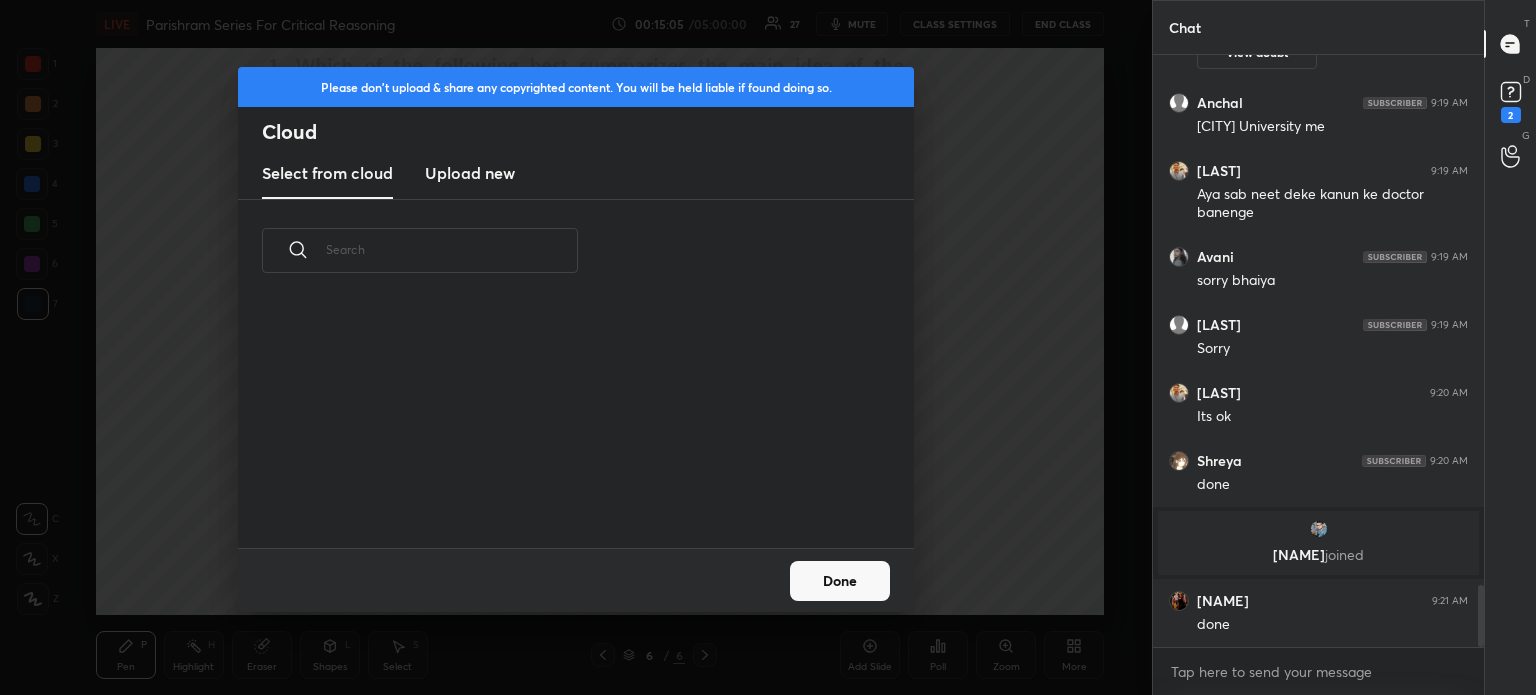 scroll, scrollTop: 5, scrollLeft: 10, axis: both 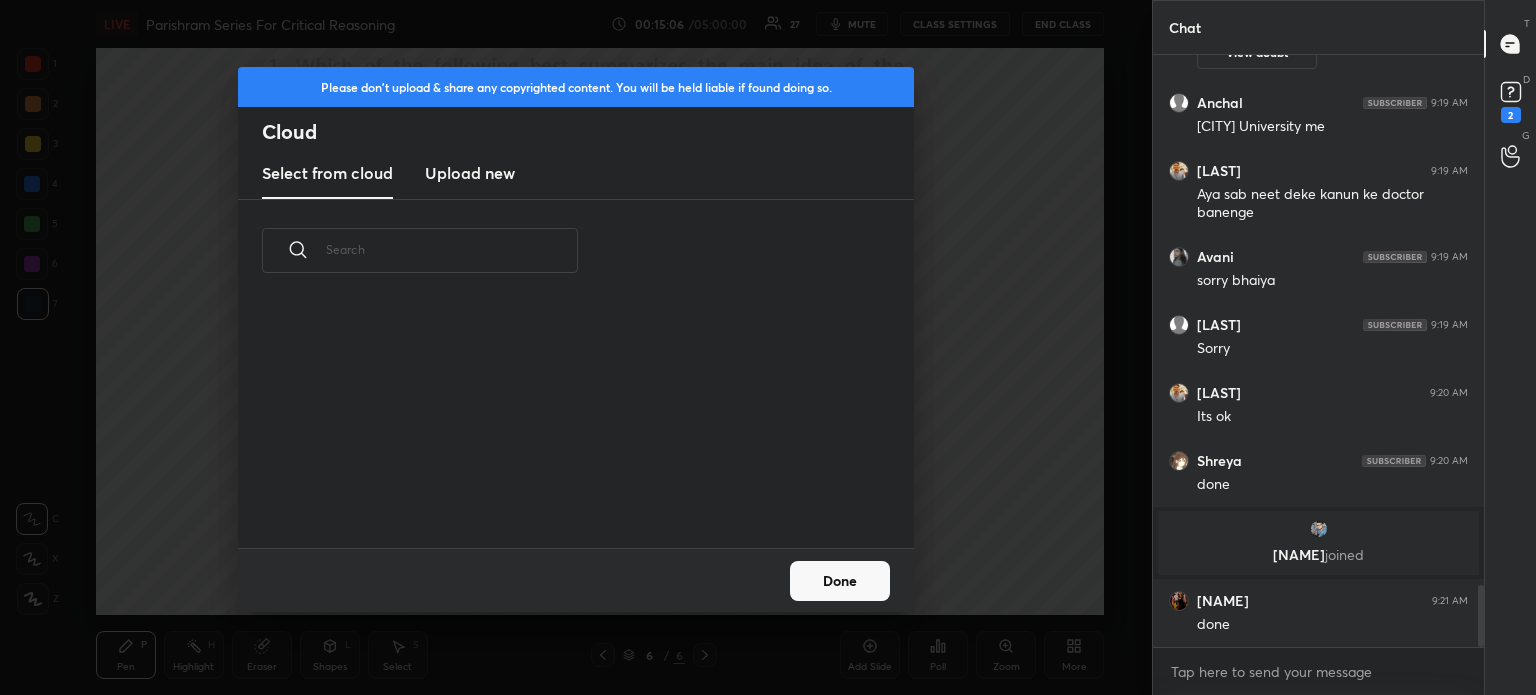 click on "Upload new" at bounding box center (470, 173) 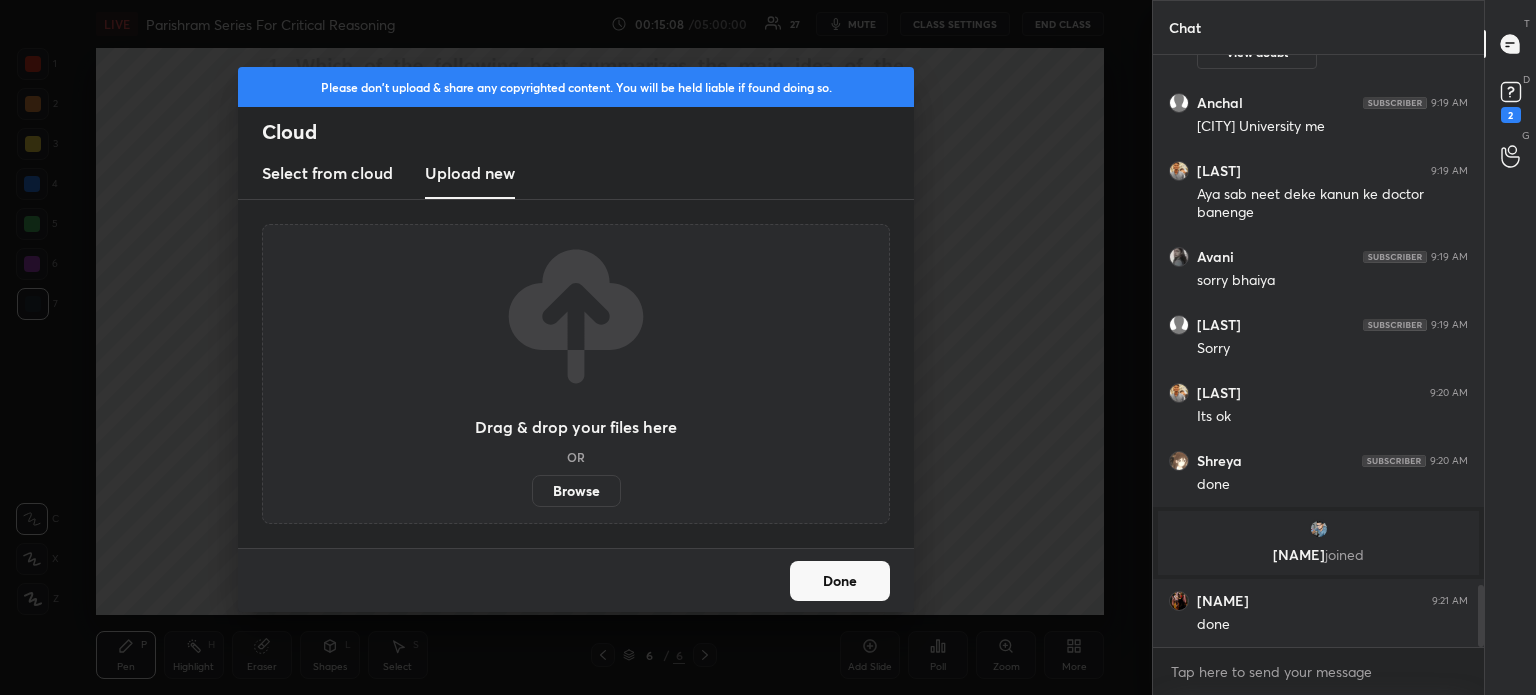 click on "Browse" at bounding box center (576, 491) 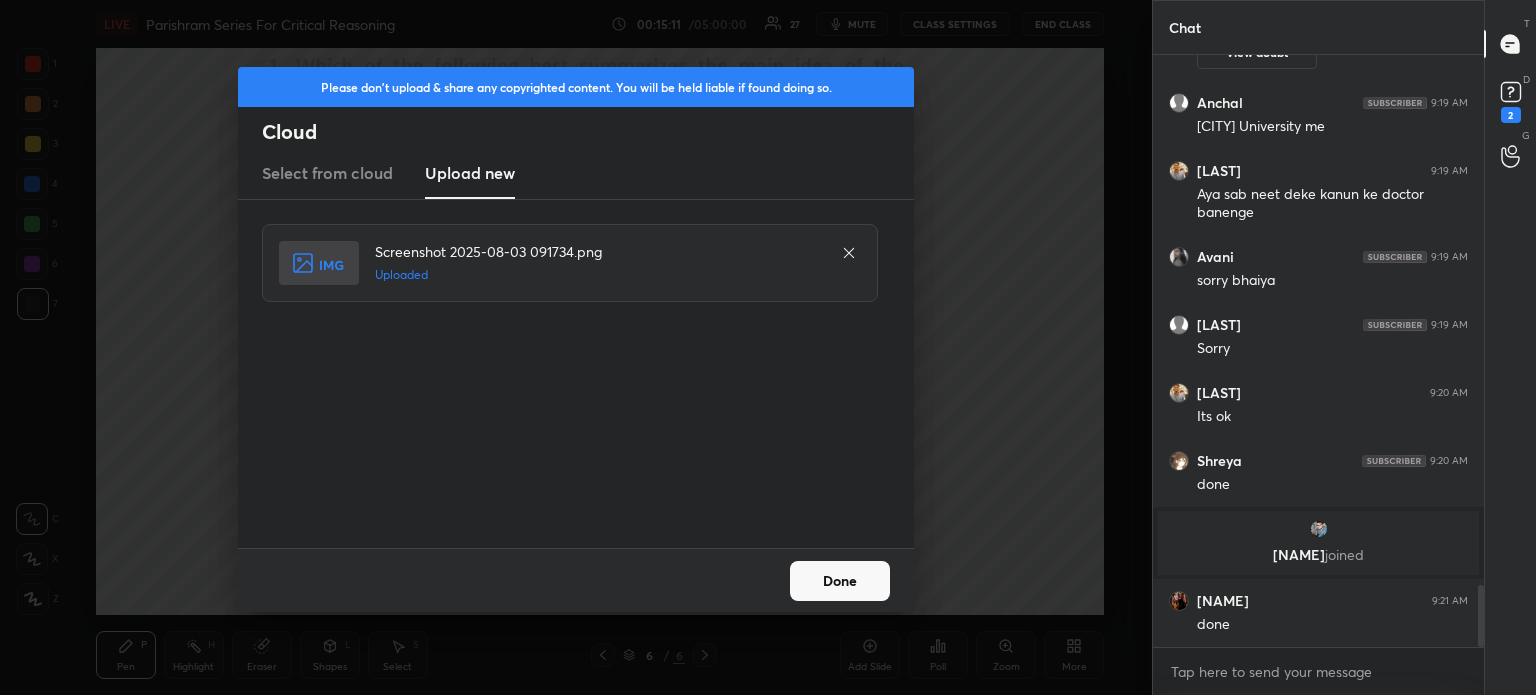 click on "Done" at bounding box center [840, 581] 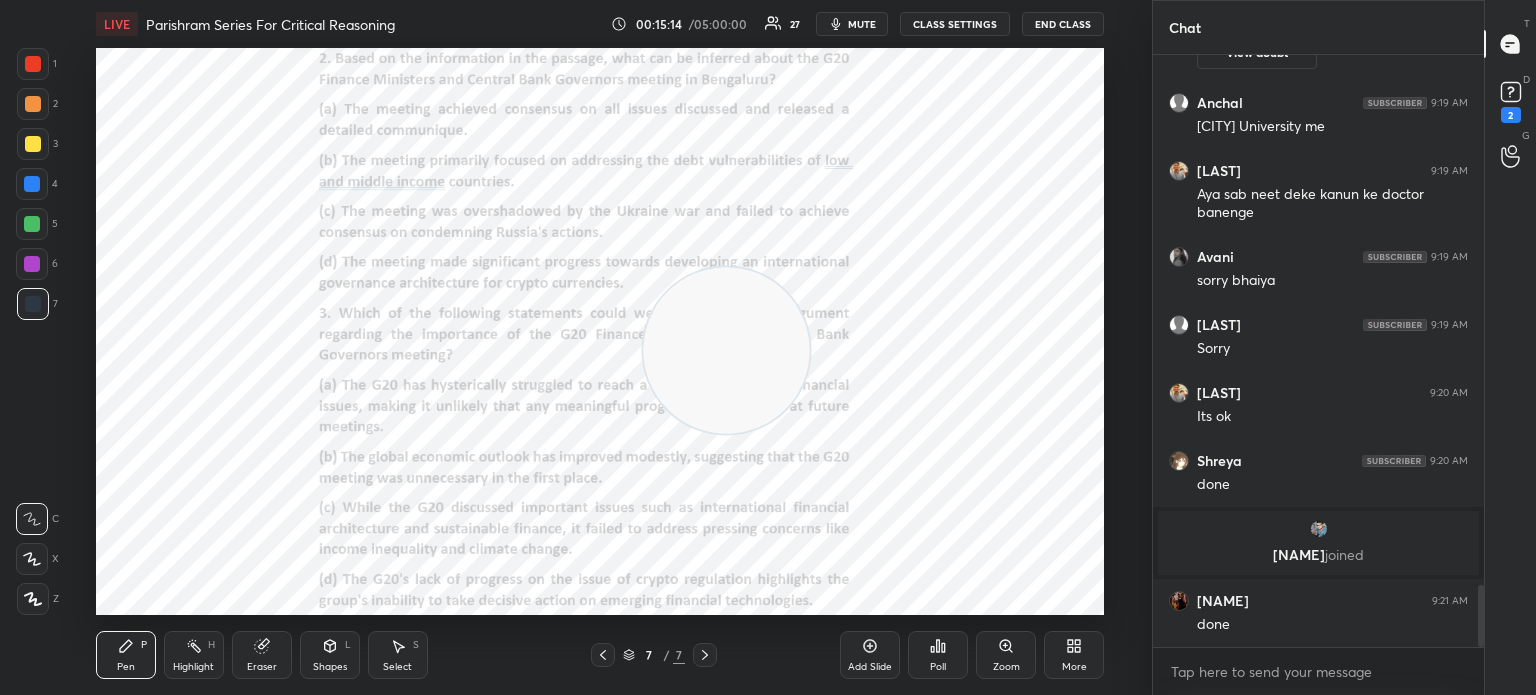 click on "More" at bounding box center (1074, 655) 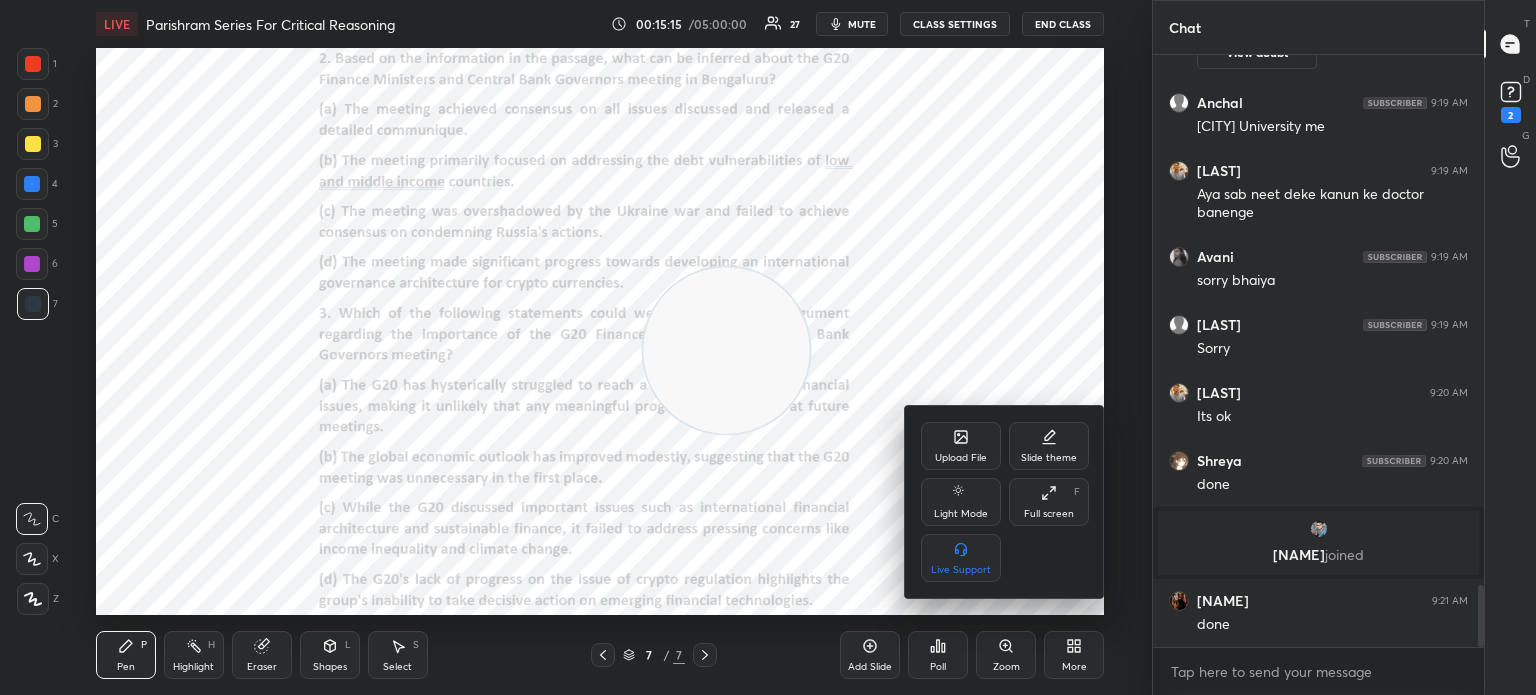 click on "Upload File" at bounding box center (961, 446) 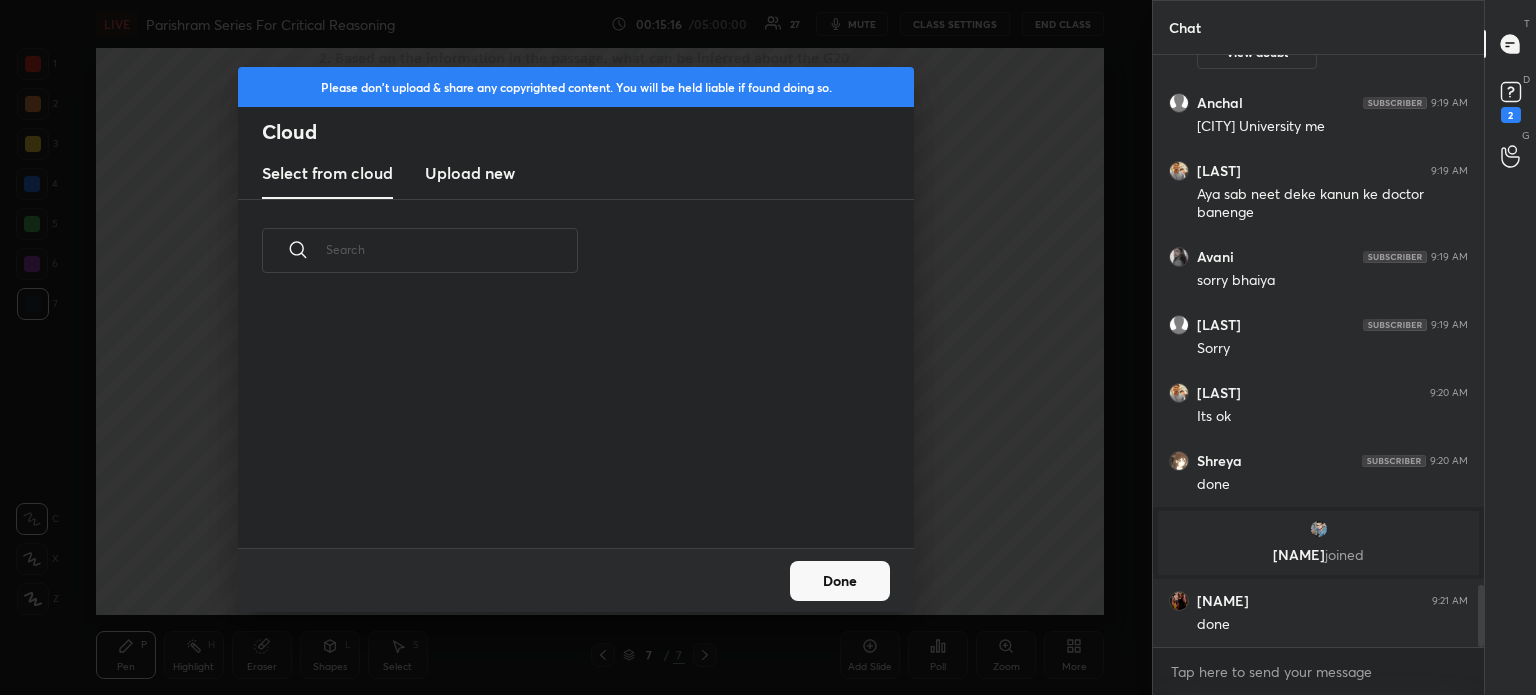 scroll, scrollTop: 5, scrollLeft: 10, axis: both 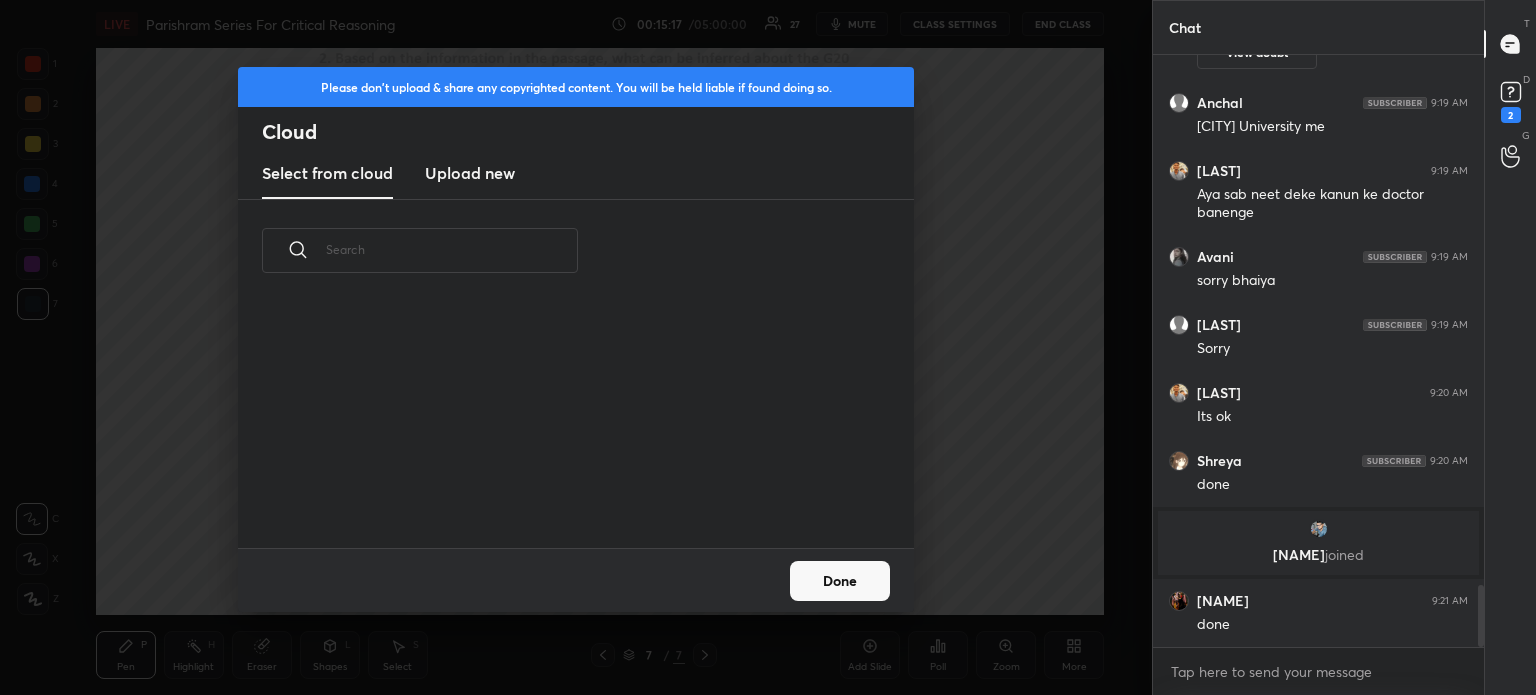 click on "Upload new" at bounding box center (470, 173) 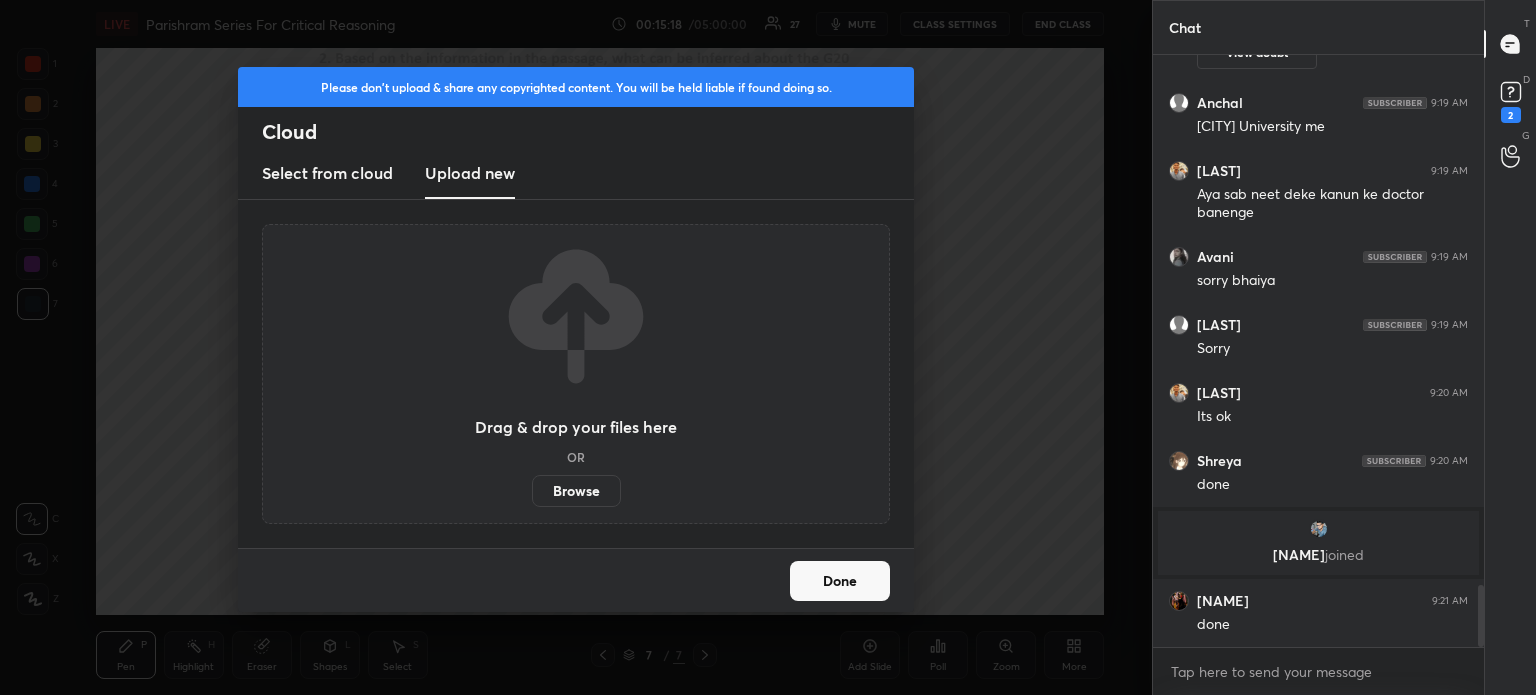 click on "Browse" at bounding box center [576, 491] 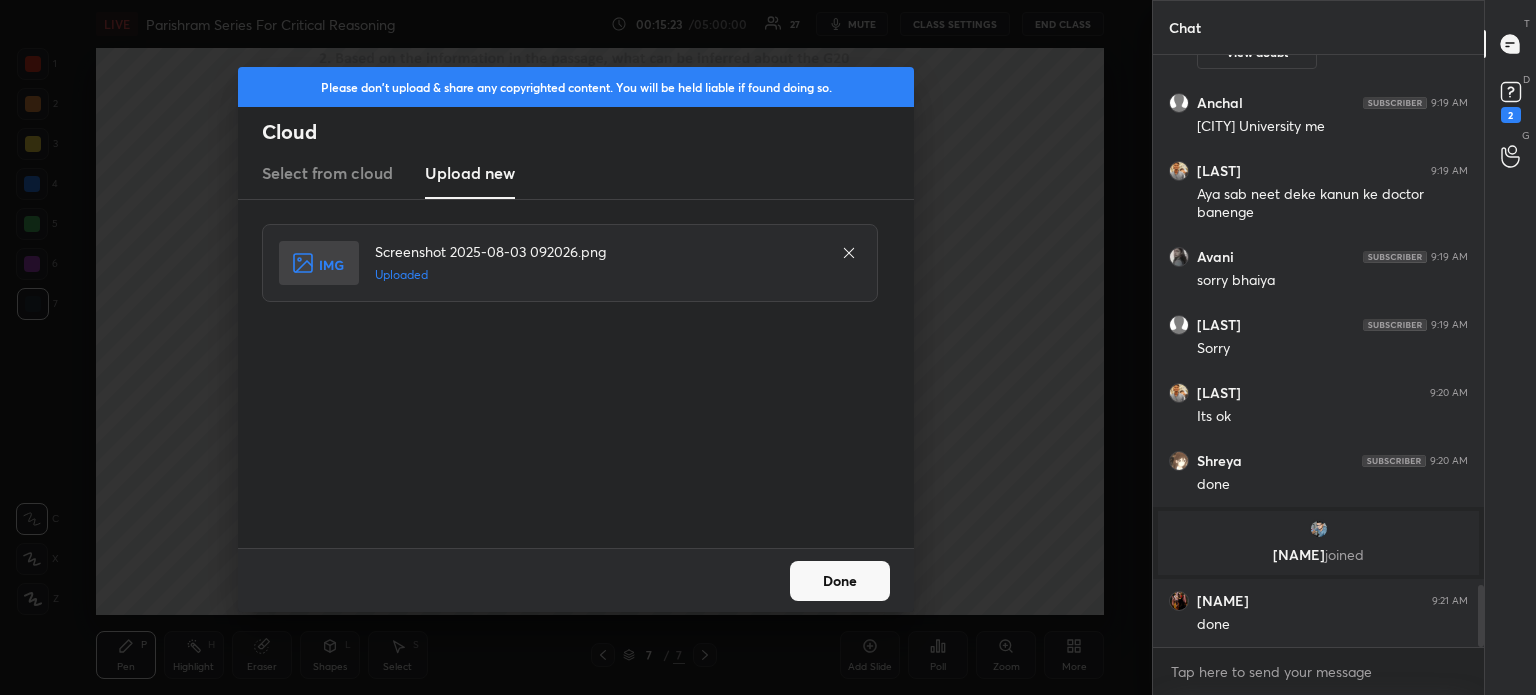 click on "Done" at bounding box center [840, 581] 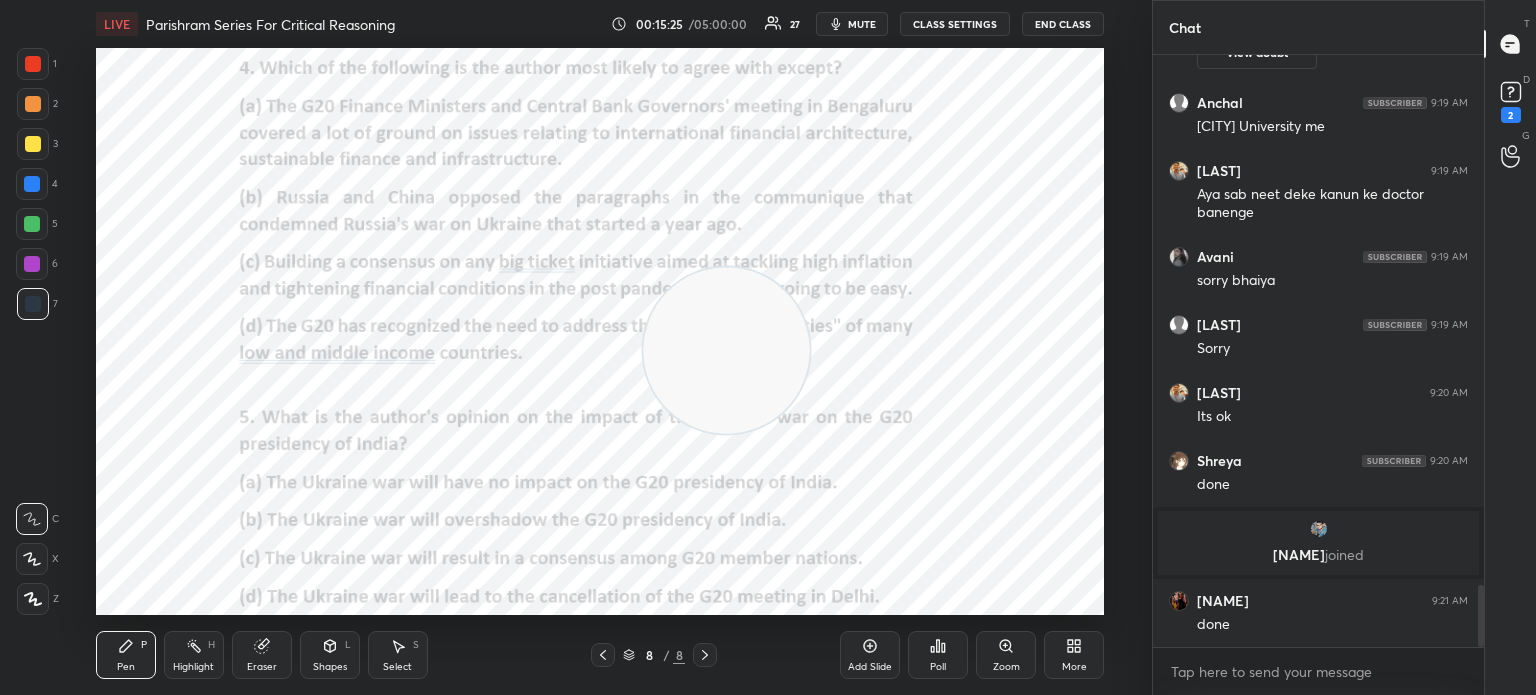 click 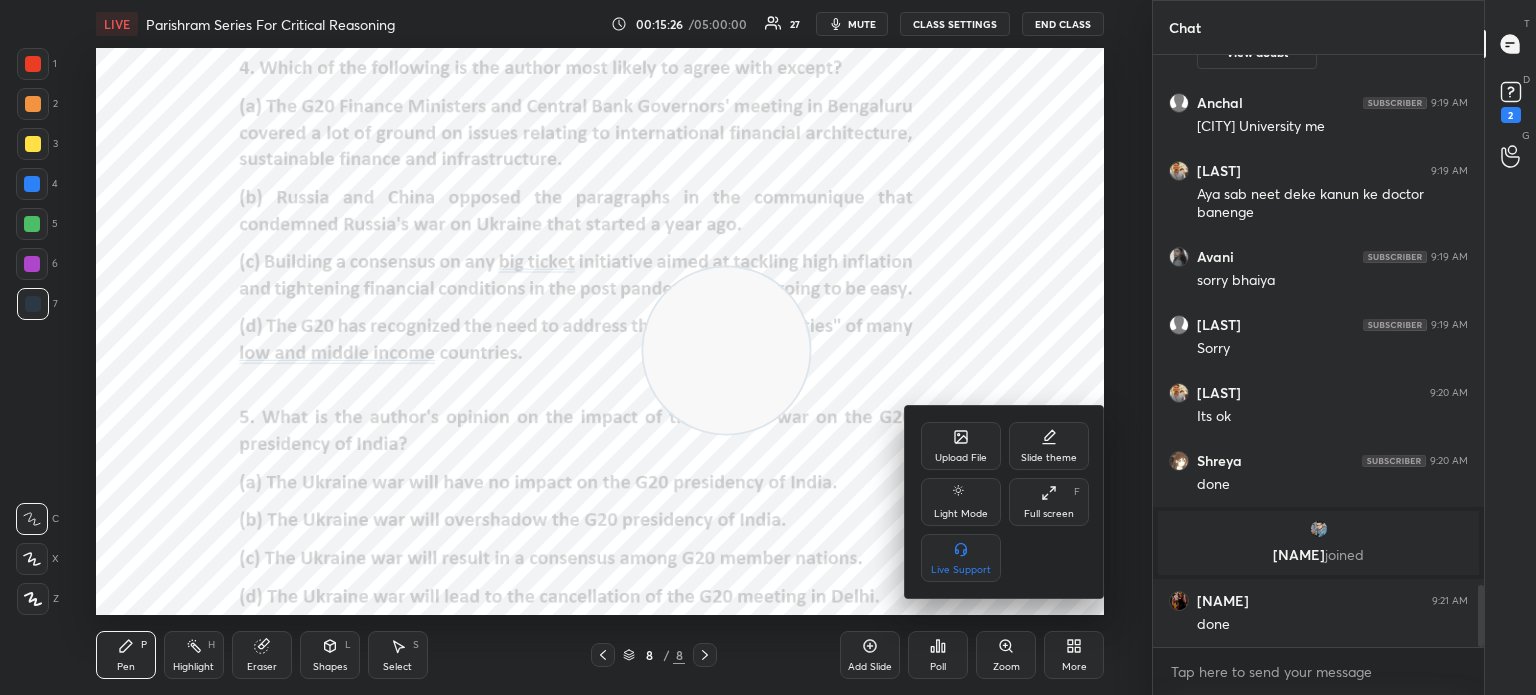 click on "Upload File" at bounding box center (961, 446) 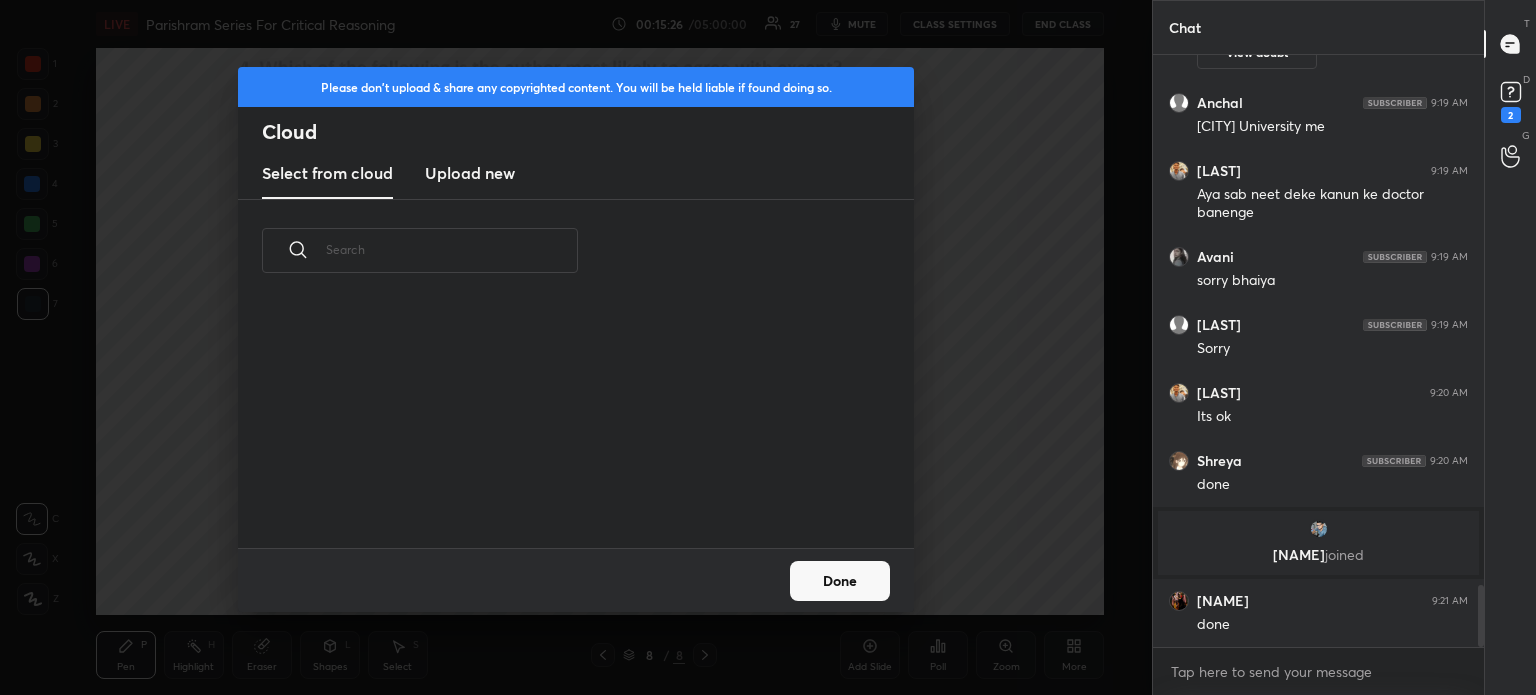scroll, scrollTop: 5, scrollLeft: 10, axis: both 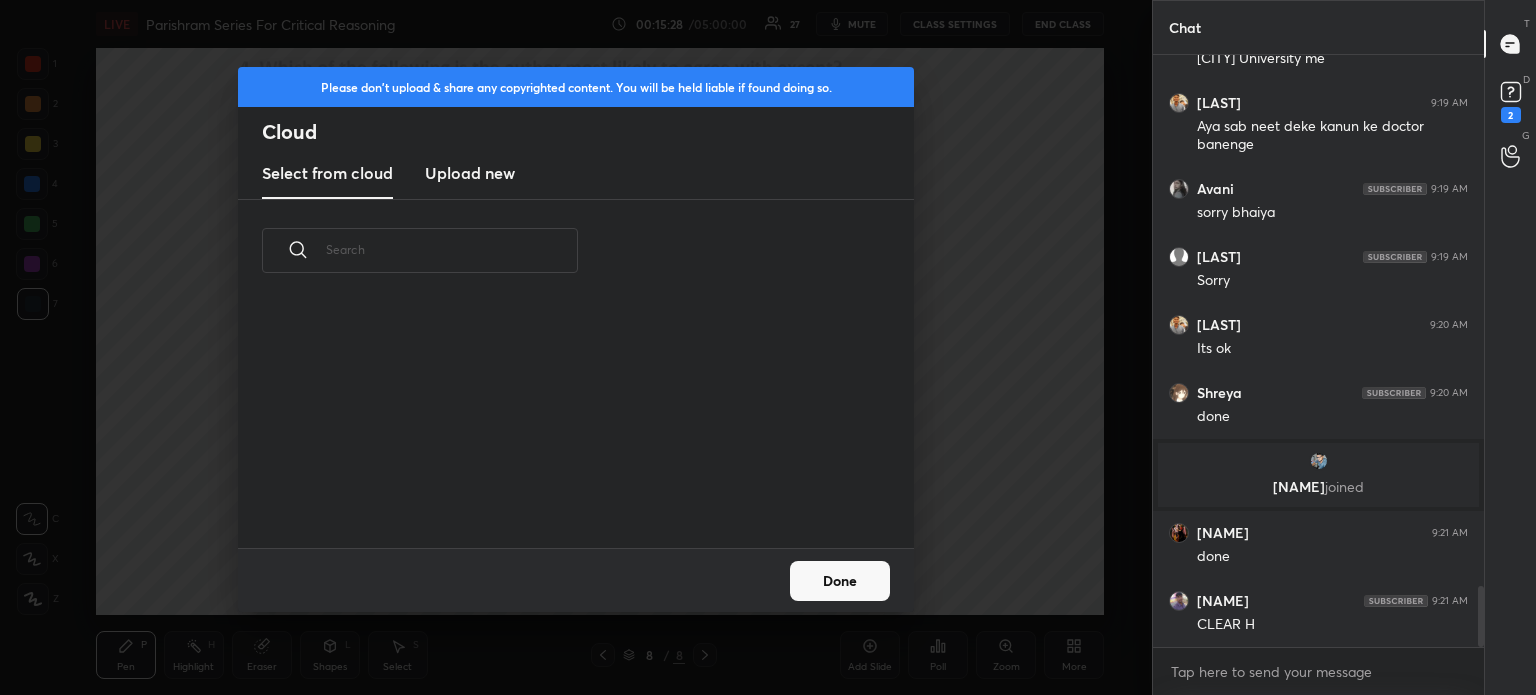 click on "Upload new" at bounding box center [470, 173] 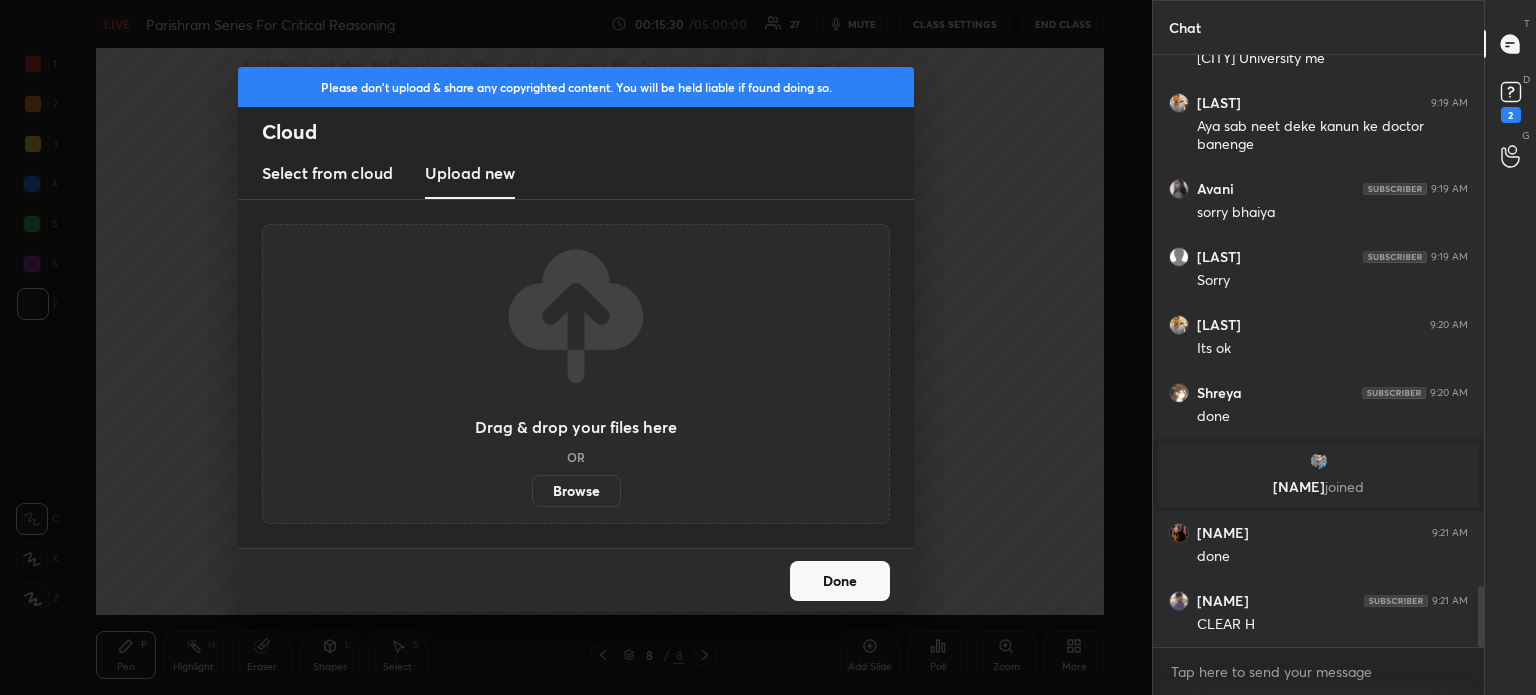 click on "Browse" at bounding box center [576, 491] 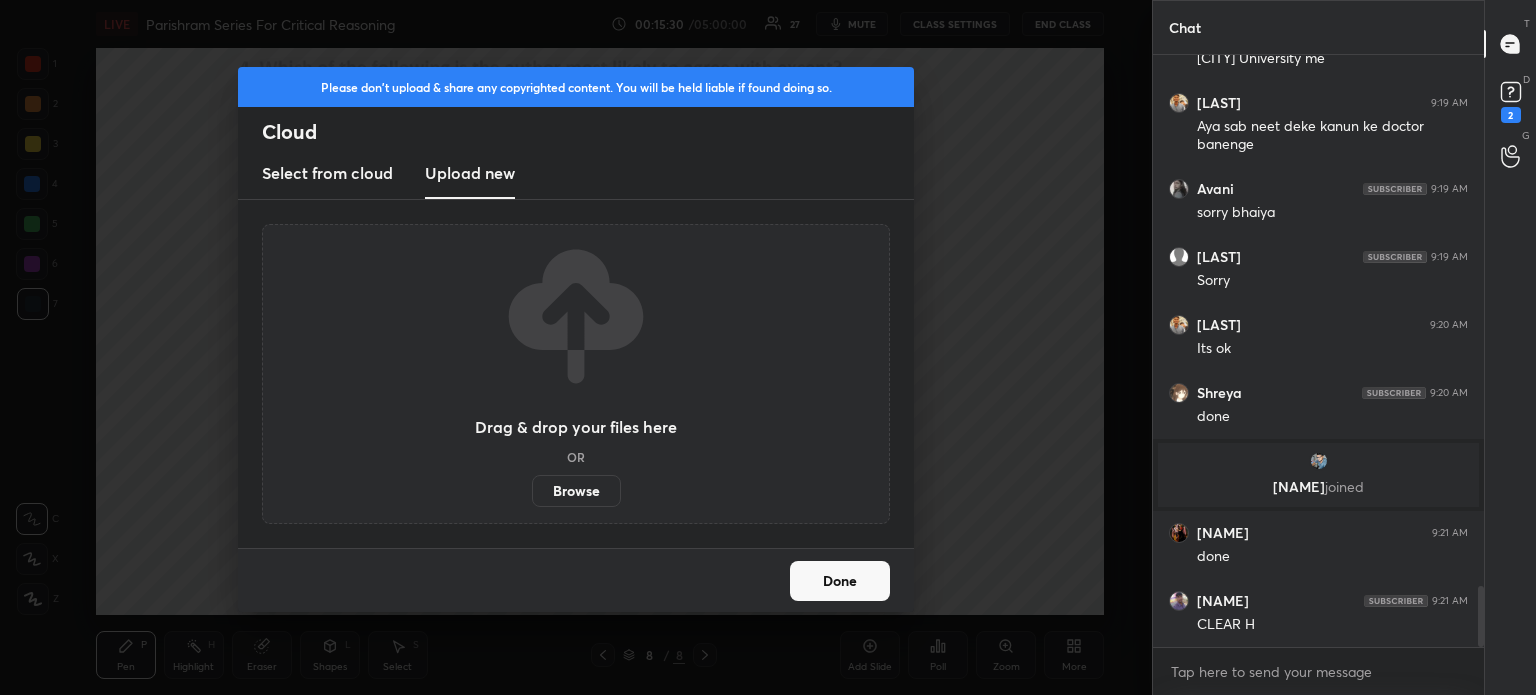 click on "Browse" at bounding box center (532, 491) 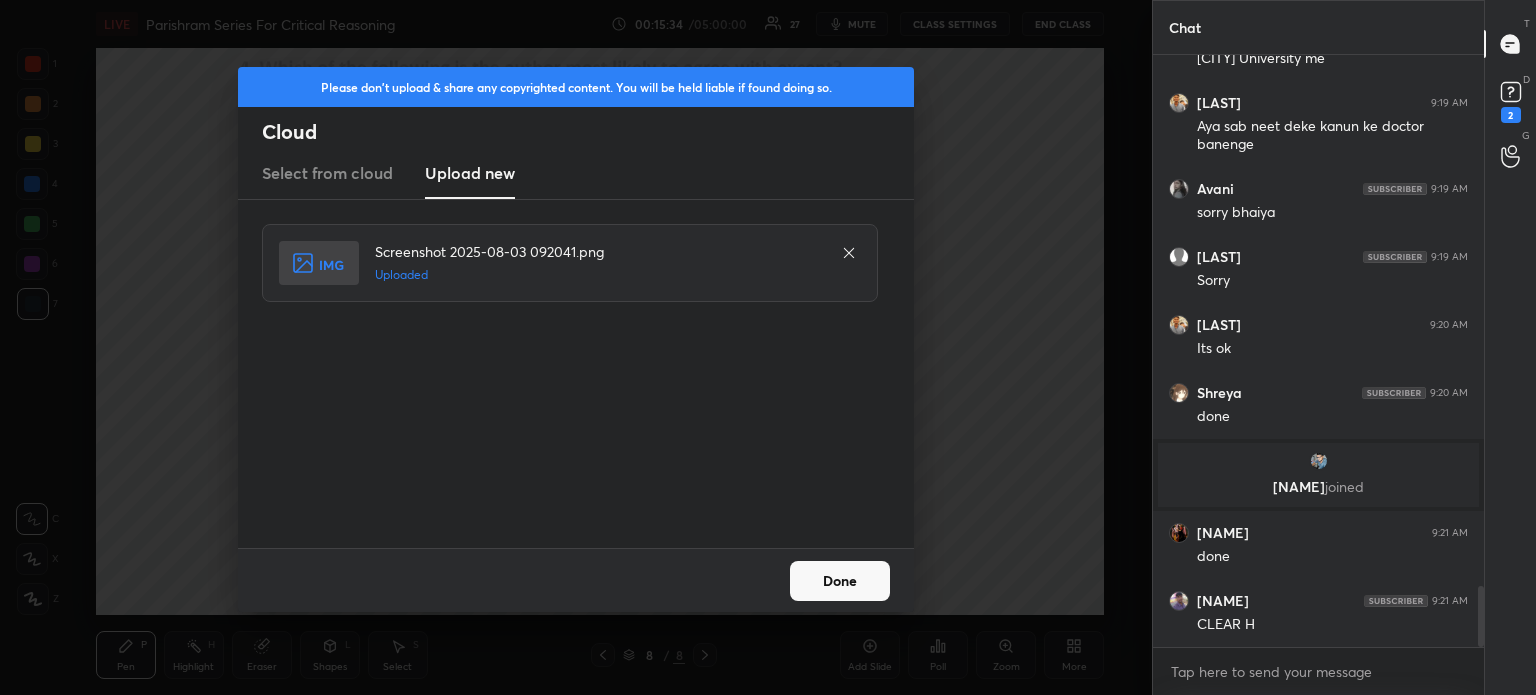 click on "Done" at bounding box center (840, 581) 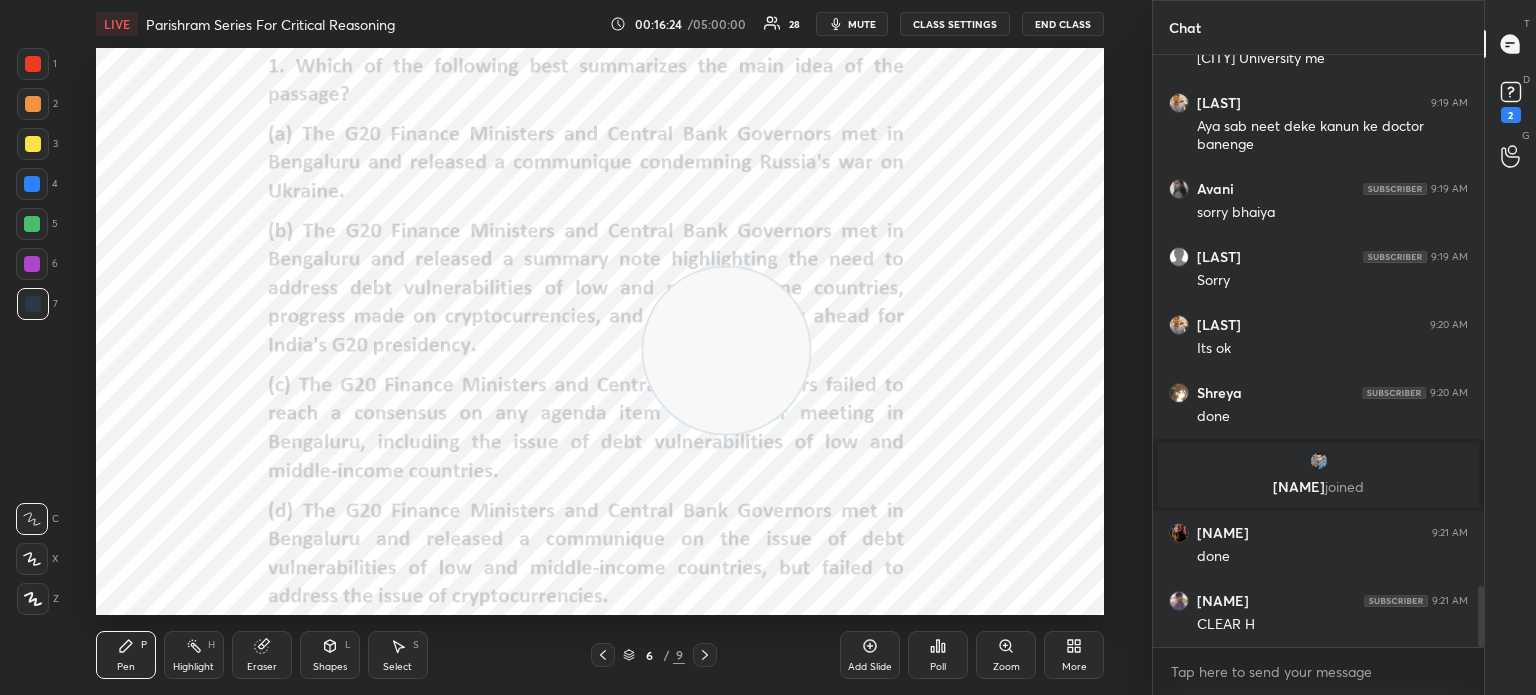 click at bounding box center (726, 350) 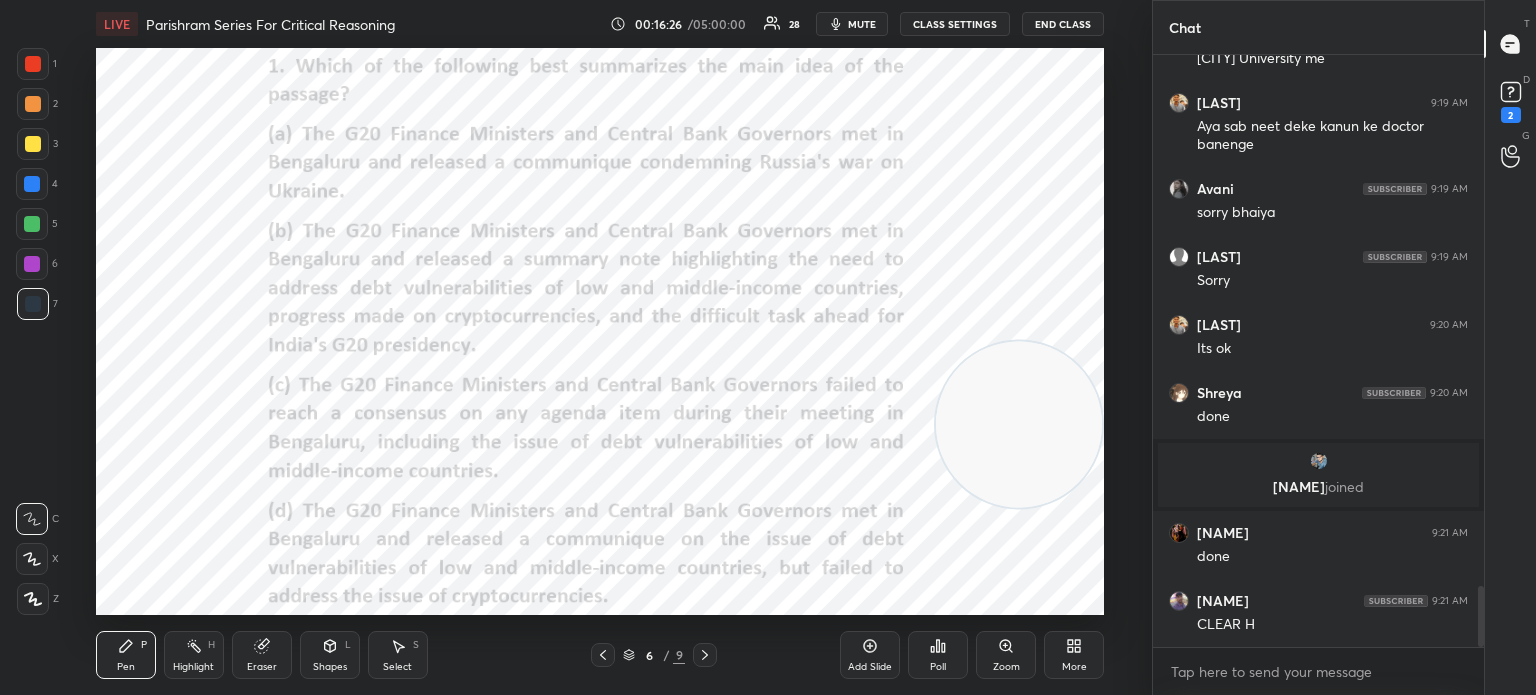 drag, startPoint x: 700, startPoint y: 361, endPoint x: 1002, endPoint y: 435, distance: 310.93408 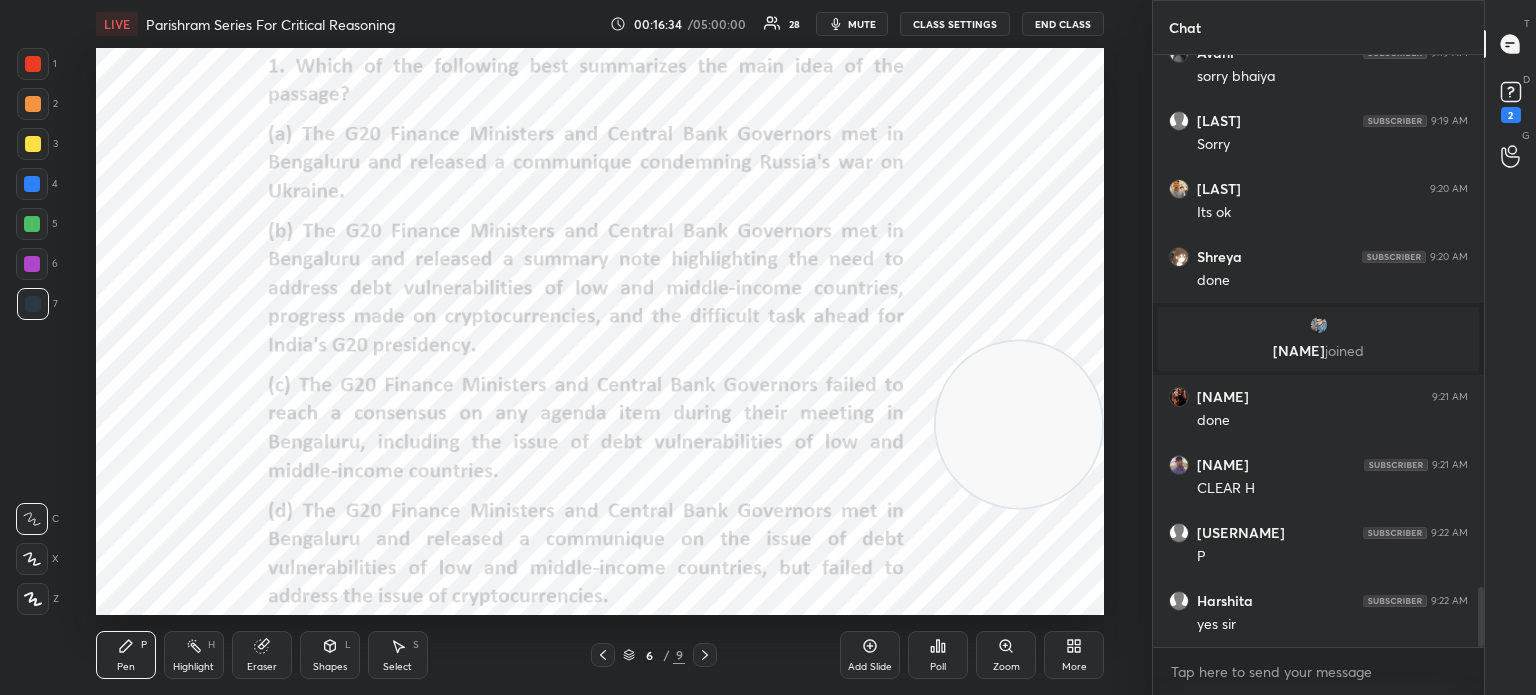 scroll, scrollTop: 5334, scrollLeft: 0, axis: vertical 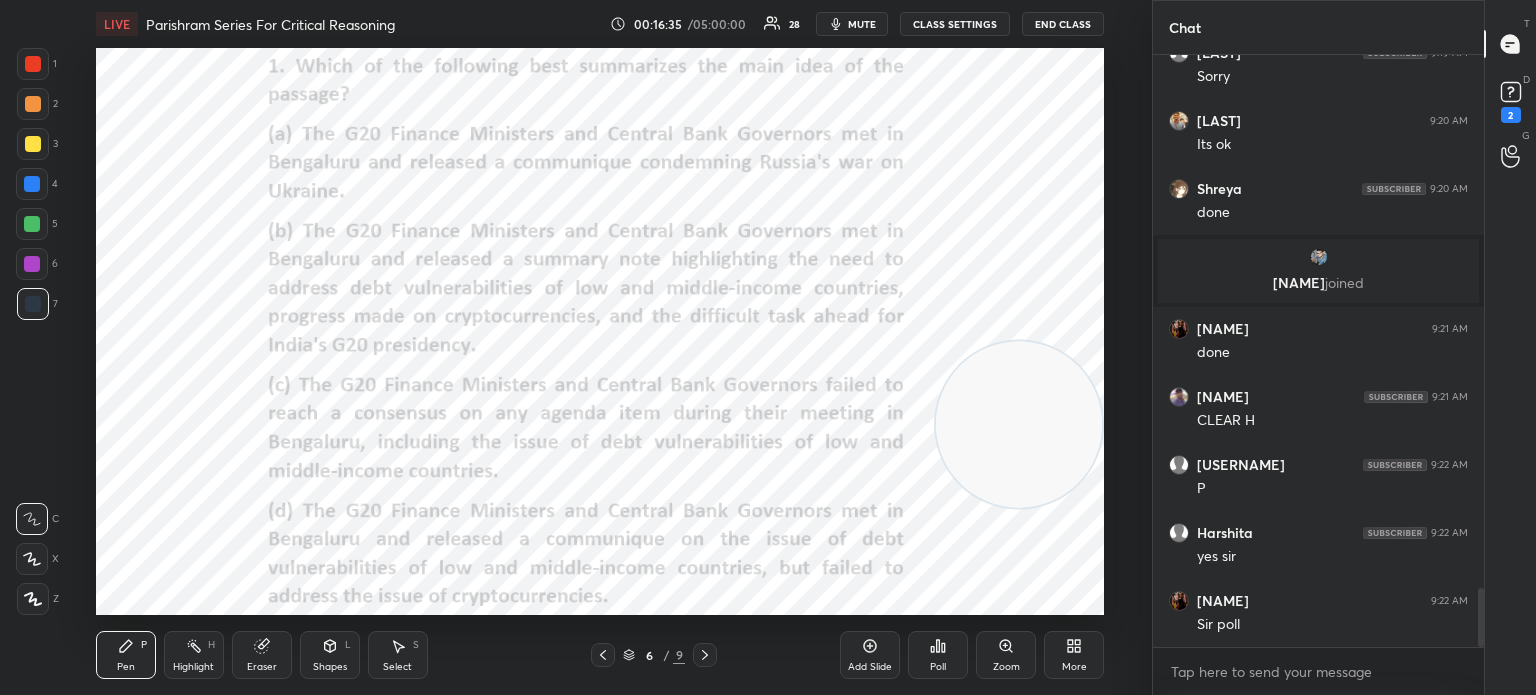 click 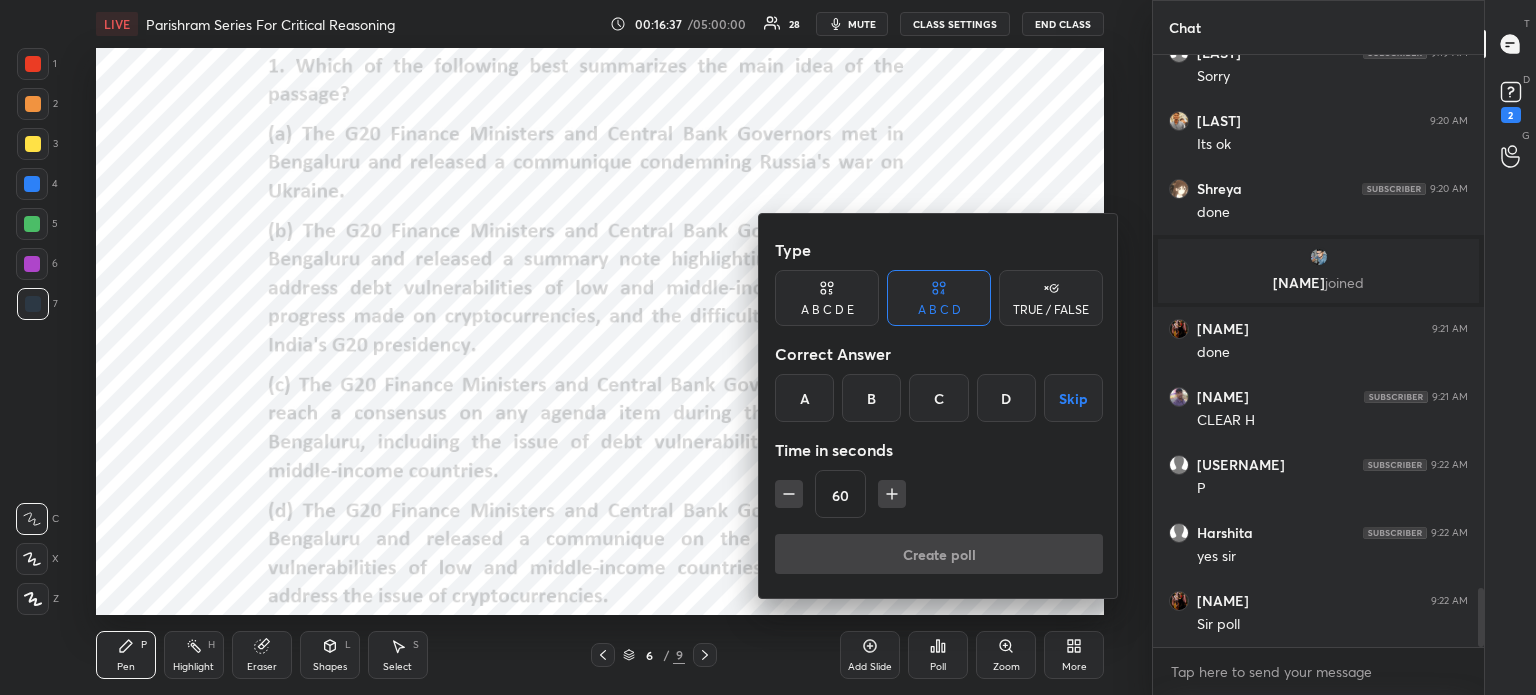 click on "B" at bounding box center [871, 398] 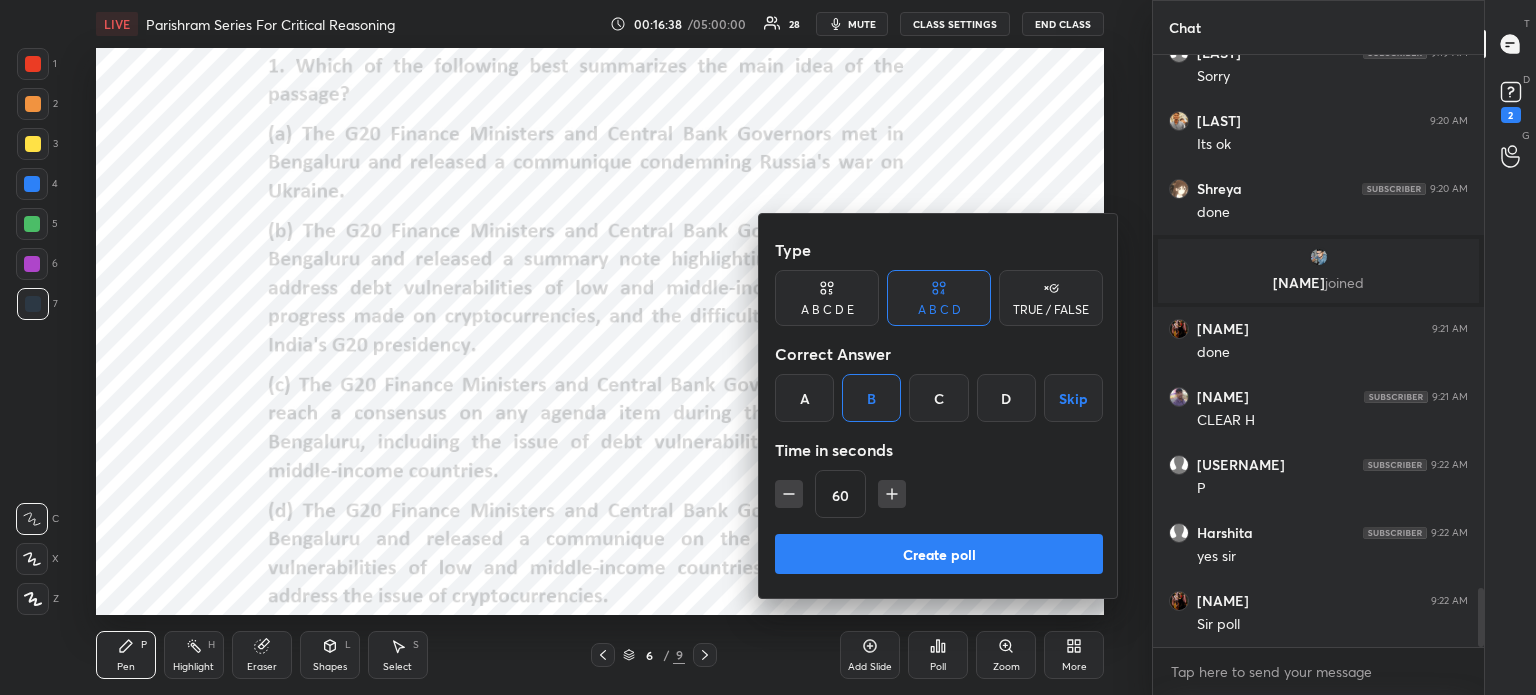 click on "Create poll" at bounding box center [939, 554] 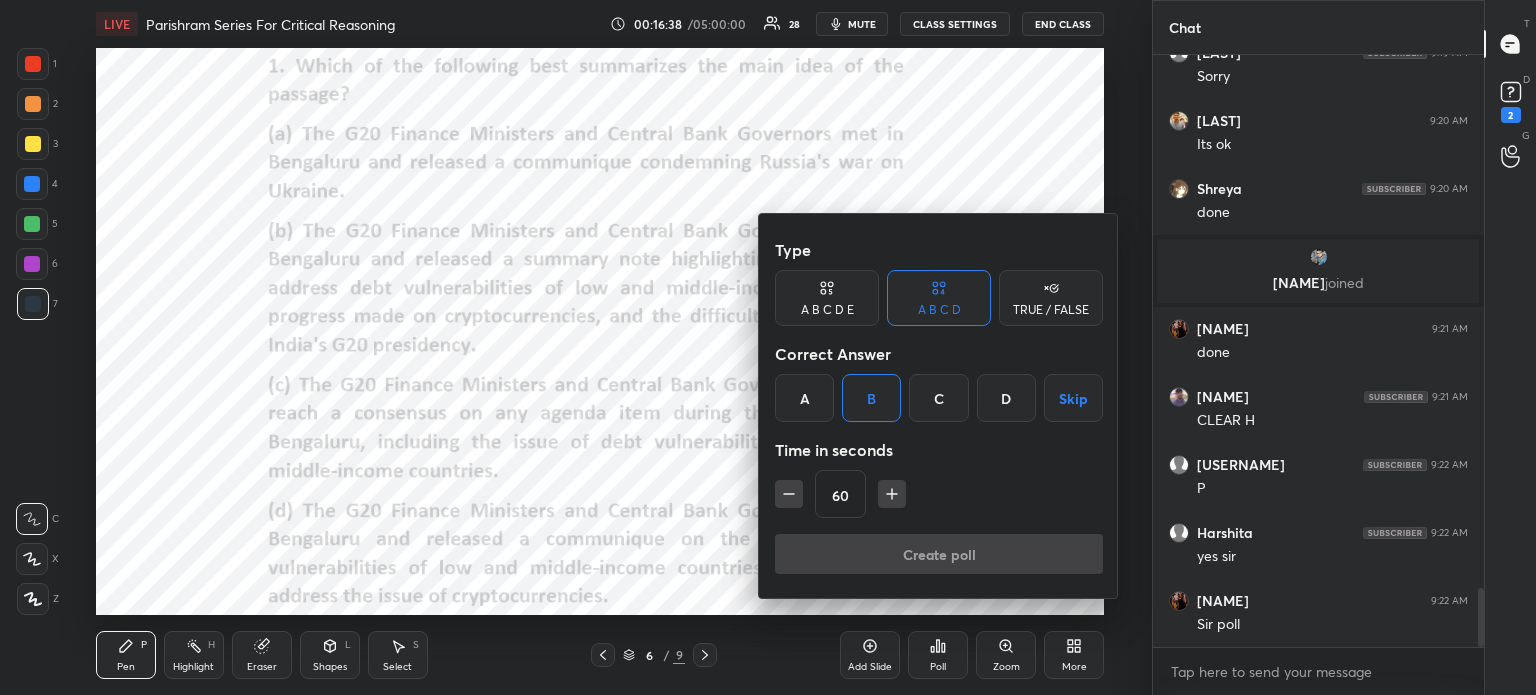 scroll, scrollTop: 563, scrollLeft: 325, axis: both 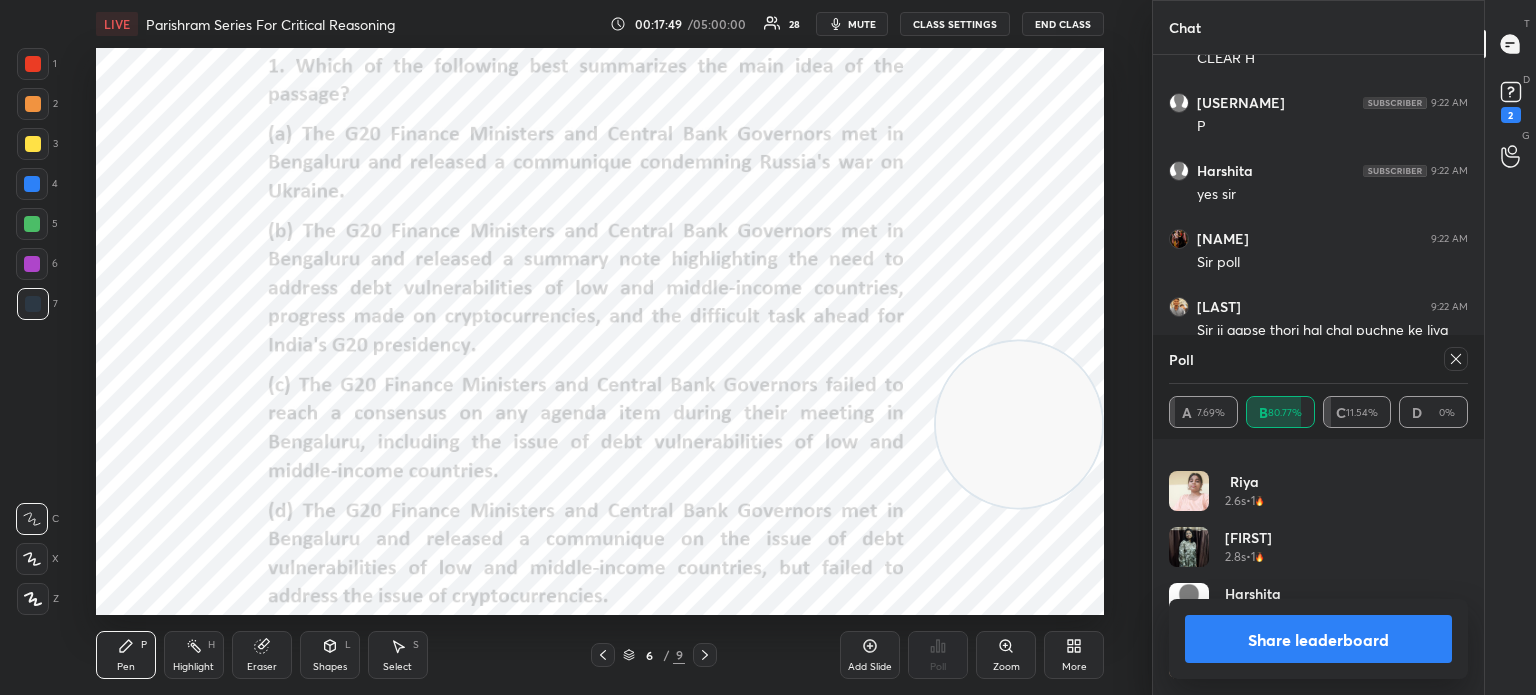 click on "Share leaderboard" at bounding box center (1318, 639) 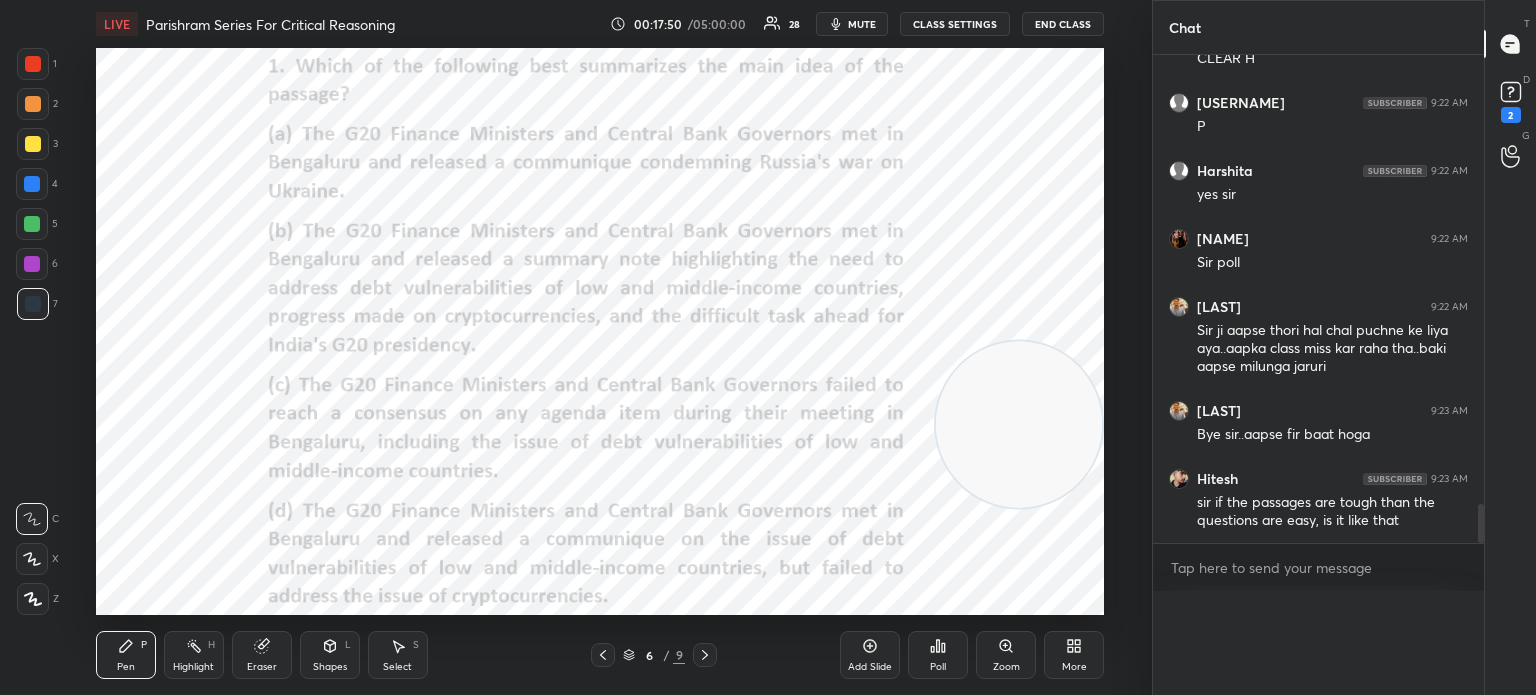 scroll, scrollTop: 129, scrollLeft: 293, axis: both 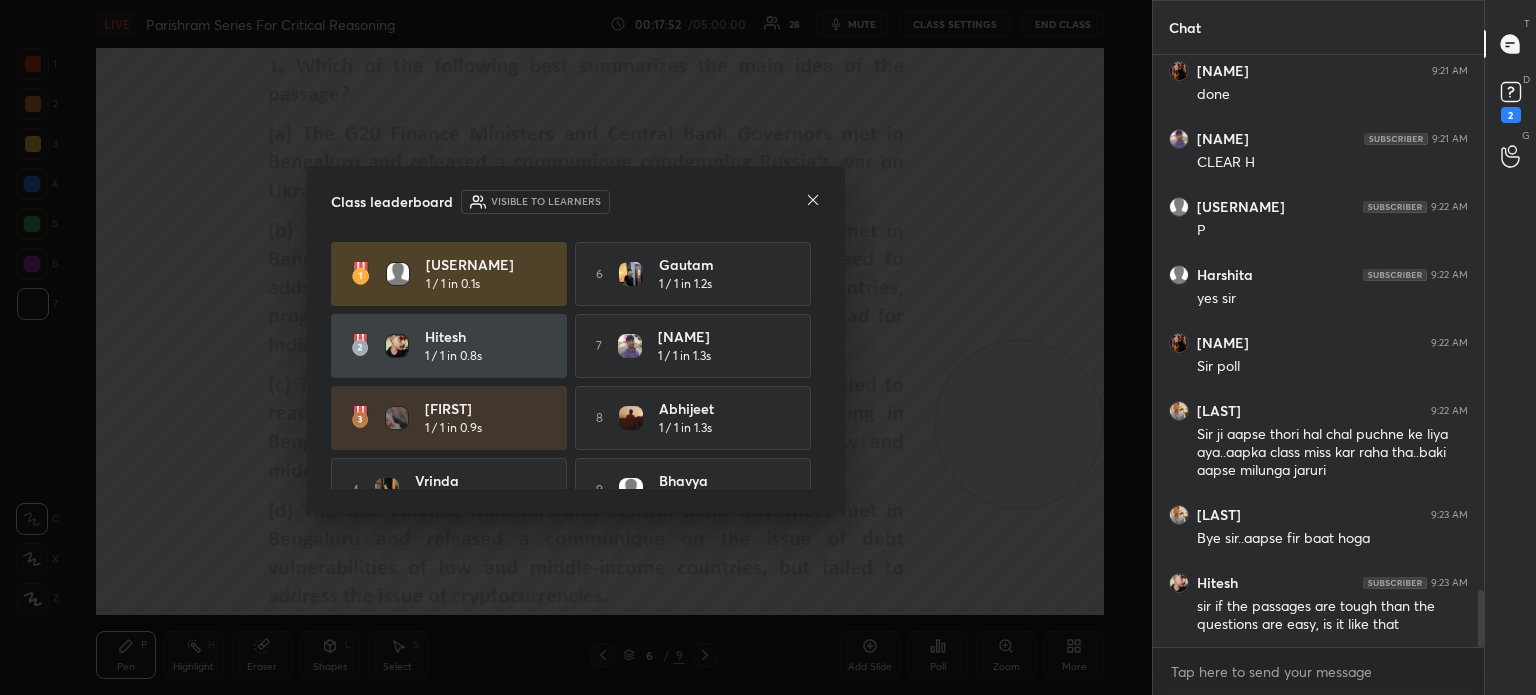 click 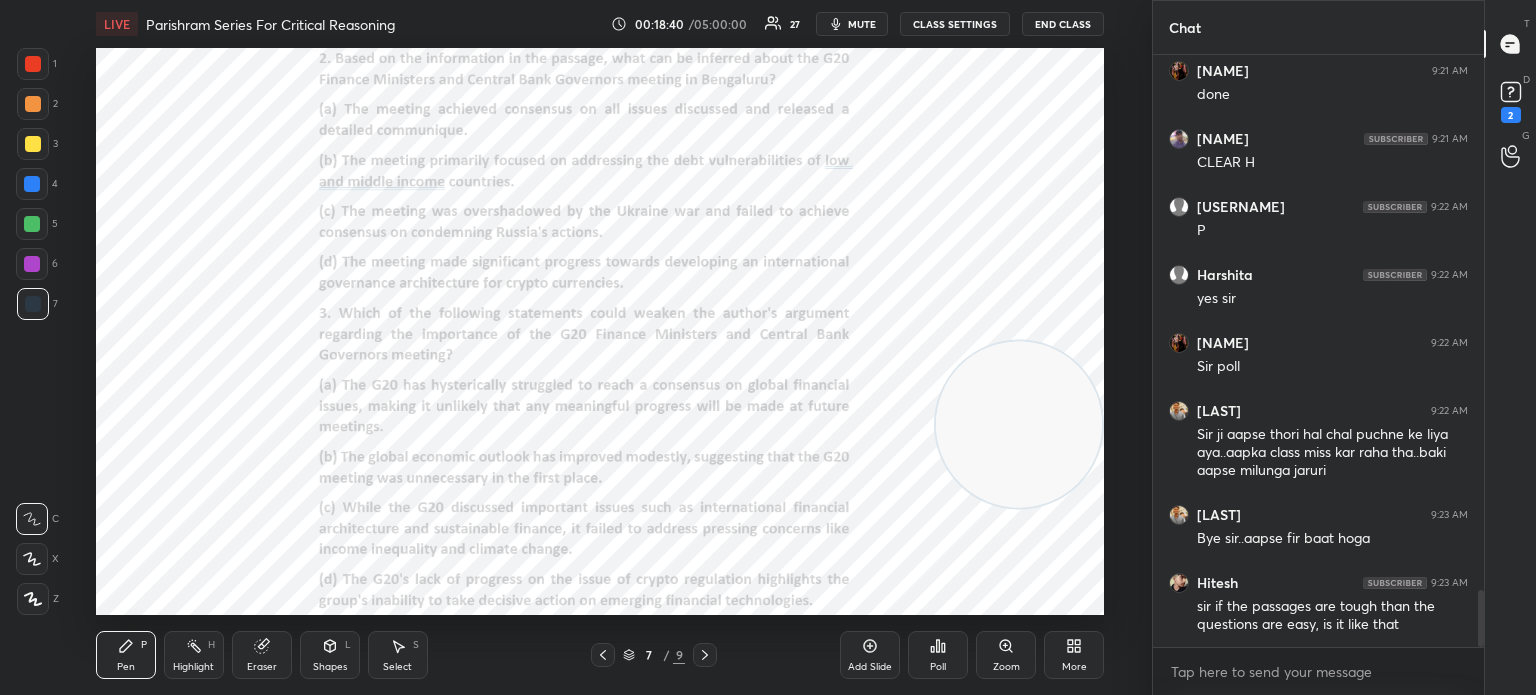 scroll, scrollTop: 5660, scrollLeft: 0, axis: vertical 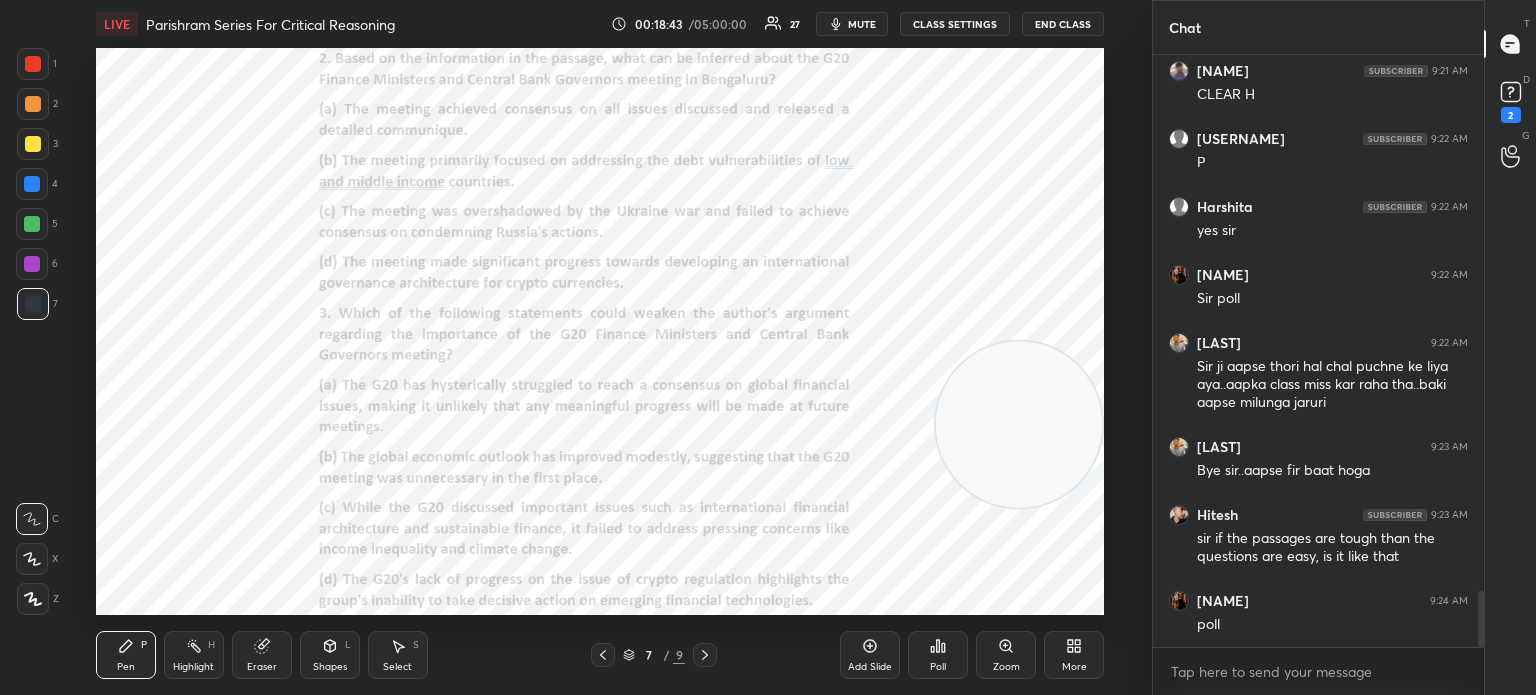 click on "Poll" at bounding box center (938, 667) 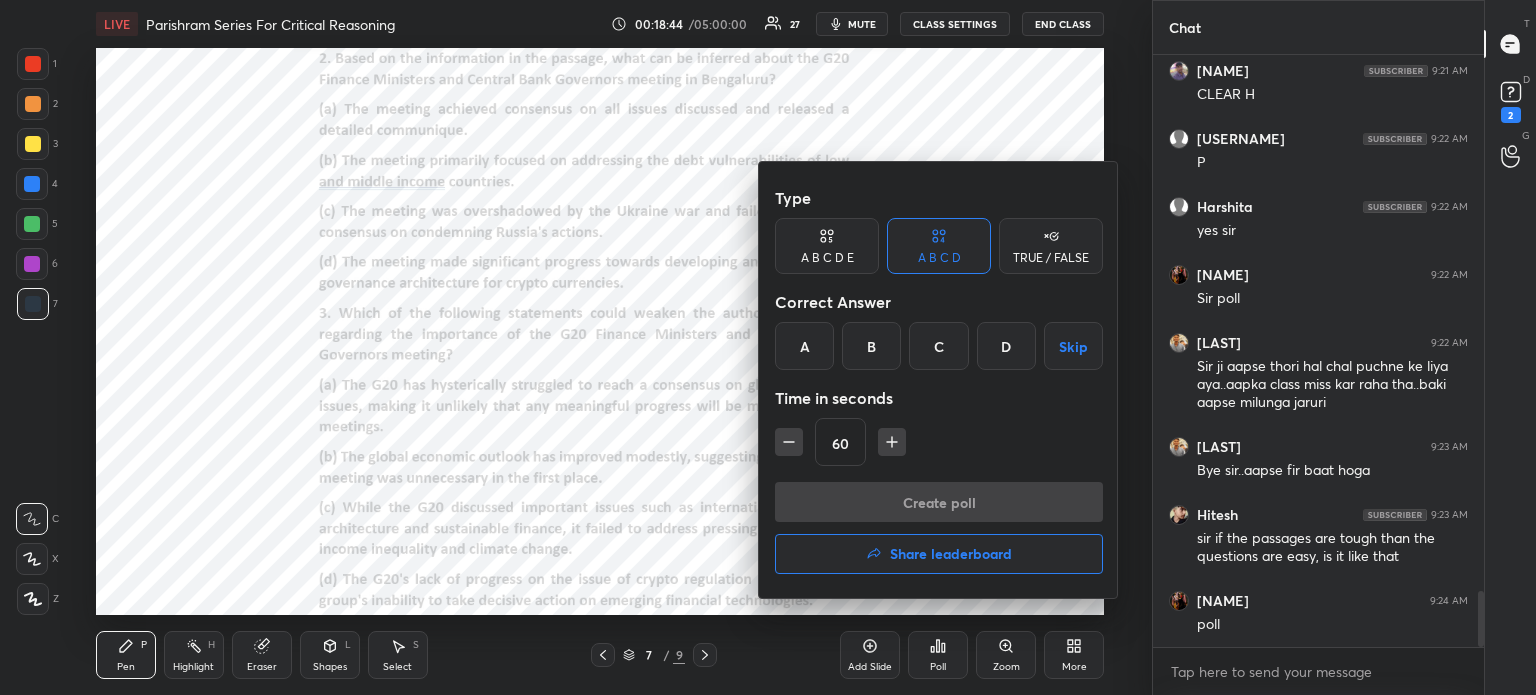 click on "C" at bounding box center (938, 346) 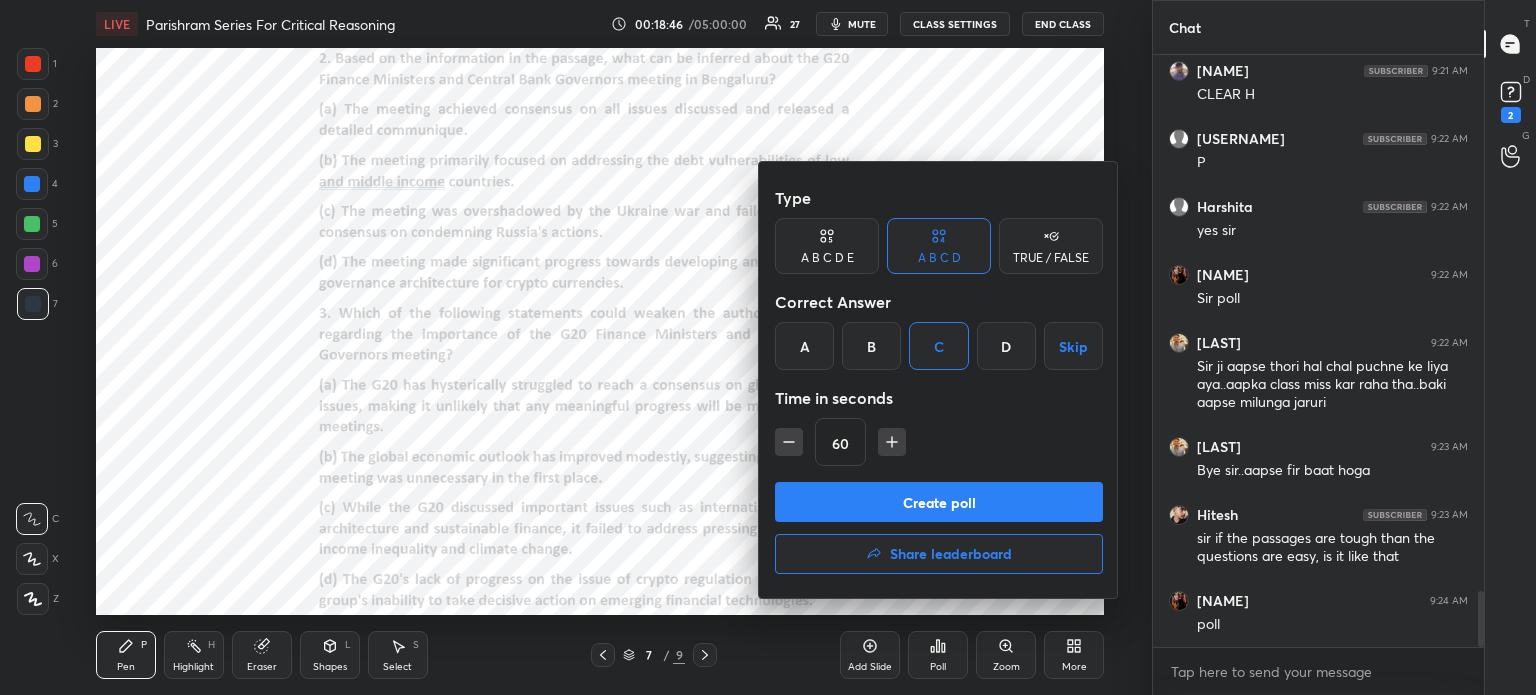click on "Create poll" at bounding box center [939, 502] 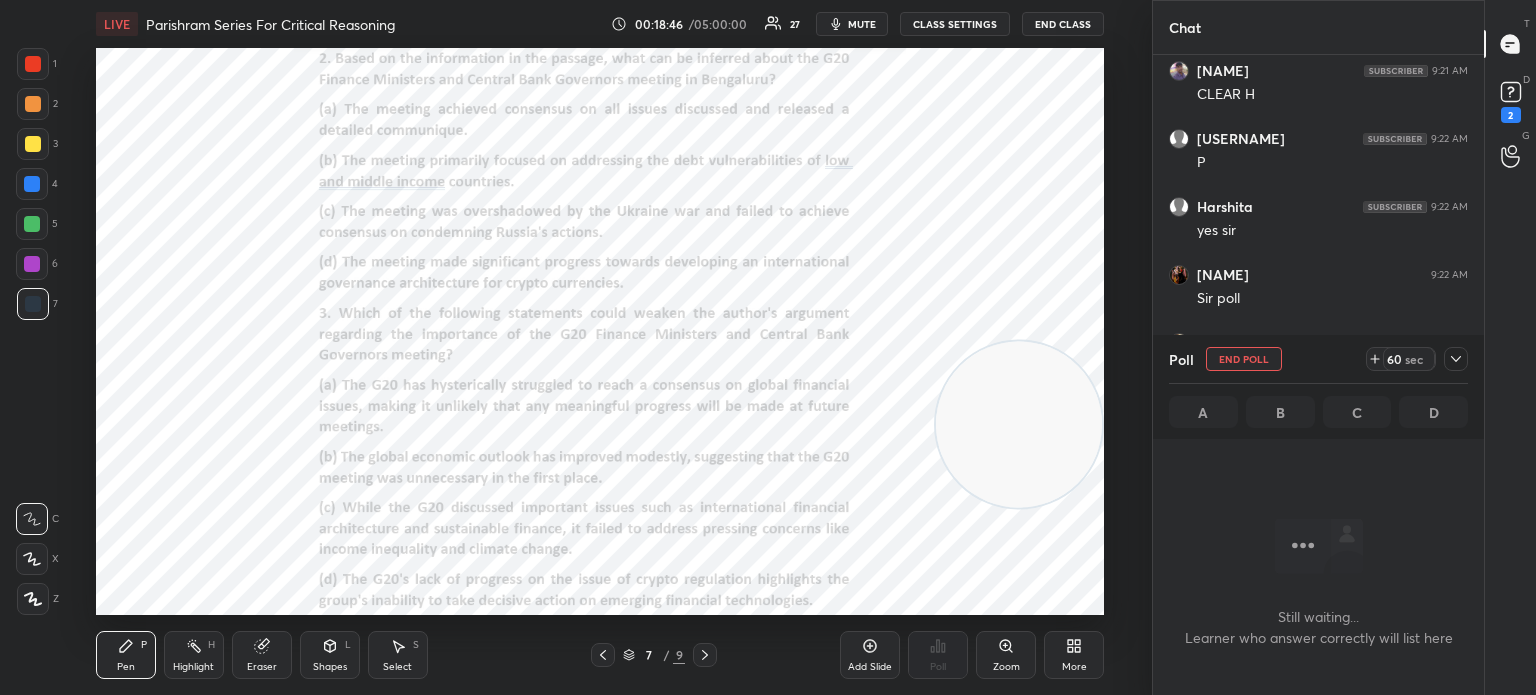scroll, scrollTop: 6, scrollLeft: 6, axis: both 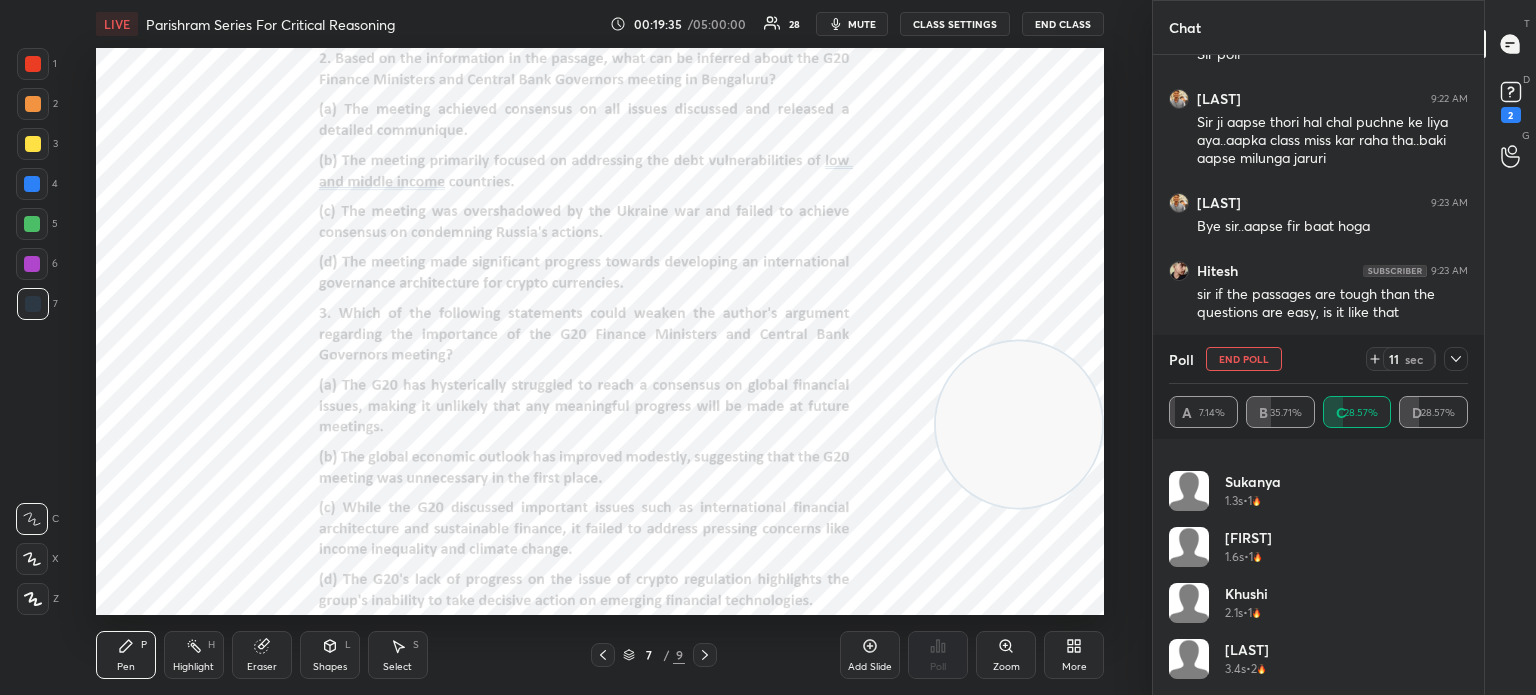 click 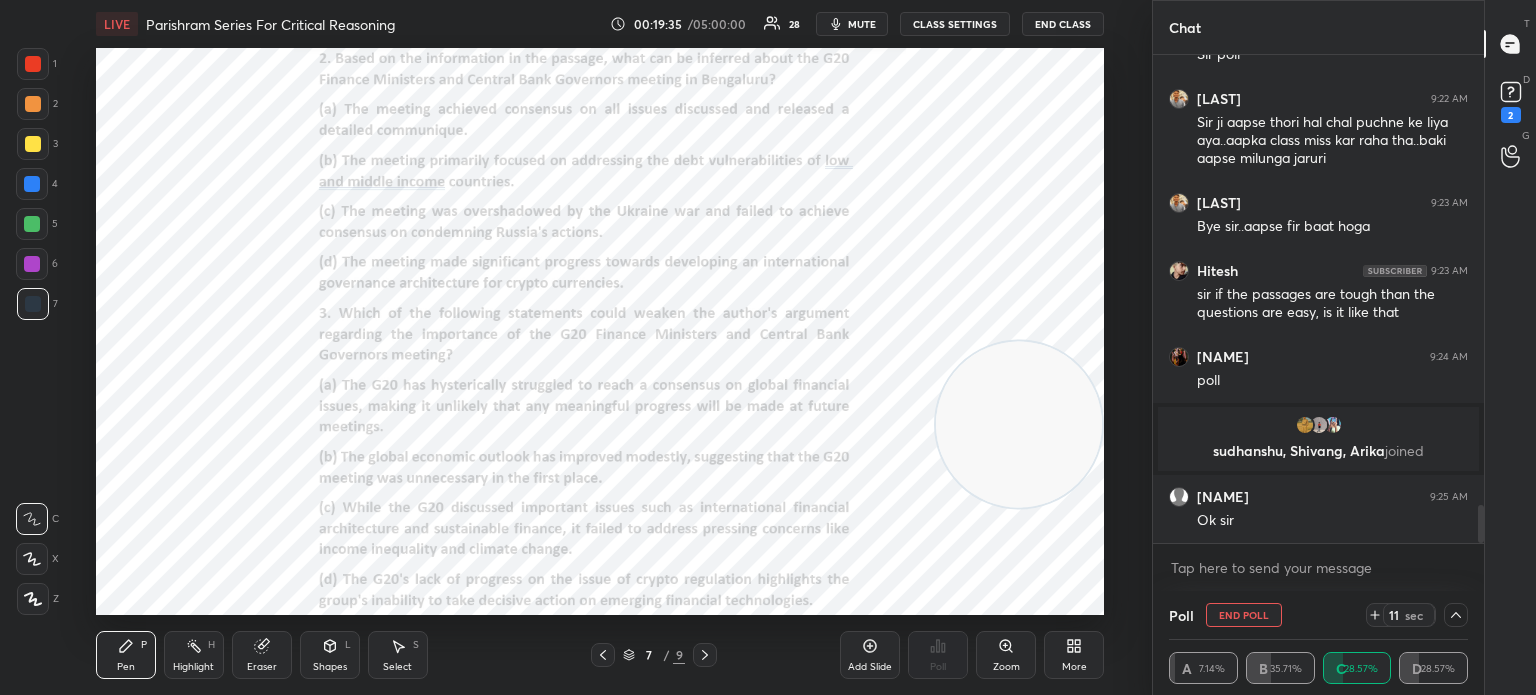 scroll, scrollTop: 0, scrollLeft: 0, axis: both 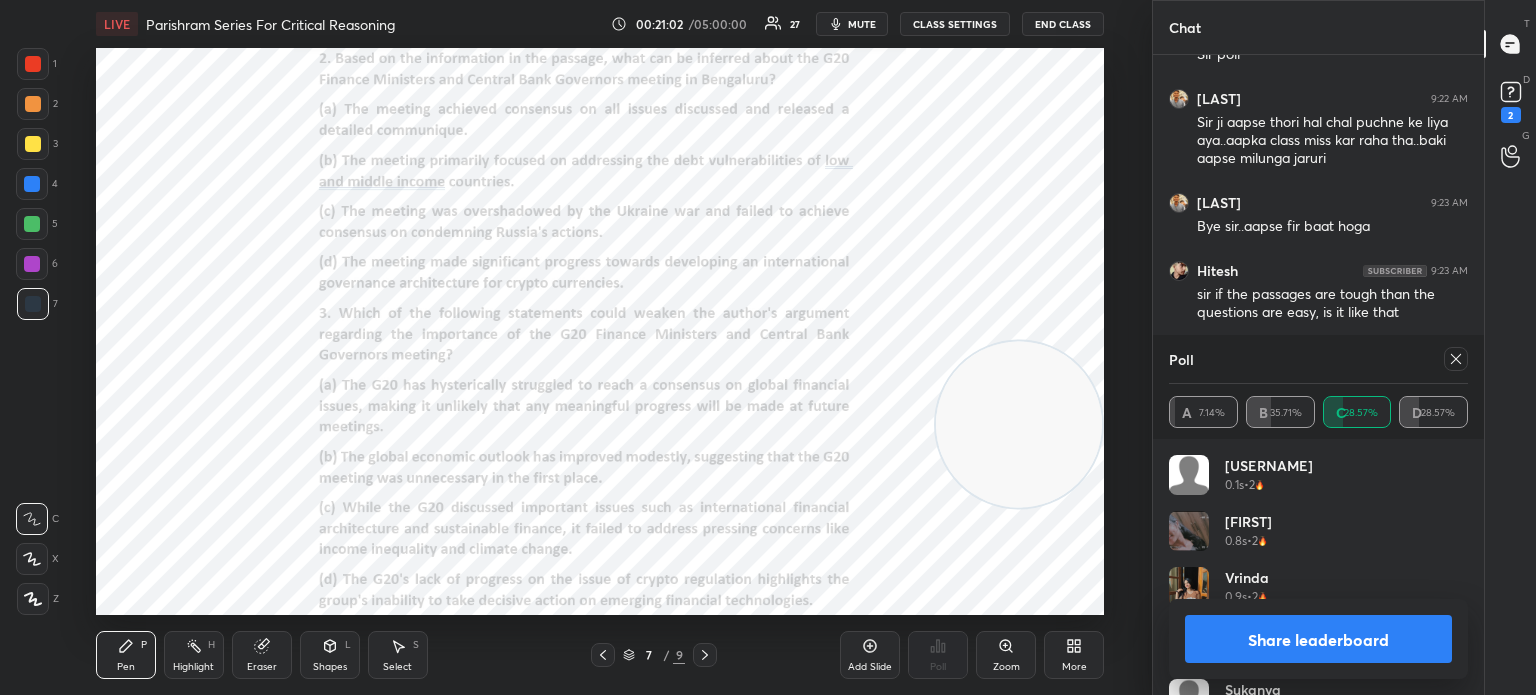 click 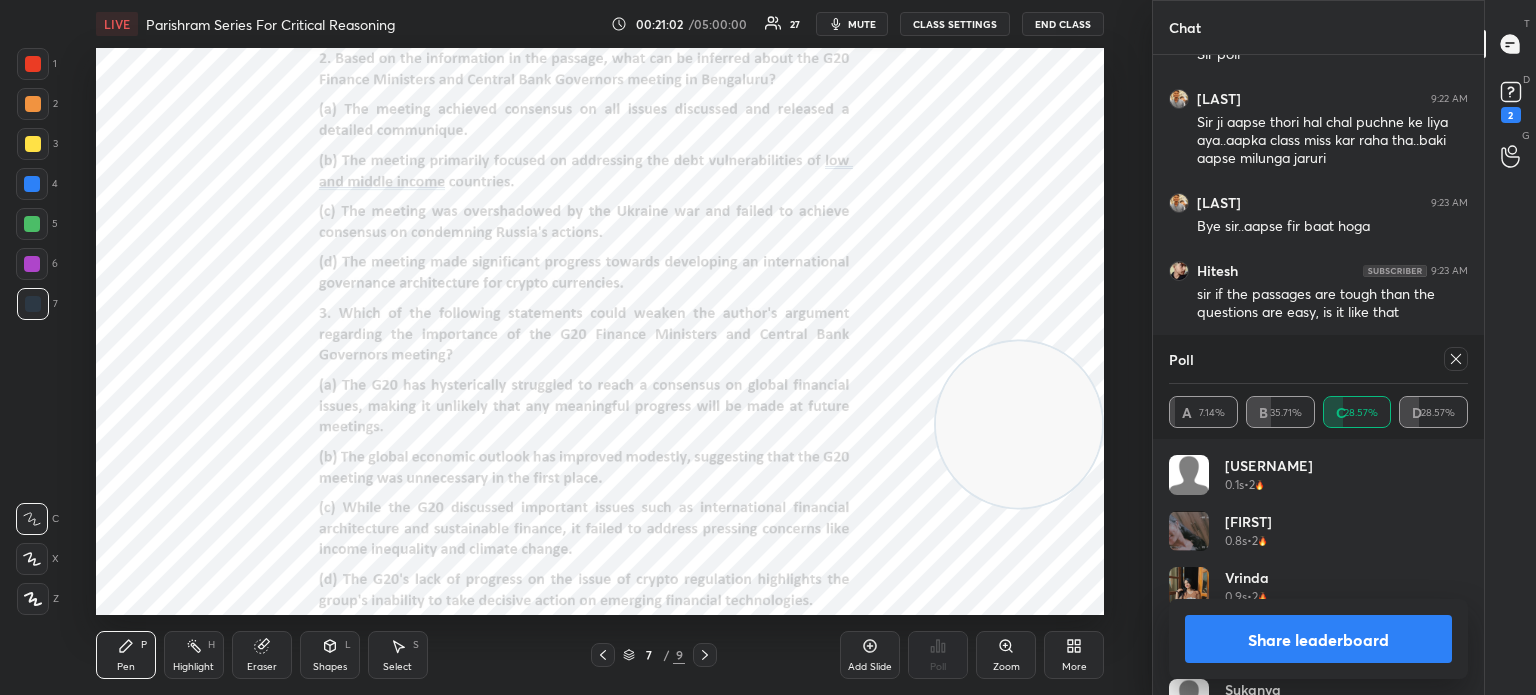 scroll, scrollTop: 151, scrollLeft: 293, axis: both 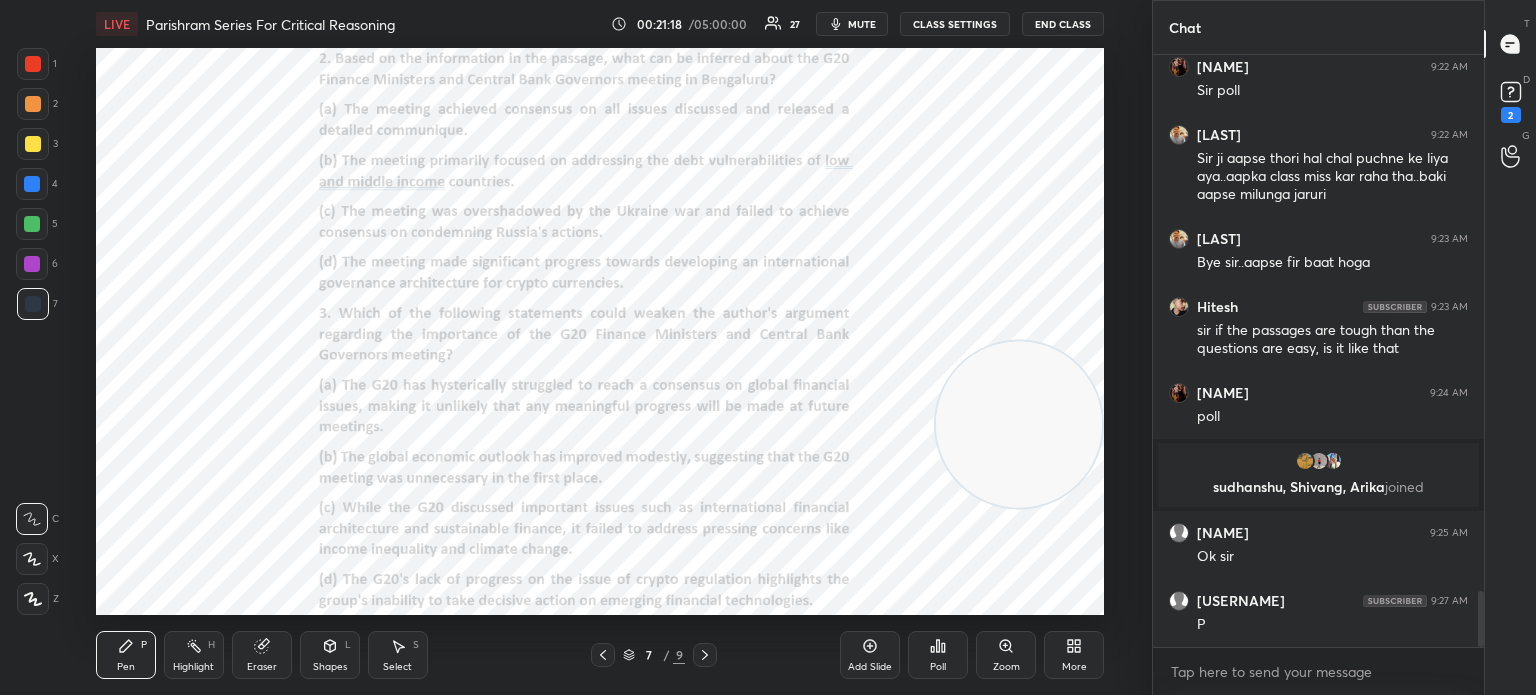 click on "Poll" at bounding box center [938, 667] 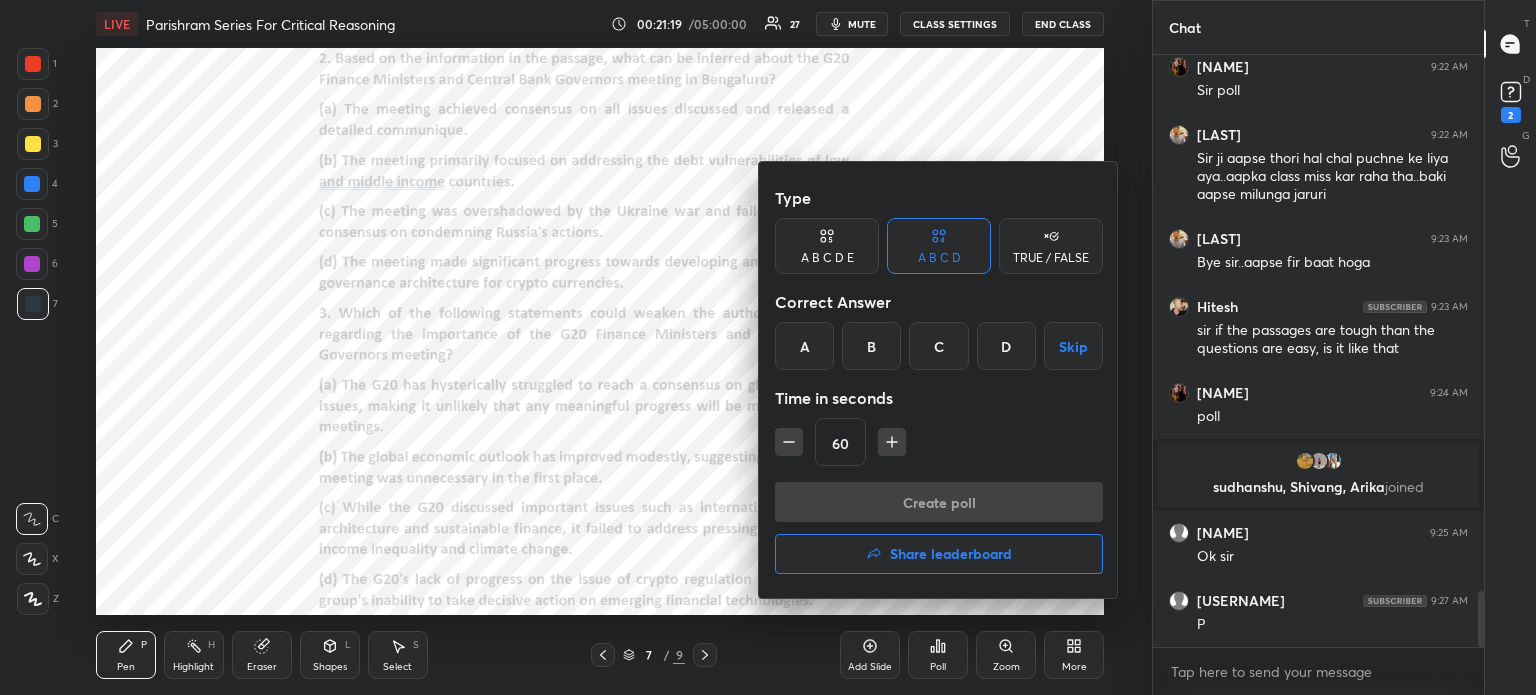 click on "C" at bounding box center (938, 346) 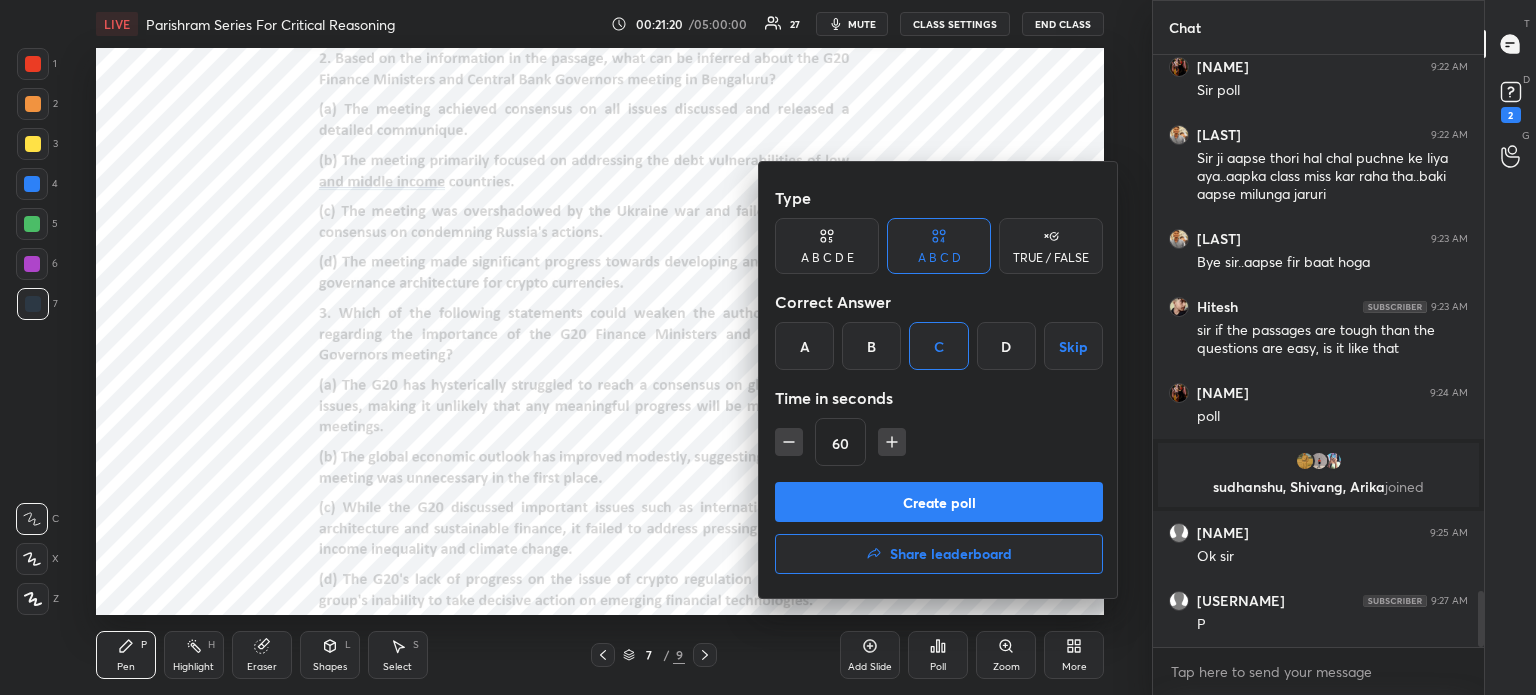 click on "Create poll" at bounding box center [939, 502] 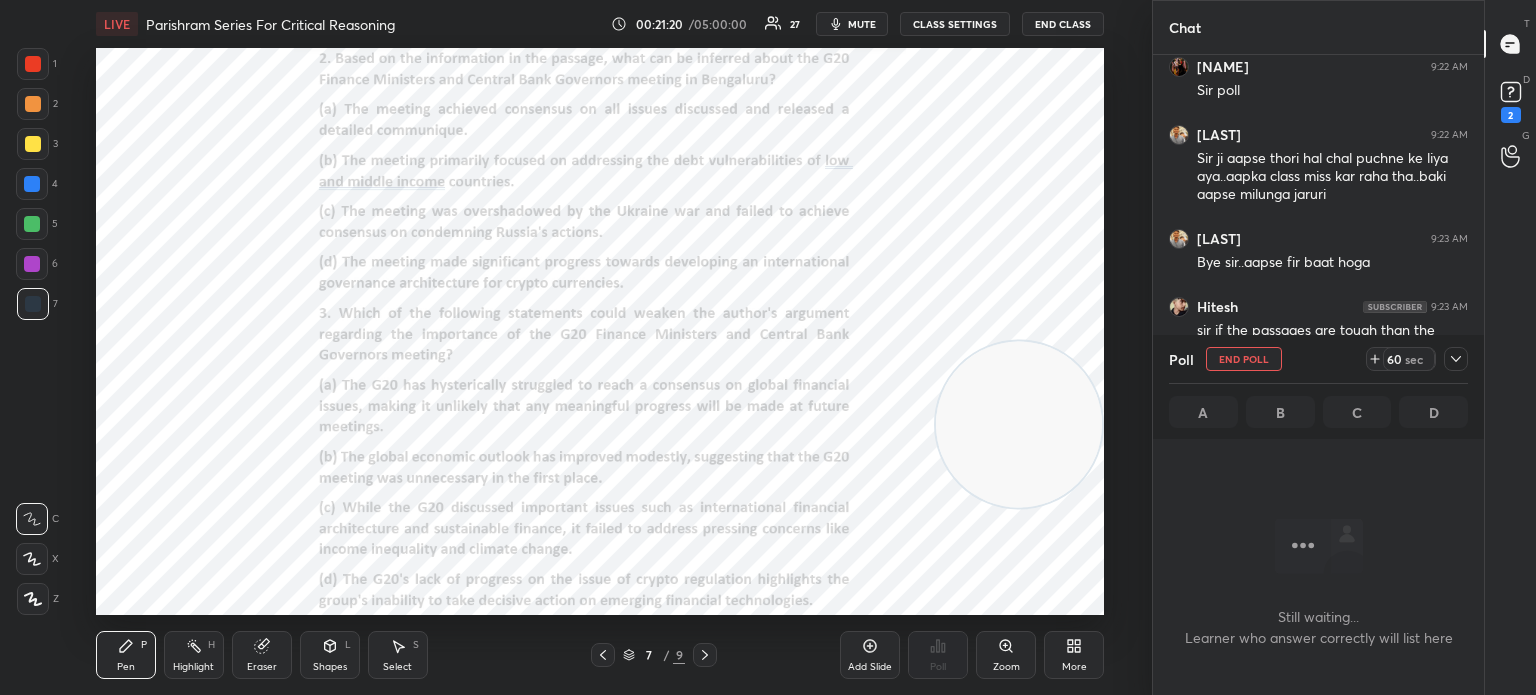 scroll, scrollTop: 6, scrollLeft: 6, axis: both 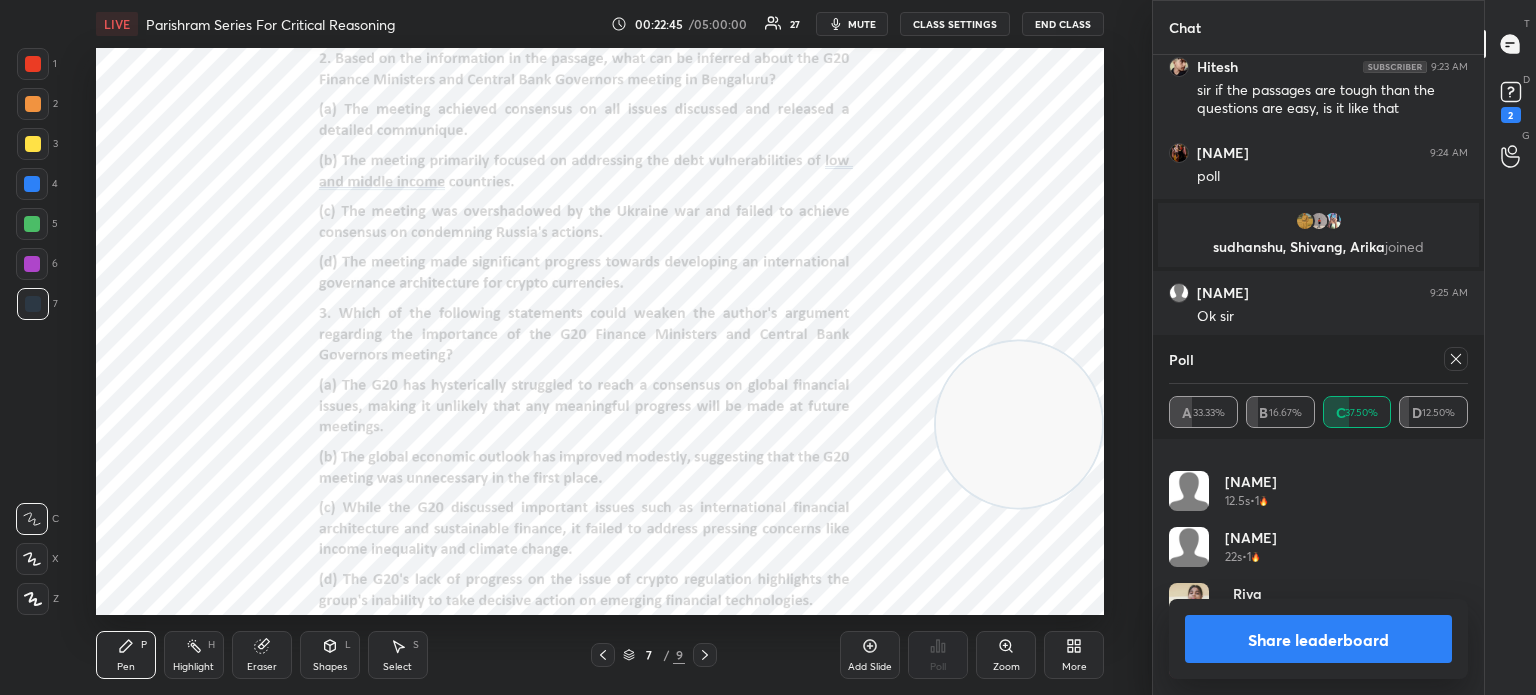 click 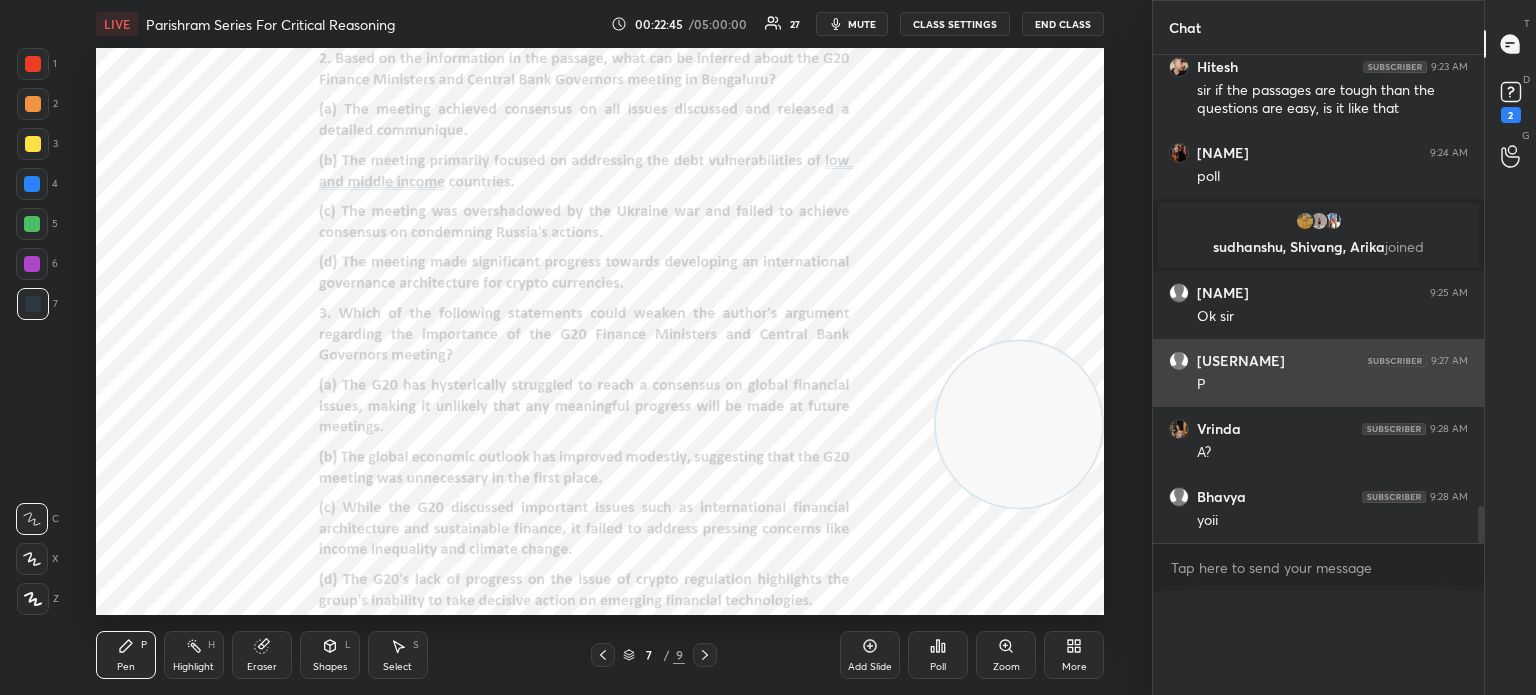 scroll, scrollTop: 7, scrollLeft: 6, axis: both 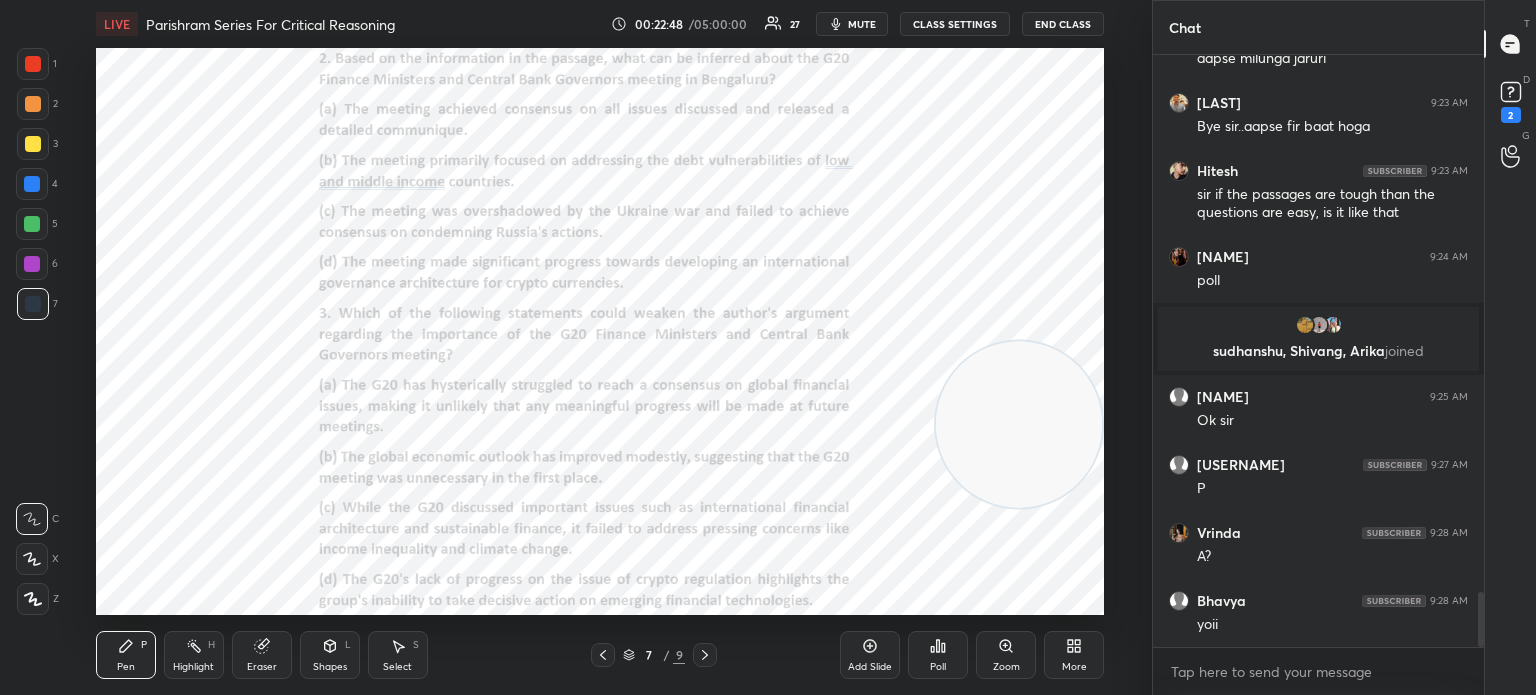 click 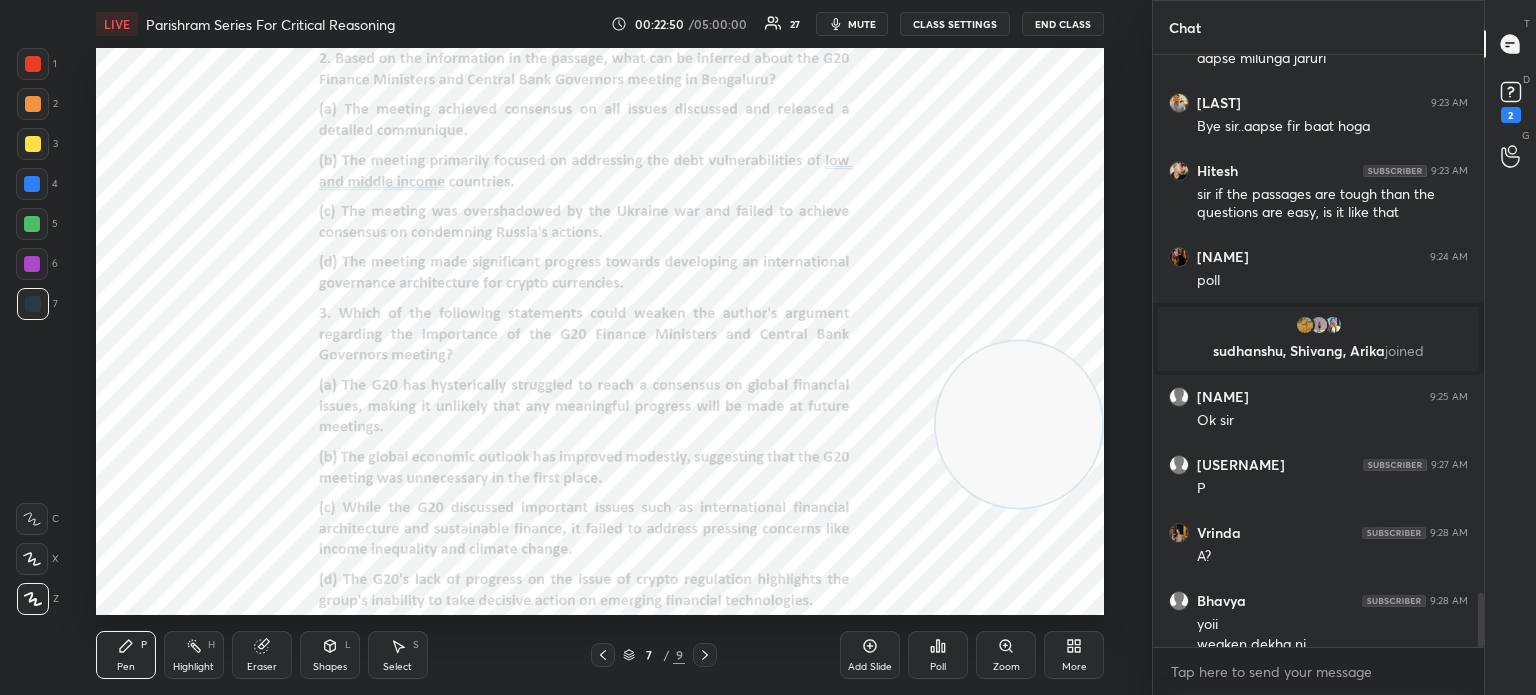 scroll, scrollTop: 5840, scrollLeft: 0, axis: vertical 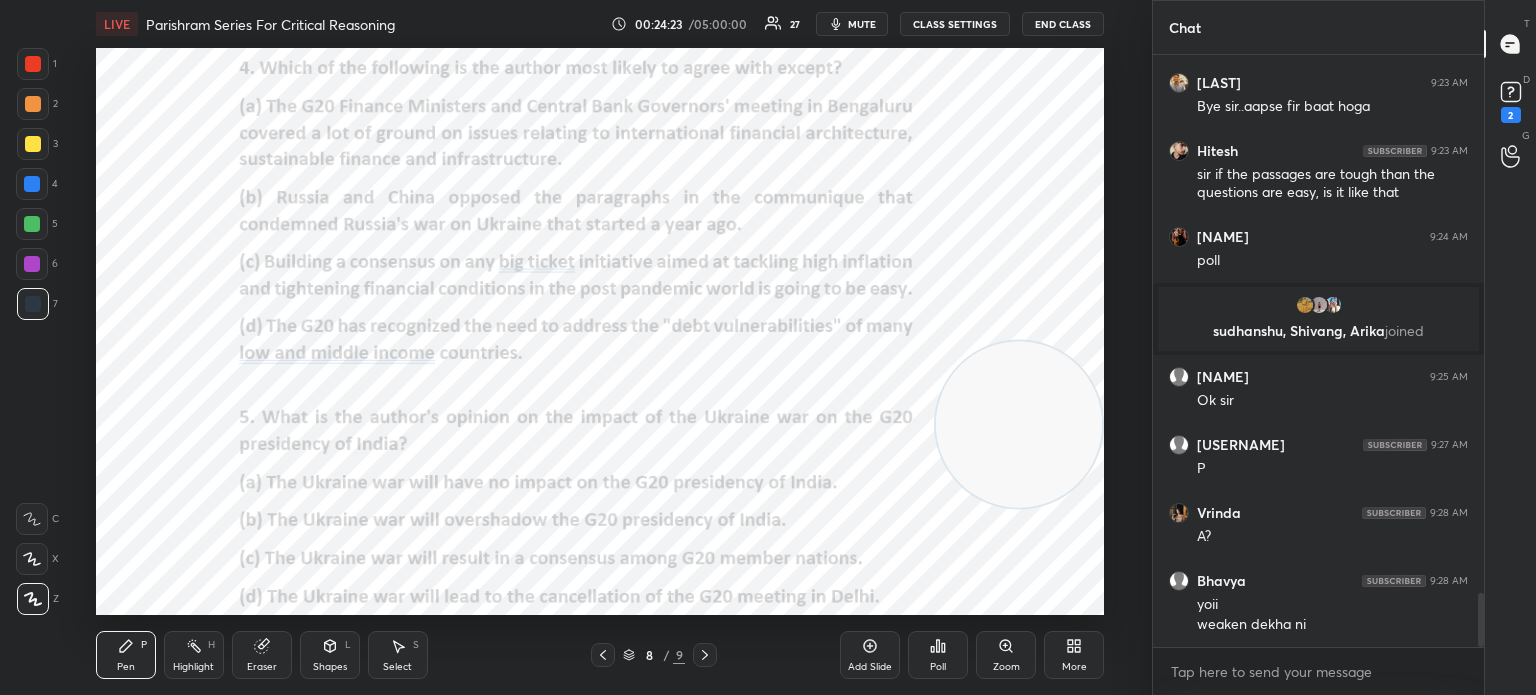click on "Poll" at bounding box center (938, 655) 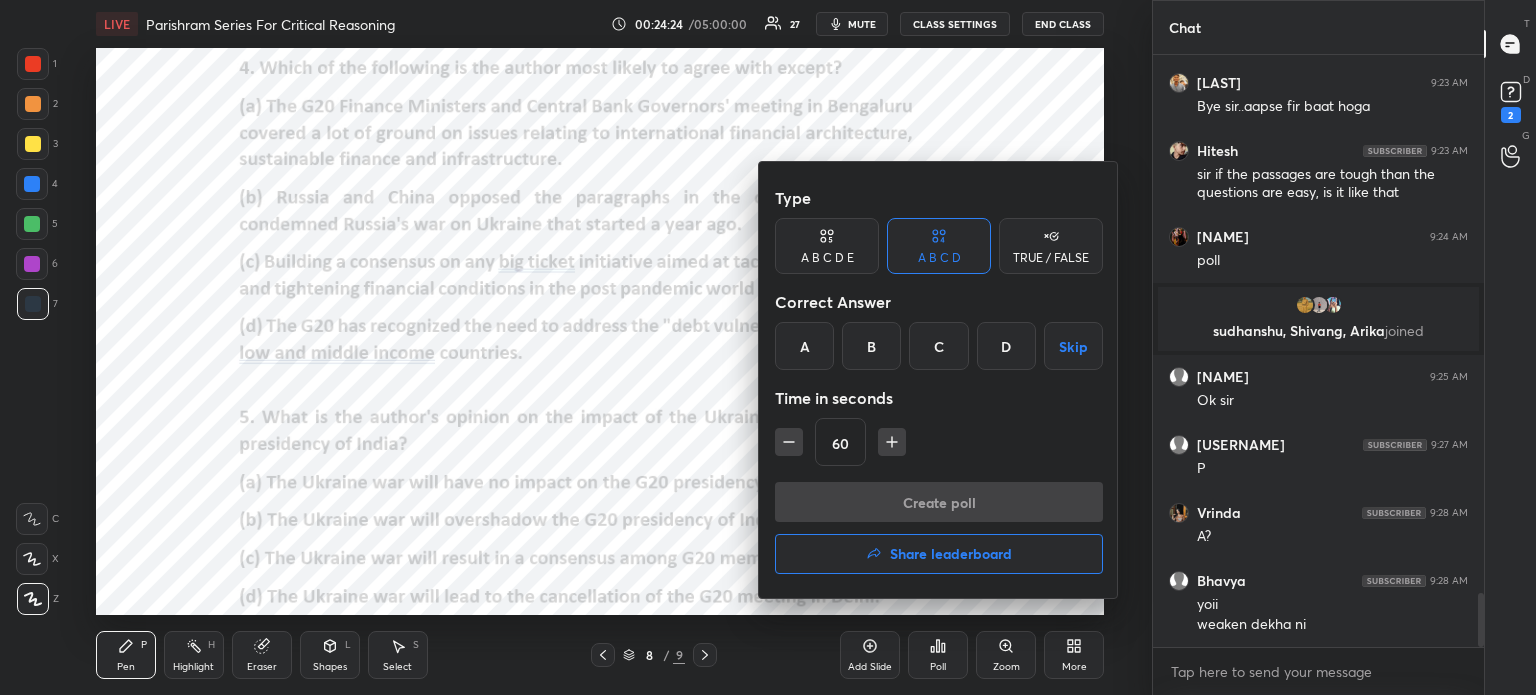 click on "C" at bounding box center (938, 346) 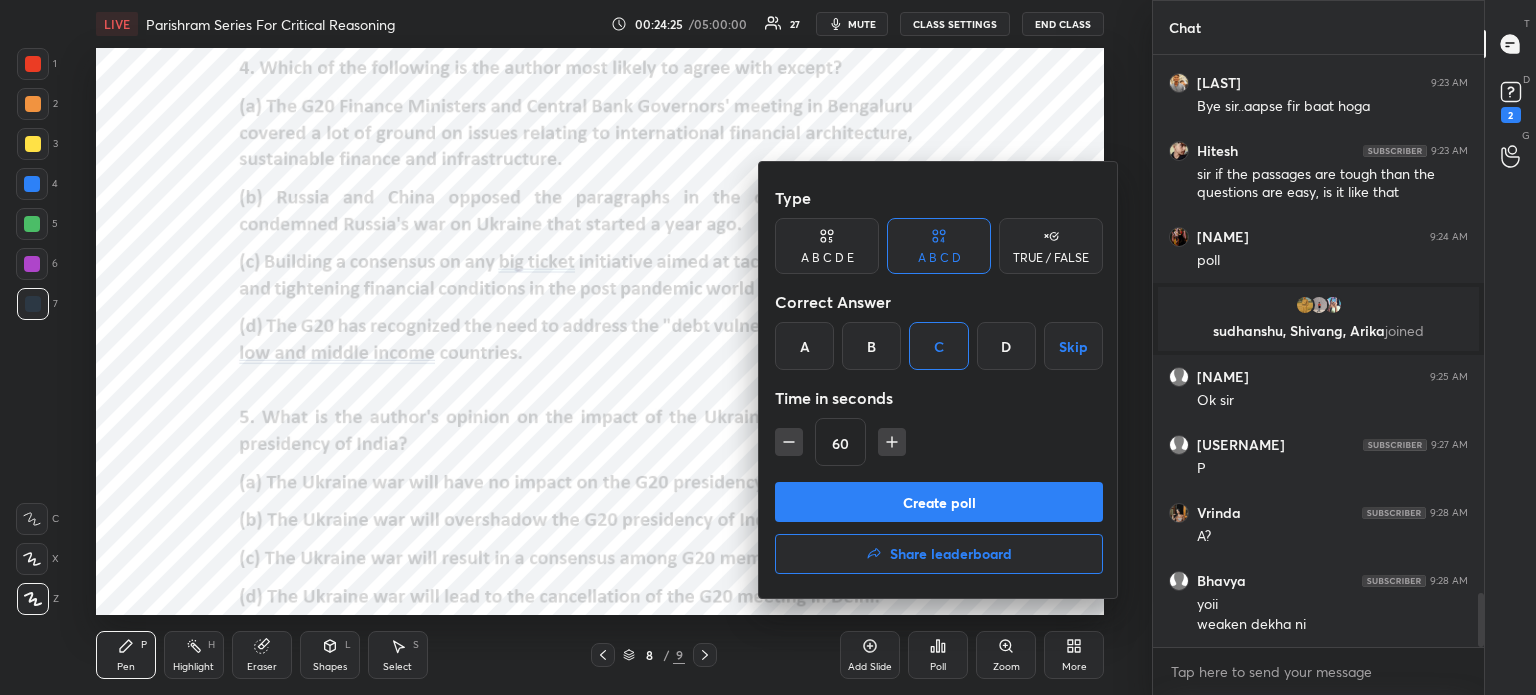 click 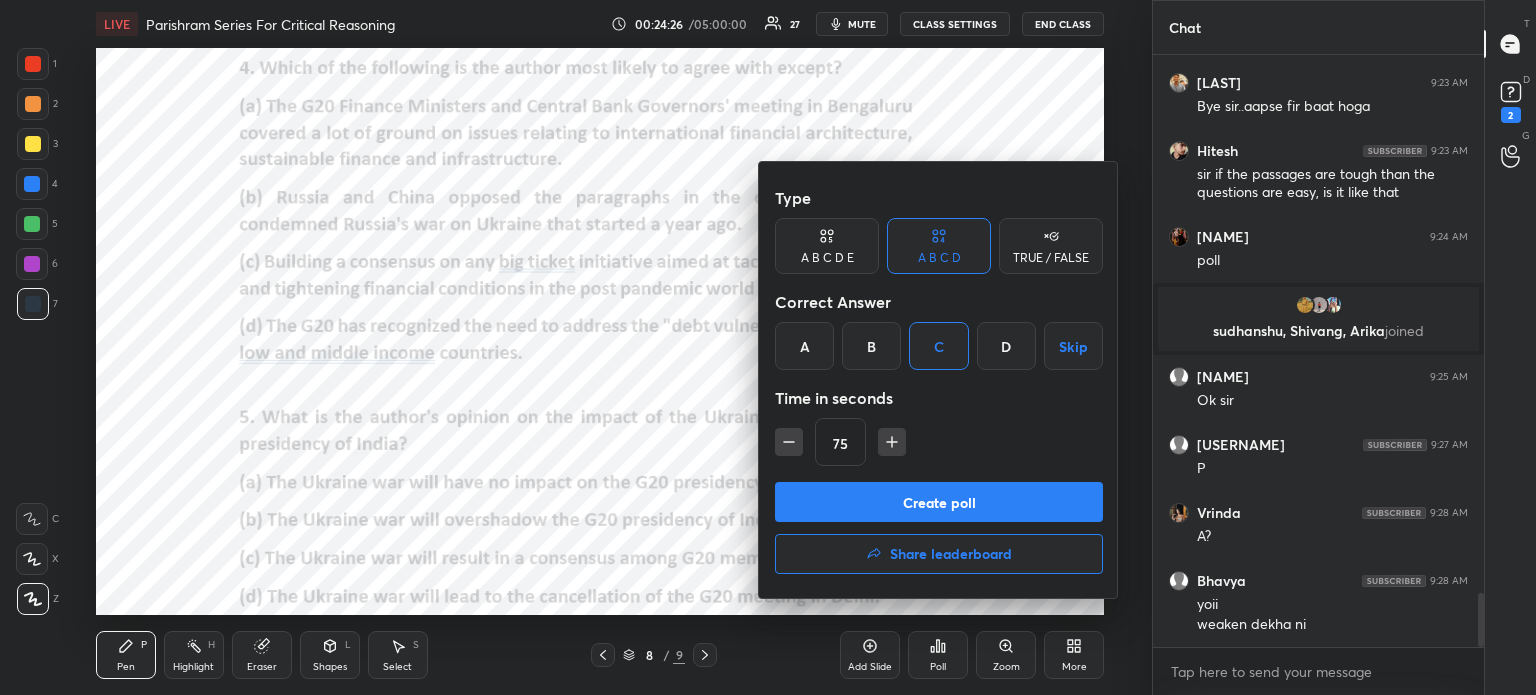 click on "Create poll" at bounding box center [939, 502] 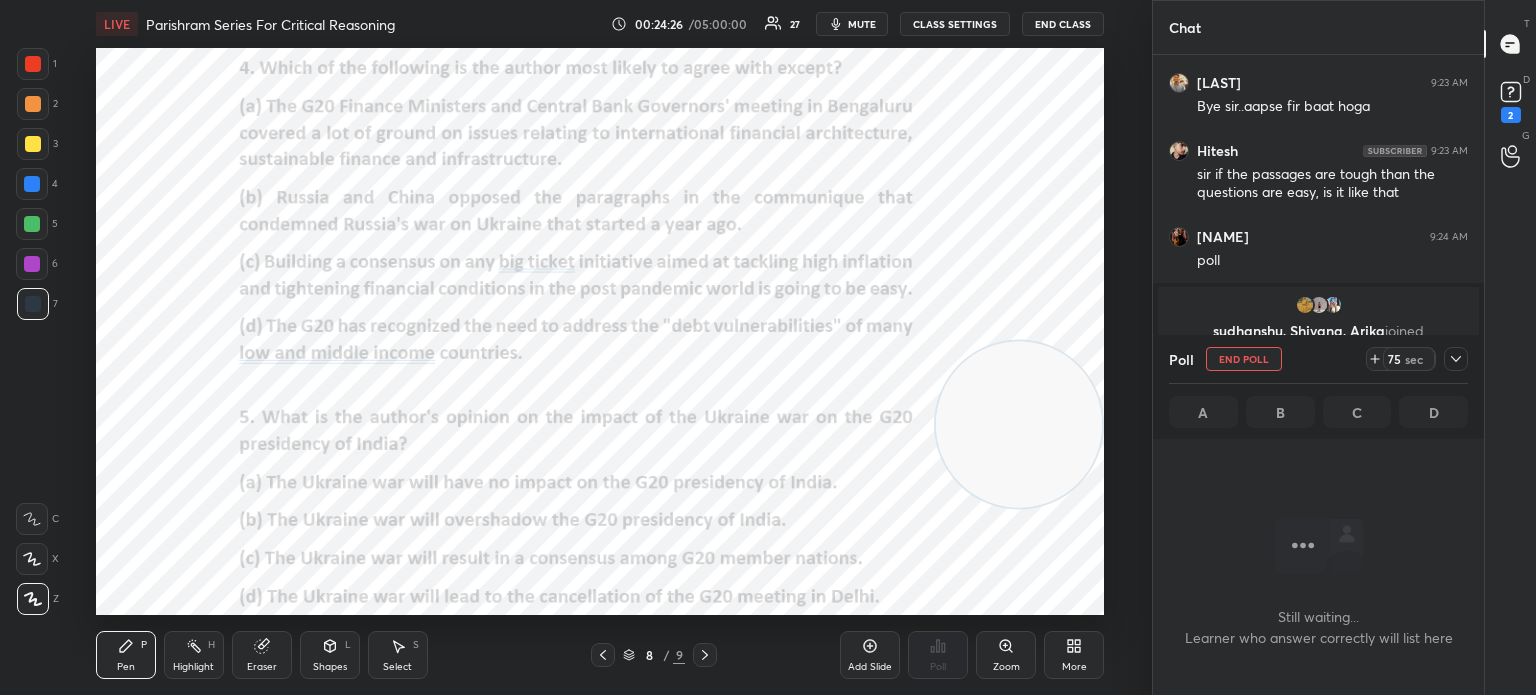 scroll, scrollTop: 6, scrollLeft: 6, axis: both 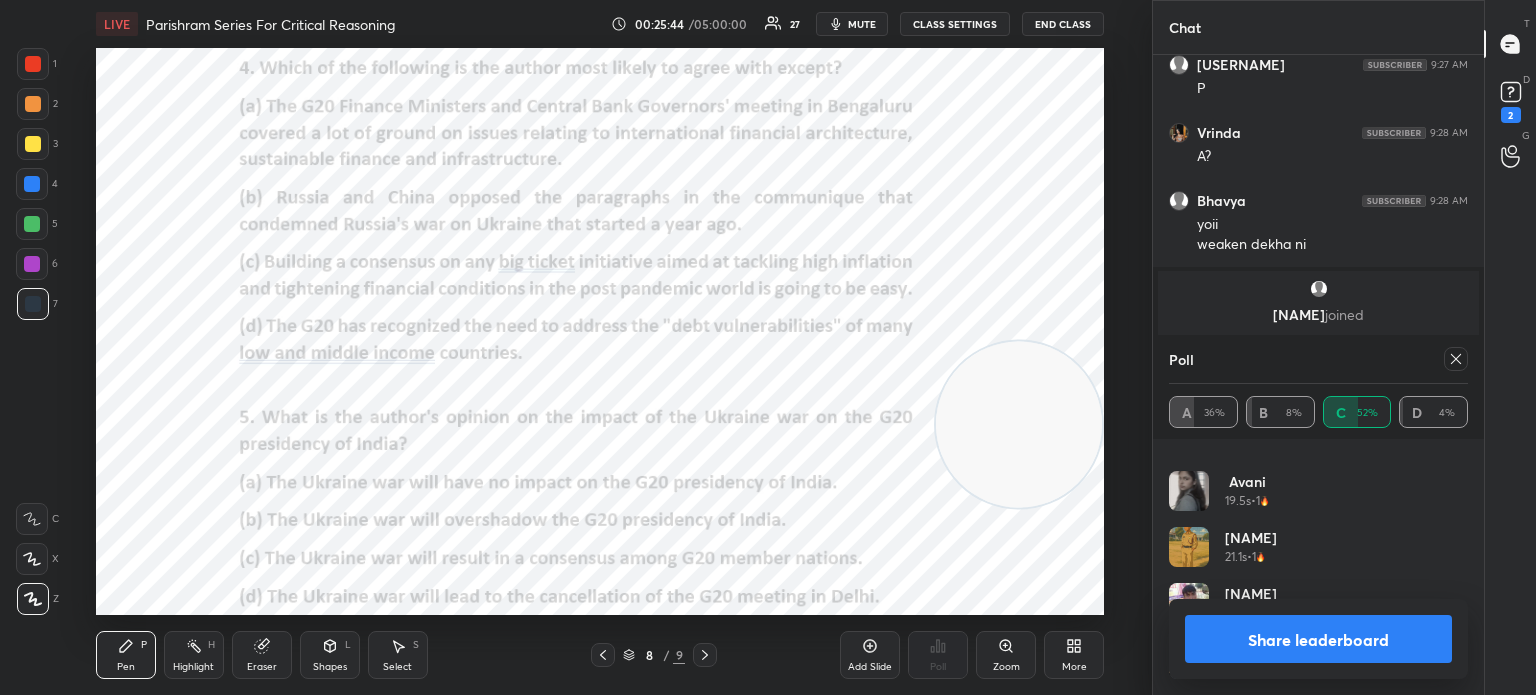 click on "Share leaderboard" at bounding box center [1318, 639] 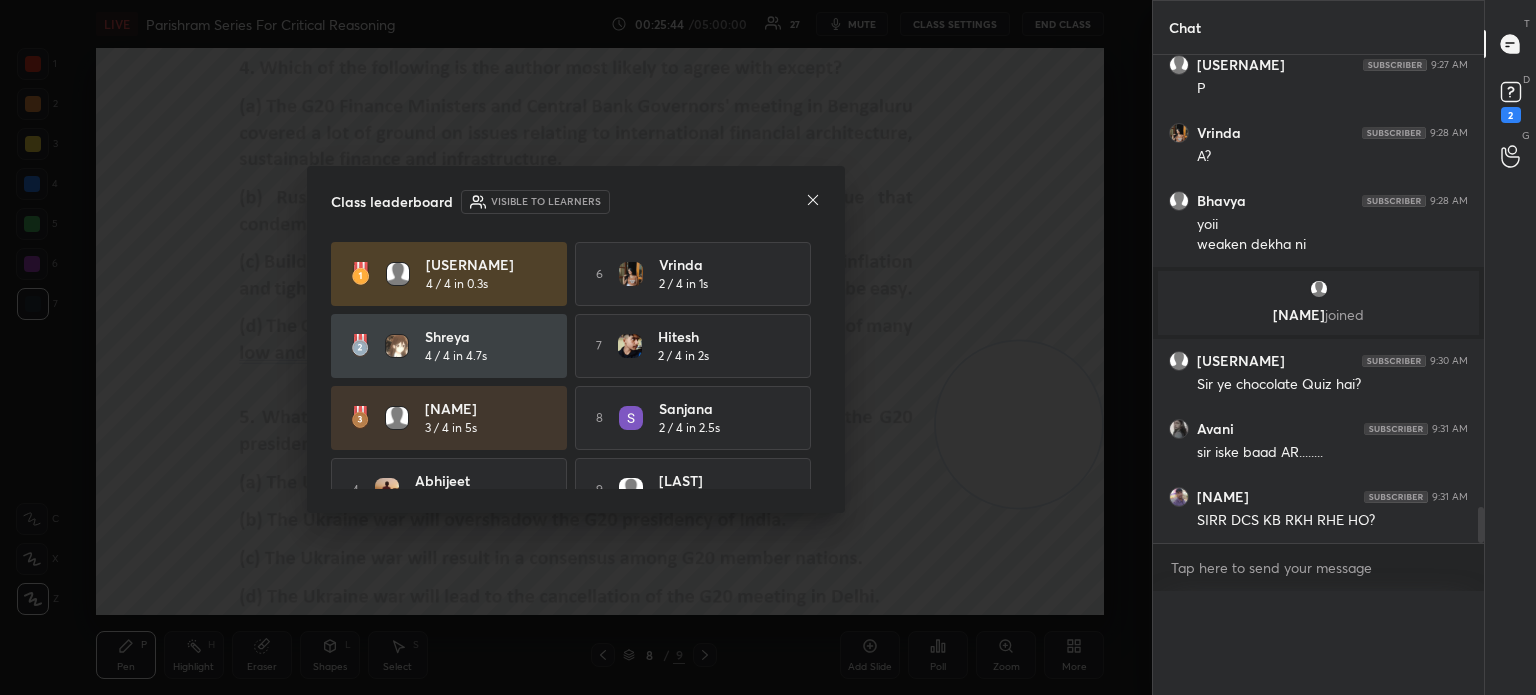 scroll, scrollTop: 0, scrollLeft: 6, axis: horizontal 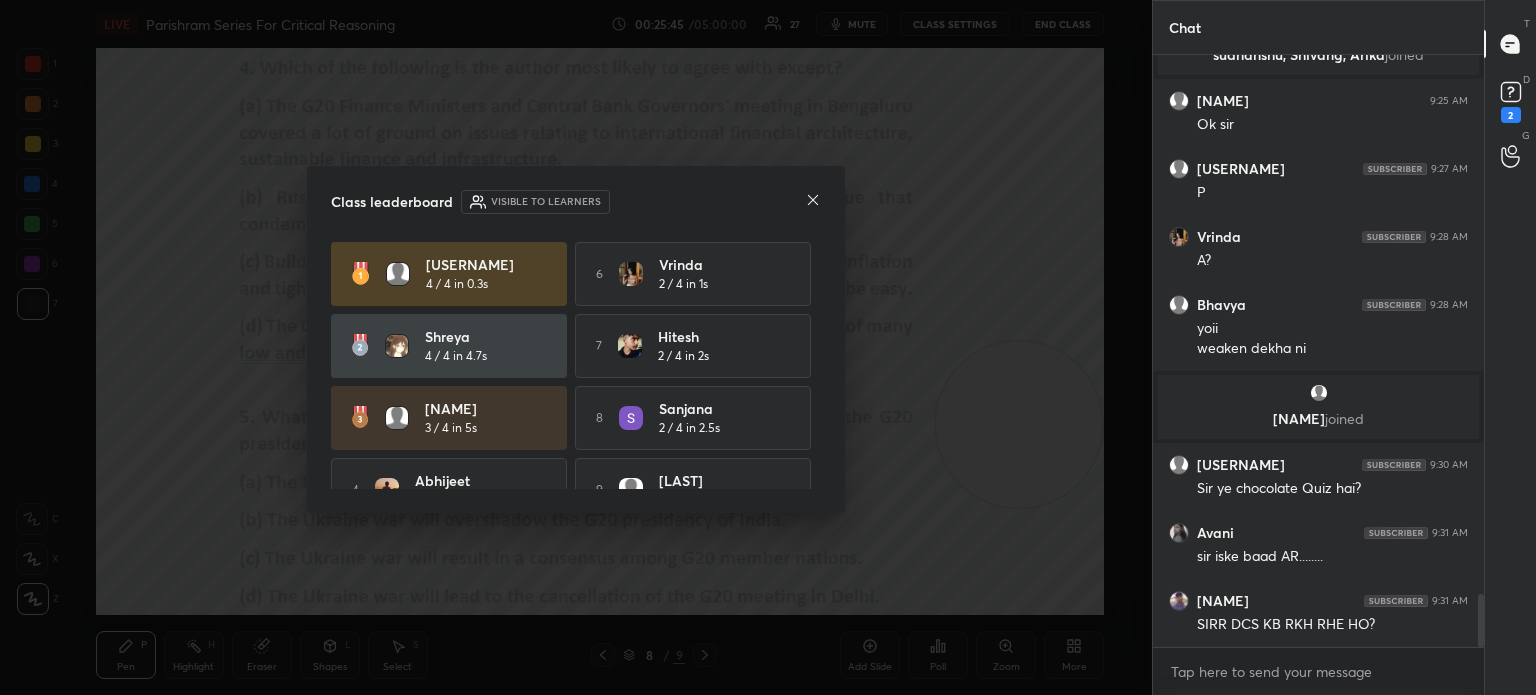 click at bounding box center [813, 201] 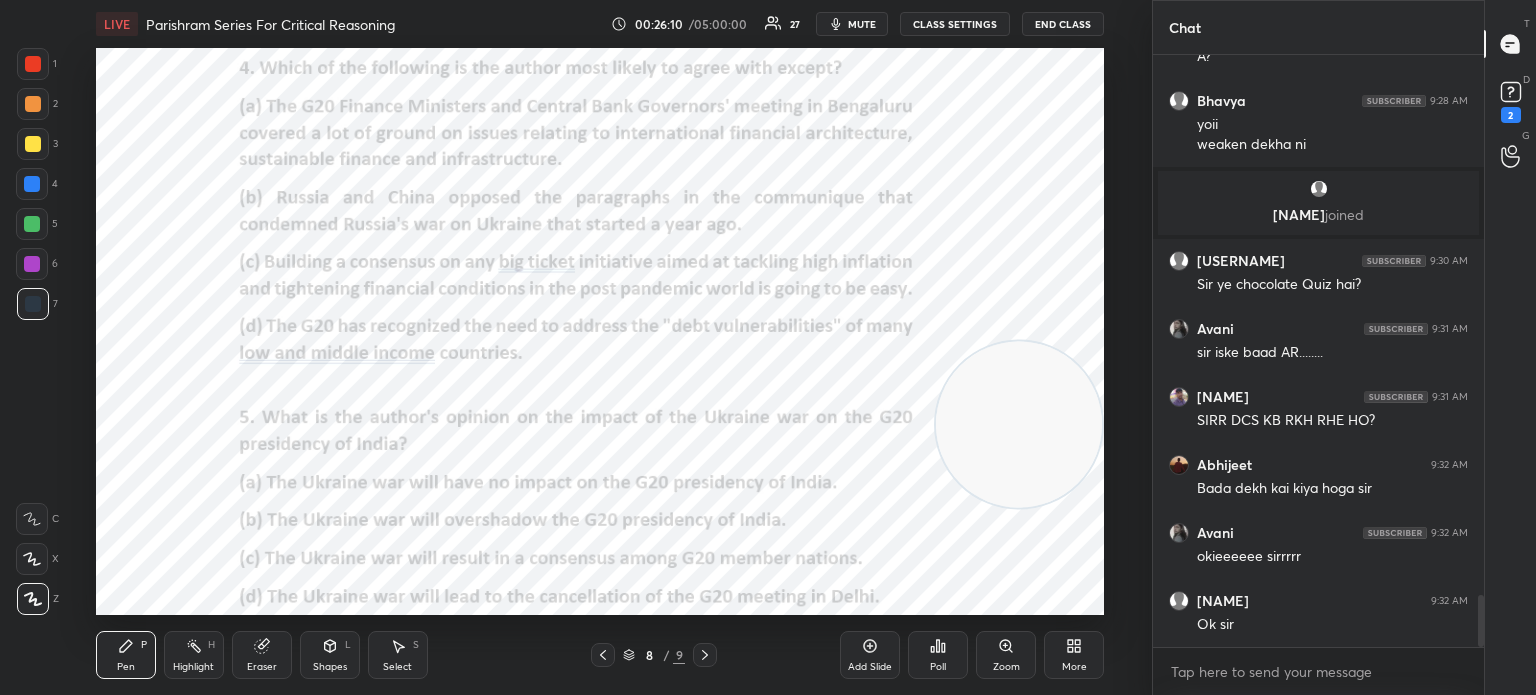 scroll, scrollTop: 6244, scrollLeft: 0, axis: vertical 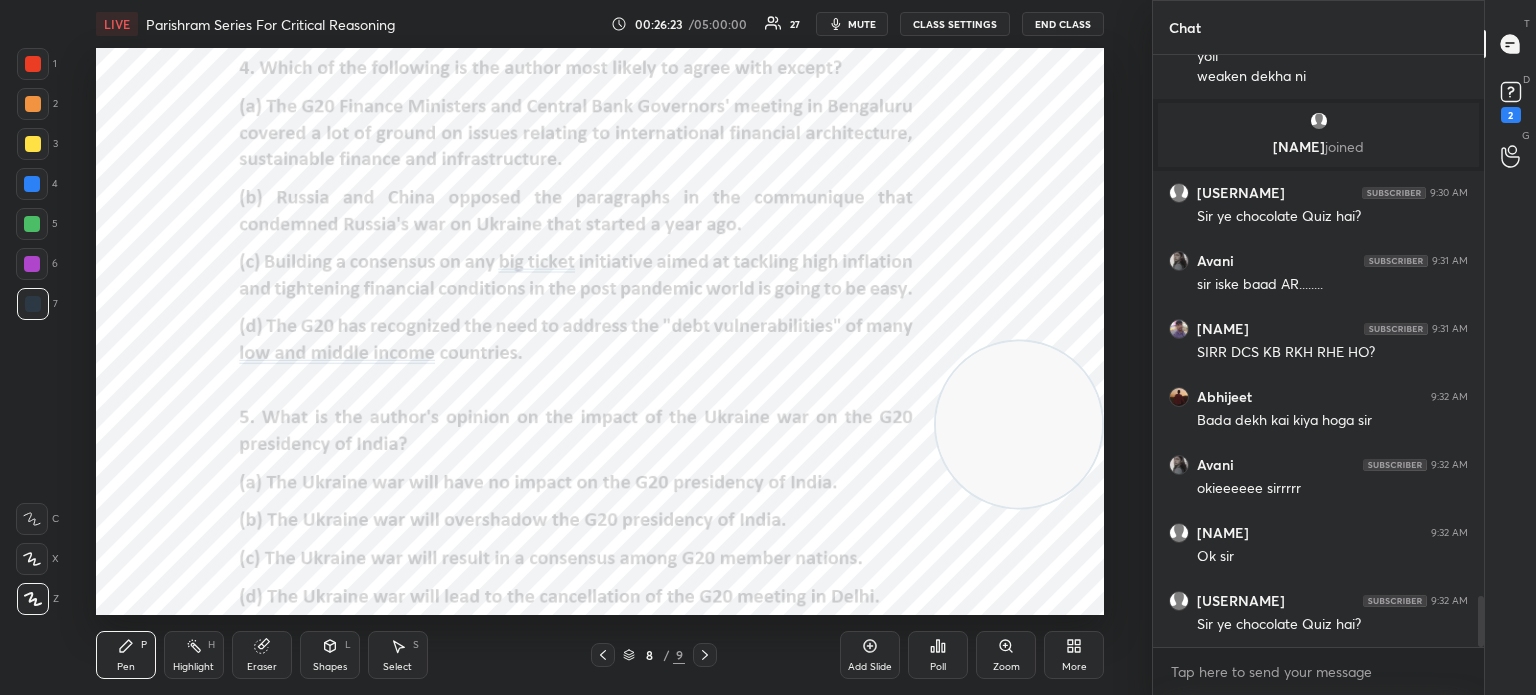 click on "Eraser" at bounding box center (262, 667) 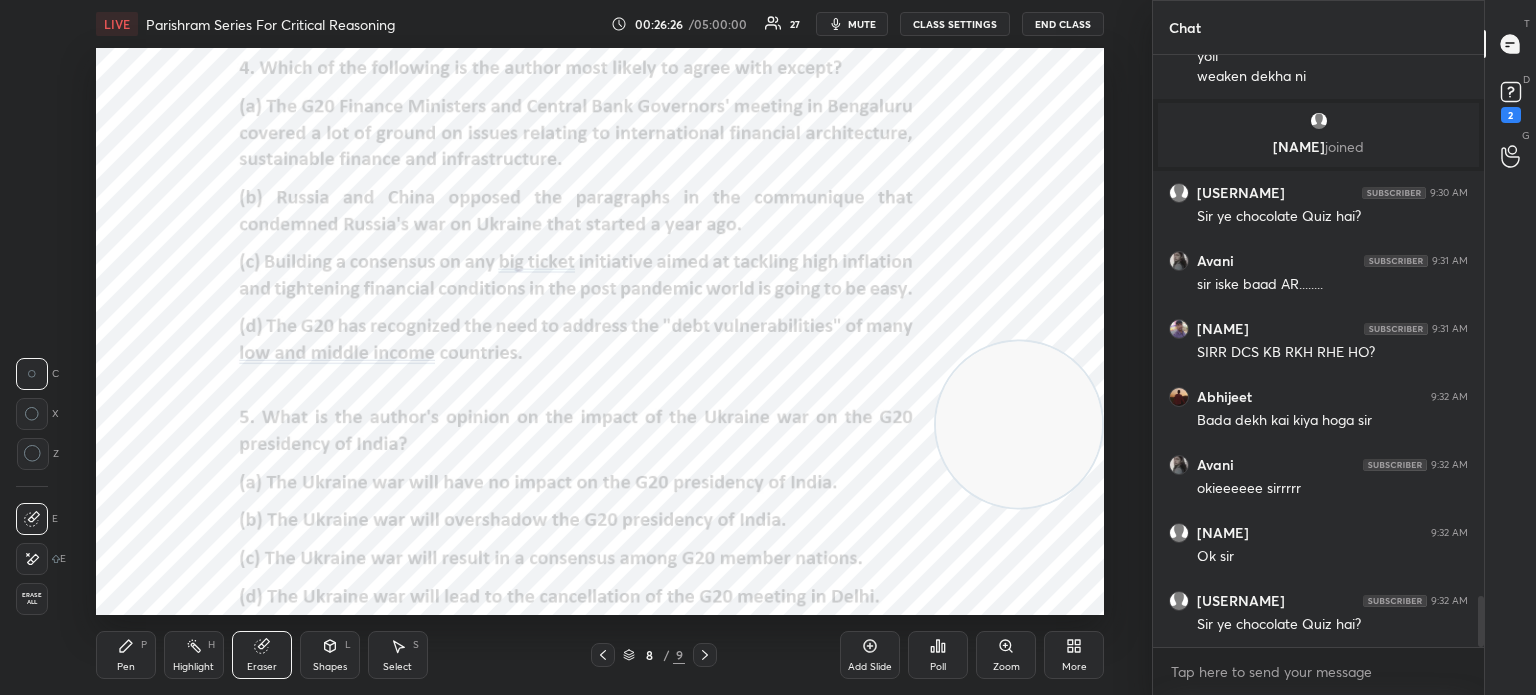 click on "Pen" at bounding box center [126, 667] 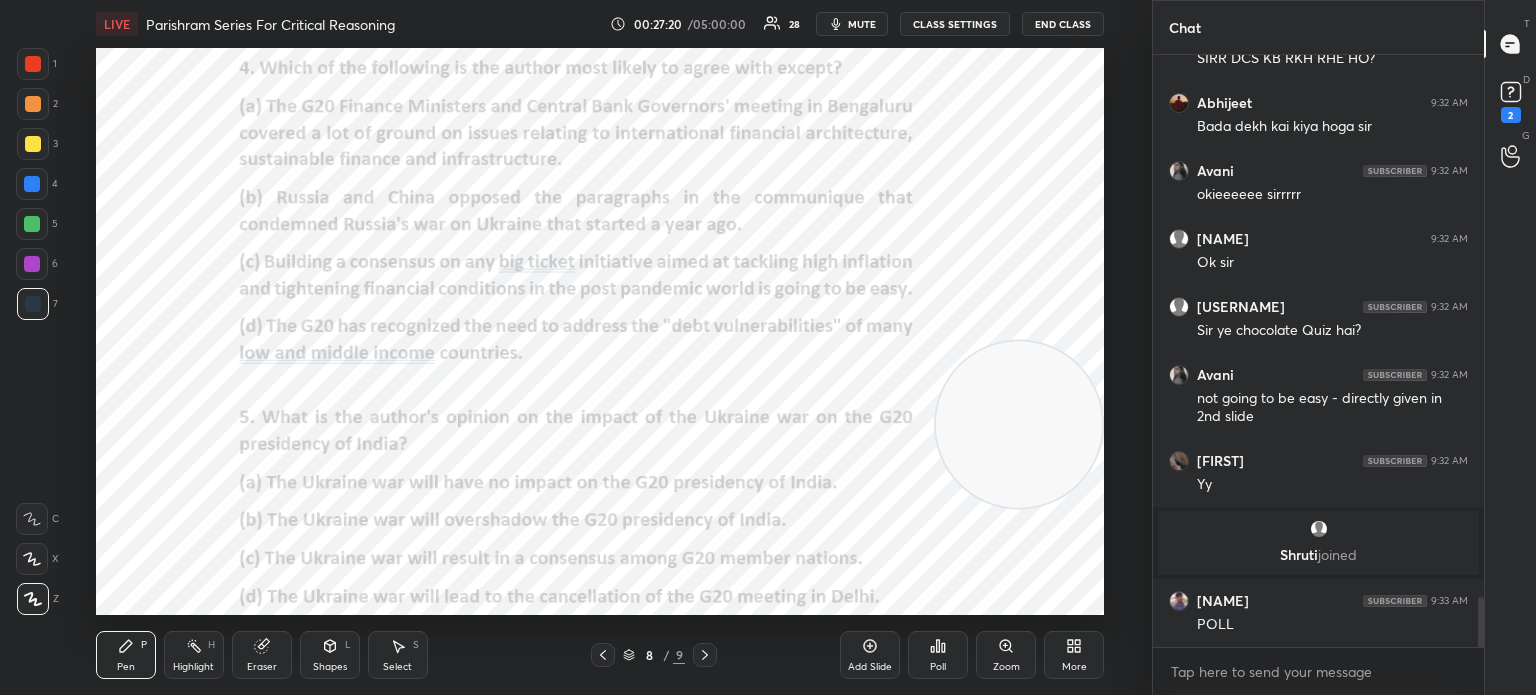 scroll, scrollTop: 6562, scrollLeft: 0, axis: vertical 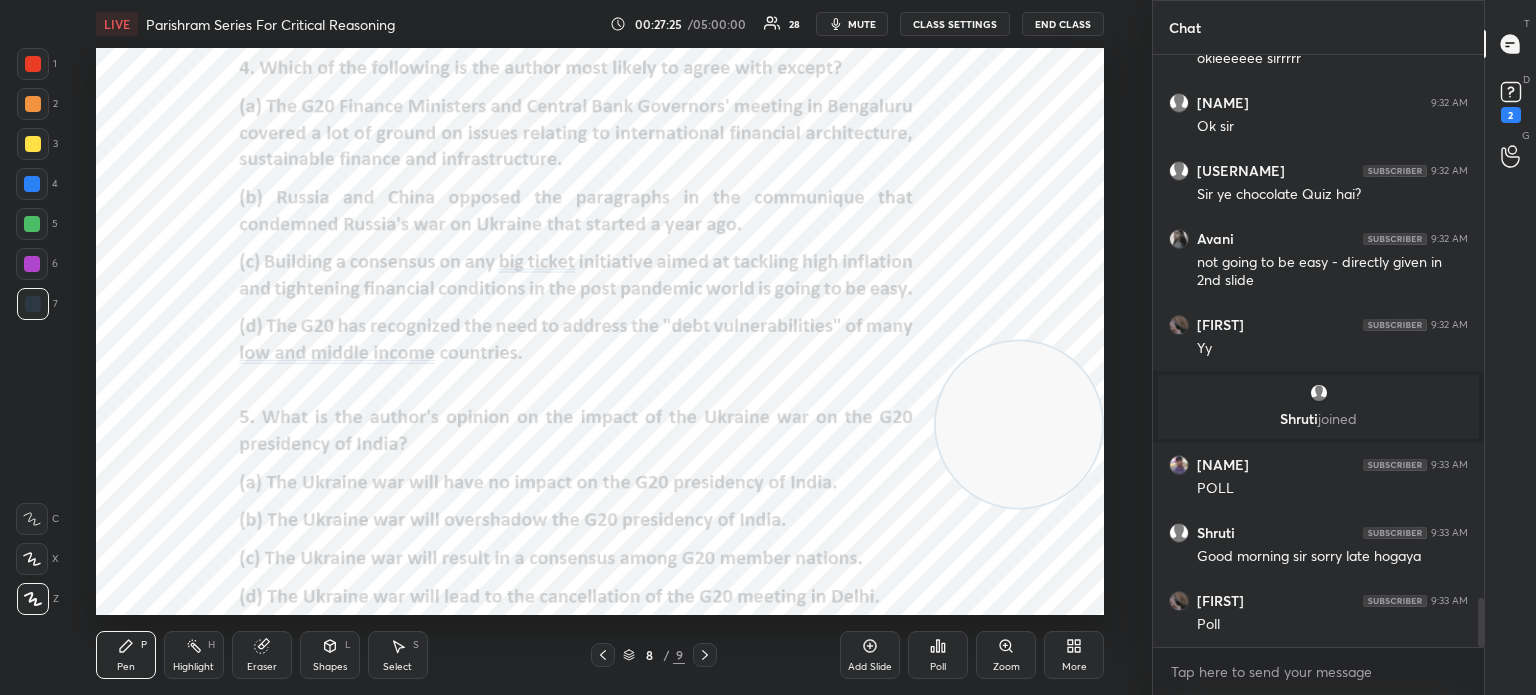 click on "Poll" at bounding box center [938, 667] 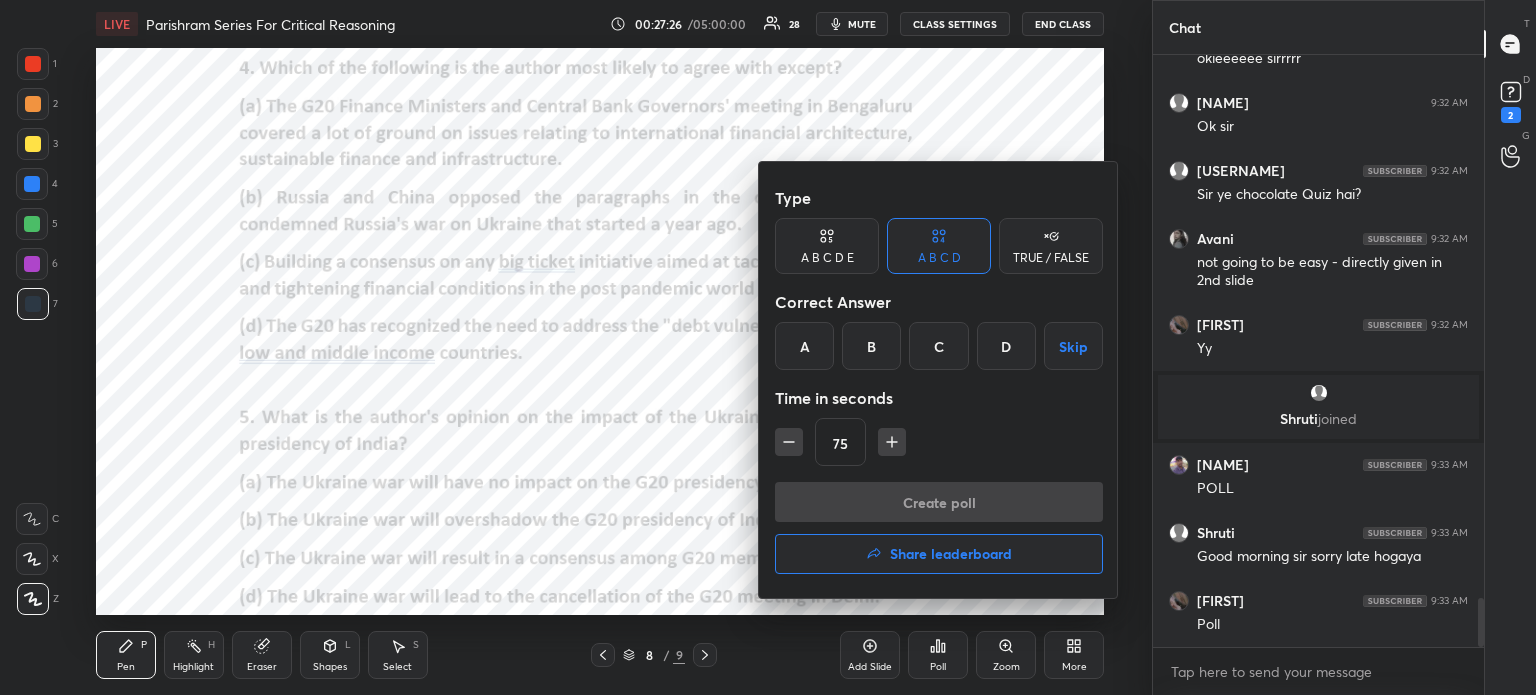 click on "B" at bounding box center [871, 346] 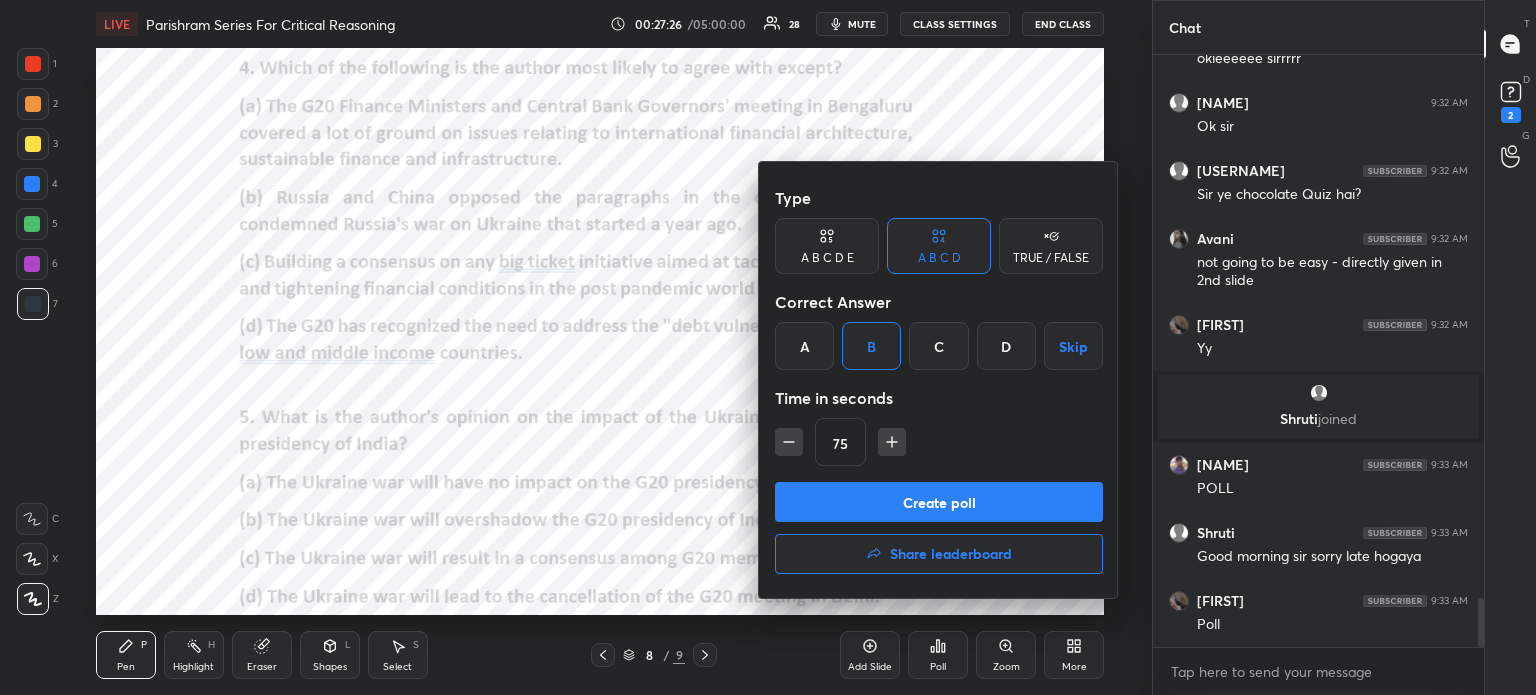 click 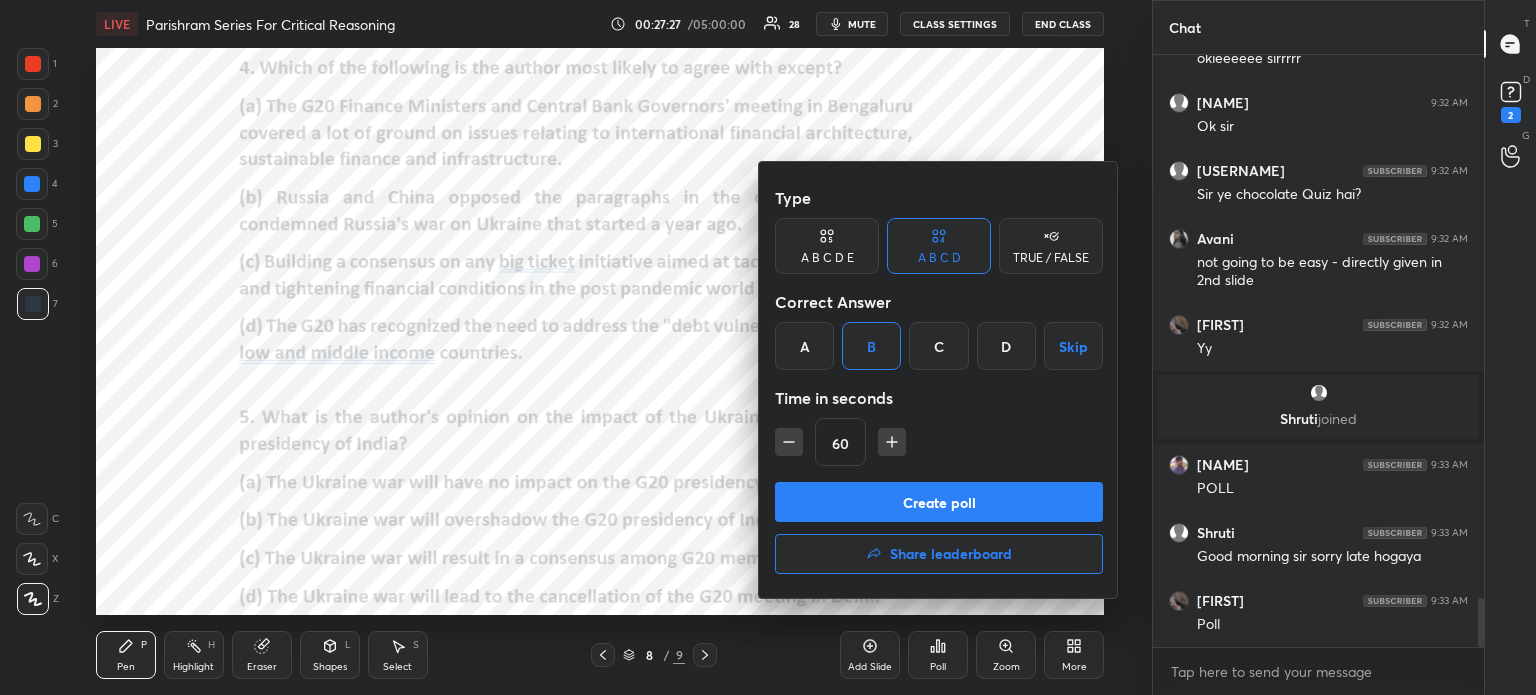 click on "Create poll" at bounding box center [939, 502] 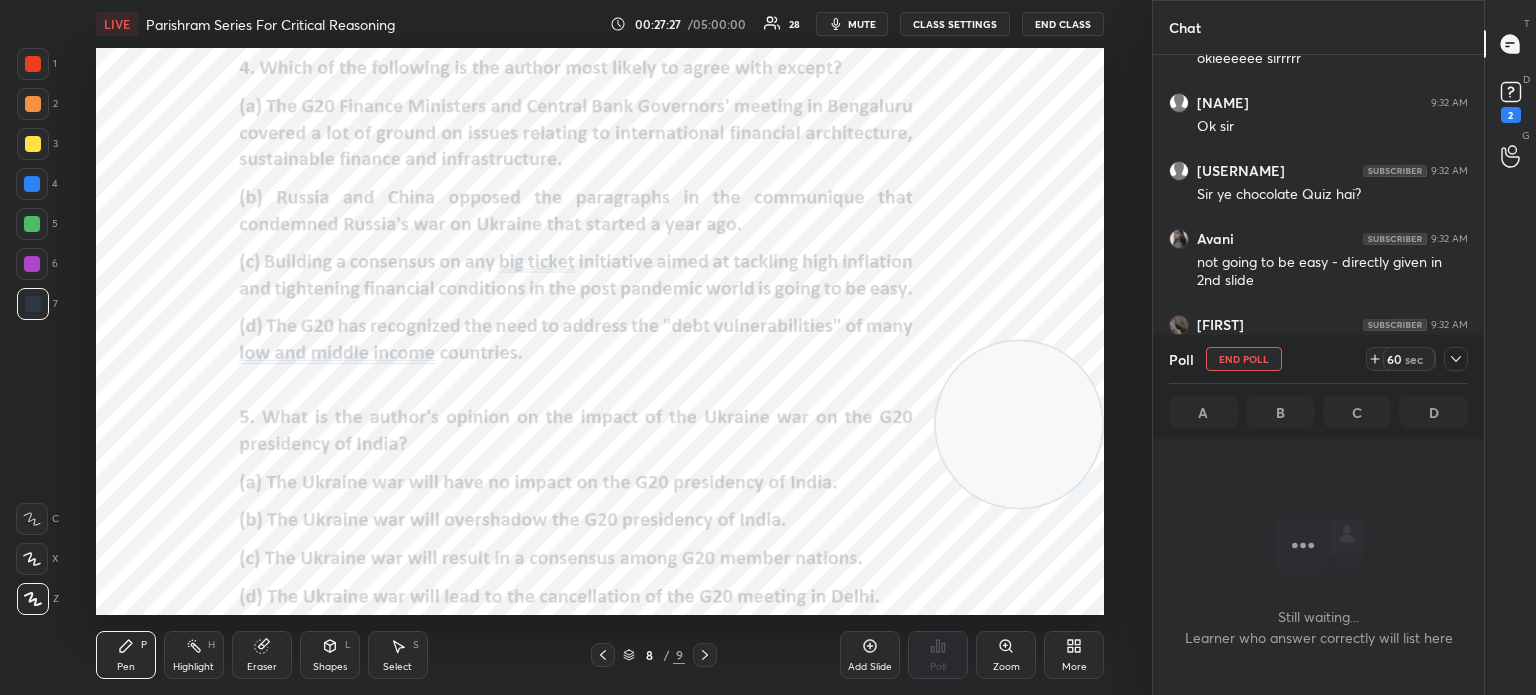 scroll, scrollTop: 487, scrollLeft: 325, axis: both 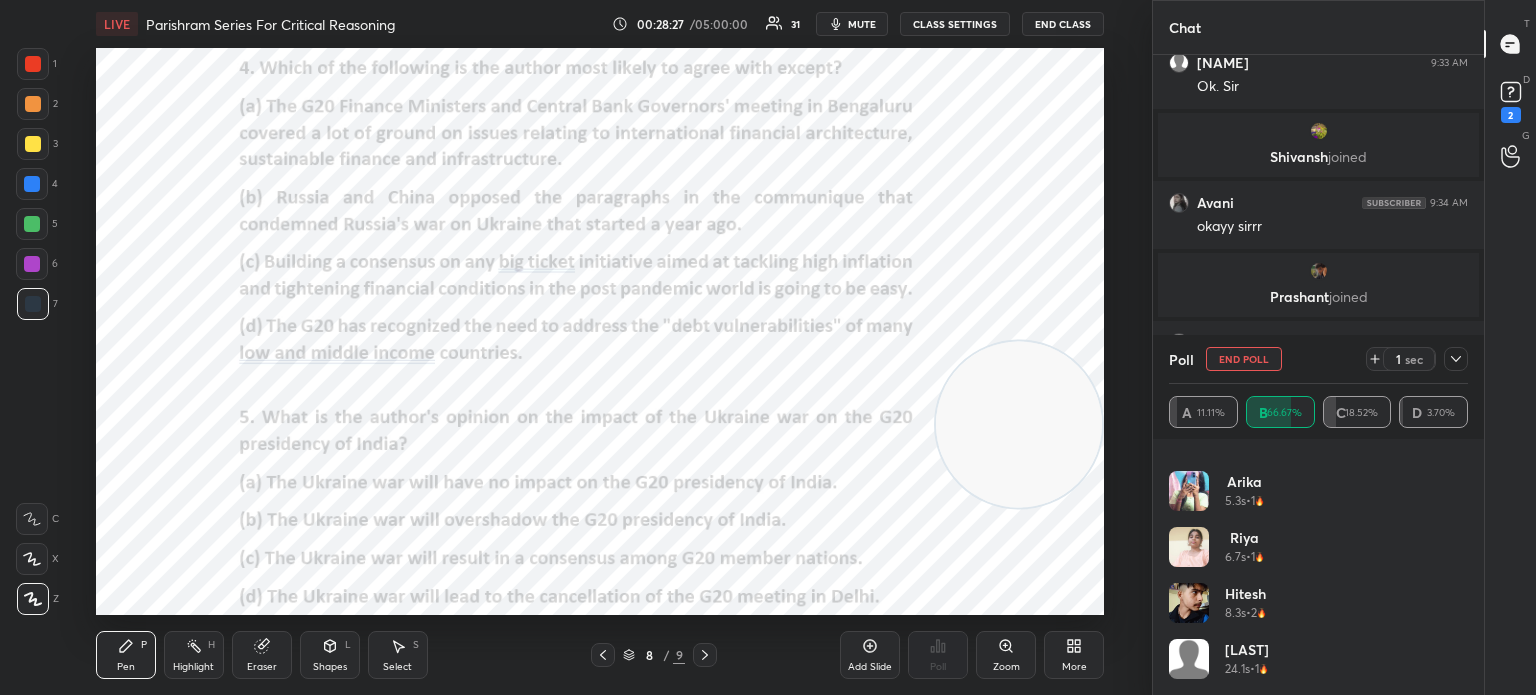 click on "End Poll" at bounding box center [1244, 359] 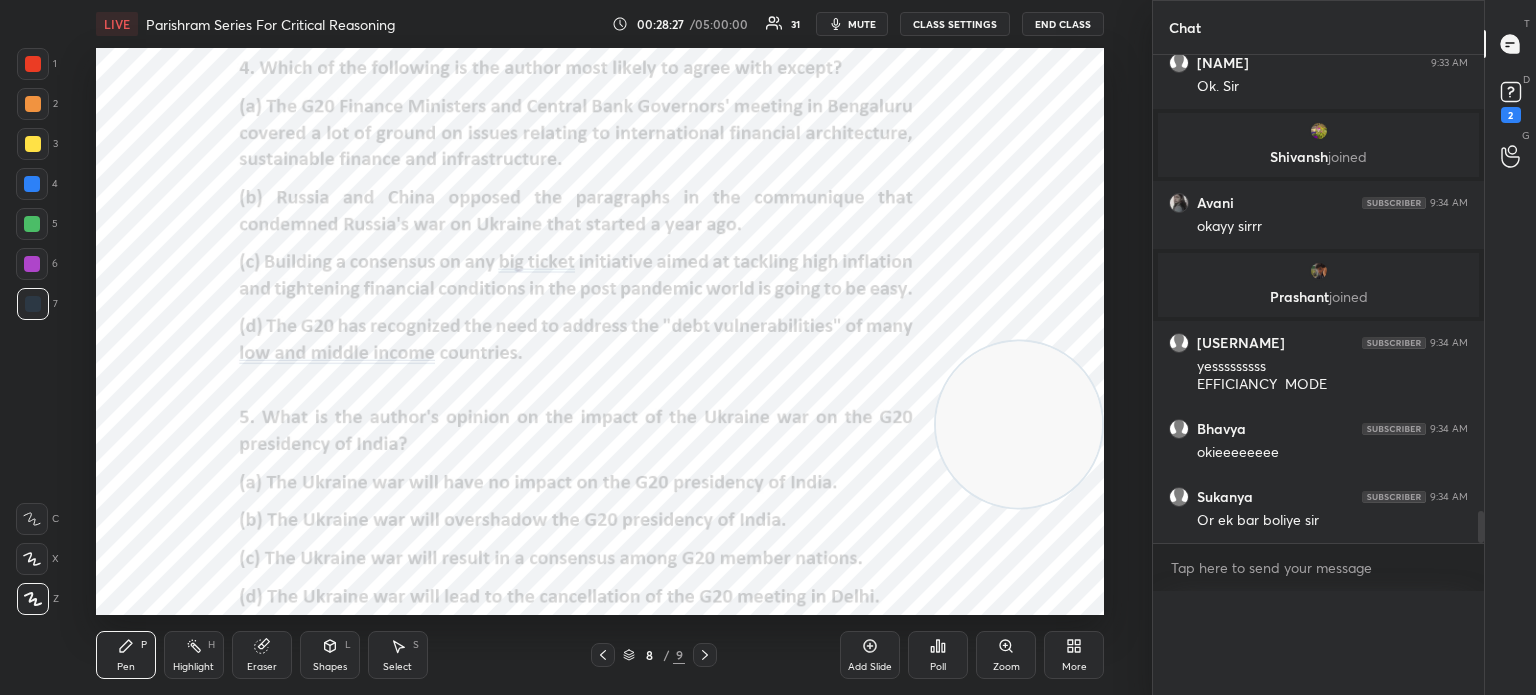 scroll, scrollTop: 0, scrollLeft: 0, axis: both 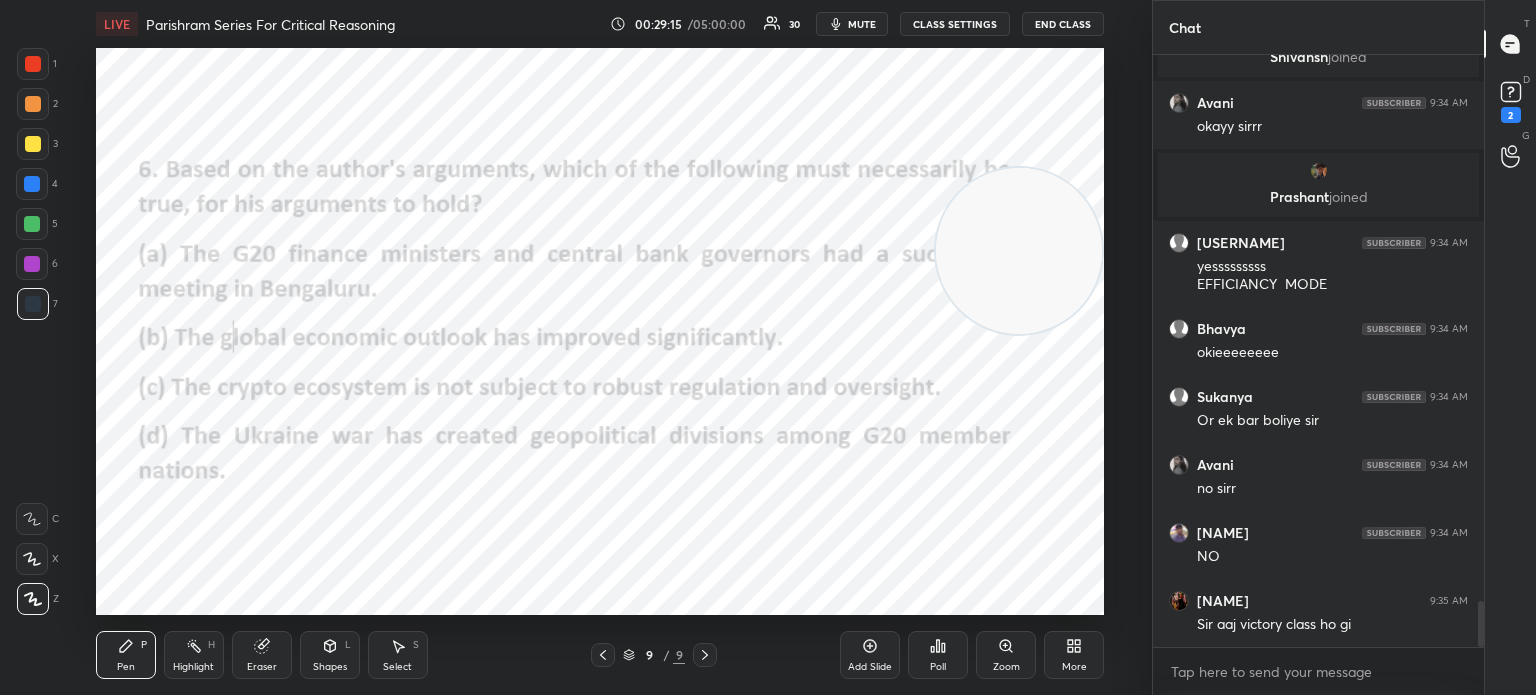 click on "Poll" at bounding box center [938, 655] 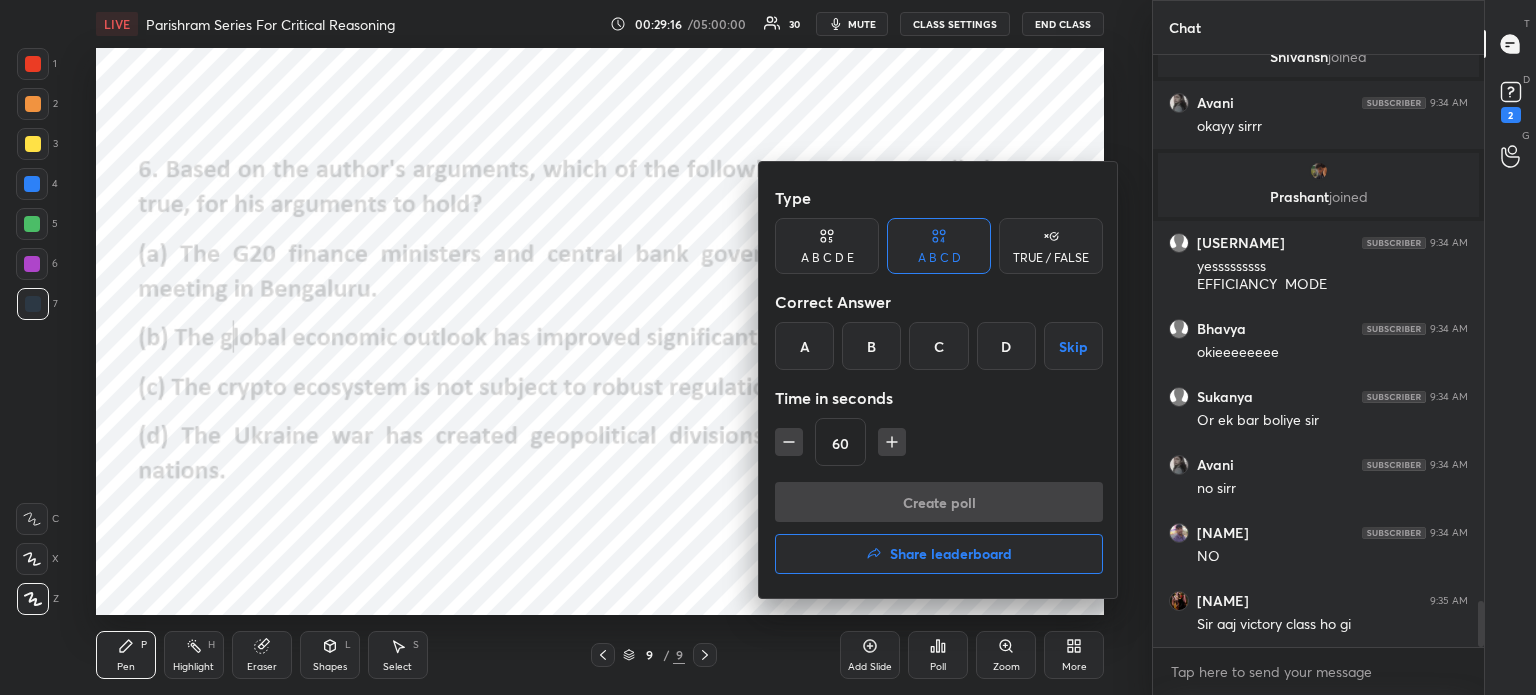click on "D" at bounding box center (1006, 346) 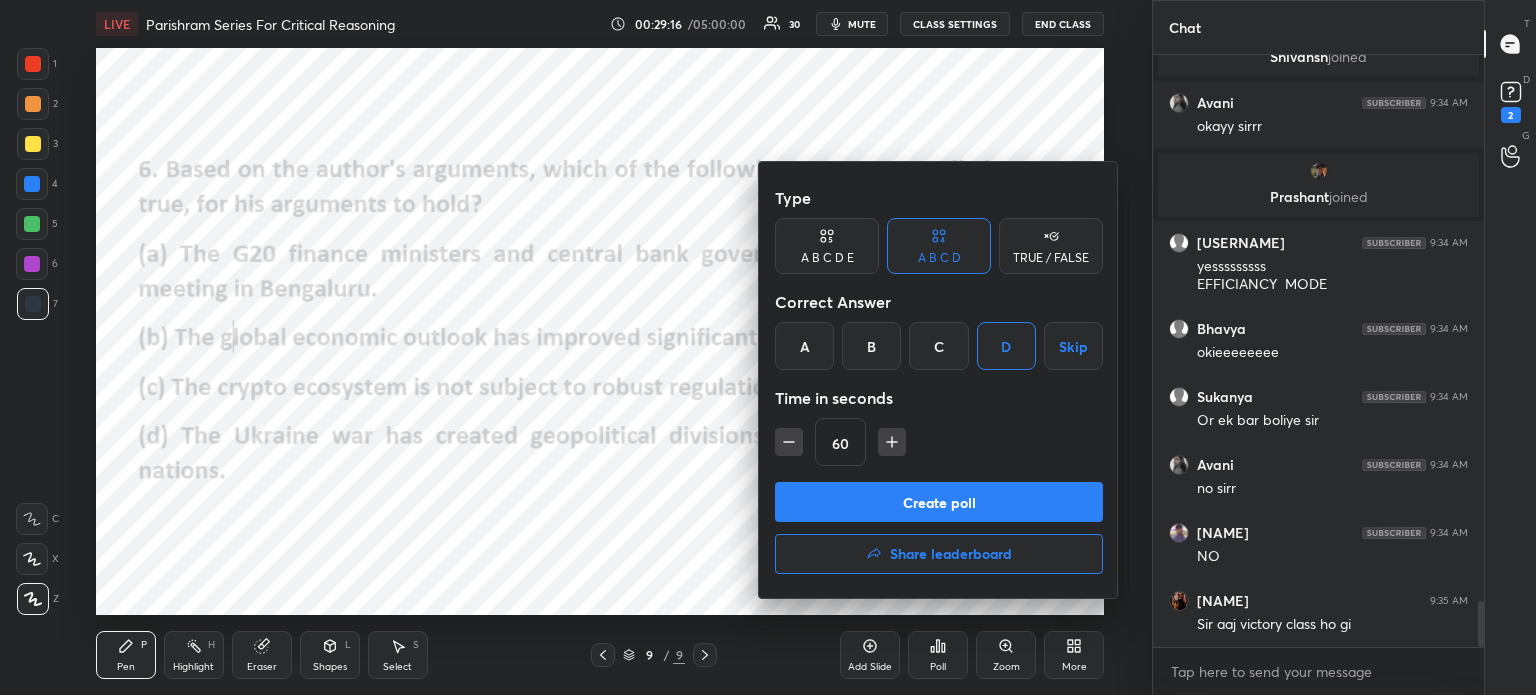 click on "Create poll" at bounding box center [939, 502] 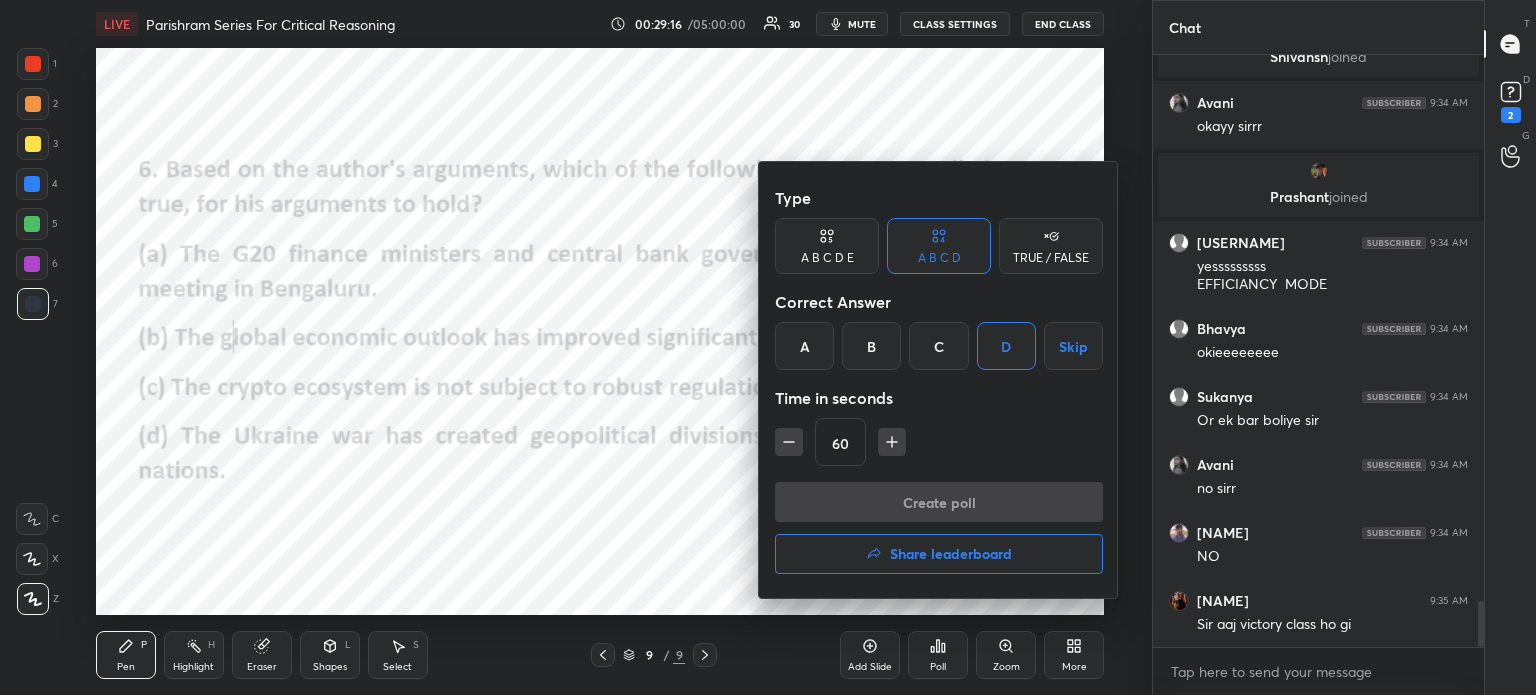 scroll, scrollTop: 6, scrollLeft: 6, axis: both 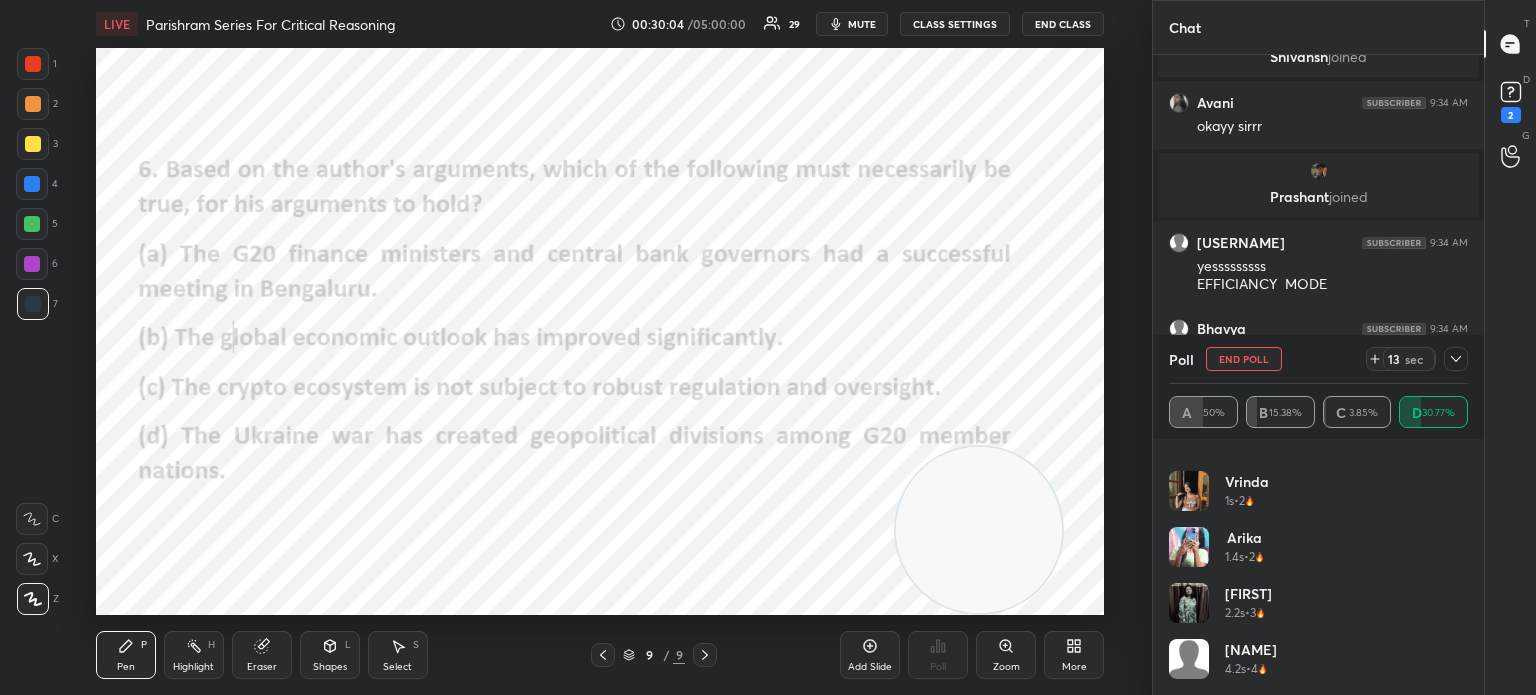 click 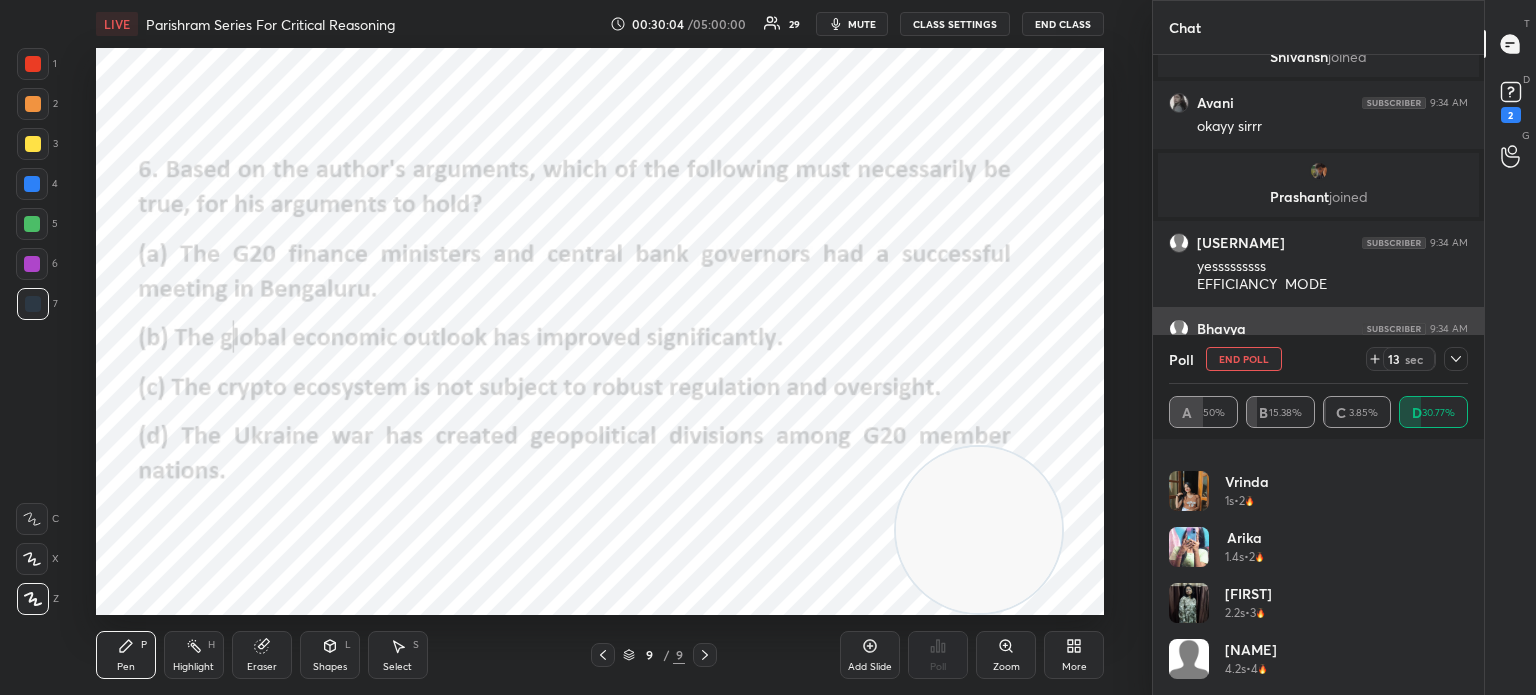 scroll, scrollTop: 184, scrollLeft: 293, axis: both 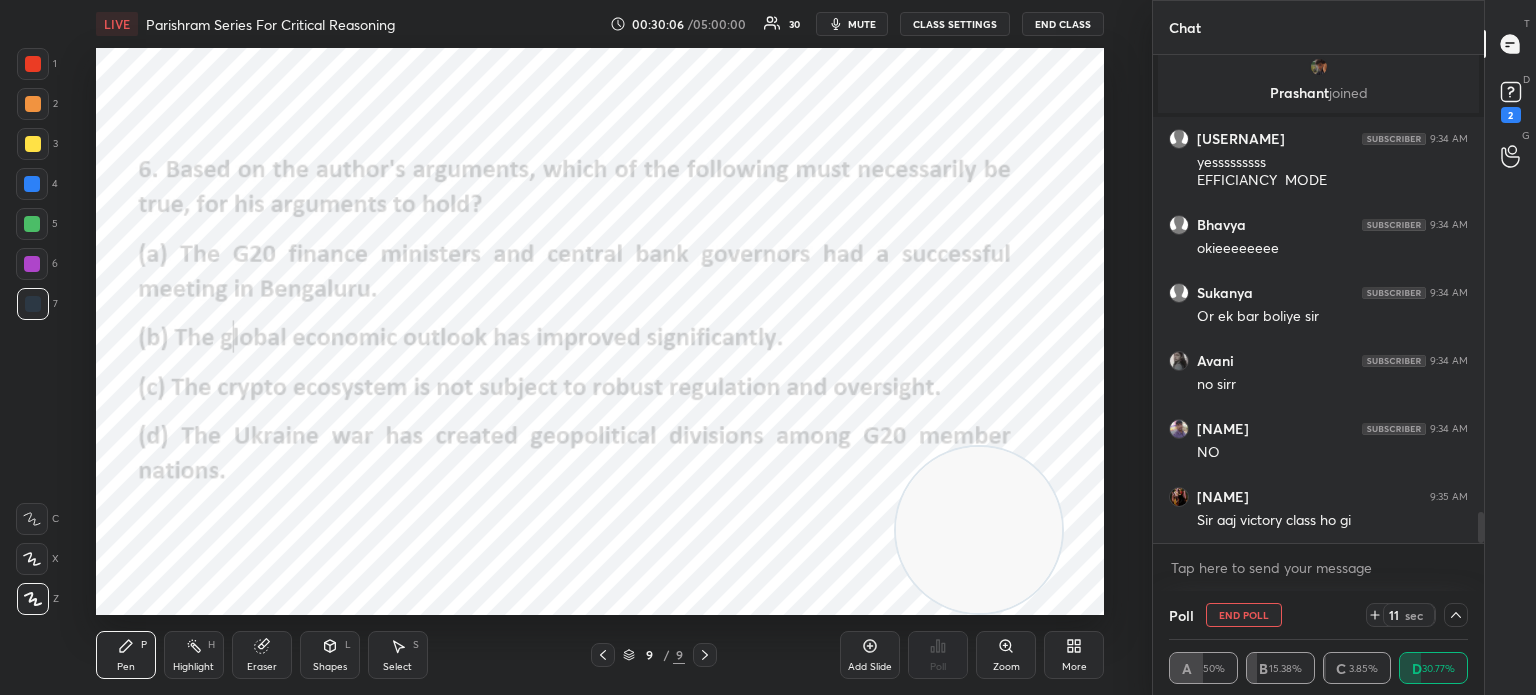 click 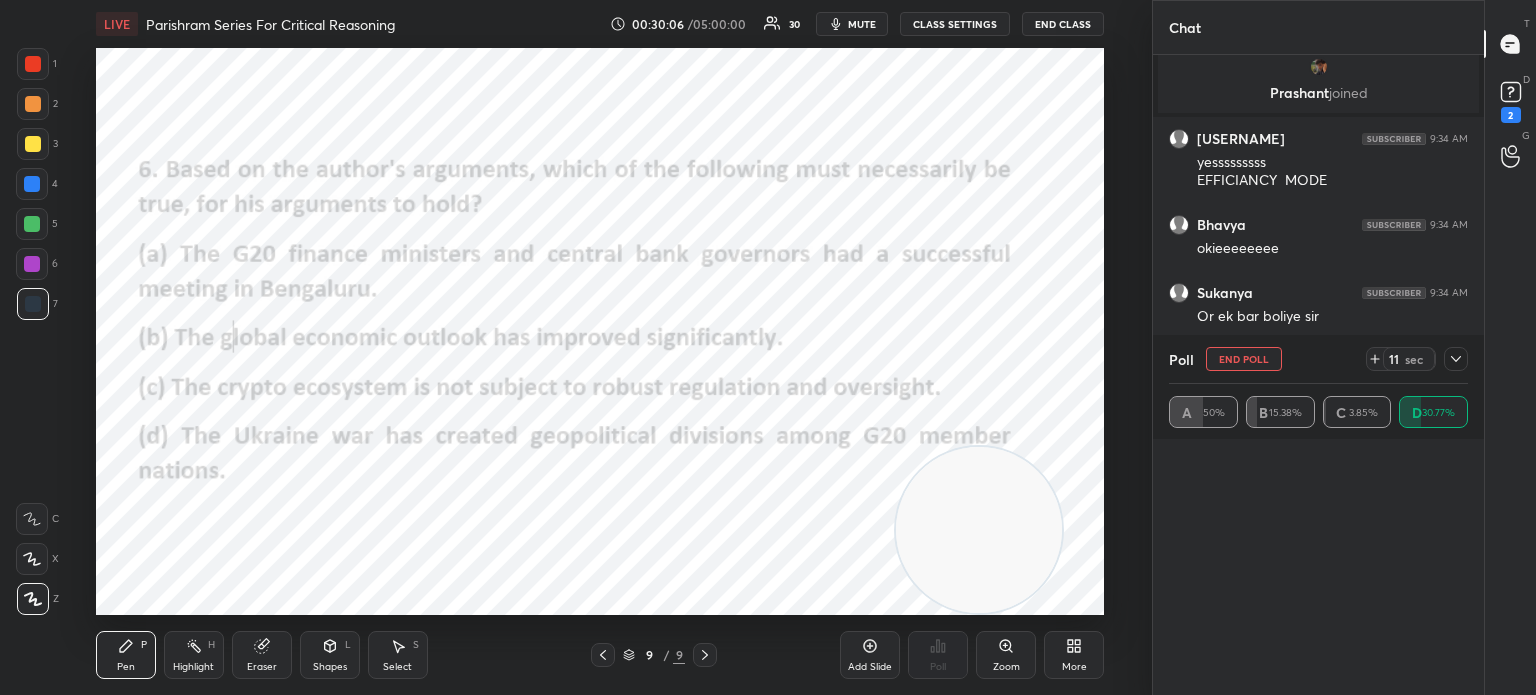 scroll, scrollTop: 0, scrollLeft: 0, axis: both 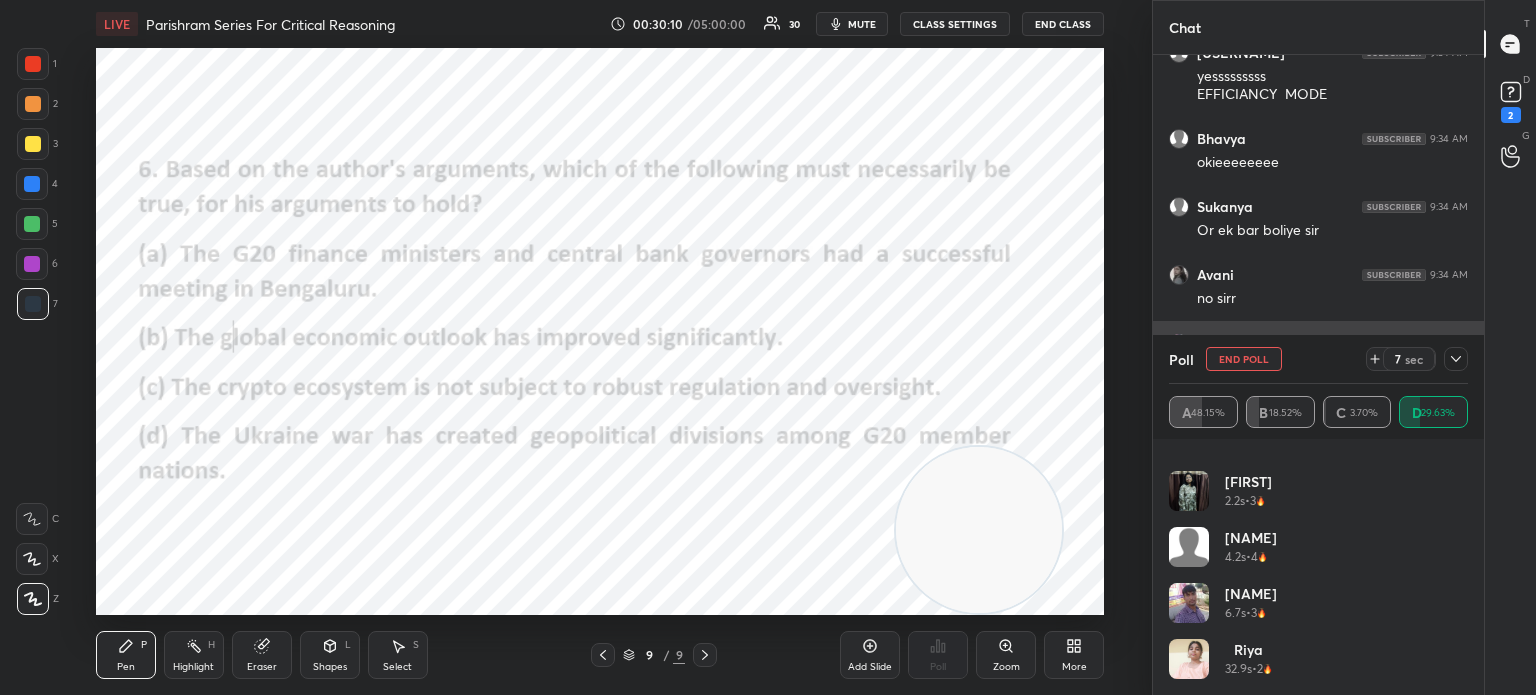 click 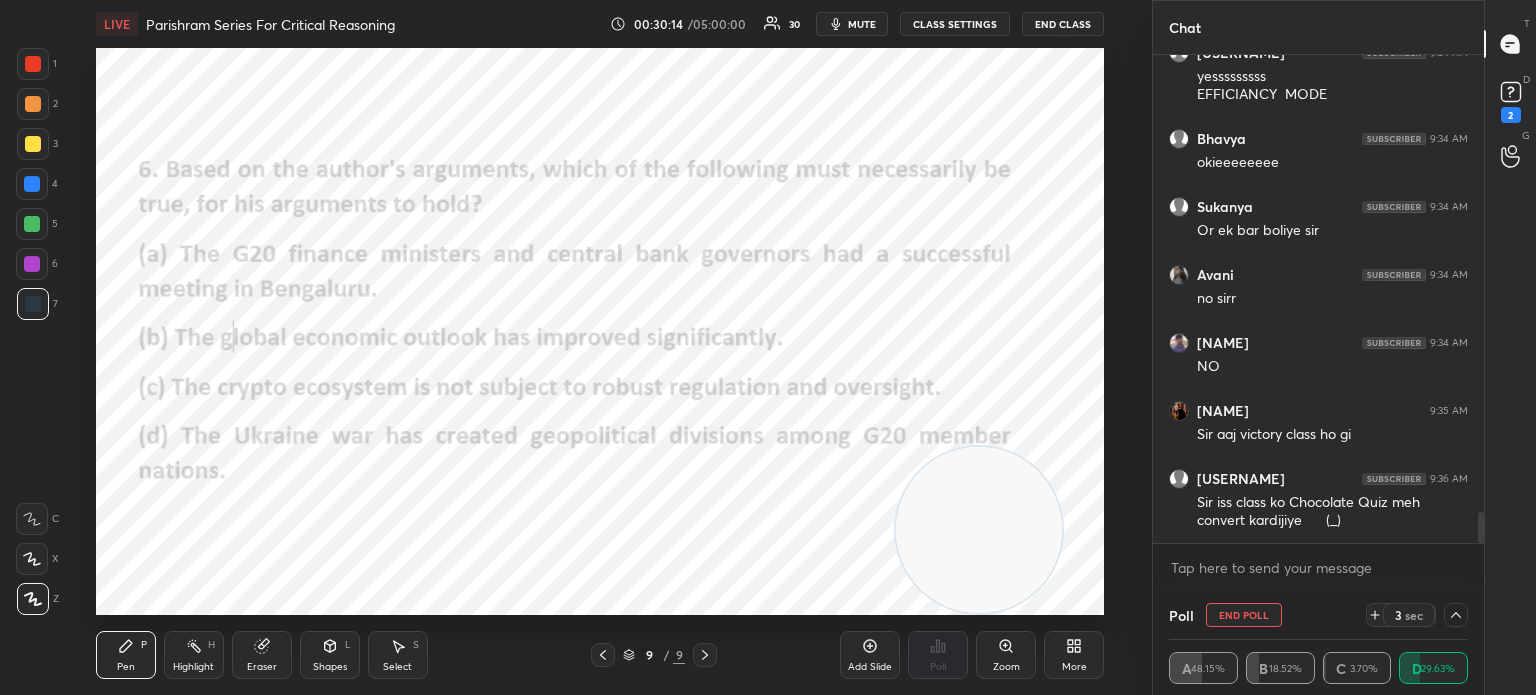 click on "[TIME]" at bounding box center (1417, 615) 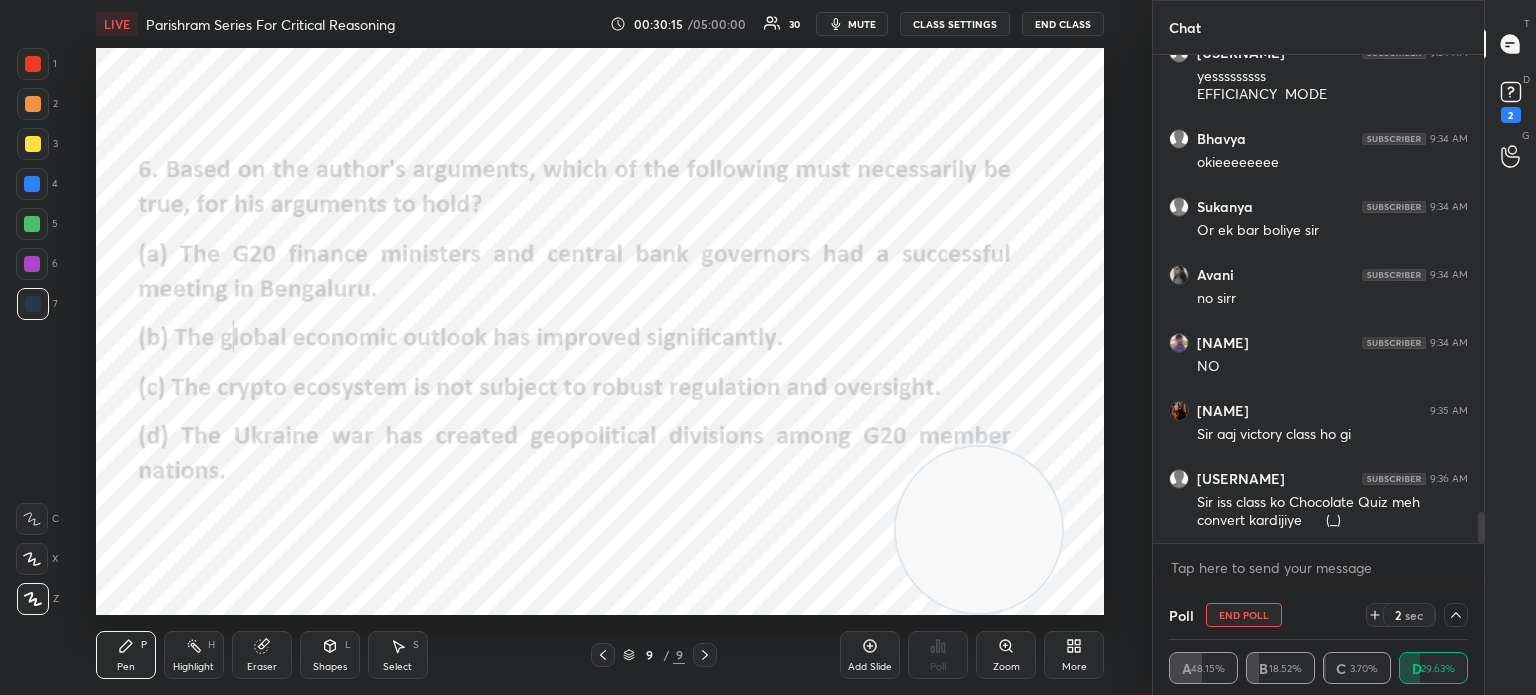 click 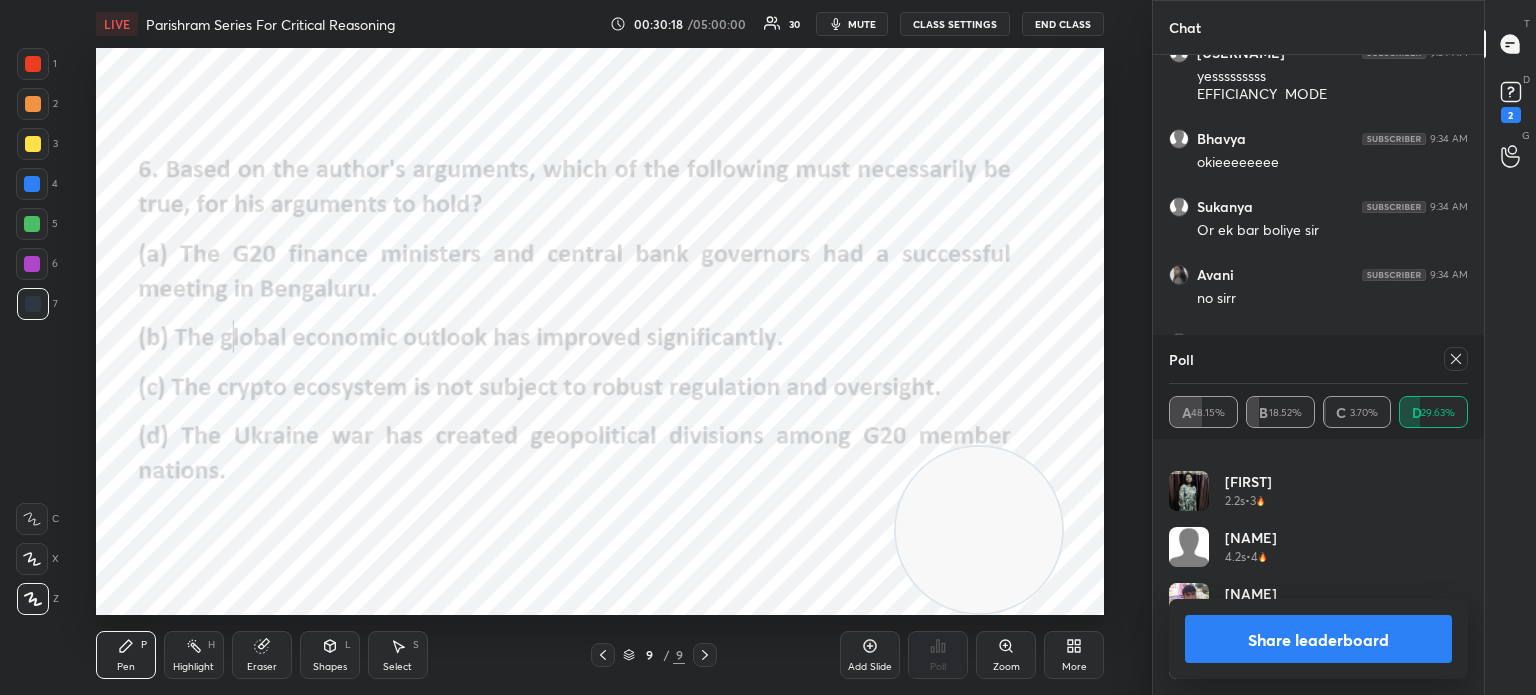 click on "Share leaderboard" at bounding box center (1318, 639) 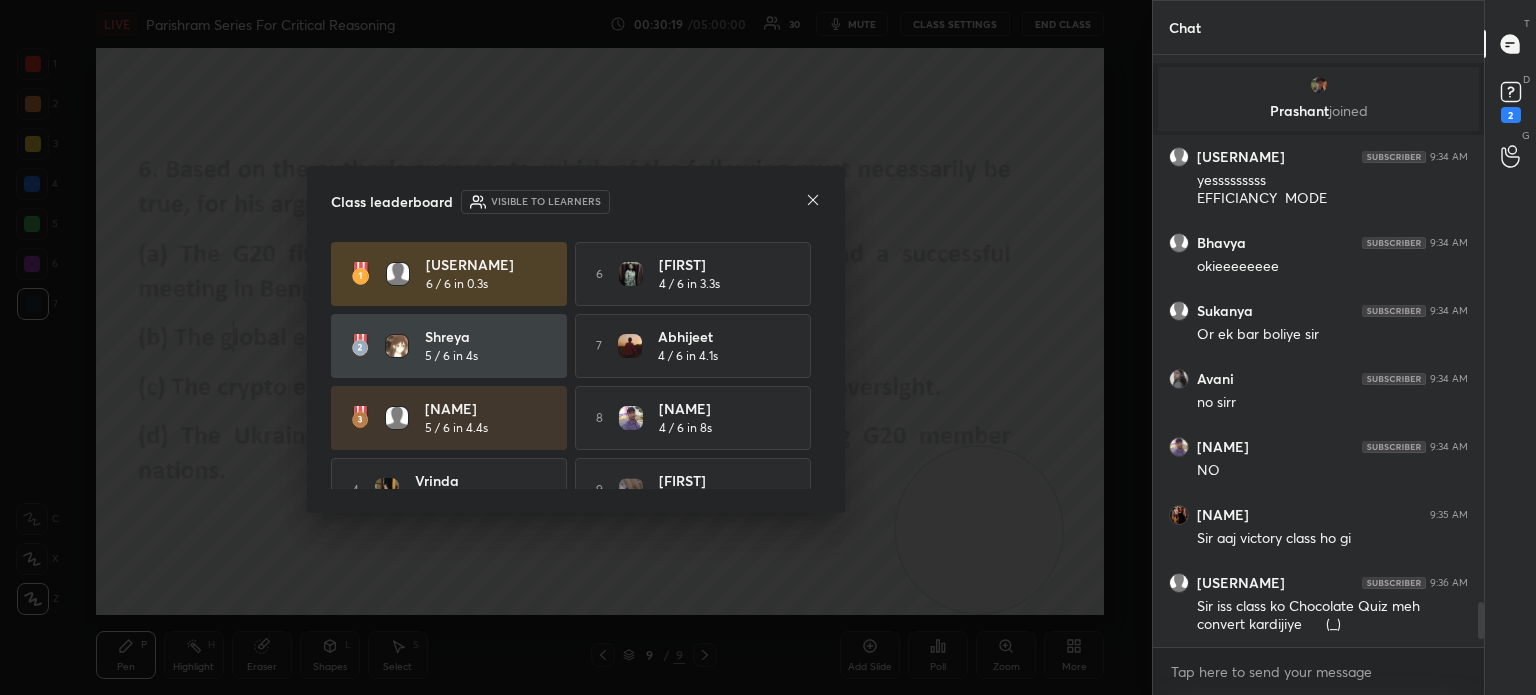click 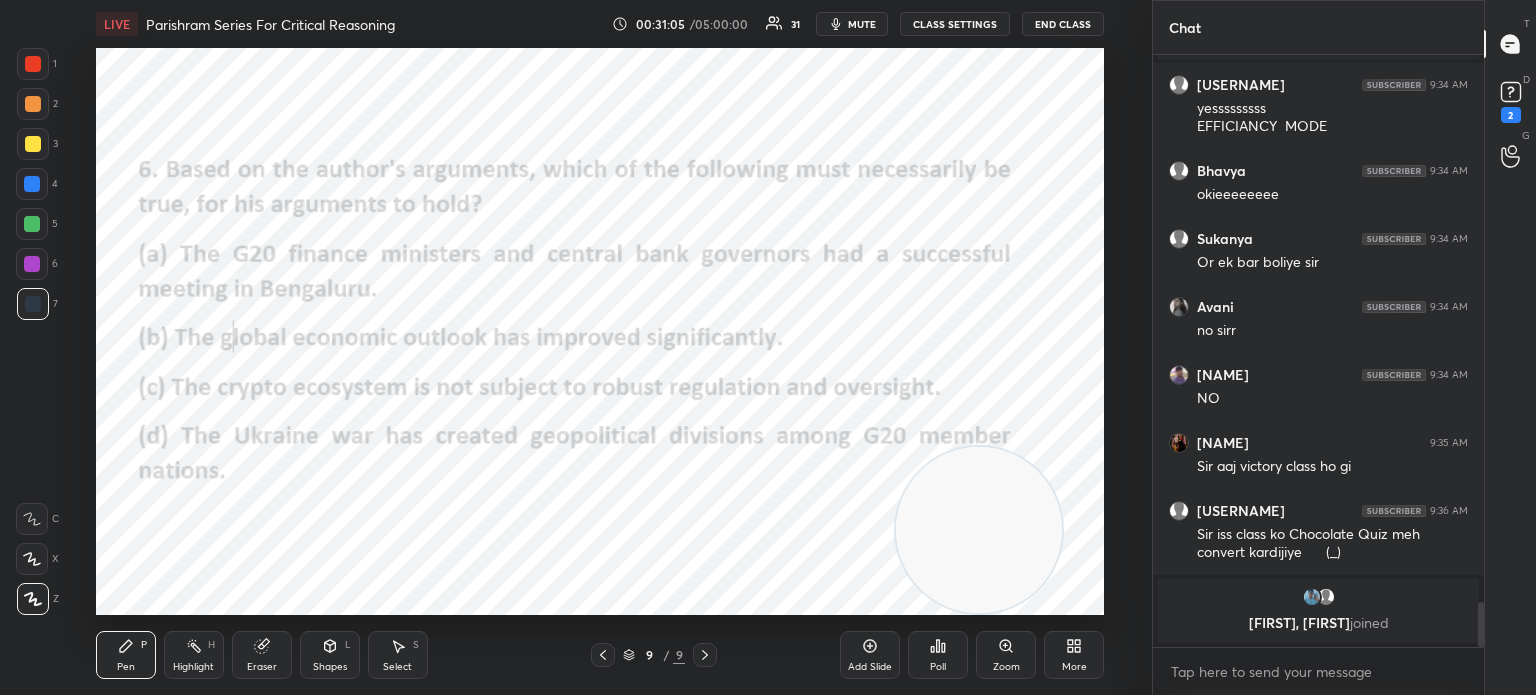 click 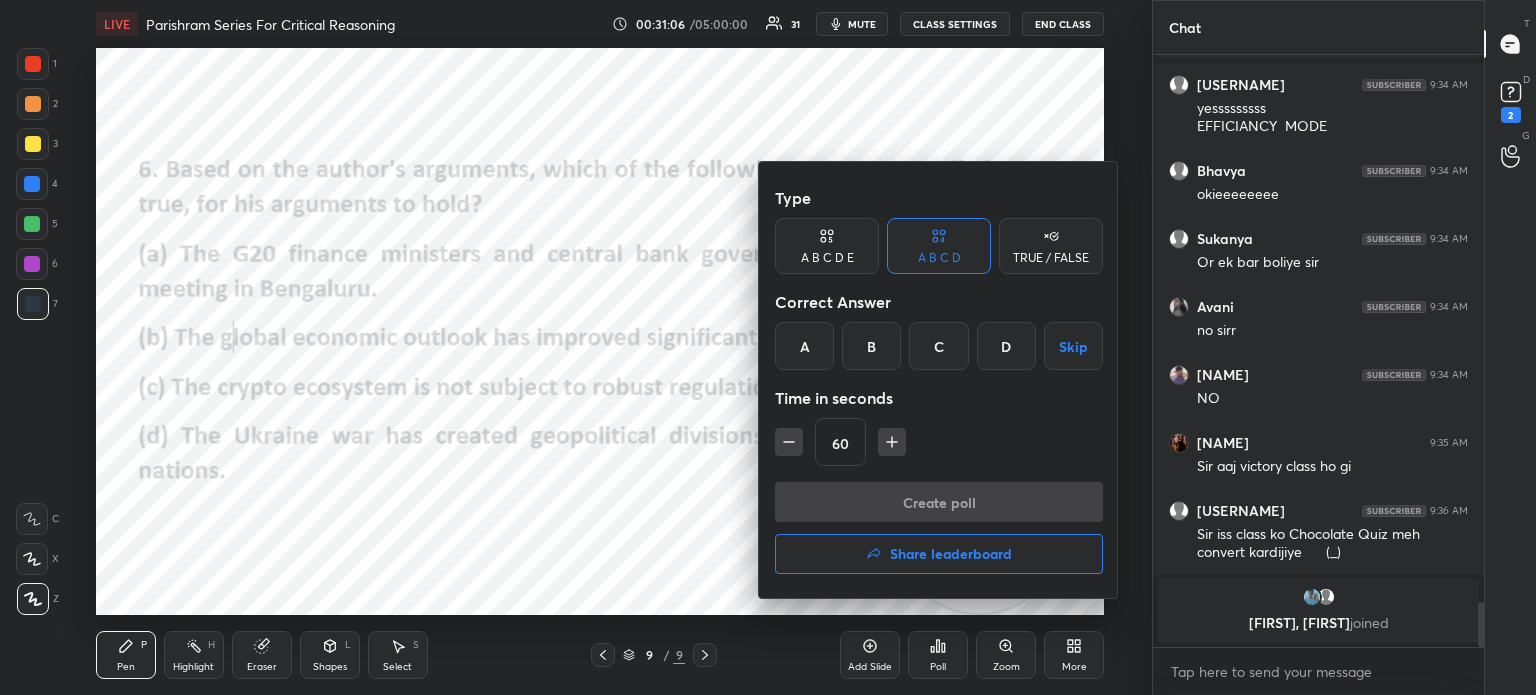 click on "Share leaderboard" at bounding box center (951, 554) 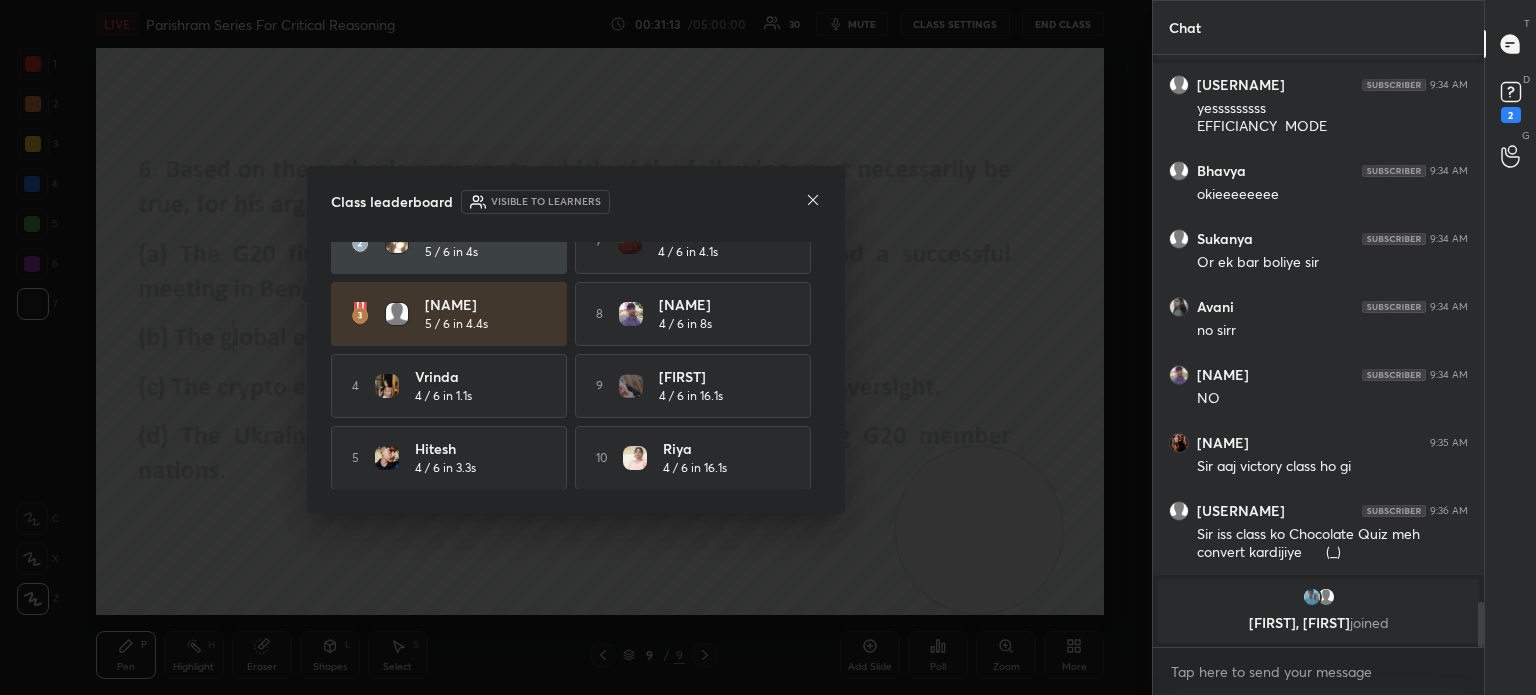 scroll, scrollTop: 0, scrollLeft: 0, axis: both 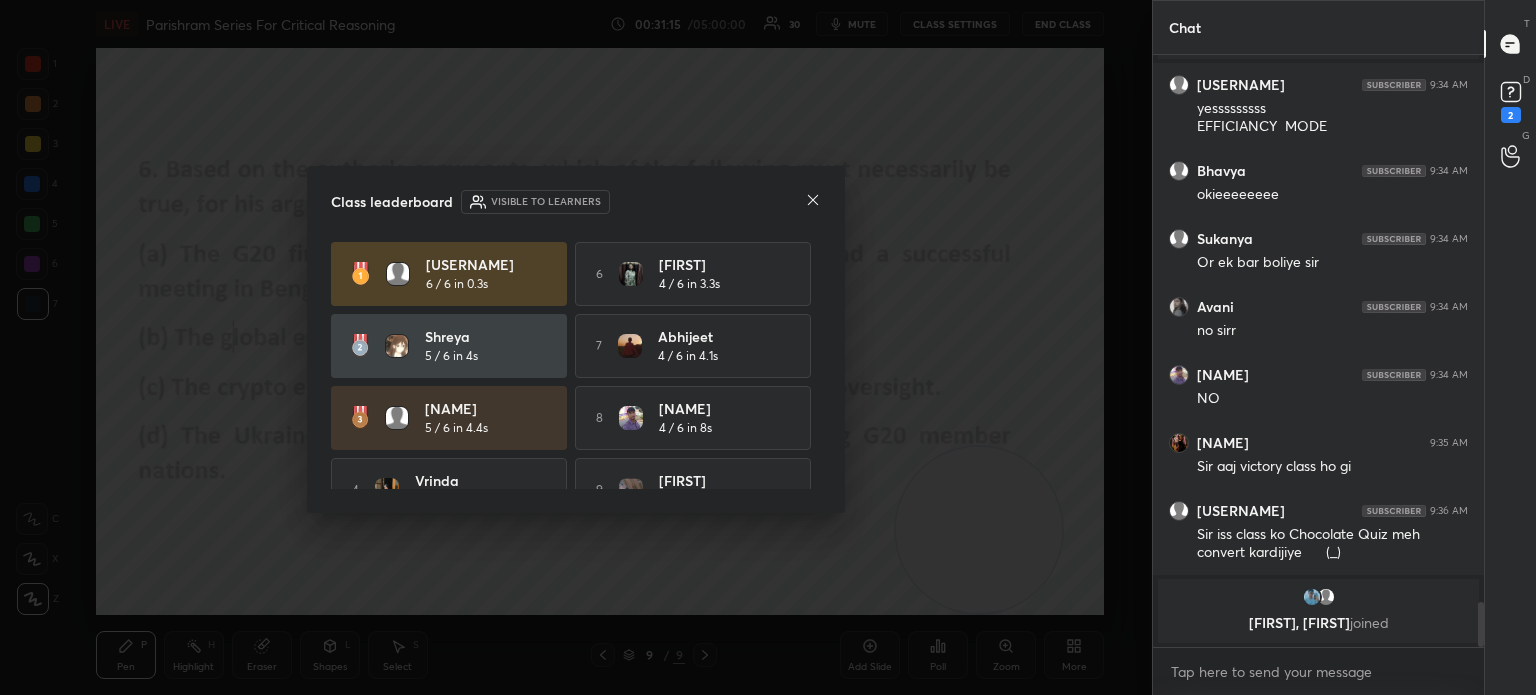click 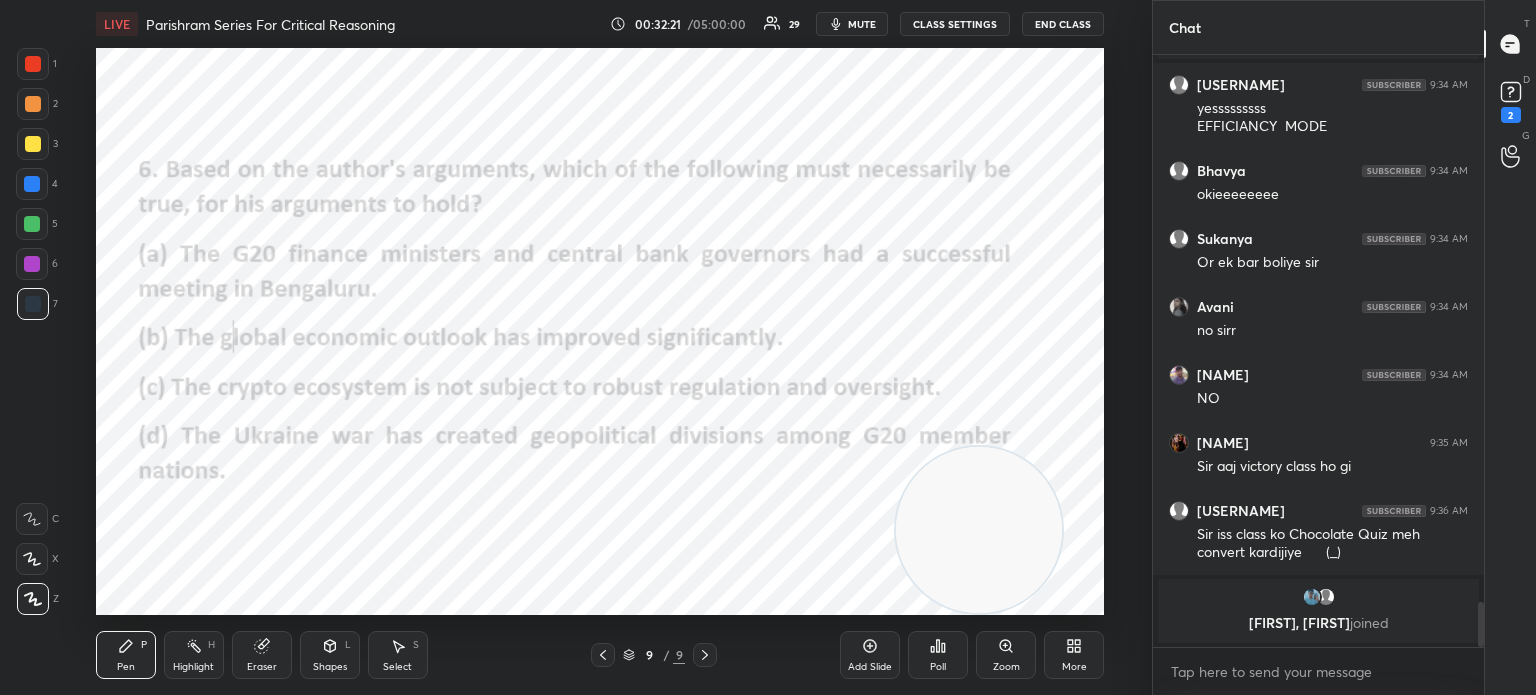 click on "More" at bounding box center [1074, 655] 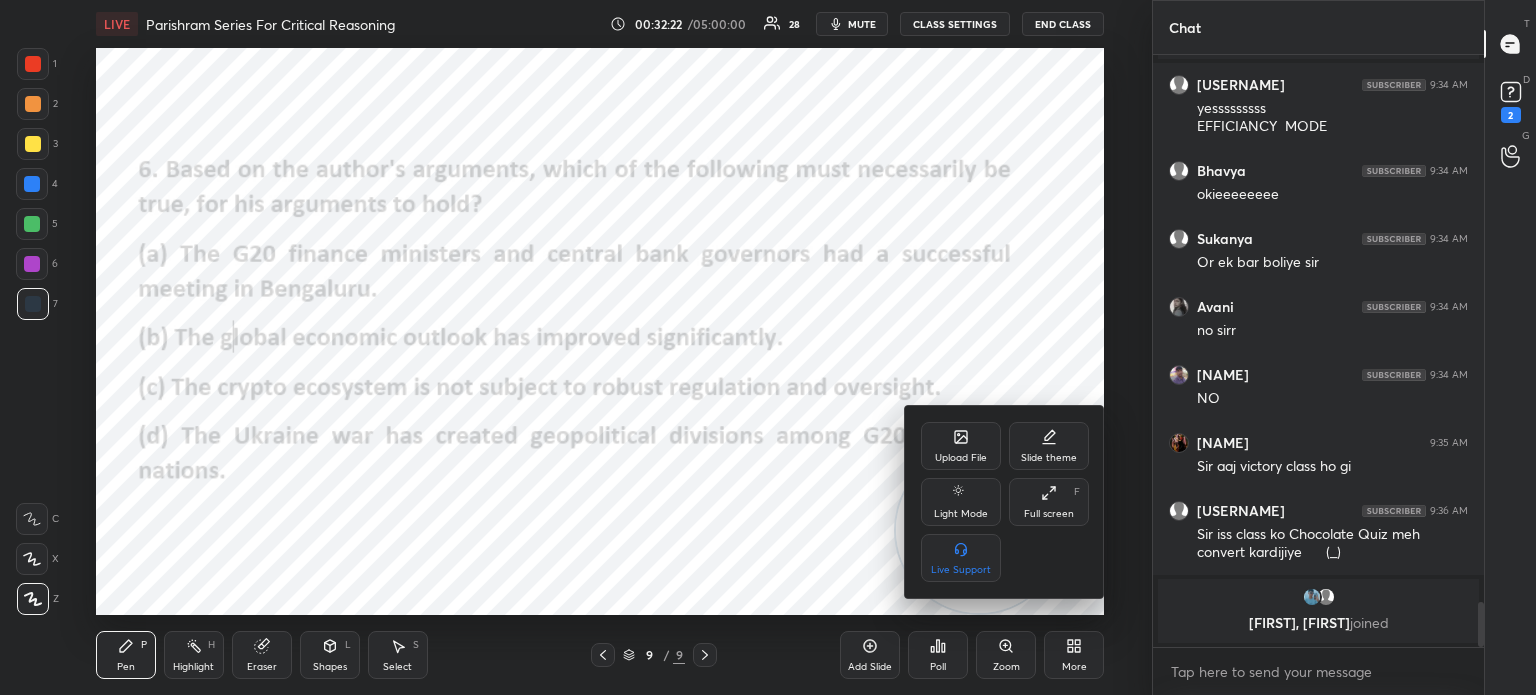 click on "Upload File" at bounding box center (961, 446) 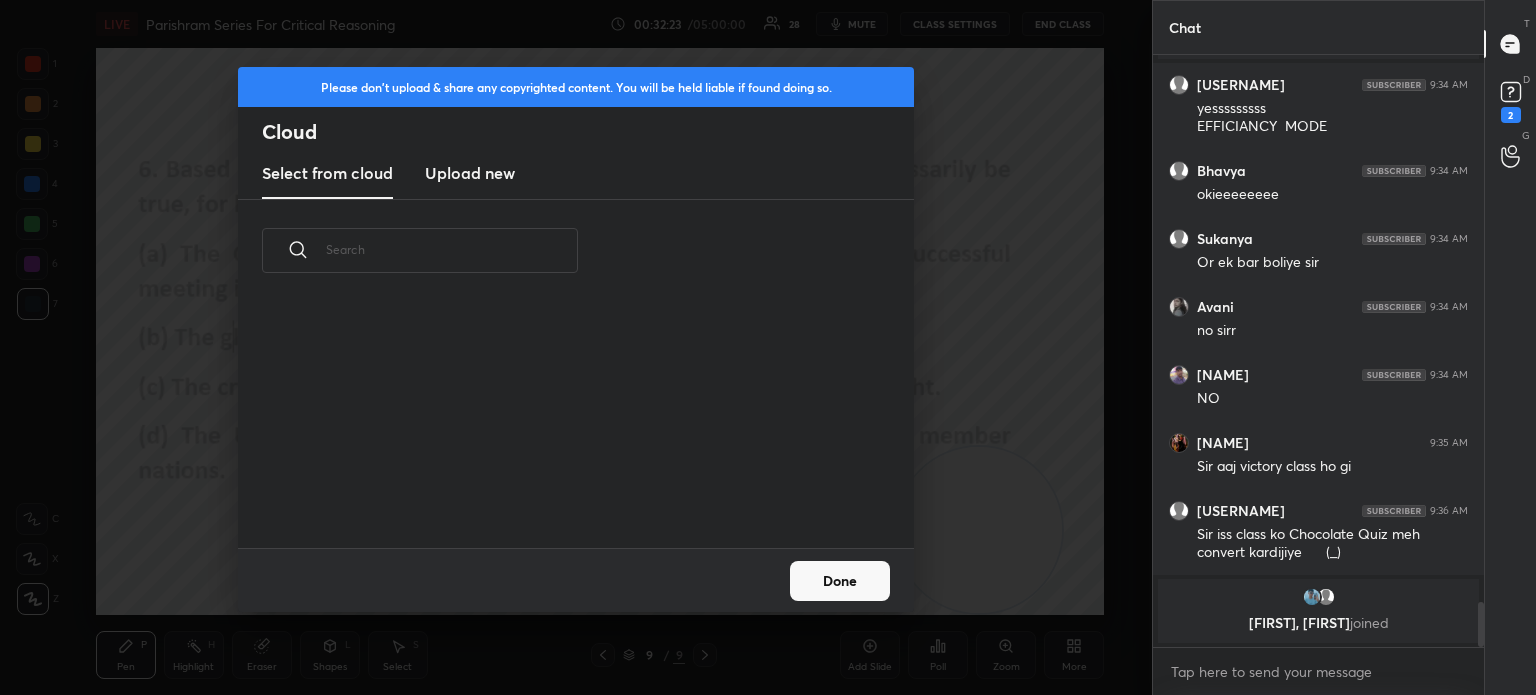 scroll, scrollTop: 5, scrollLeft: 10, axis: both 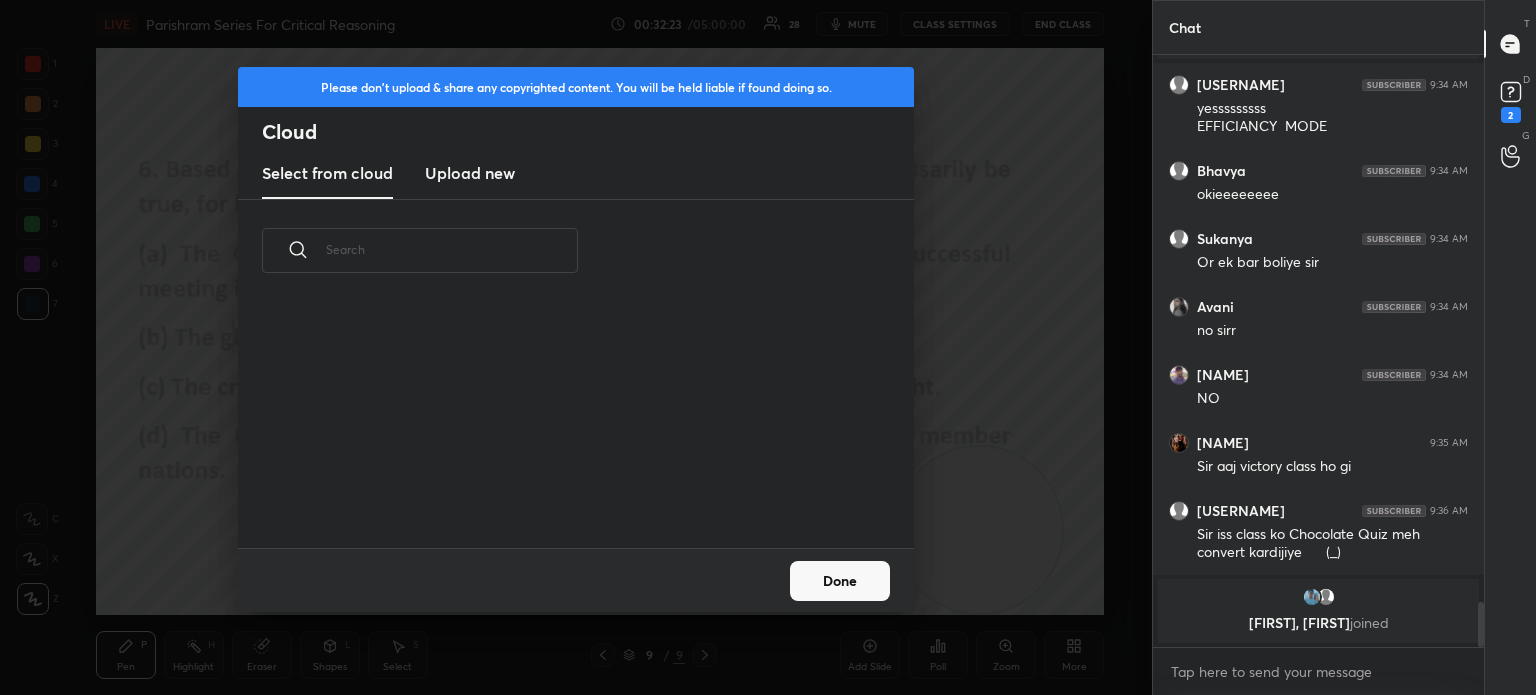 click on "Upload new" at bounding box center [470, 173] 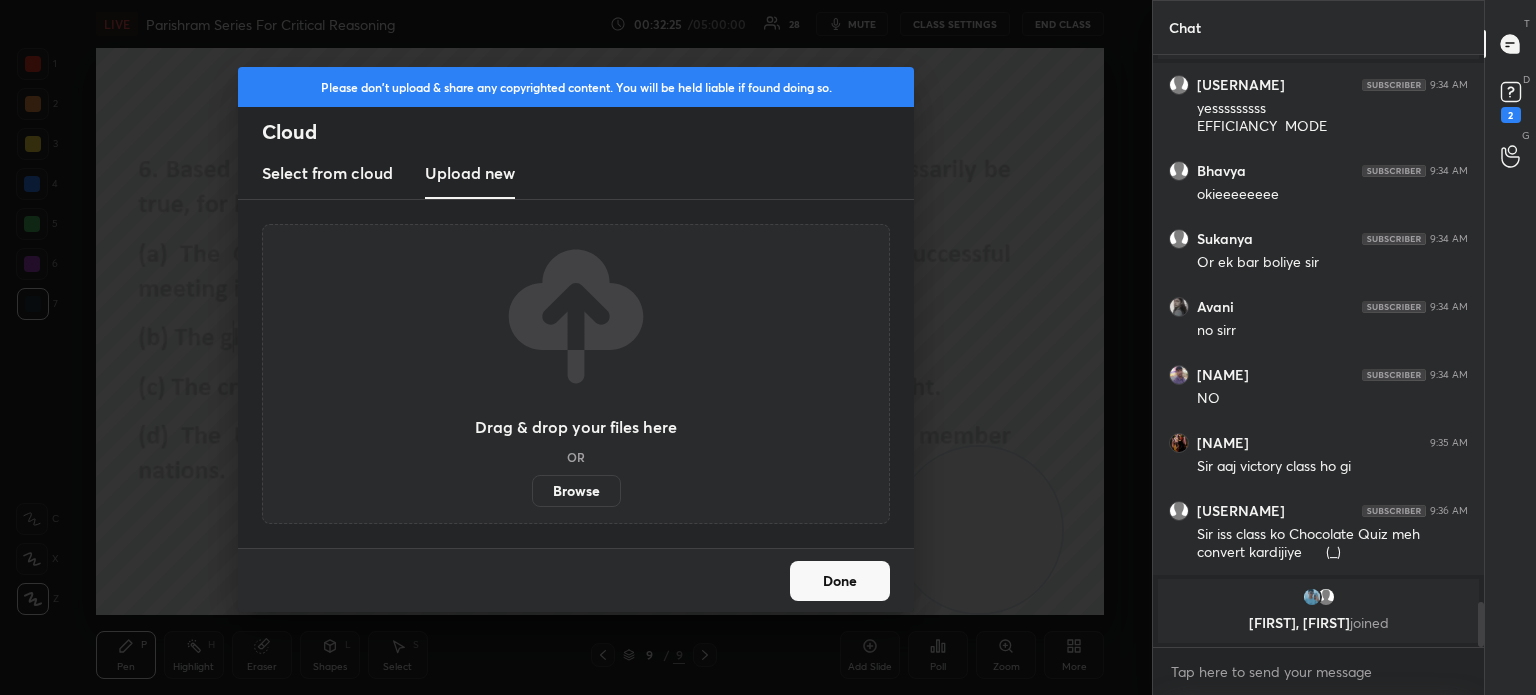 click on "Browse" at bounding box center (576, 491) 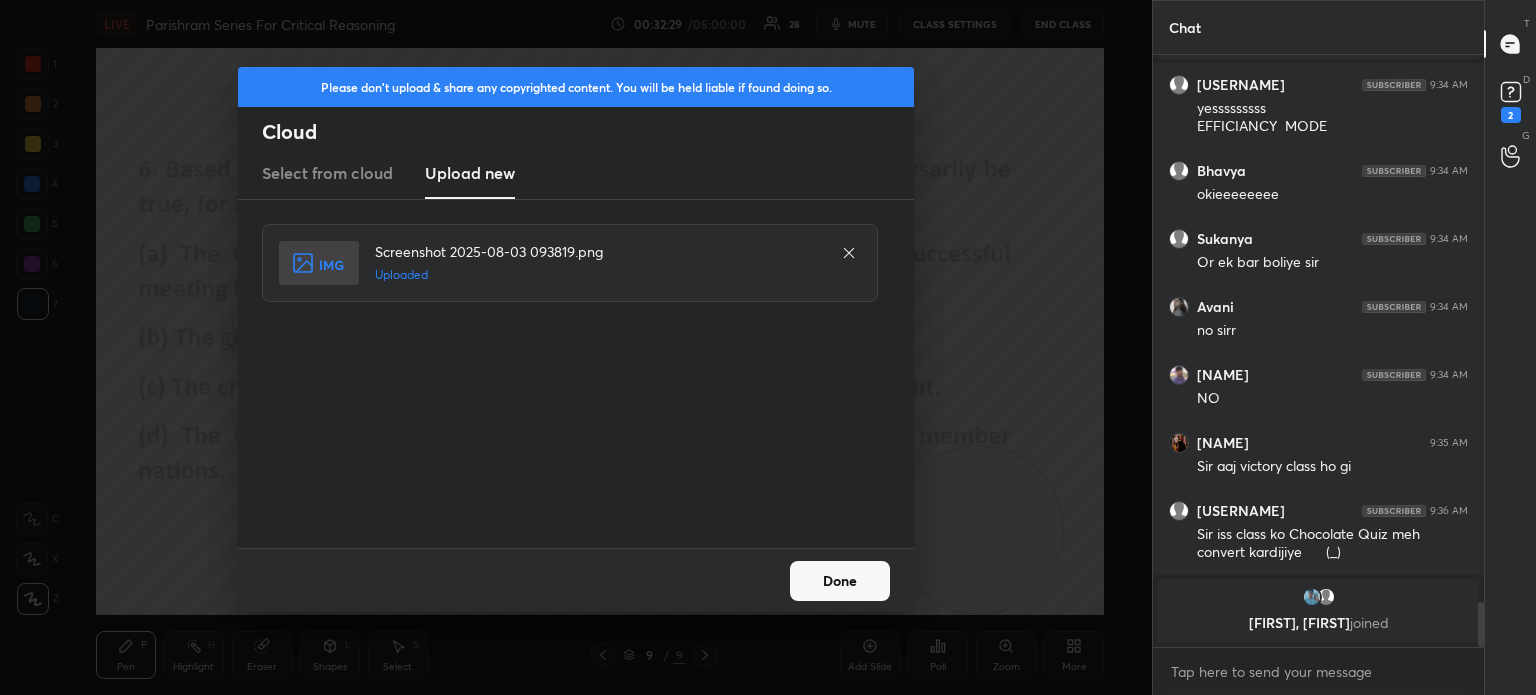click on "Done" at bounding box center (840, 581) 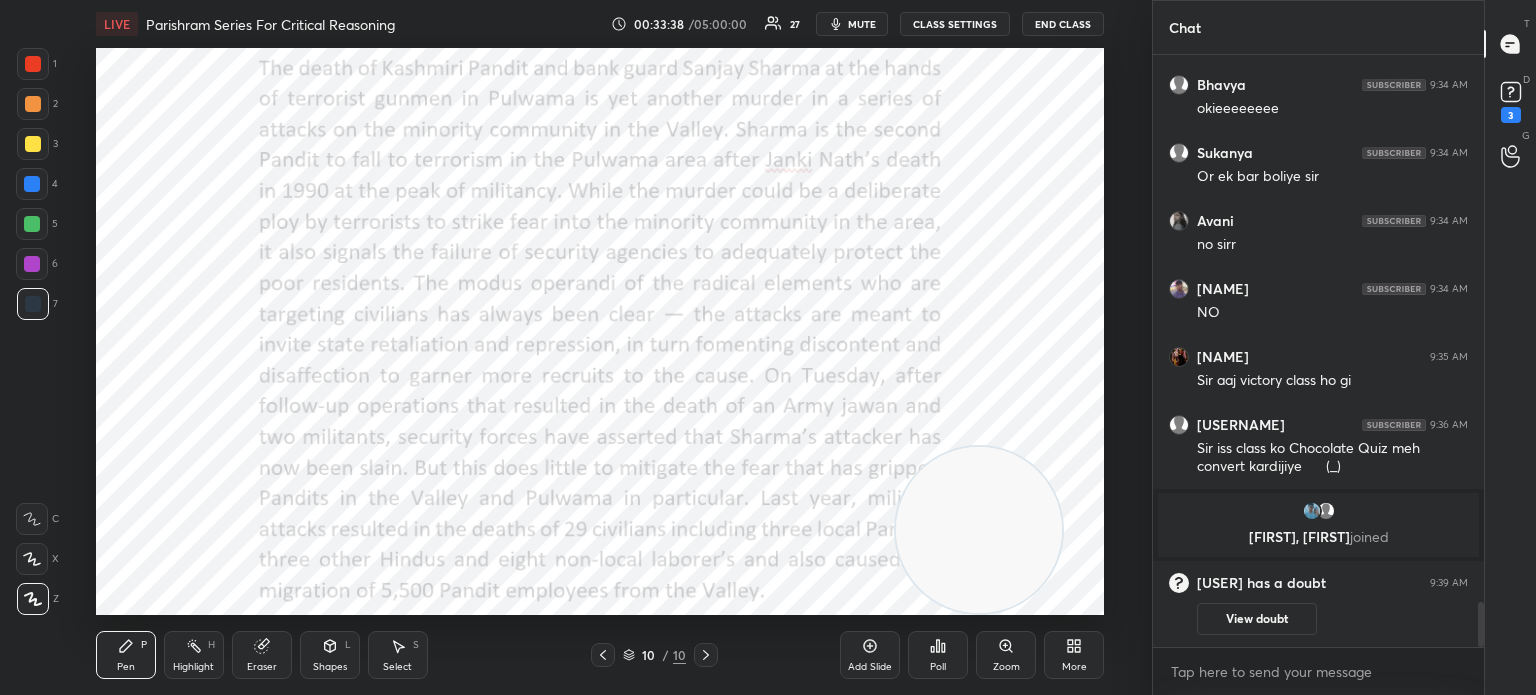 scroll, scrollTop: 7174, scrollLeft: 0, axis: vertical 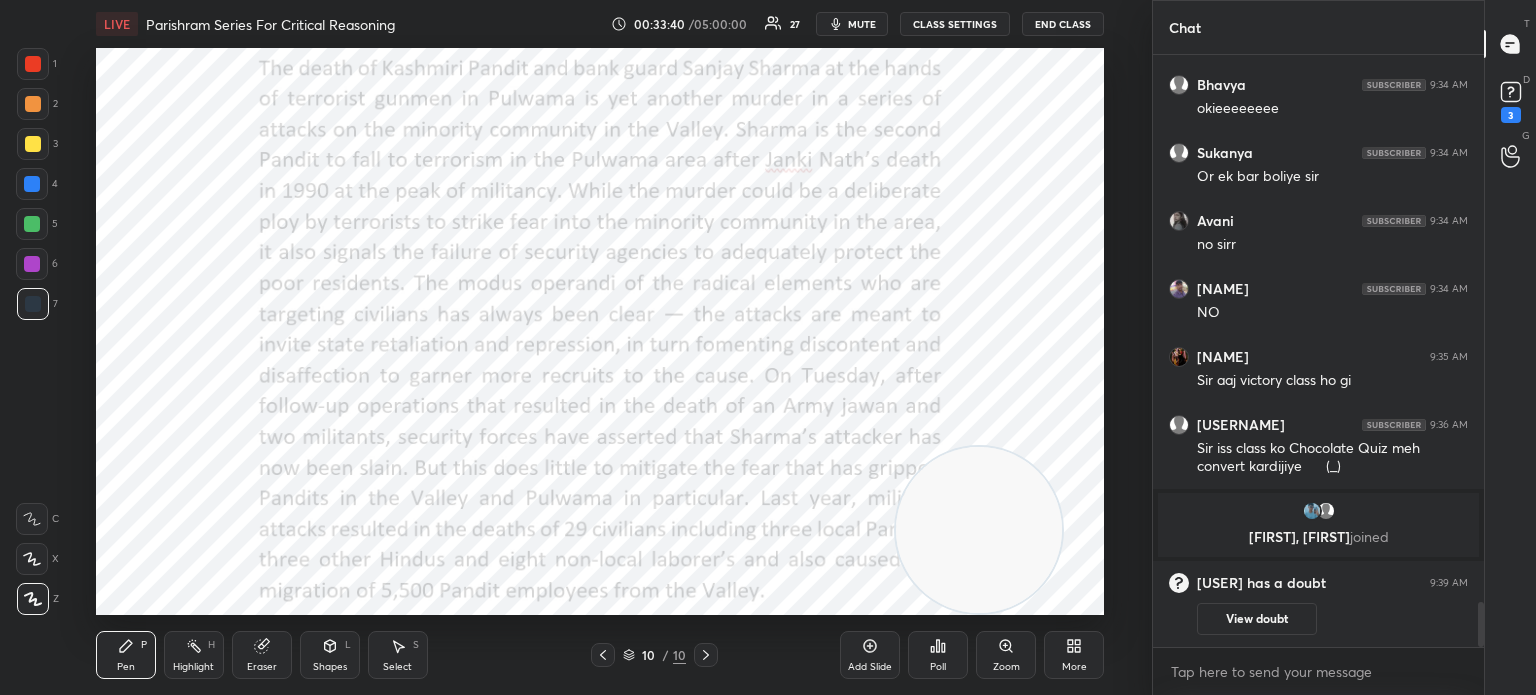 click 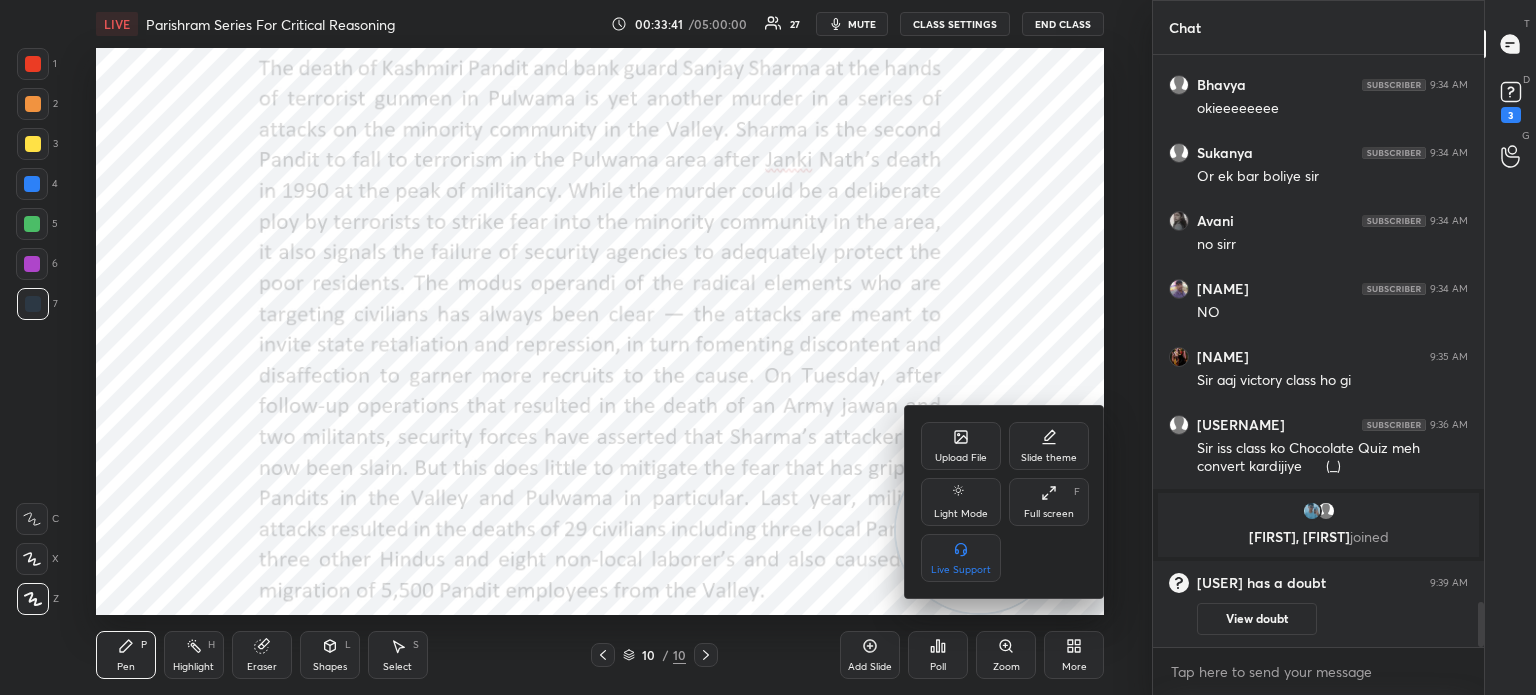 click on "Upload File" at bounding box center (961, 446) 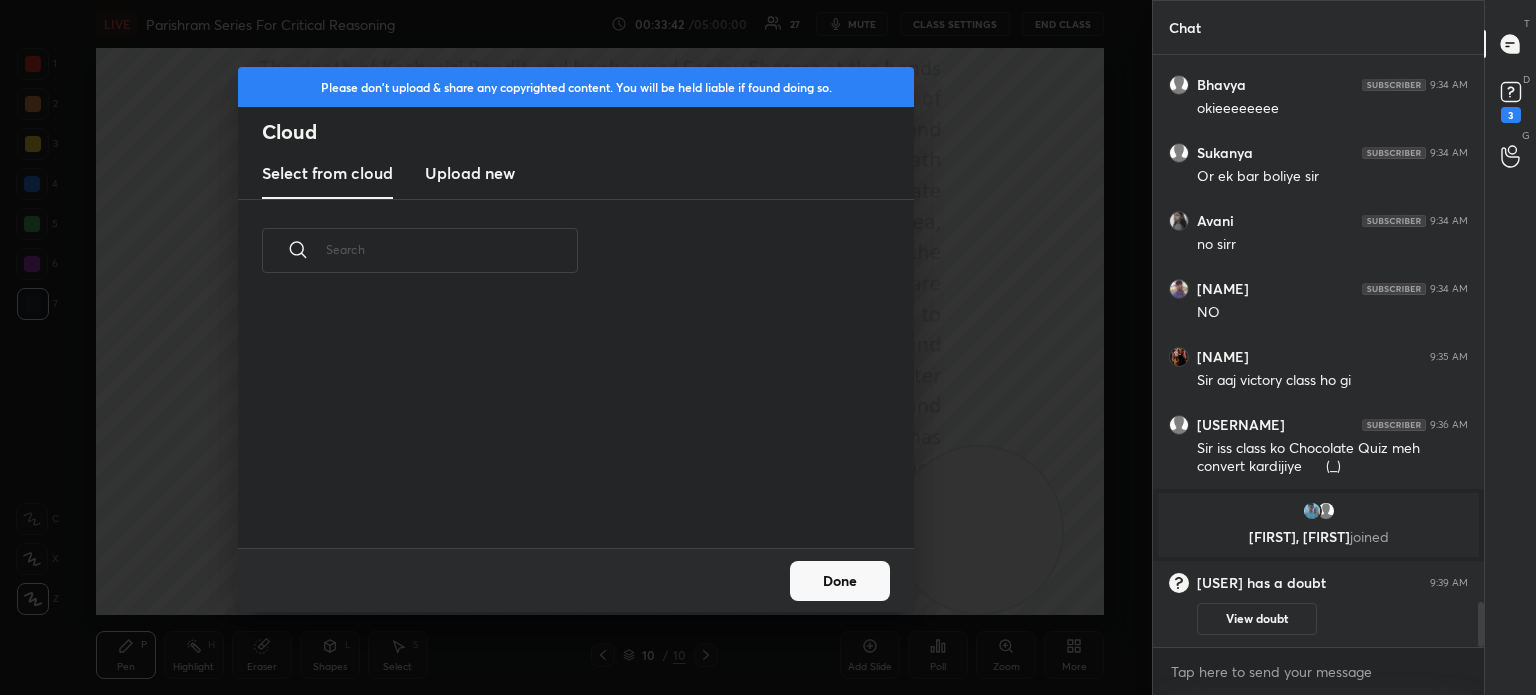 scroll, scrollTop: 5, scrollLeft: 10, axis: both 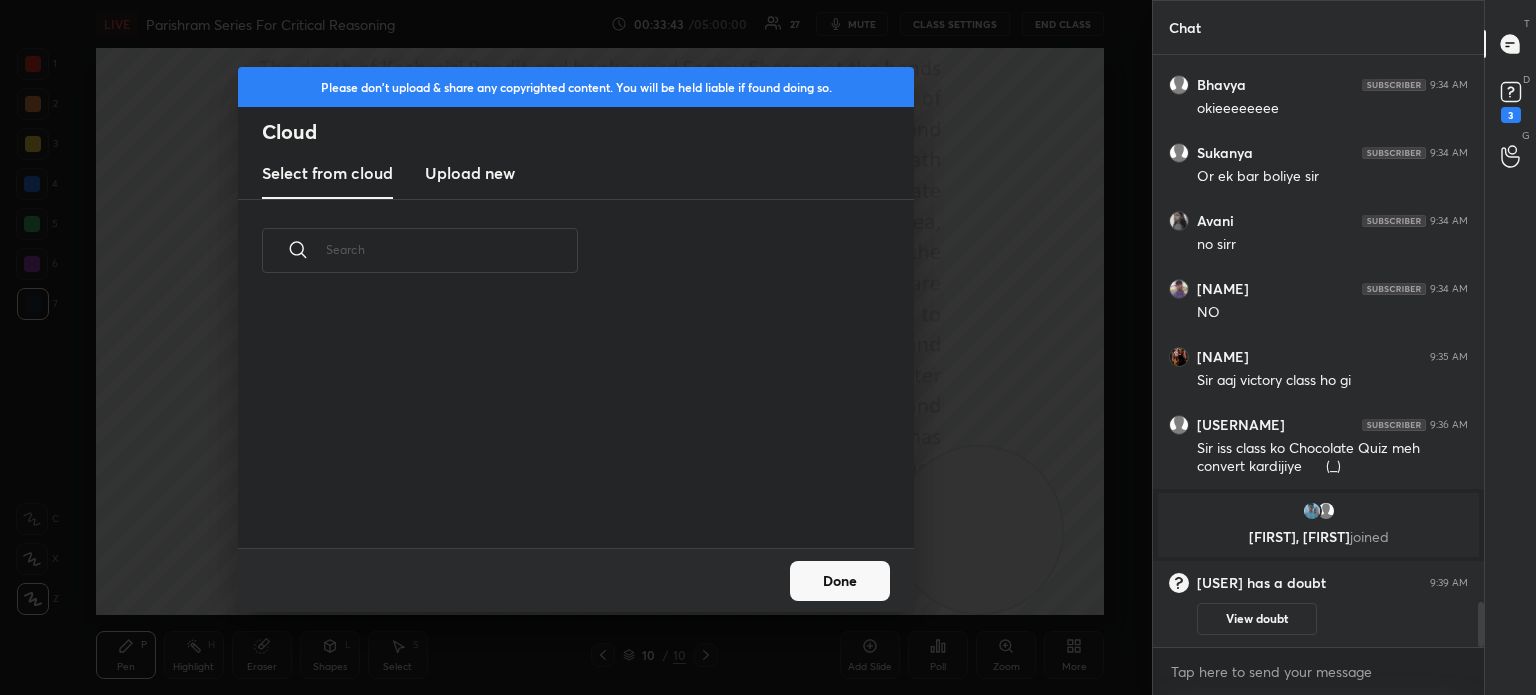 click on "Upload new" at bounding box center [470, 173] 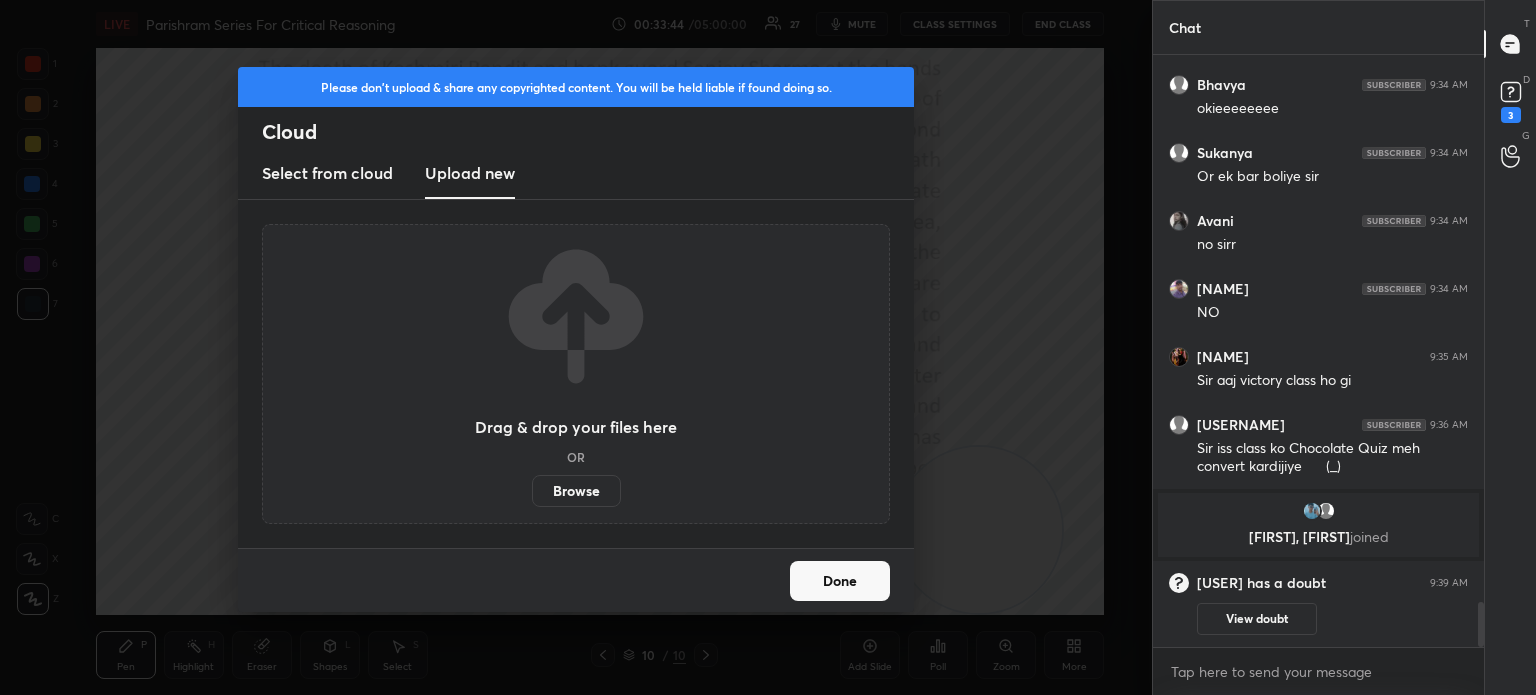 click on "Browse" at bounding box center [576, 491] 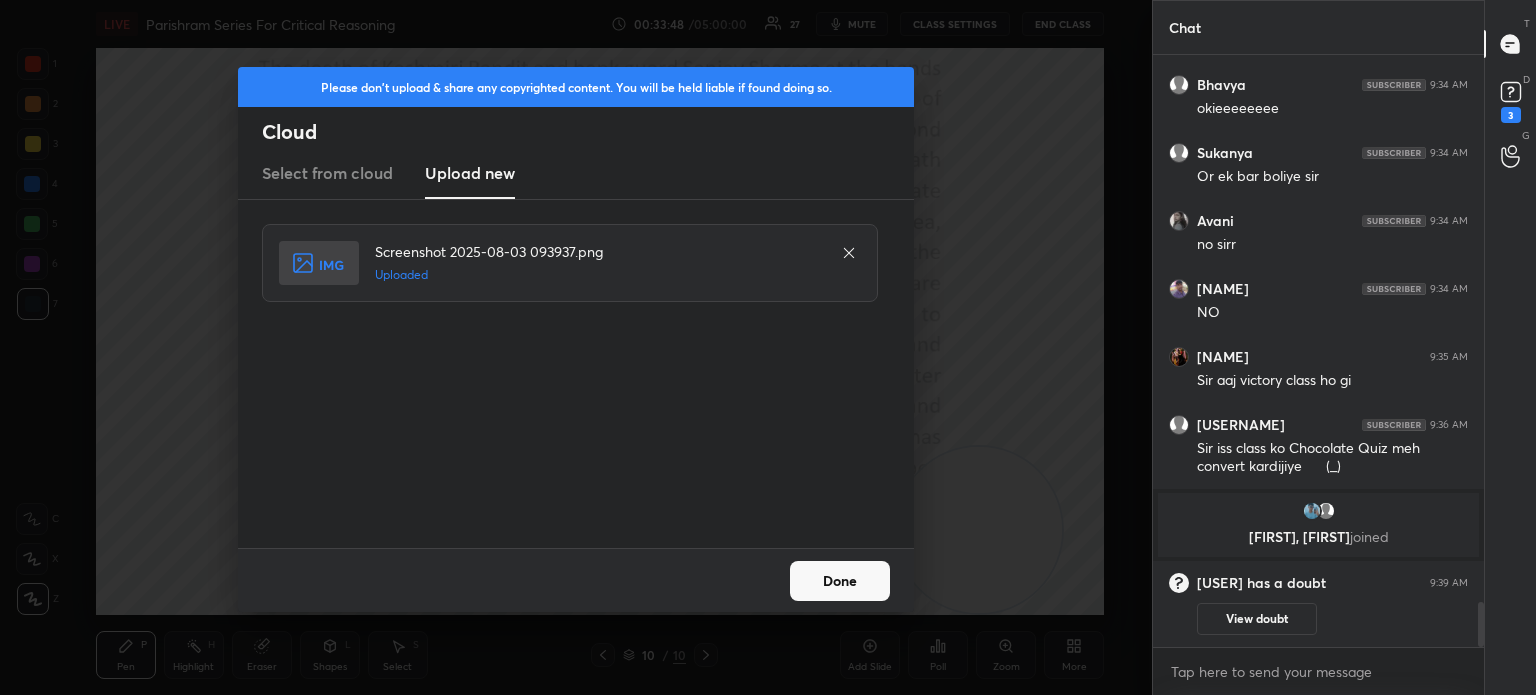 click on "Done" at bounding box center [840, 581] 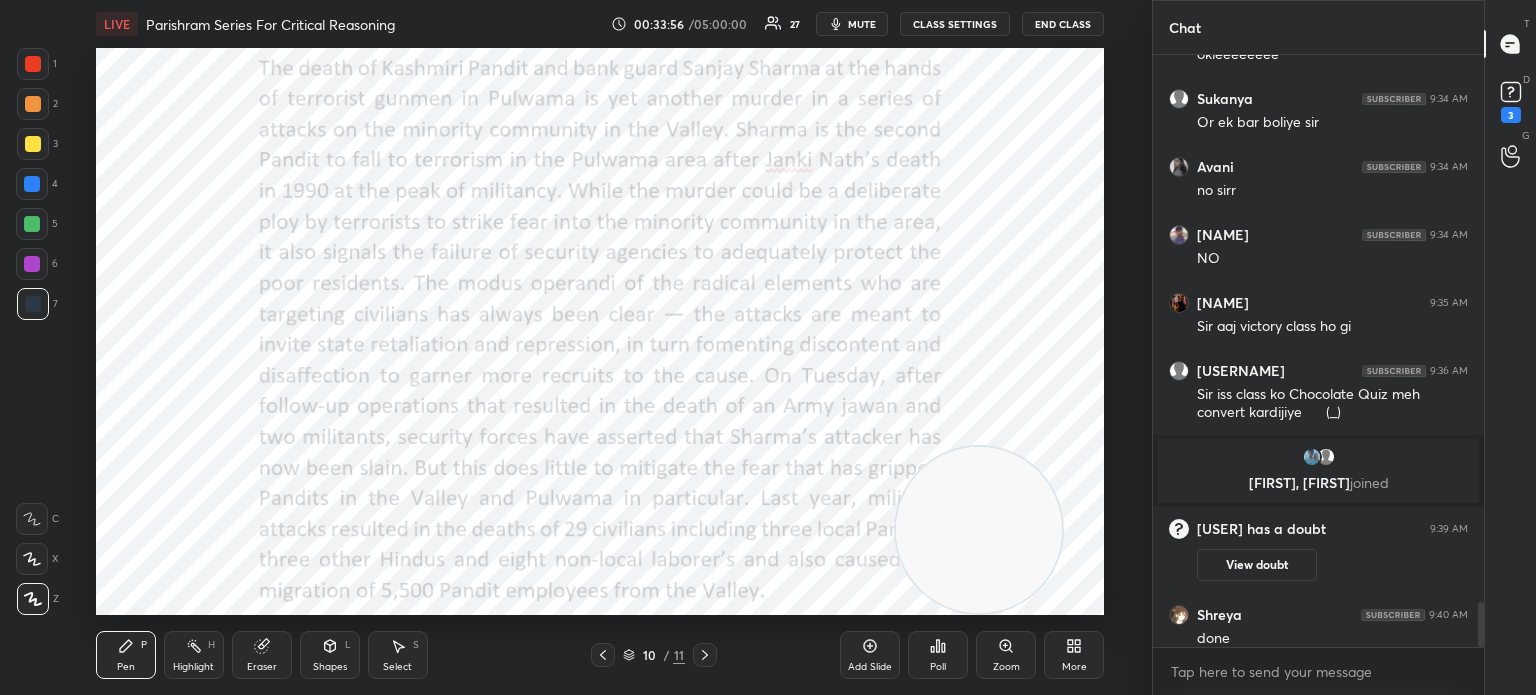 scroll, scrollTop: 7188, scrollLeft: 0, axis: vertical 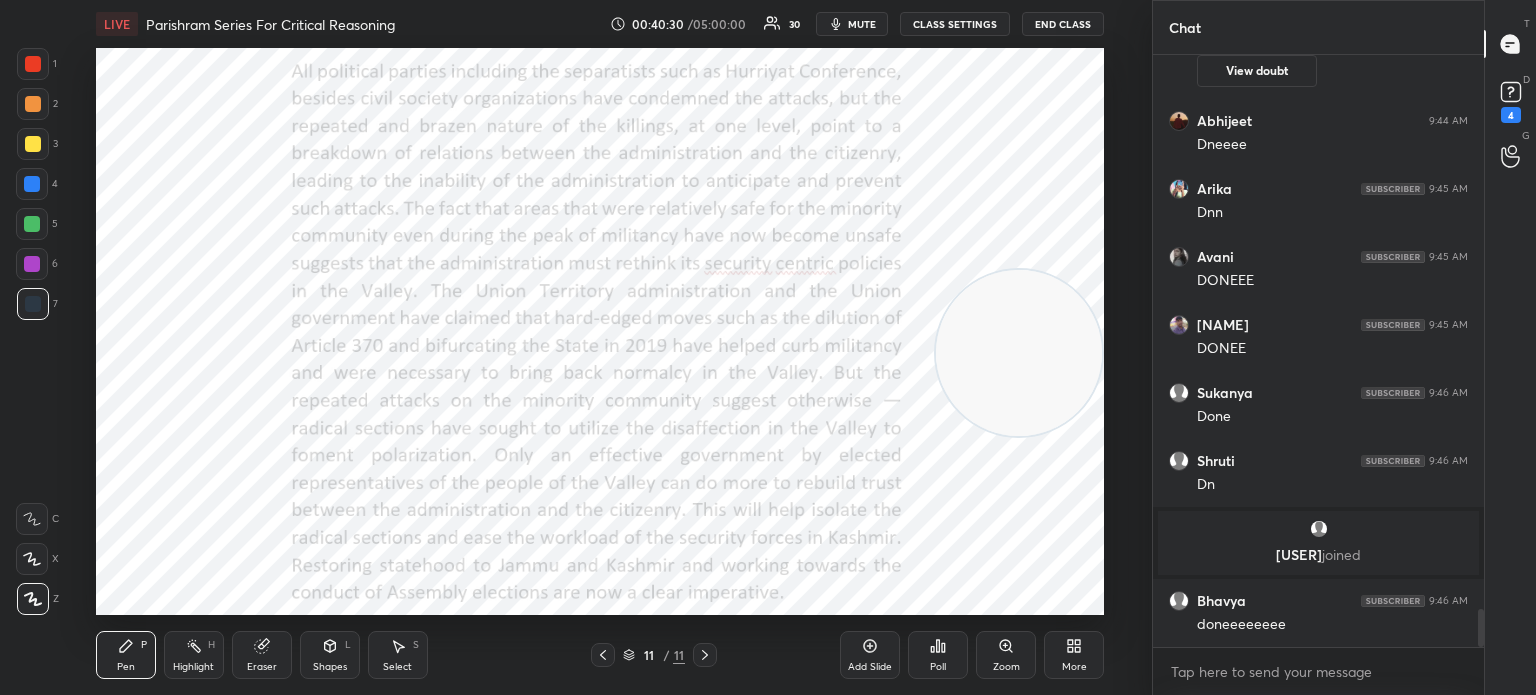 drag, startPoint x: 1034, startPoint y: 547, endPoint x: 1139, endPoint y: 373, distance: 203.22647 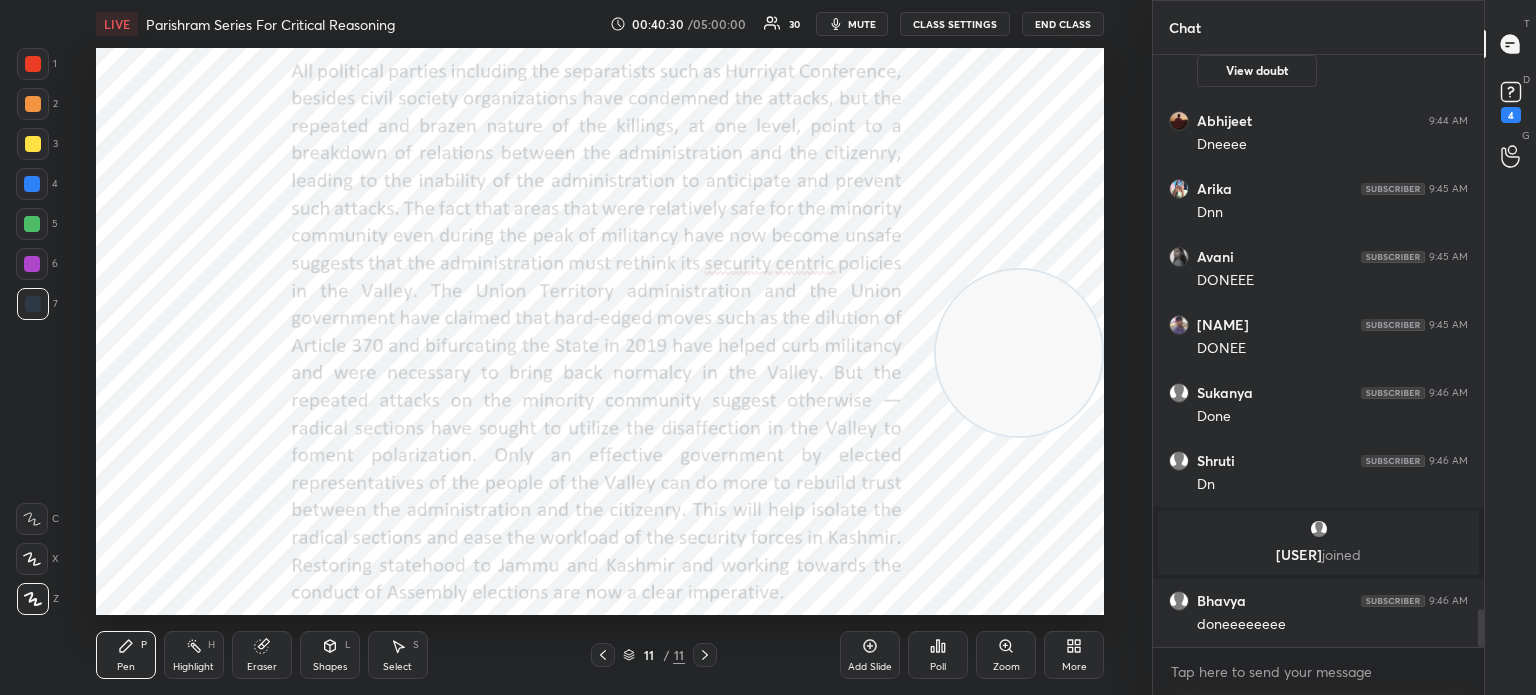 click on "1 2 3 4 5 6 7 C X Z C X Z E E Erase all   H H LIVE Parishram Series For Critical Reasoning 00:40:30 /  05:00:00 30 mute CLASS SETTINGS End Class Setting up your live class Poll for   secs No correct answer Start poll Back Parishram Series For Critical Reasoning Hani Kumar Sharma Pen P Highlight H Eraser Shapes L Select S 11 / 11 Add Slide Poll Zoom More" at bounding box center [576, 347] 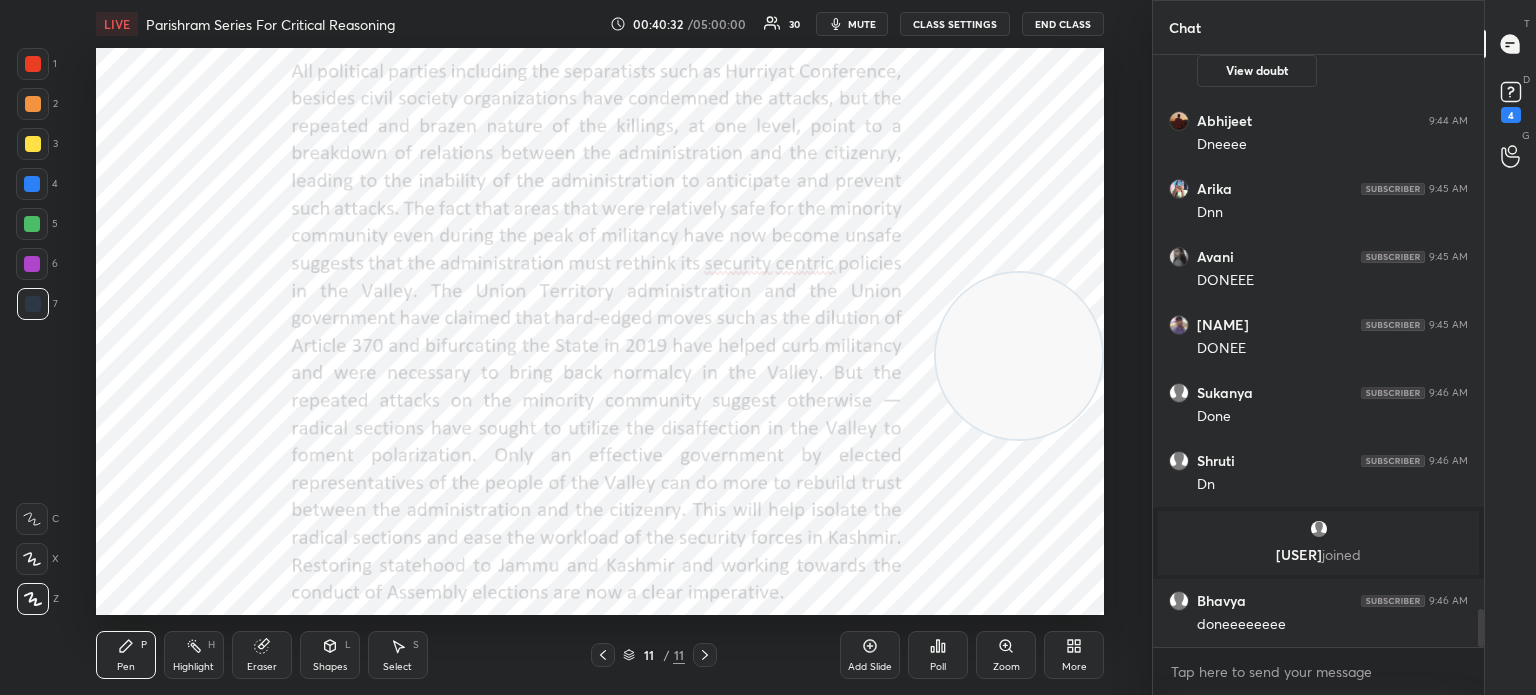 click on "More" at bounding box center [1074, 655] 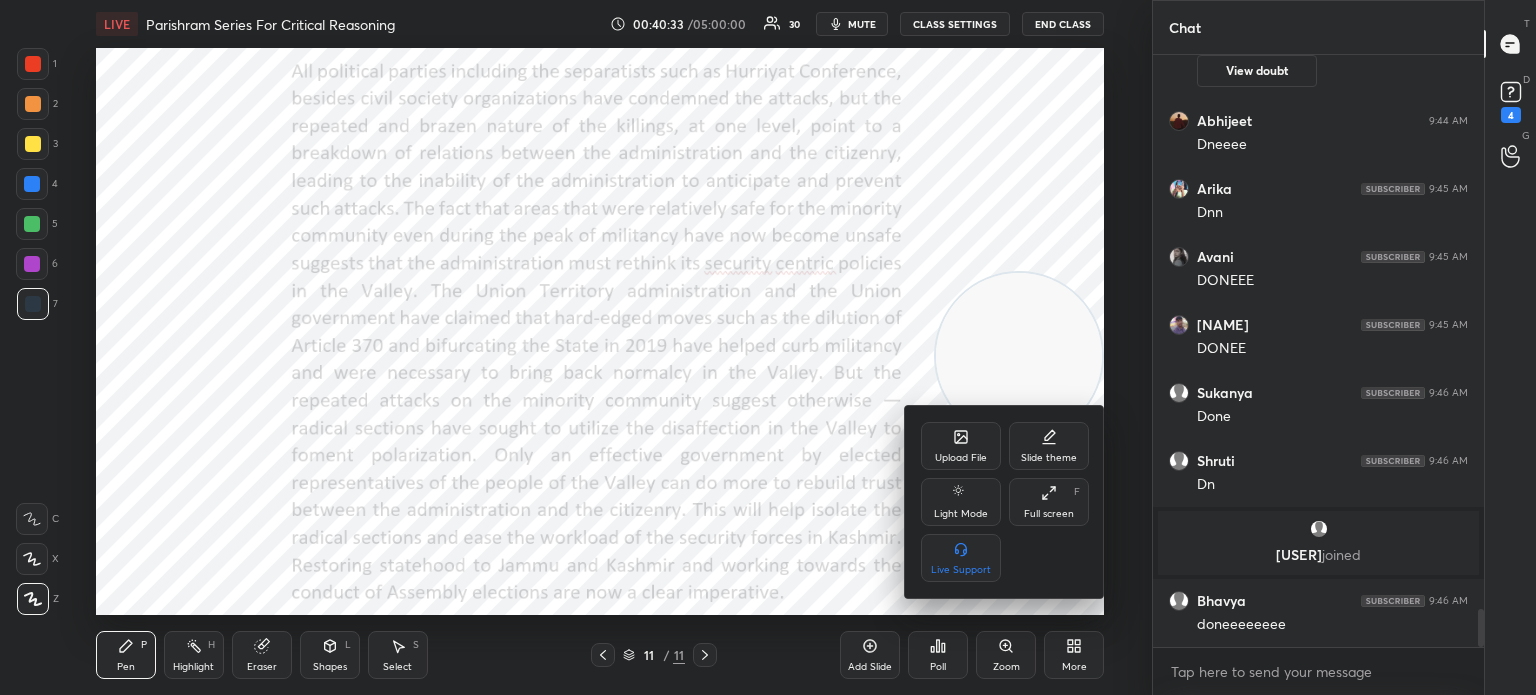 click on "Upload File" at bounding box center [961, 446] 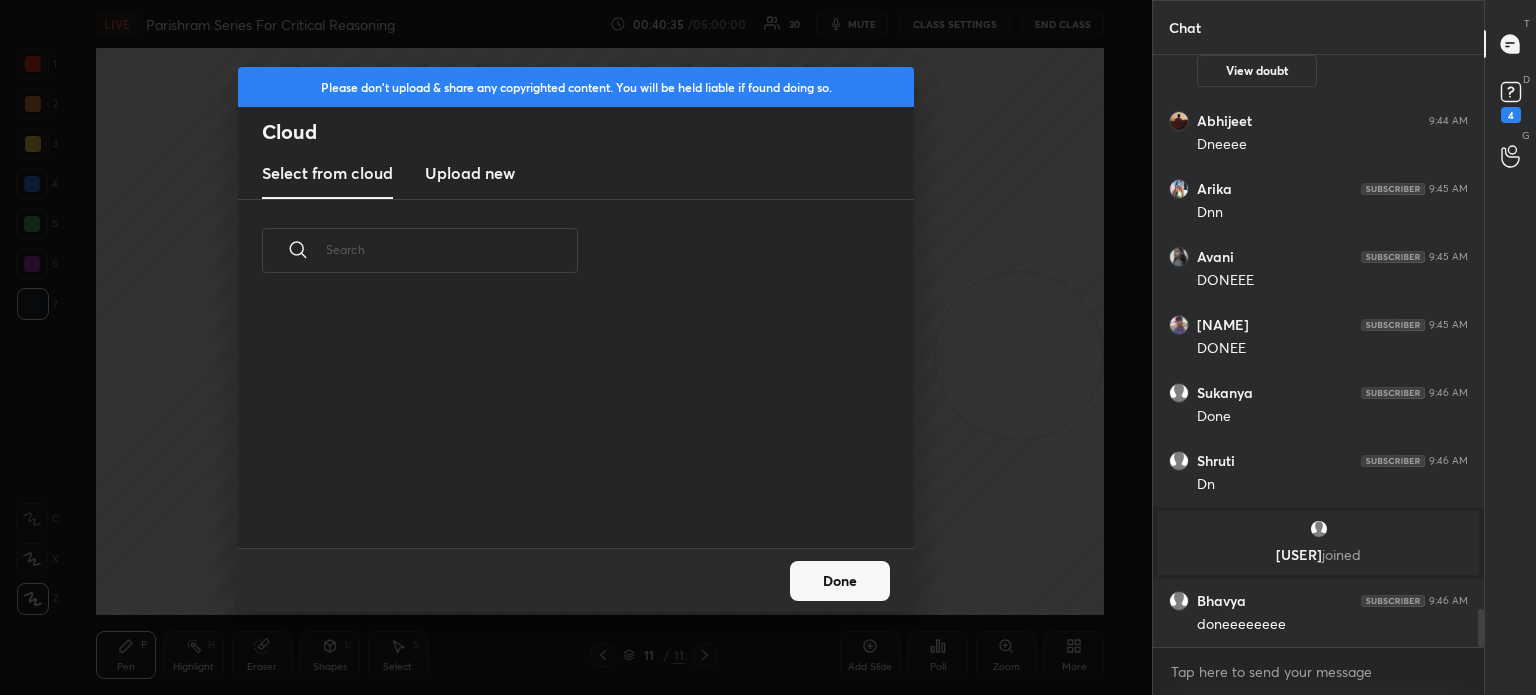 scroll, scrollTop: 5, scrollLeft: 10, axis: both 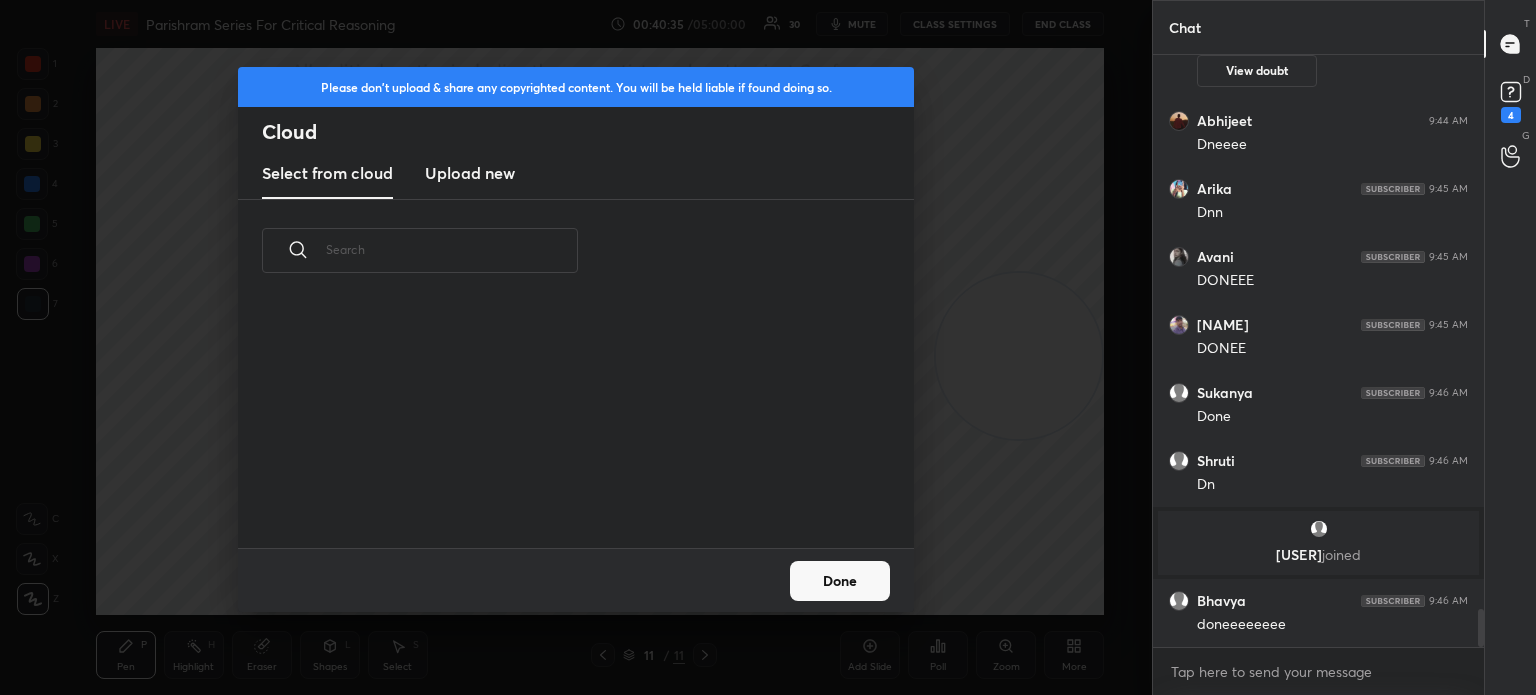 click on "Upload new" at bounding box center [470, 174] 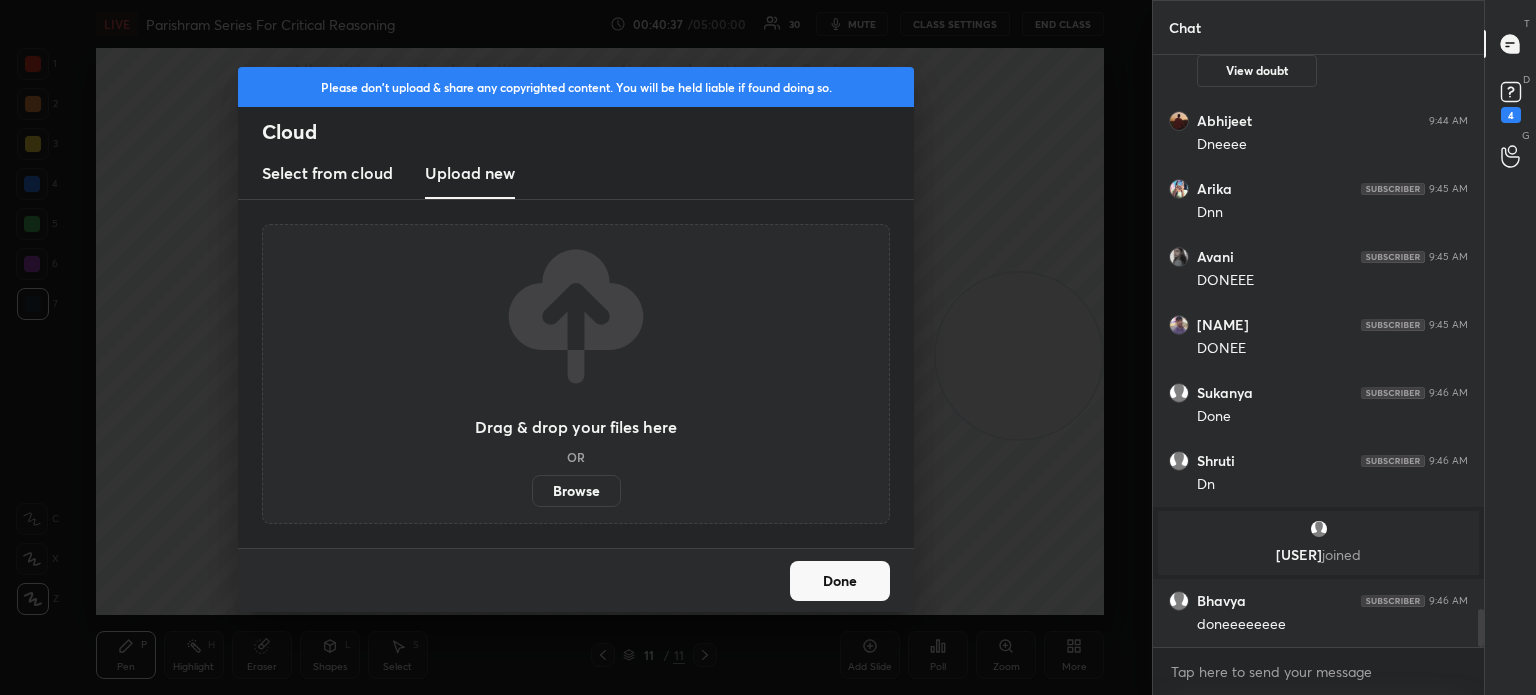 click on "Browse" at bounding box center (576, 491) 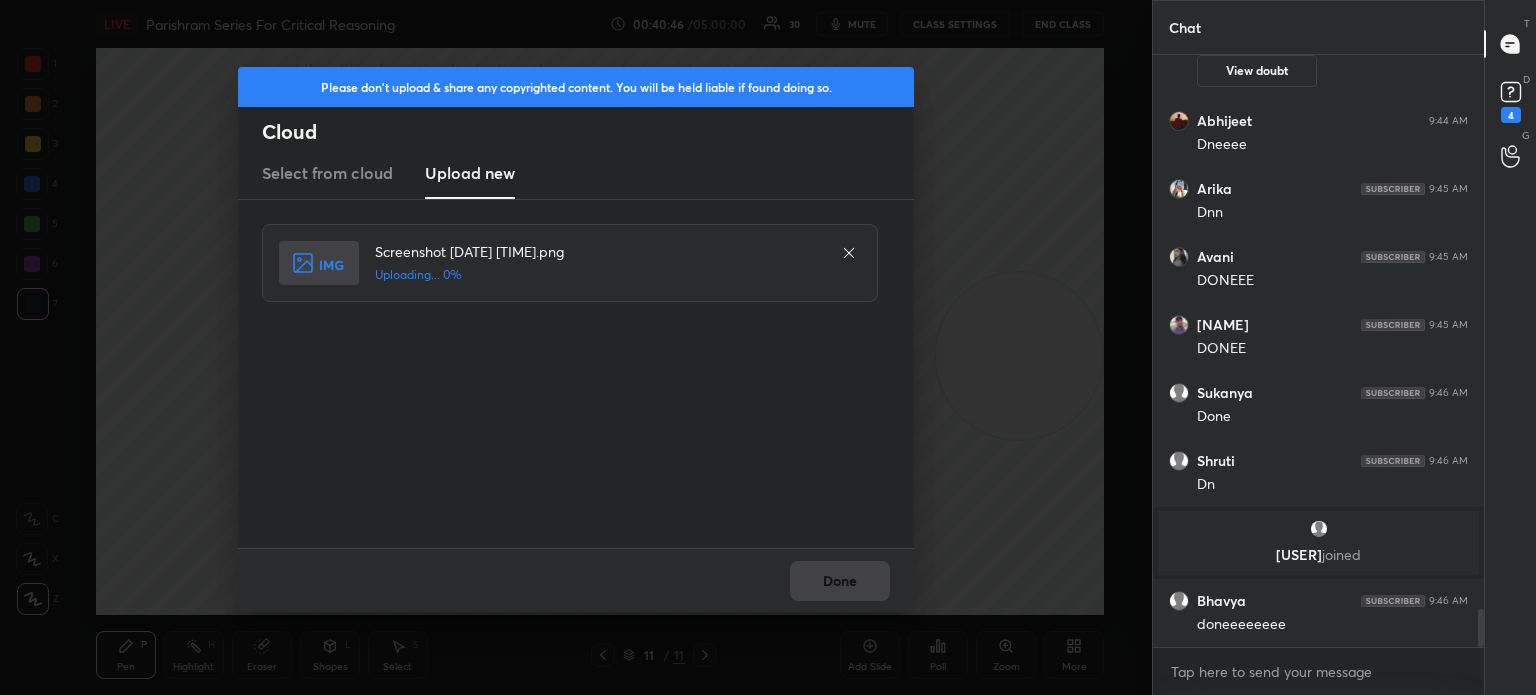 scroll, scrollTop: 8716, scrollLeft: 0, axis: vertical 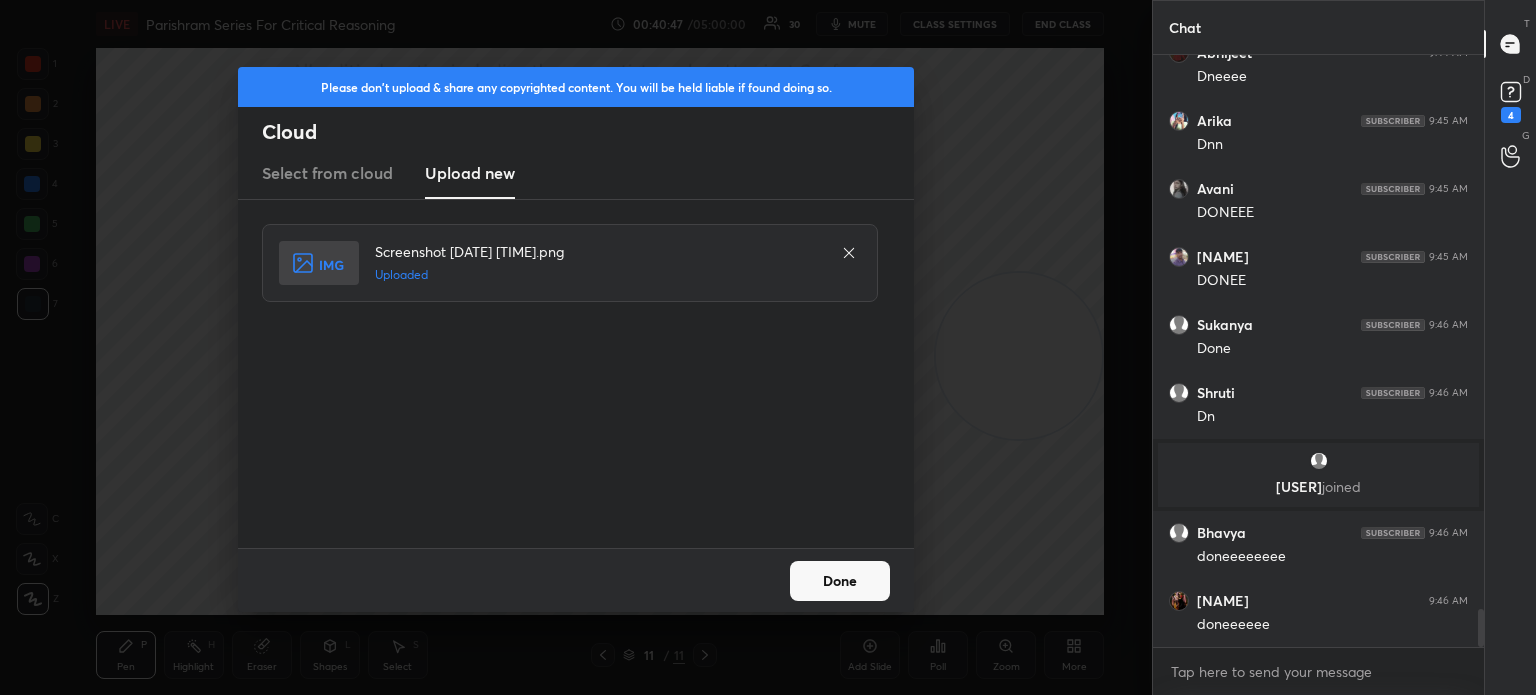click on "Done" at bounding box center [840, 581] 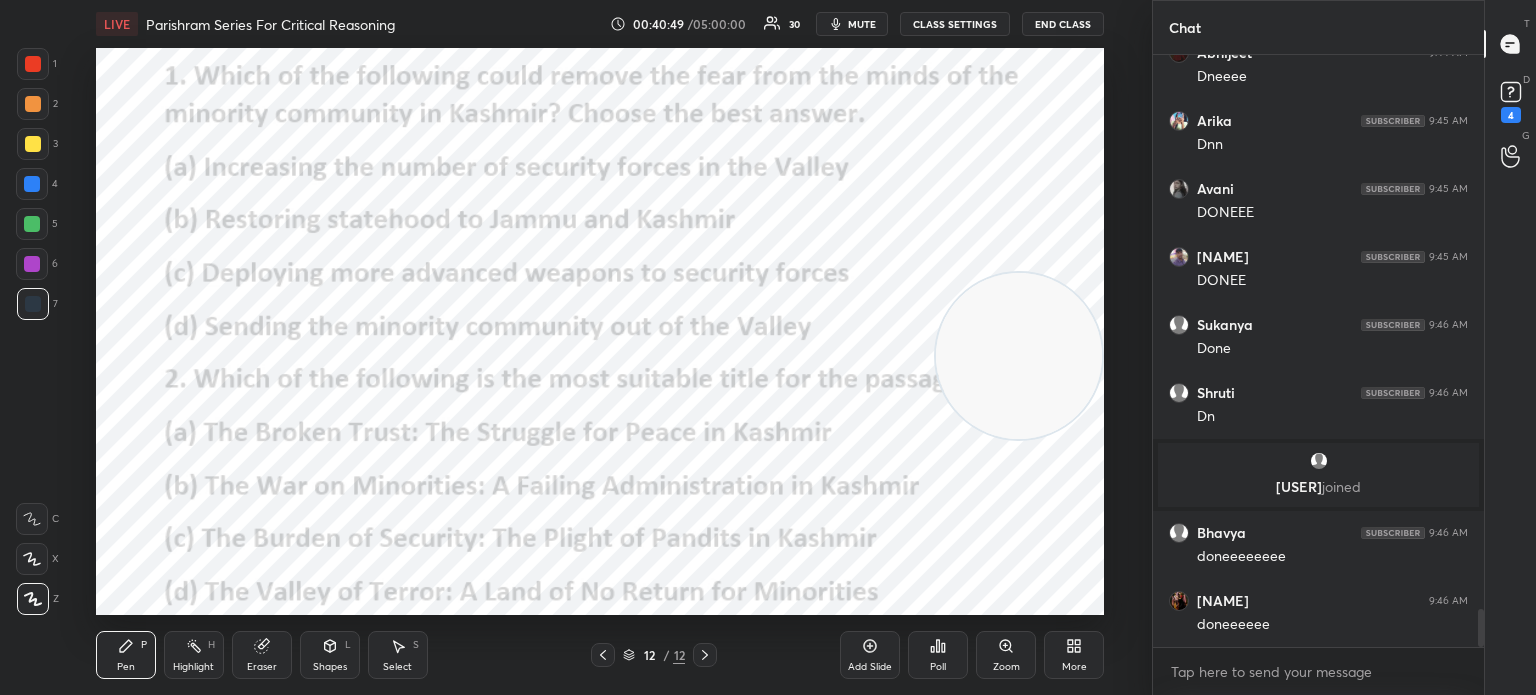 click on "More" at bounding box center (1074, 655) 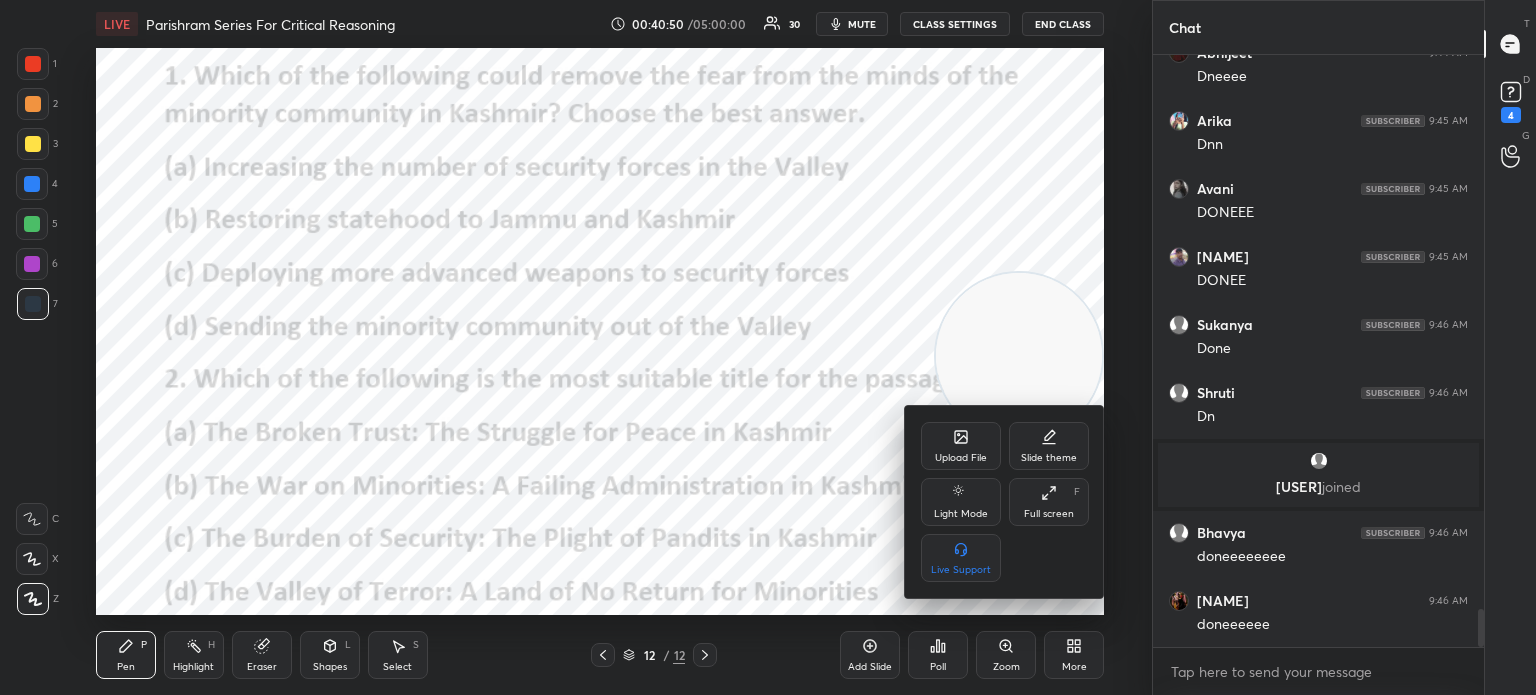 click on "Upload File" at bounding box center (961, 446) 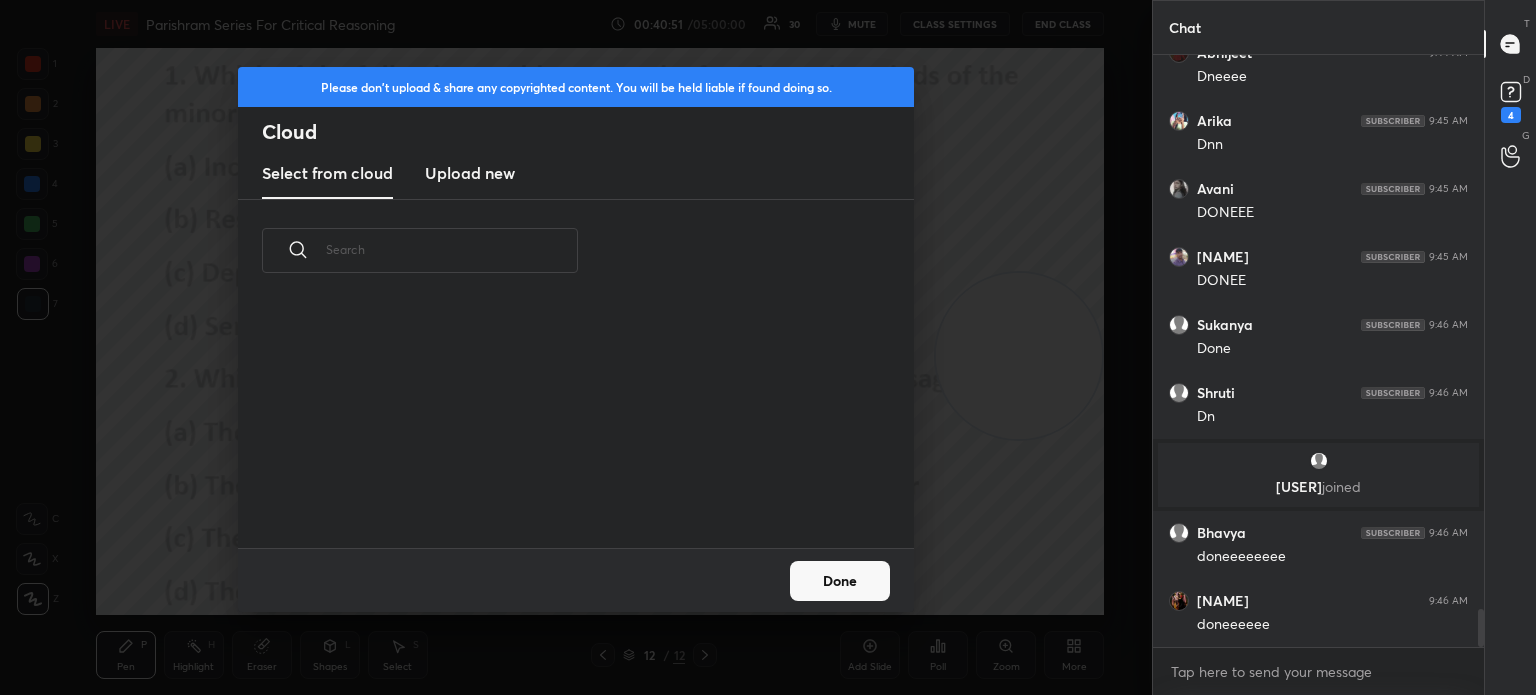 scroll, scrollTop: 5, scrollLeft: 10, axis: both 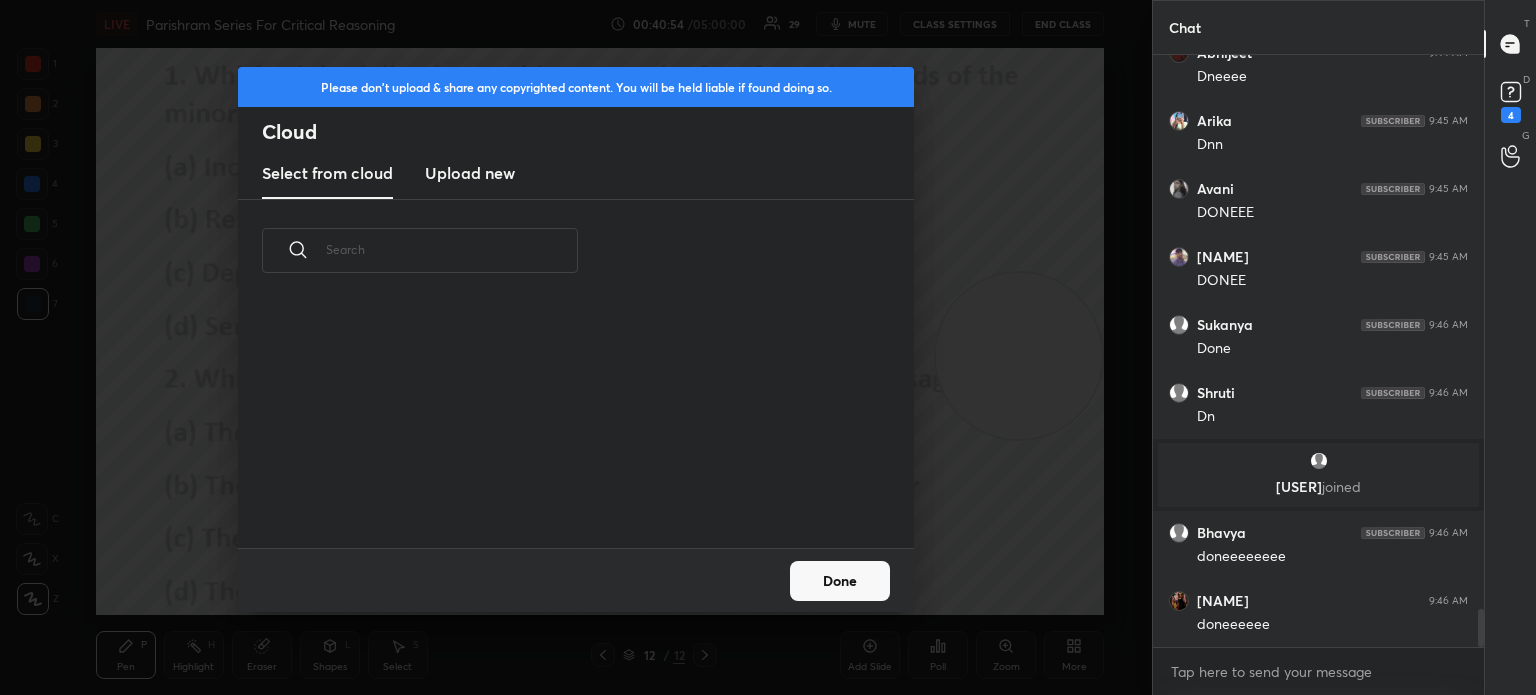 click on "Upload new" at bounding box center (470, 173) 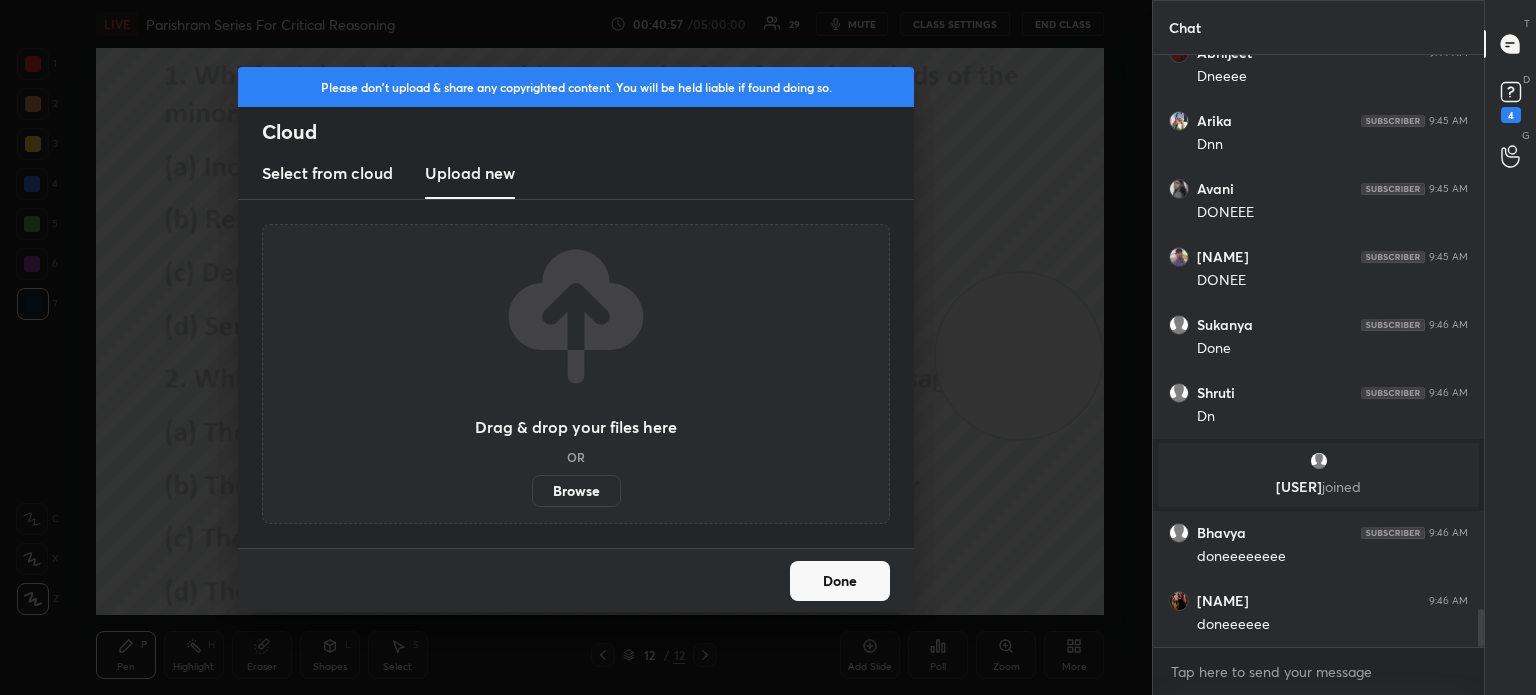 click on "Browse" at bounding box center (576, 491) 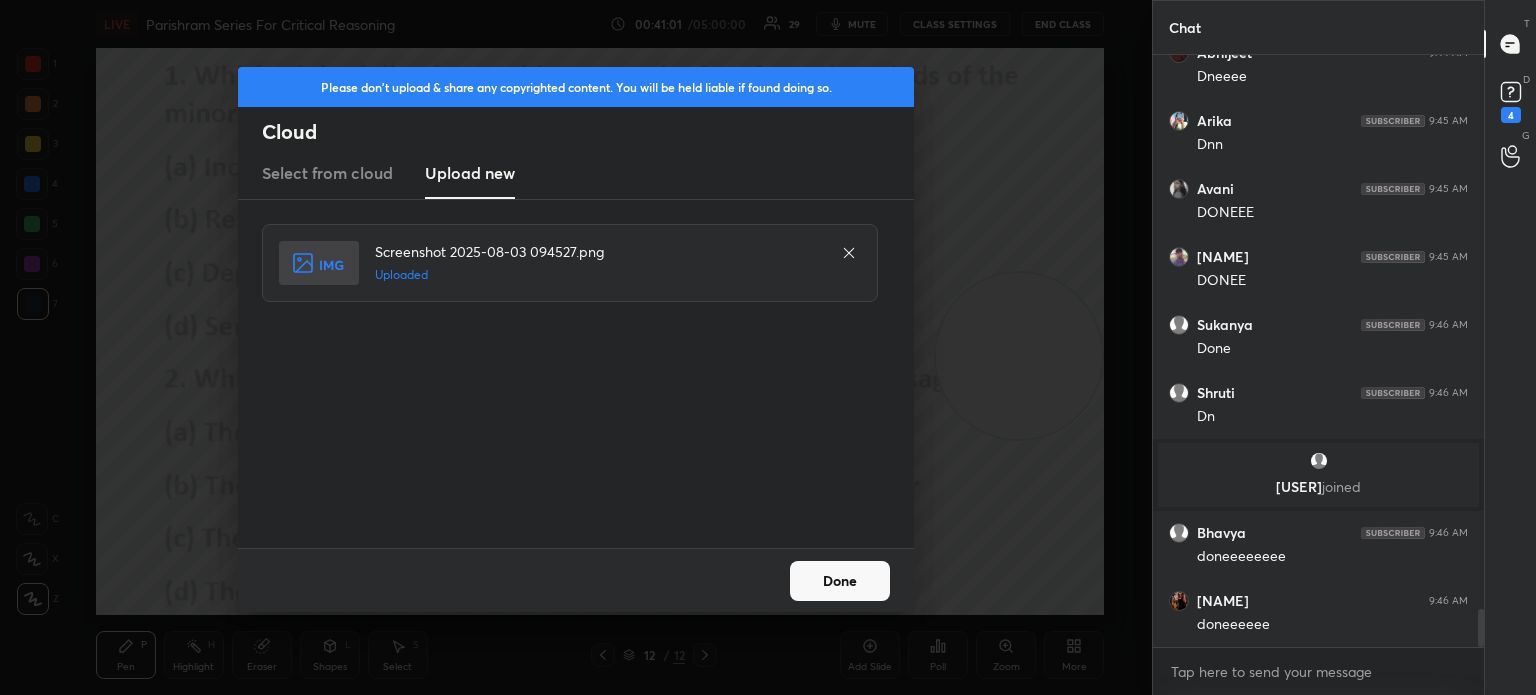 scroll, scrollTop: 8784, scrollLeft: 0, axis: vertical 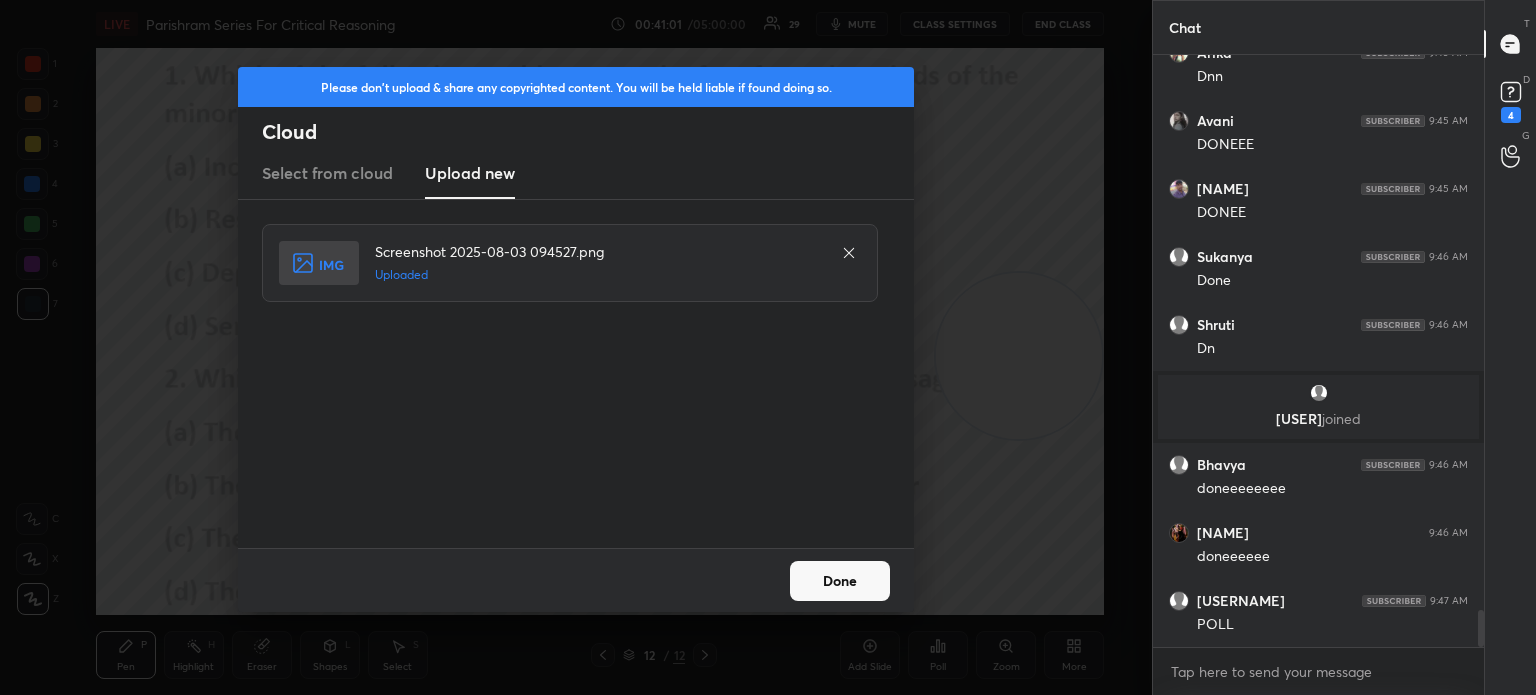 click on "Done" at bounding box center [840, 581] 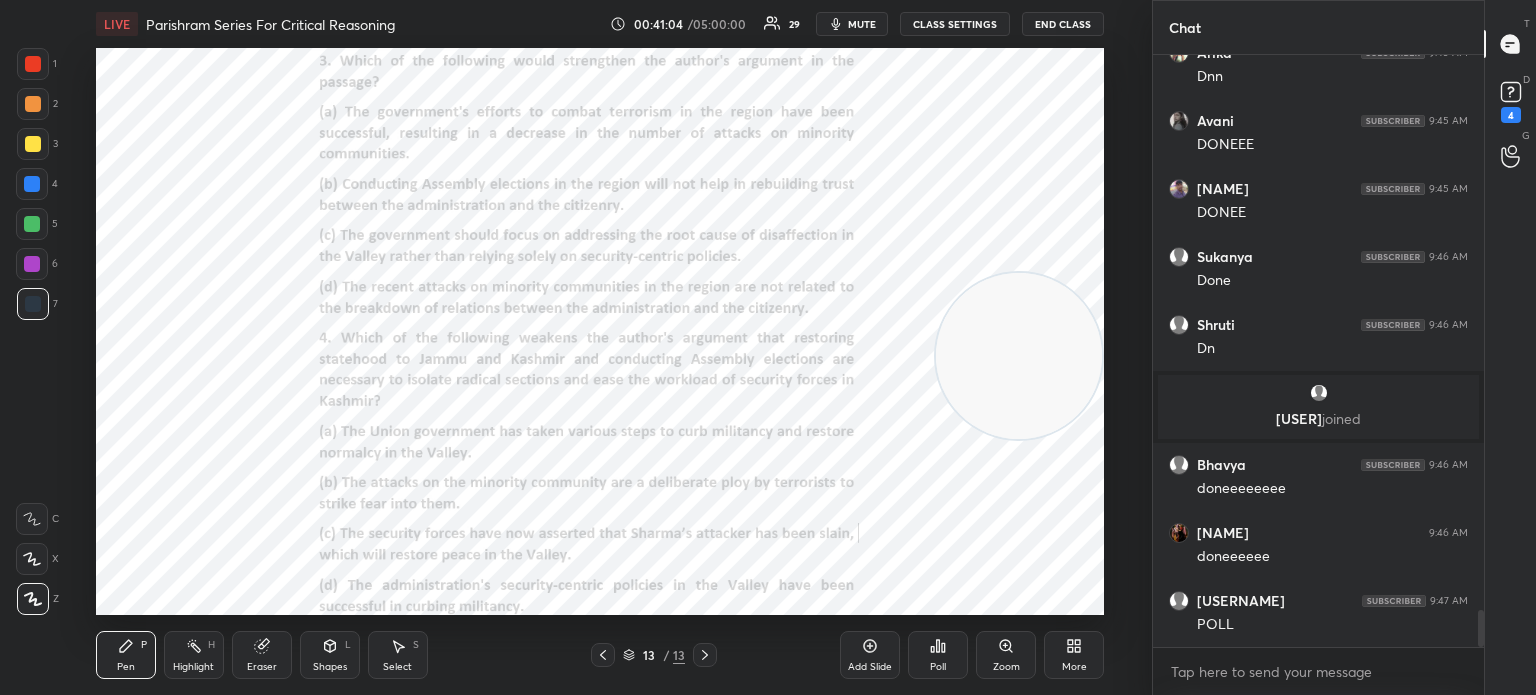 click on "More" at bounding box center (1074, 655) 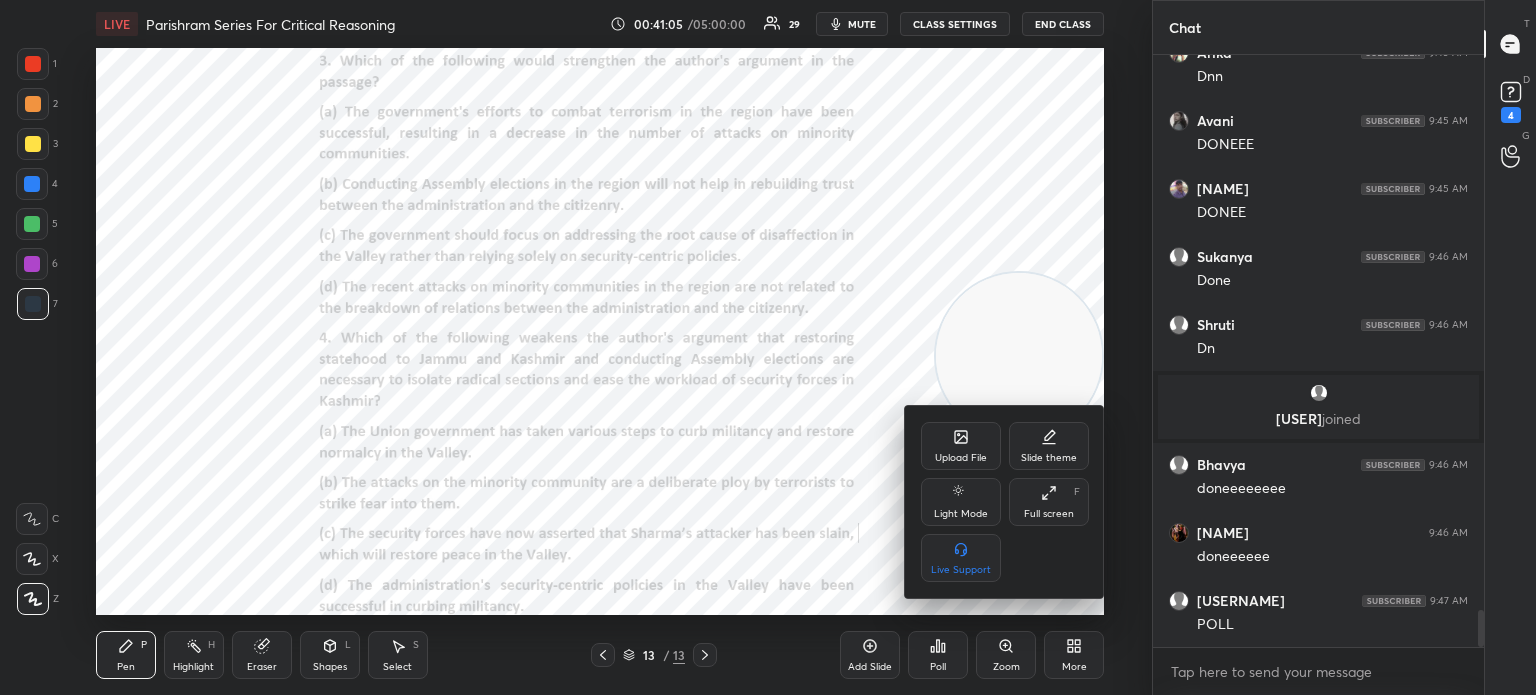 click on "Upload File" at bounding box center [961, 446] 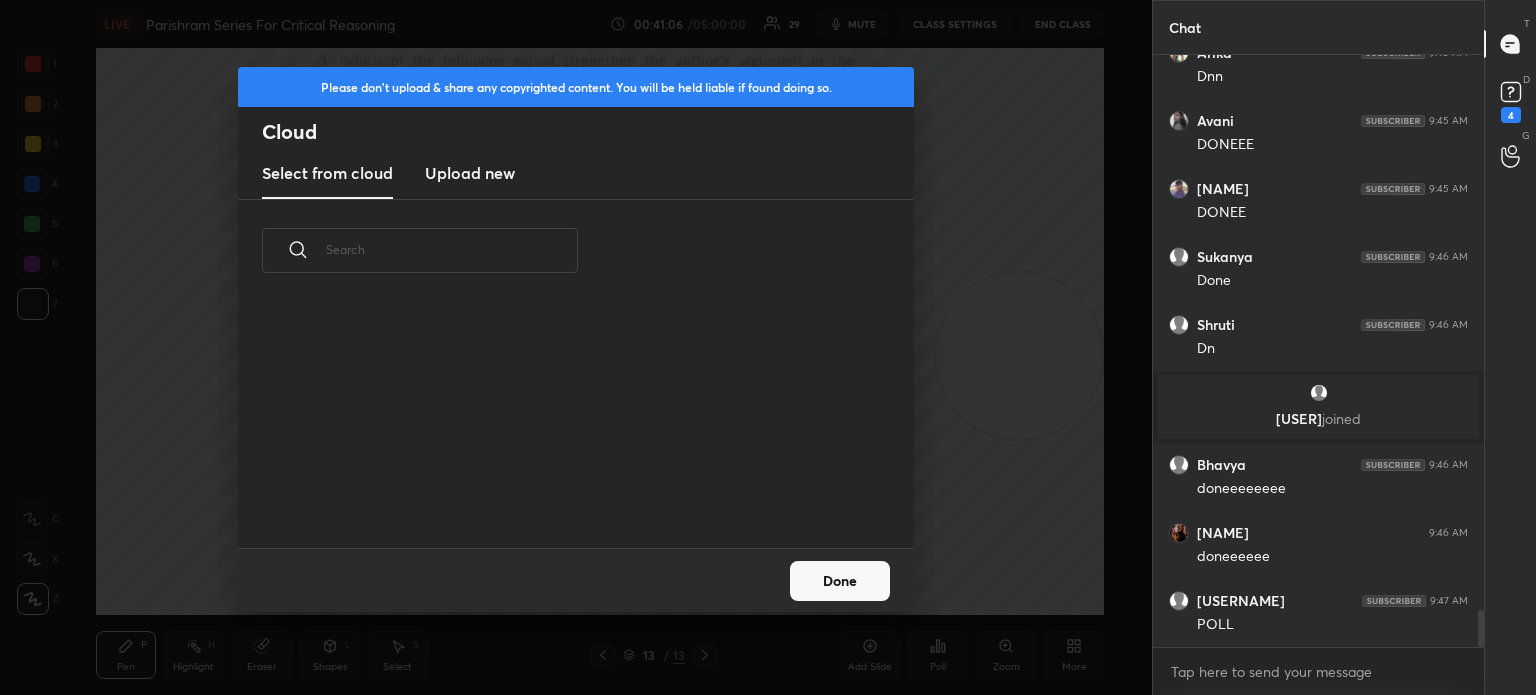 scroll, scrollTop: 5, scrollLeft: 10, axis: both 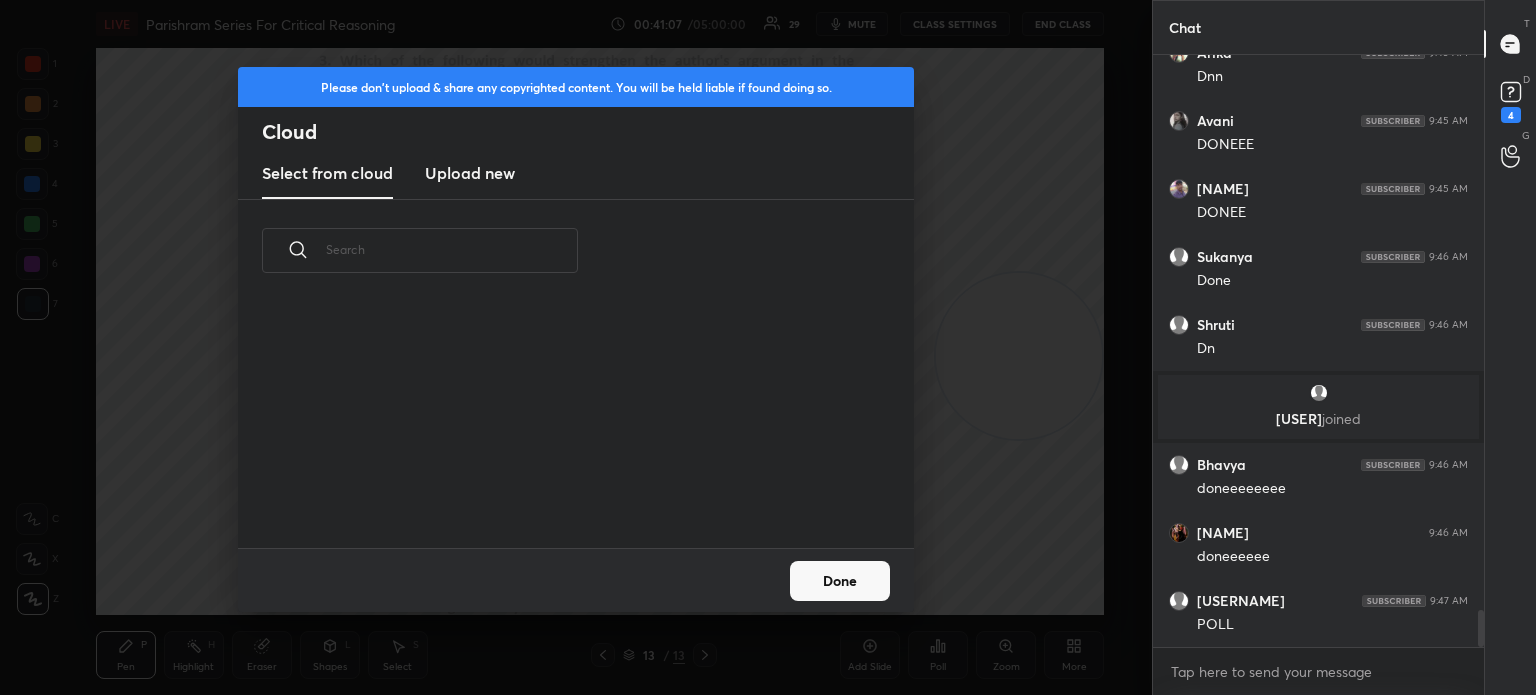 click on "Upload new" at bounding box center (470, 173) 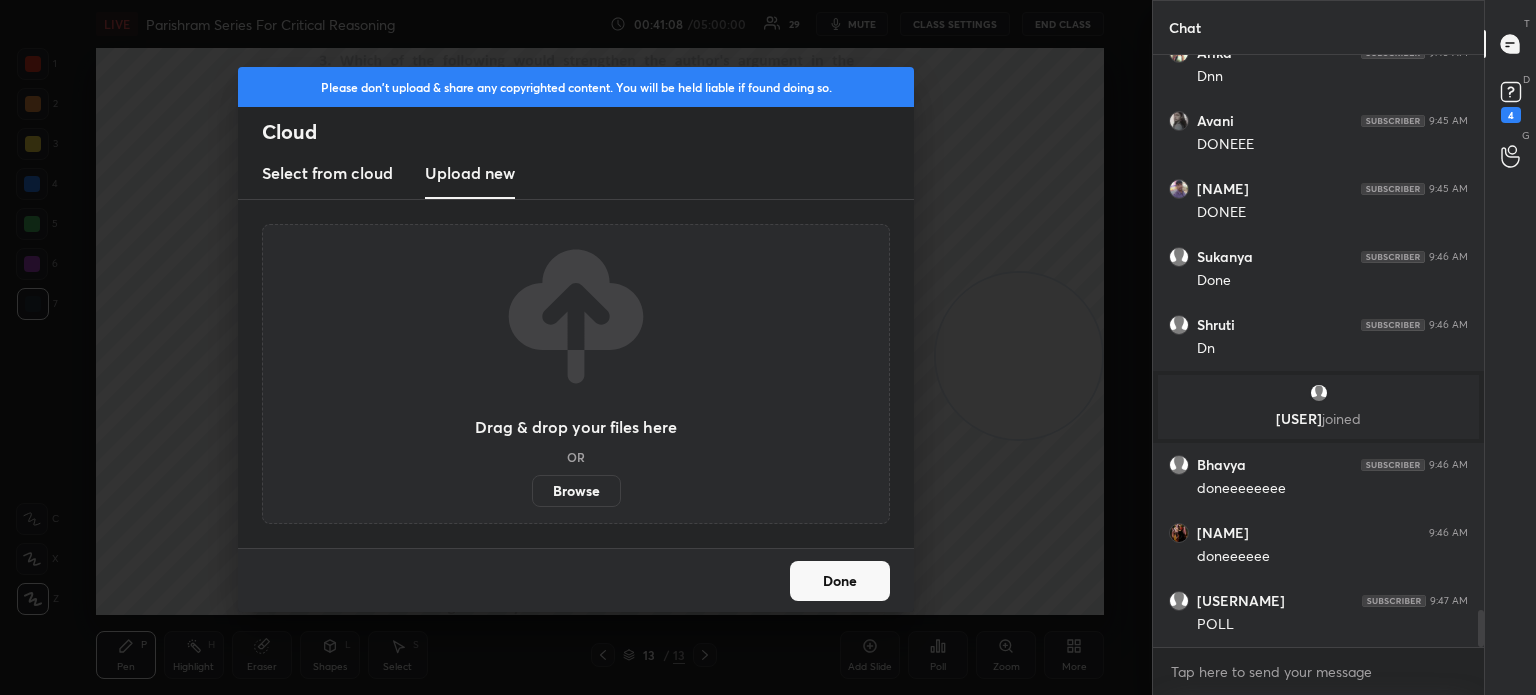 click on "Browse" at bounding box center (576, 491) 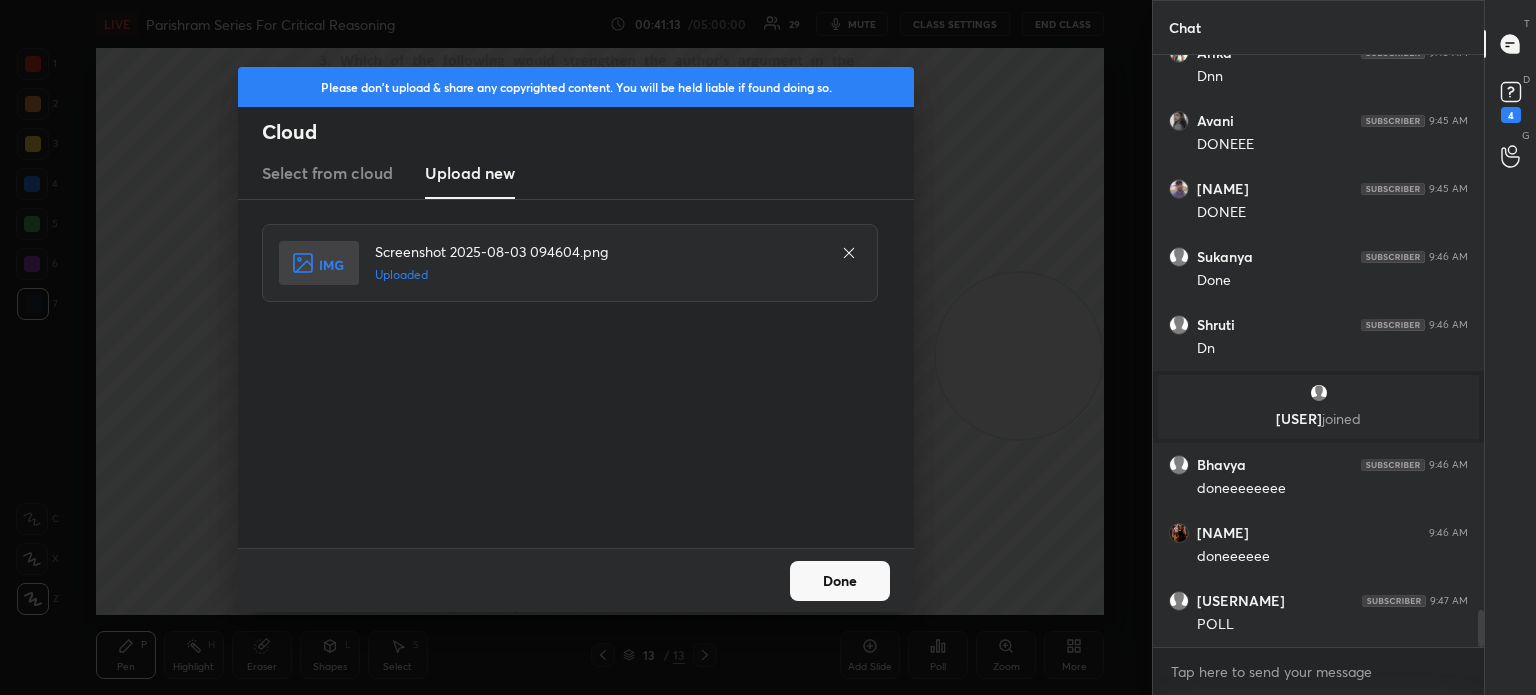 click on "Done" at bounding box center [840, 581] 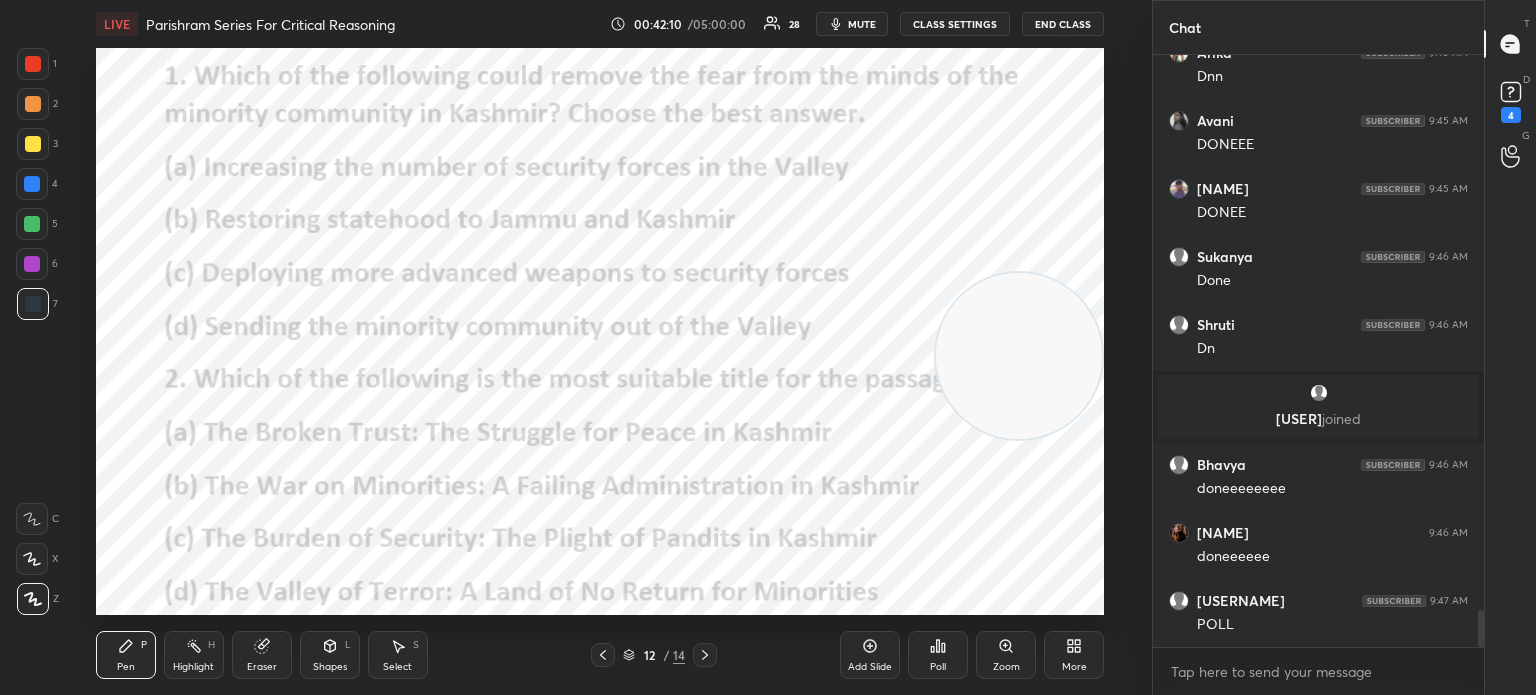 click 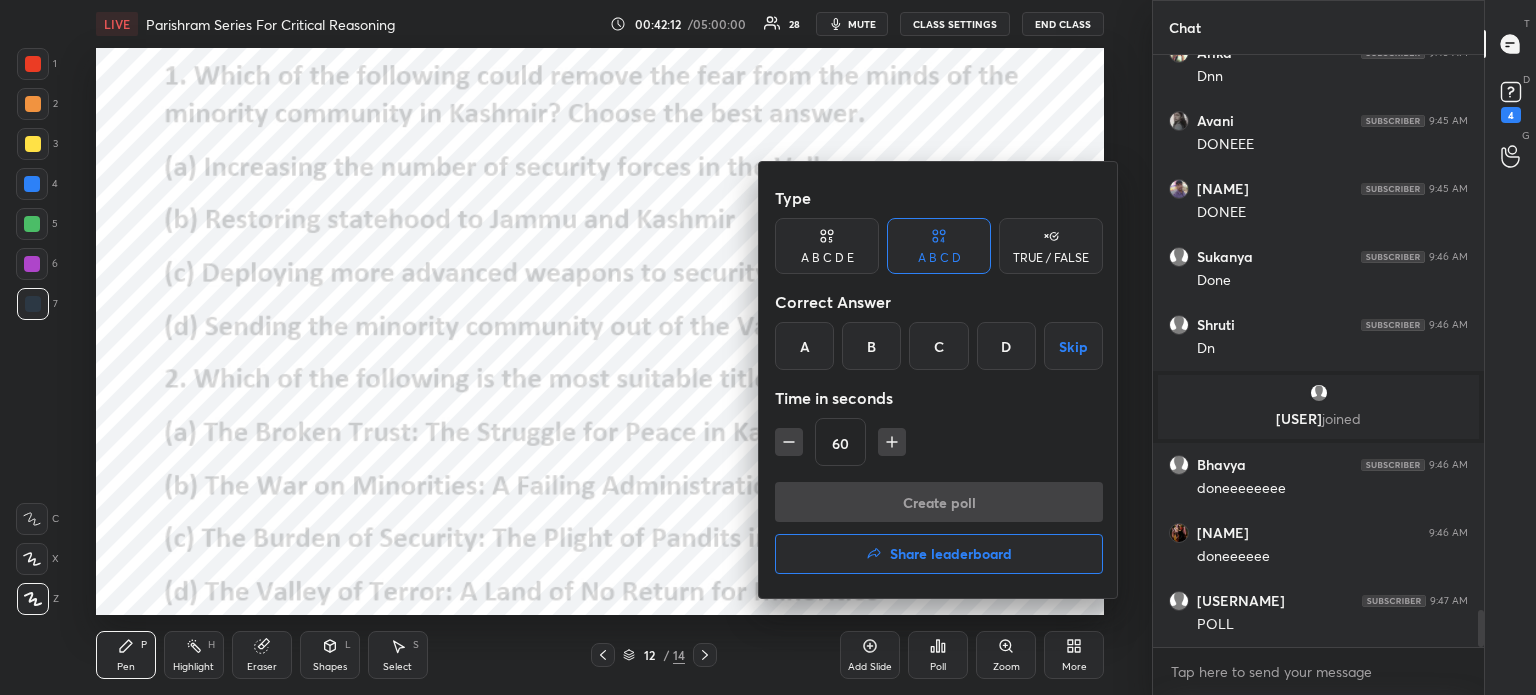 click on "B" at bounding box center (871, 346) 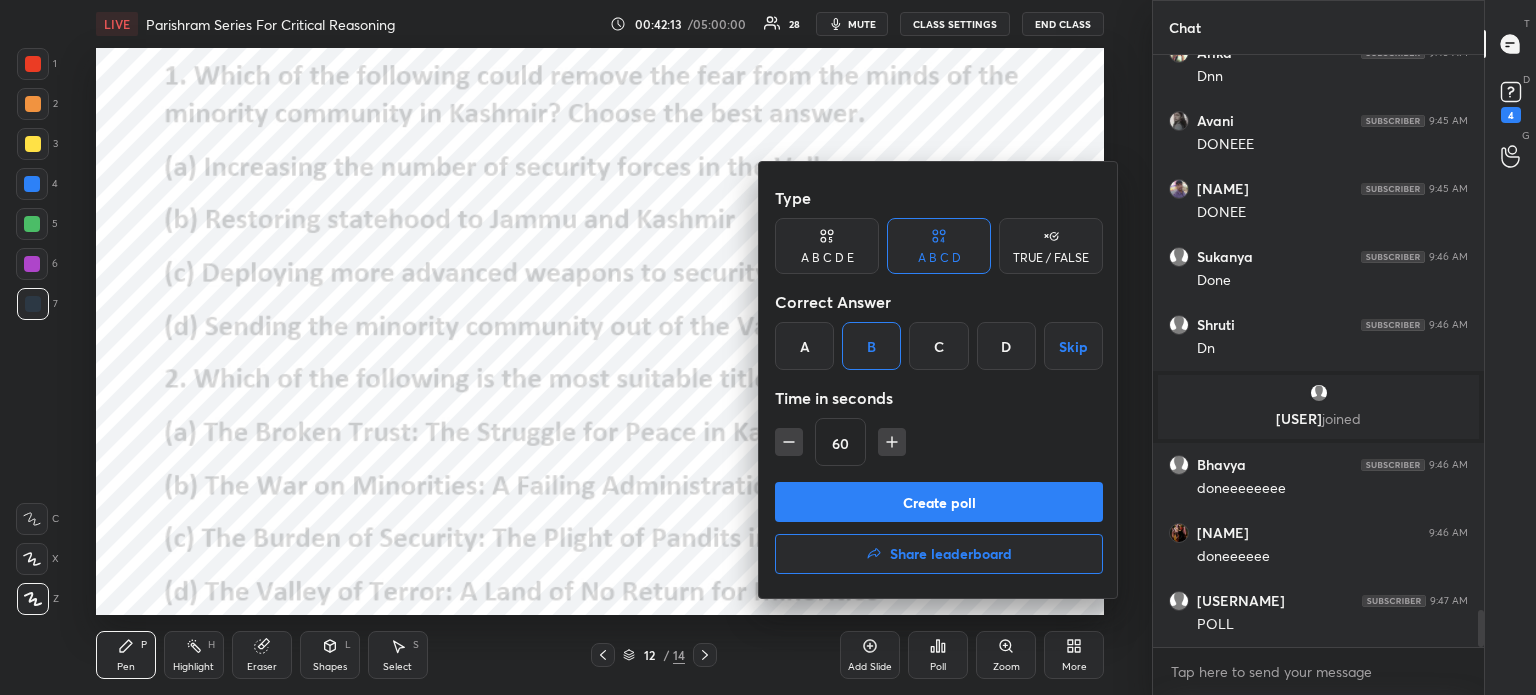 click on "Create poll" at bounding box center (939, 502) 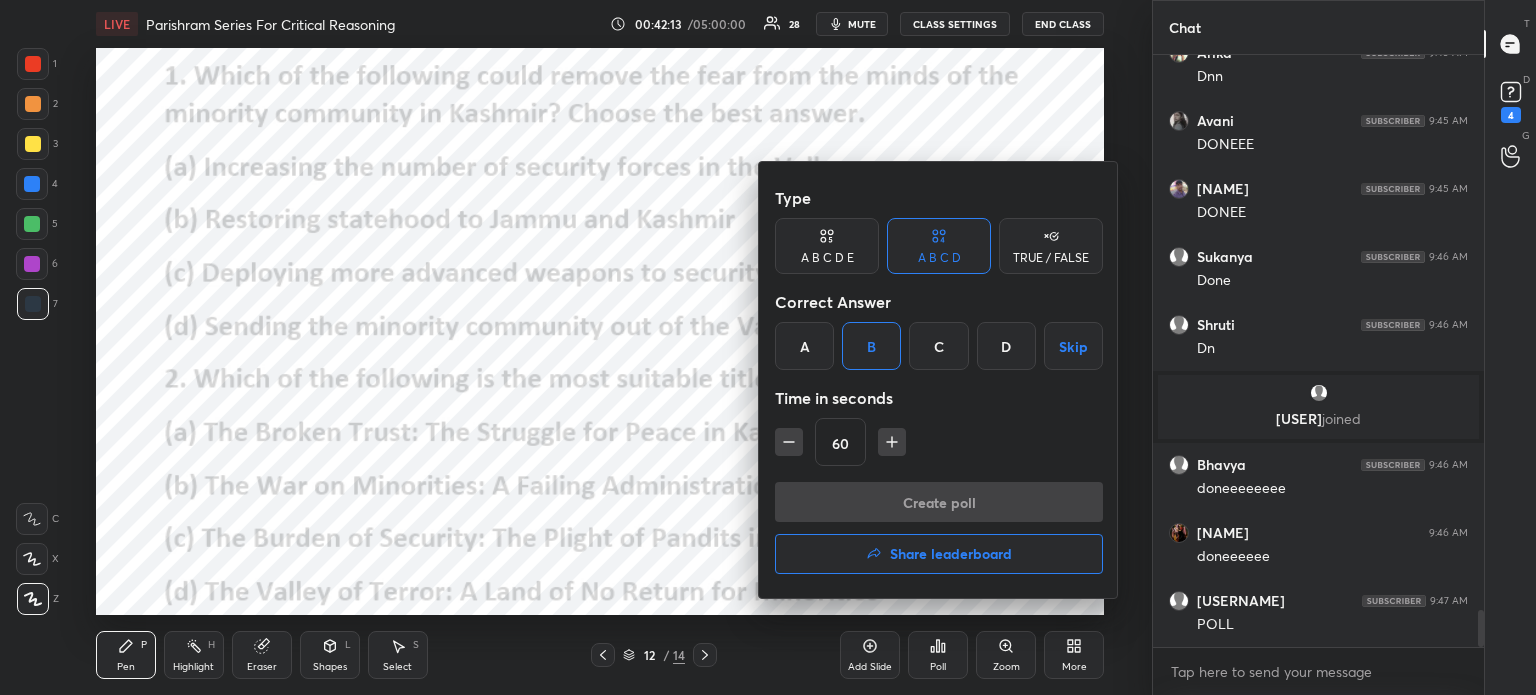 scroll, scrollTop: 6, scrollLeft: 6, axis: both 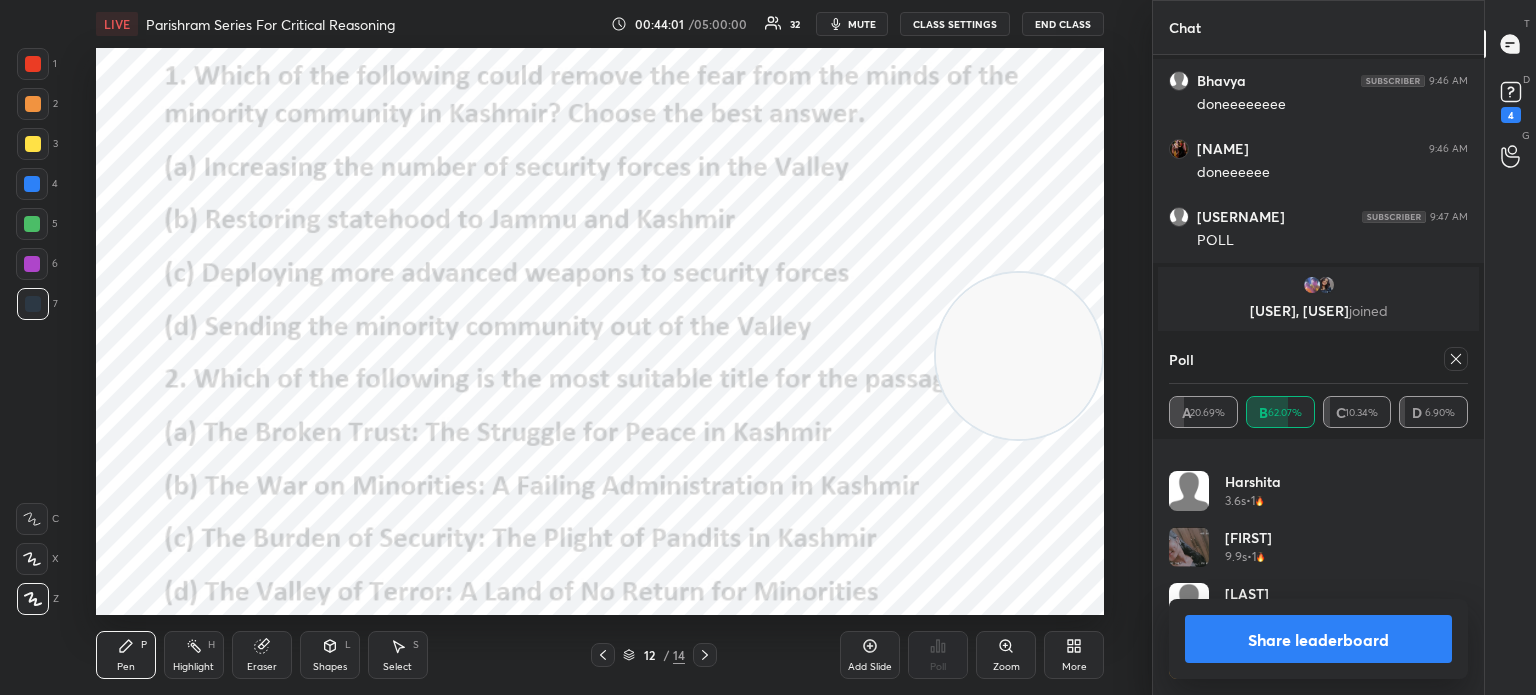 click 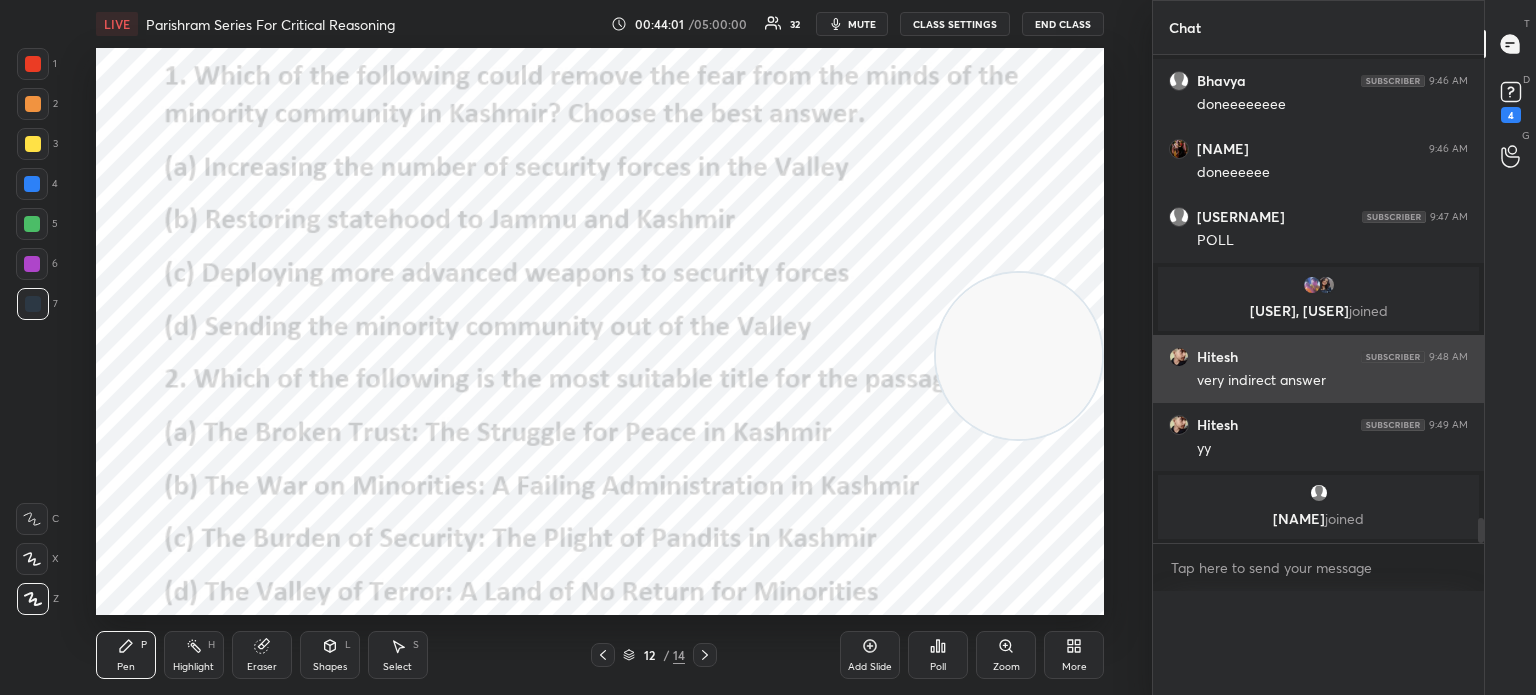 scroll, scrollTop: 151, scrollLeft: 293, axis: both 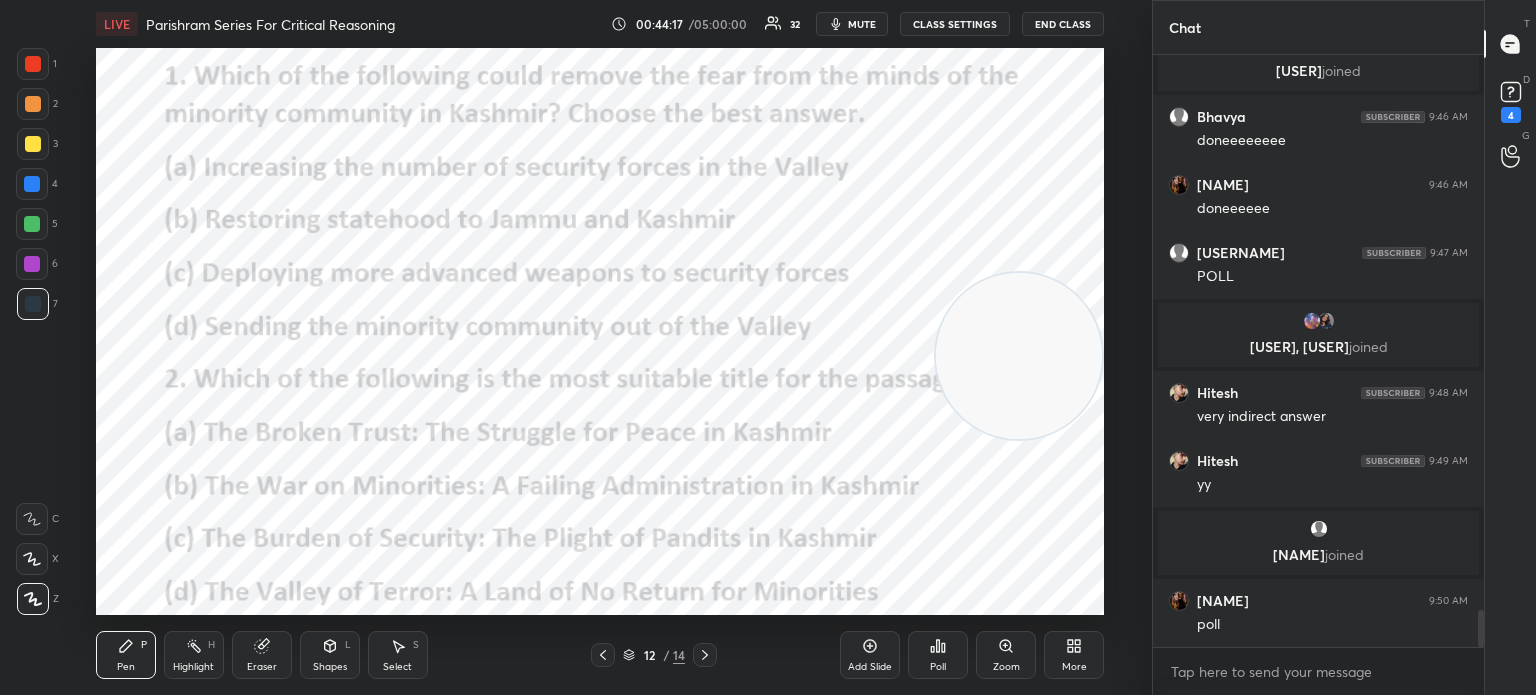 click on "Poll" at bounding box center [938, 667] 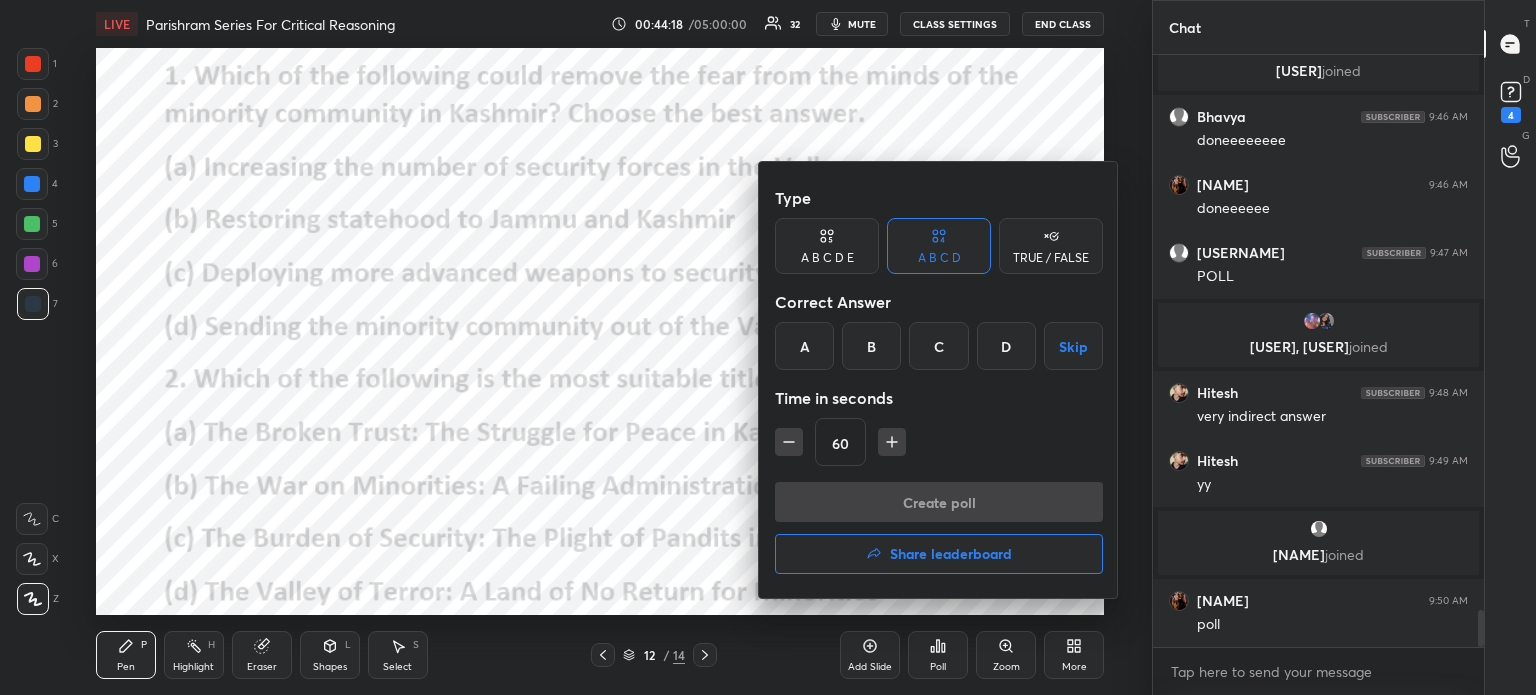 click on "A" at bounding box center (804, 346) 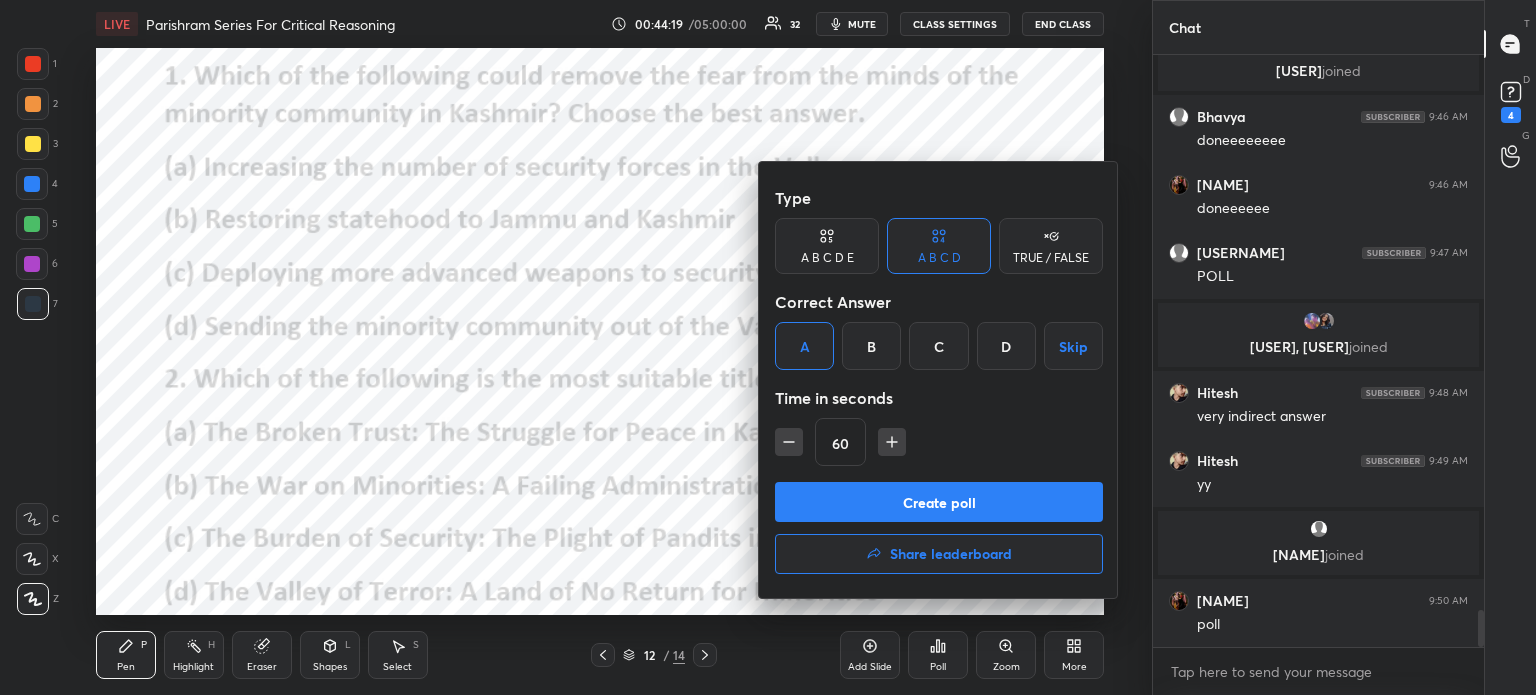 click on "Create poll" at bounding box center [939, 502] 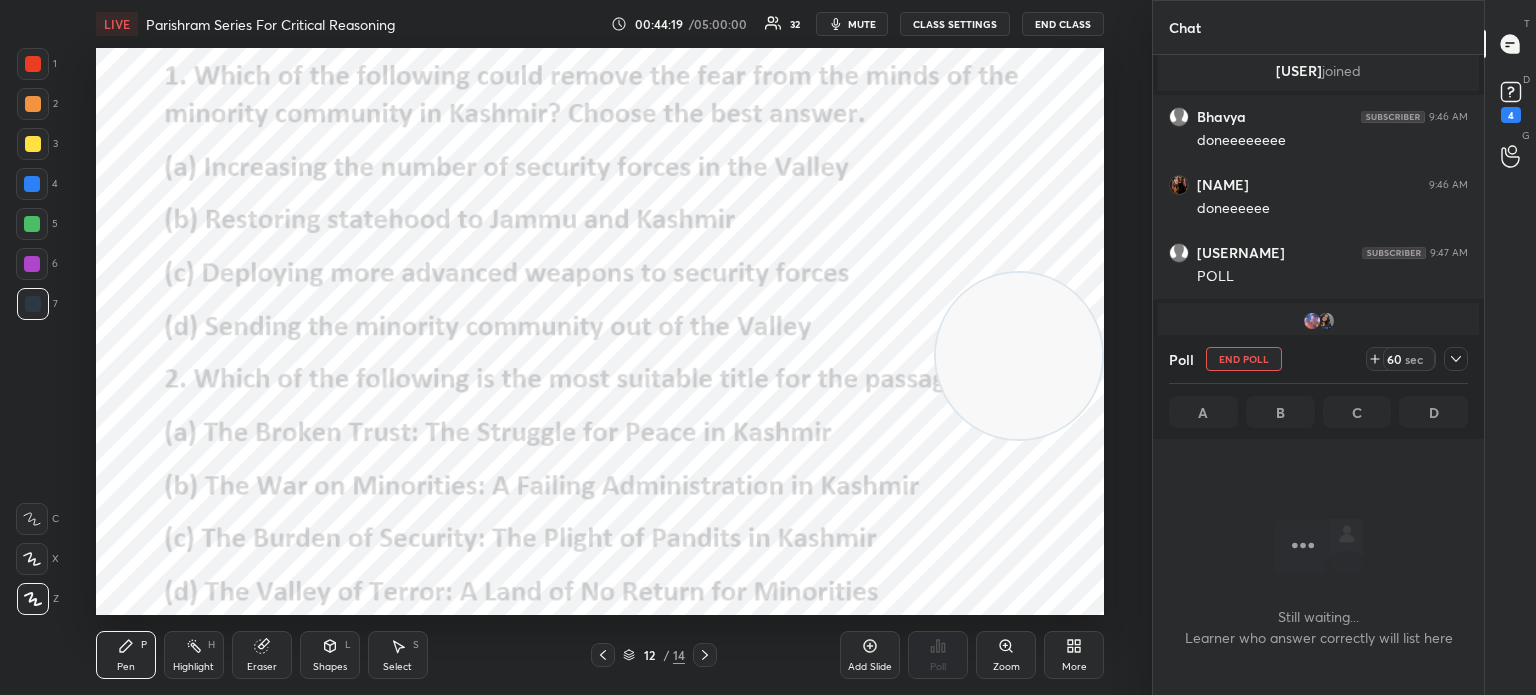 scroll, scrollTop: 6, scrollLeft: 6, axis: both 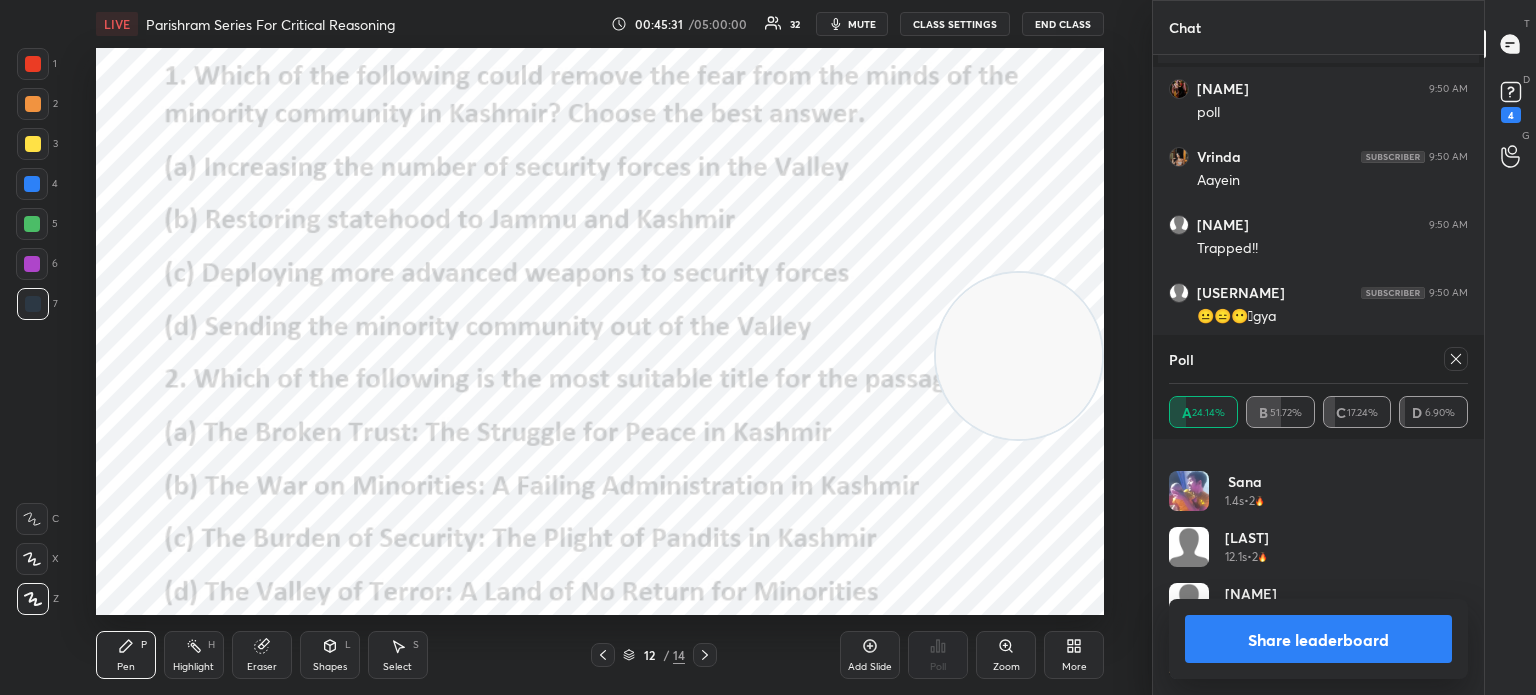 click 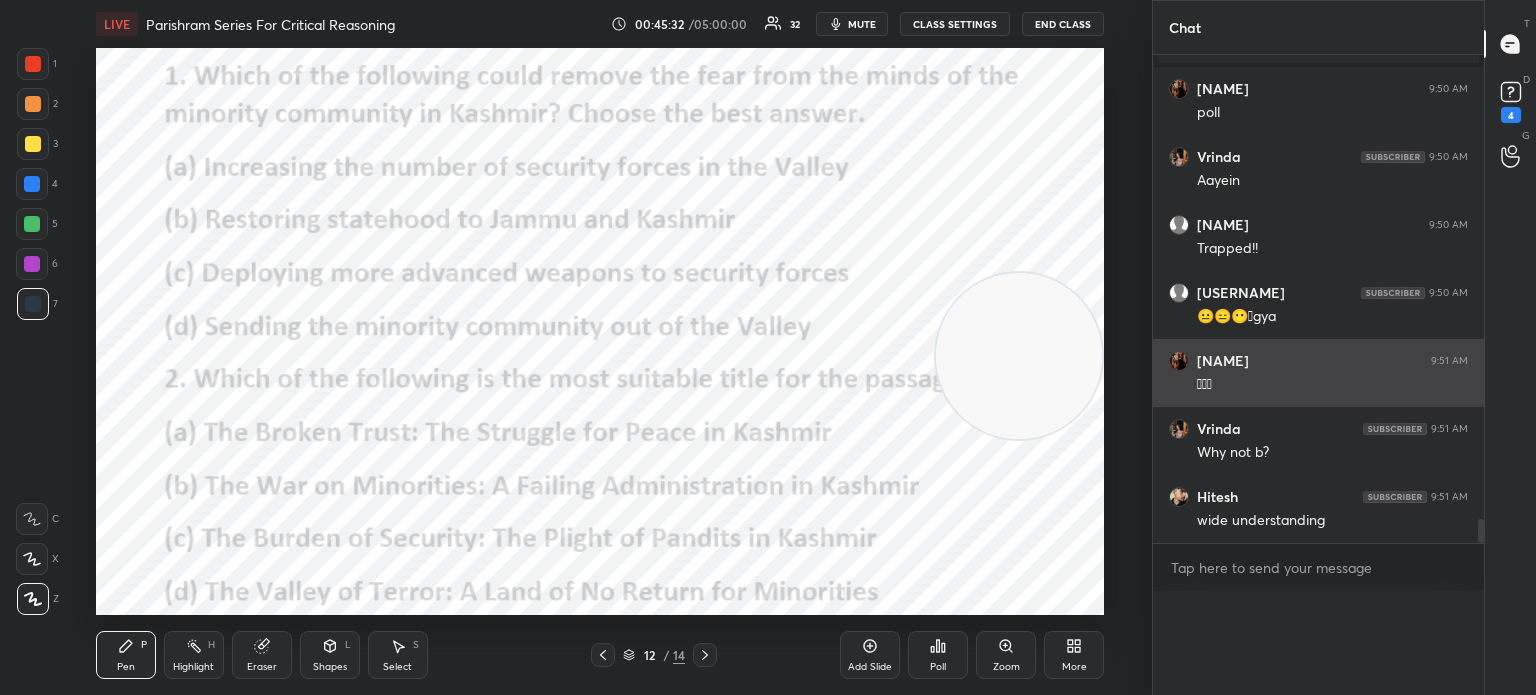 scroll, scrollTop: 150, scrollLeft: 293, axis: both 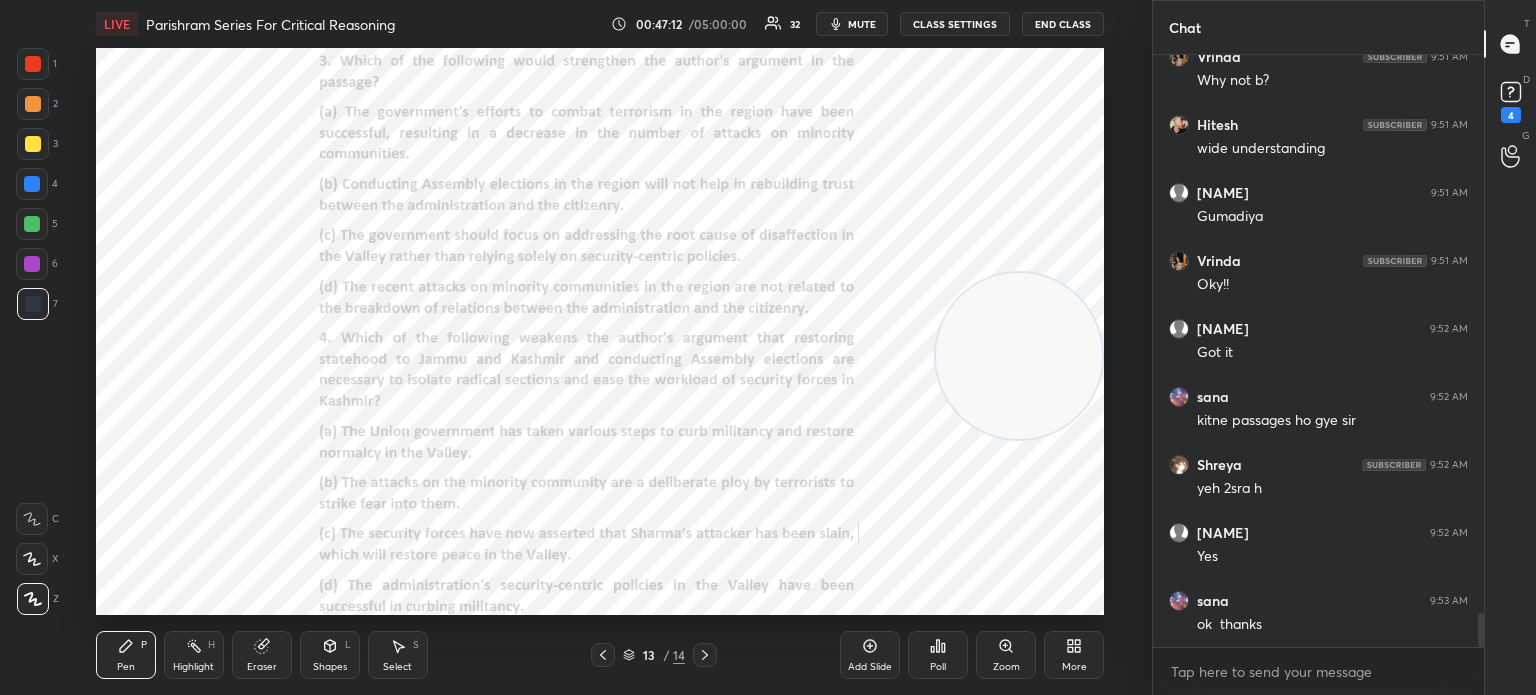 click on "Poll" at bounding box center (938, 667) 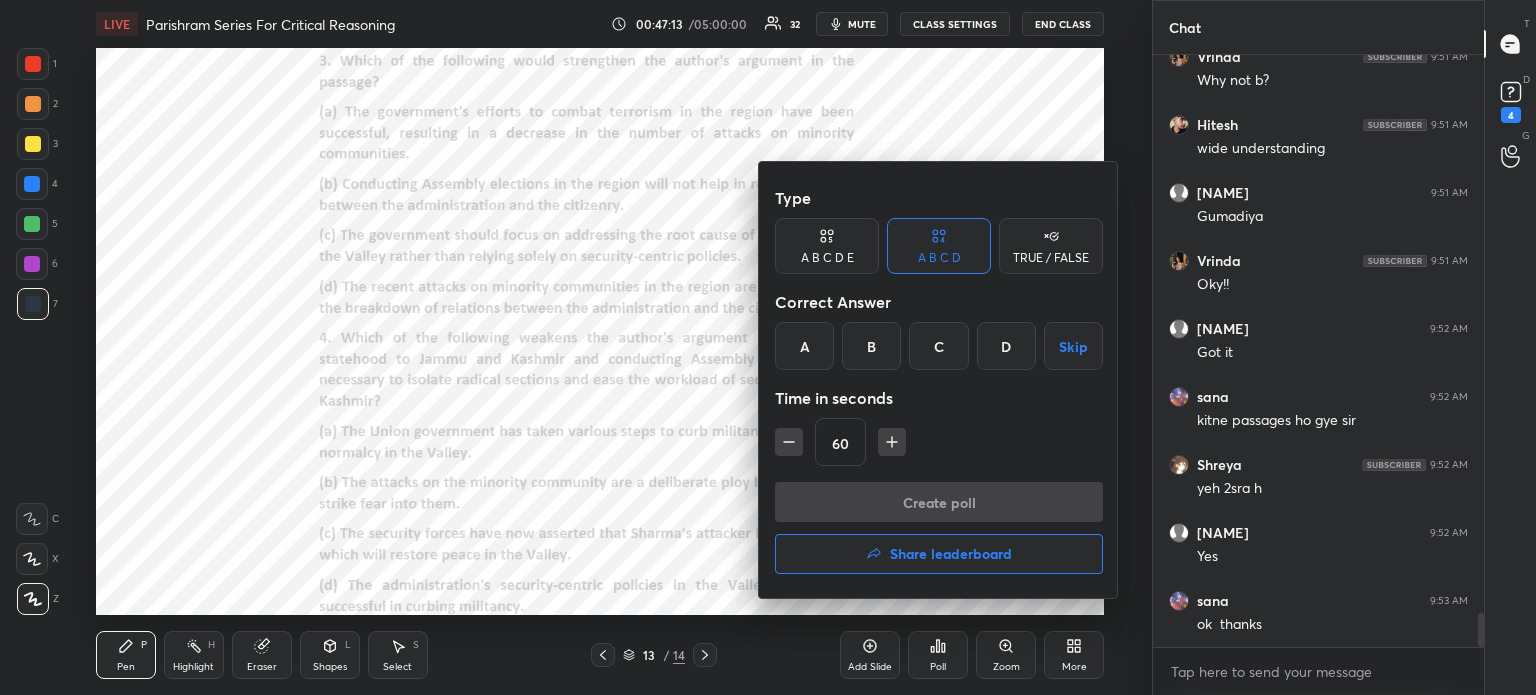 click on "C" at bounding box center [938, 346] 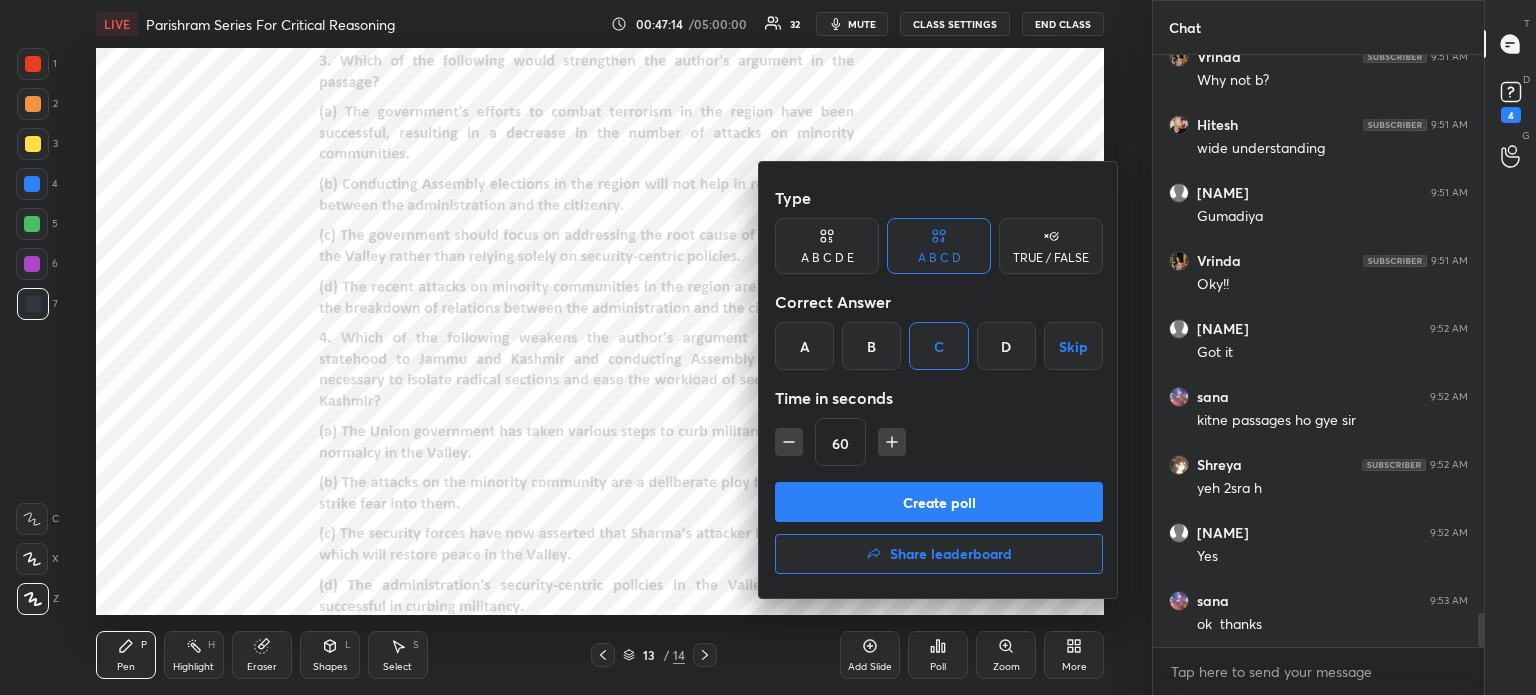click on "Create poll" at bounding box center [939, 502] 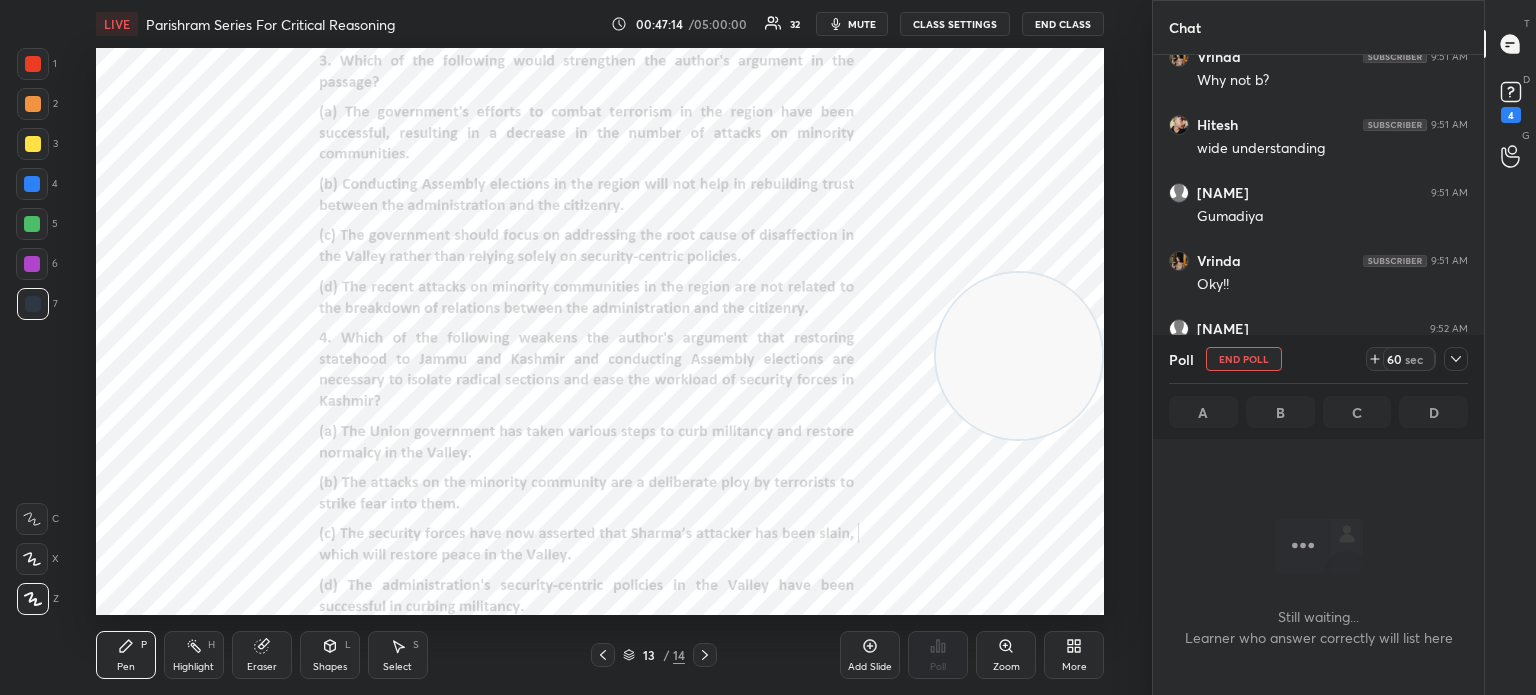 scroll, scrollTop: 492, scrollLeft: 325, axis: both 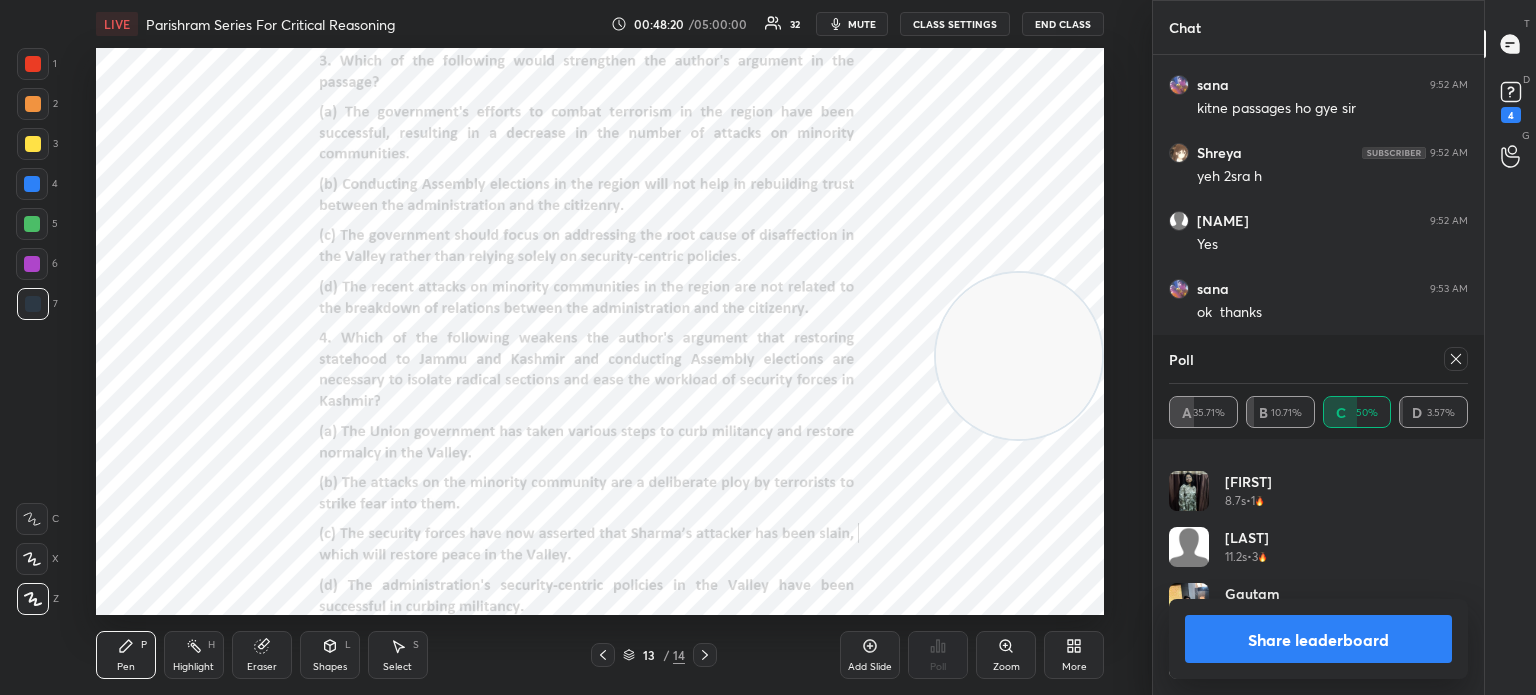click on "Share leaderboard" at bounding box center (1318, 639) 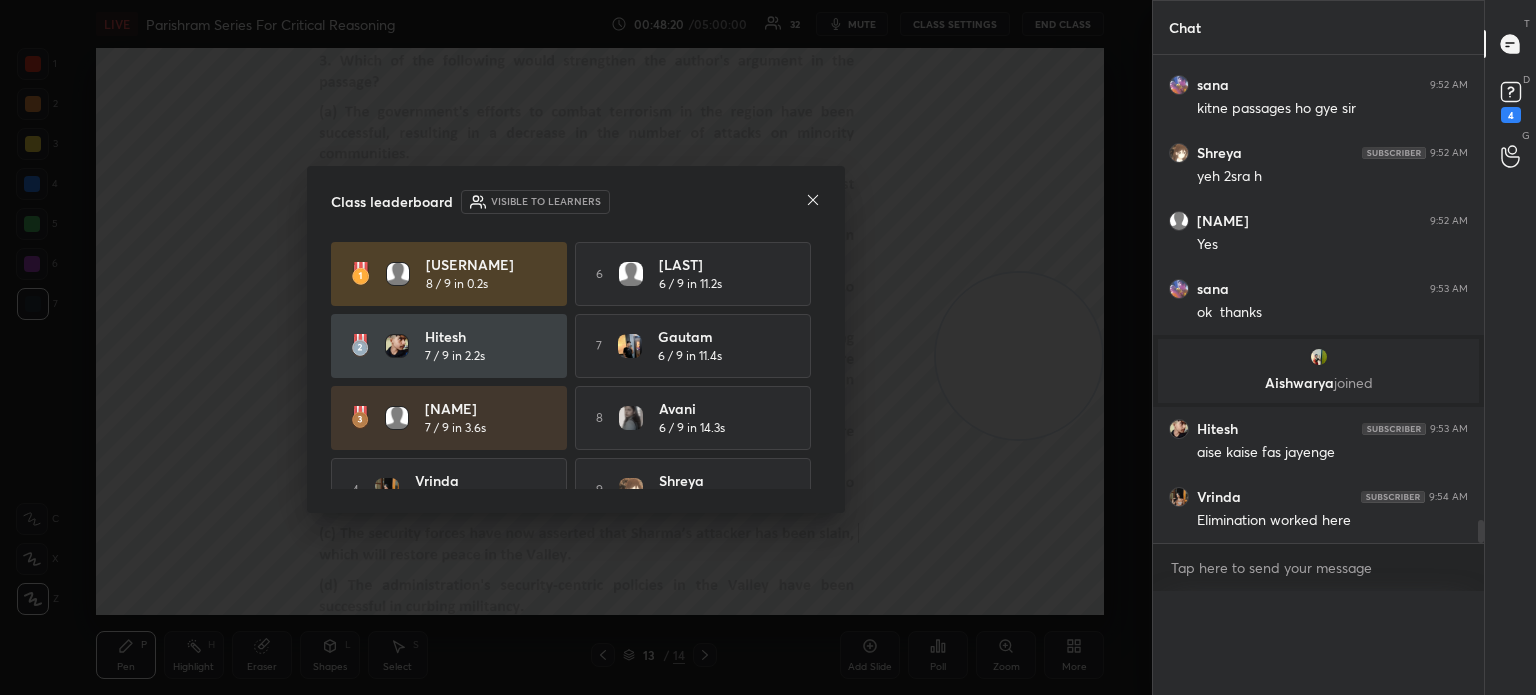 scroll, scrollTop: 7, scrollLeft: 6, axis: both 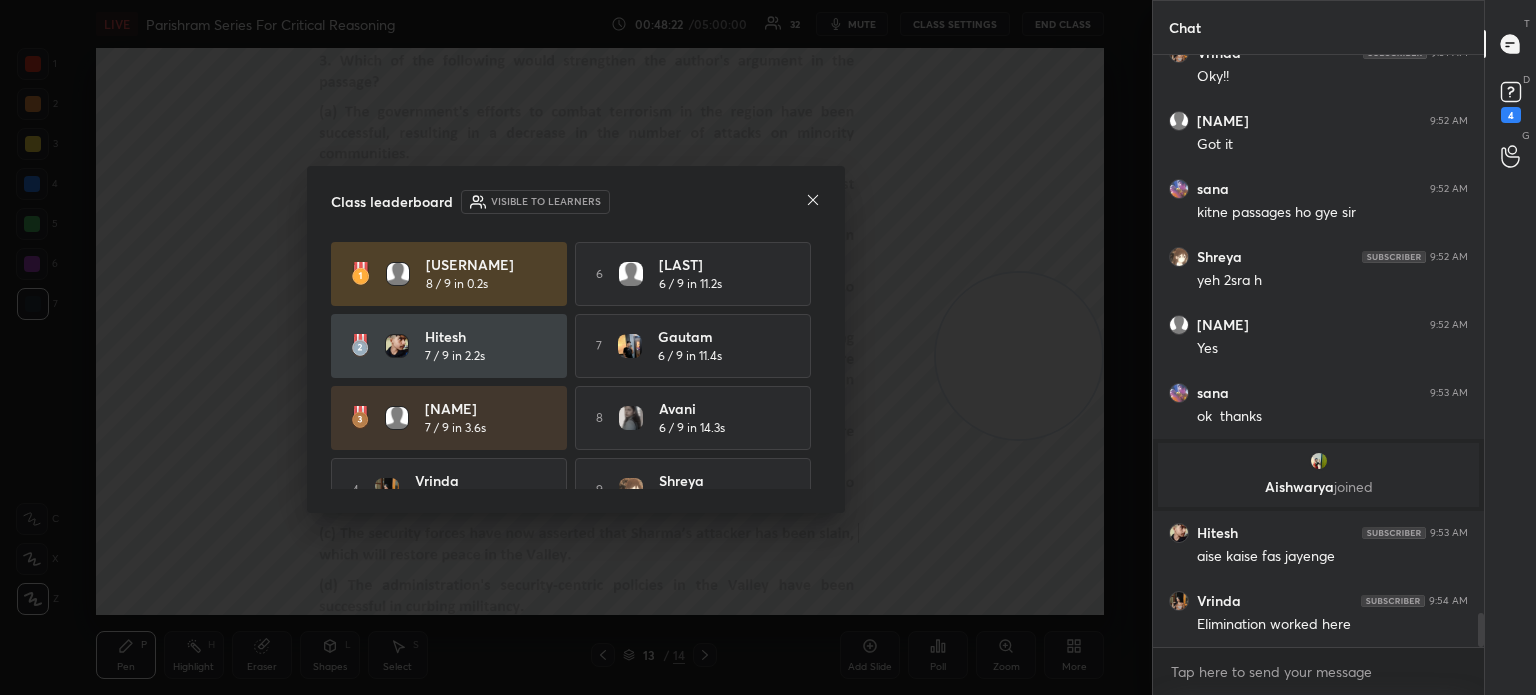 click 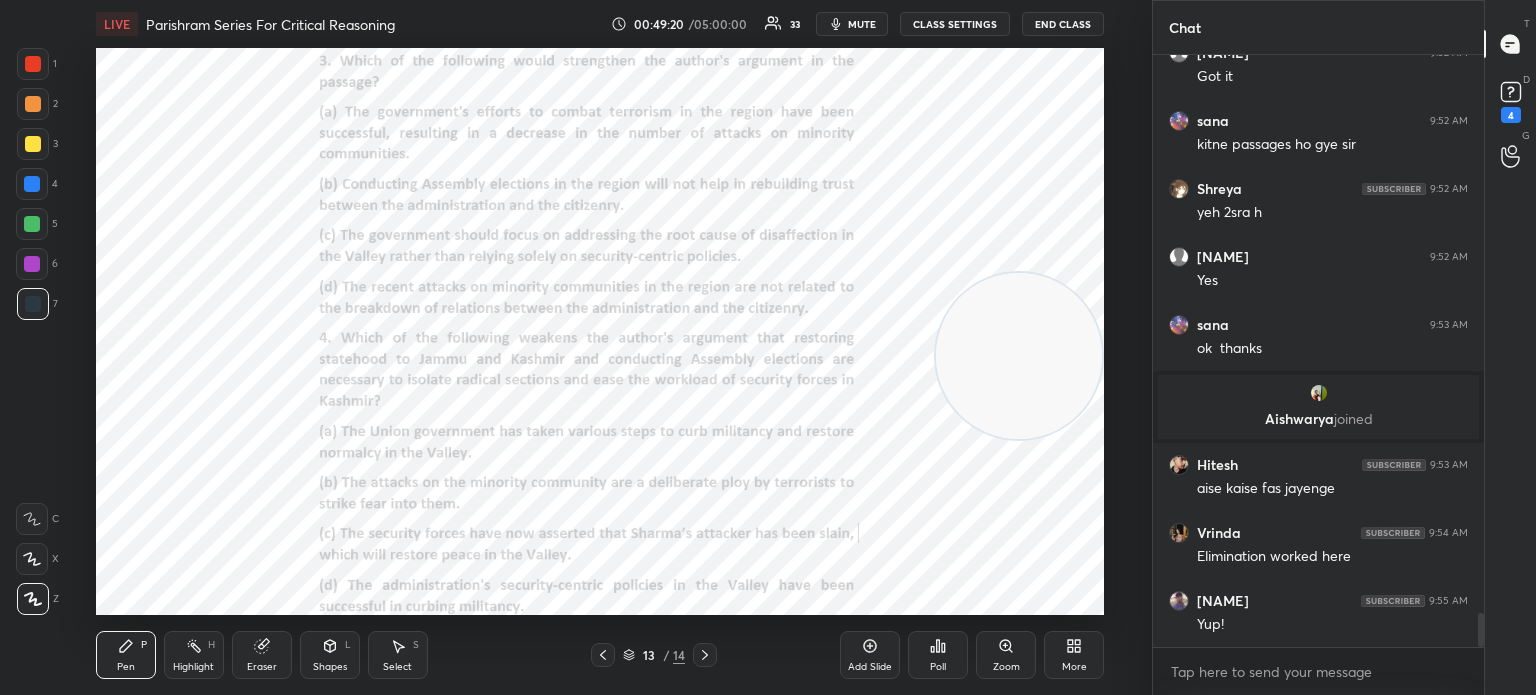 scroll, scrollTop: 9884, scrollLeft: 0, axis: vertical 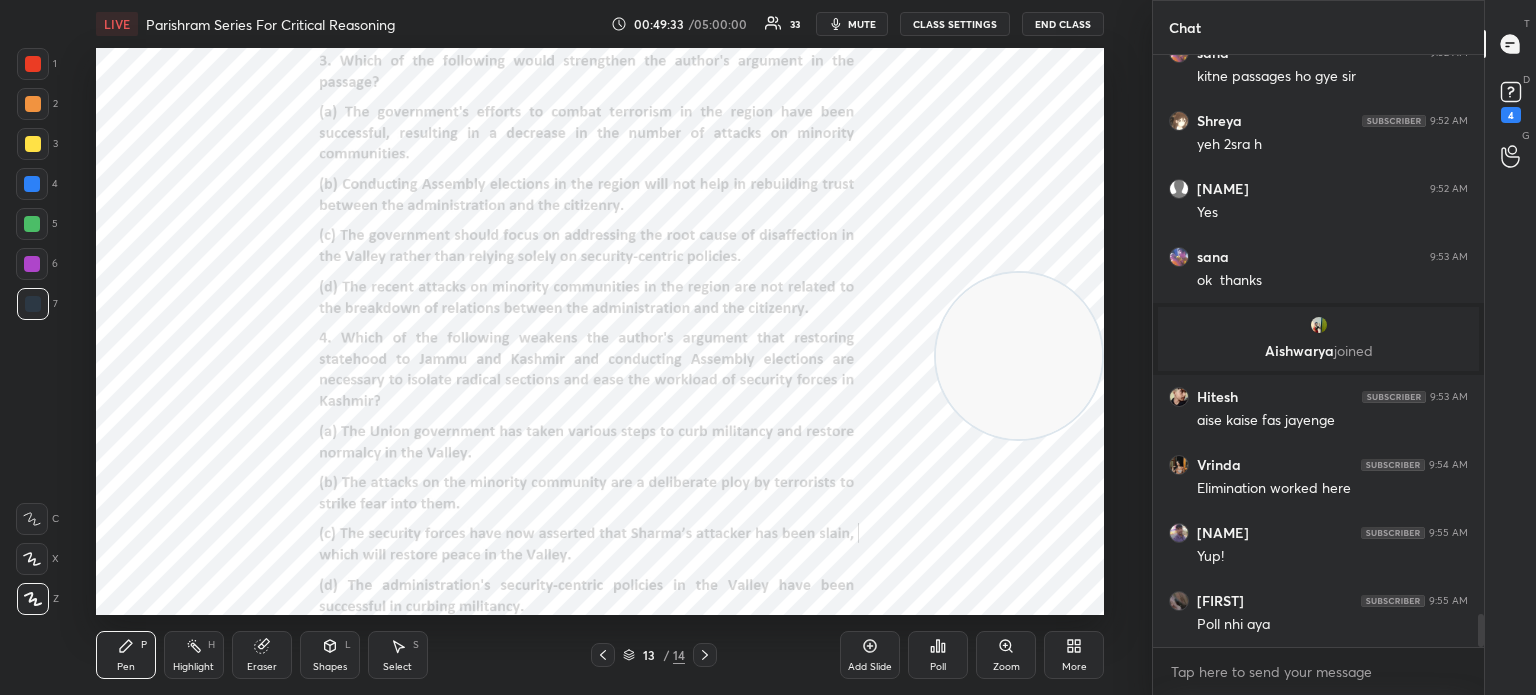 click on "Poll" at bounding box center [938, 667] 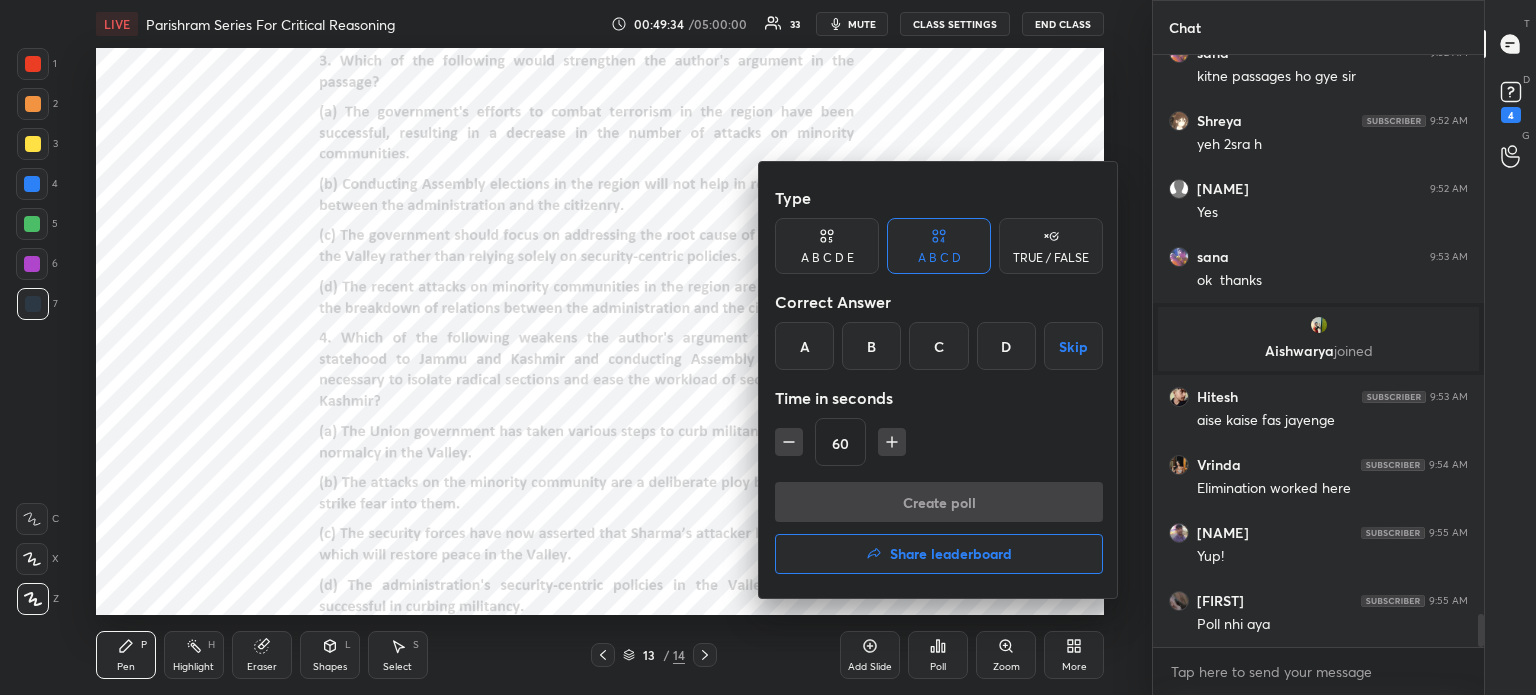 click on "D" at bounding box center (1006, 346) 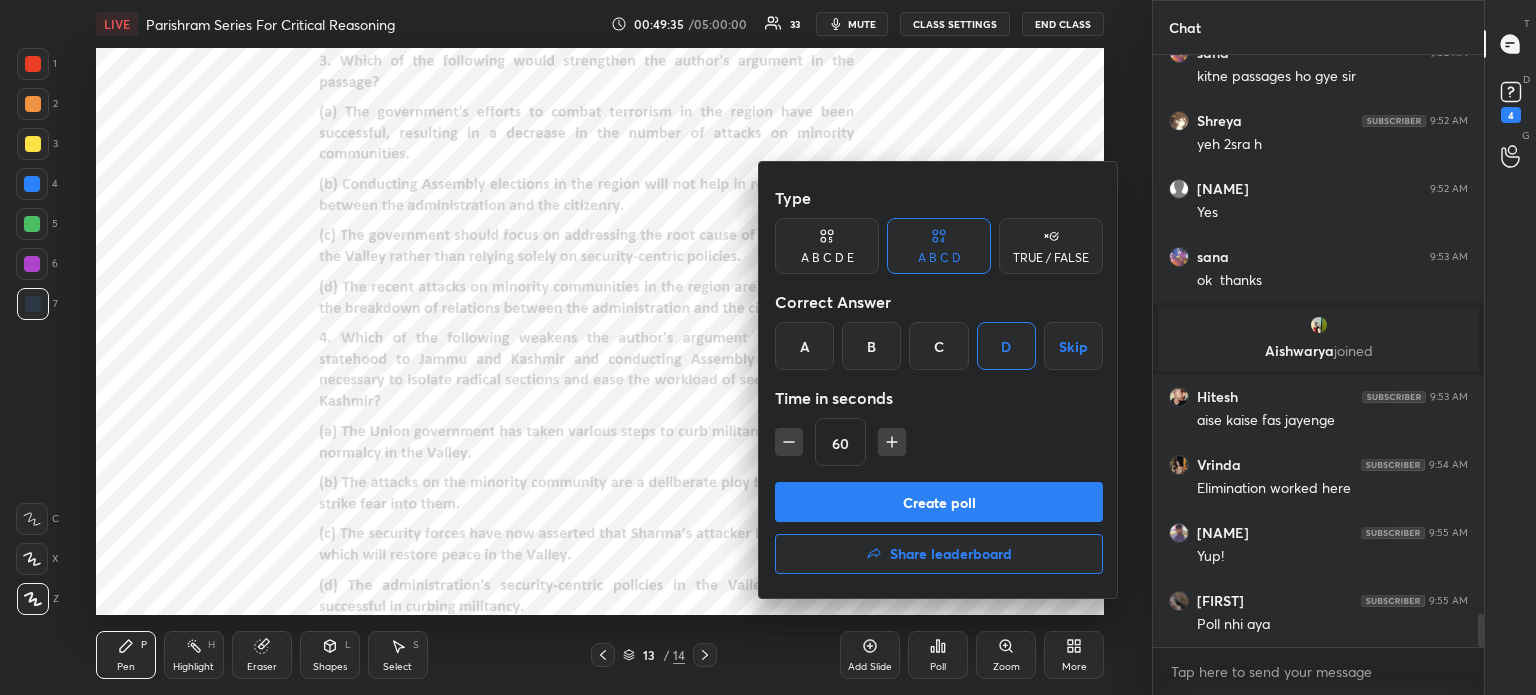 click on "Create poll" at bounding box center [939, 502] 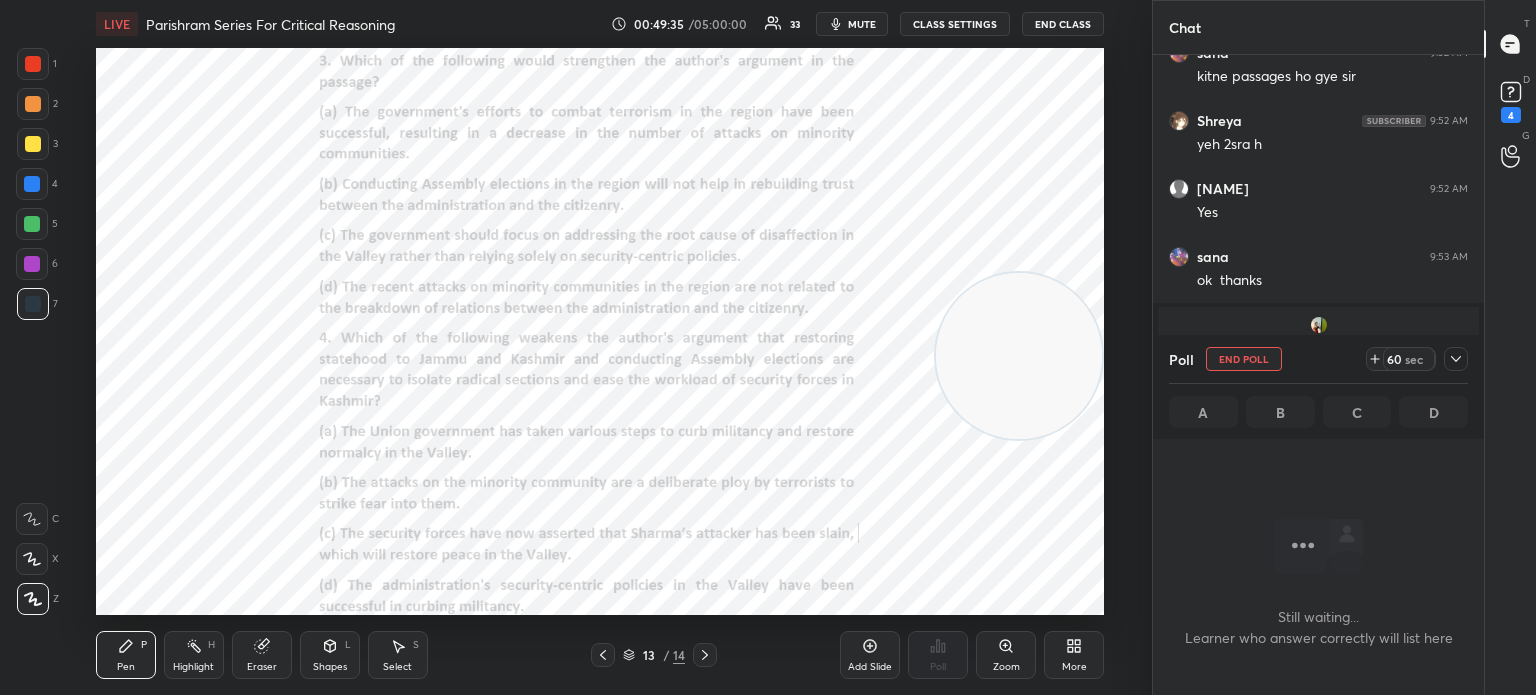 scroll, scrollTop: 6, scrollLeft: 6, axis: both 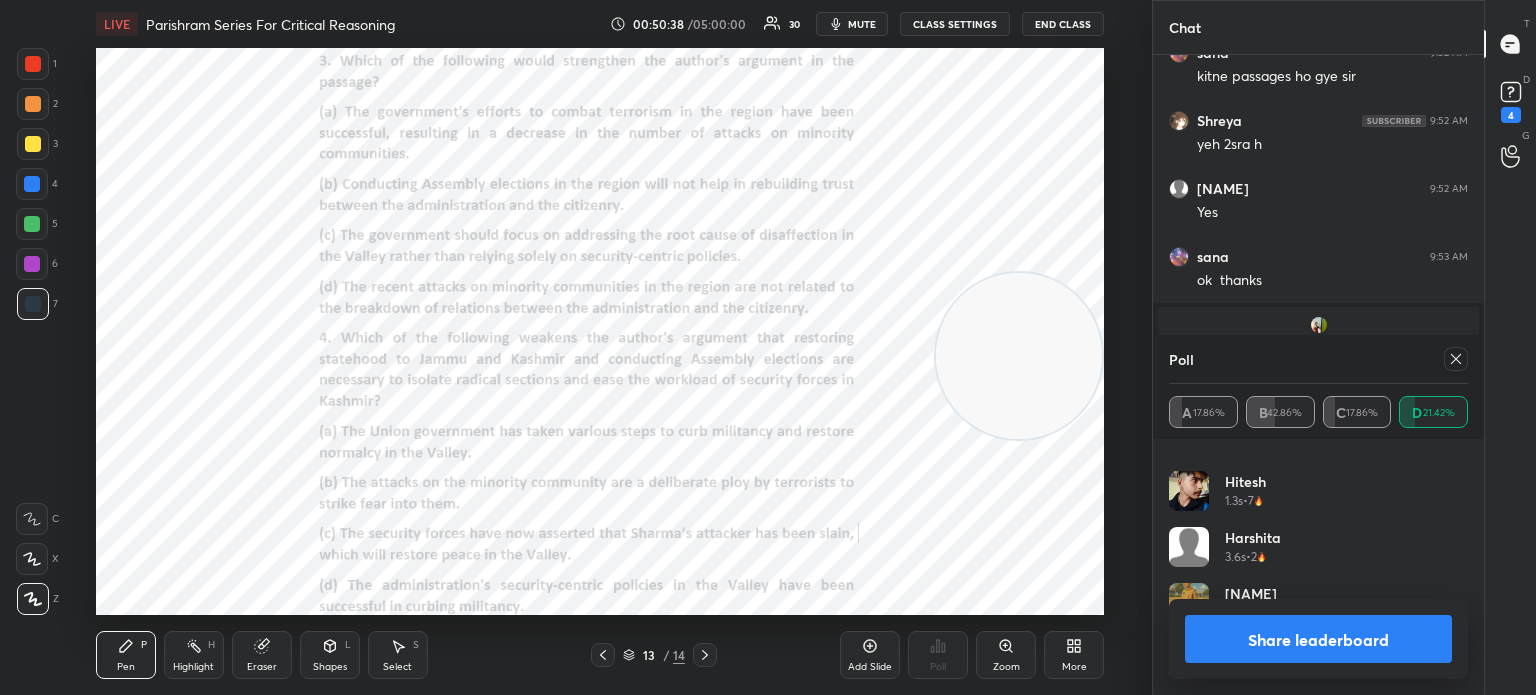 click on "Share leaderboard" at bounding box center (1318, 639) 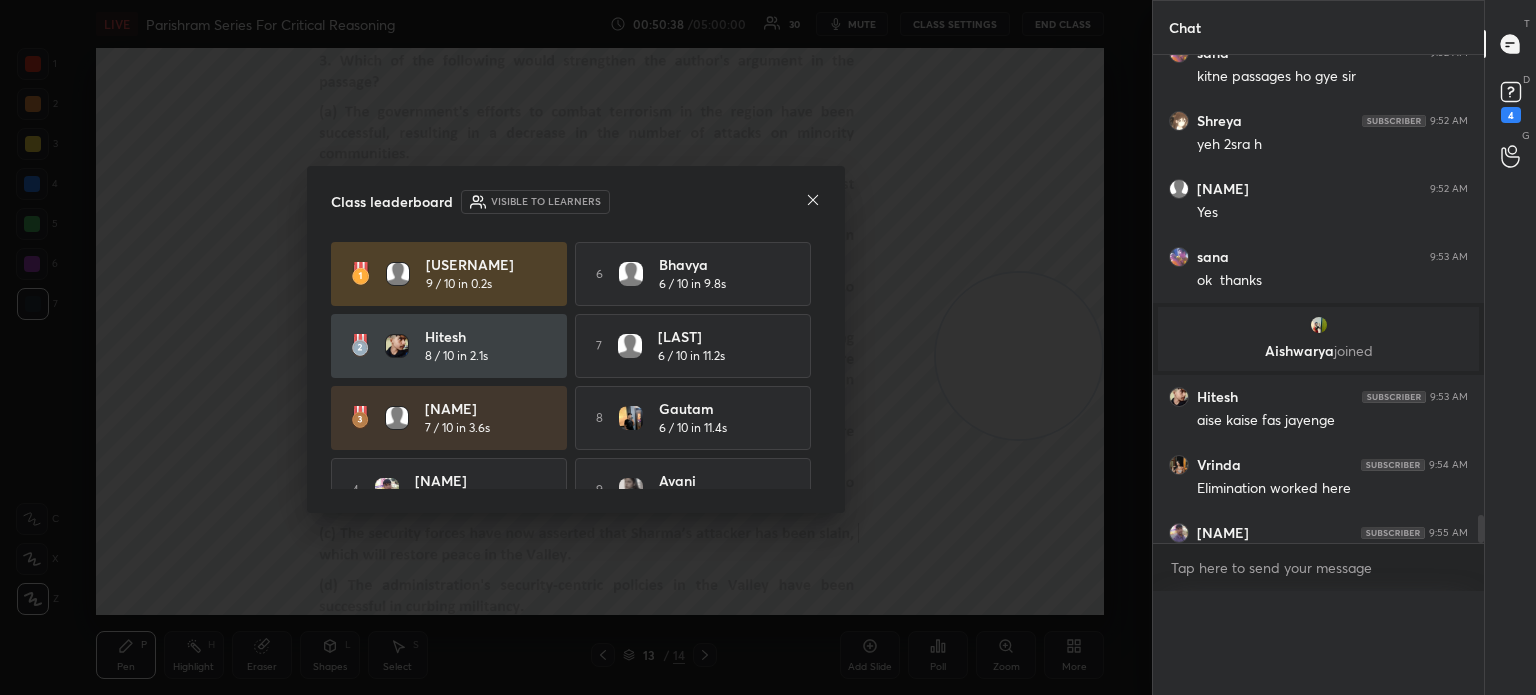 scroll, scrollTop: 0, scrollLeft: 0, axis: both 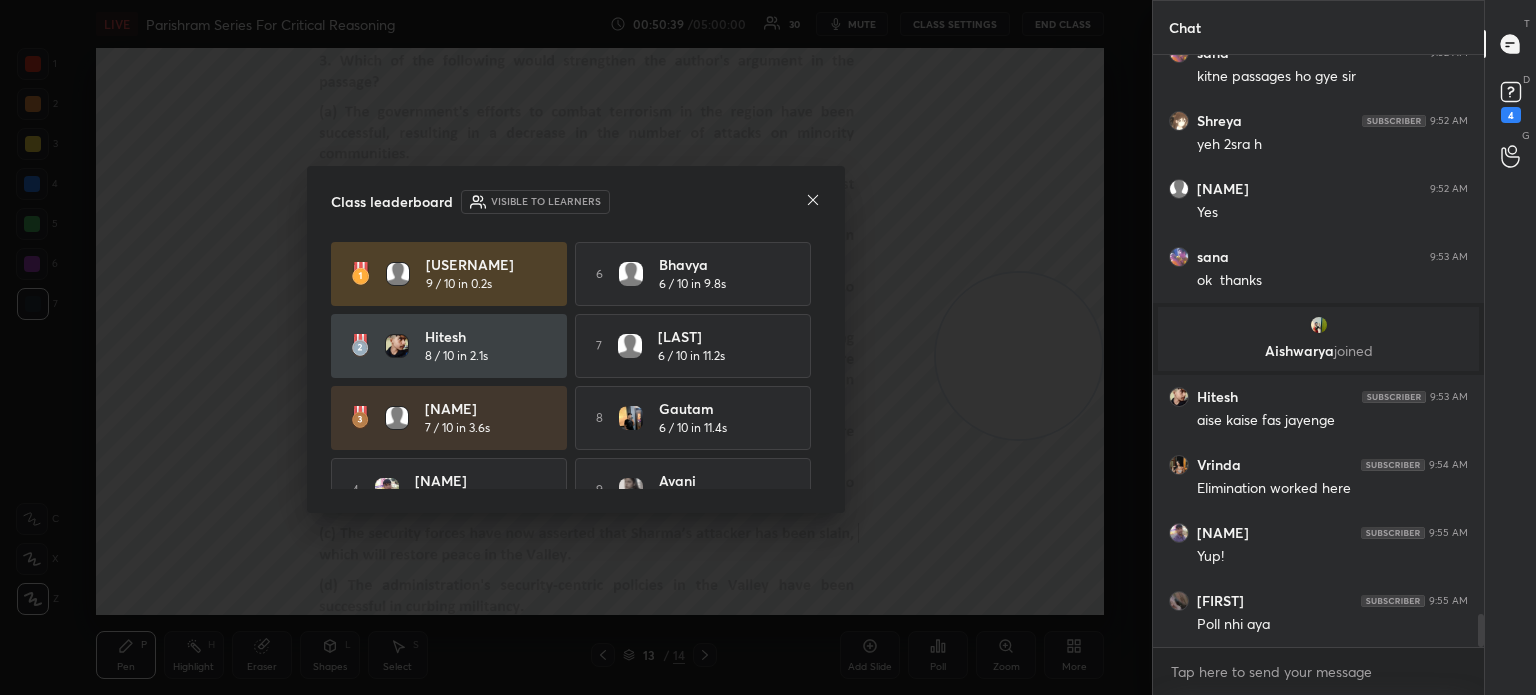 click 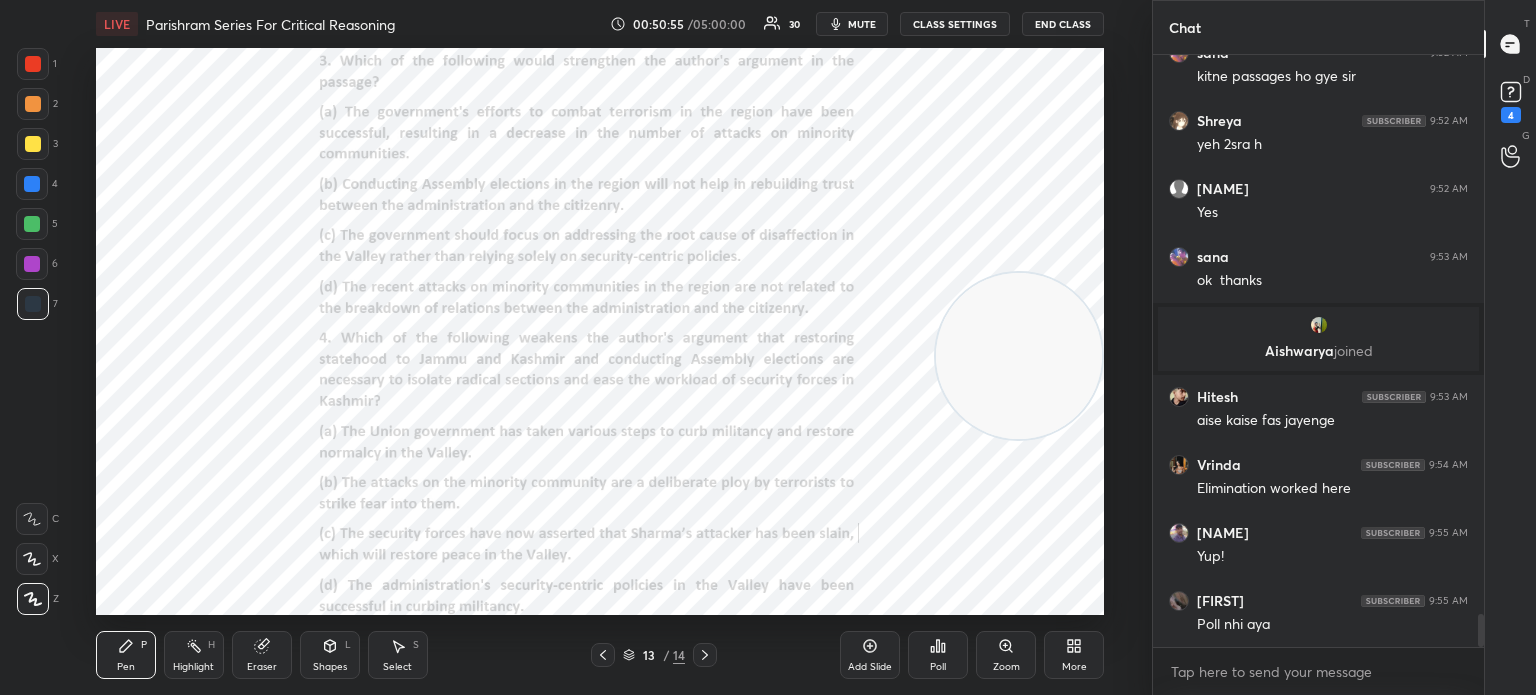 scroll, scrollTop: 9952, scrollLeft: 0, axis: vertical 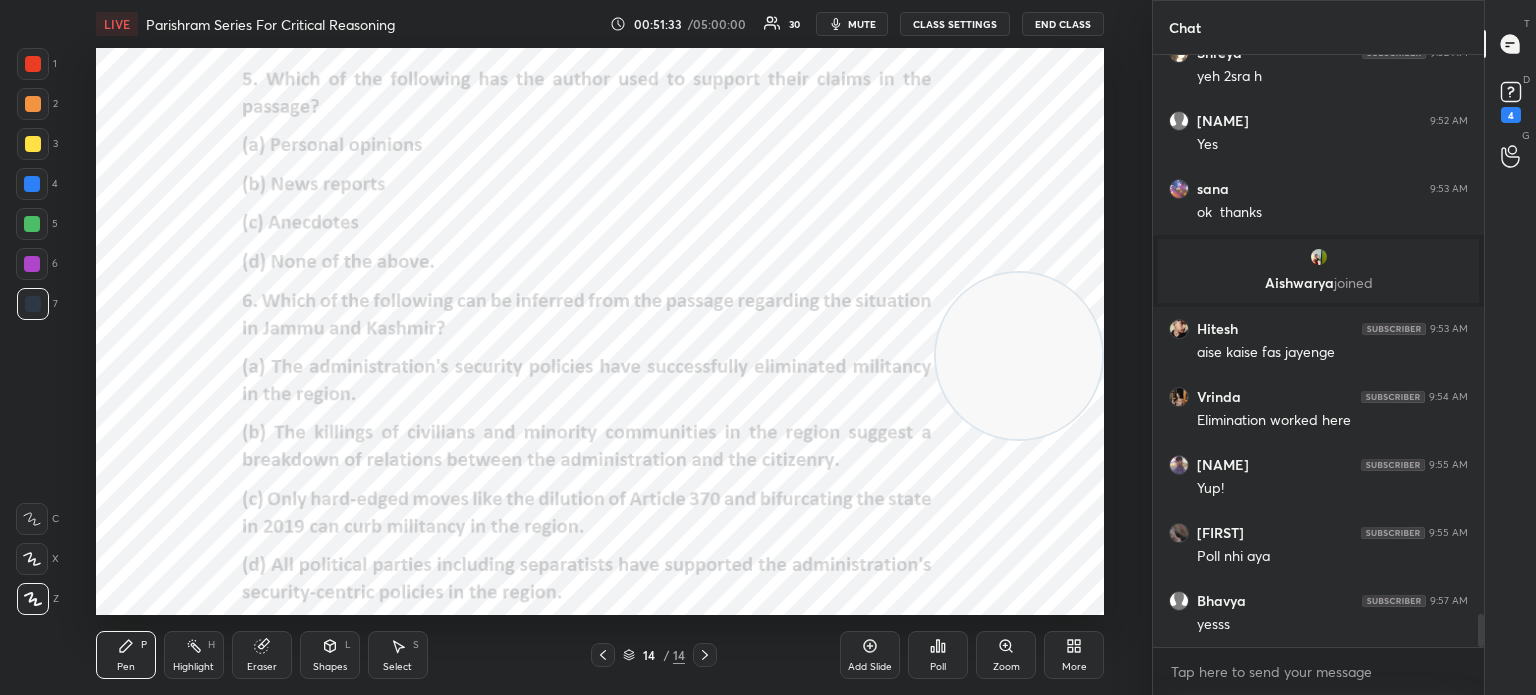 click on "Poll" at bounding box center [938, 667] 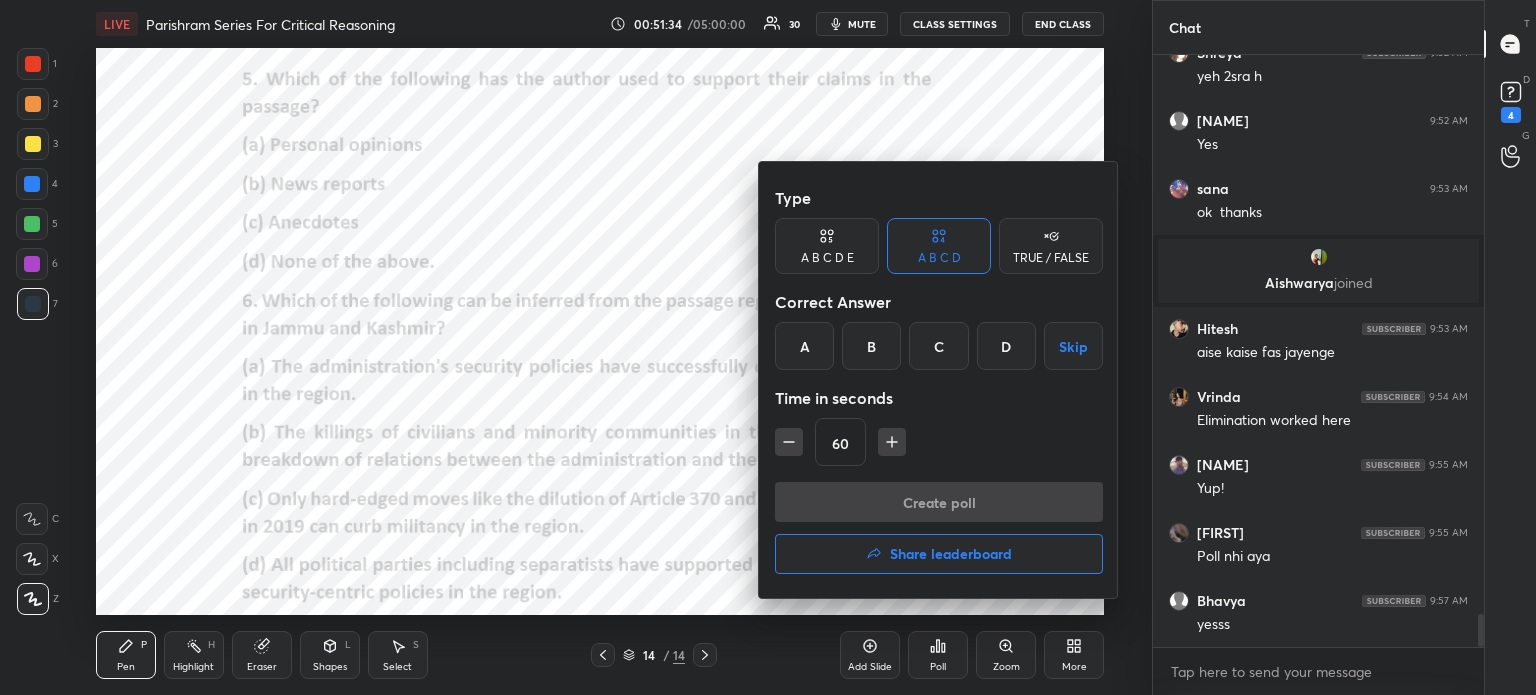 click on "B" at bounding box center (871, 346) 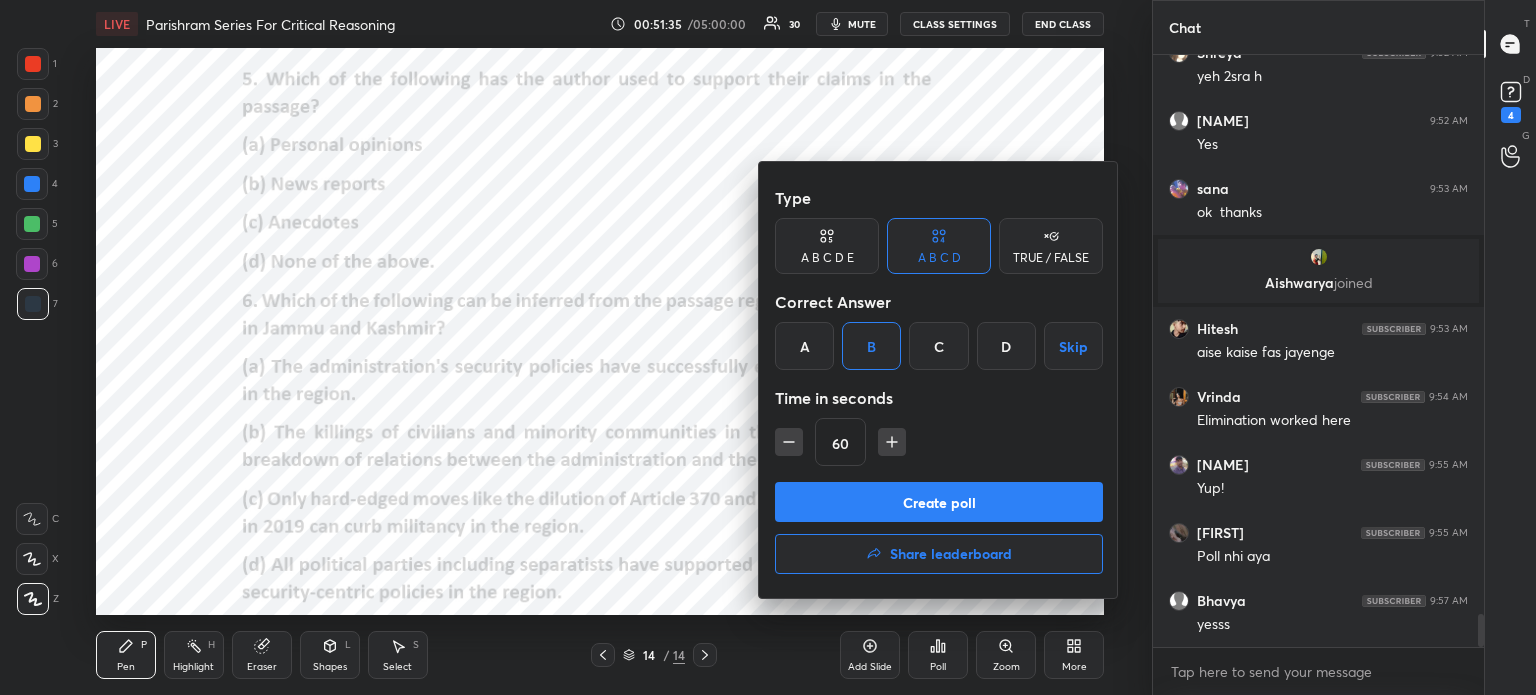 click on "Create poll" at bounding box center (939, 502) 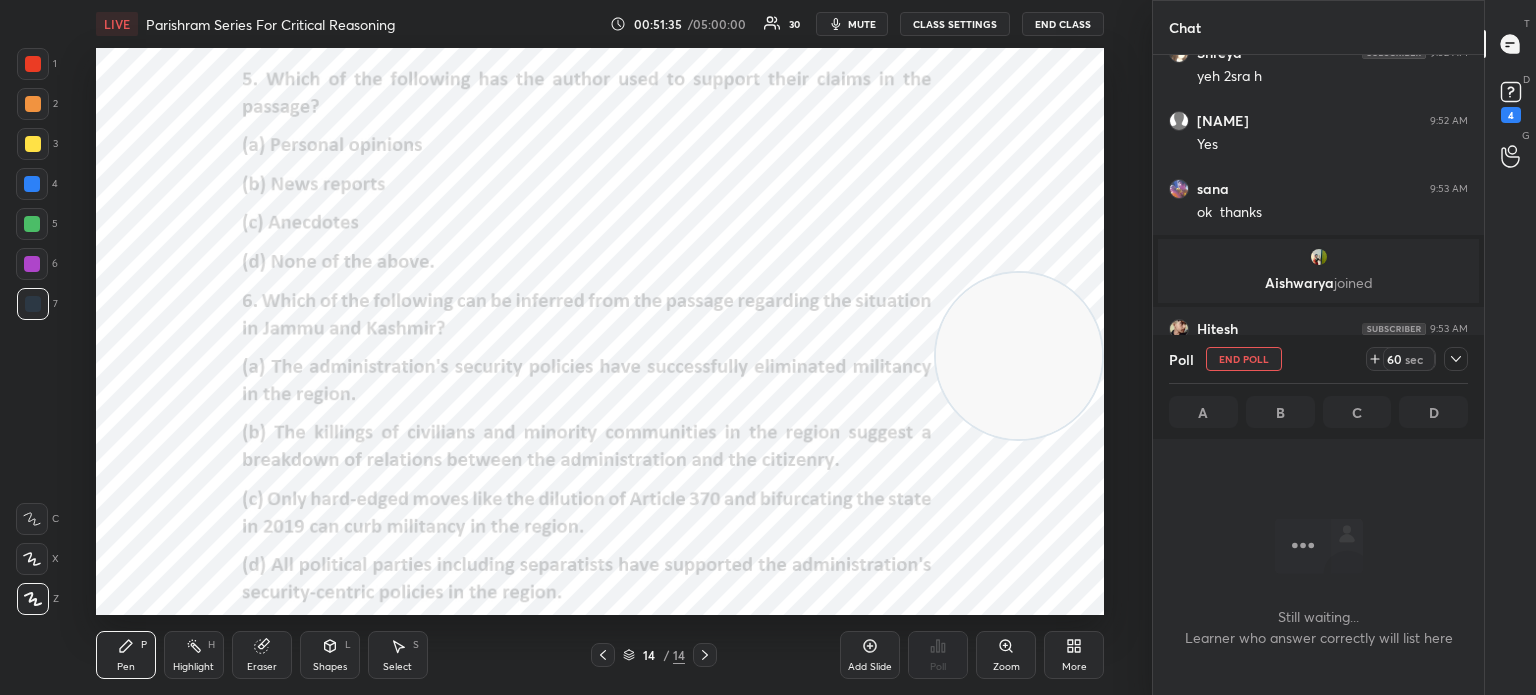 scroll, scrollTop: 6, scrollLeft: 6, axis: both 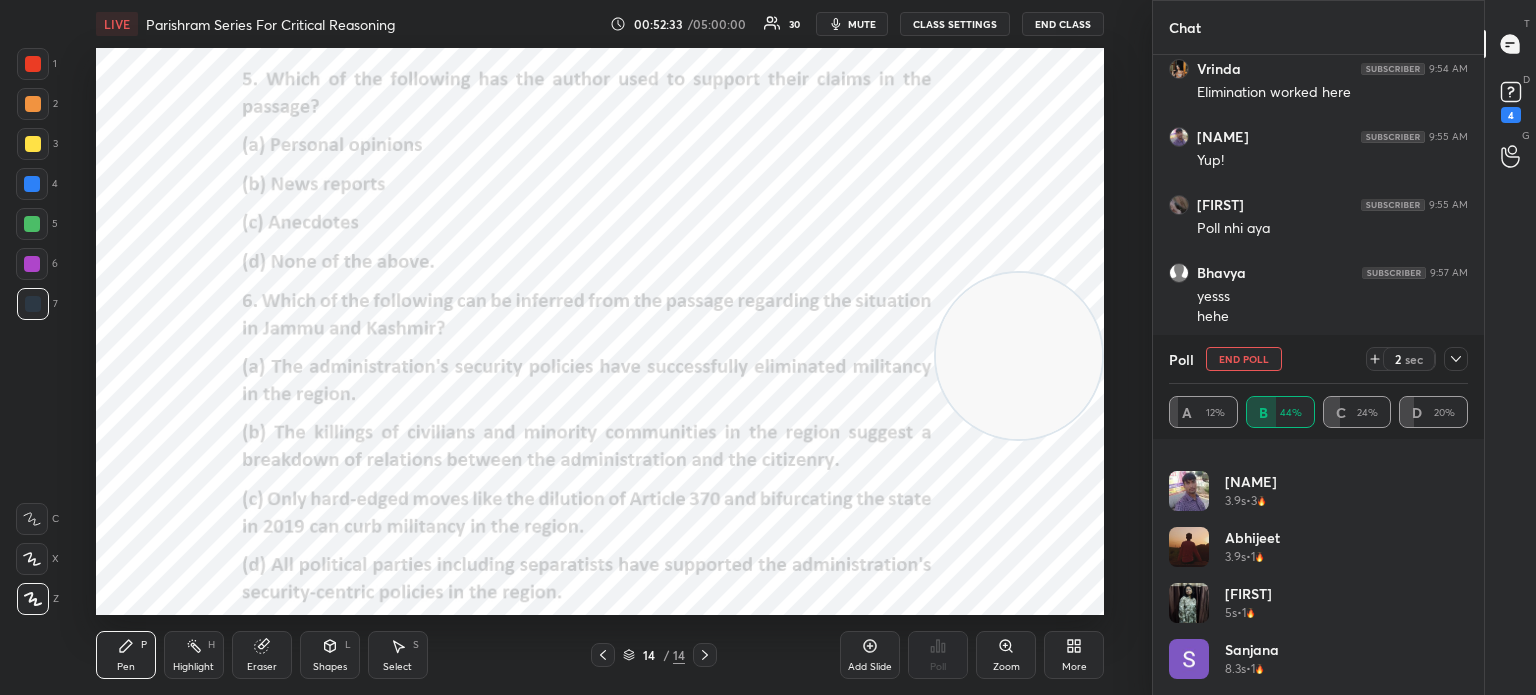 click at bounding box center (1456, 359) 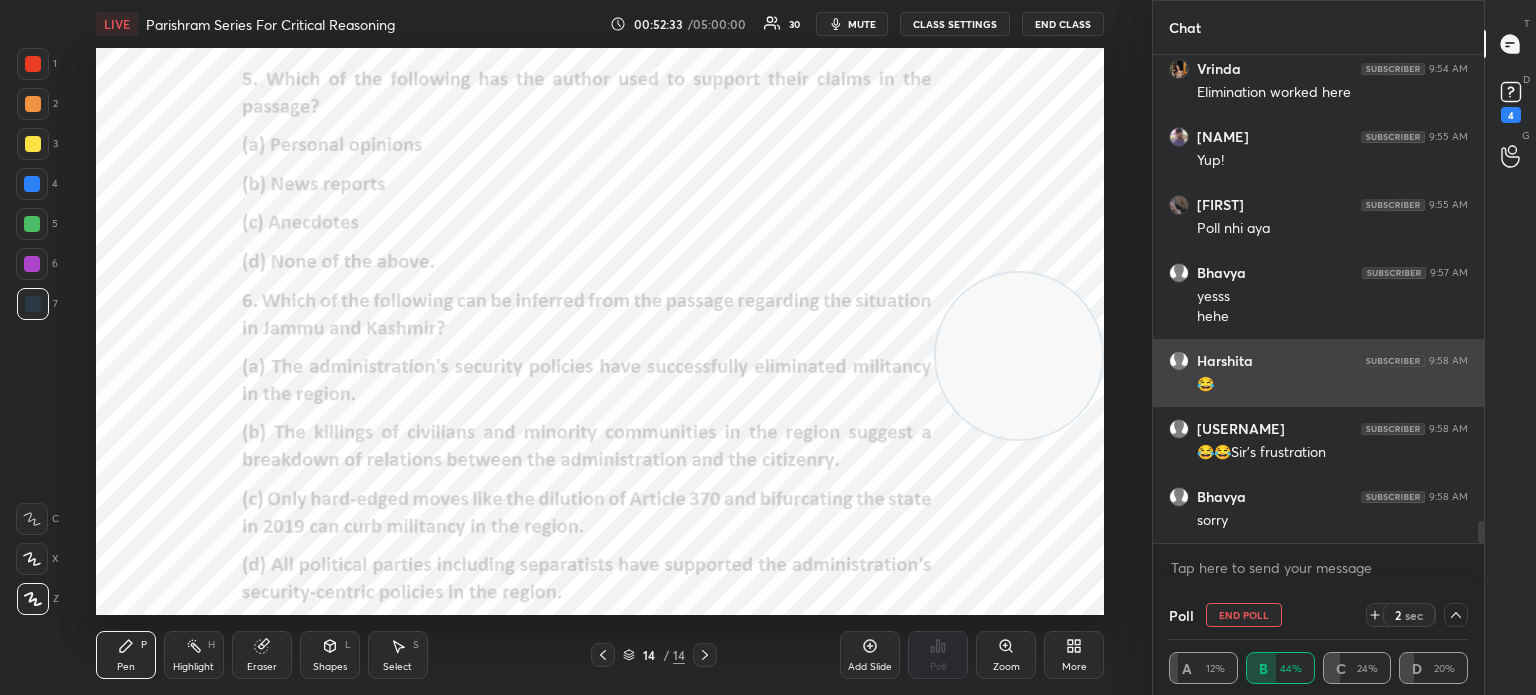 scroll, scrollTop: 70, scrollLeft: 293, axis: both 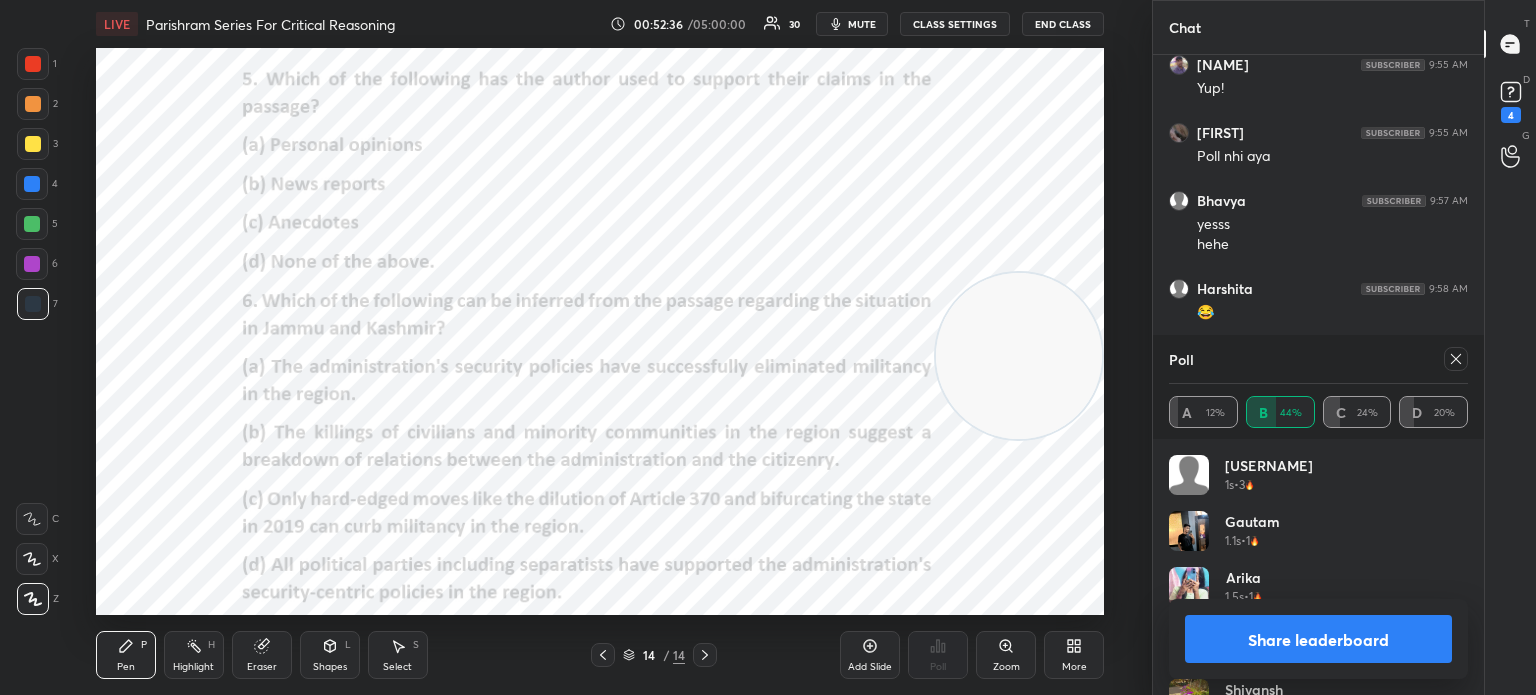 click 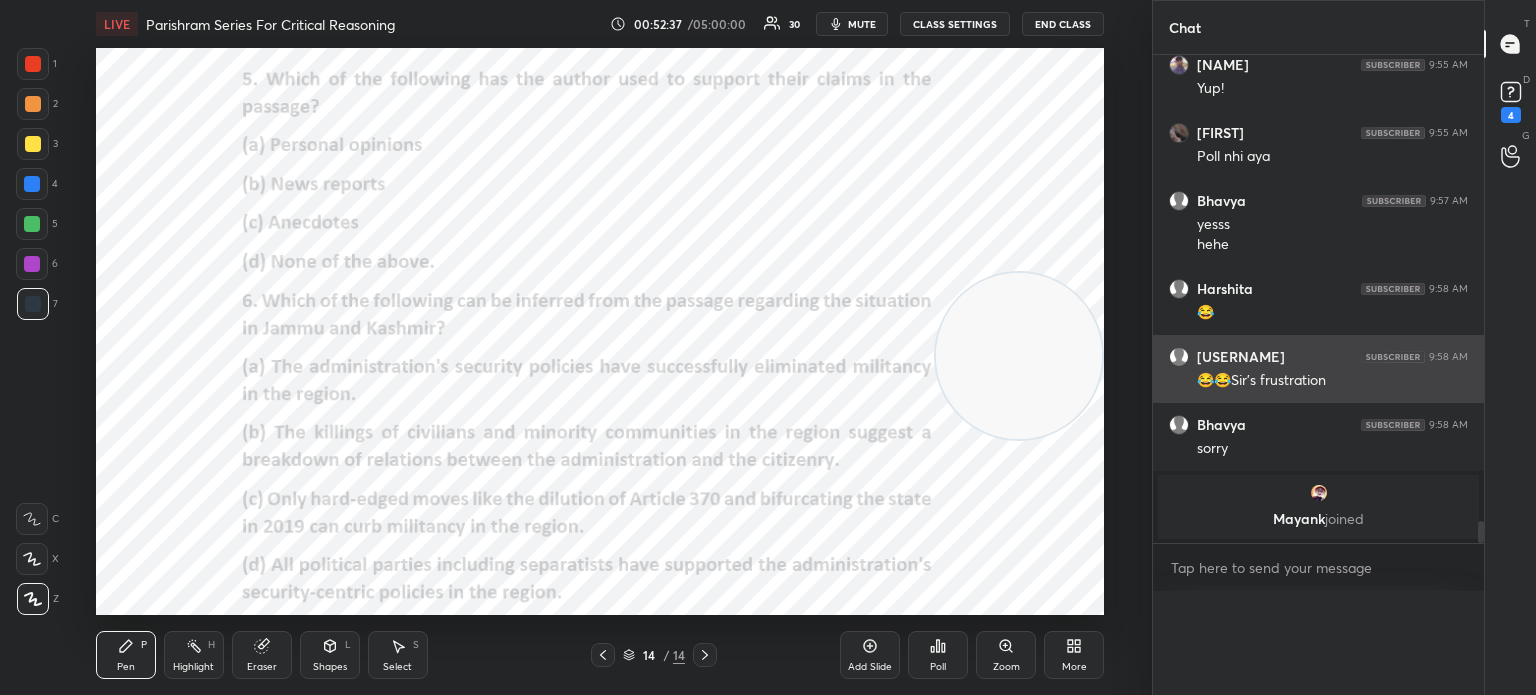 scroll, scrollTop: 151, scrollLeft: 293, axis: both 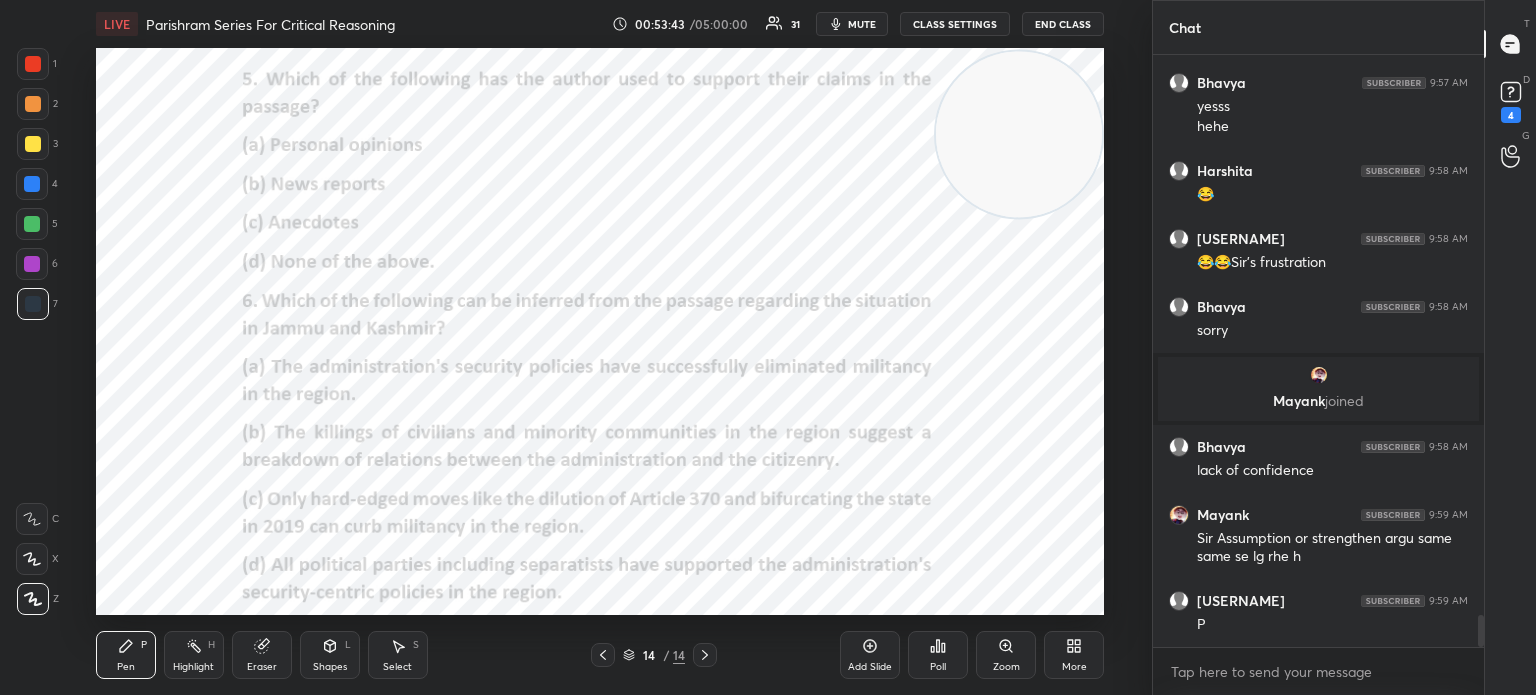 click 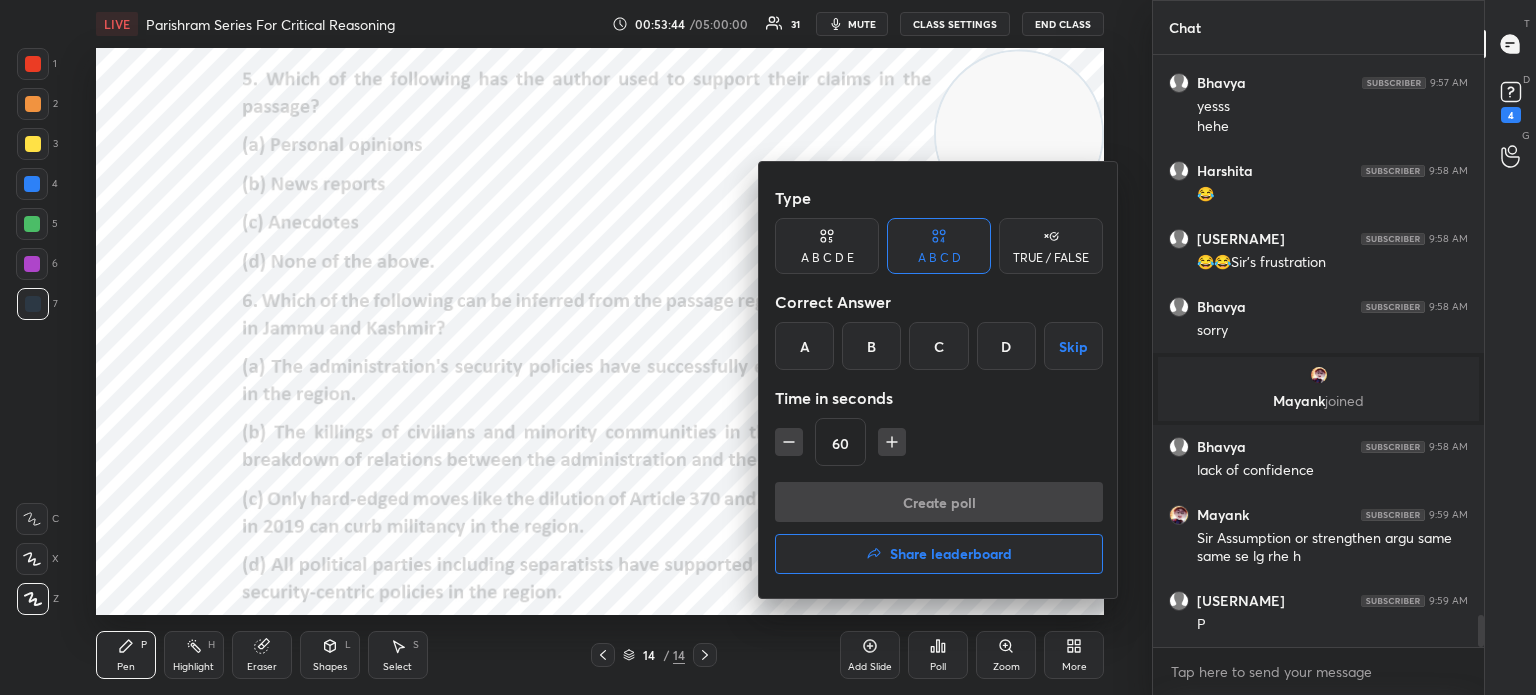 click on "B" at bounding box center [871, 346] 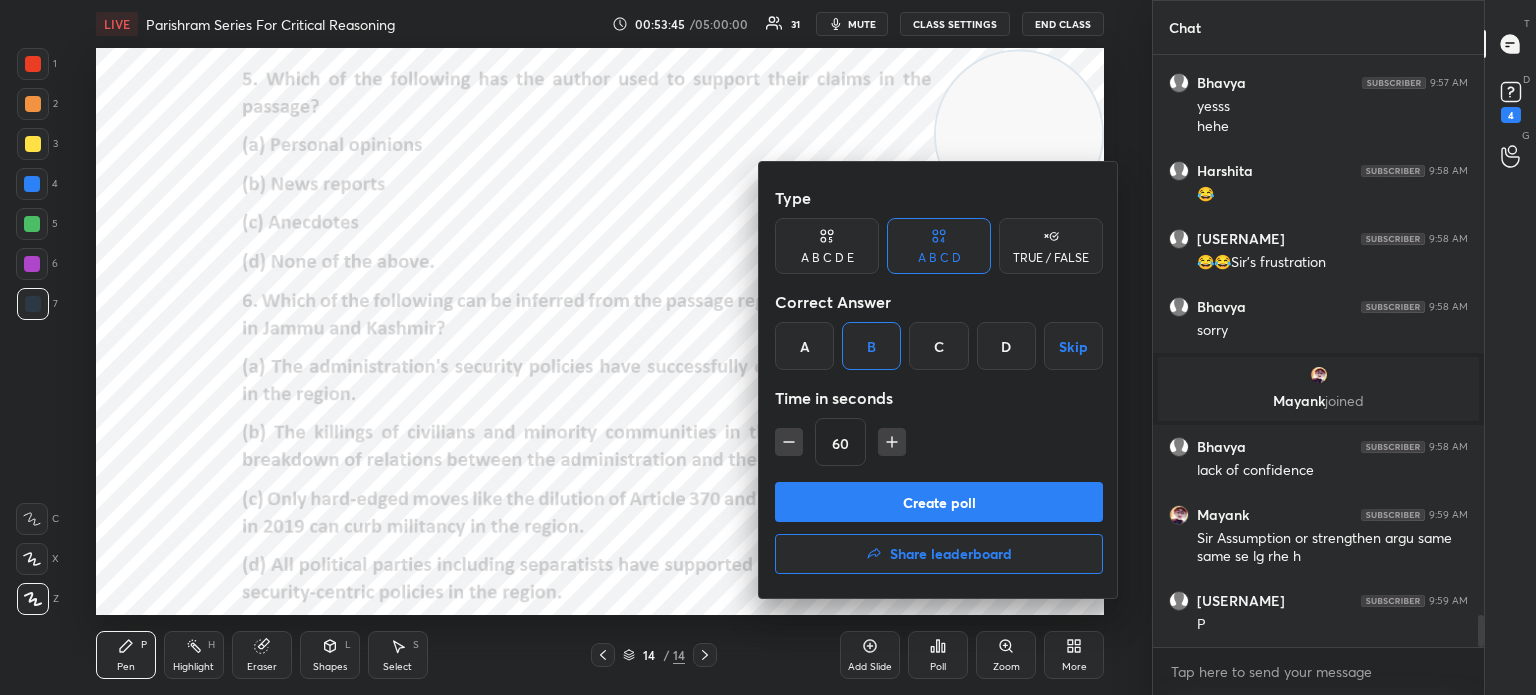 click on "Create poll" at bounding box center (939, 502) 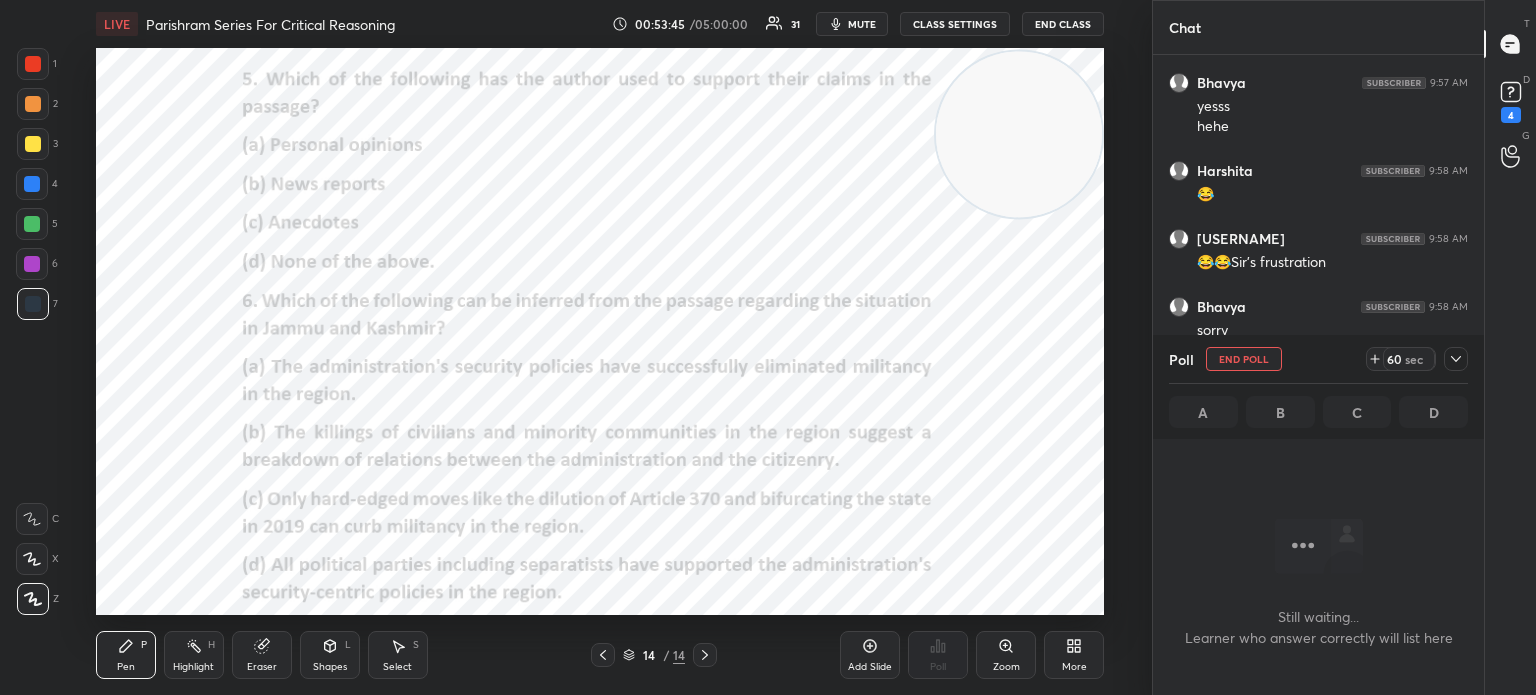 scroll, scrollTop: 6, scrollLeft: 6, axis: both 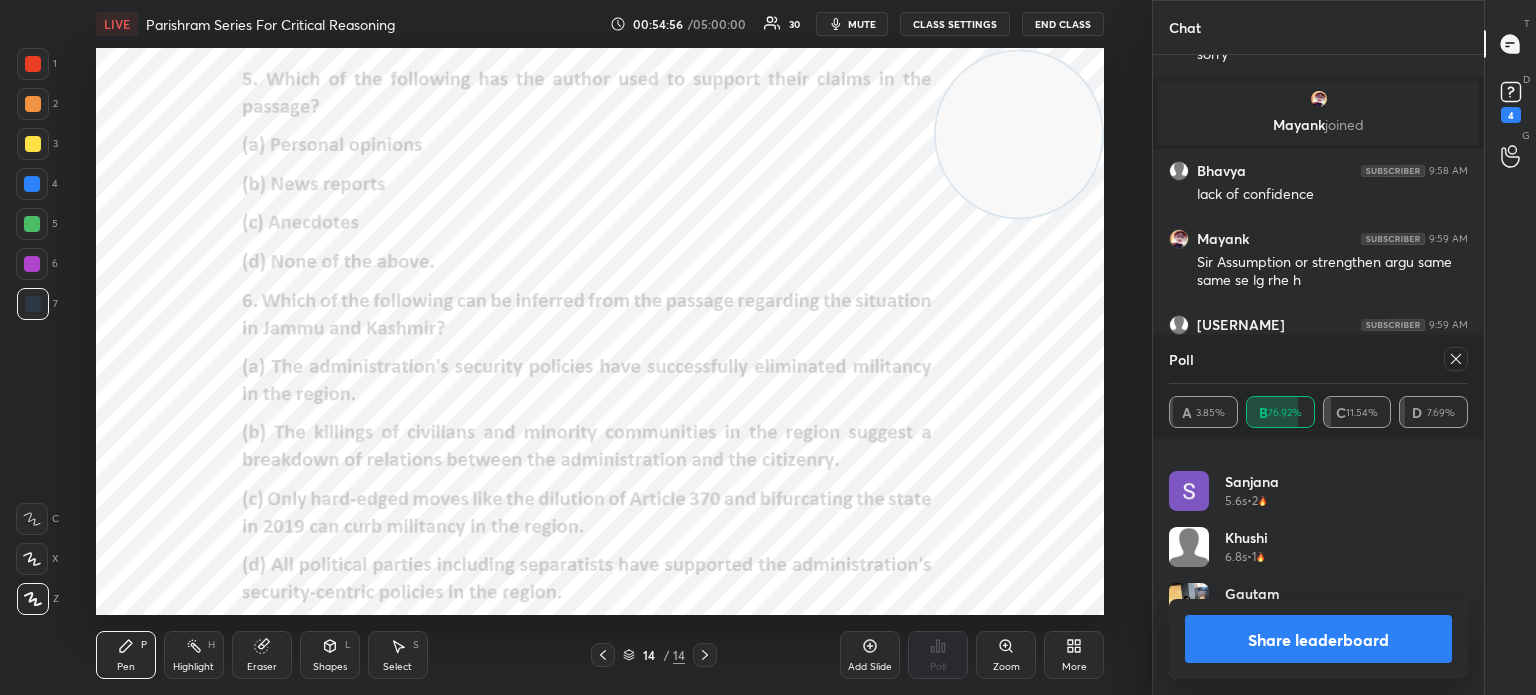 click on "Share leaderboard" at bounding box center (1318, 639) 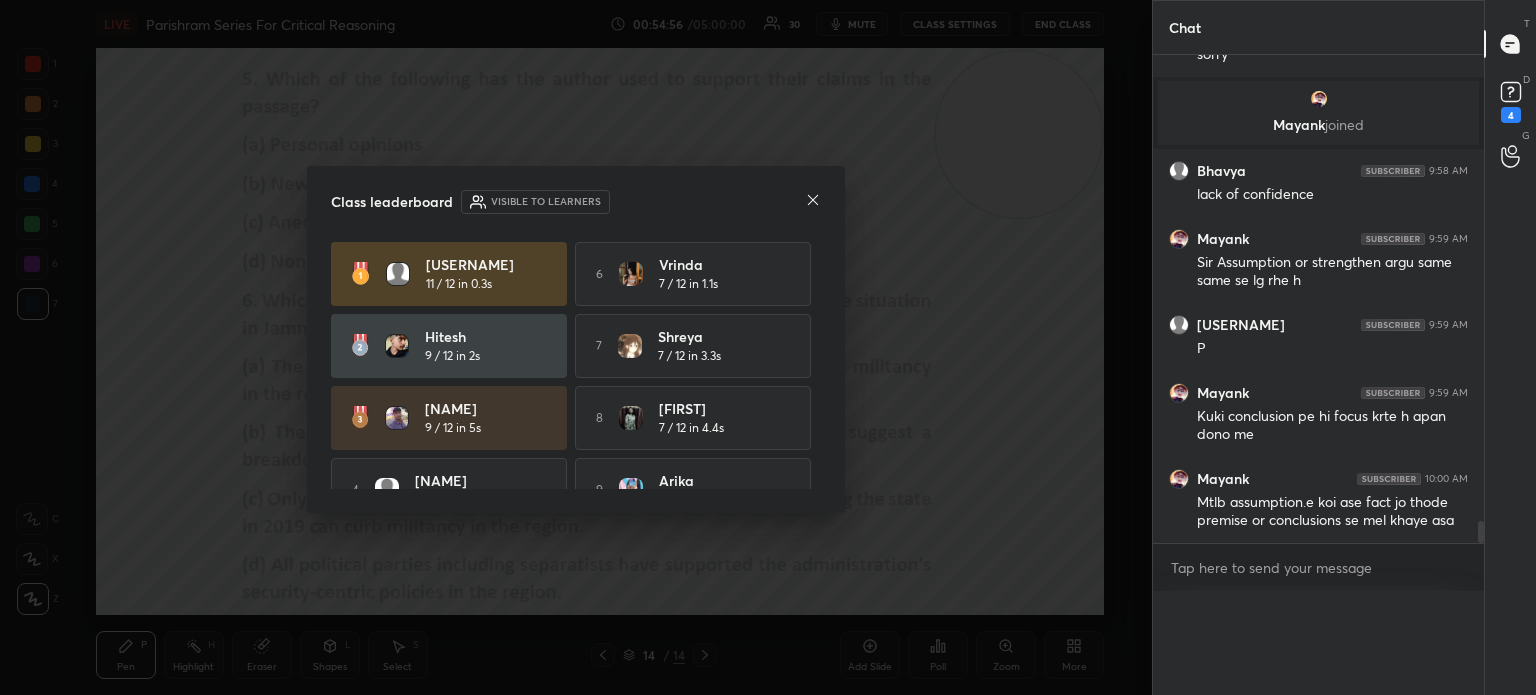 scroll, scrollTop: 0, scrollLeft: 6, axis: horizontal 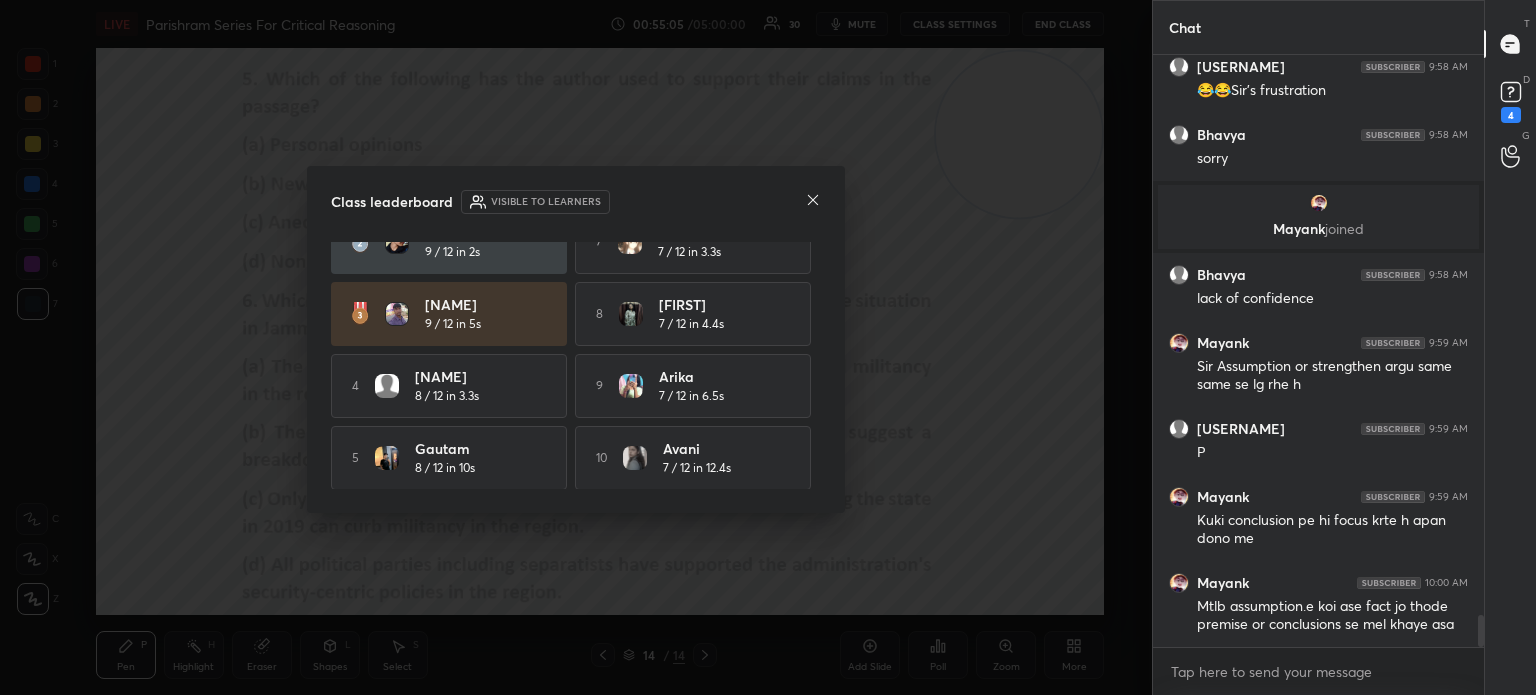 click 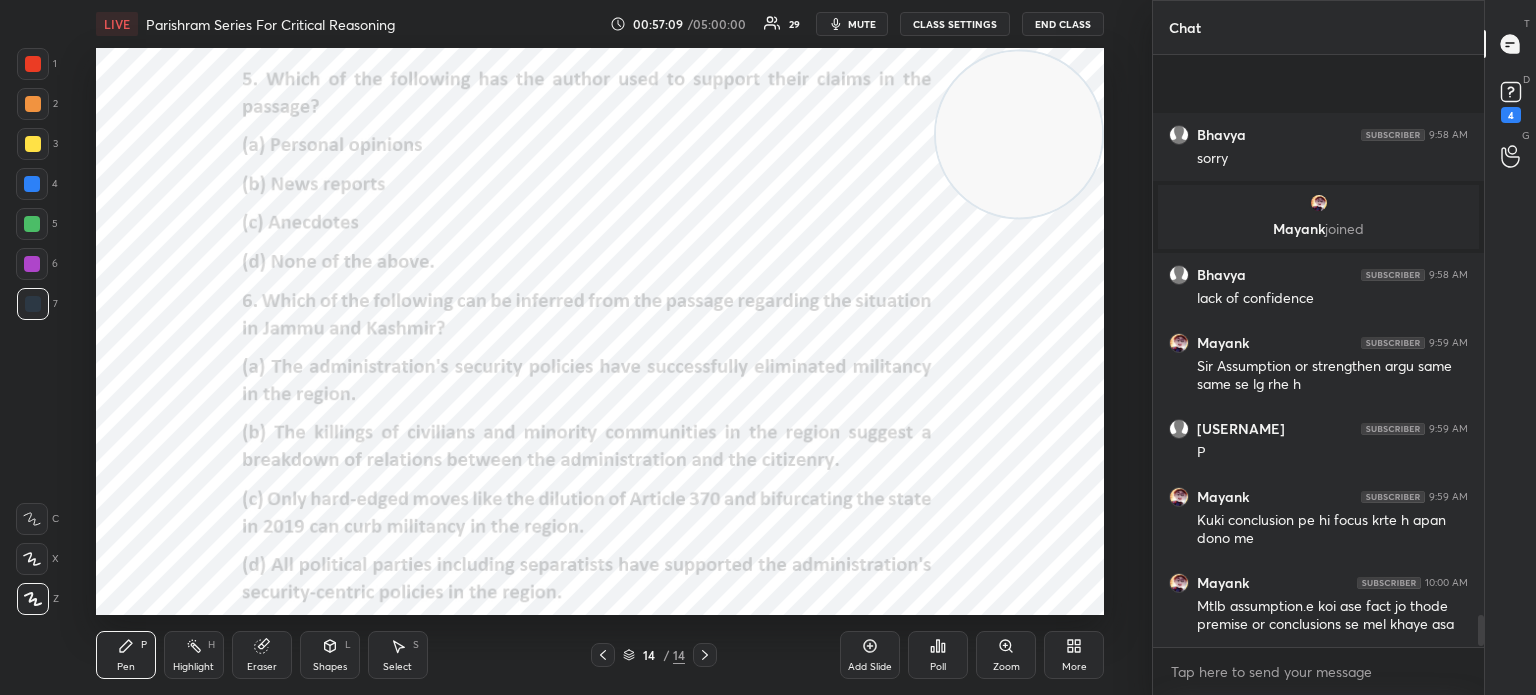 scroll, scrollTop: 10648, scrollLeft: 0, axis: vertical 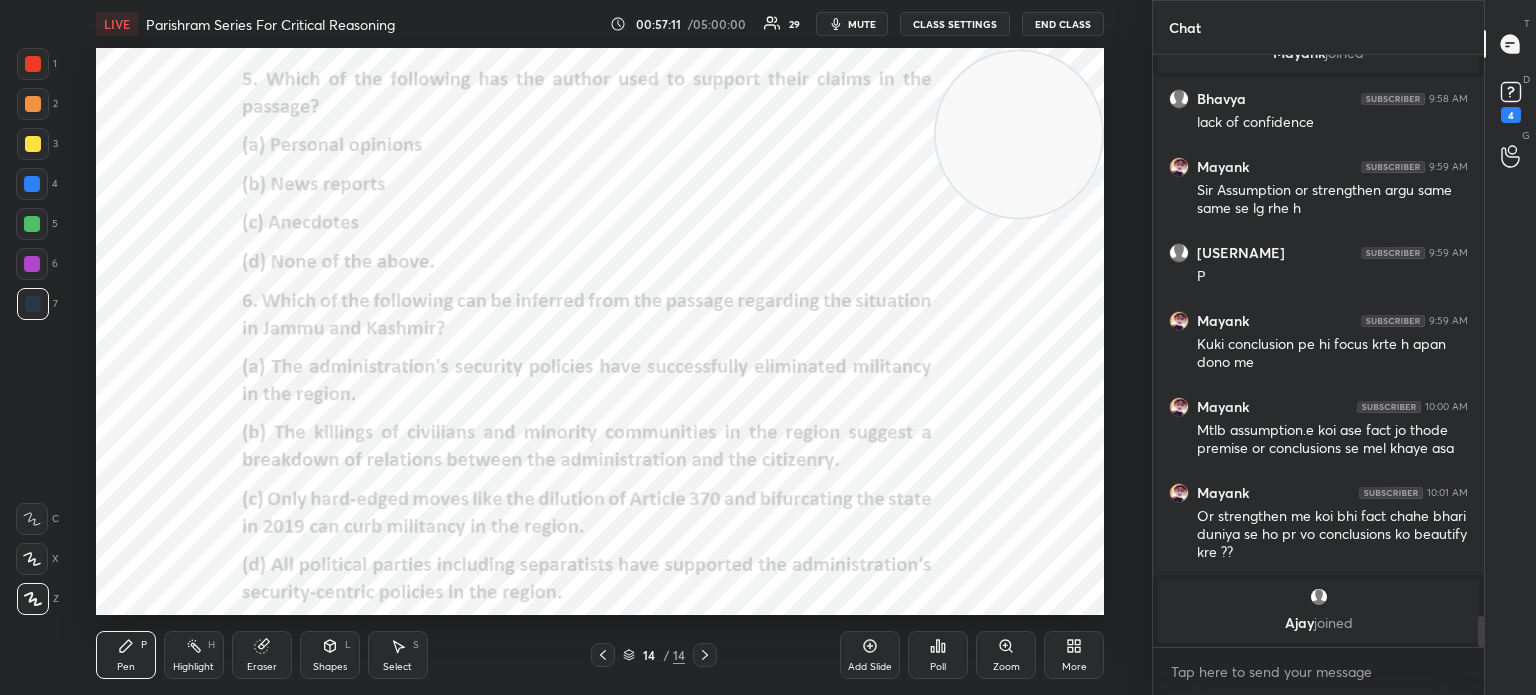 click on "More" at bounding box center (1074, 667) 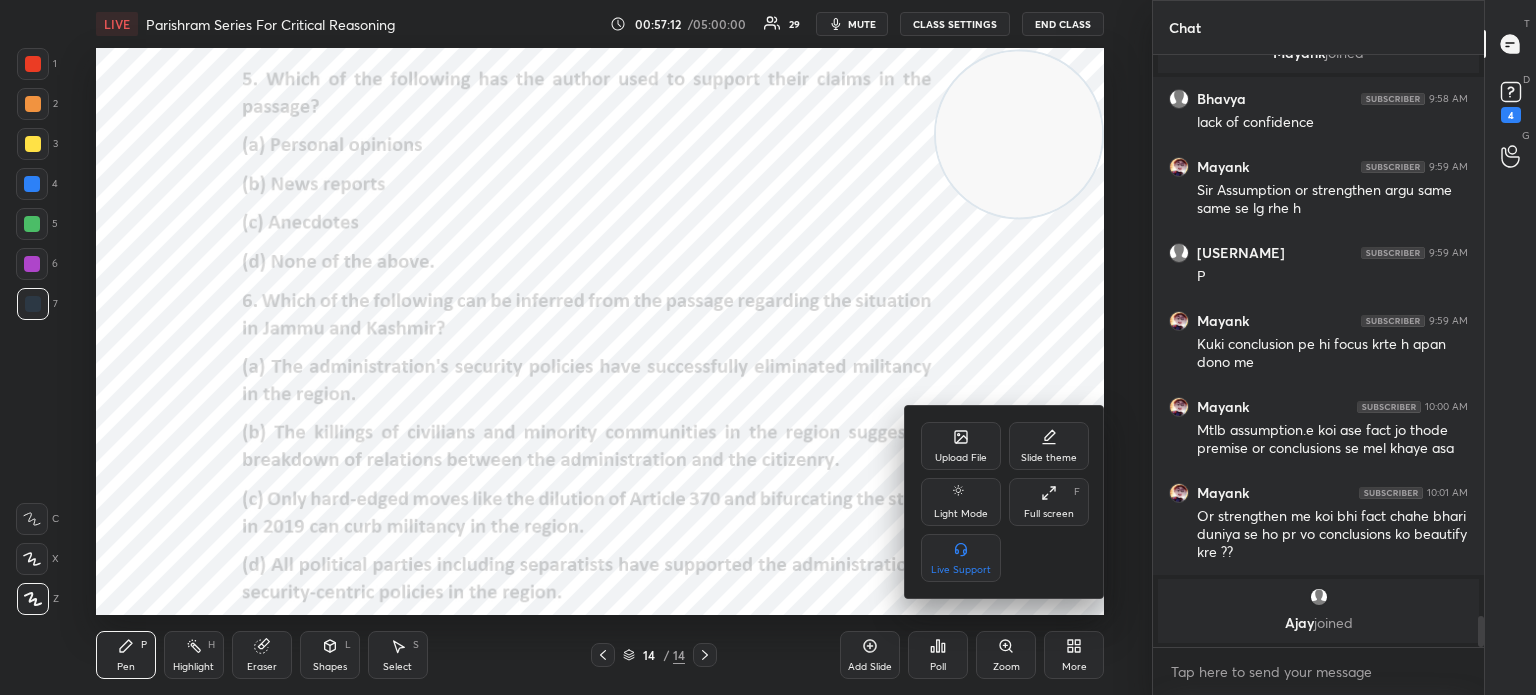 click on "Upload File" at bounding box center [961, 458] 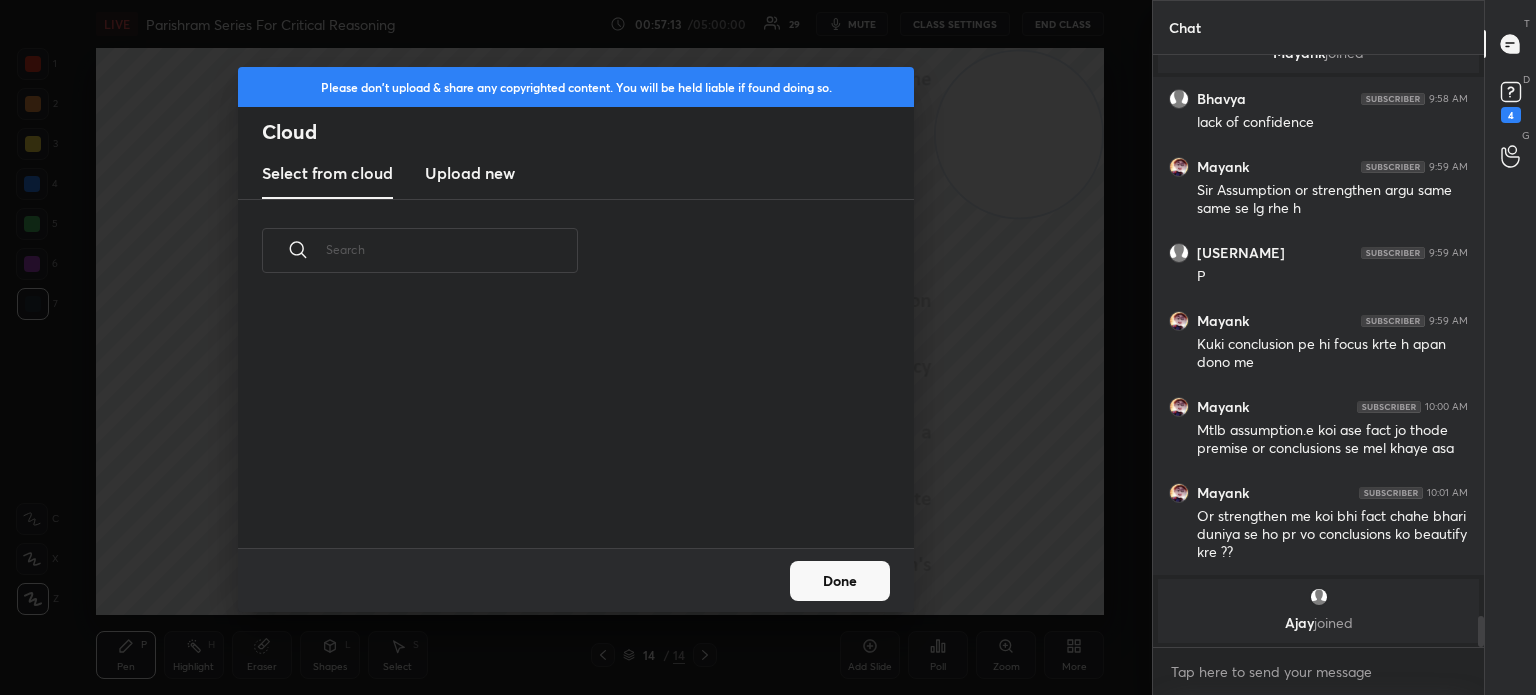 scroll, scrollTop: 5, scrollLeft: 10, axis: both 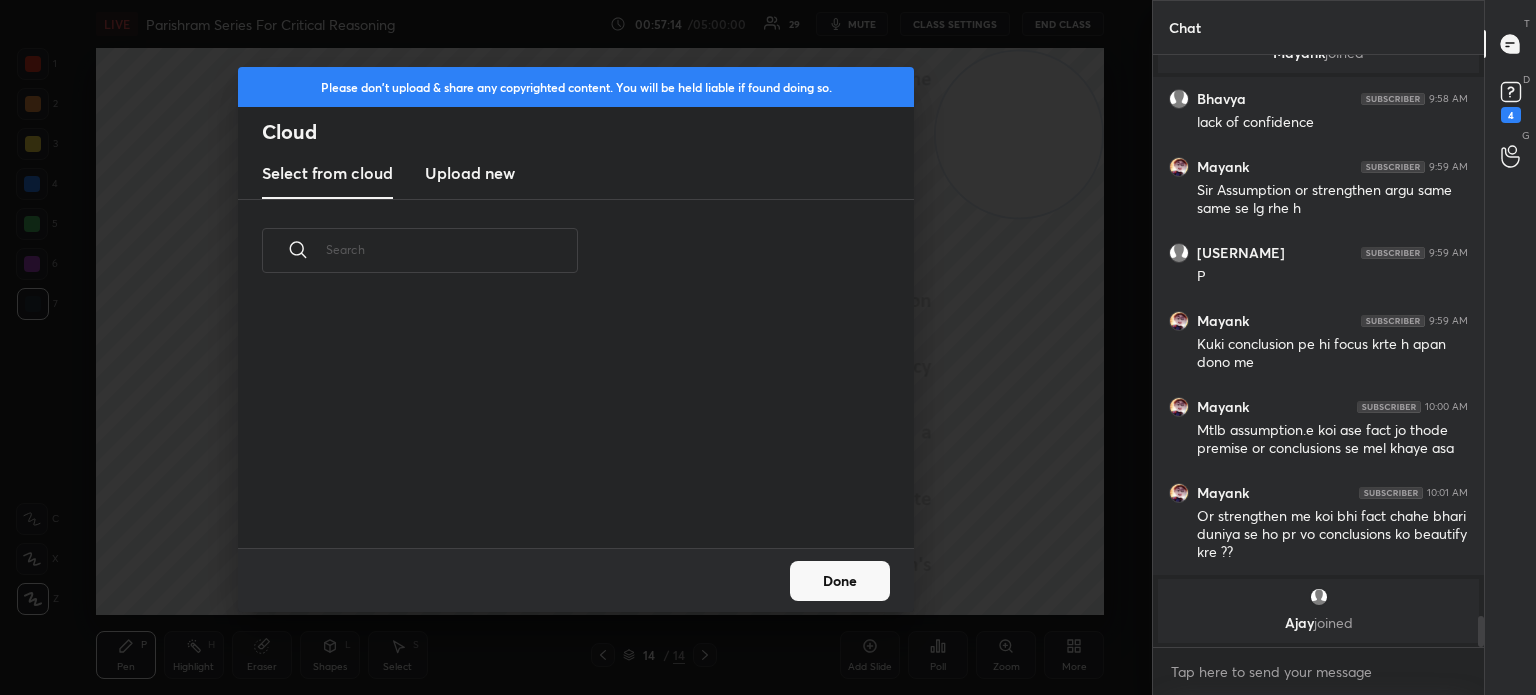 click on "Upload new" at bounding box center [470, 173] 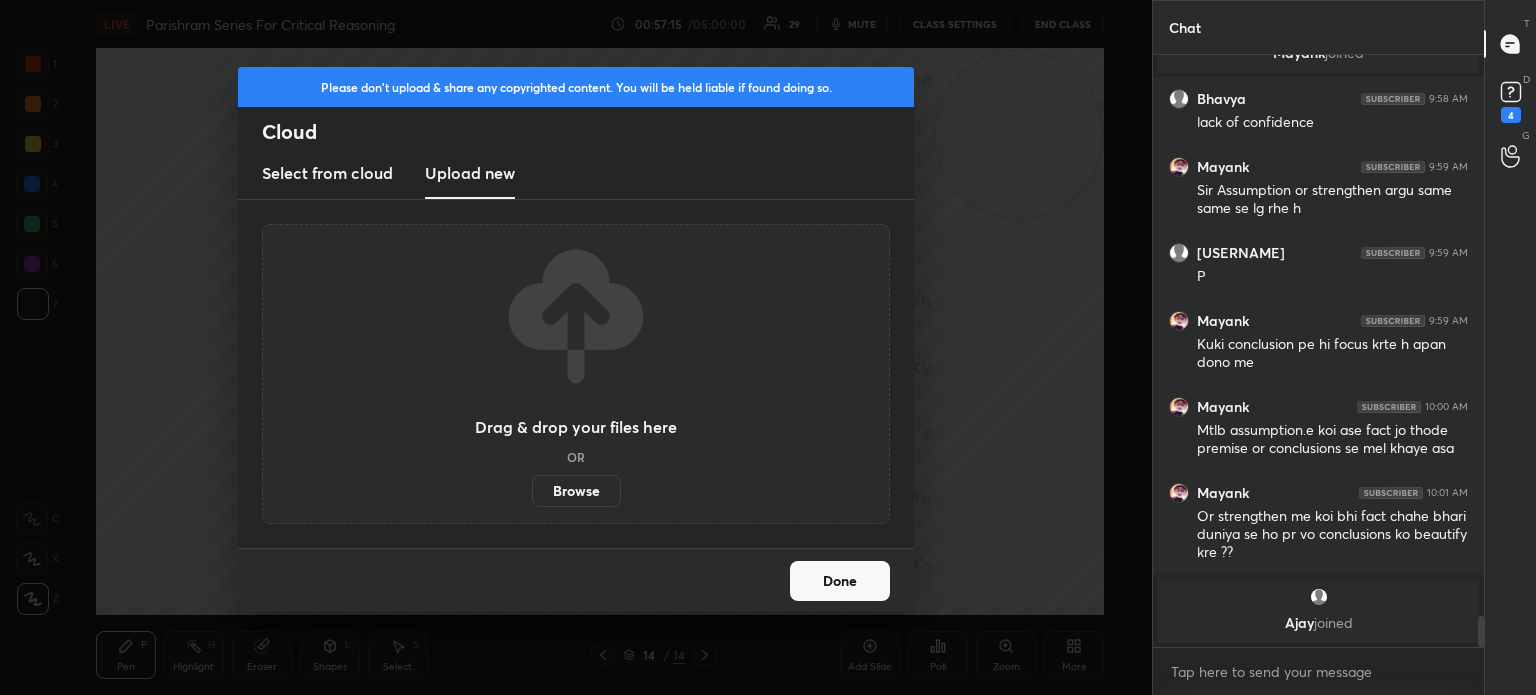 click on "Browse" at bounding box center [576, 491] 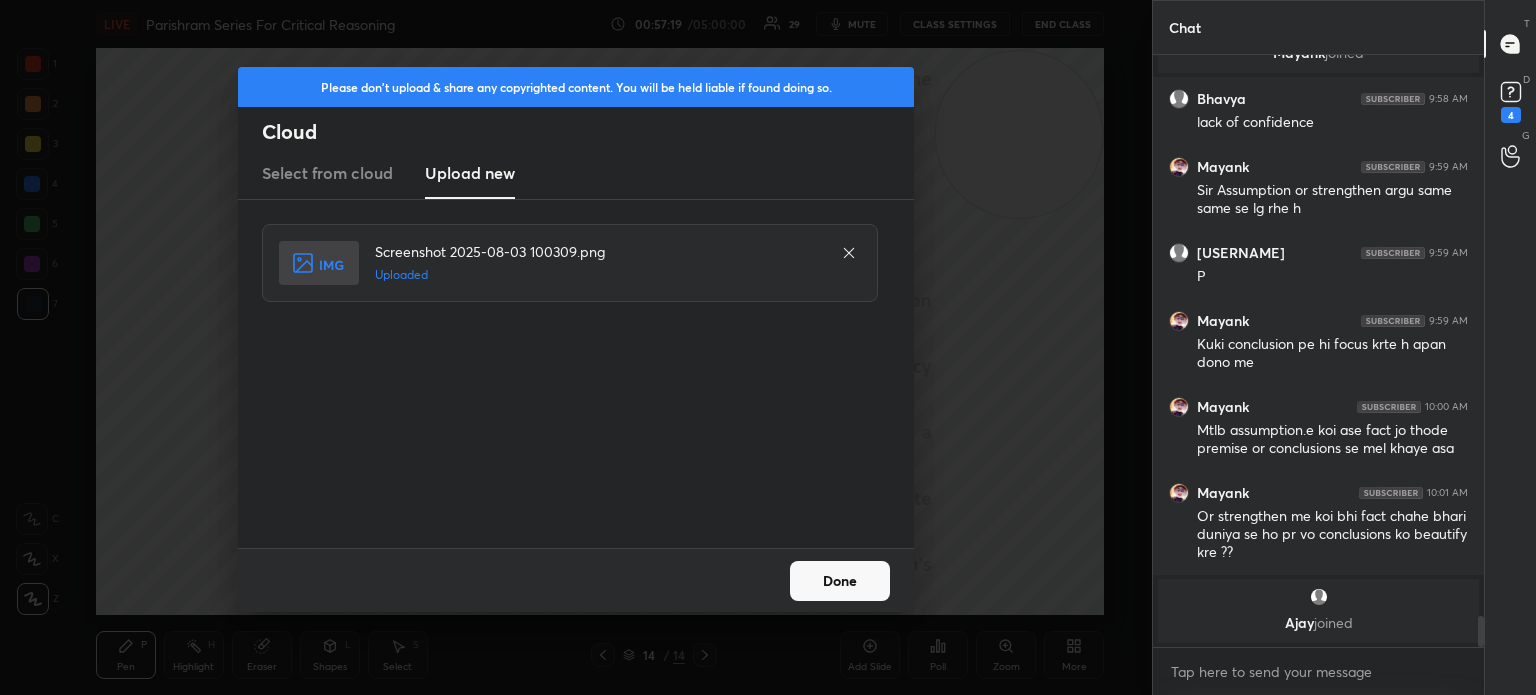 click on "Done" at bounding box center (840, 581) 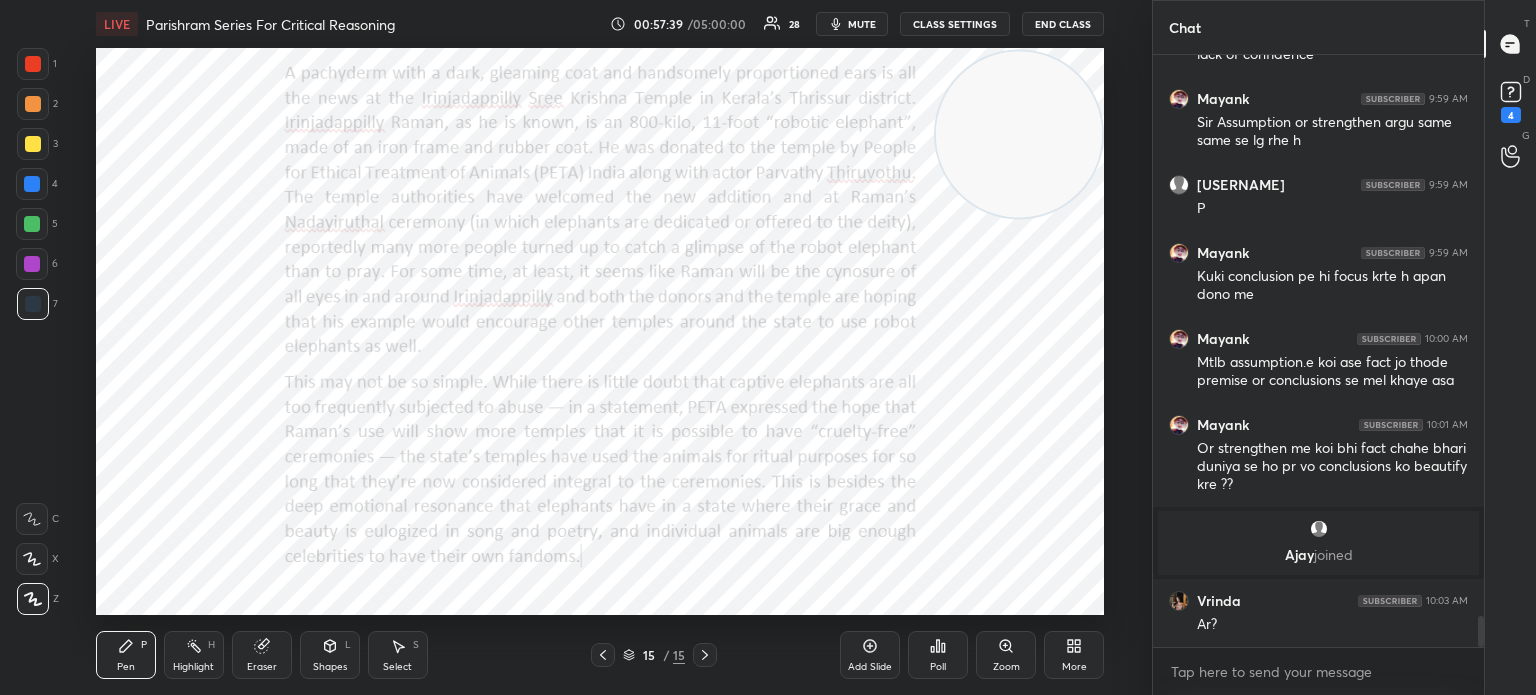 scroll, scrollTop: 10608, scrollLeft: 0, axis: vertical 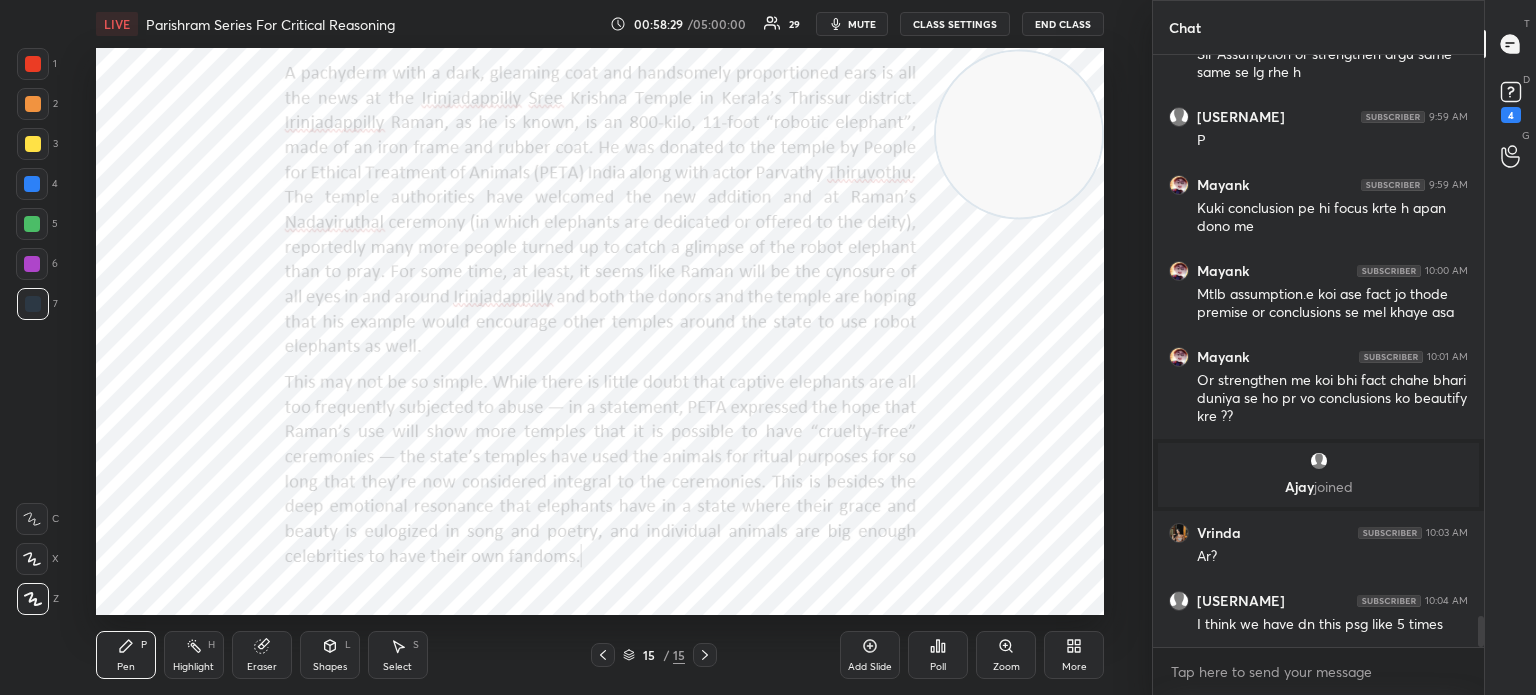 click 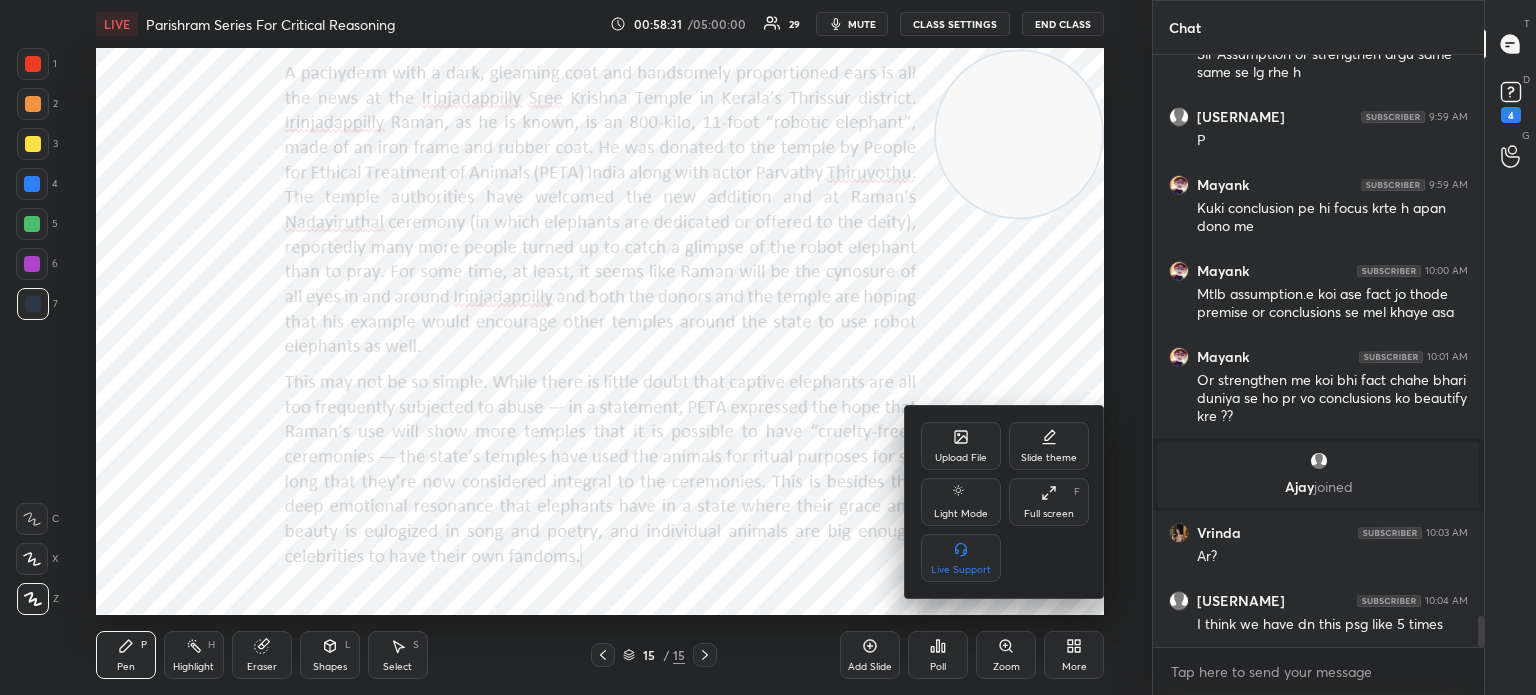 click on "Upload File" at bounding box center (961, 458) 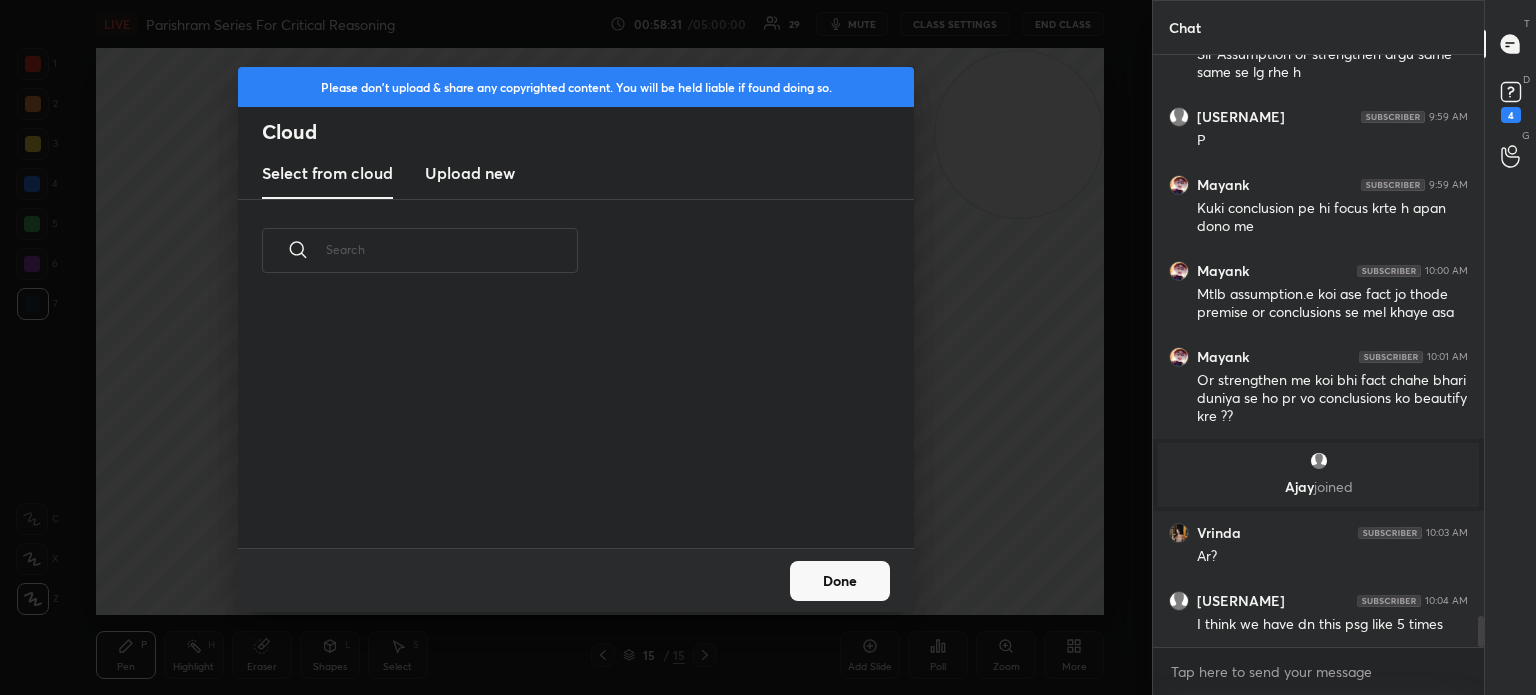 scroll, scrollTop: 5, scrollLeft: 10, axis: both 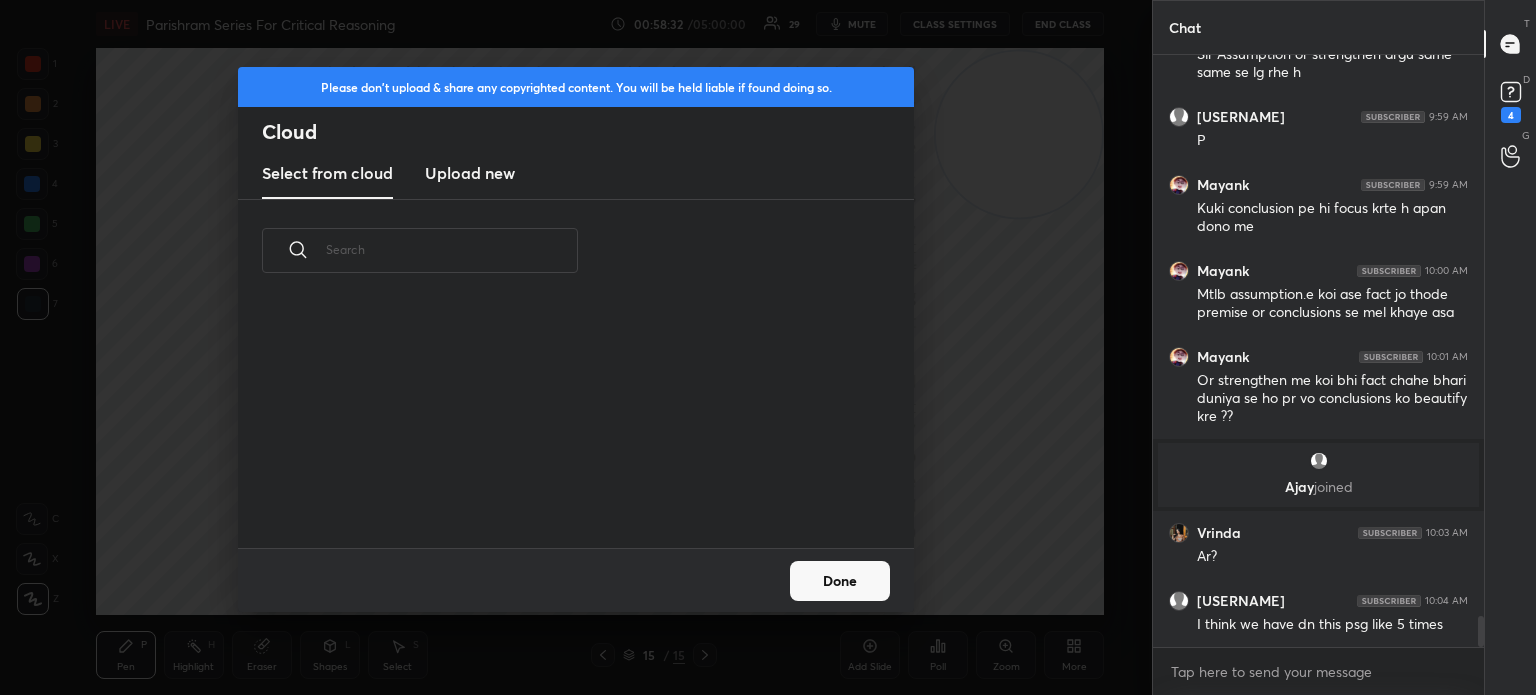 click on "Upload new" at bounding box center [470, 173] 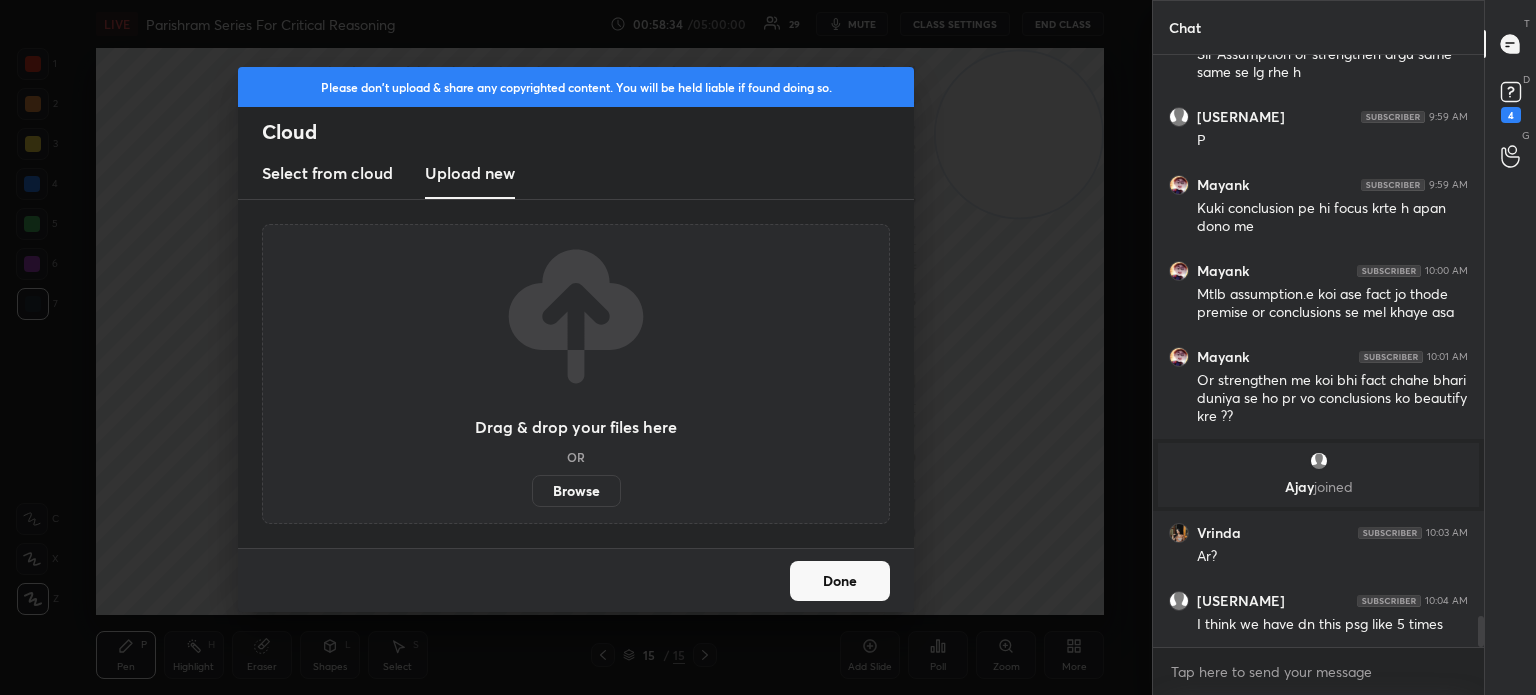 click on "Browse" at bounding box center [576, 491] 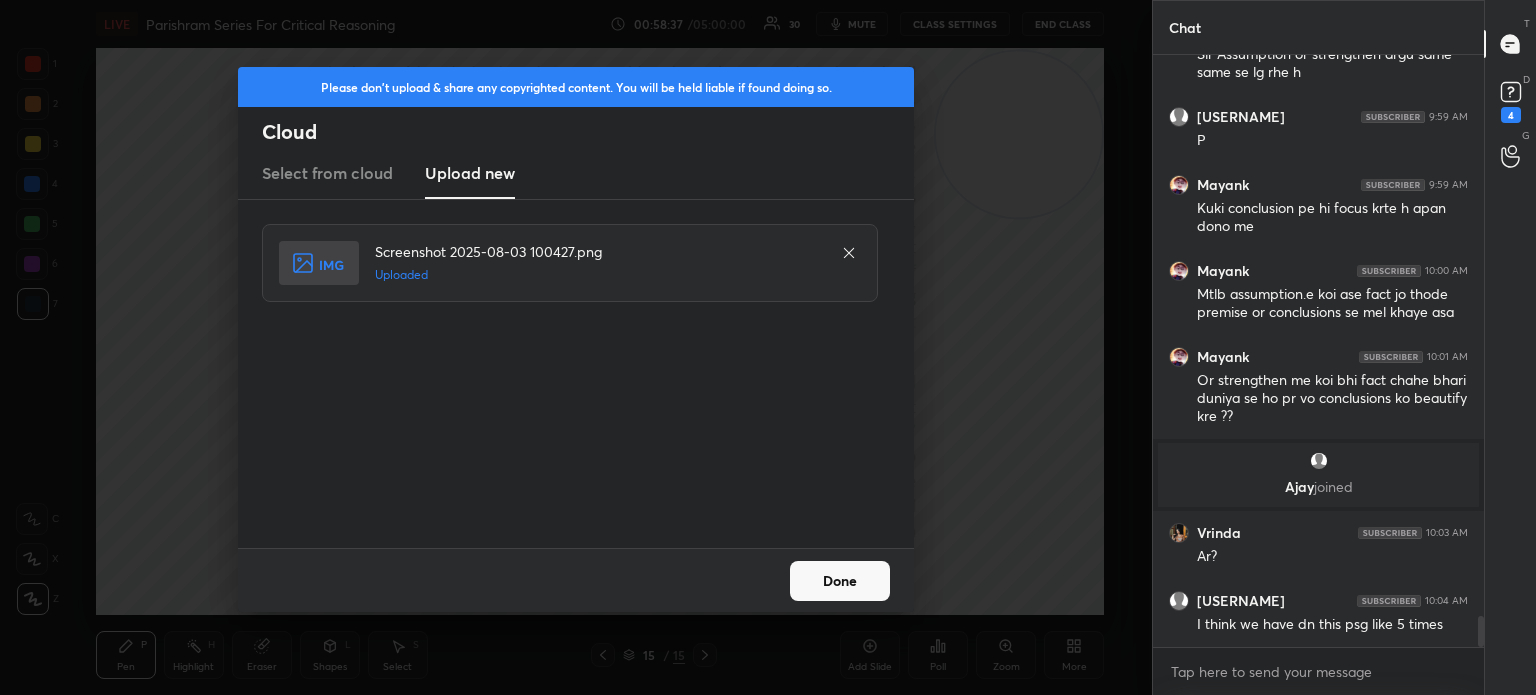 click on "Done" at bounding box center (840, 581) 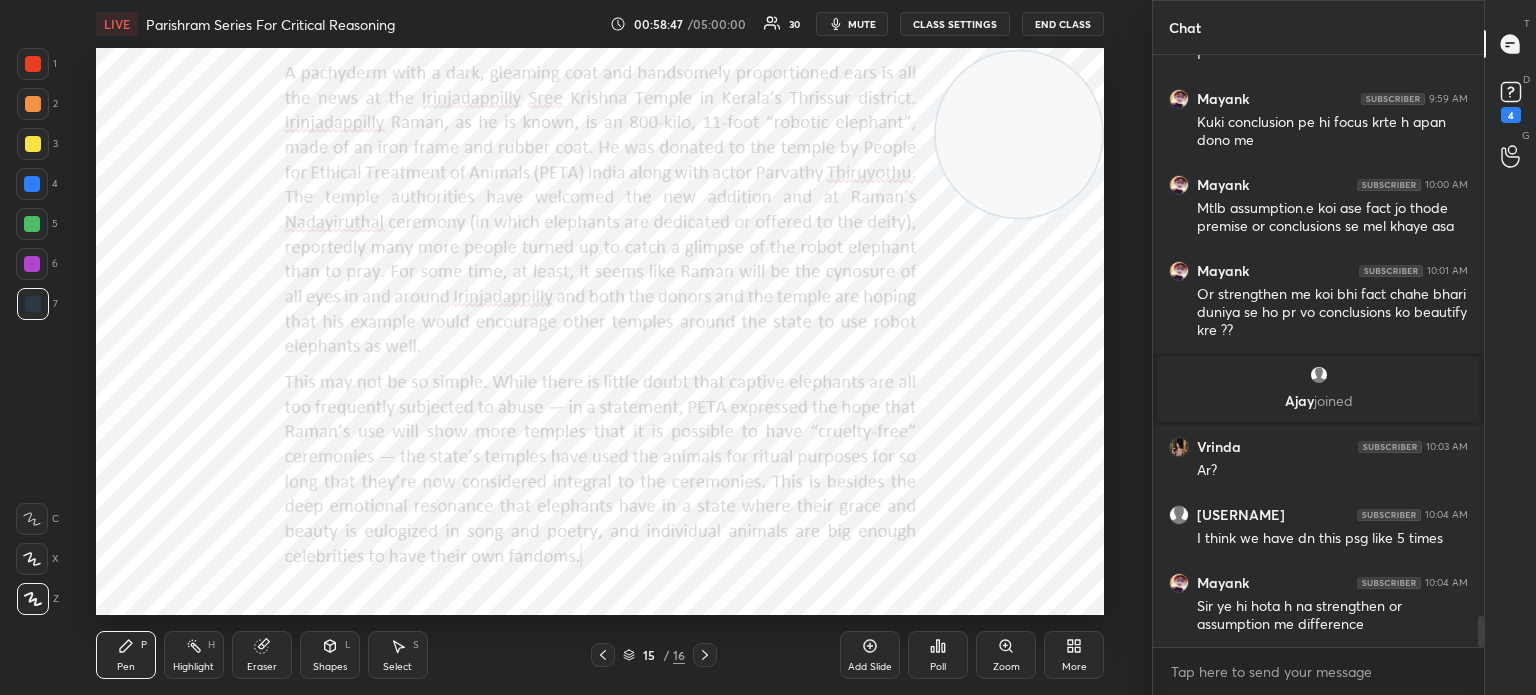 scroll, scrollTop: 10830, scrollLeft: 0, axis: vertical 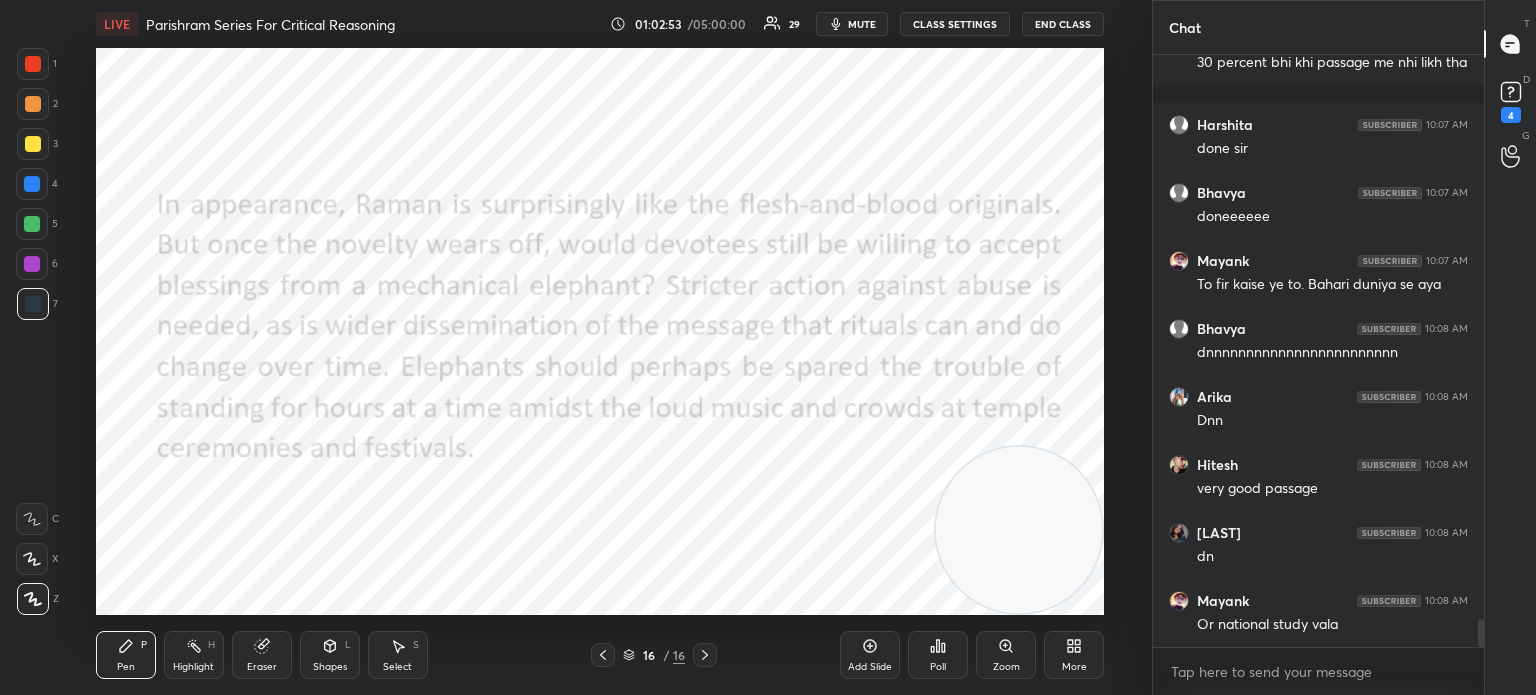 drag, startPoint x: 944, startPoint y: 572, endPoint x: 996, endPoint y: 592, distance: 55.713554 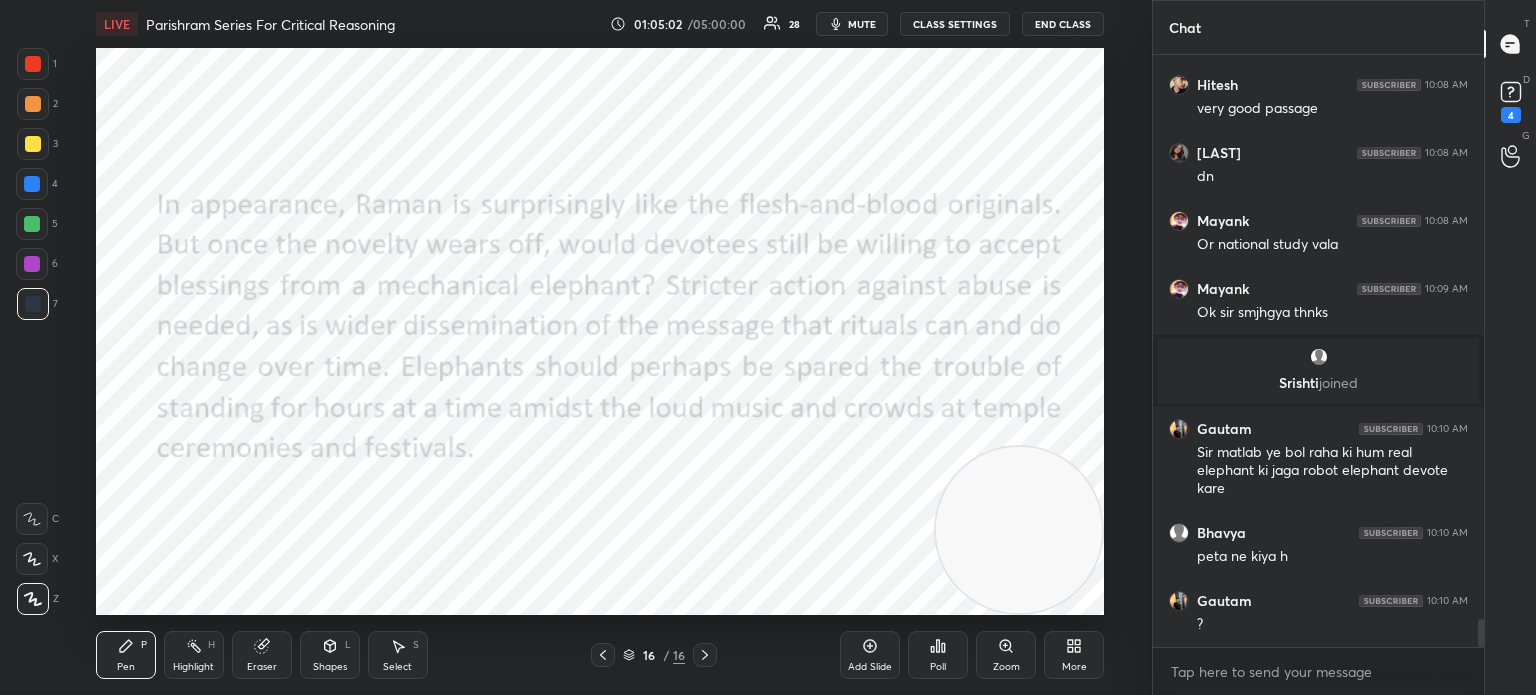 scroll, scrollTop: 11770, scrollLeft: 0, axis: vertical 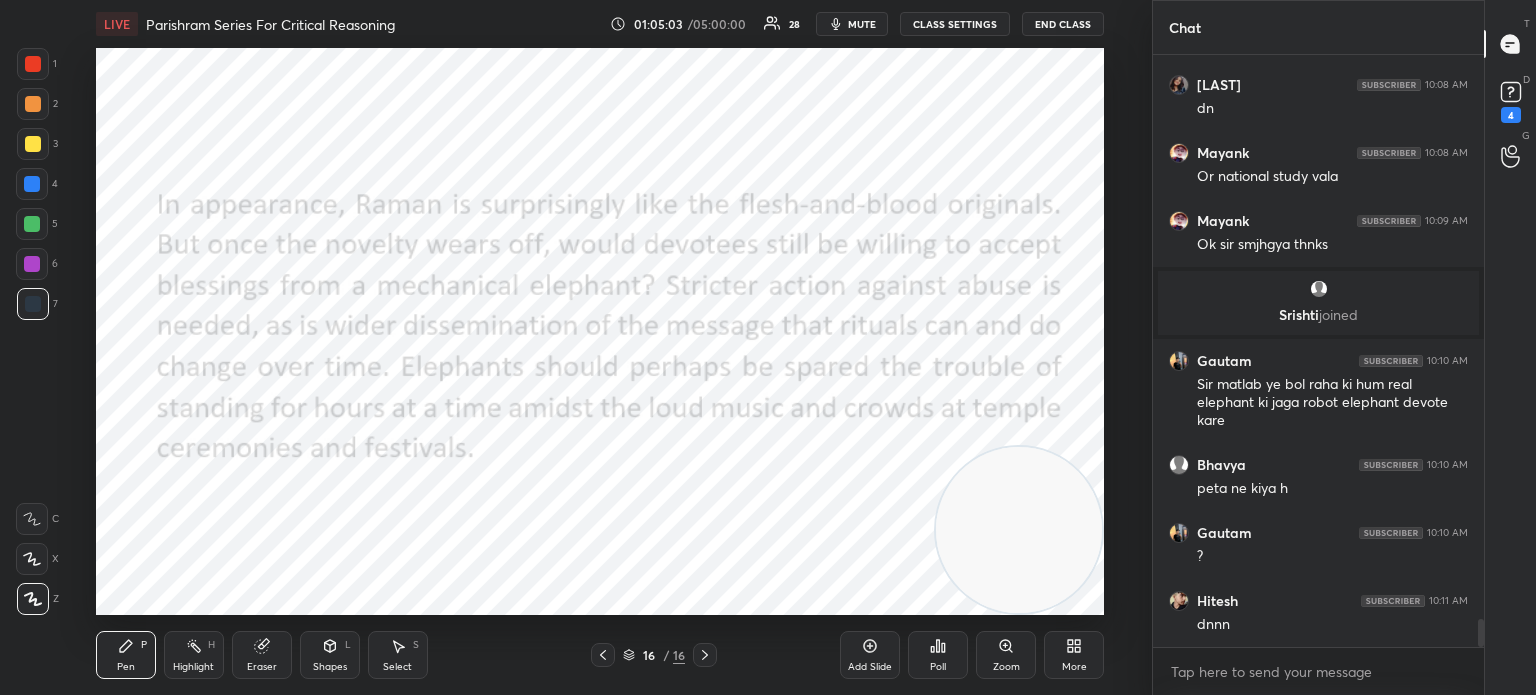 click on "More" at bounding box center (1074, 655) 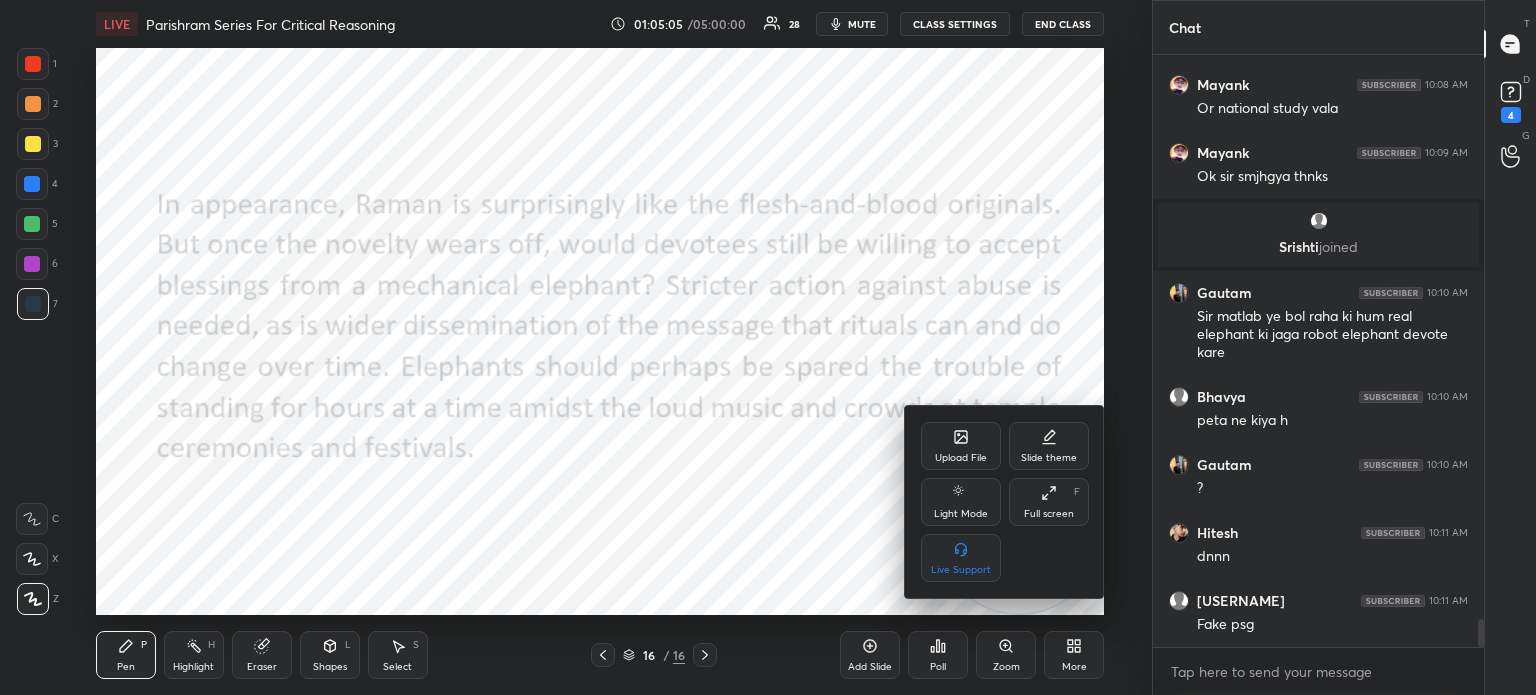 scroll, scrollTop: 11906, scrollLeft: 0, axis: vertical 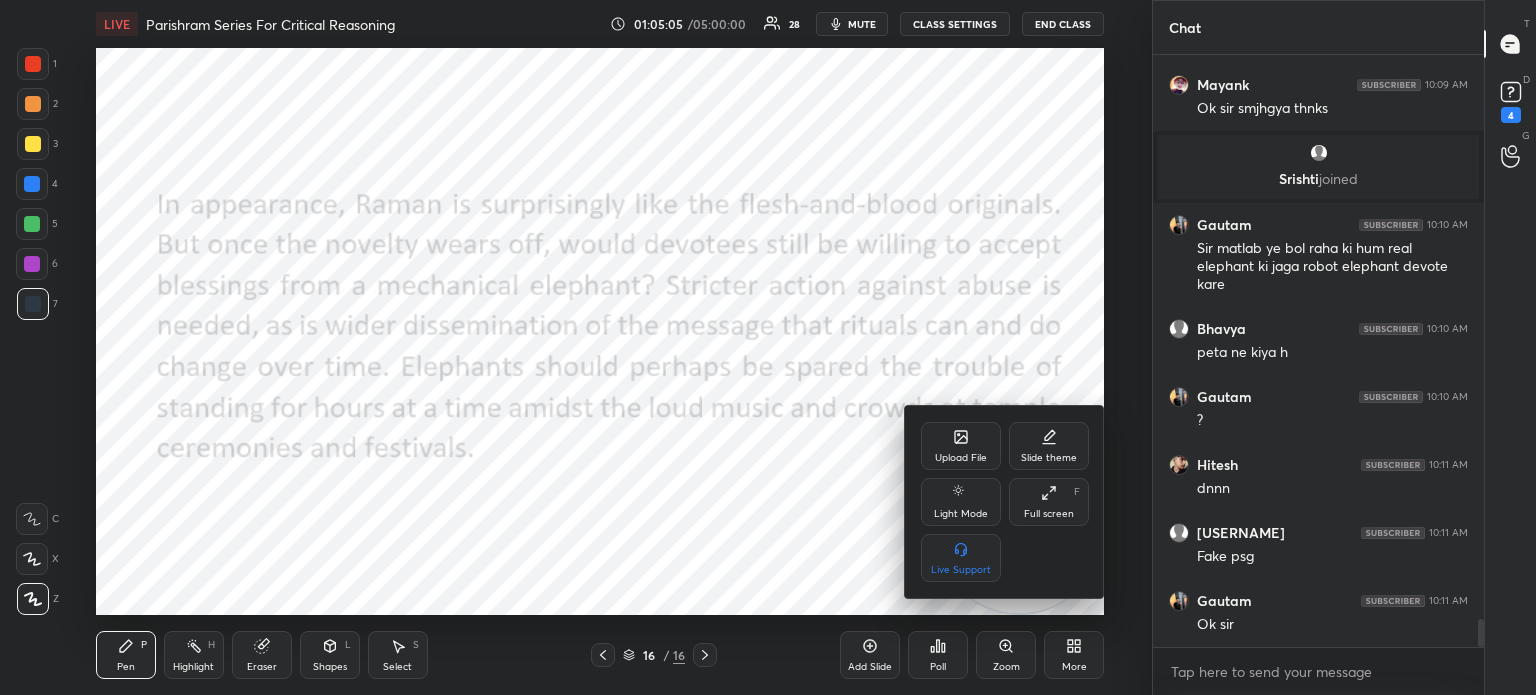 click on "Upload File" at bounding box center [961, 446] 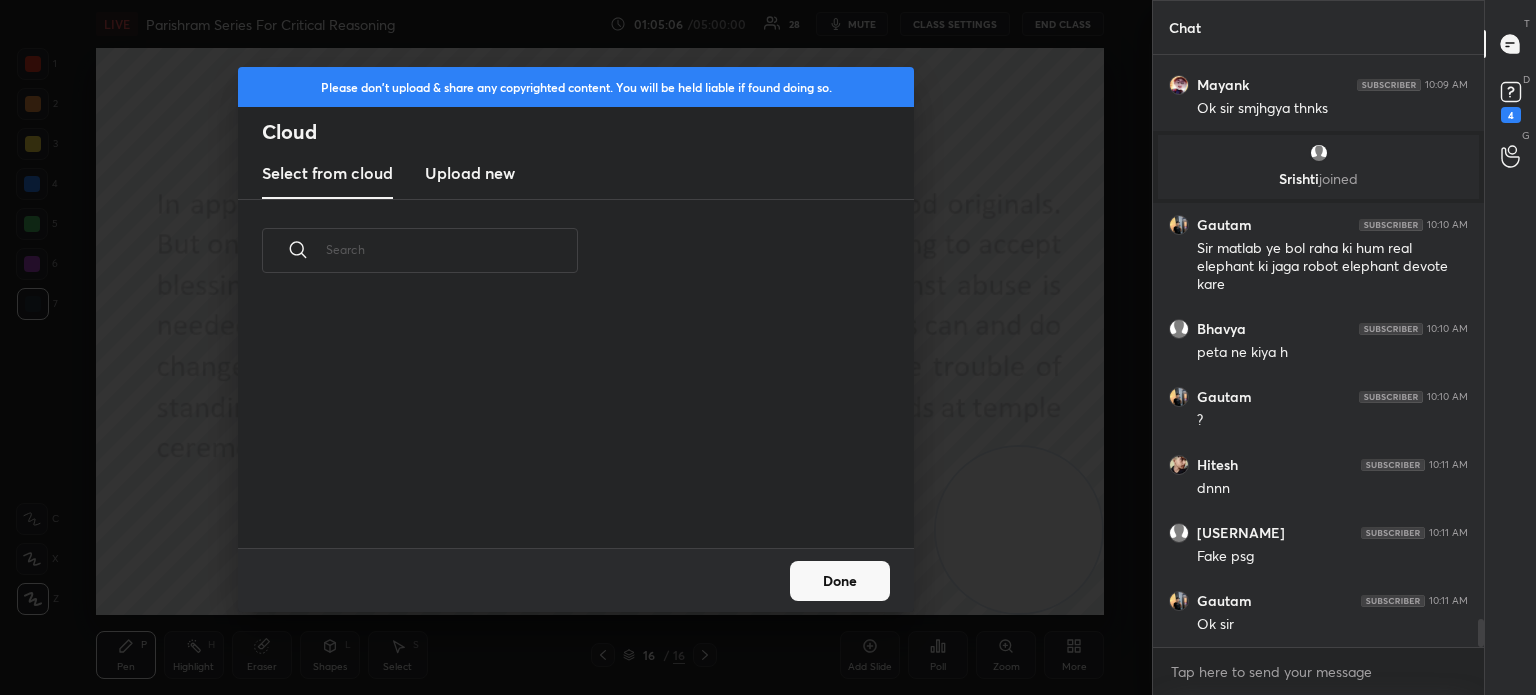 scroll, scrollTop: 11974, scrollLeft: 0, axis: vertical 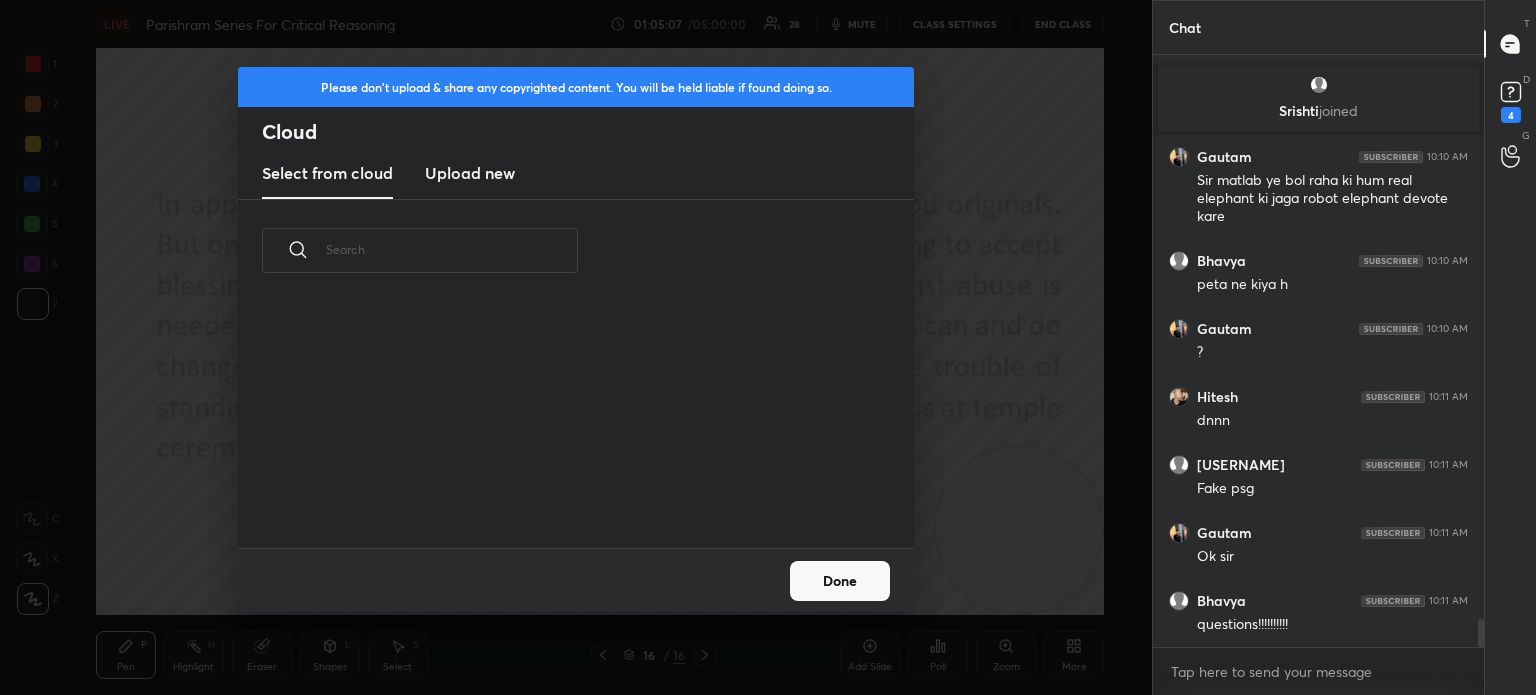 click on "Upload new" at bounding box center (470, 173) 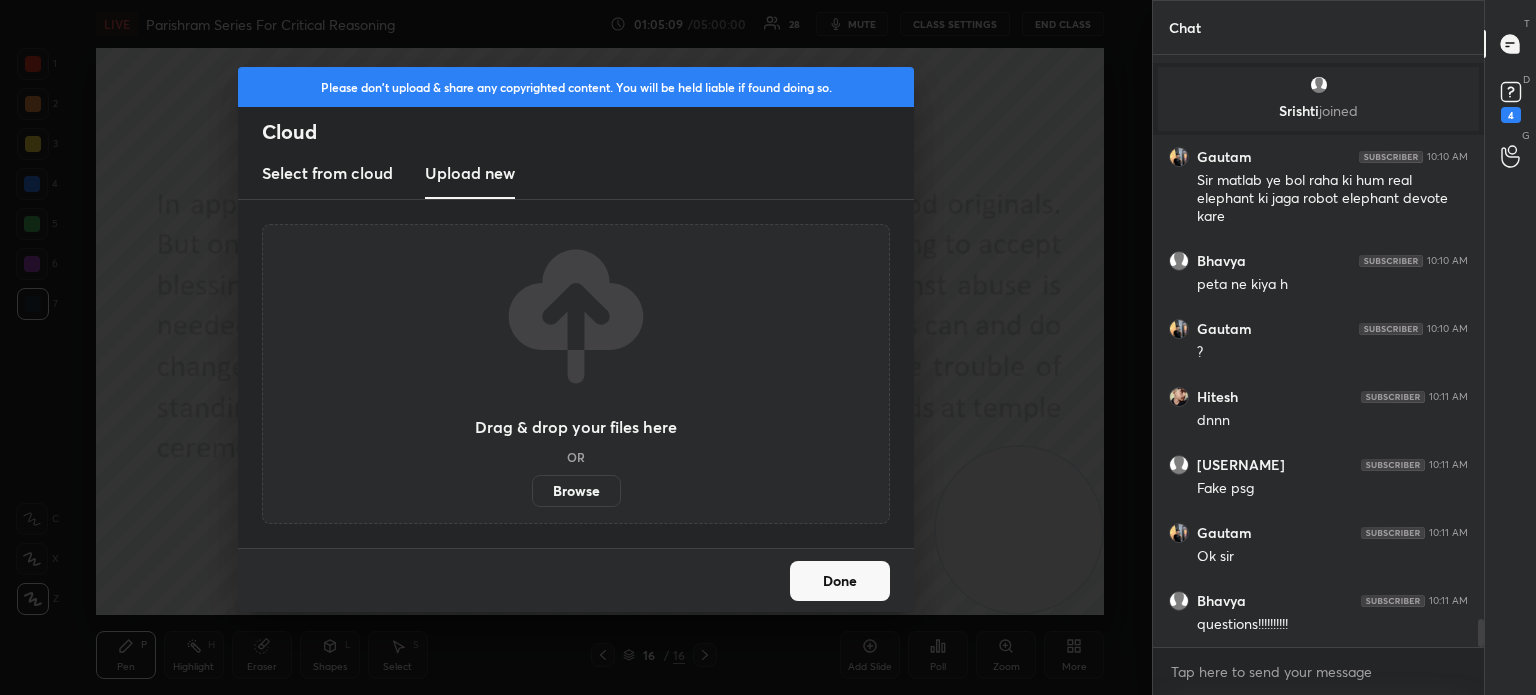 click on "Browse" at bounding box center (576, 491) 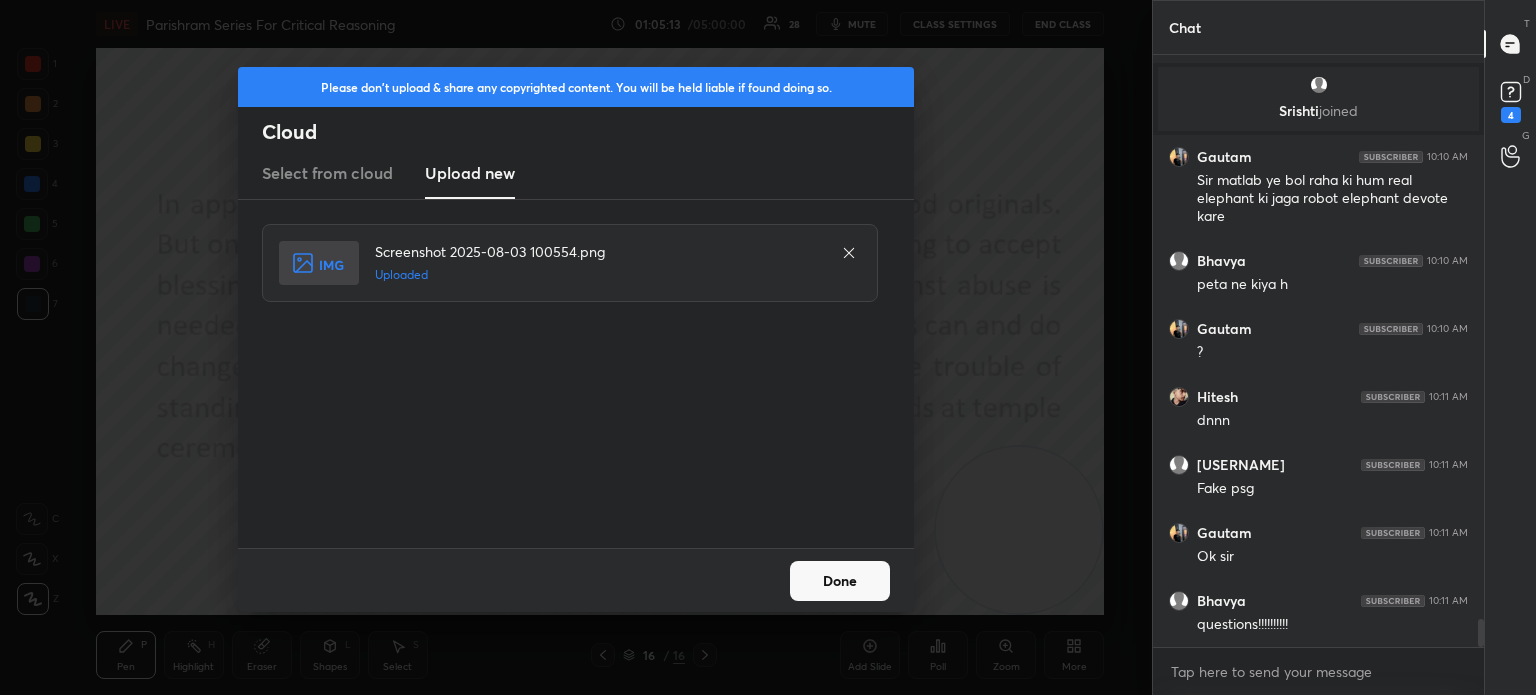 click on "Done" at bounding box center (840, 581) 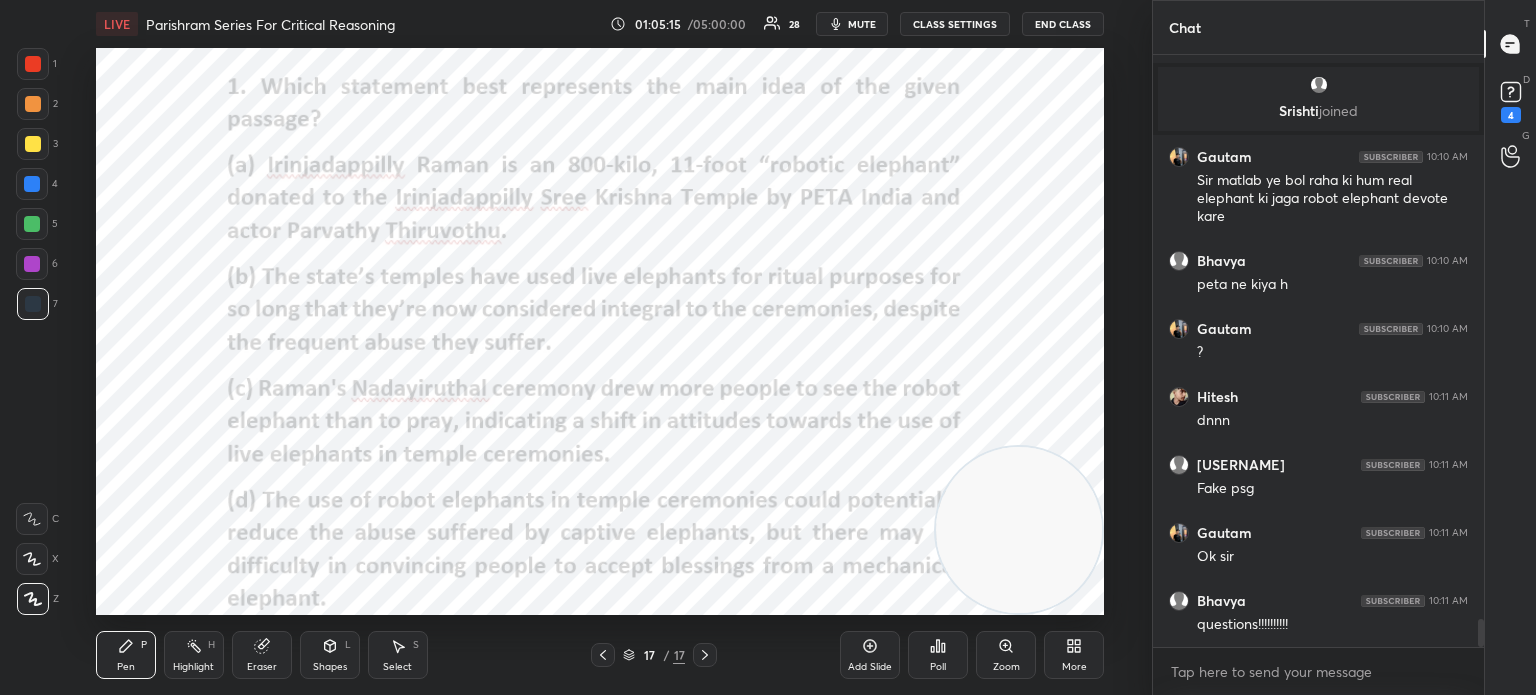 click on "More" at bounding box center (1074, 667) 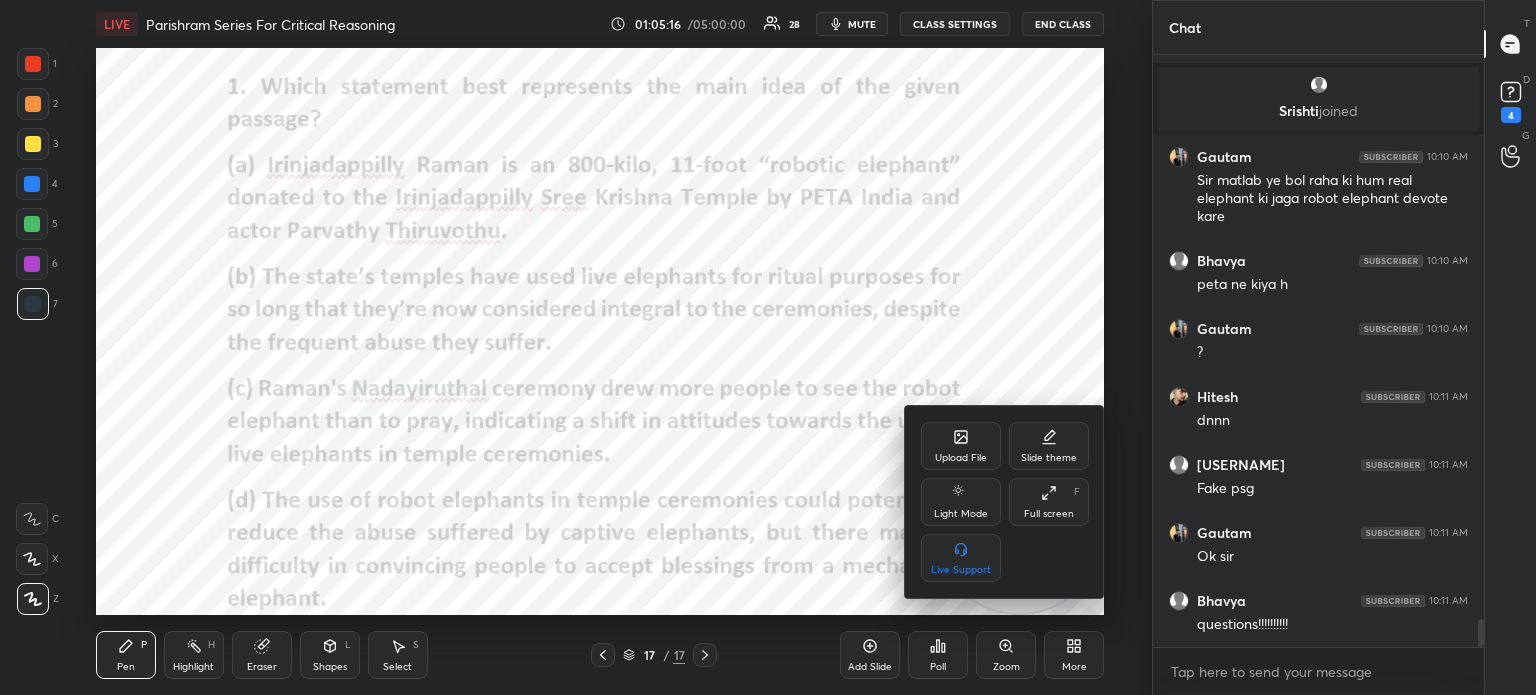 click on "Upload File" at bounding box center (961, 458) 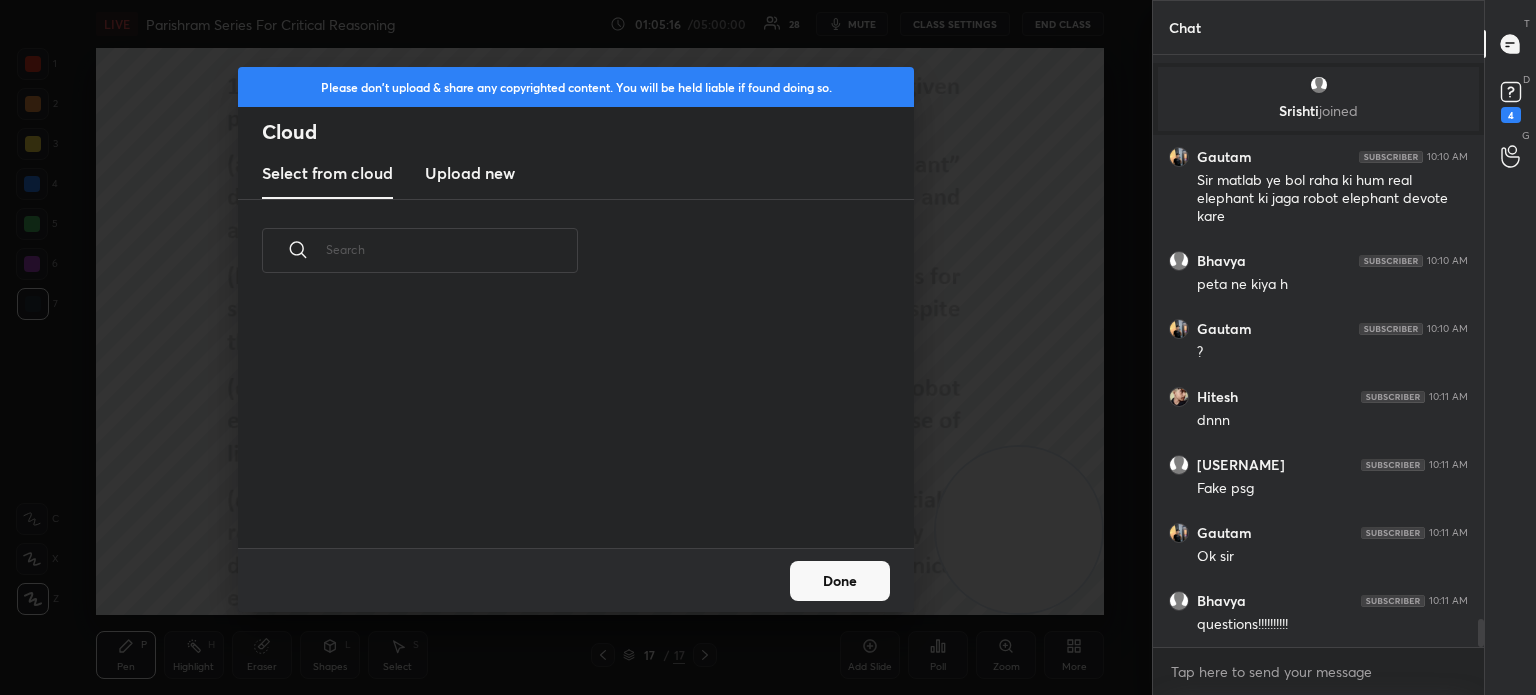 scroll, scrollTop: 5, scrollLeft: 10, axis: both 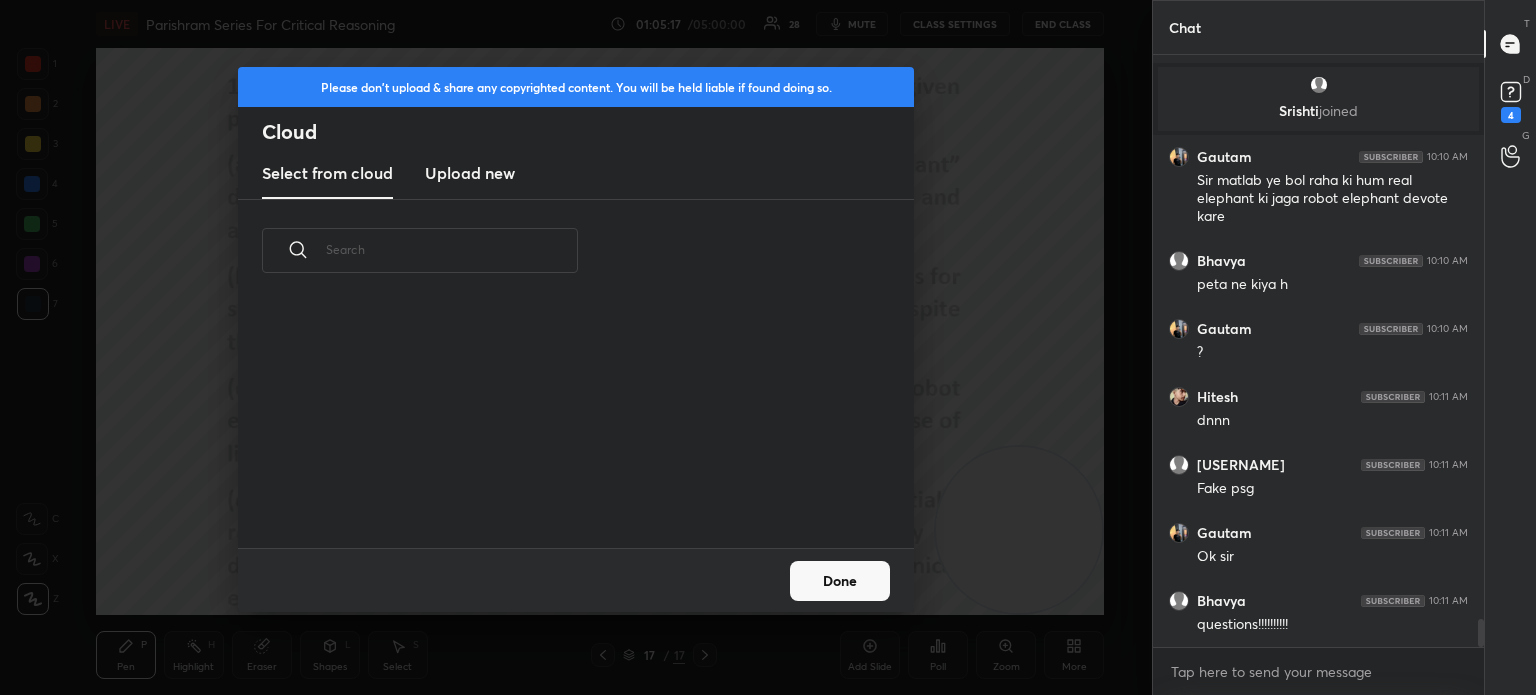 click on "Done" at bounding box center (840, 581) 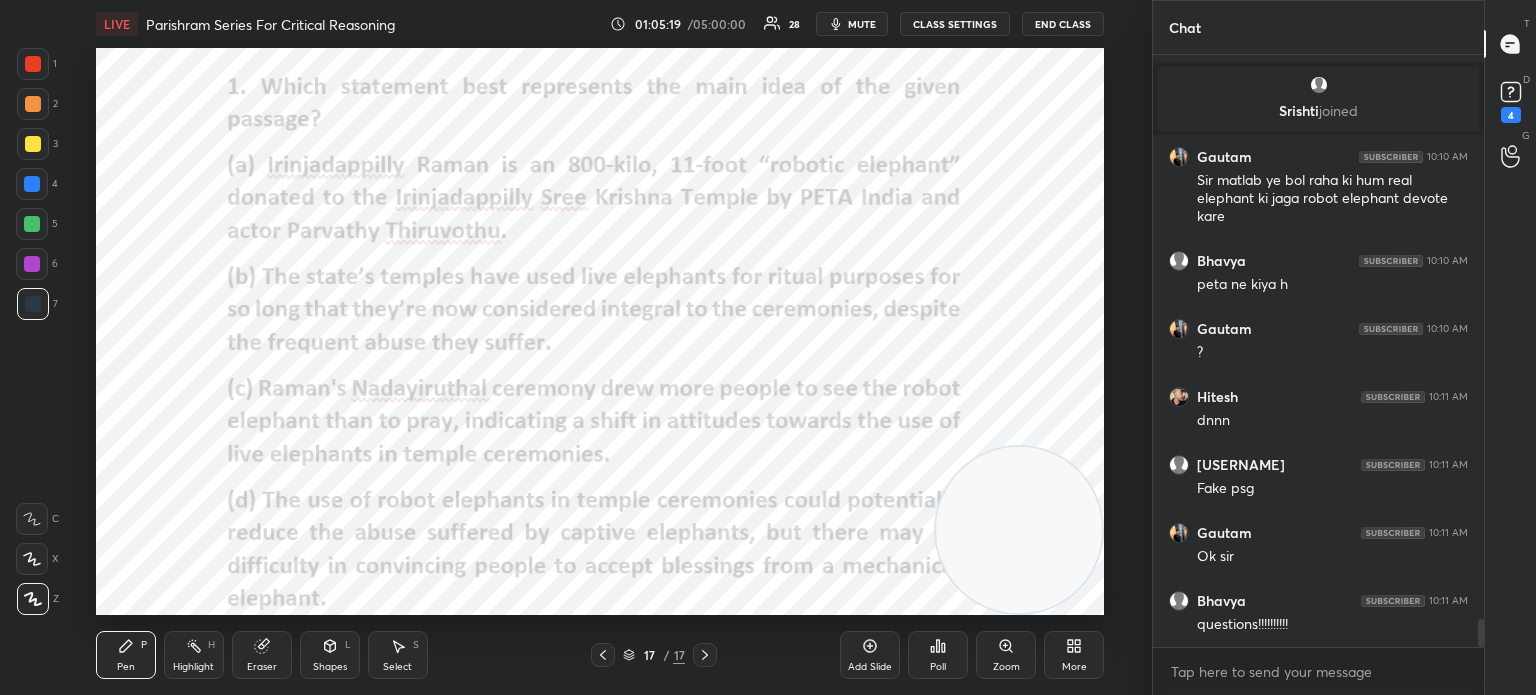 click on "More" at bounding box center (1074, 655) 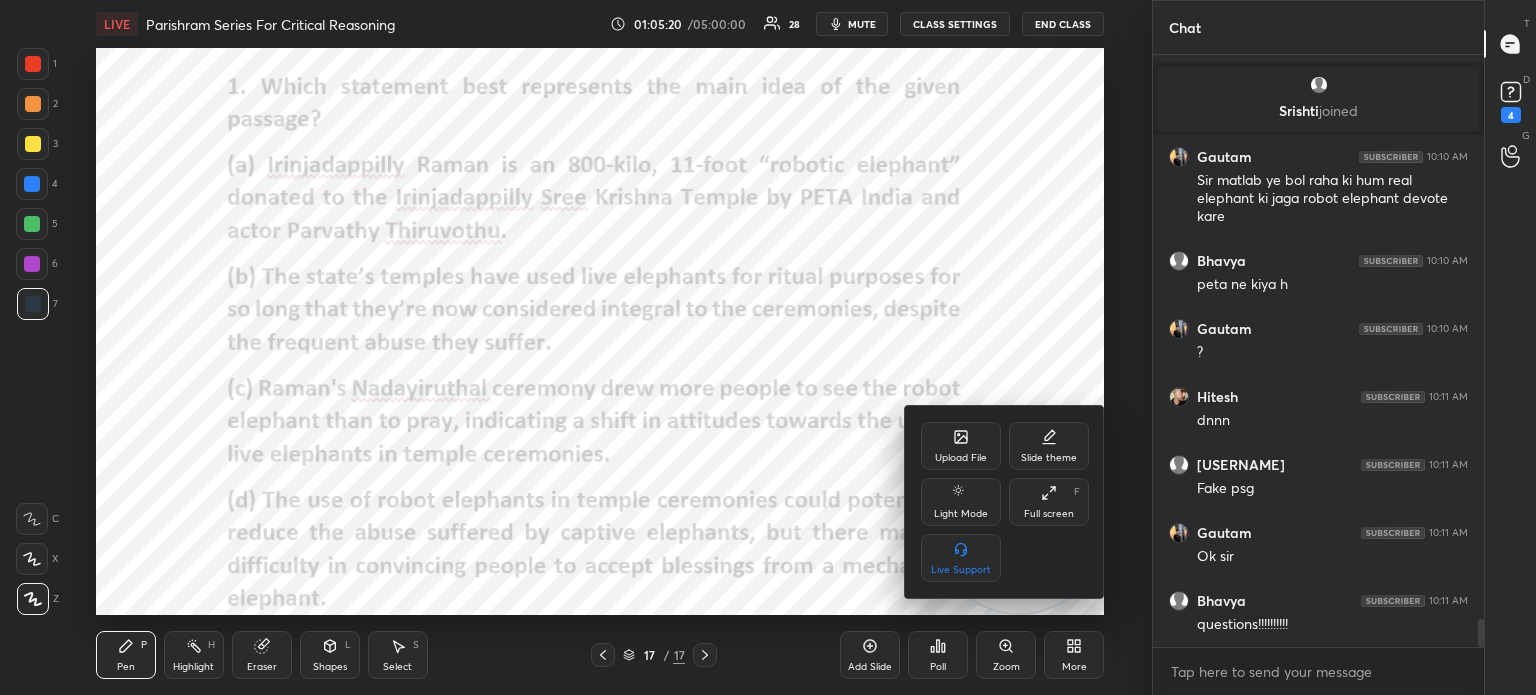 click on "Upload File" at bounding box center (961, 458) 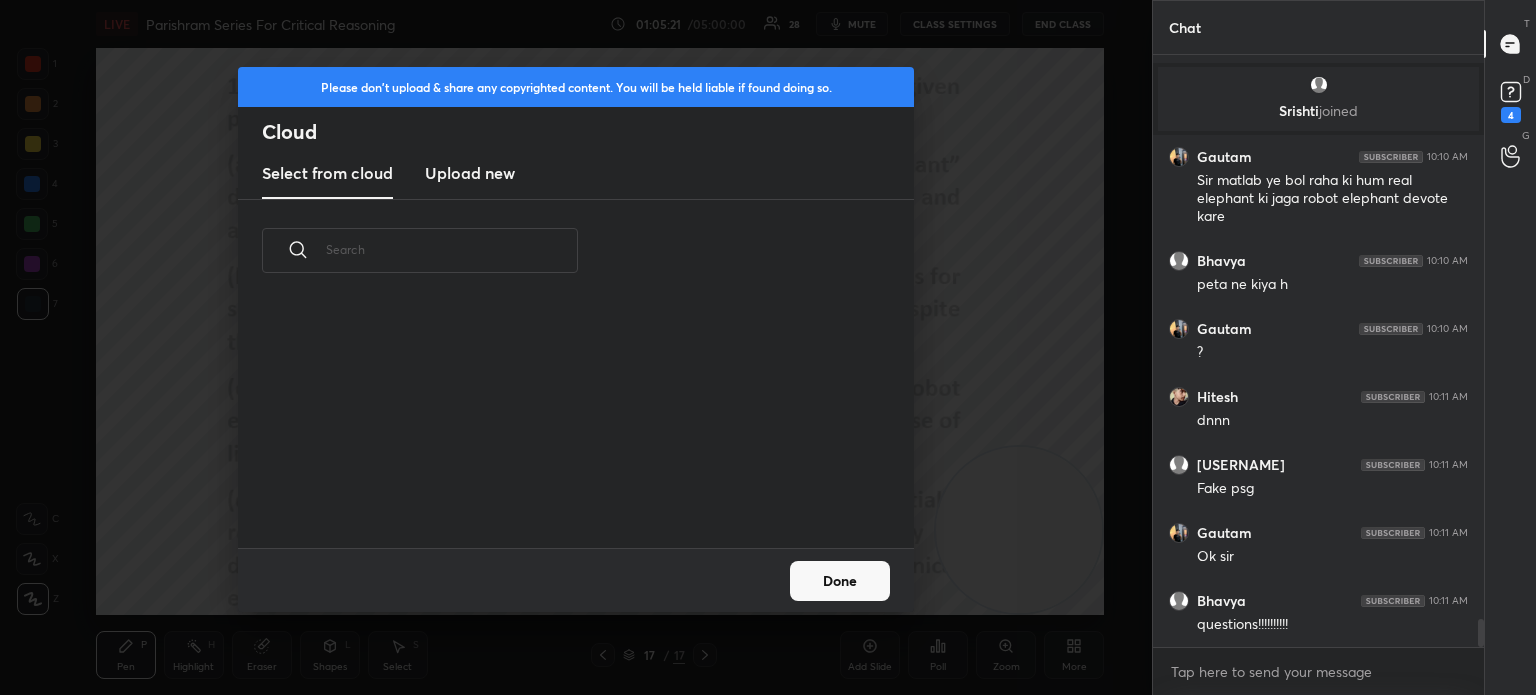 scroll, scrollTop: 5, scrollLeft: 10, axis: both 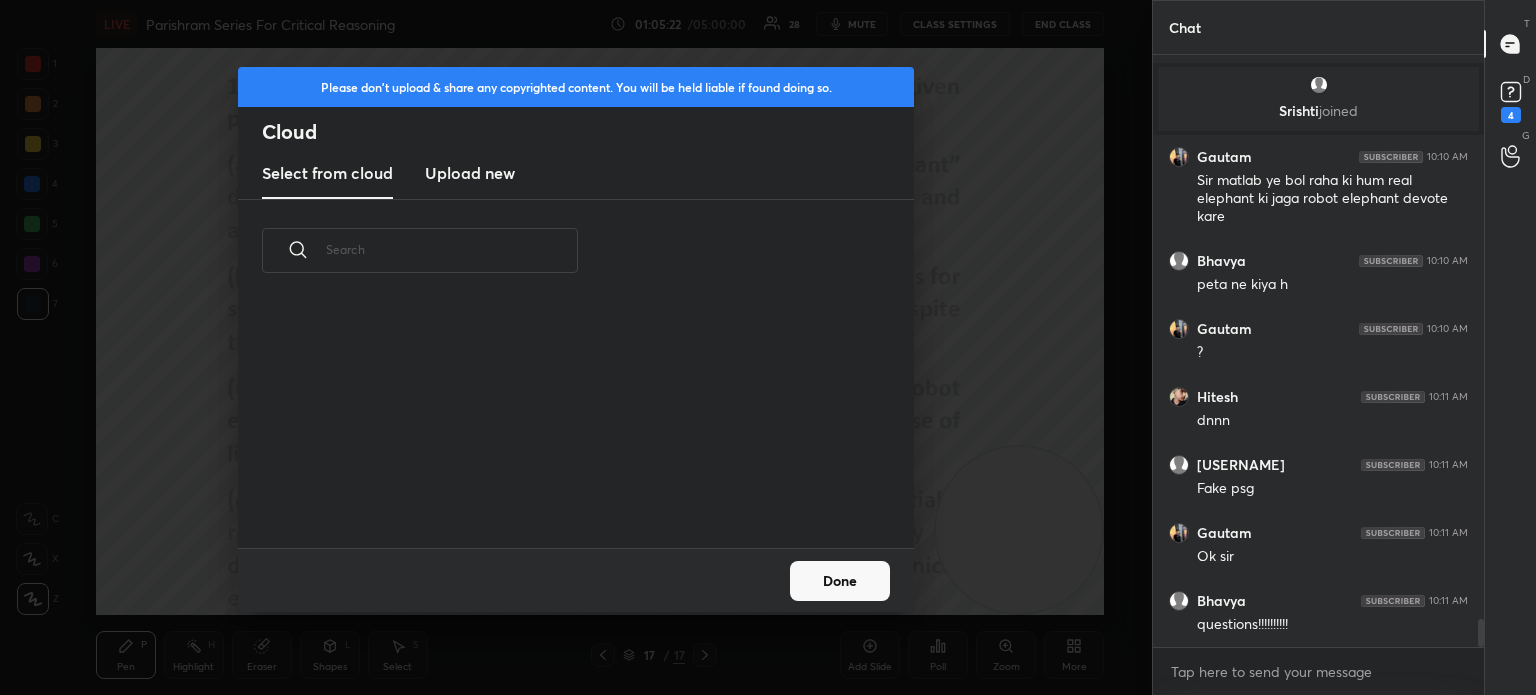 click on "Upload new" at bounding box center [470, 174] 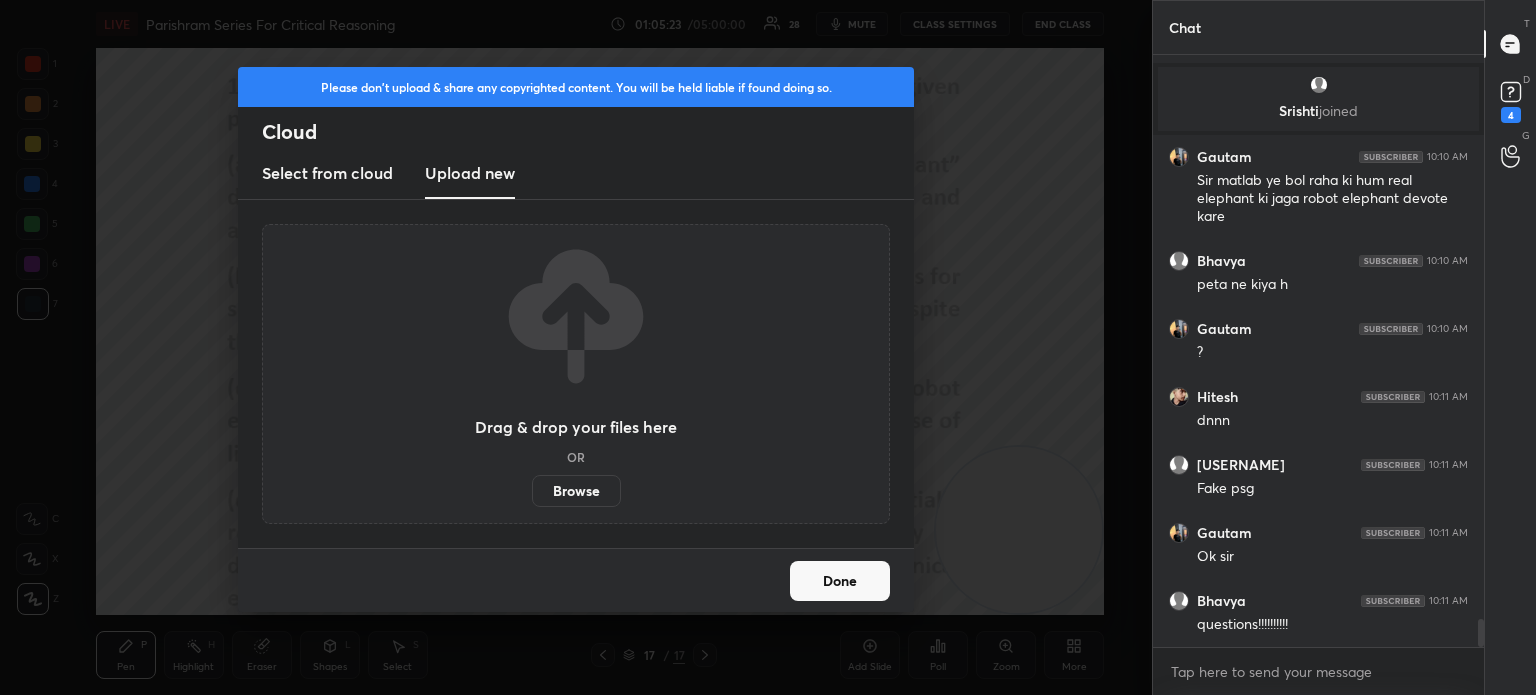 click on "Browse" at bounding box center (576, 491) 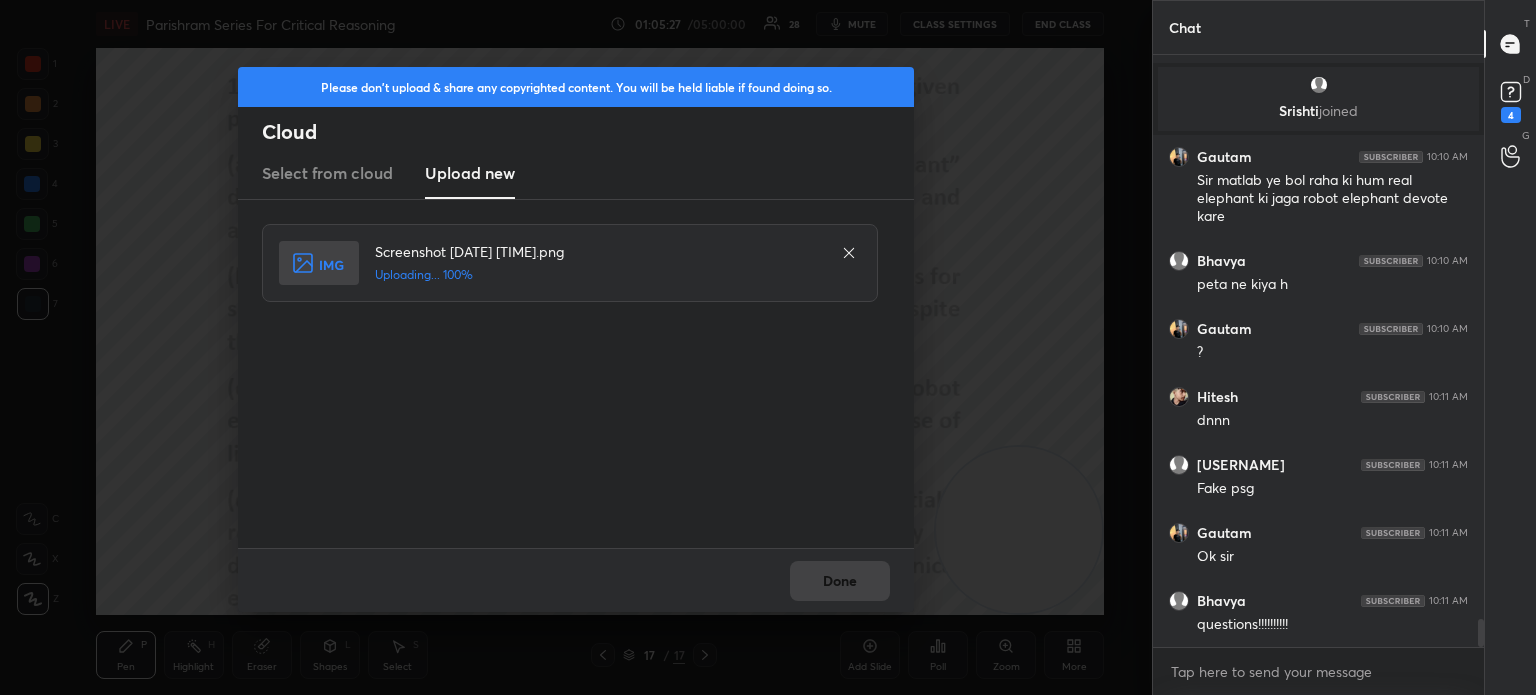 click on "Done" at bounding box center (576, 580) 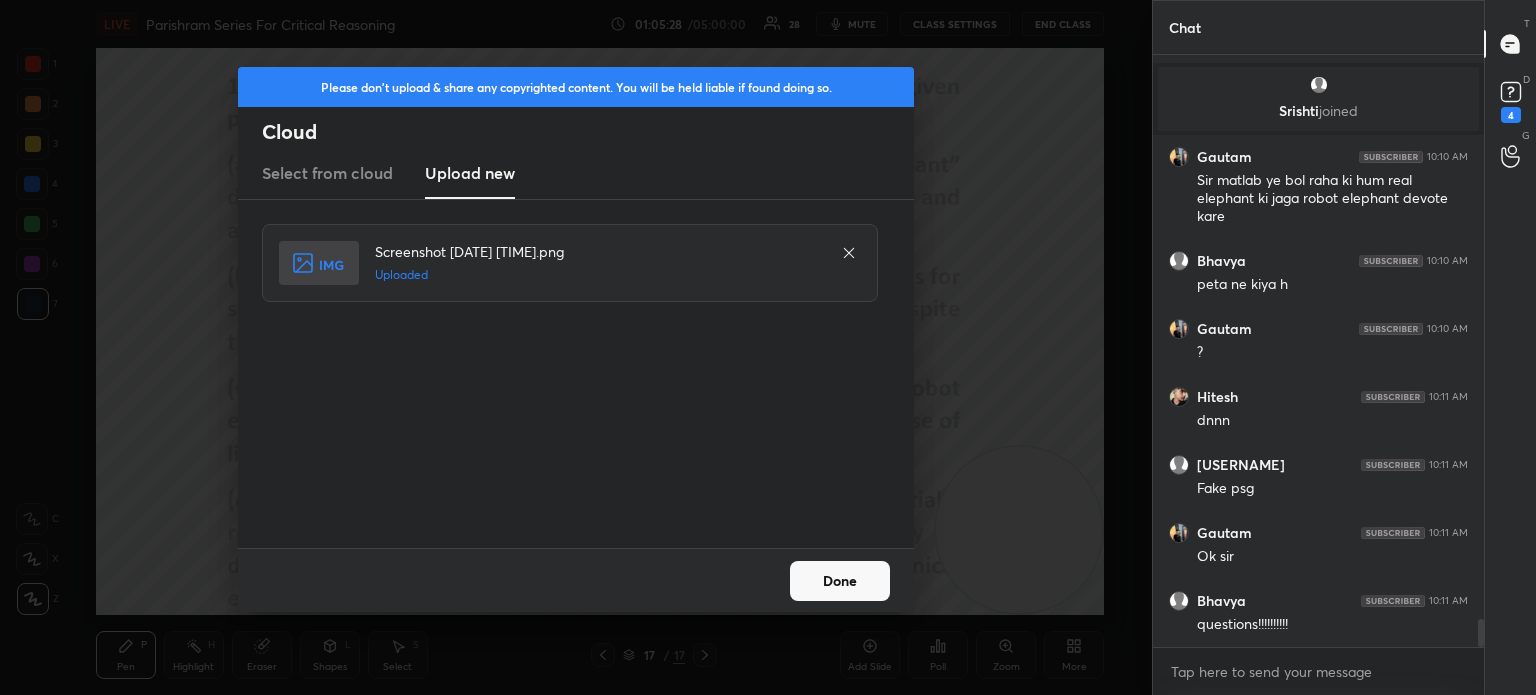 click on "Done" at bounding box center [840, 581] 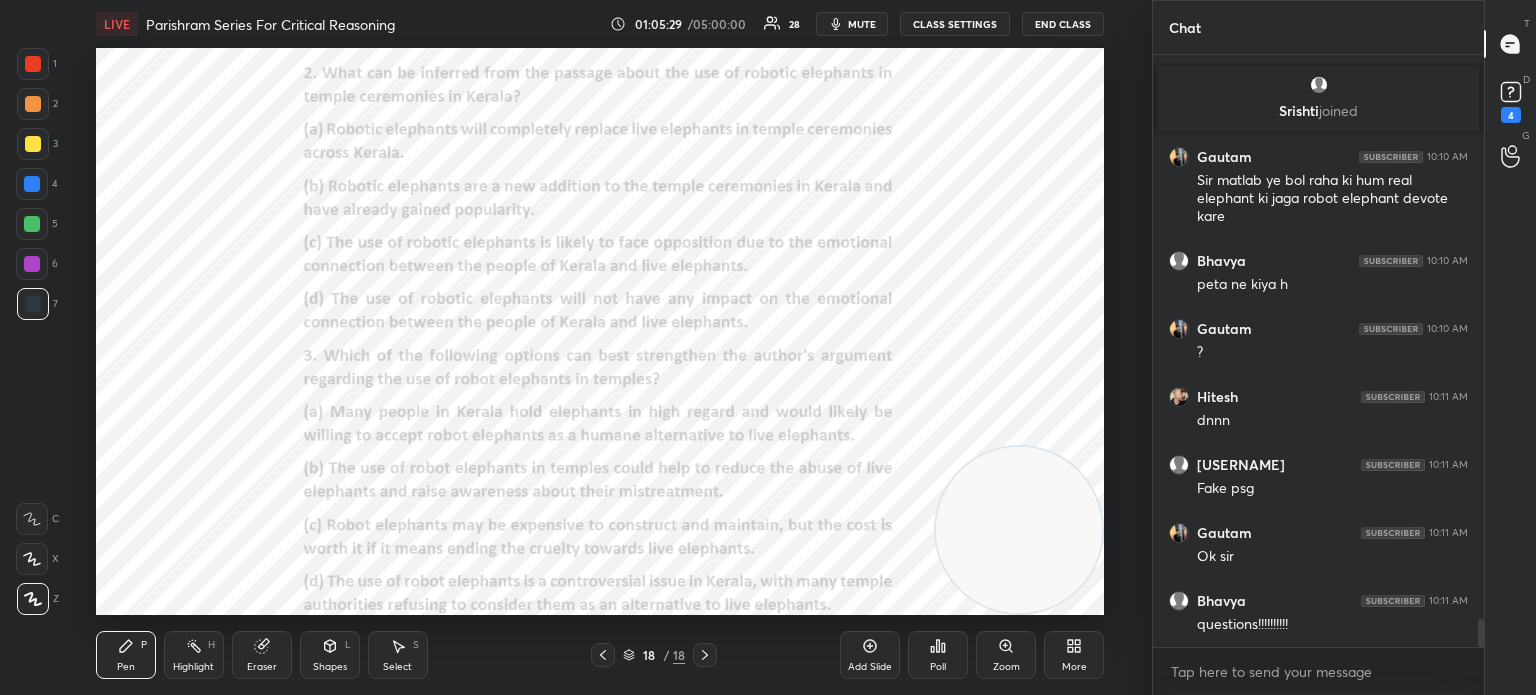 click on "More" at bounding box center [1074, 655] 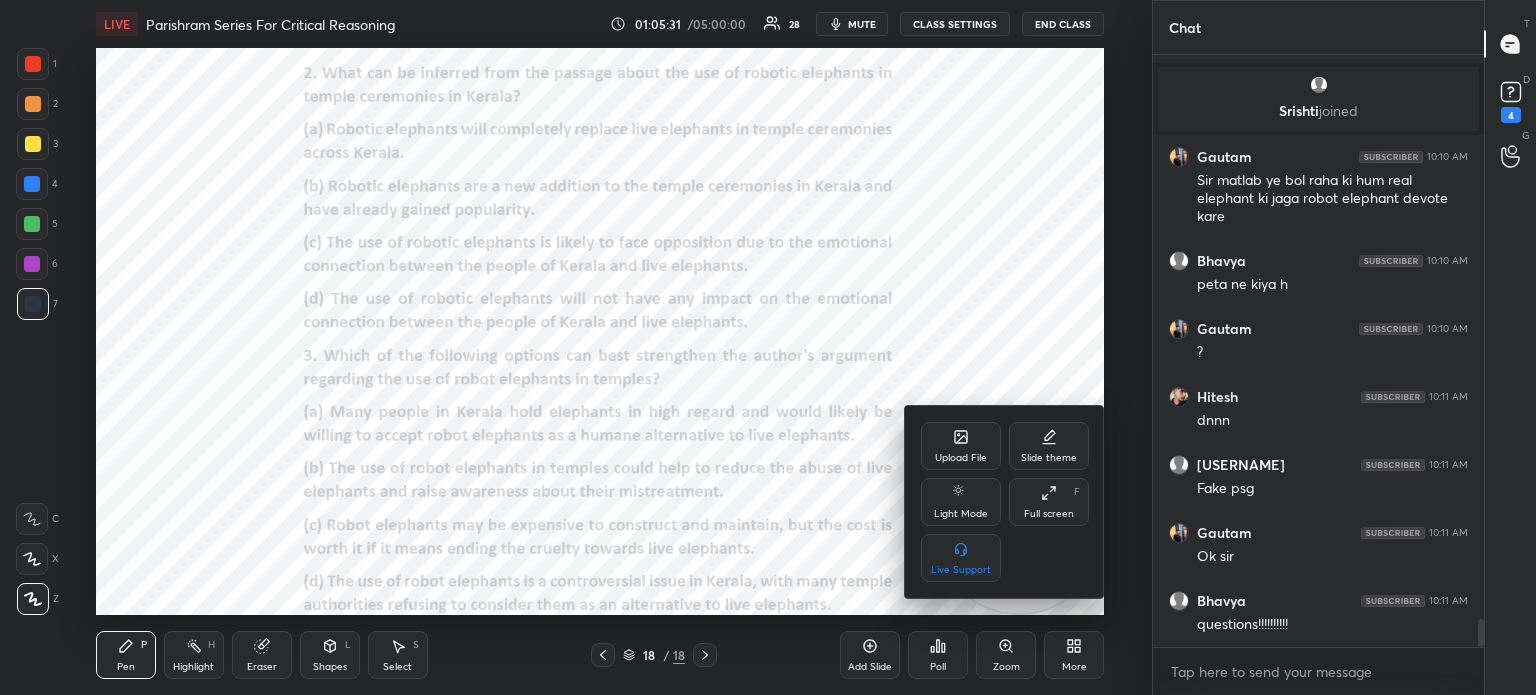 click 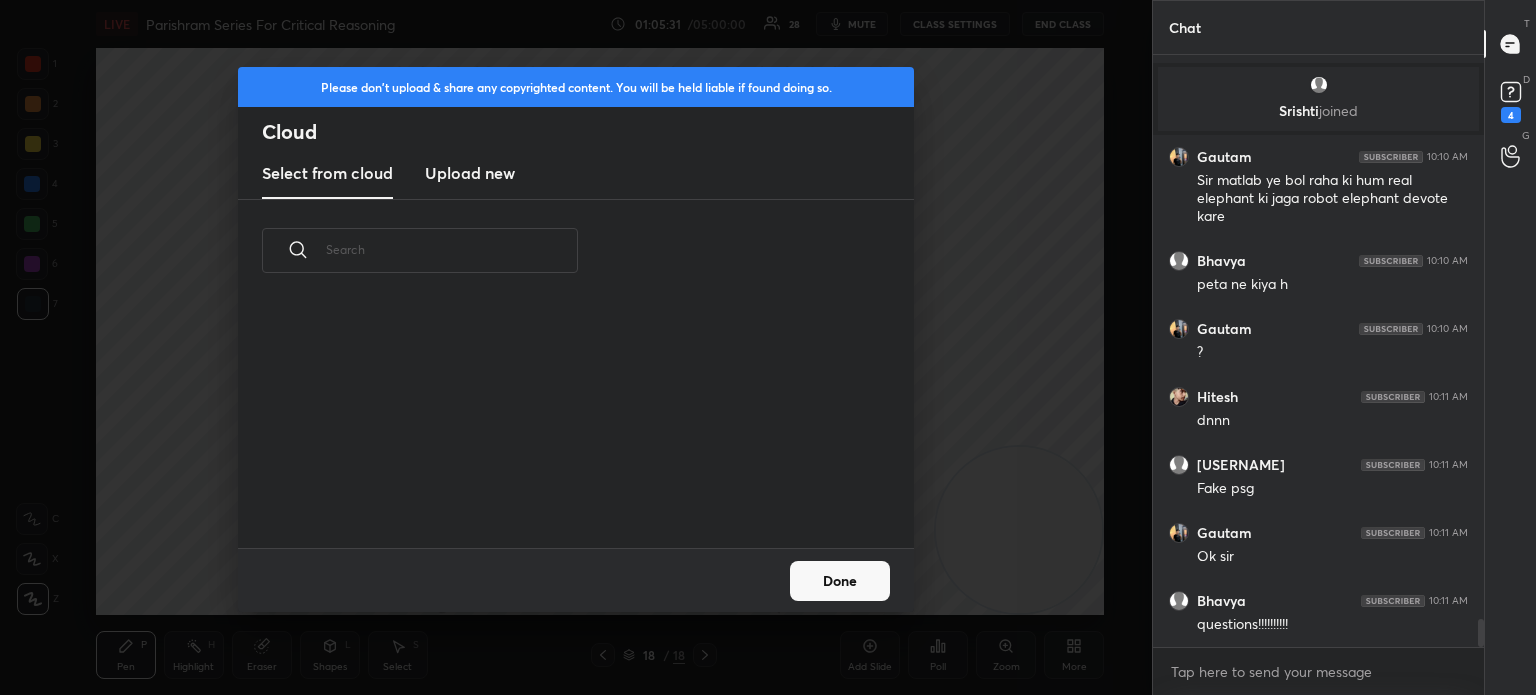 scroll, scrollTop: 12042, scrollLeft: 0, axis: vertical 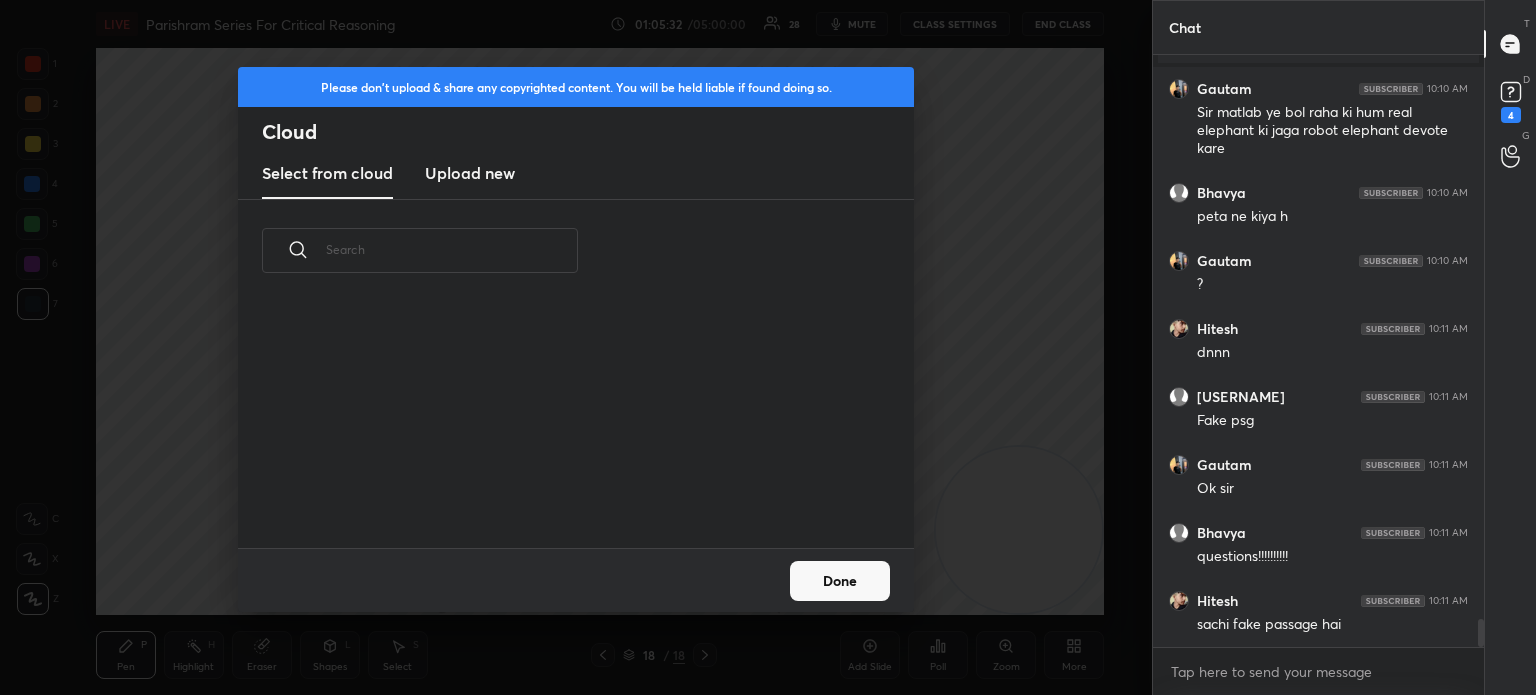 click on "Upload new" at bounding box center (470, 173) 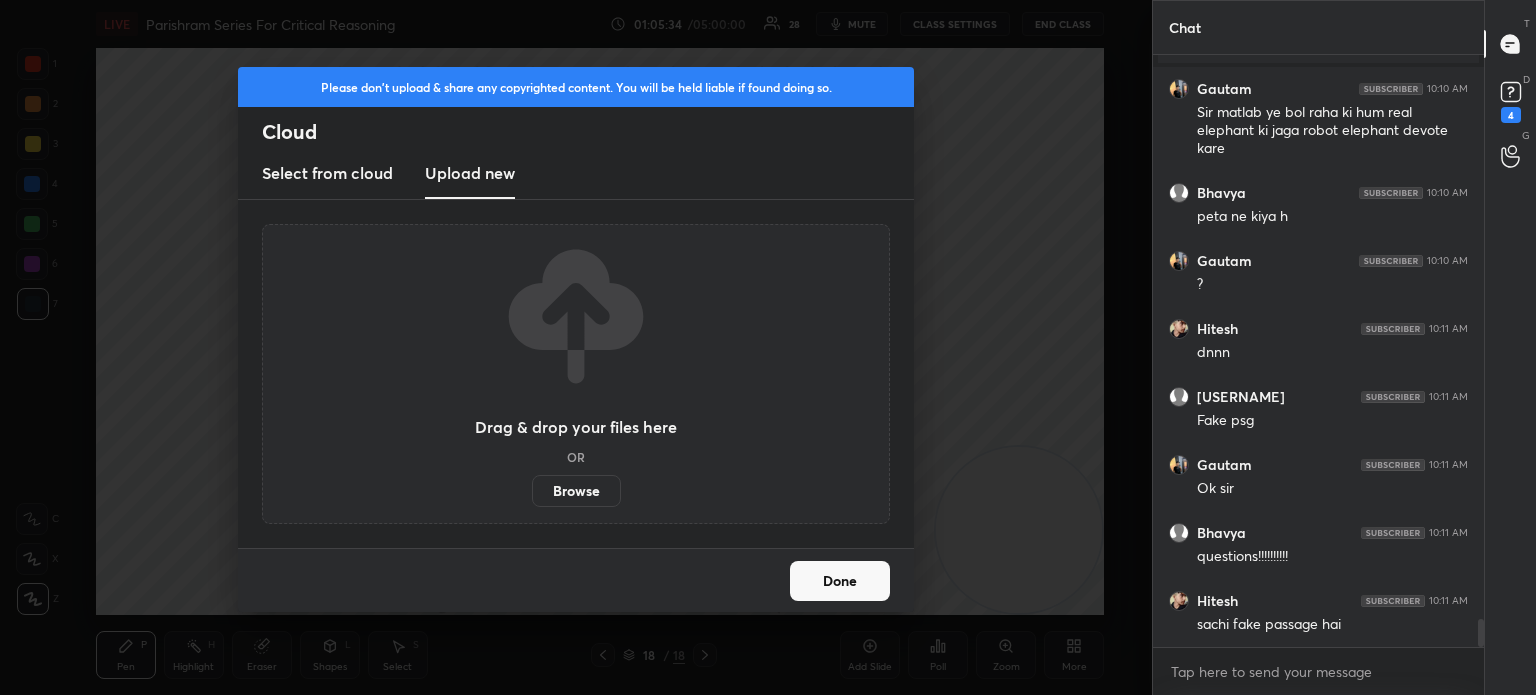 click on "Browse" at bounding box center (576, 491) 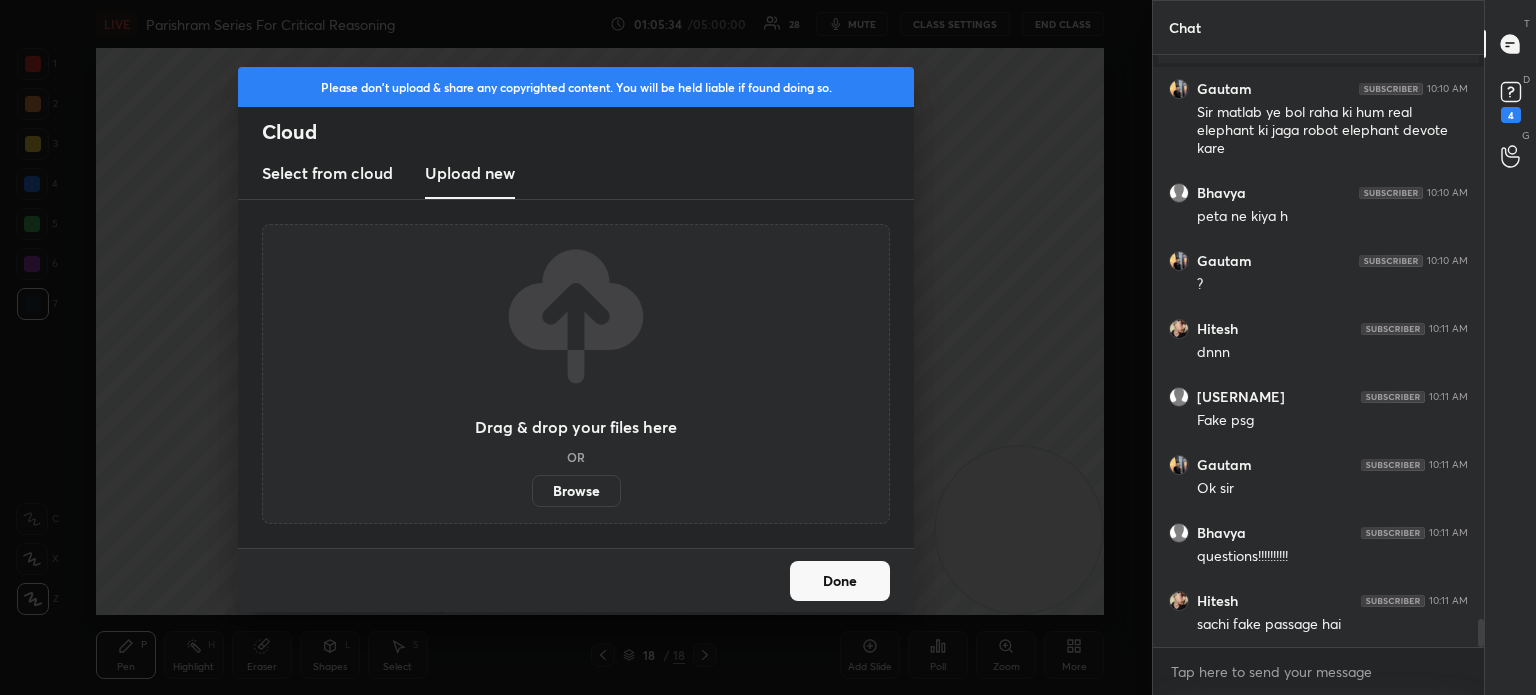 click on "Browse" at bounding box center [532, 491] 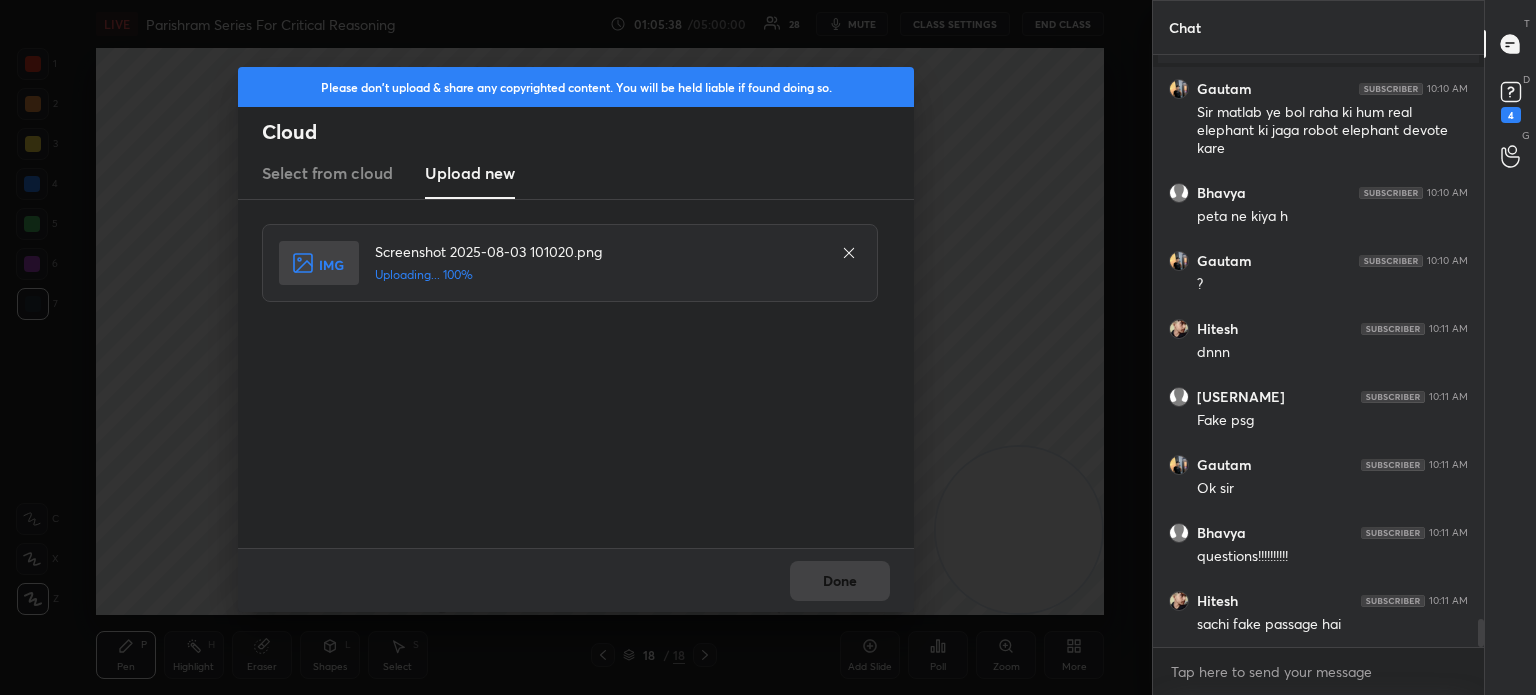 scroll, scrollTop: 12062, scrollLeft: 0, axis: vertical 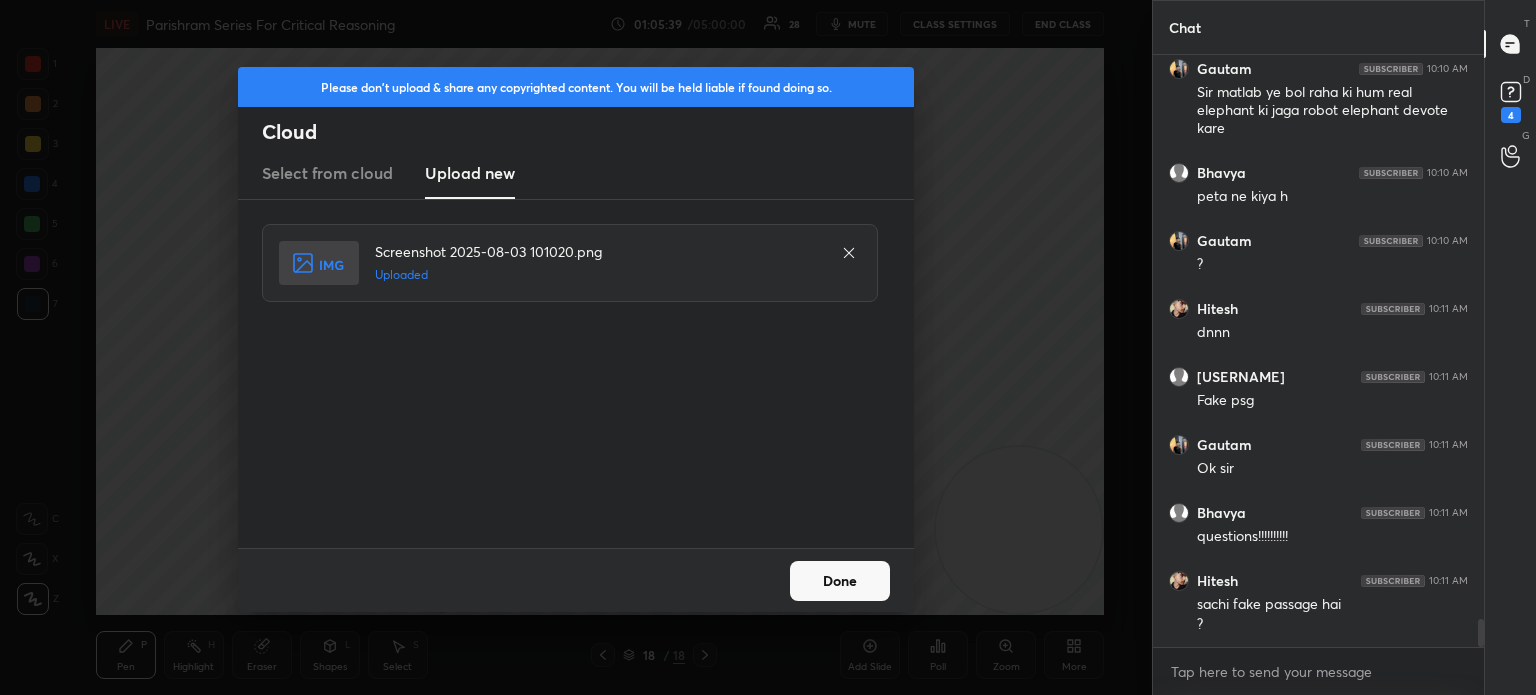click on "Done" at bounding box center (576, 580) 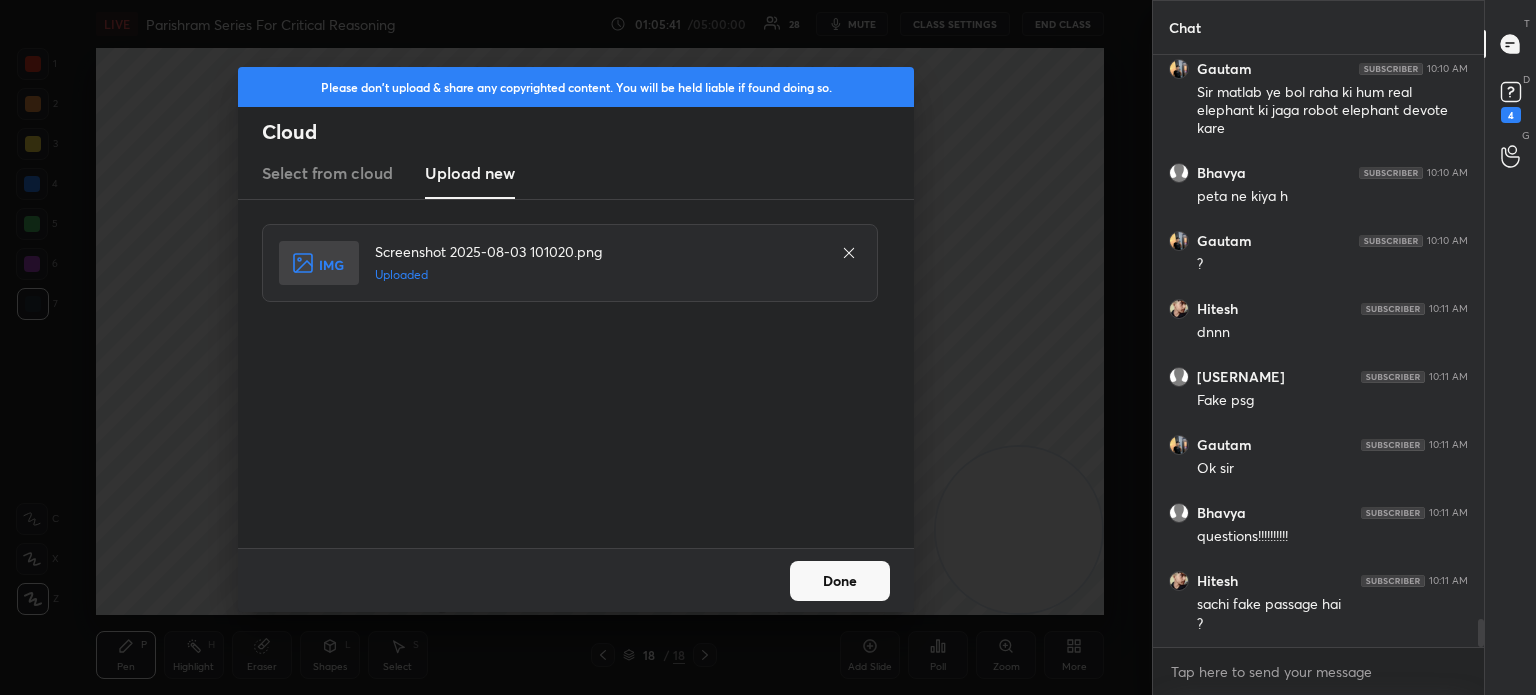 click on "Done" at bounding box center (840, 581) 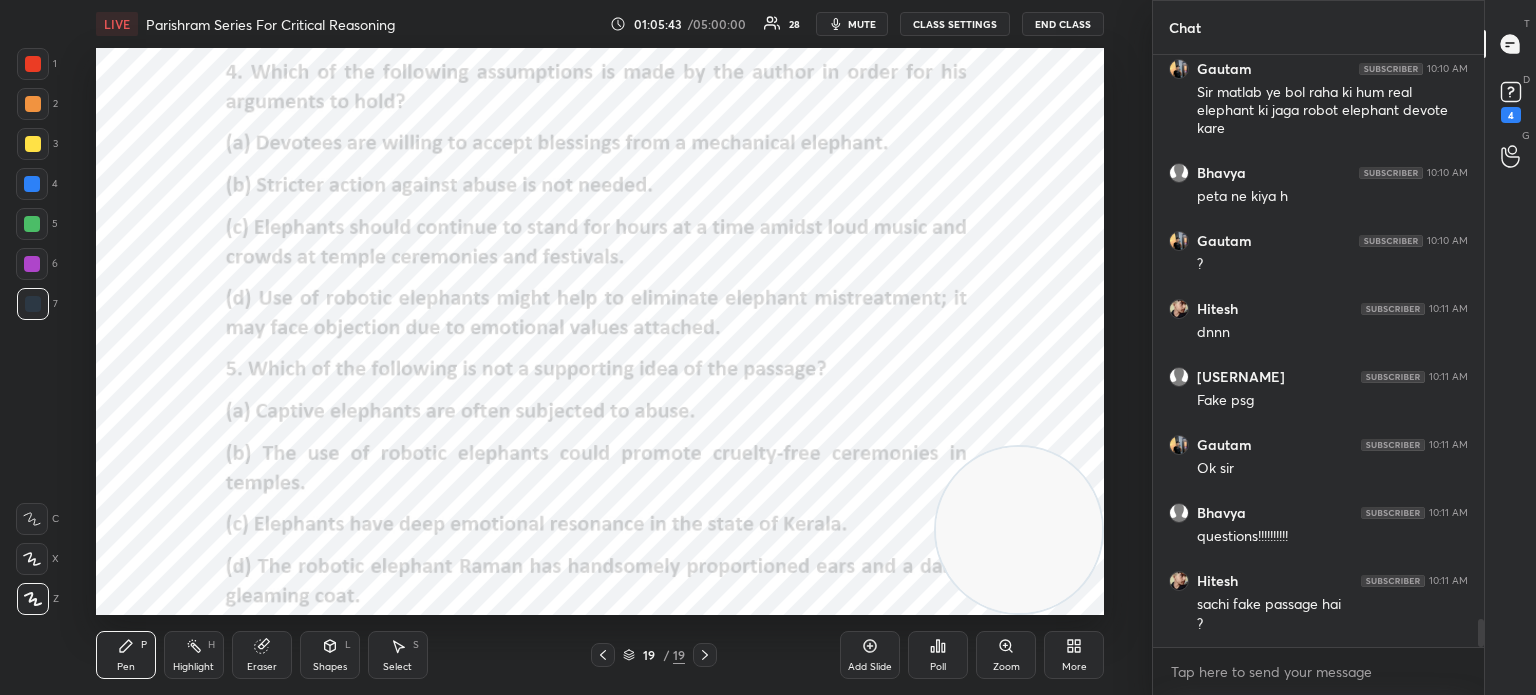 click 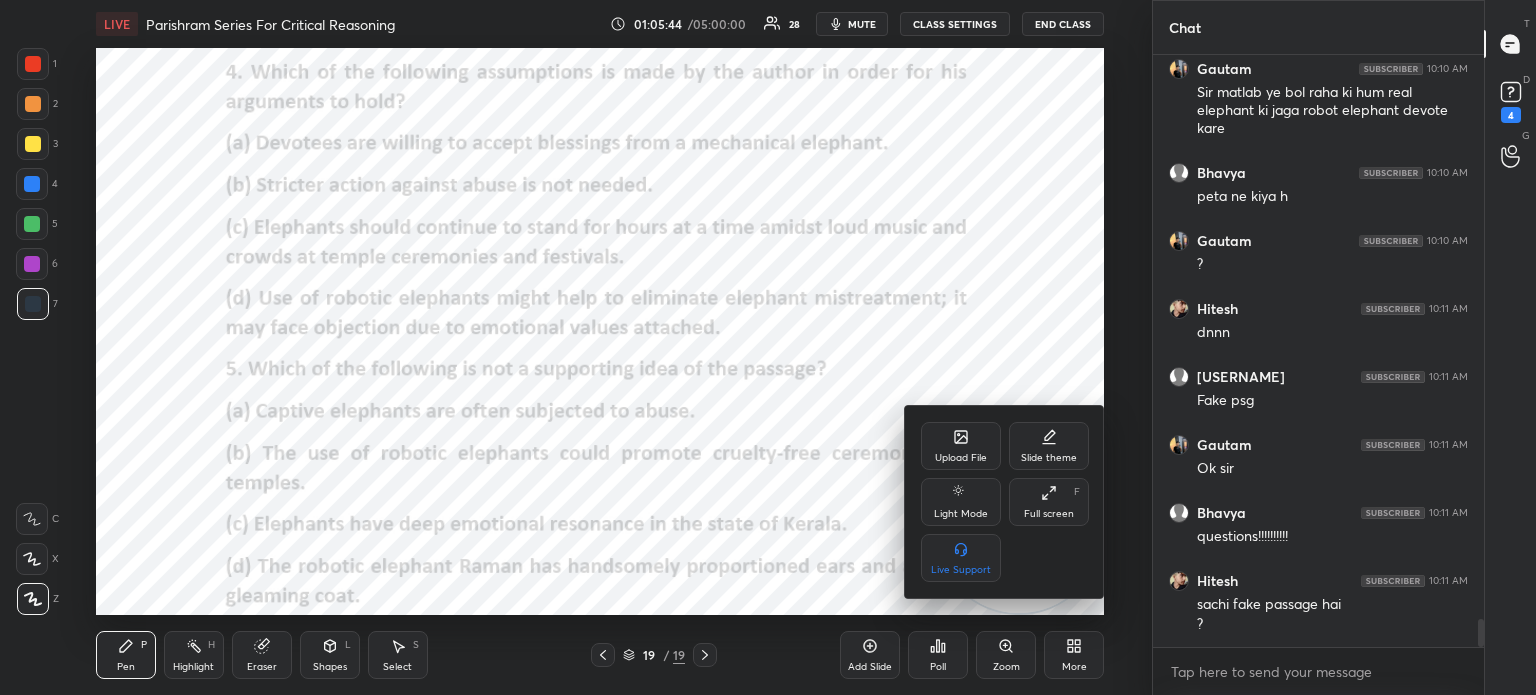 click on "Upload File" at bounding box center (961, 446) 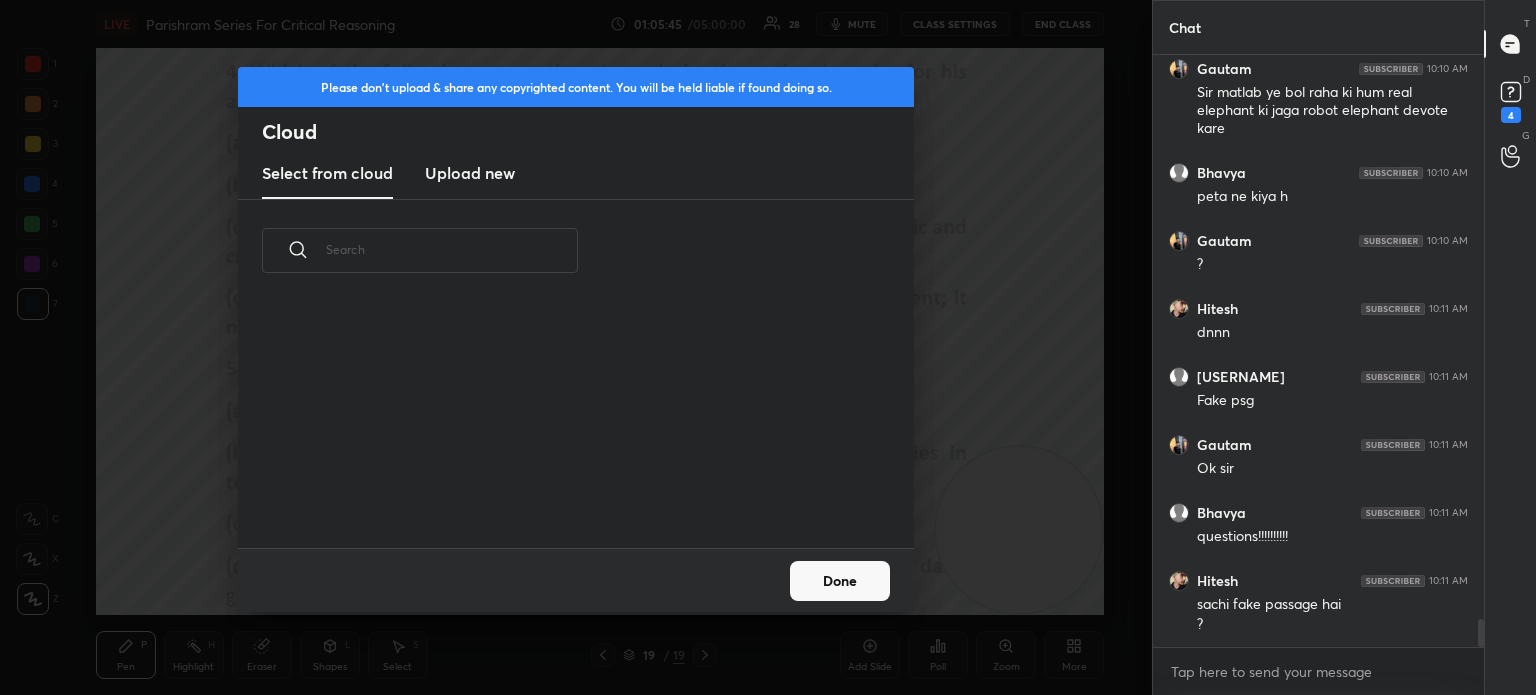 scroll, scrollTop: 5, scrollLeft: 10, axis: both 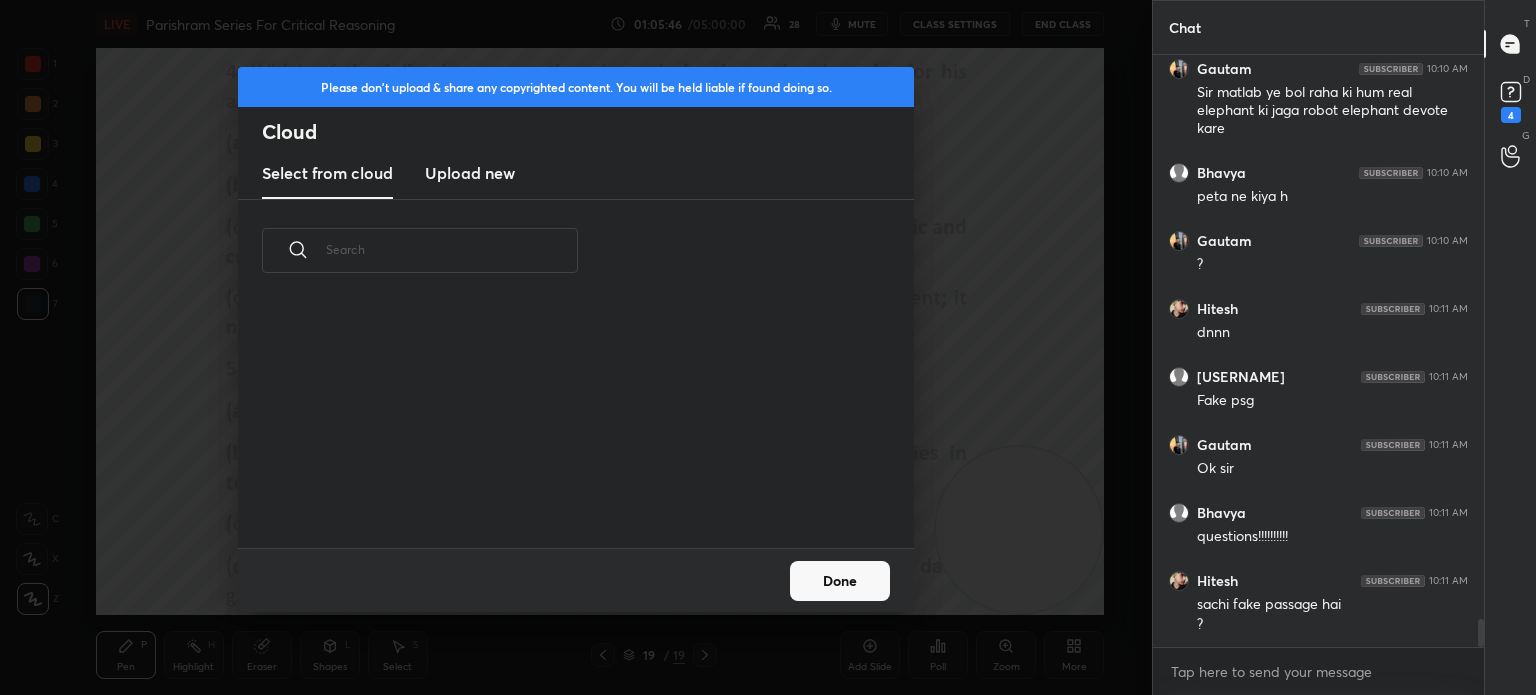 click on "Upload new" at bounding box center [470, 173] 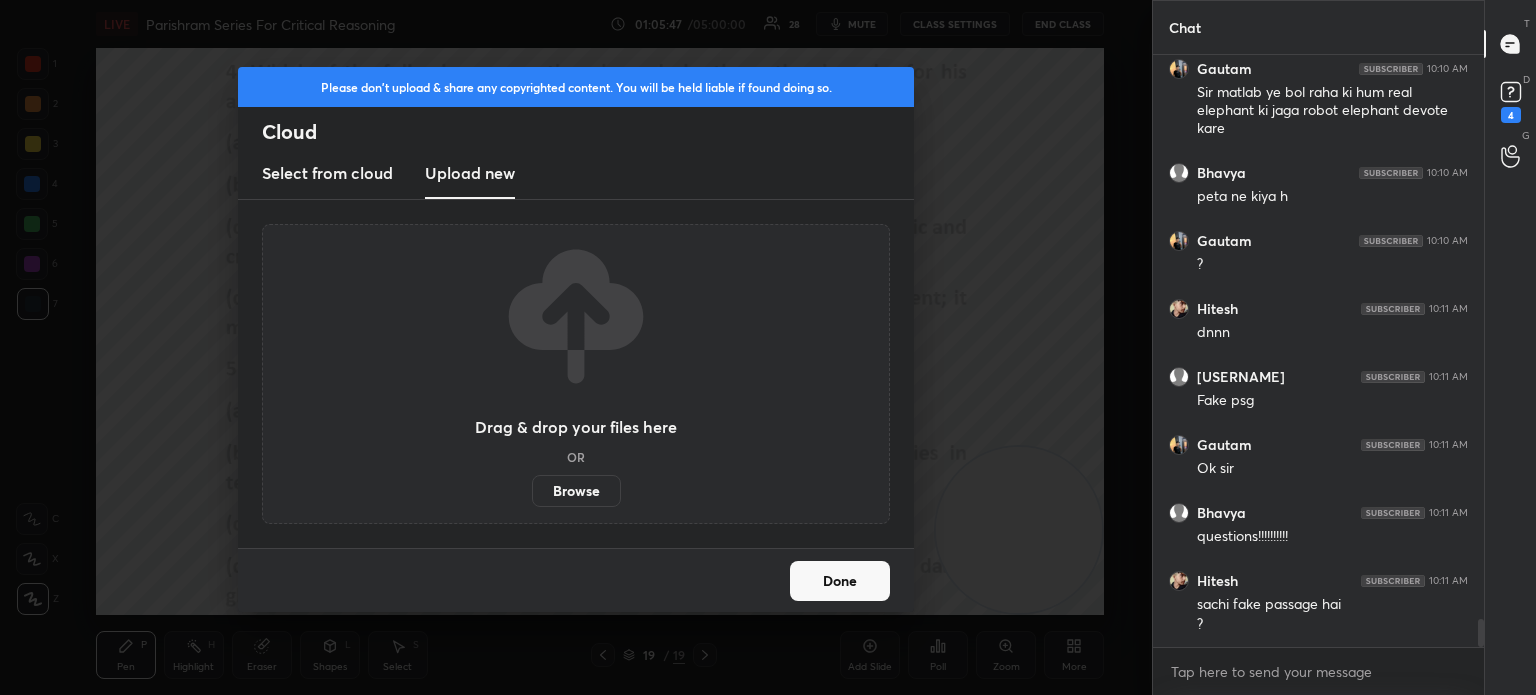 click on "Browse" at bounding box center [576, 491] 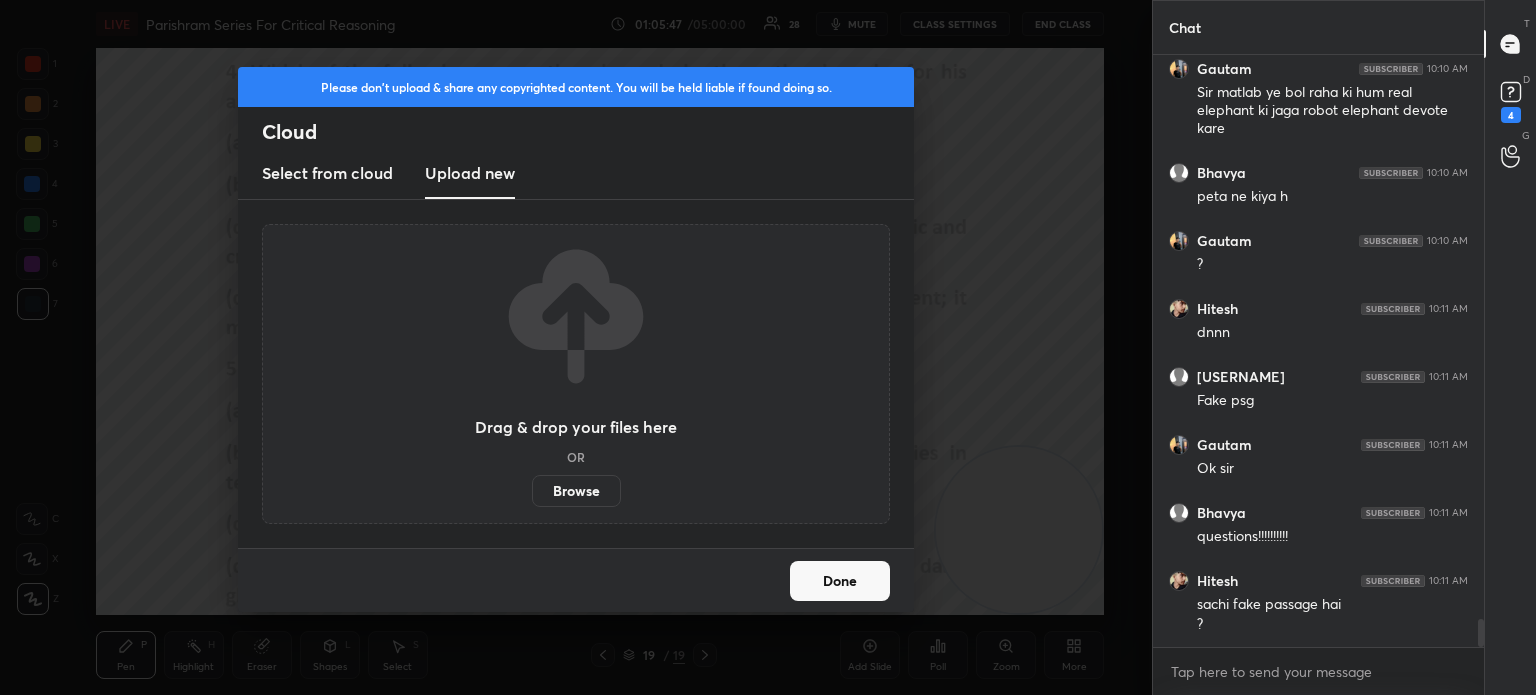 click on "Browse" at bounding box center (532, 491) 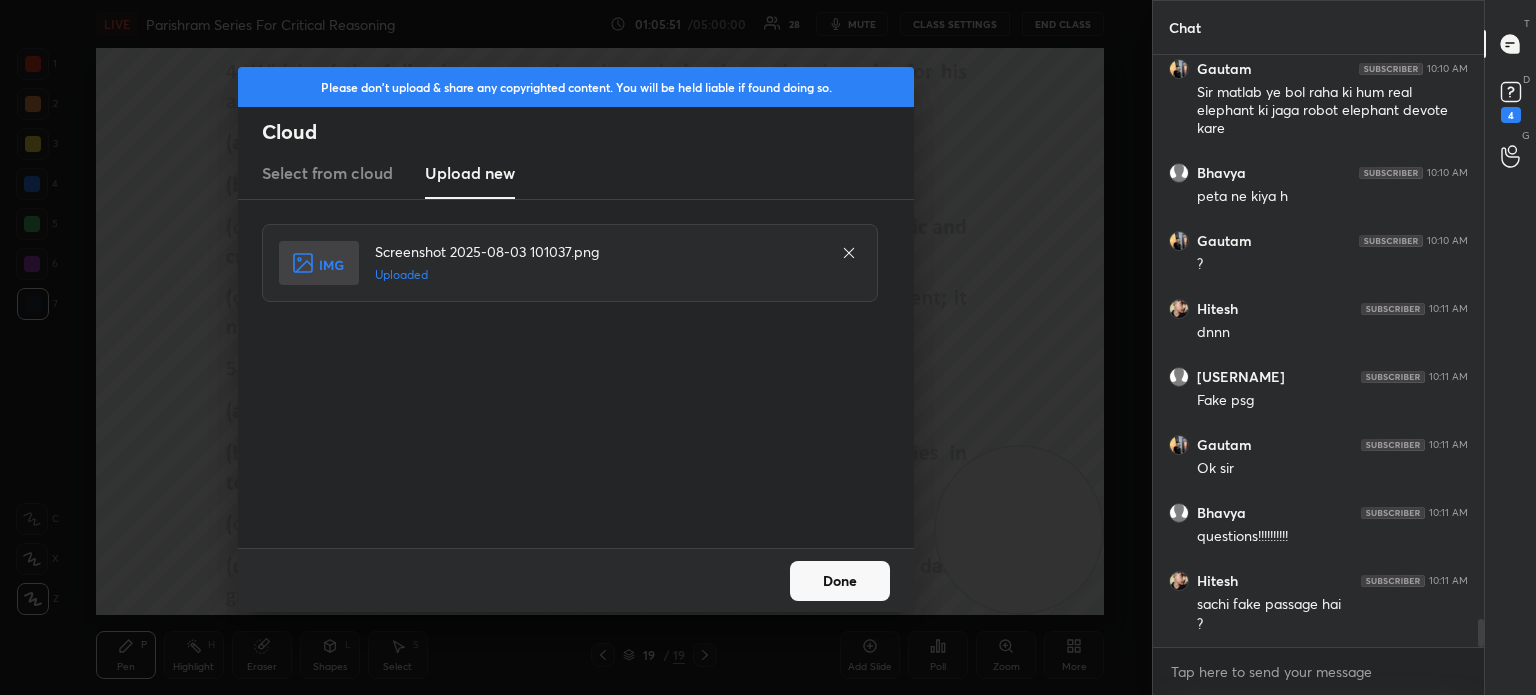 click on "Done" at bounding box center (840, 581) 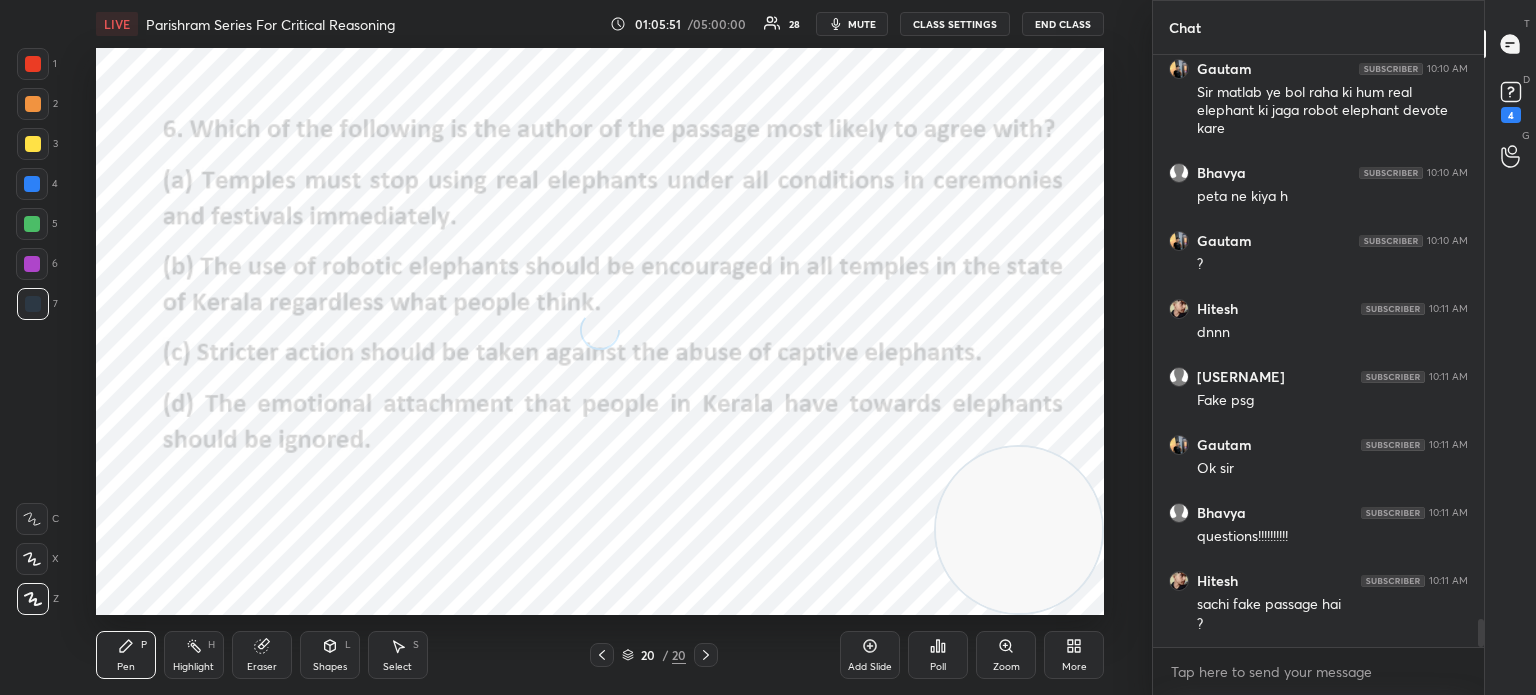 scroll, scrollTop: 12130, scrollLeft: 0, axis: vertical 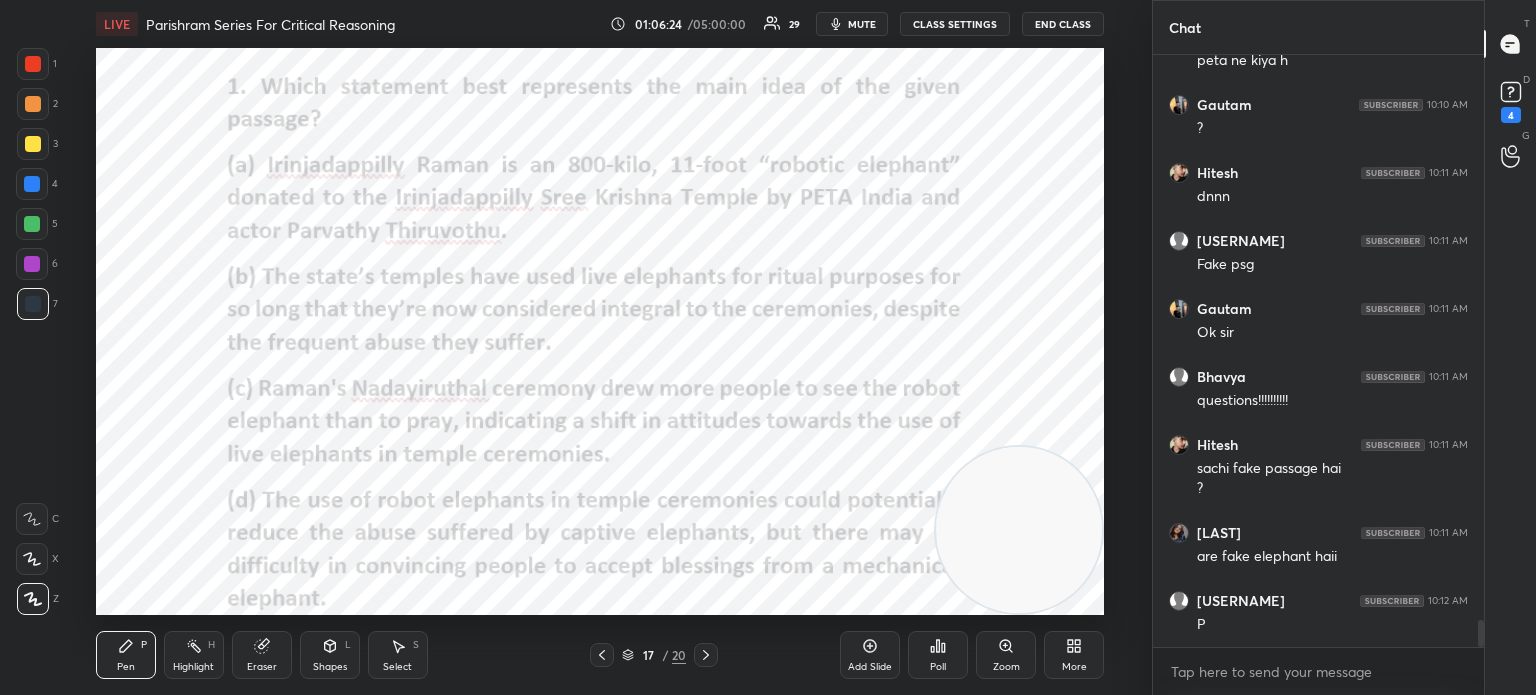 click on "Poll" at bounding box center (938, 655) 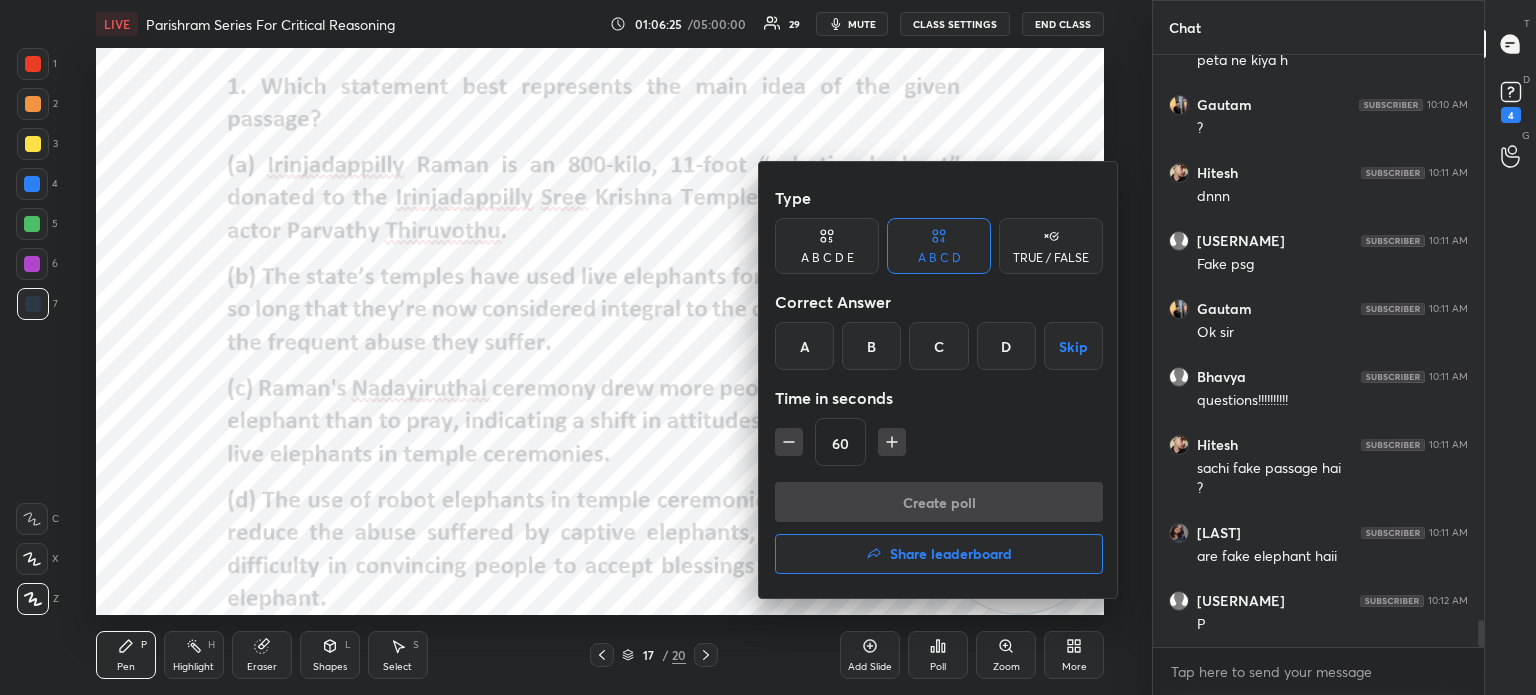 click on "D" at bounding box center [1006, 346] 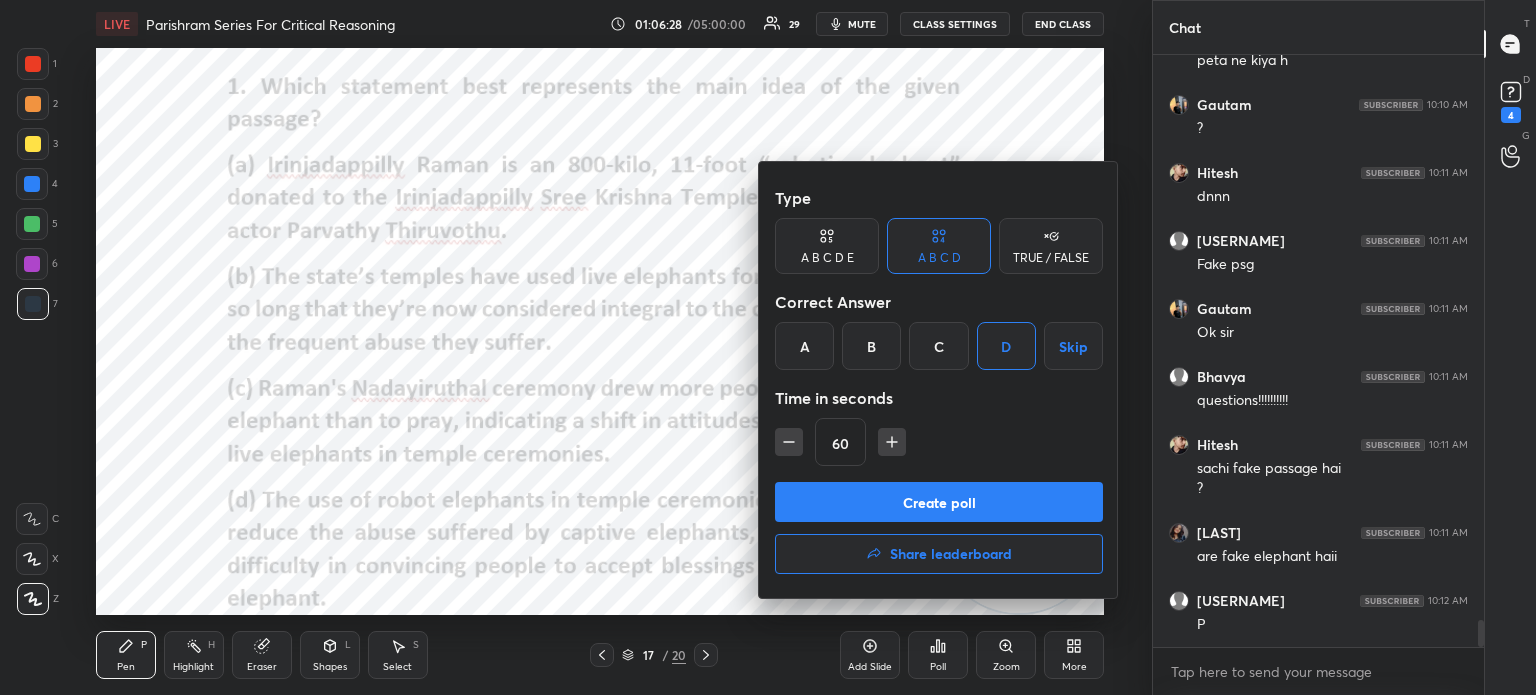 click on "Create poll" at bounding box center (939, 502) 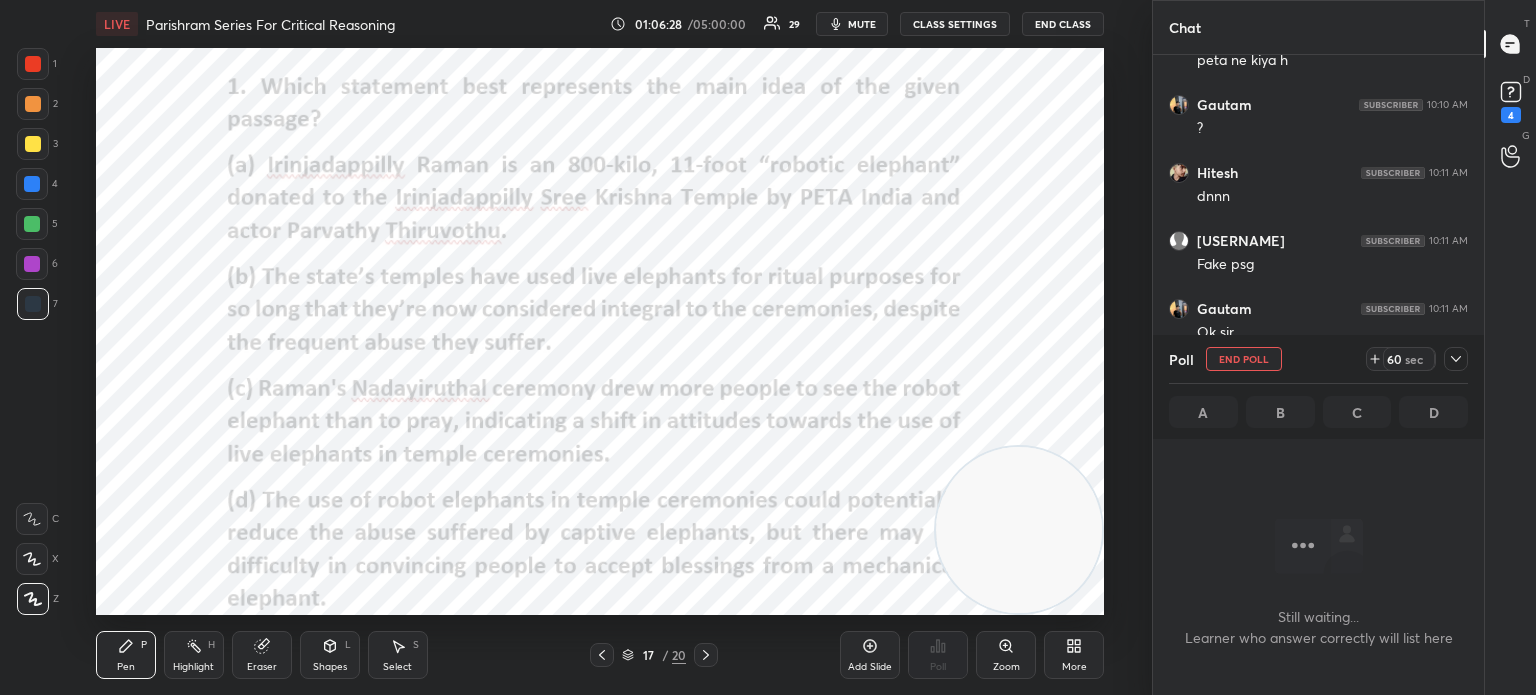 scroll, scrollTop: 6, scrollLeft: 6, axis: both 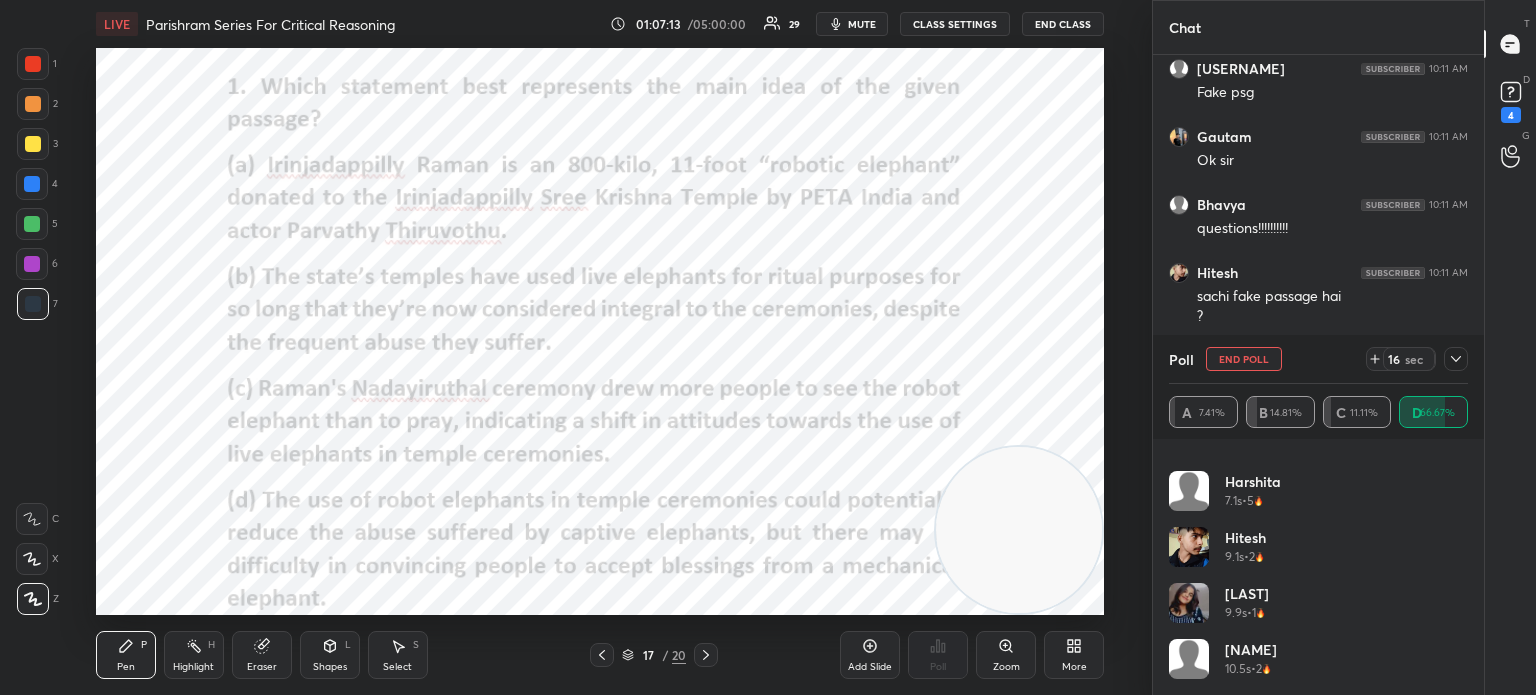 click on "End Poll" at bounding box center (1244, 359) 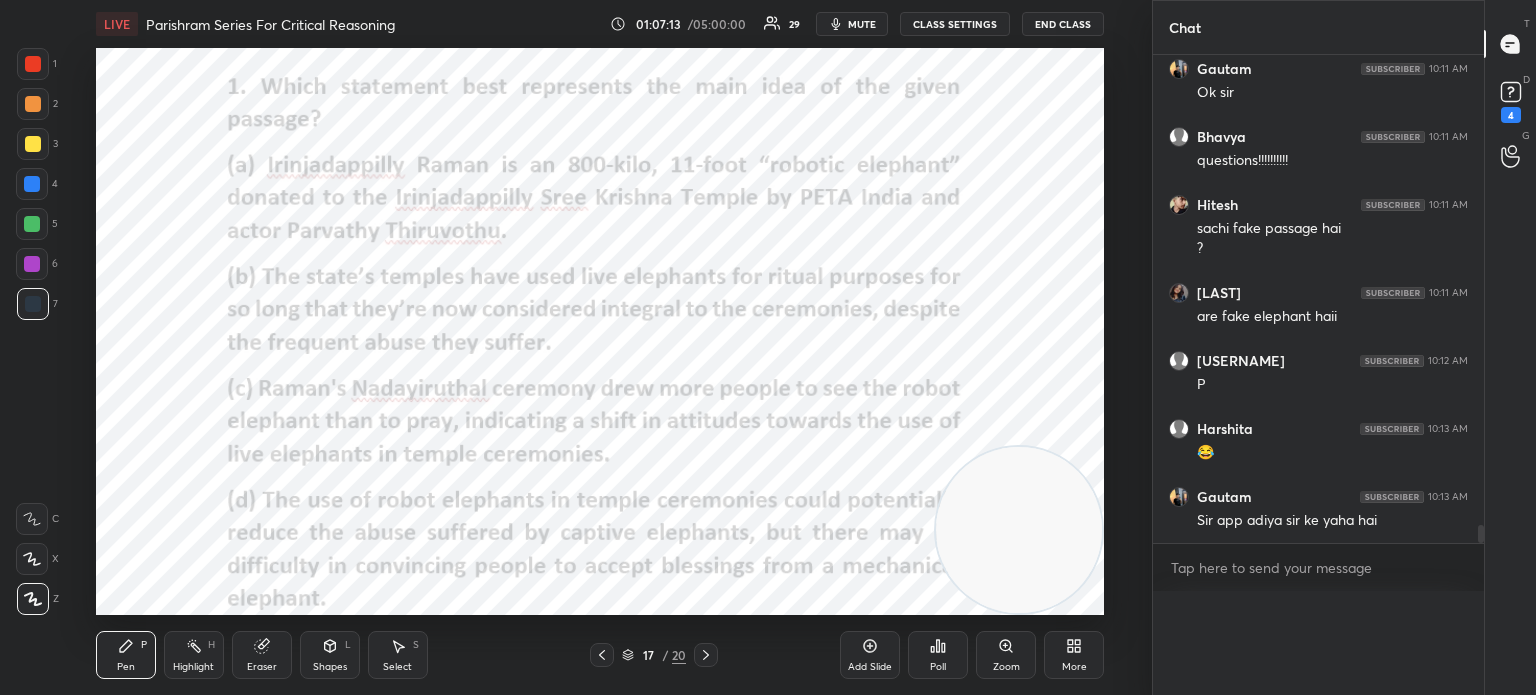 scroll, scrollTop: 6, scrollLeft: 6, axis: both 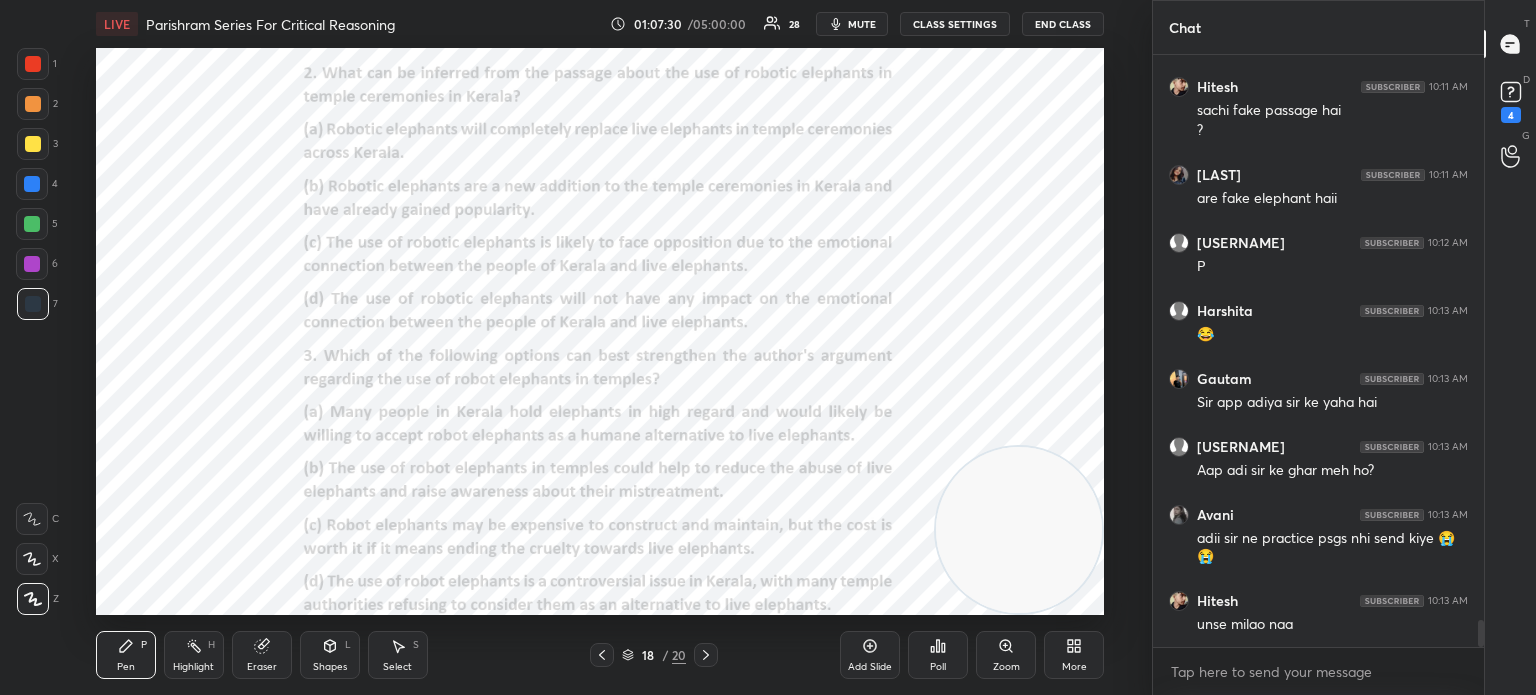 click on "Poll" at bounding box center (938, 655) 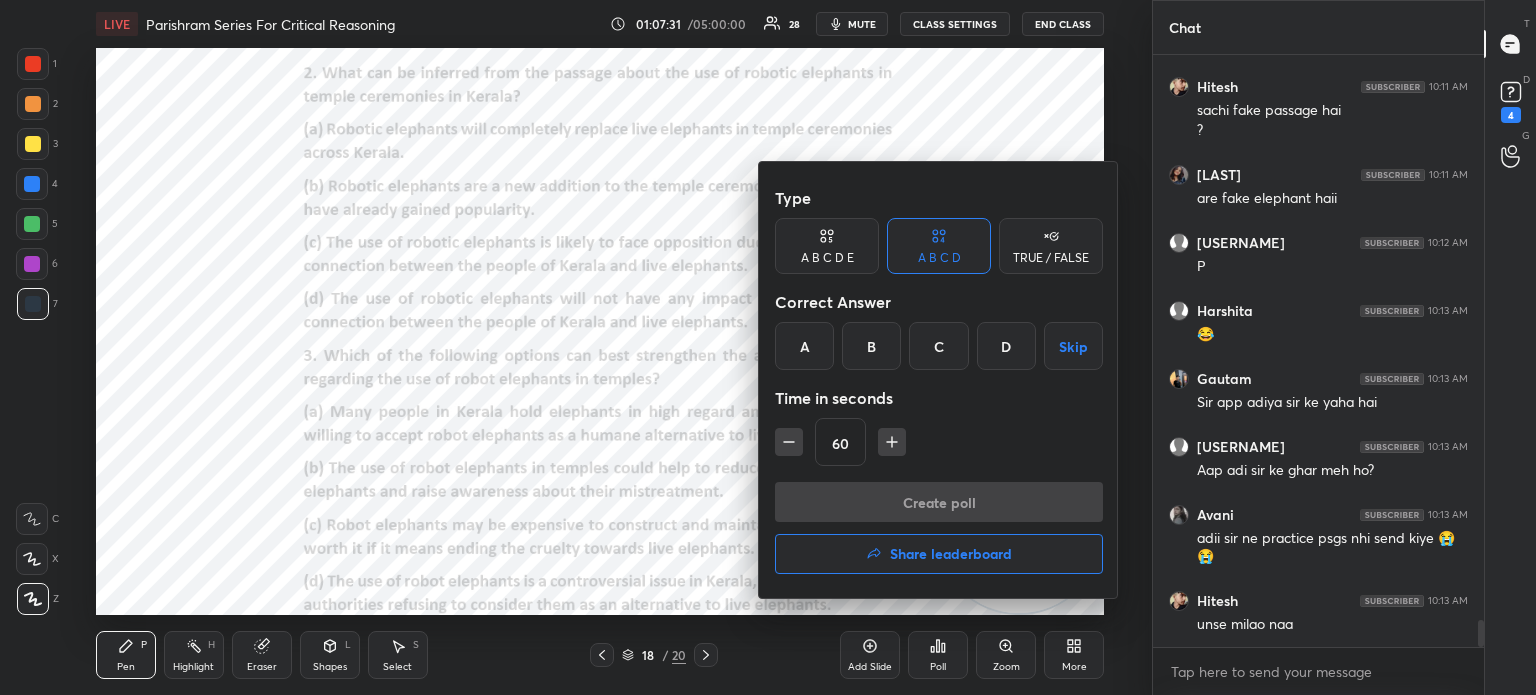 click on "C" at bounding box center [938, 346] 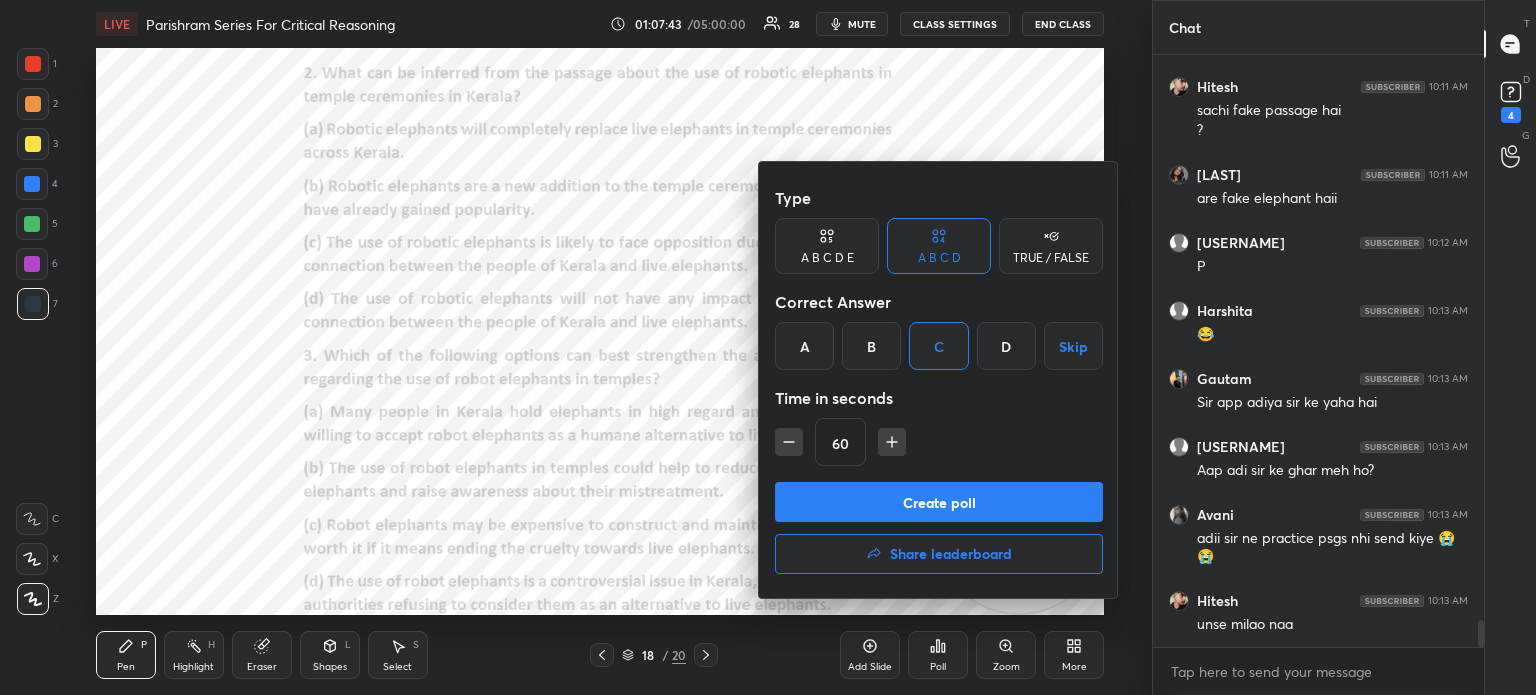 click on "Create poll" at bounding box center (939, 502) 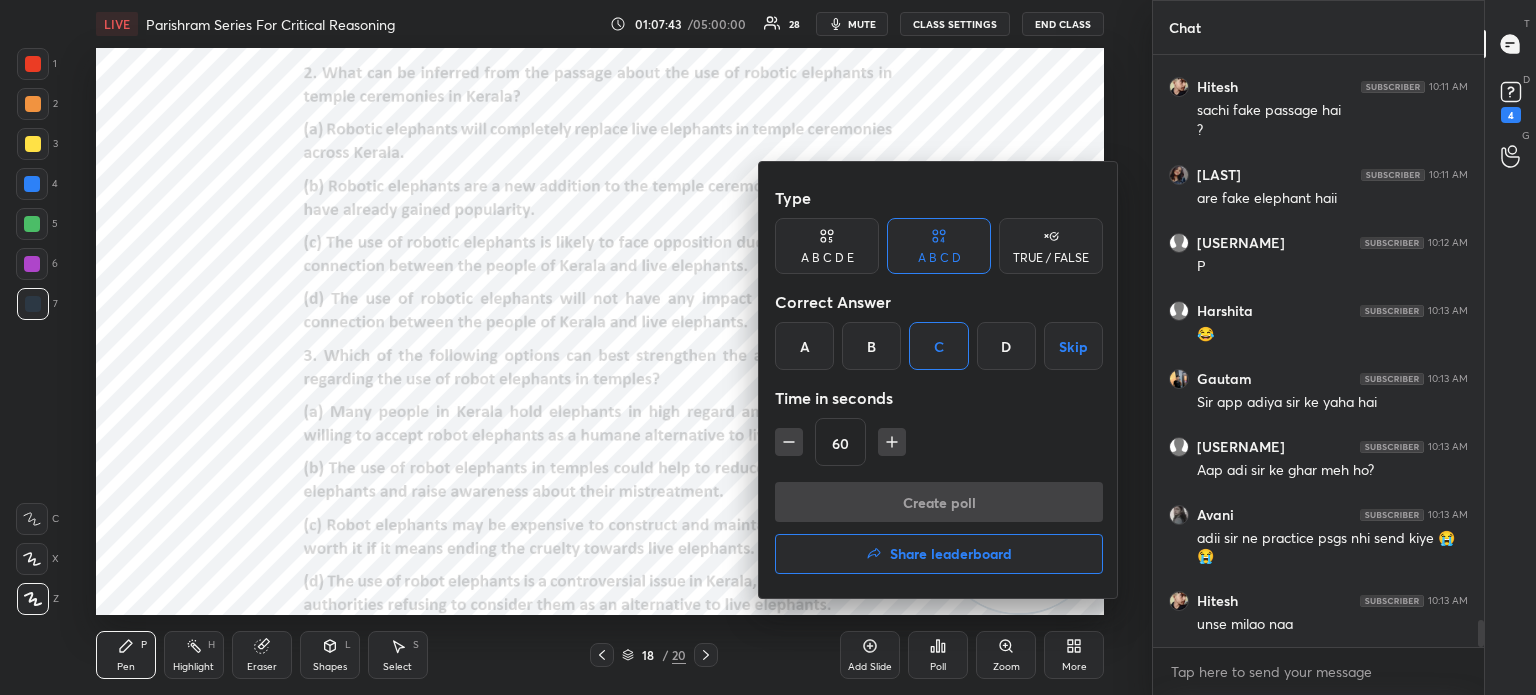 scroll, scrollTop: 6, scrollLeft: 6, axis: both 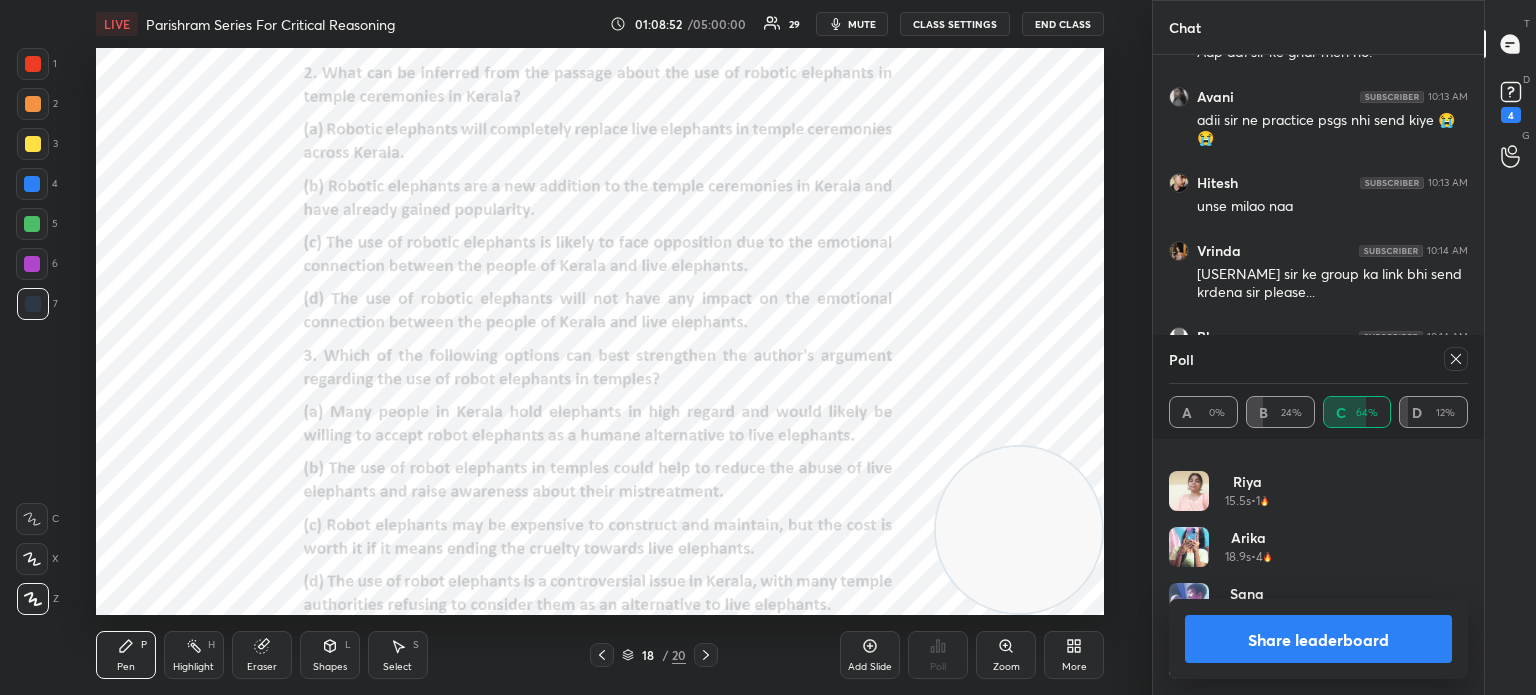 click on "Share leaderboard" at bounding box center [1318, 639] 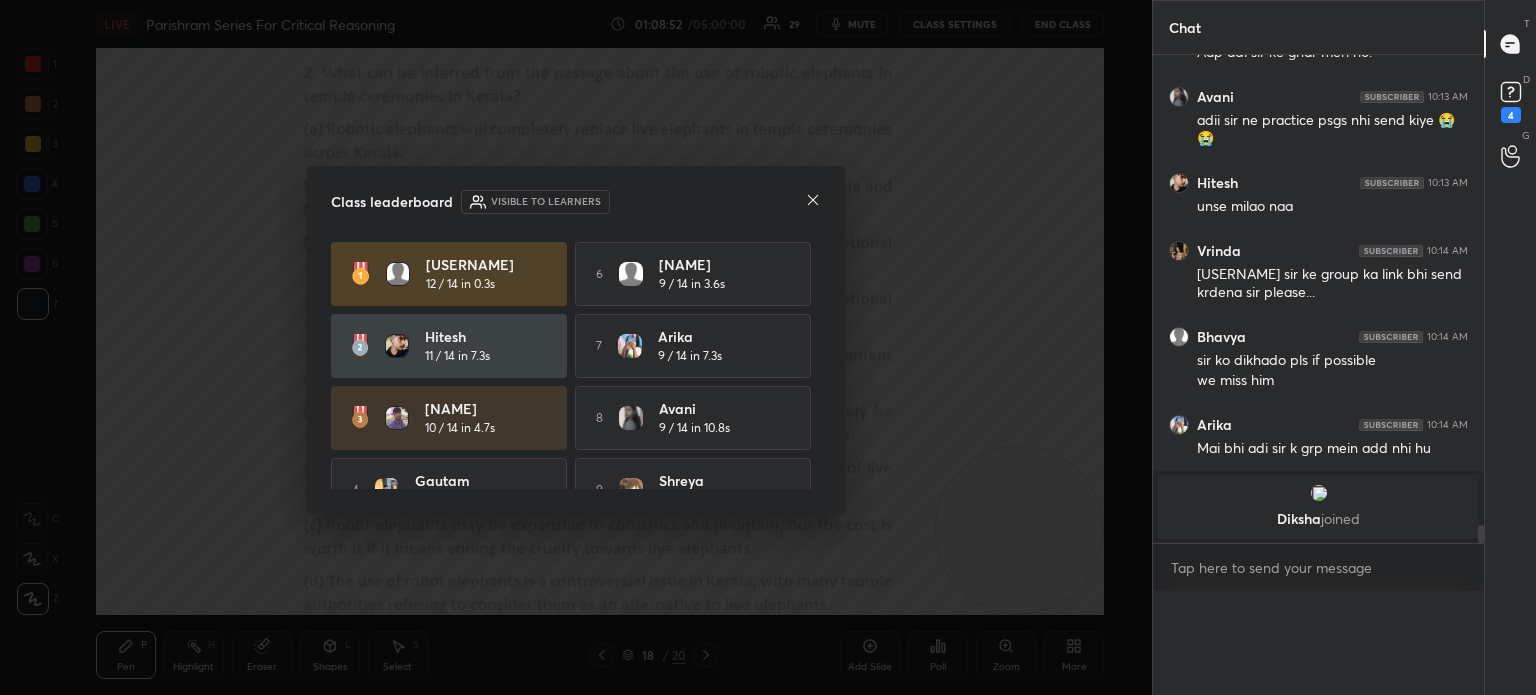 scroll, scrollTop: 0, scrollLeft: 0, axis: both 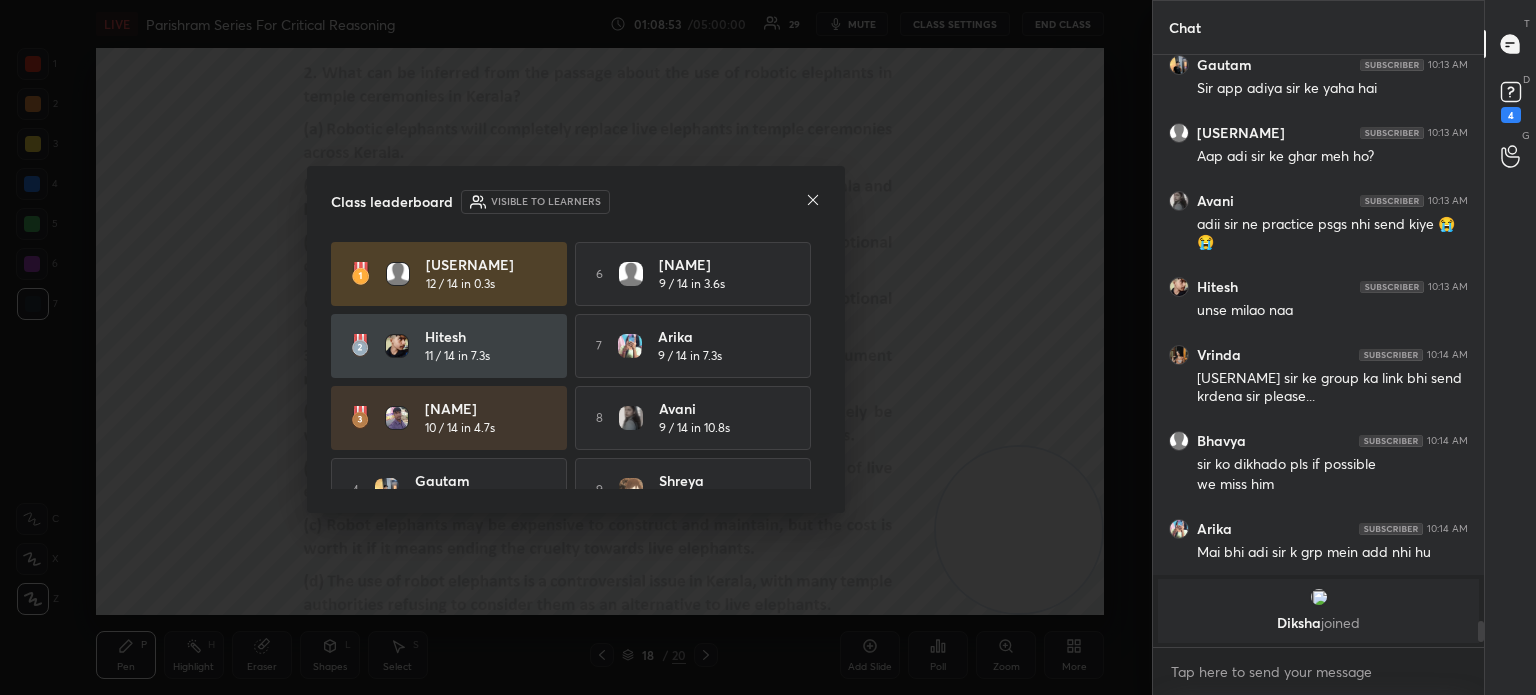 click 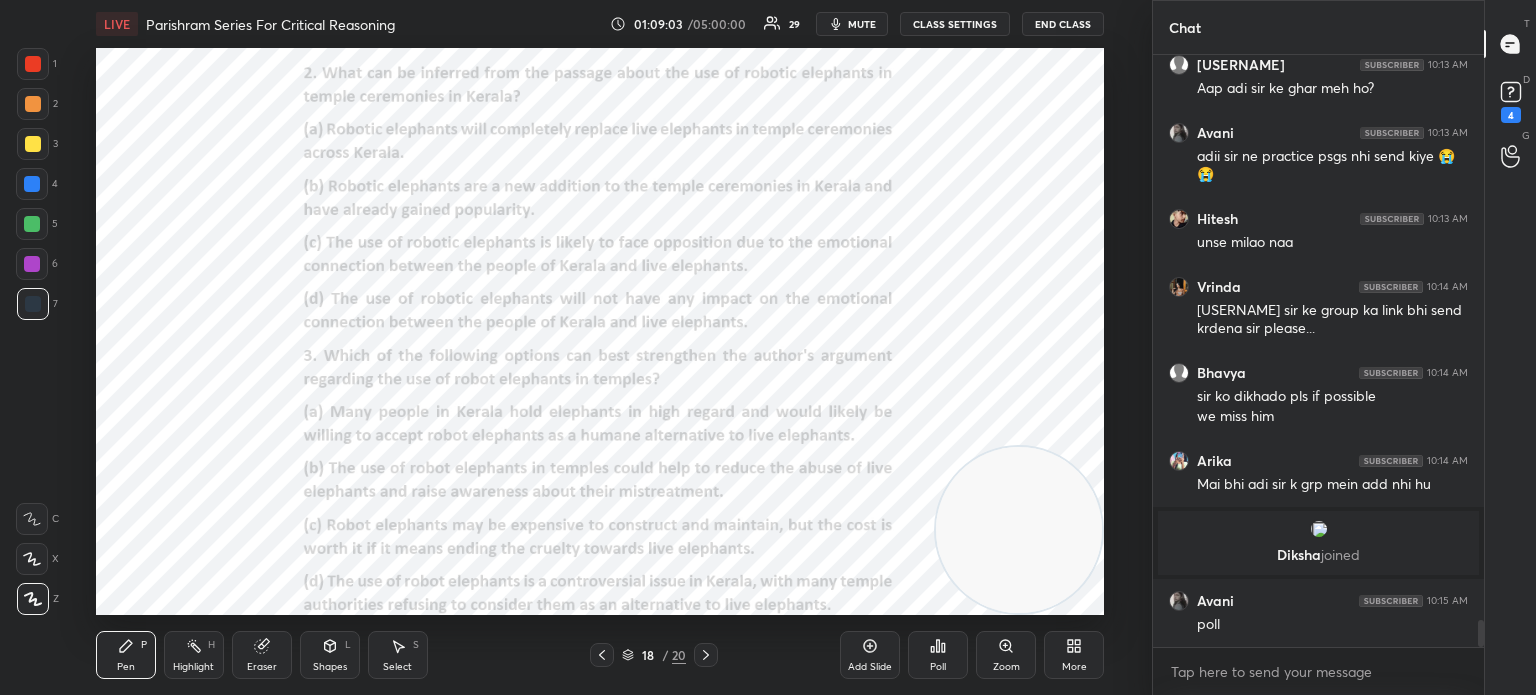 scroll, scrollTop: 12430, scrollLeft: 0, axis: vertical 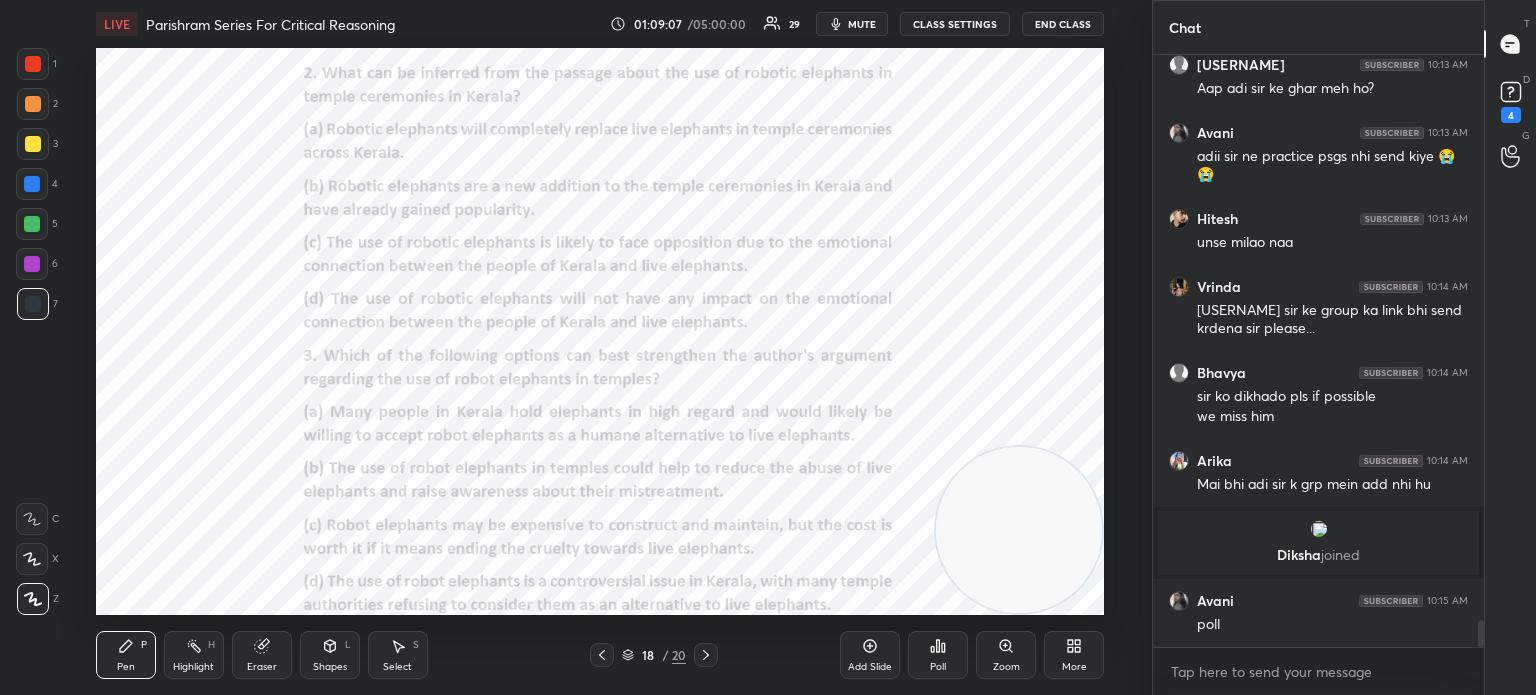 click on "Poll" at bounding box center [938, 655] 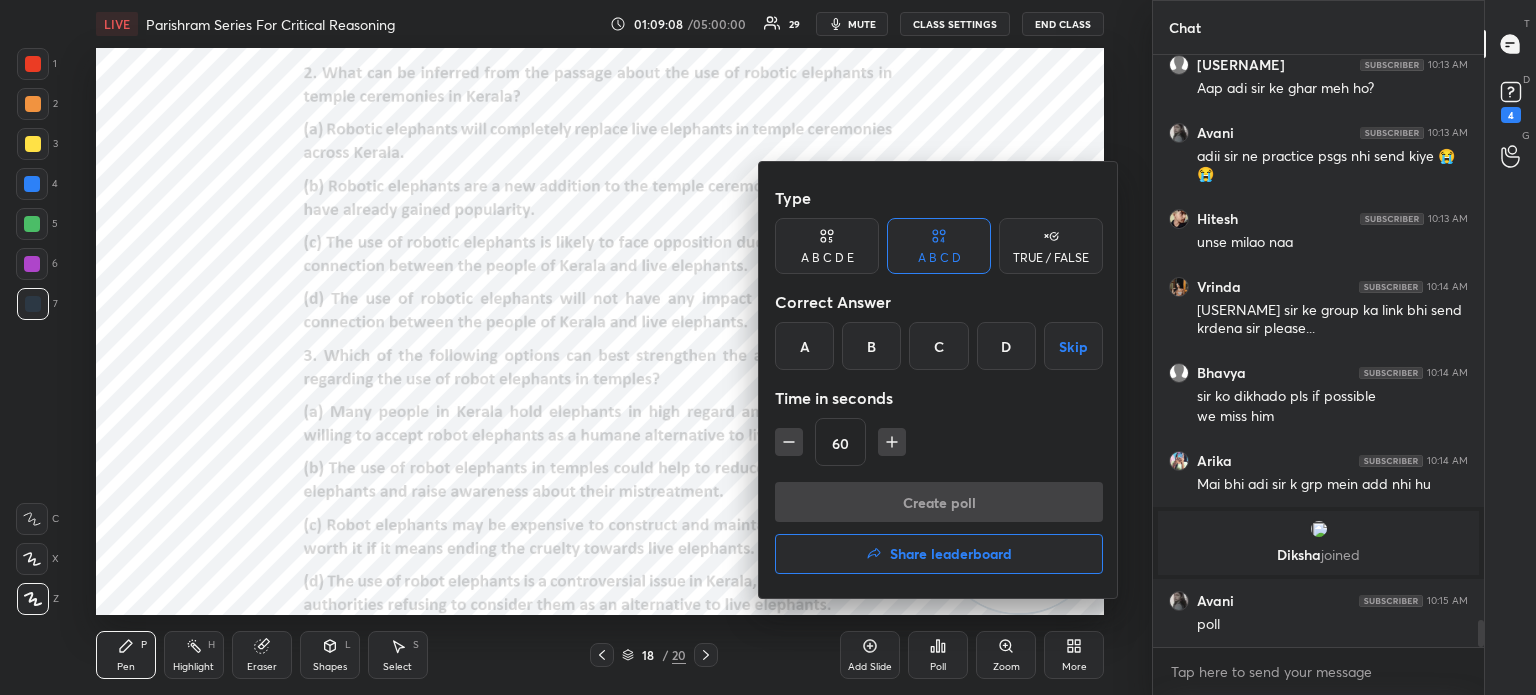 click on "B" at bounding box center [871, 346] 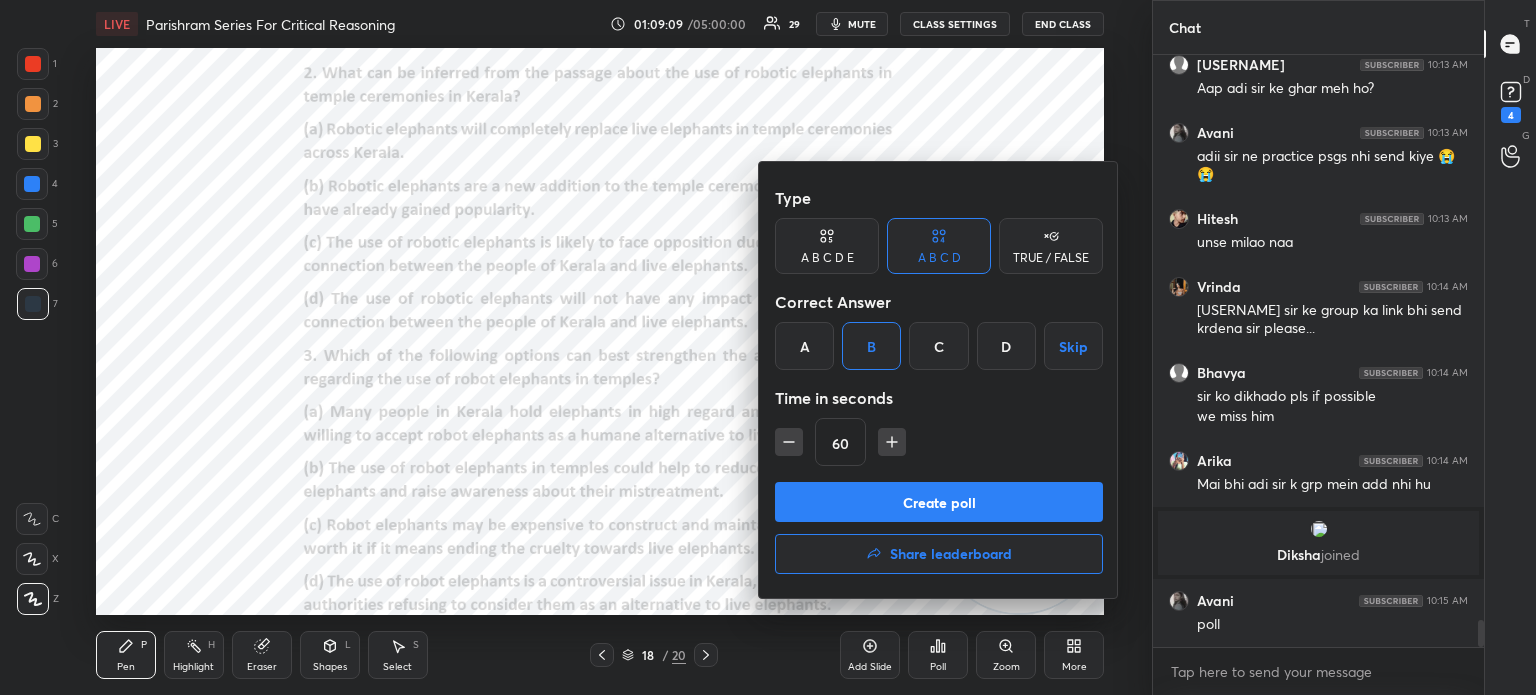 click on "Create poll" at bounding box center [939, 502] 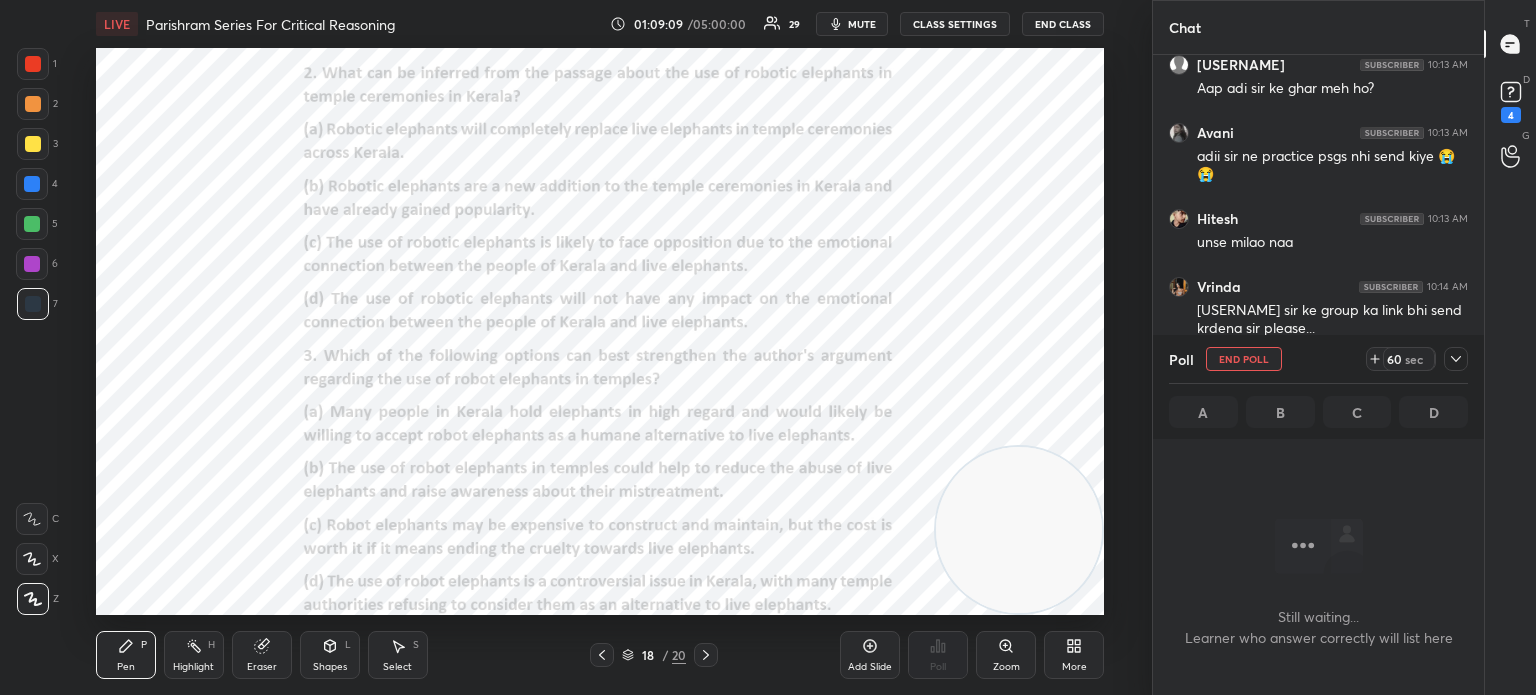 scroll, scrollTop: 6, scrollLeft: 6, axis: both 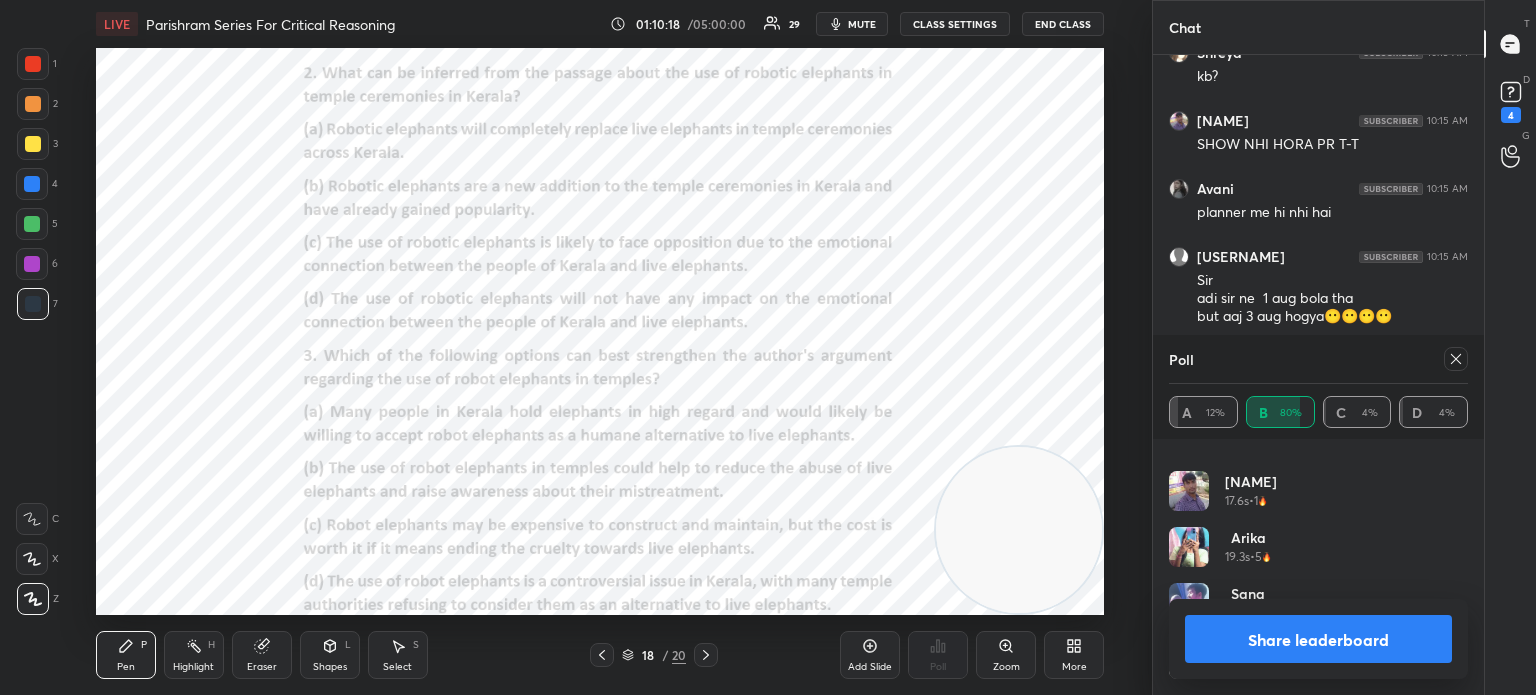 click on "Share leaderboard" at bounding box center (1318, 639) 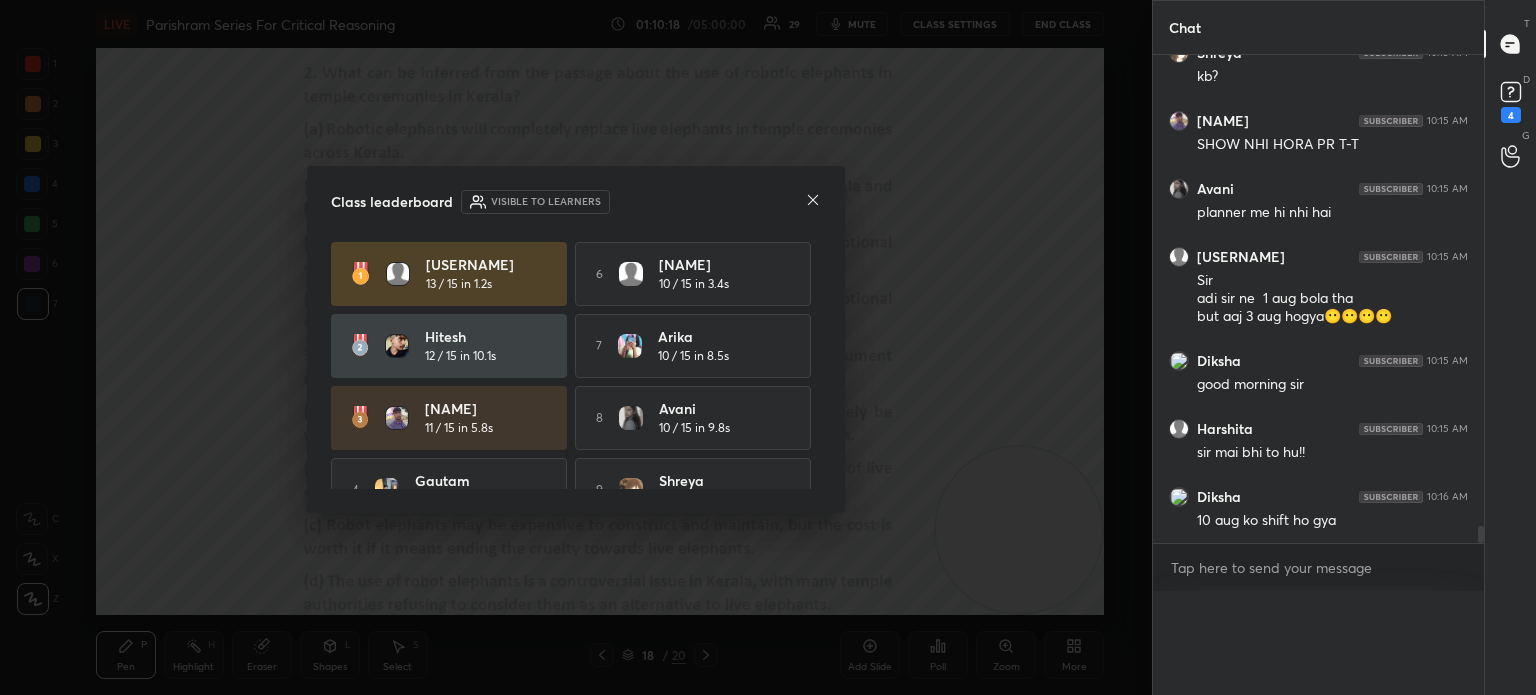 scroll, scrollTop: 0, scrollLeft: 6, axis: horizontal 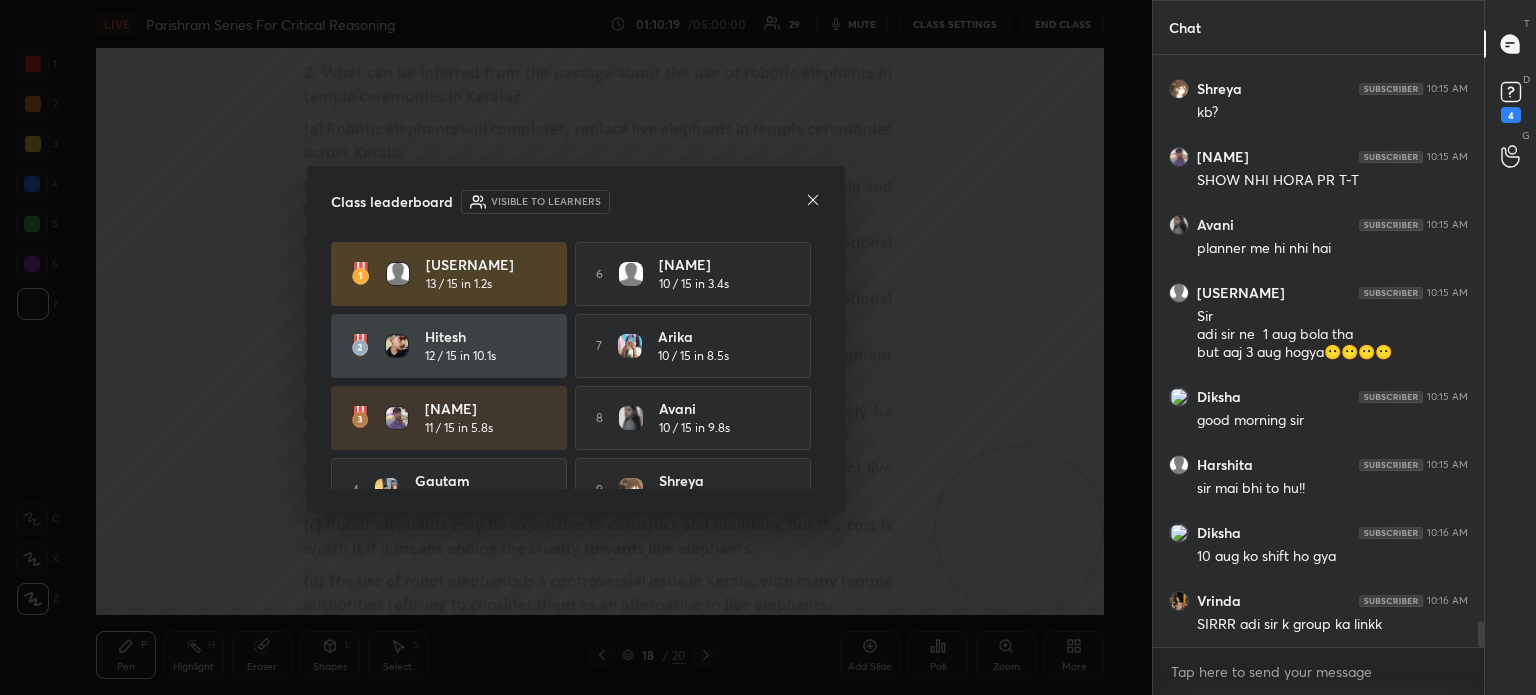 click 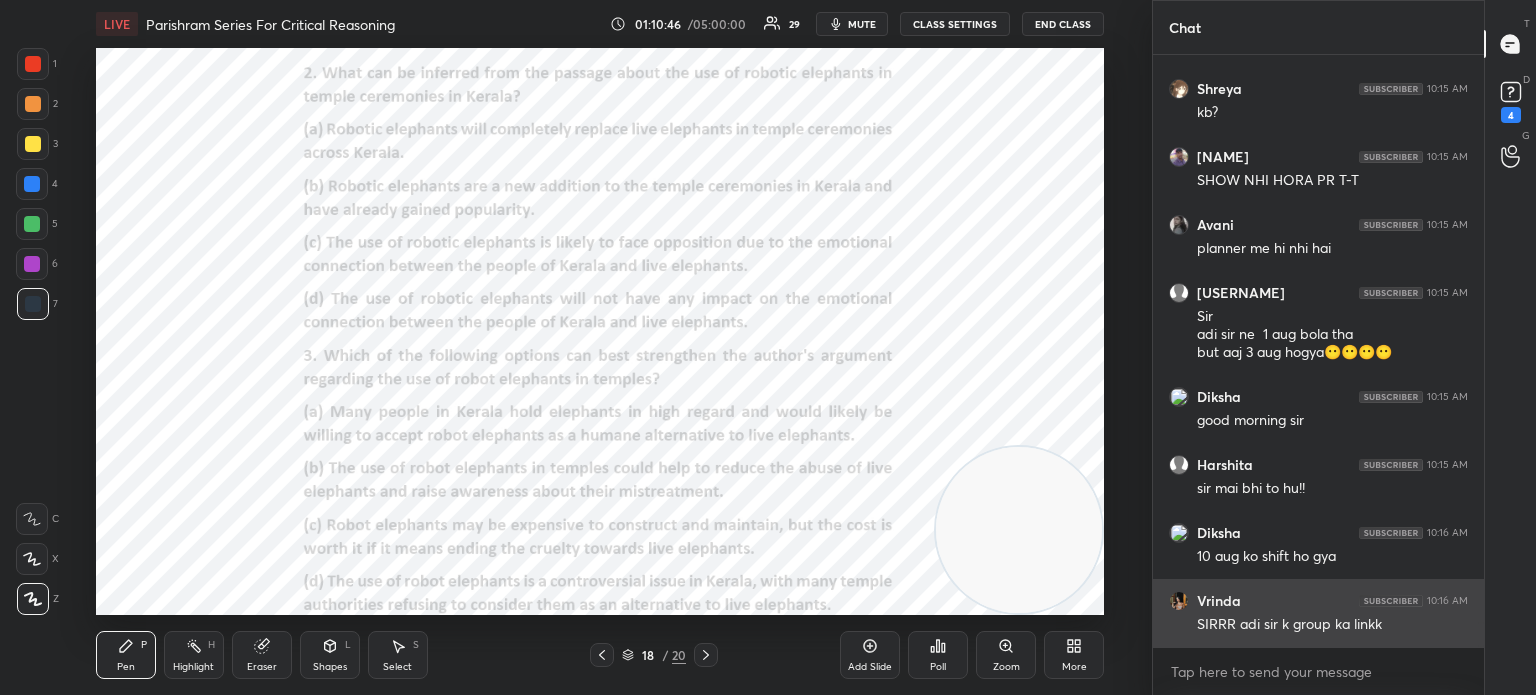 scroll, scrollTop: 13170, scrollLeft: 0, axis: vertical 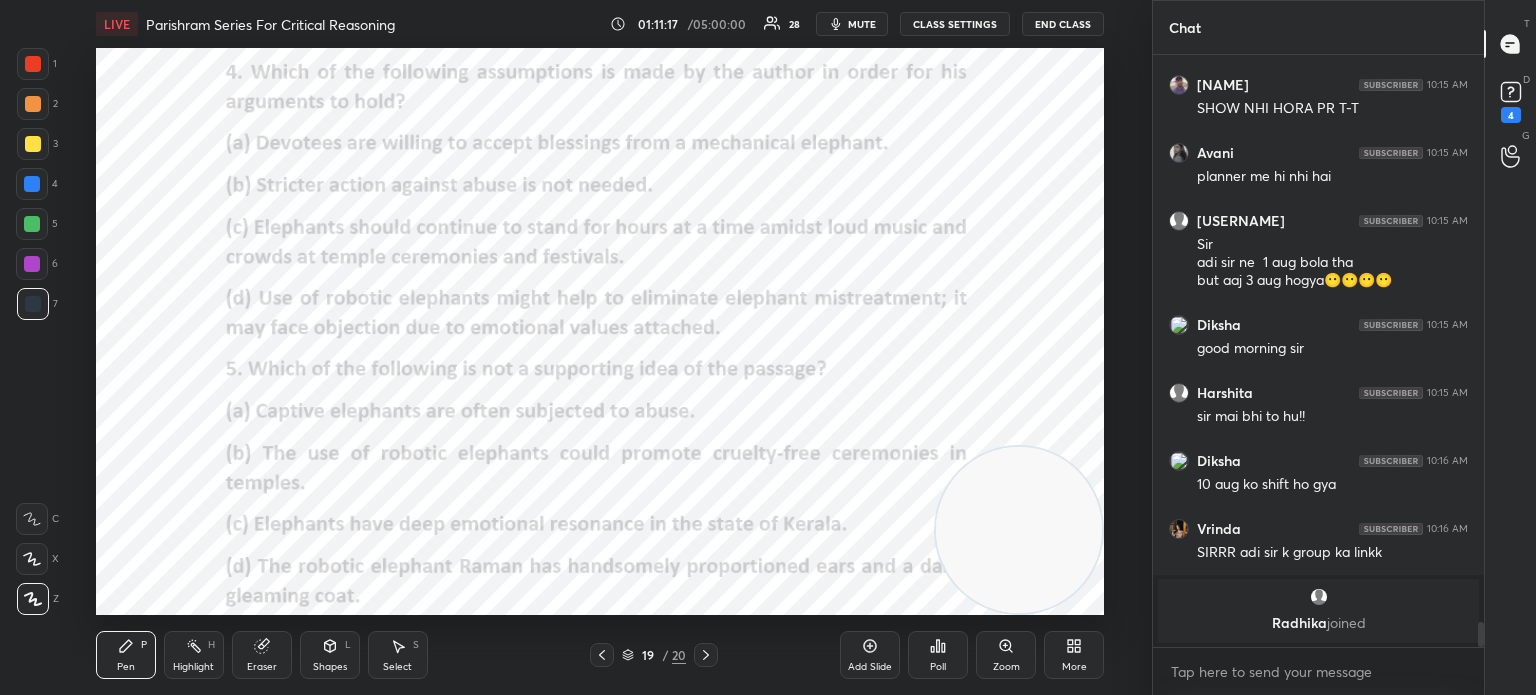 click on "Poll" at bounding box center (938, 655) 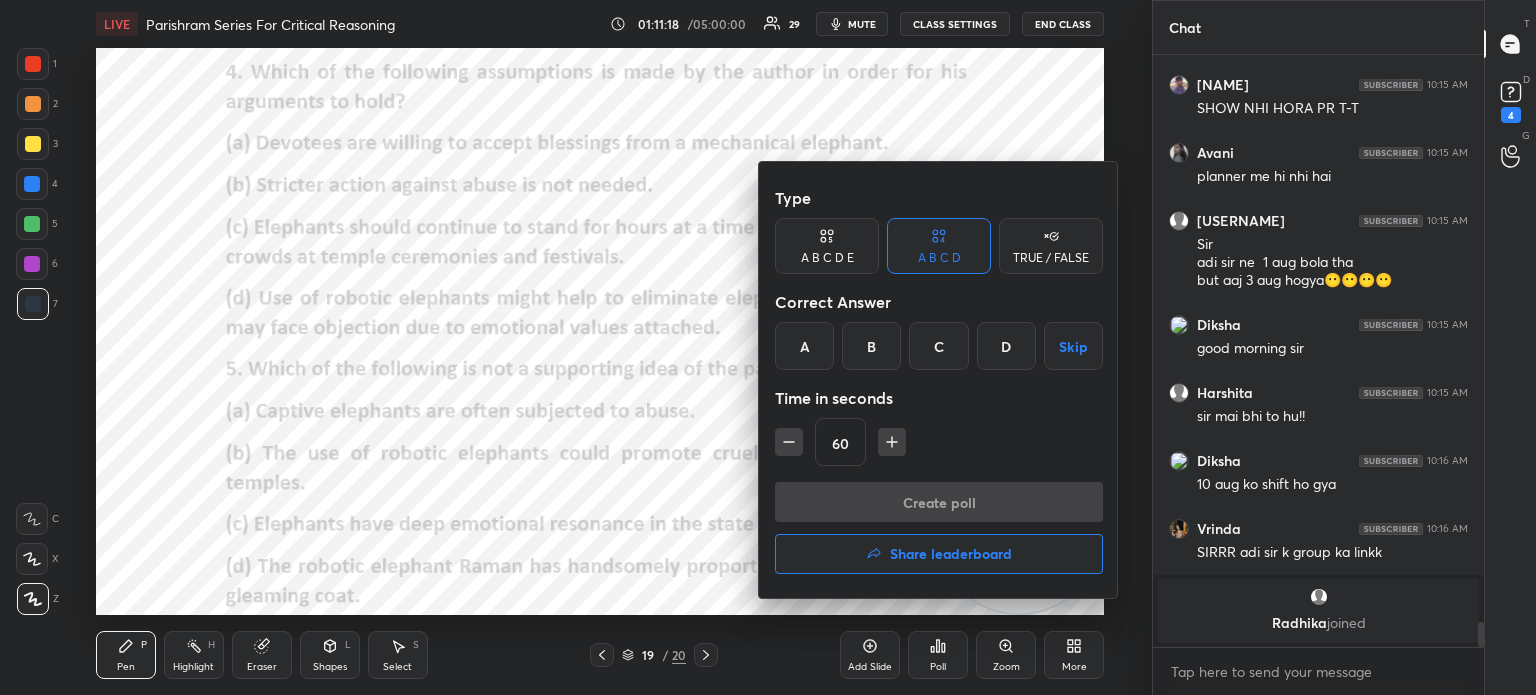 click on "D" at bounding box center (1006, 346) 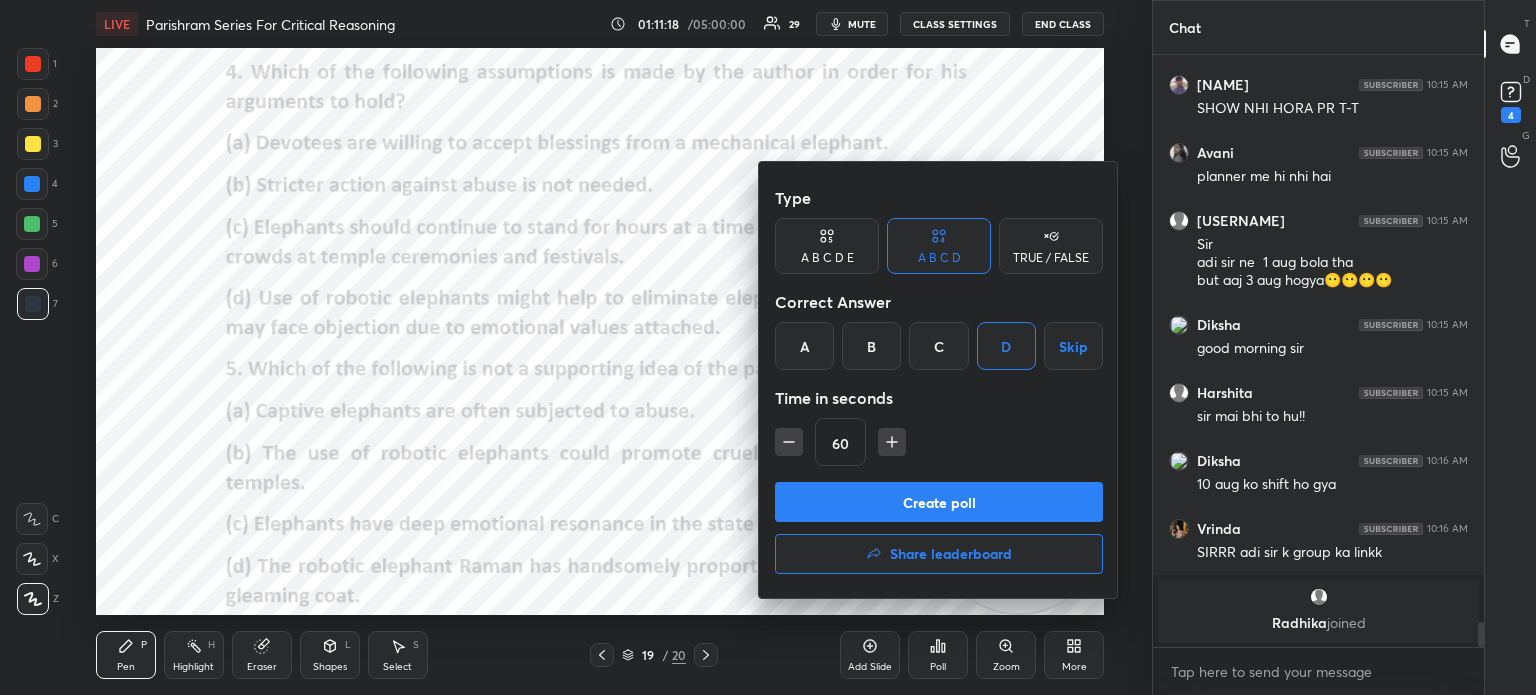 click on "Create poll" at bounding box center [939, 502] 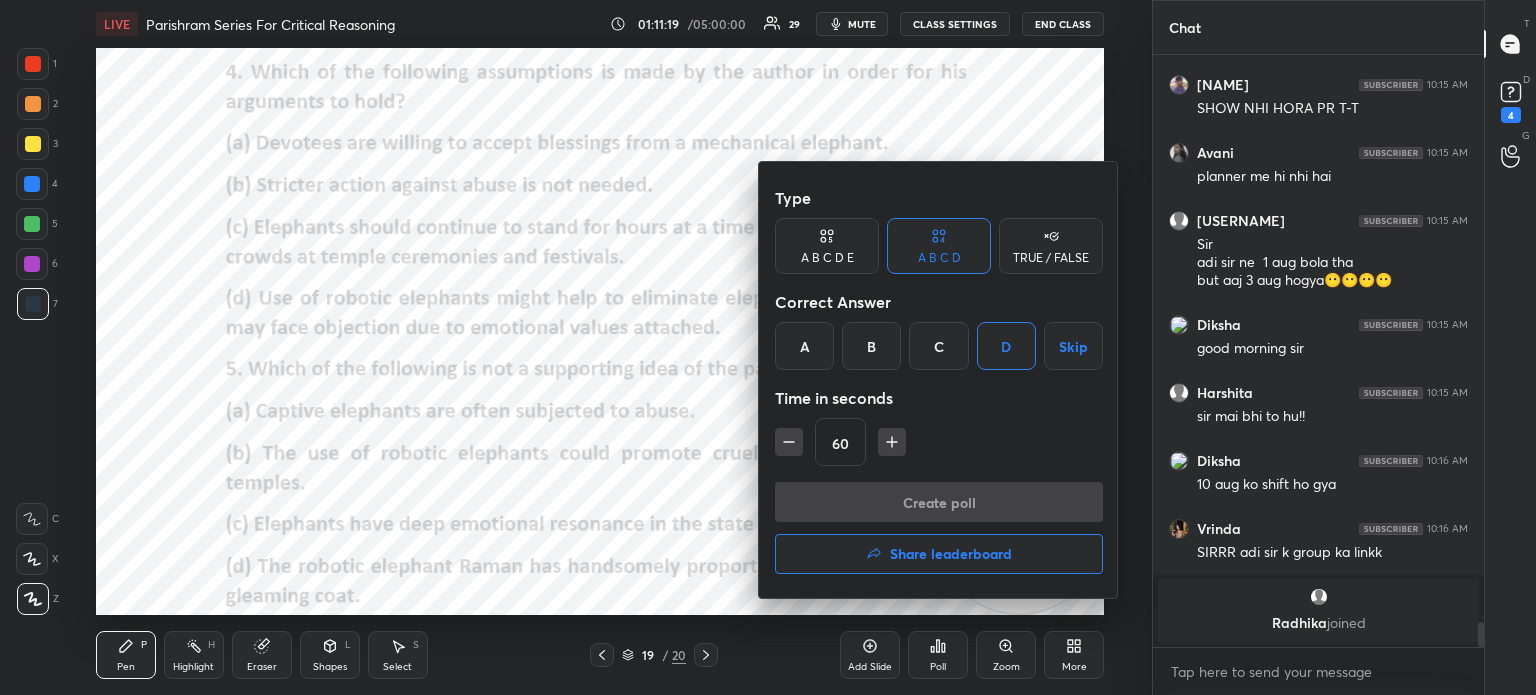 scroll, scrollTop: 6, scrollLeft: 6, axis: both 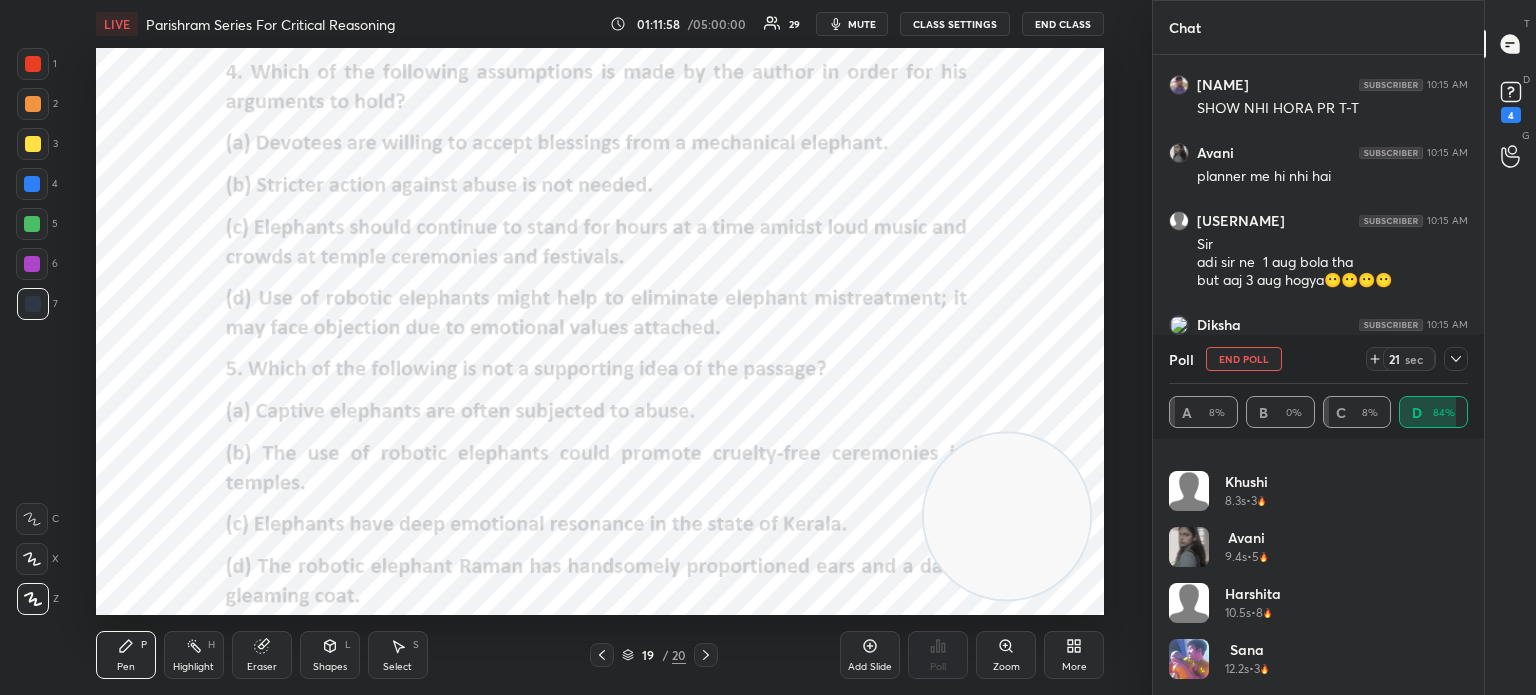 click on "End Poll" at bounding box center (1244, 359) 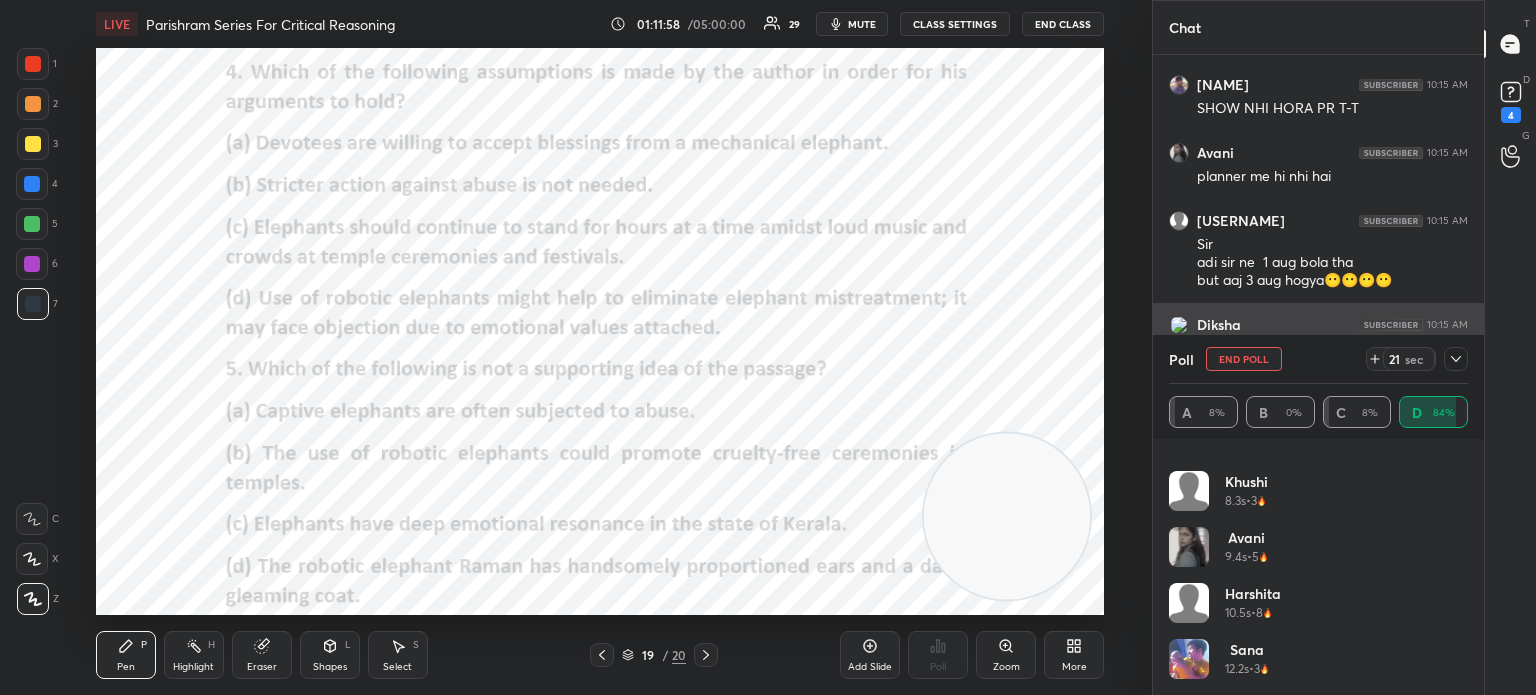 scroll, scrollTop: 151, scrollLeft: 293, axis: both 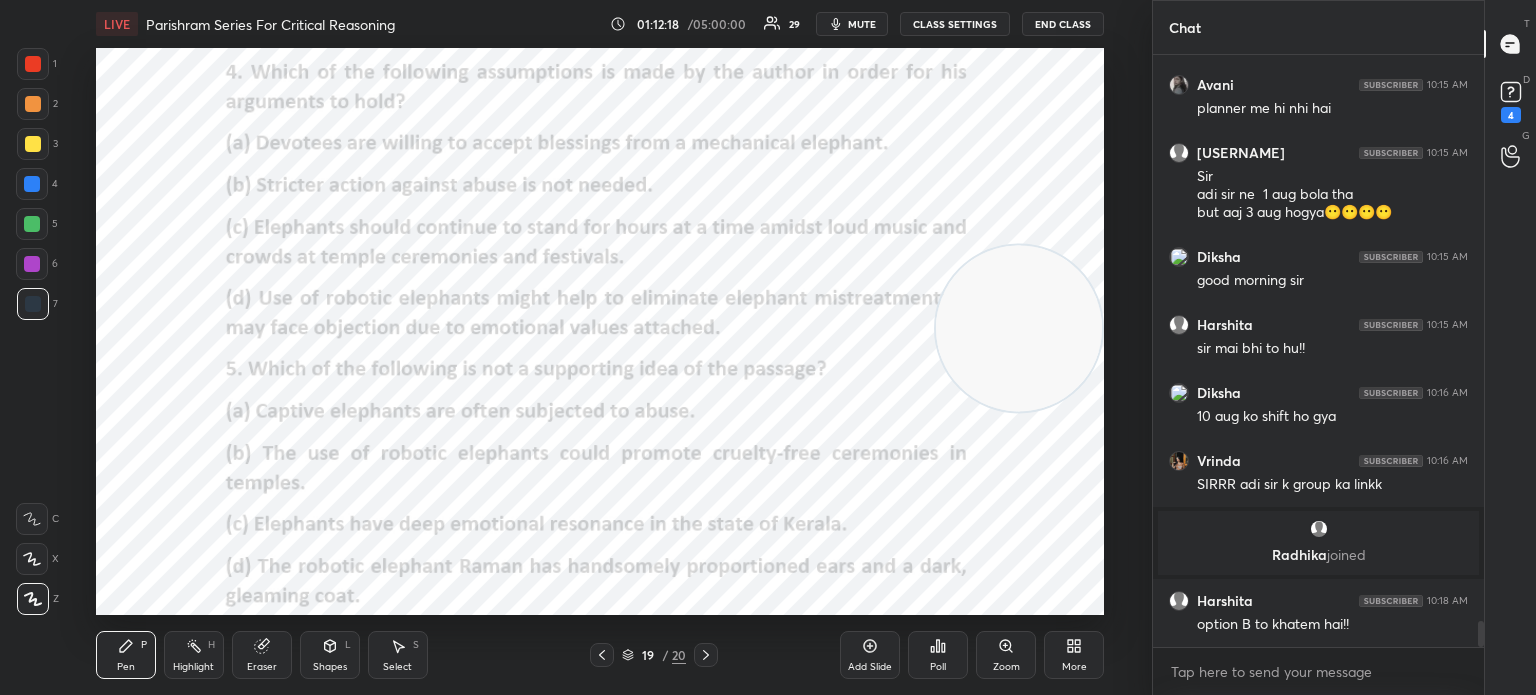 click on "Poll" at bounding box center (938, 667) 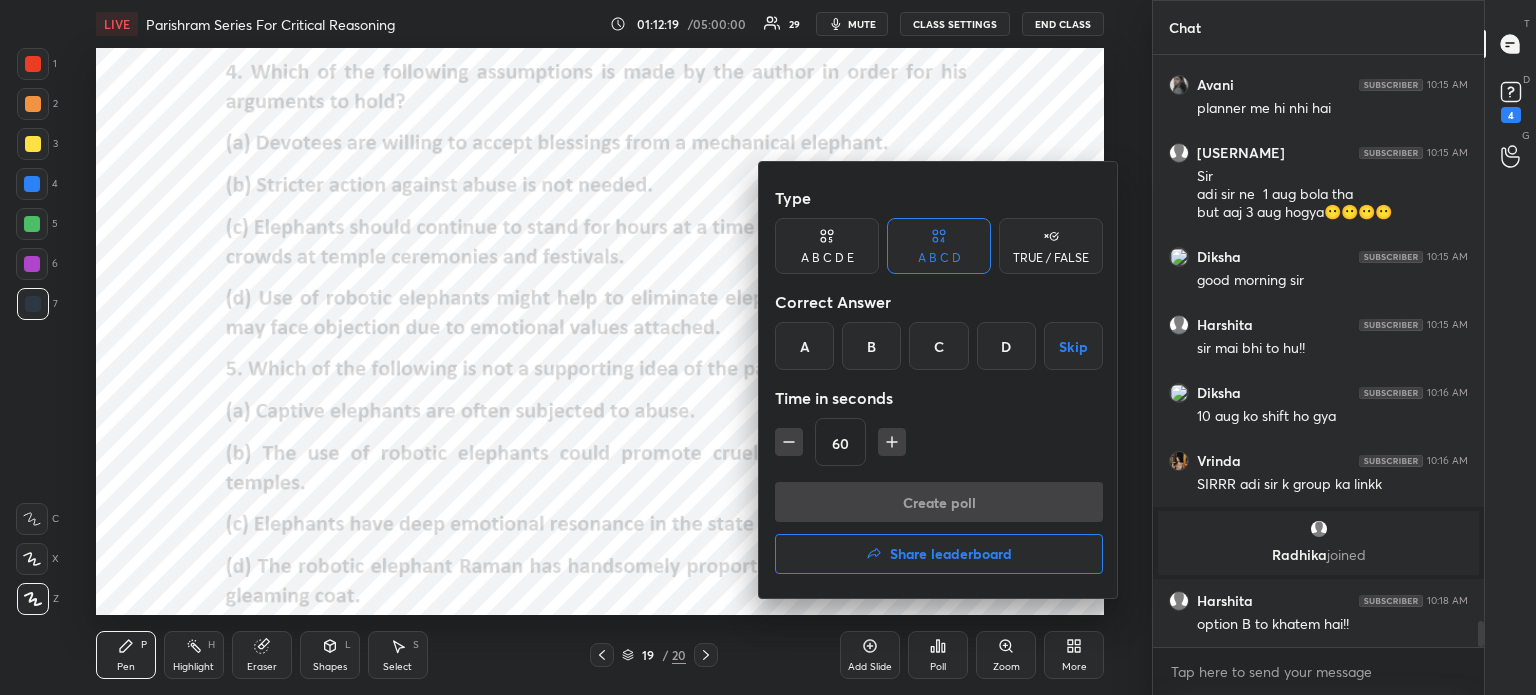 click on "D" at bounding box center (1006, 346) 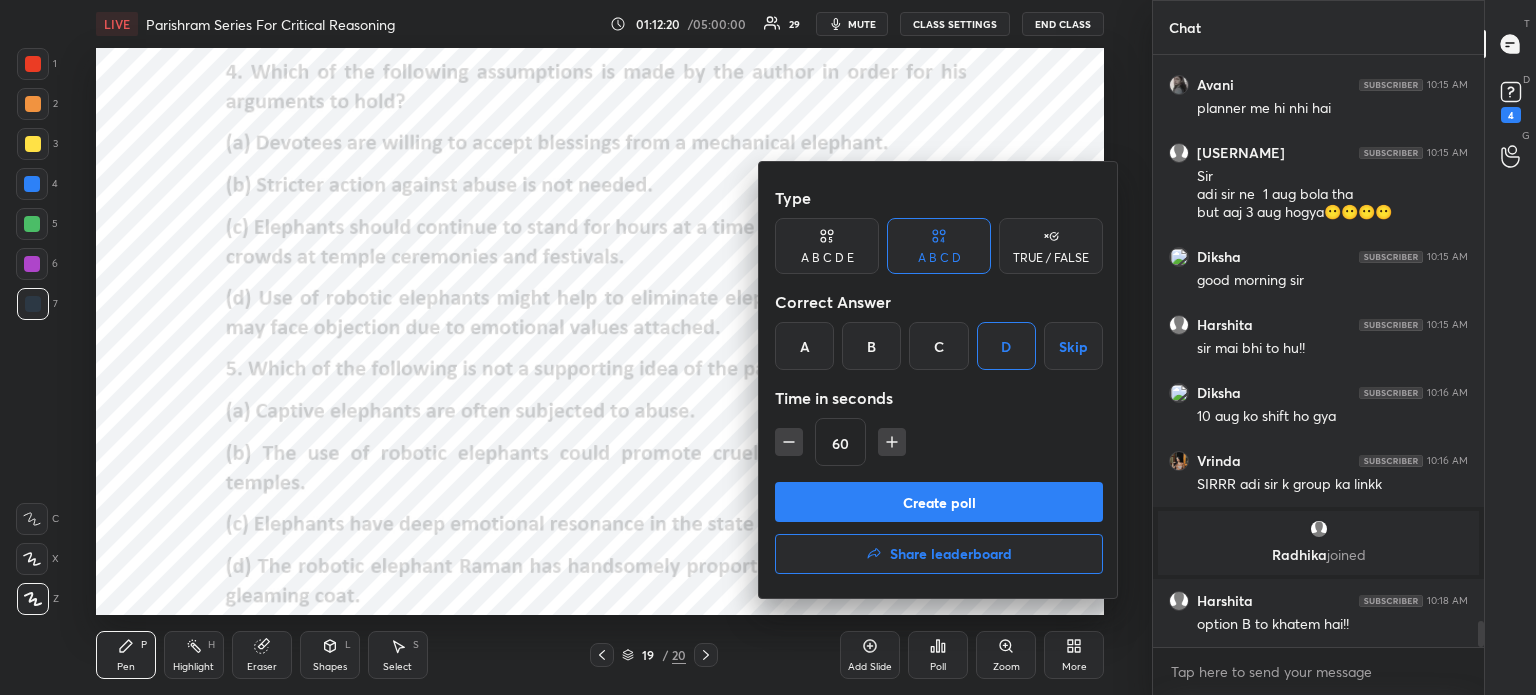 click on "Create poll" at bounding box center (939, 502) 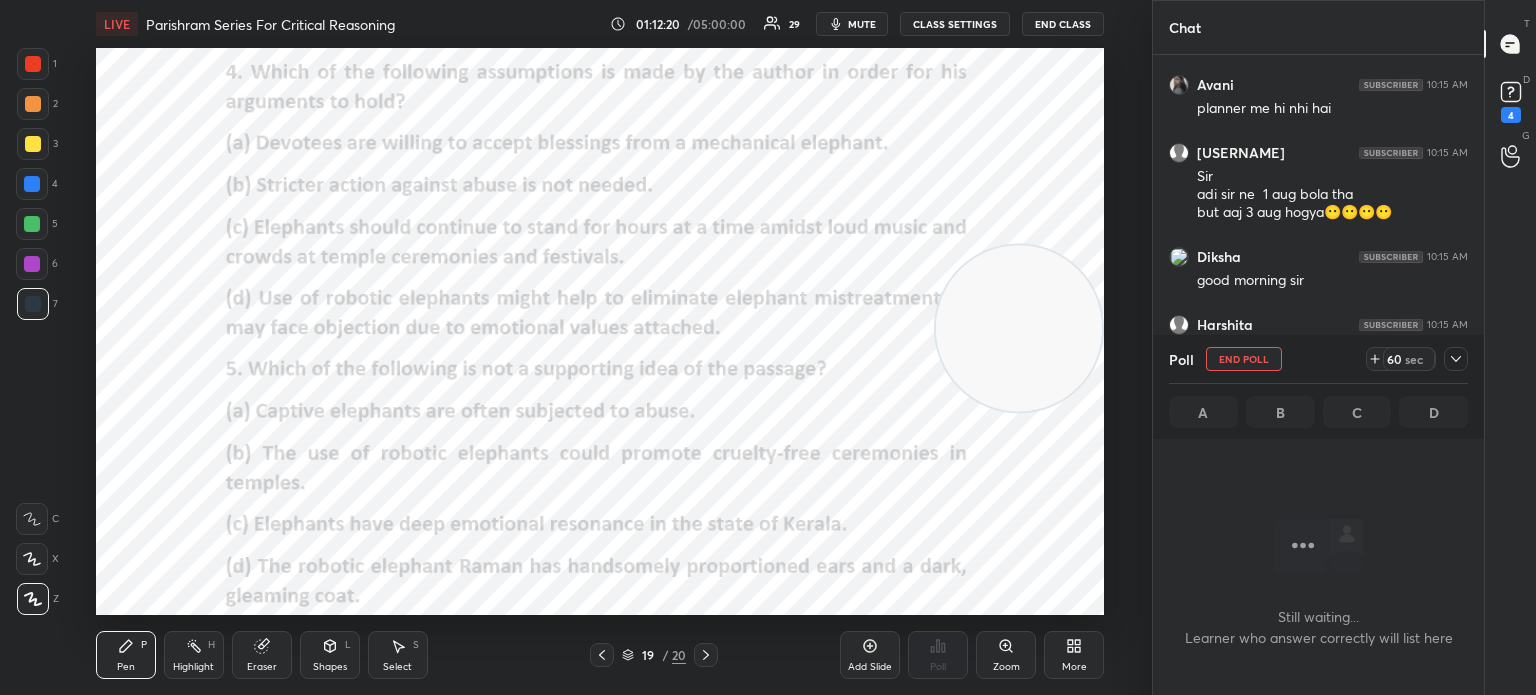 scroll, scrollTop: 6, scrollLeft: 6, axis: both 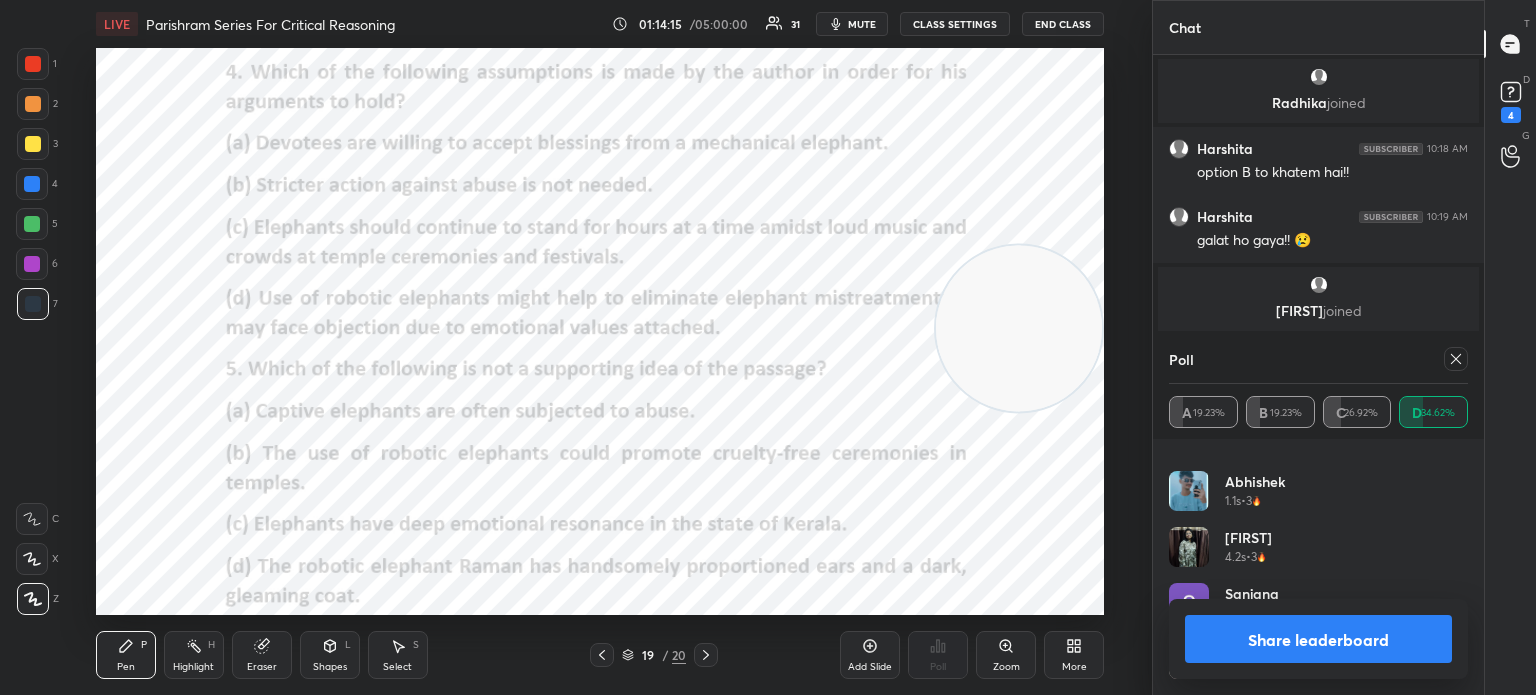 click on "Share leaderboard" at bounding box center [1318, 639] 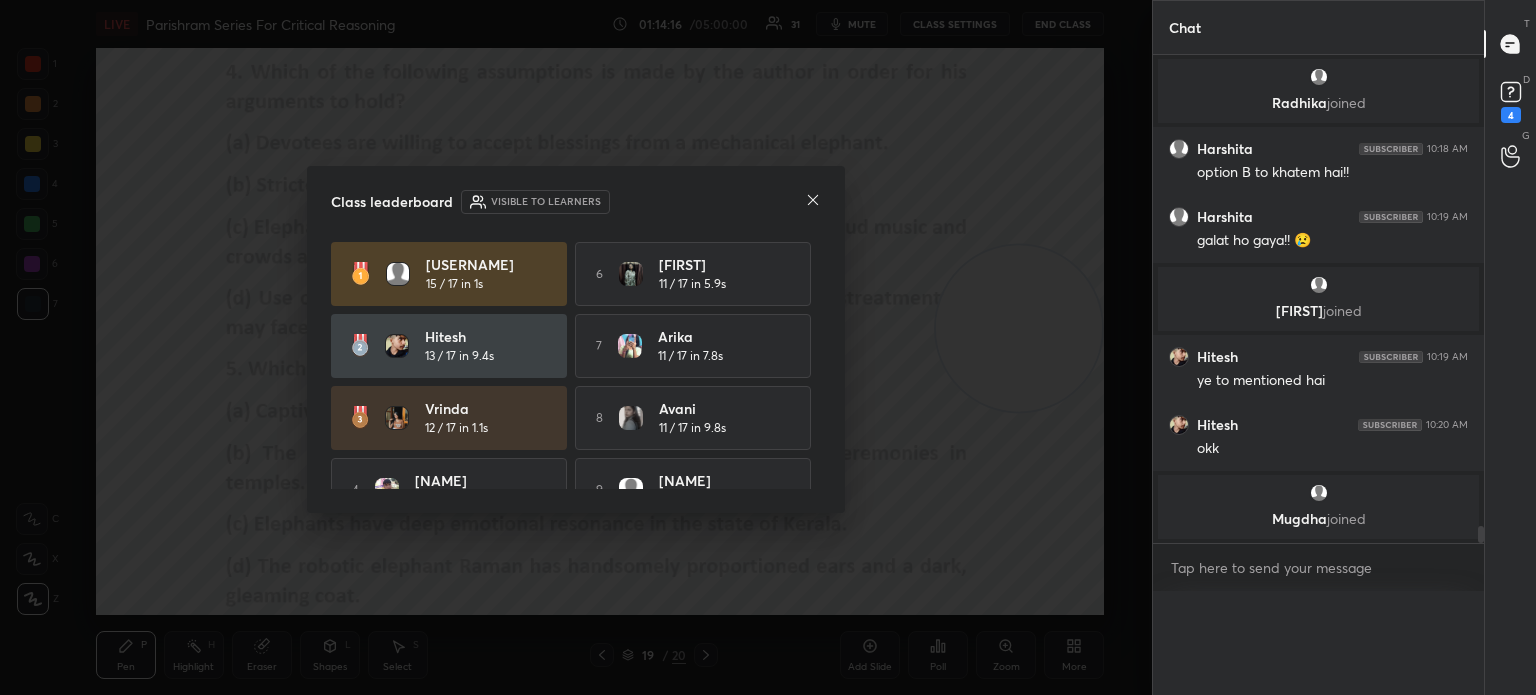 scroll, scrollTop: 0, scrollLeft: 0, axis: both 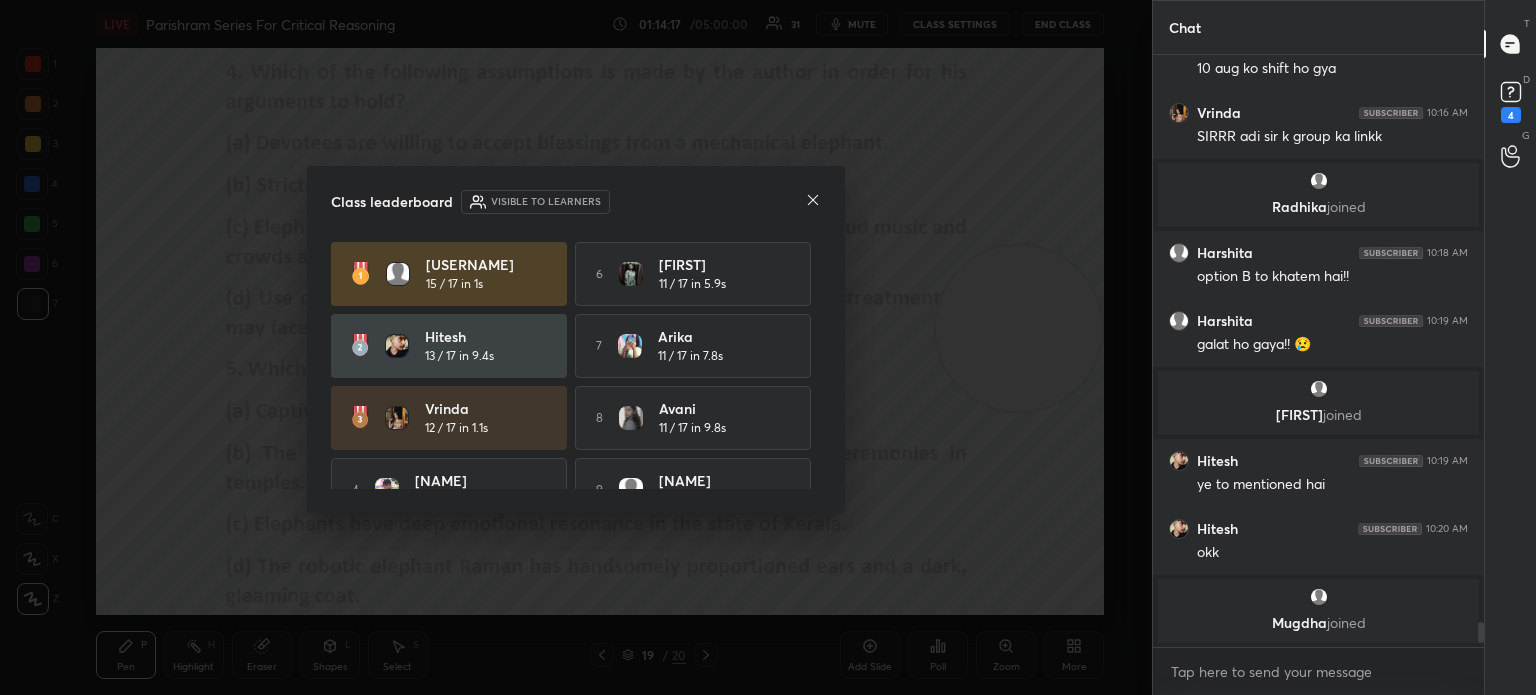 click 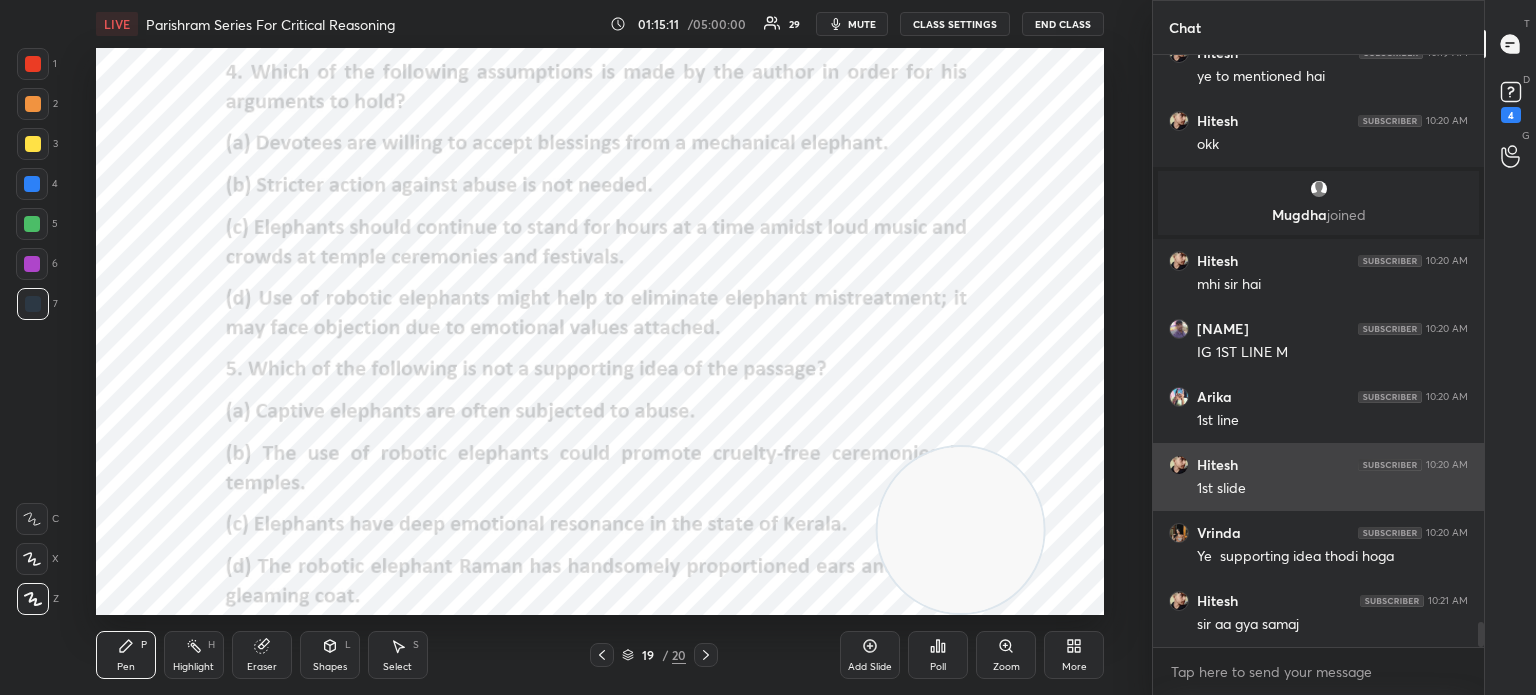 scroll, scrollTop: 13698, scrollLeft: 0, axis: vertical 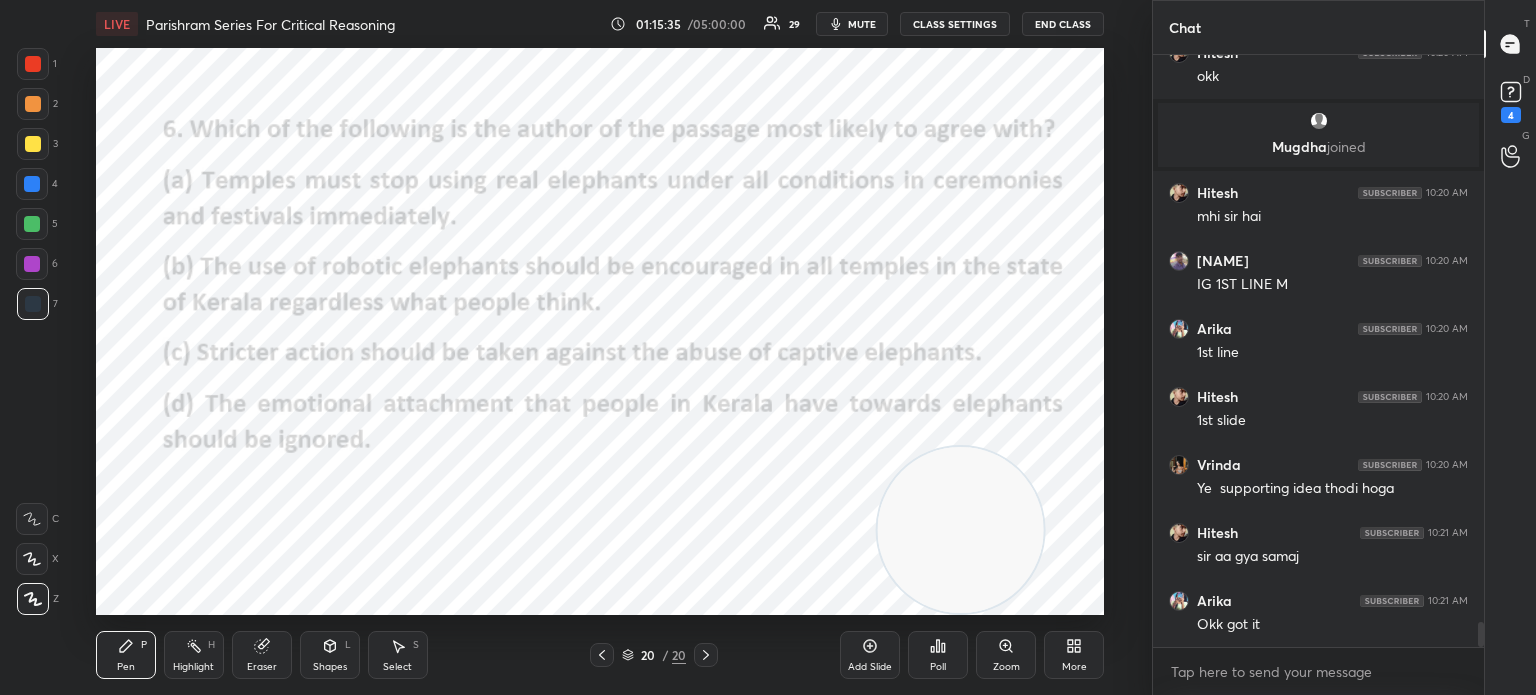 click on "Poll" at bounding box center (938, 655) 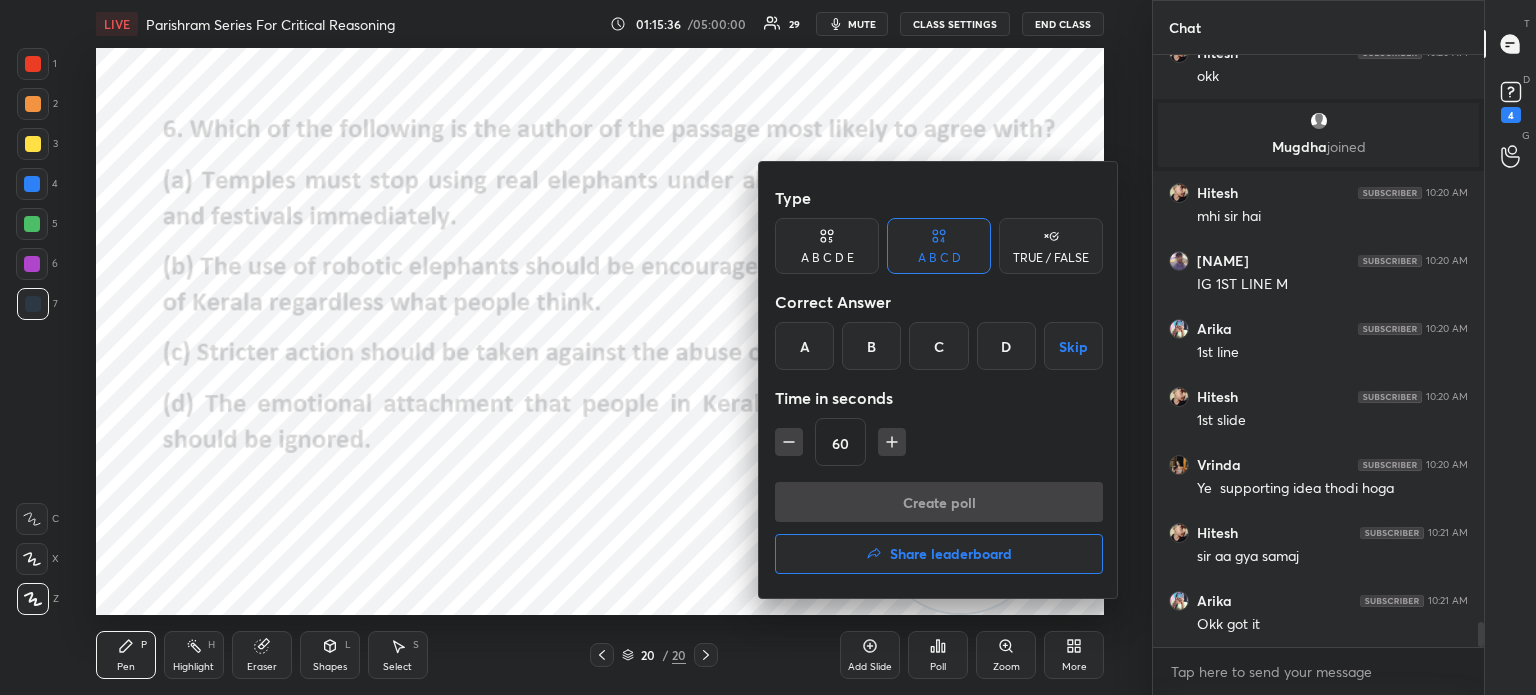 click on "C" at bounding box center [938, 346] 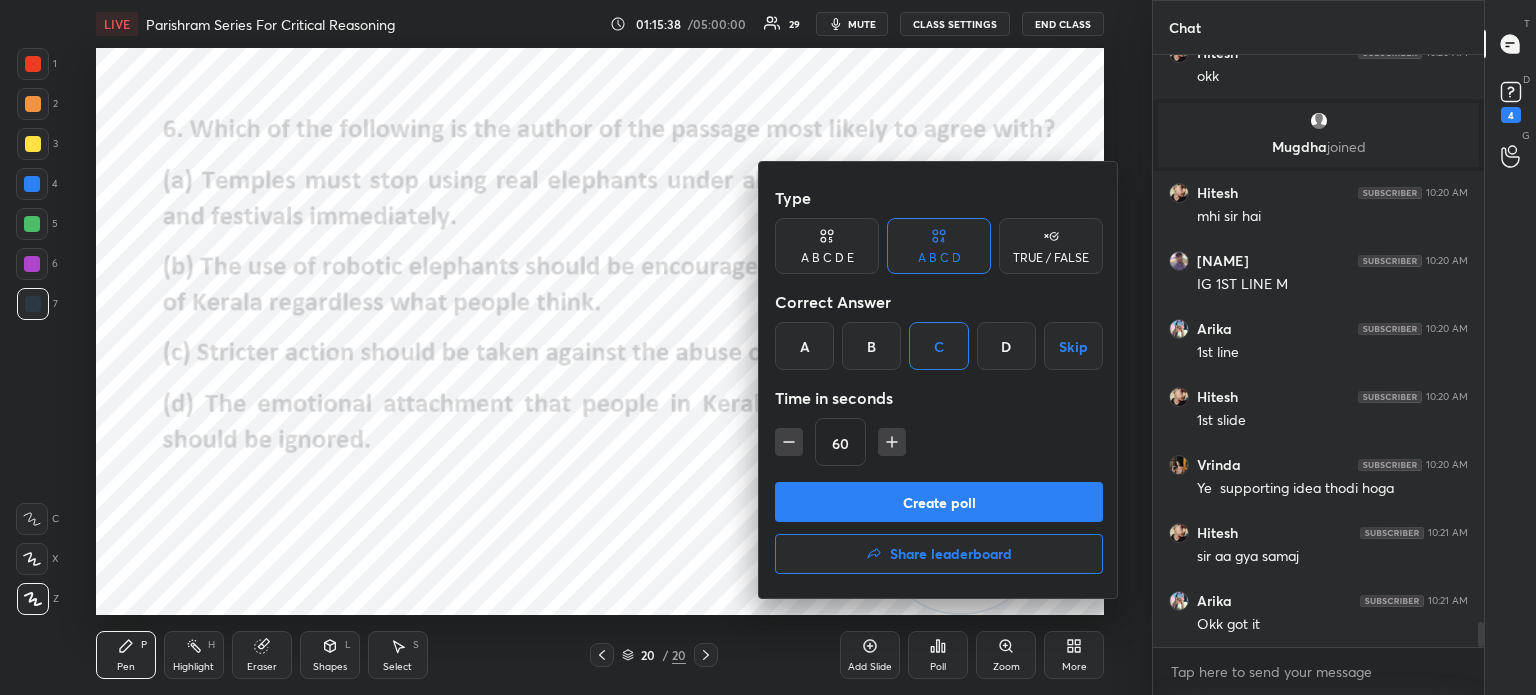 click on "Create poll" at bounding box center (939, 502) 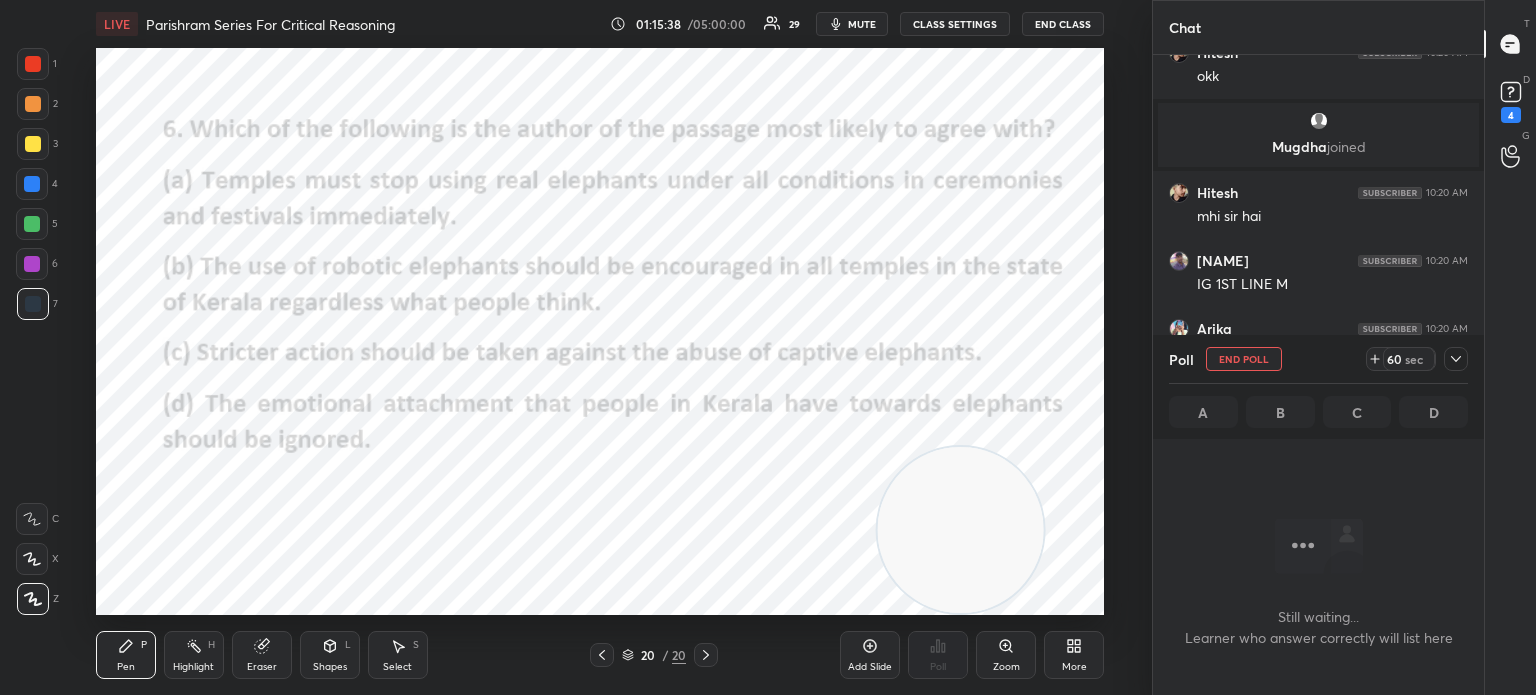 scroll, scrollTop: 492, scrollLeft: 325, axis: both 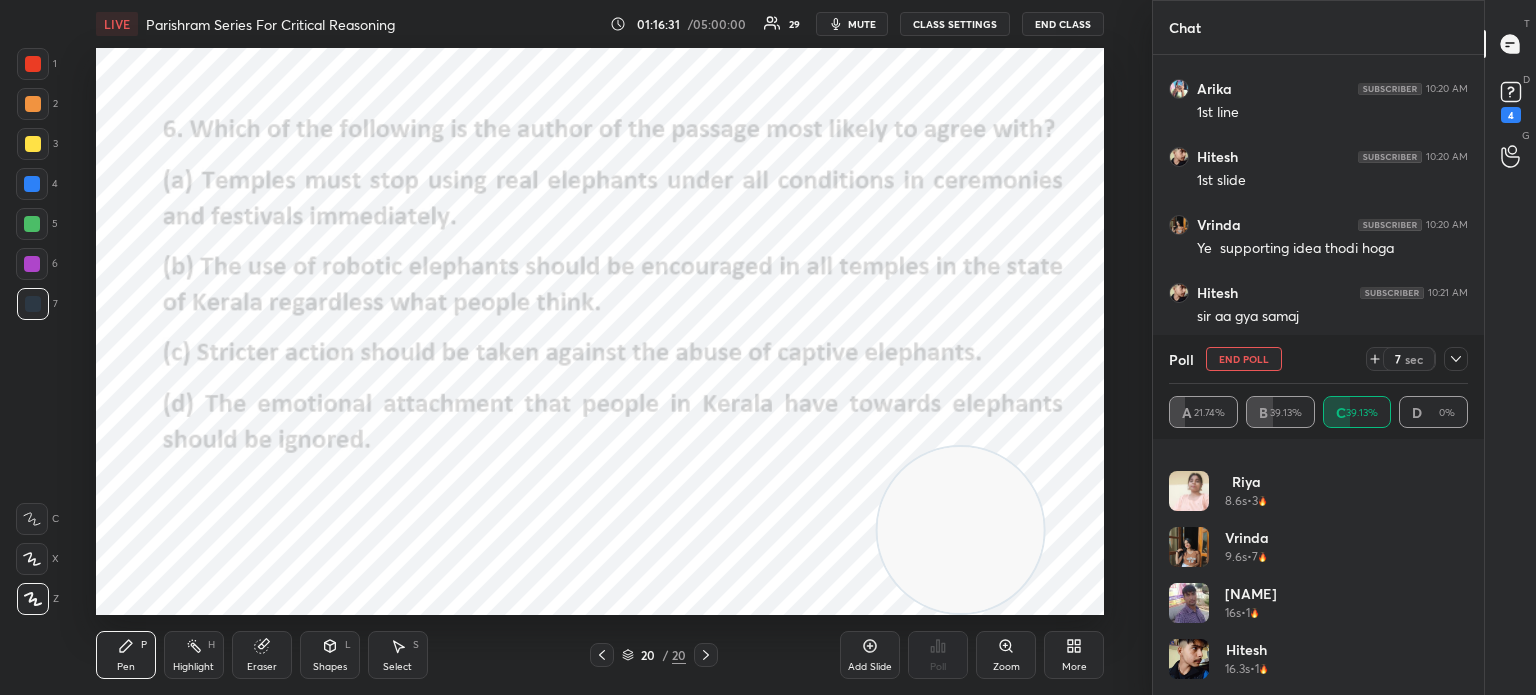 click 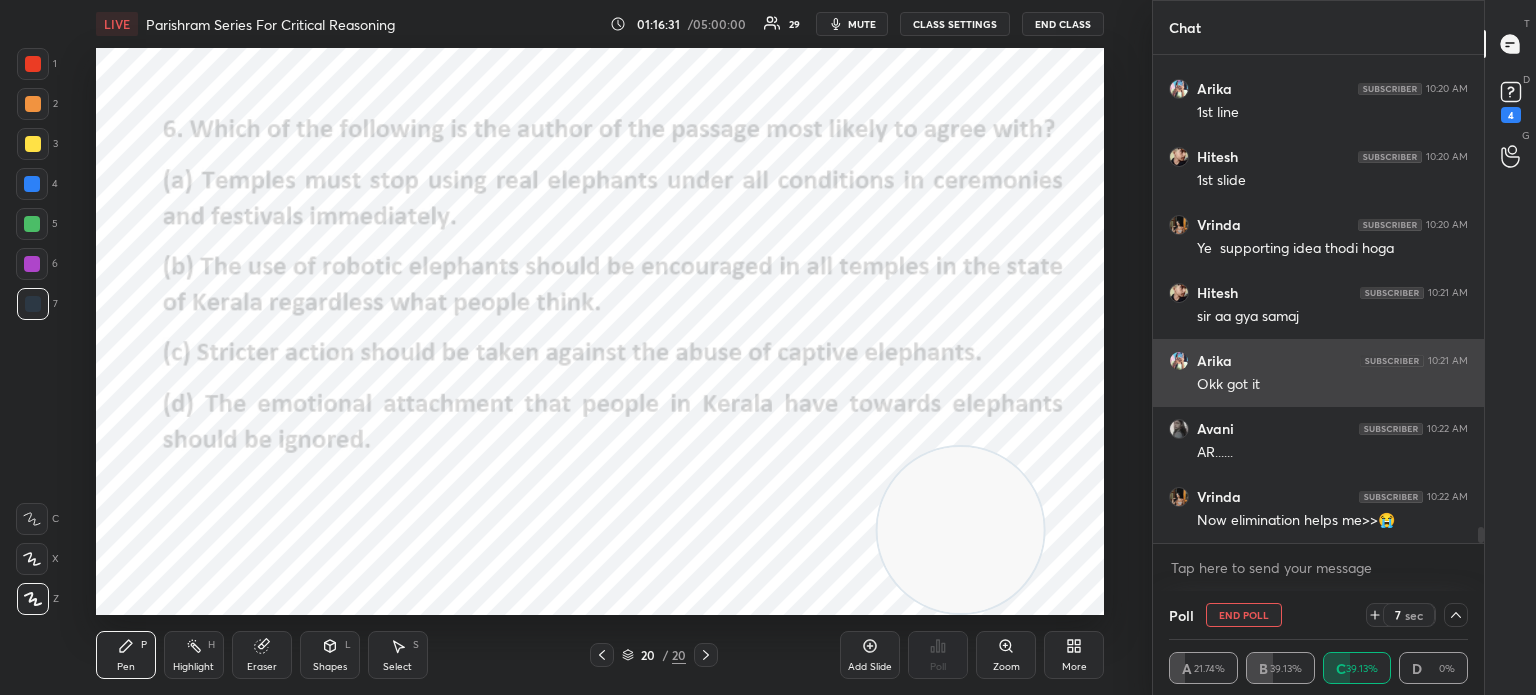 scroll, scrollTop: 0, scrollLeft: 0, axis: both 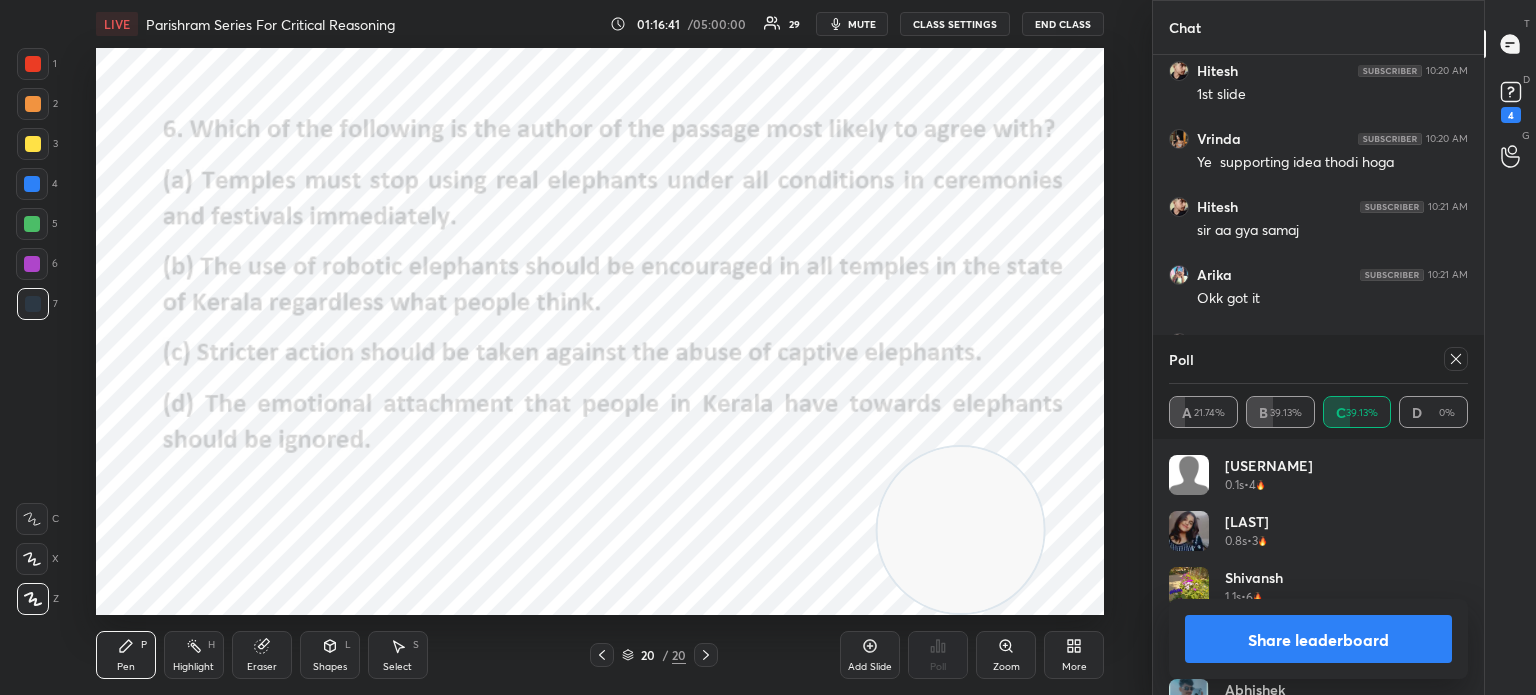 click on "Share leaderboard" at bounding box center (1318, 639) 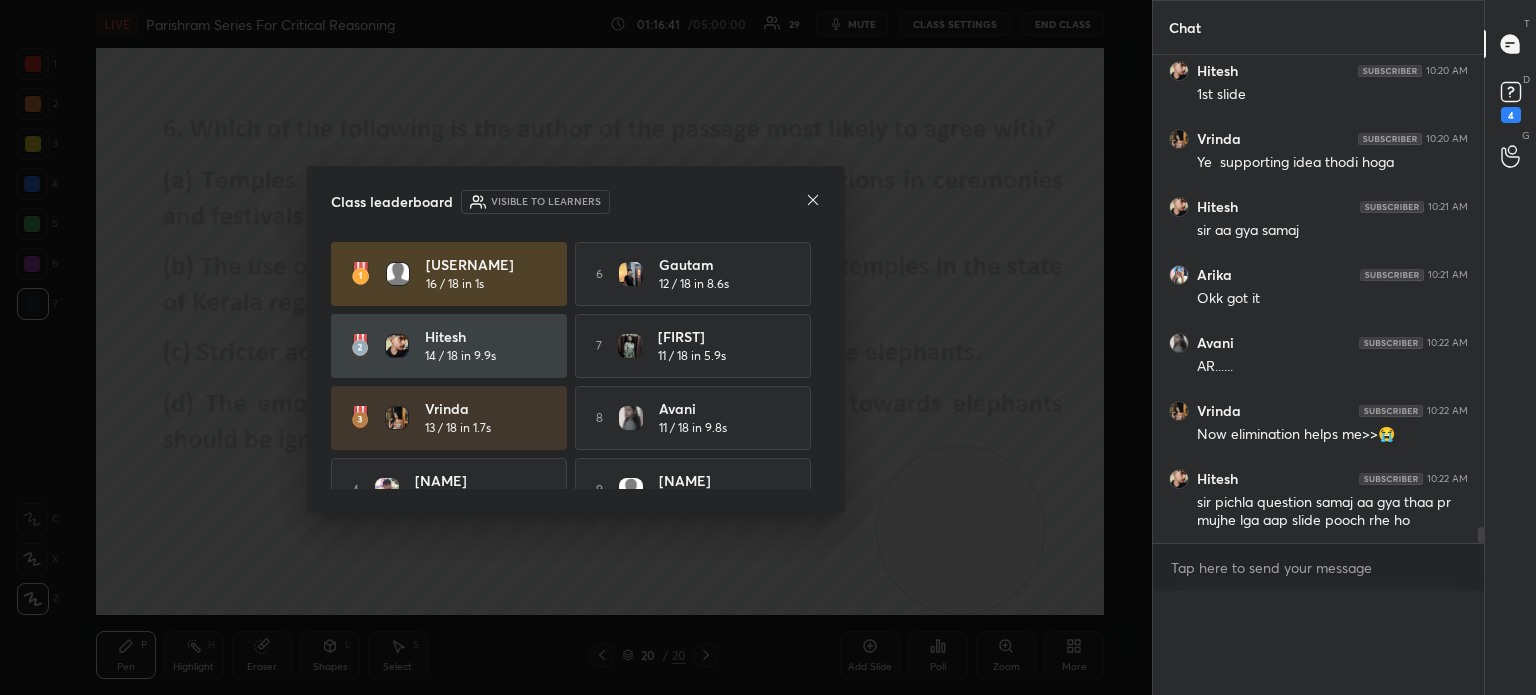 scroll, scrollTop: 0, scrollLeft: 0, axis: both 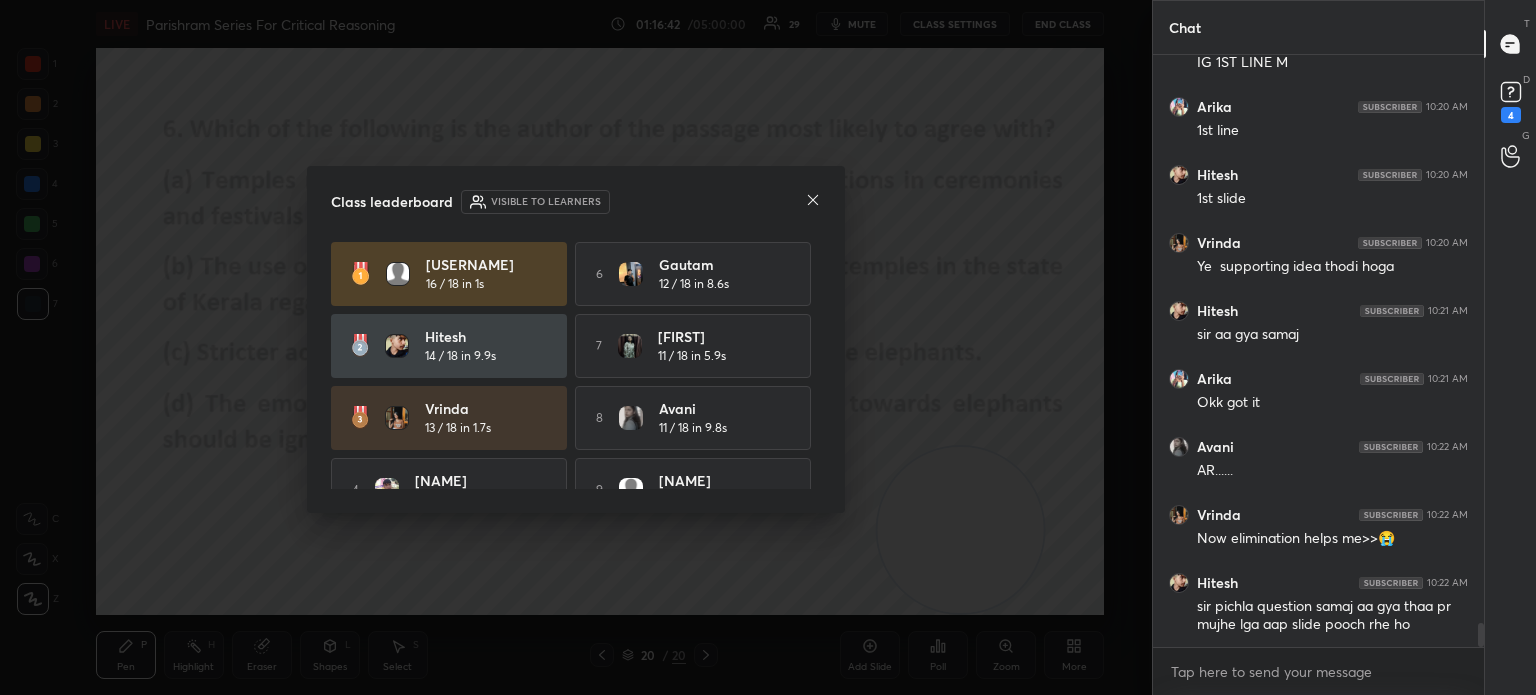 click 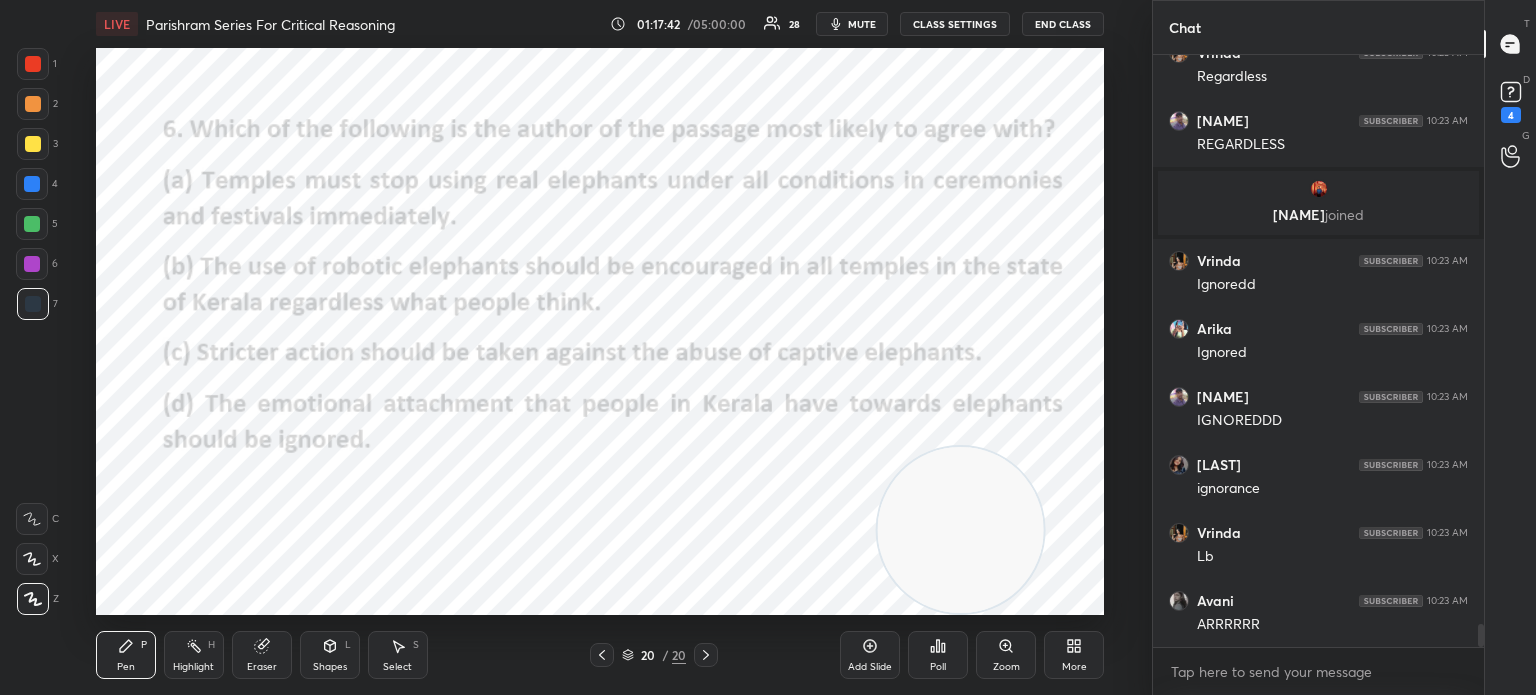 scroll, scrollTop: 14734, scrollLeft: 0, axis: vertical 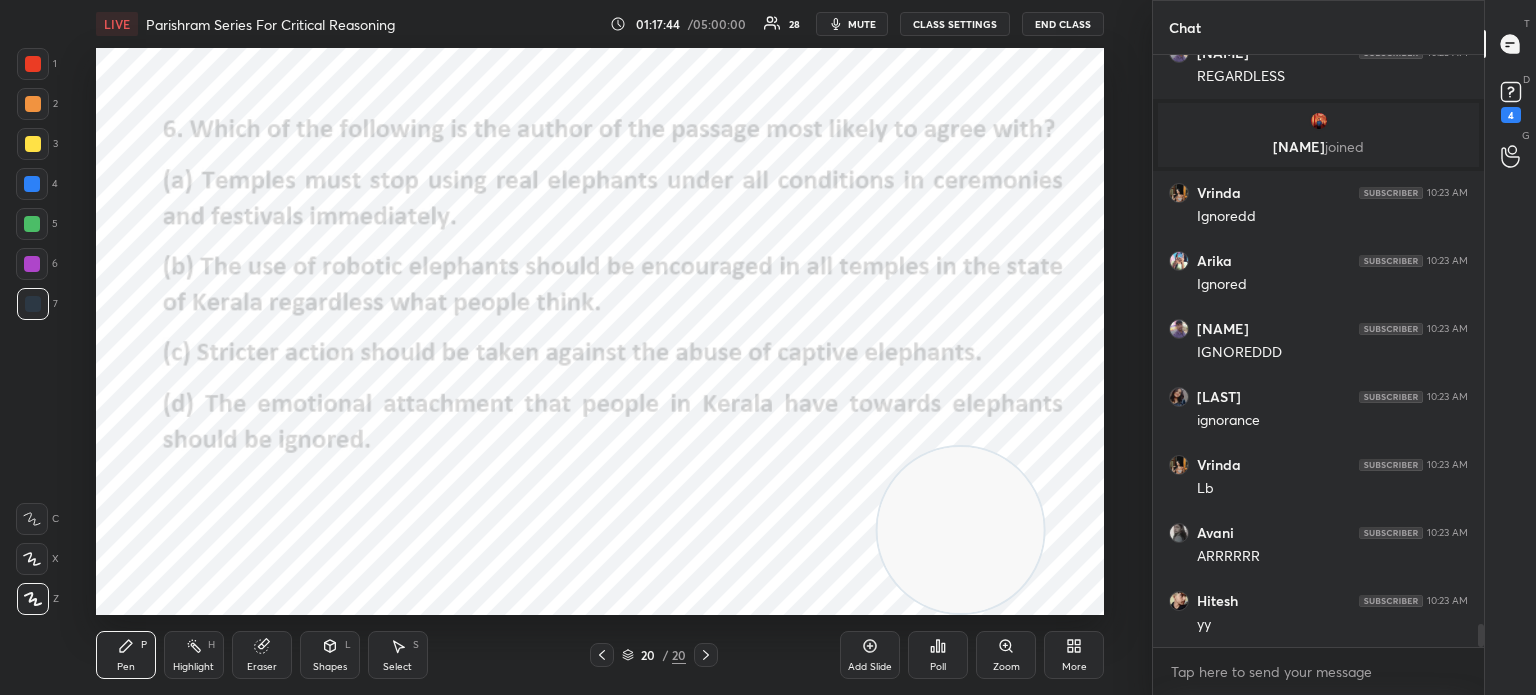 click on "Poll" at bounding box center (938, 655) 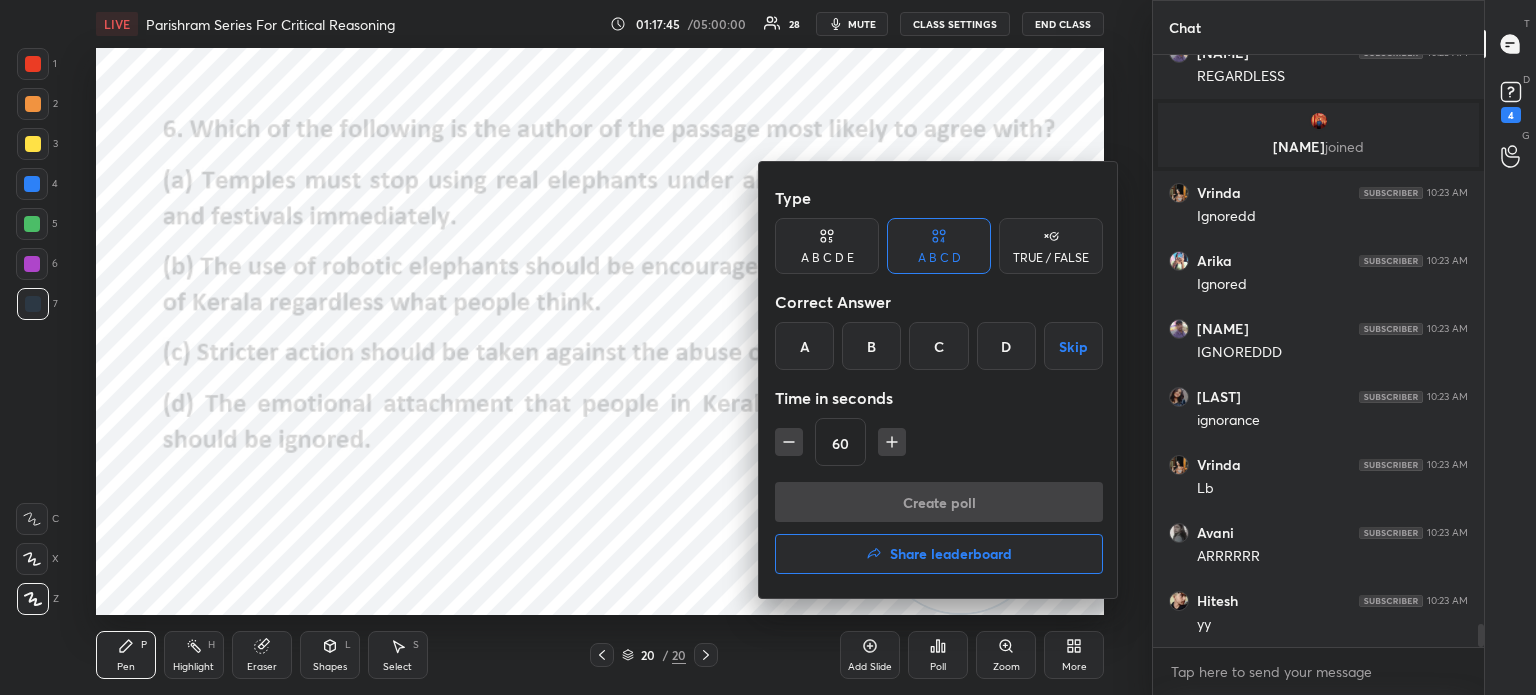 scroll, scrollTop: 14802, scrollLeft: 0, axis: vertical 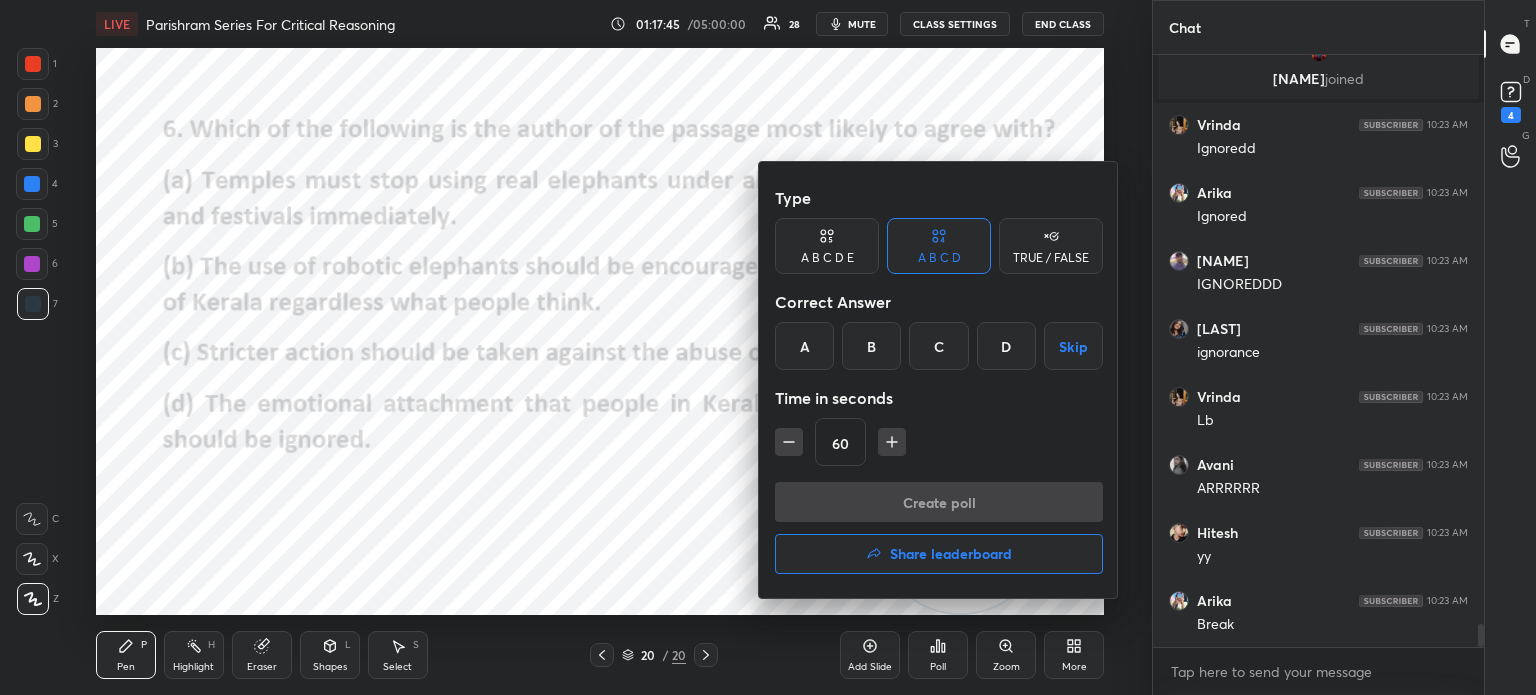 click on "Share leaderboard" at bounding box center (951, 554) 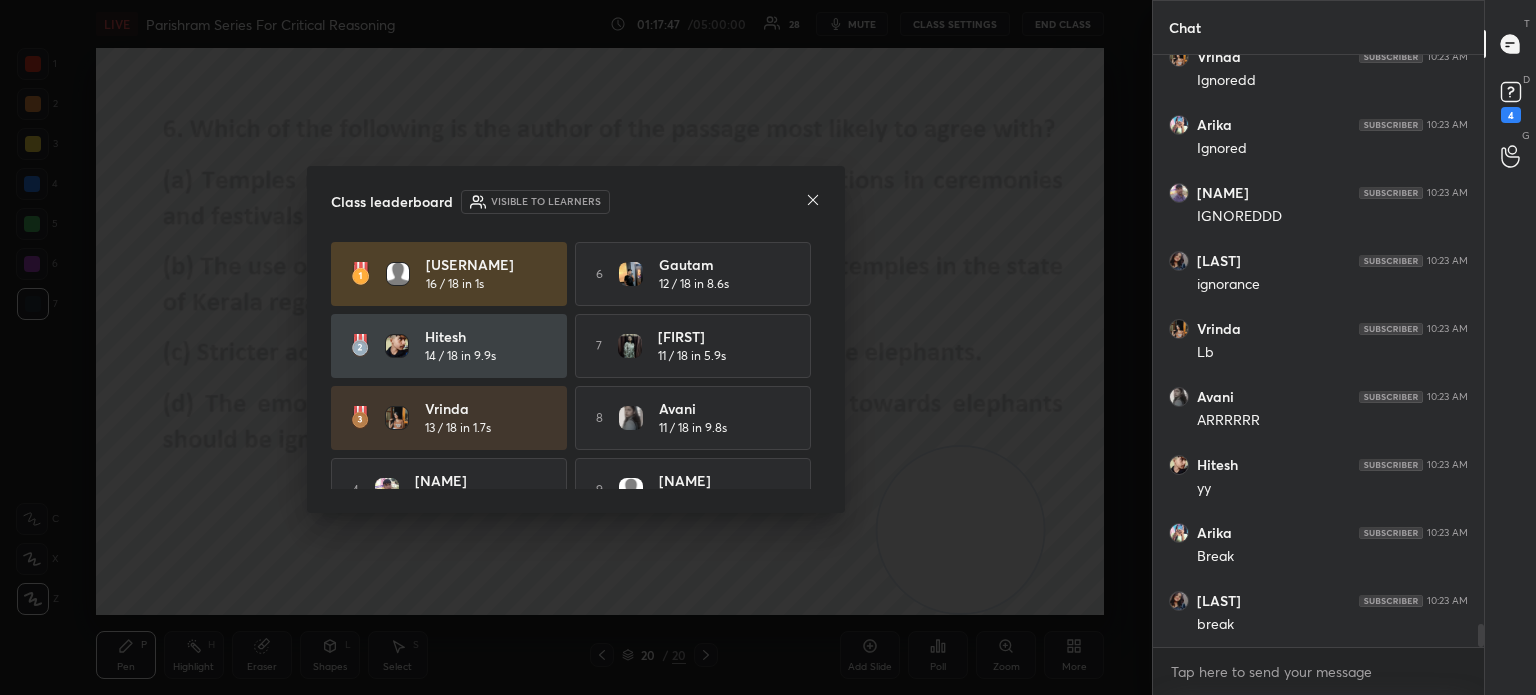 scroll, scrollTop: 14938, scrollLeft: 0, axis: vertical 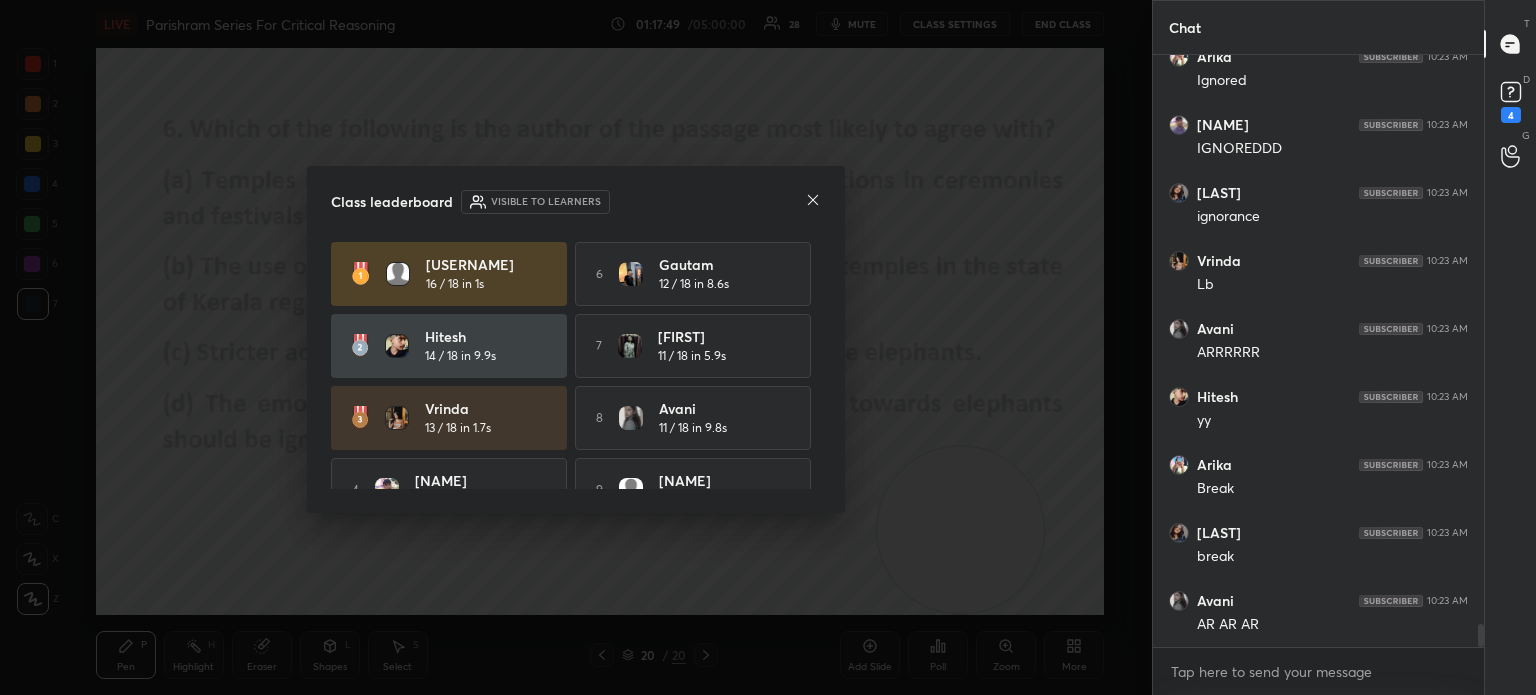click 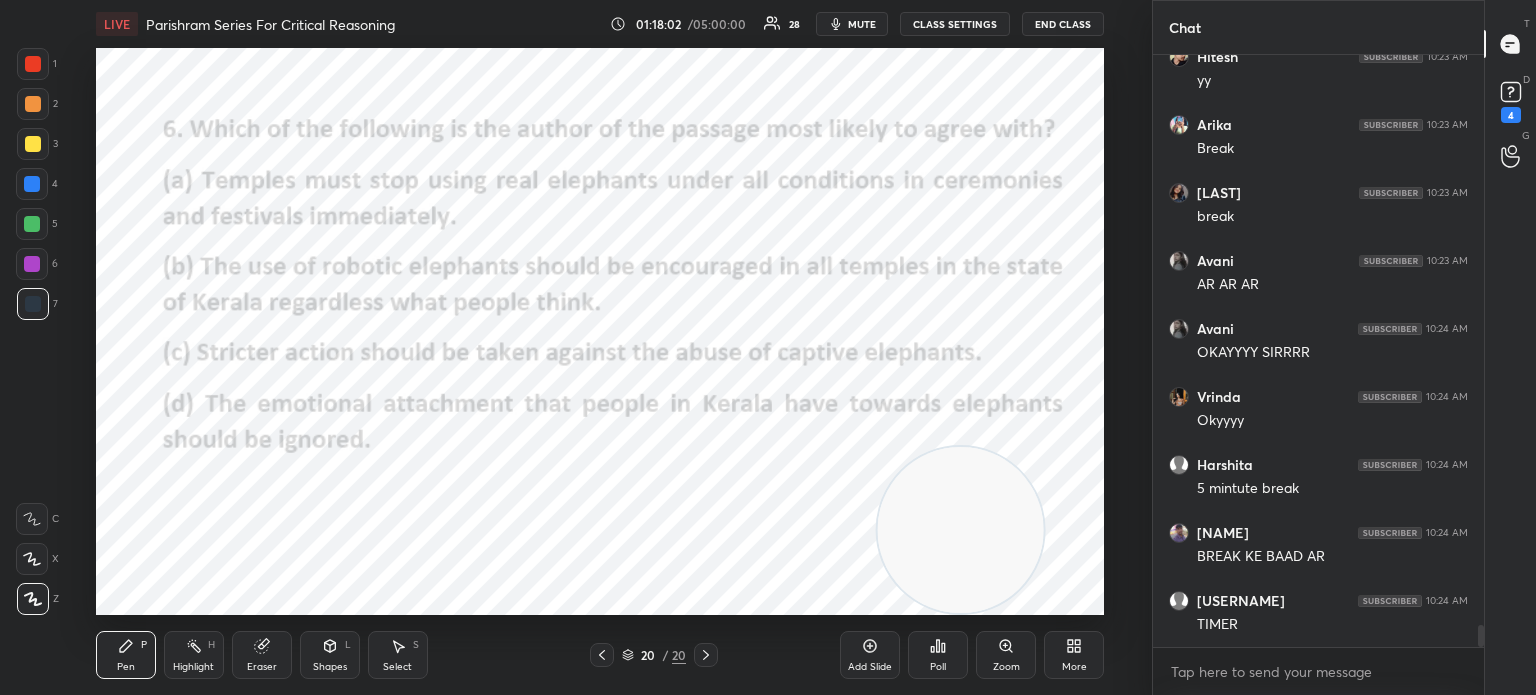 scroll, scrollTop: 15346, scrollLeft: 0, axis: vertical 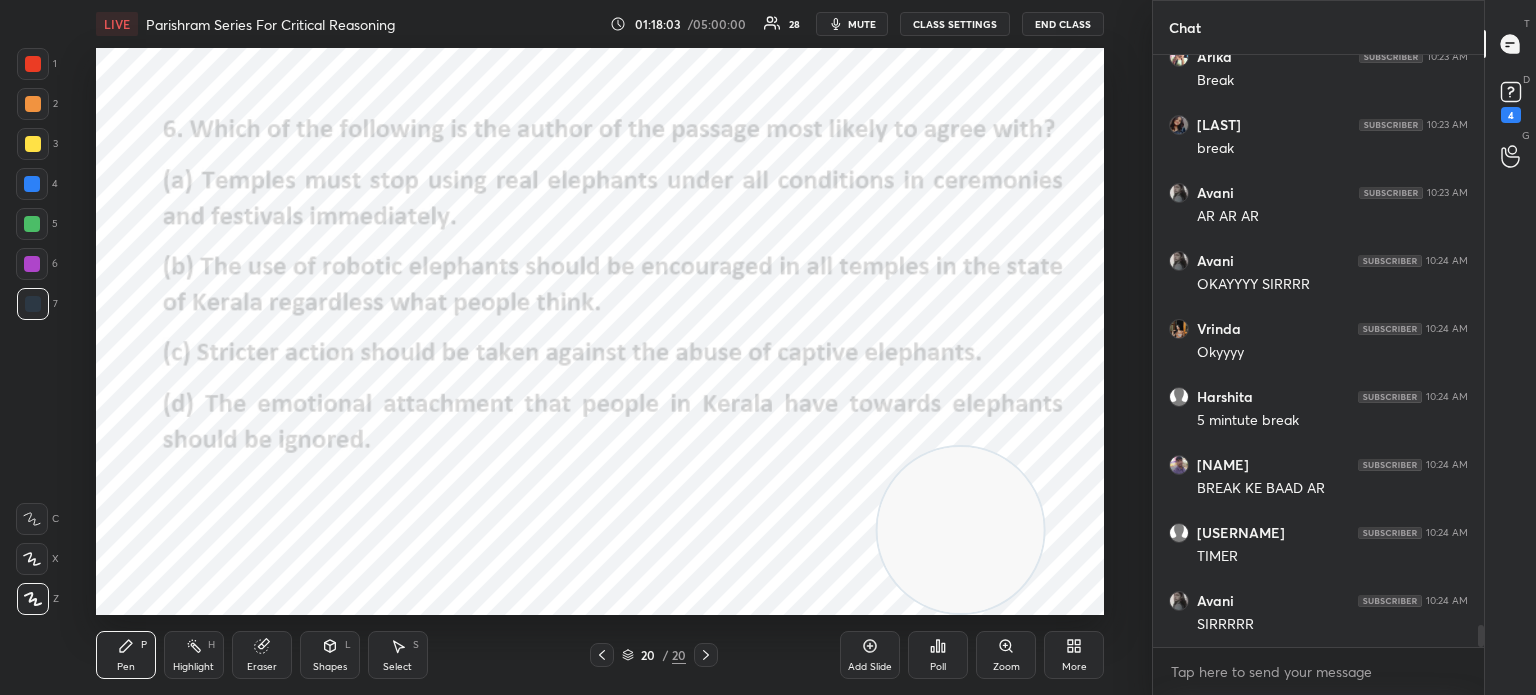 click on "Poll" at bounding box center (938, 655) 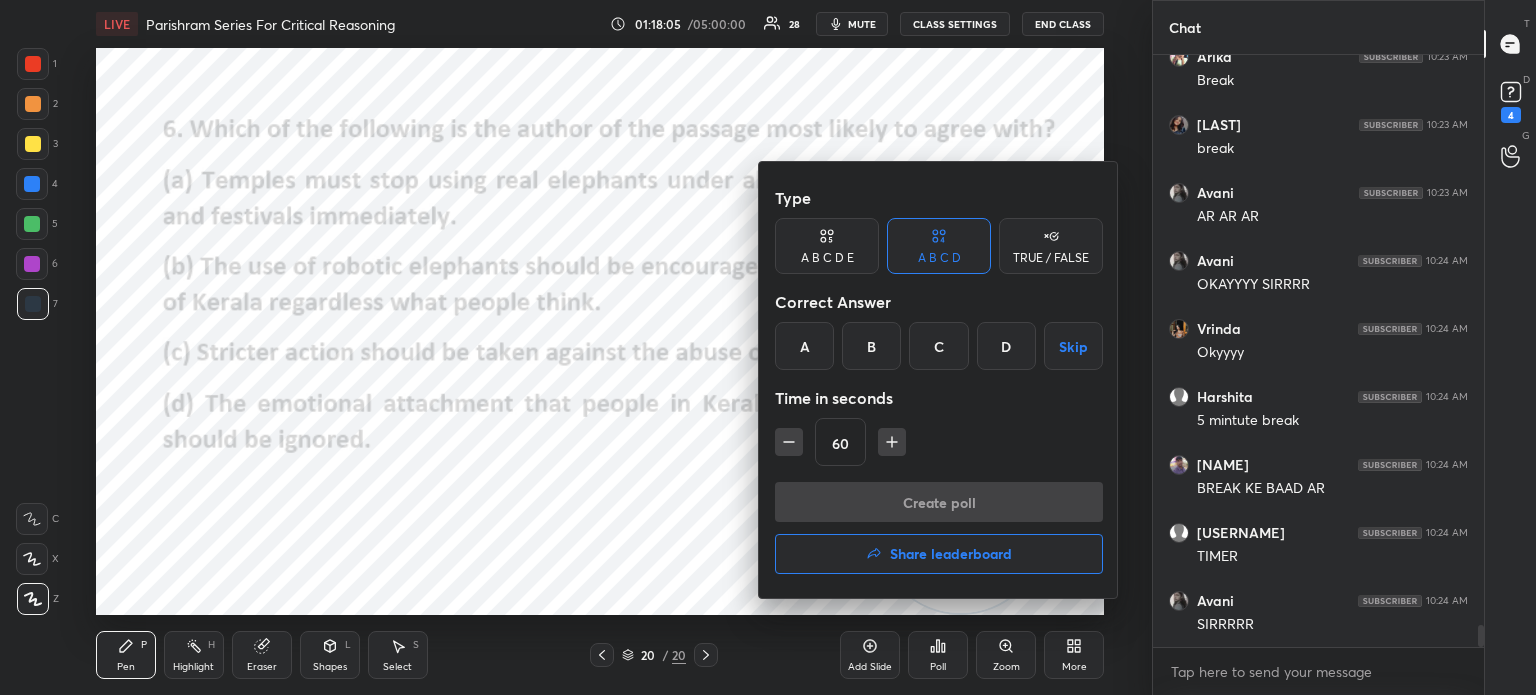 click 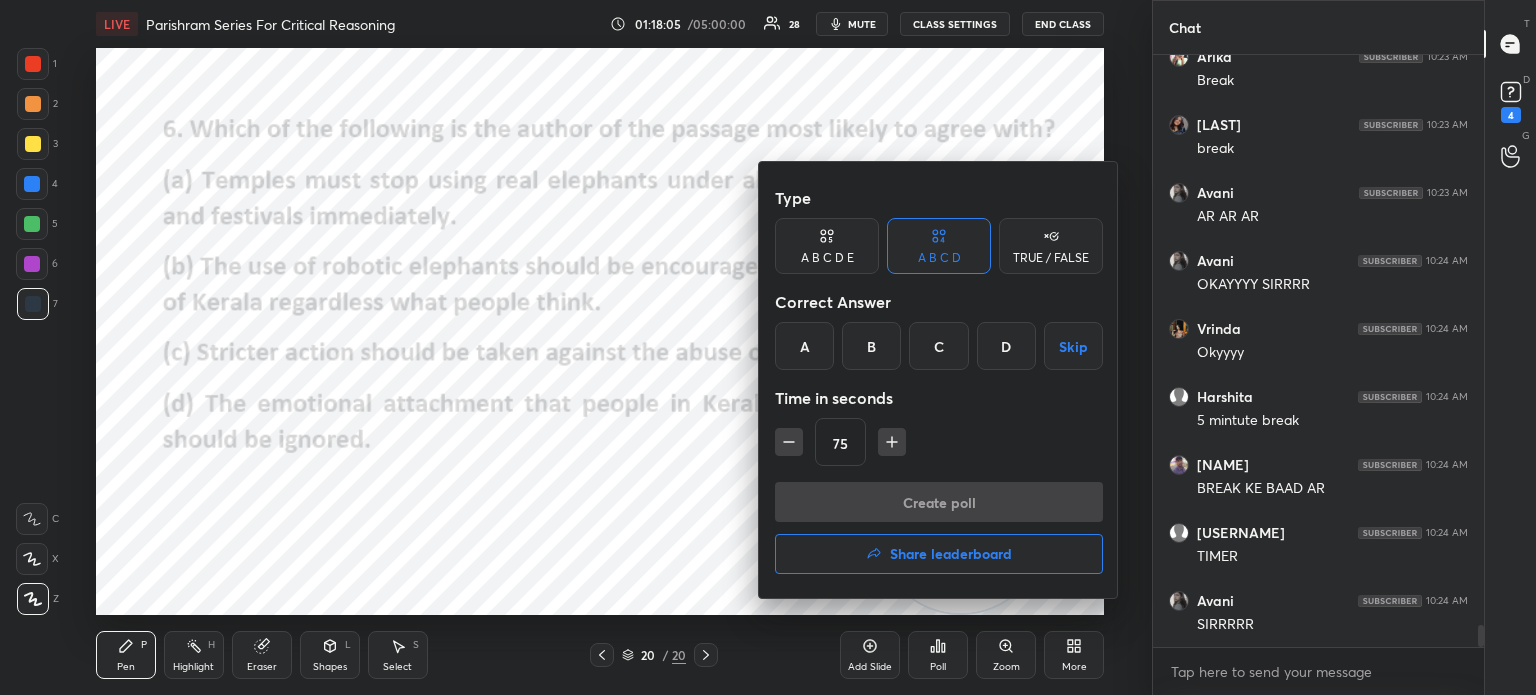 click 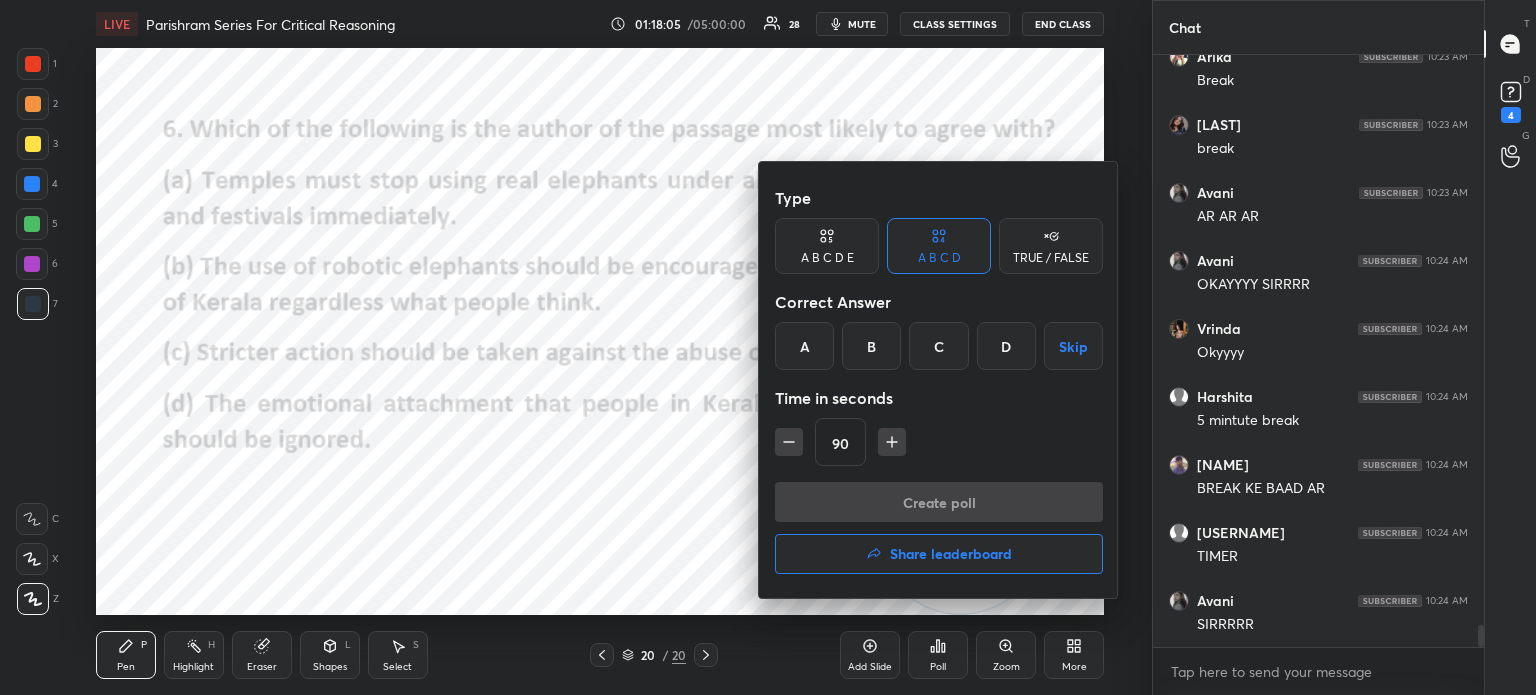click 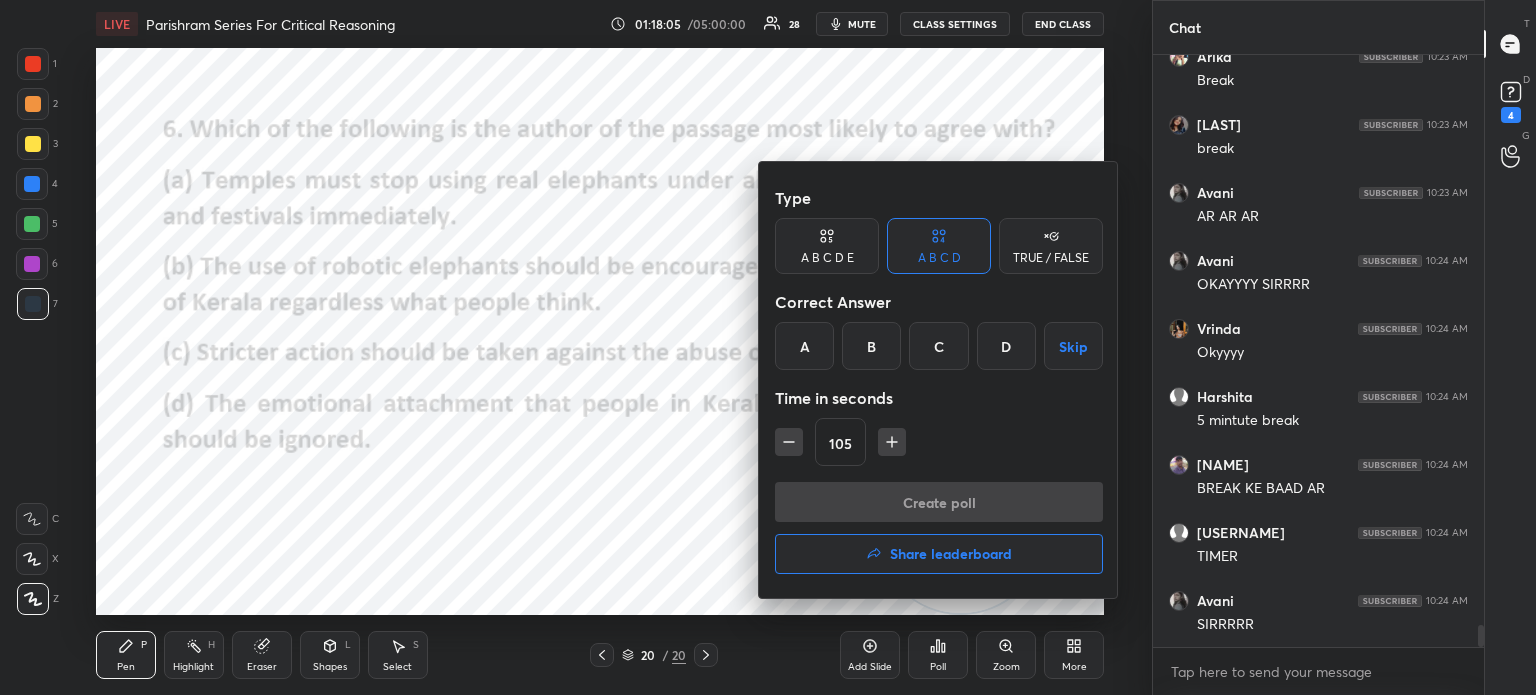click 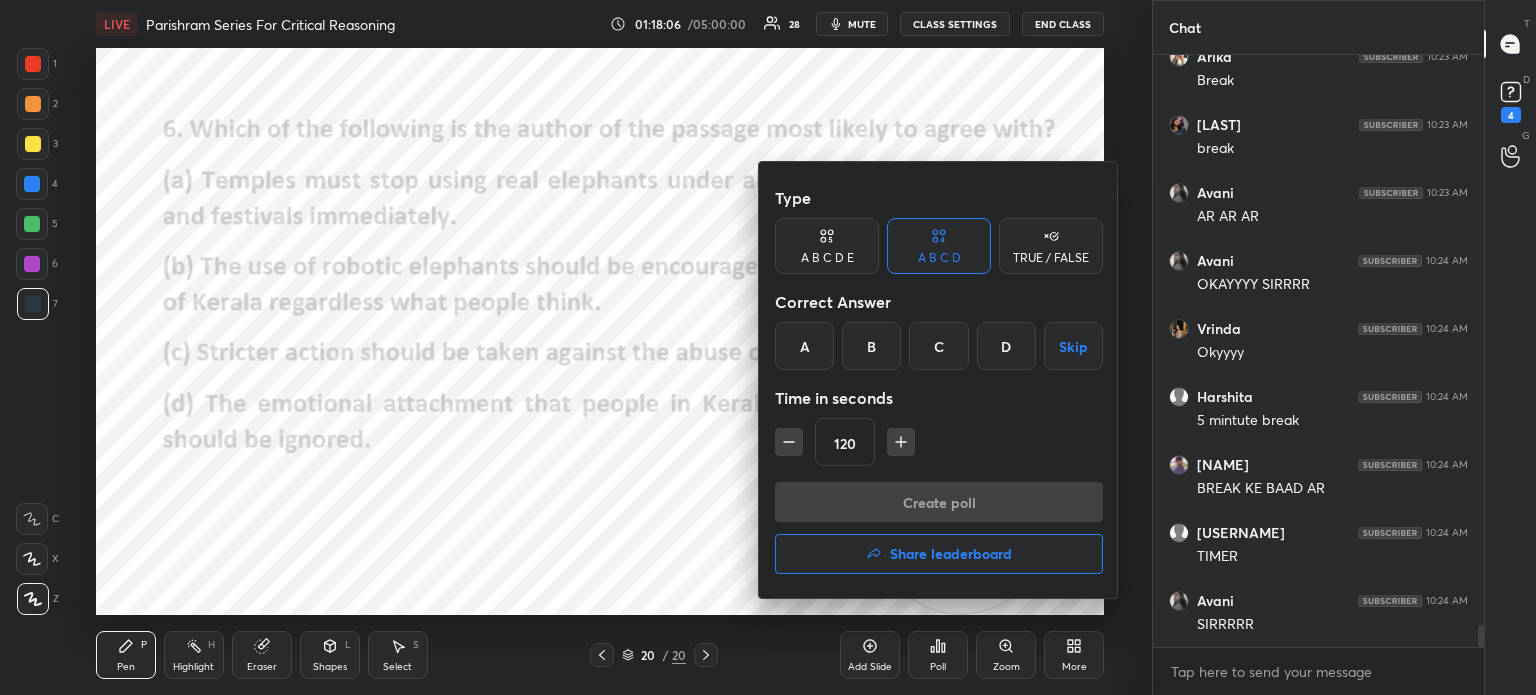 click 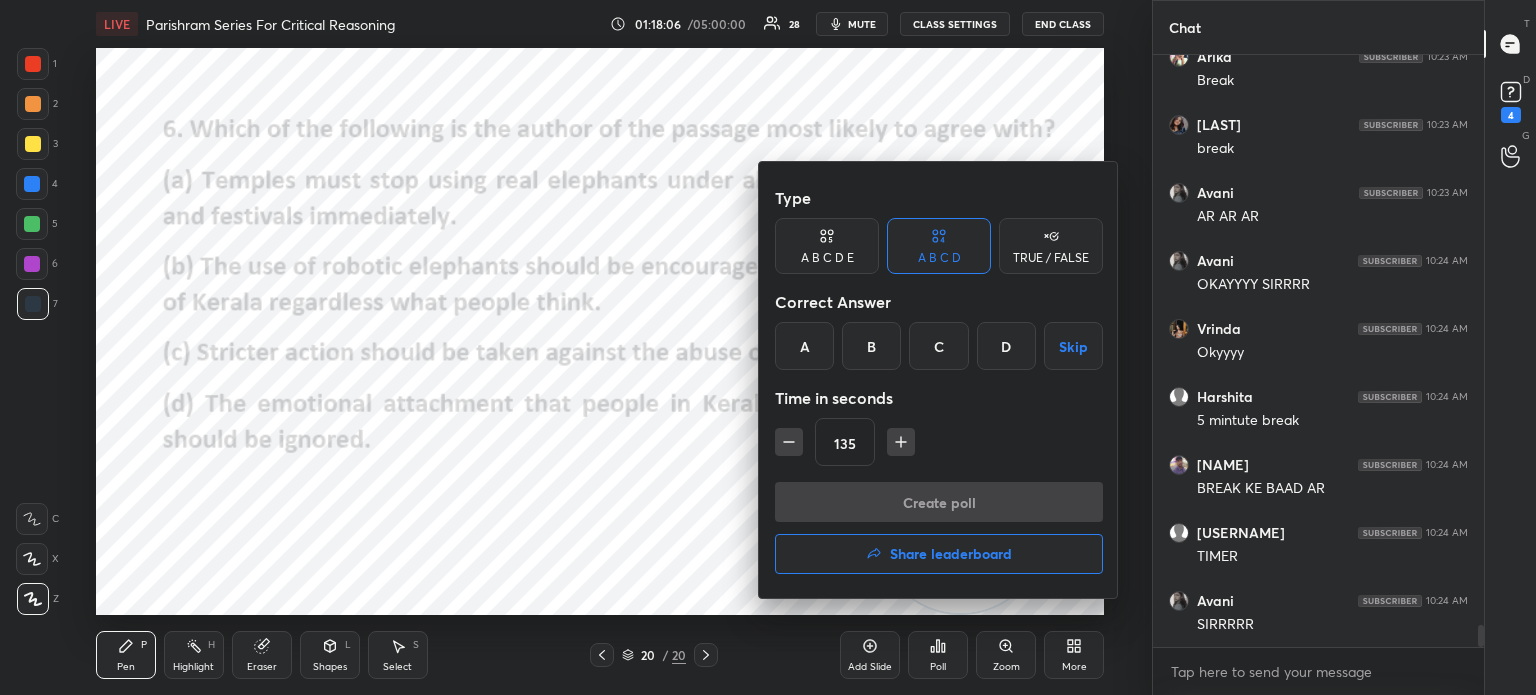 click 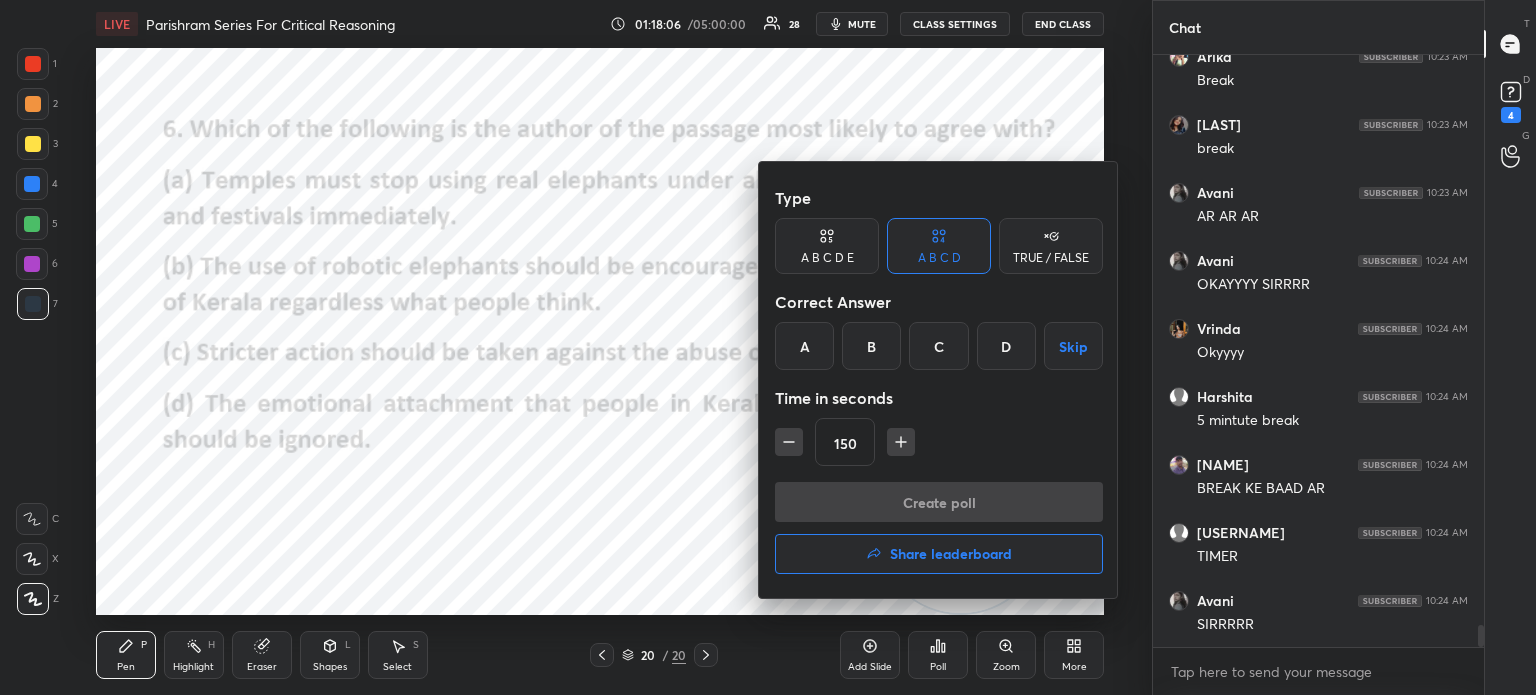 click 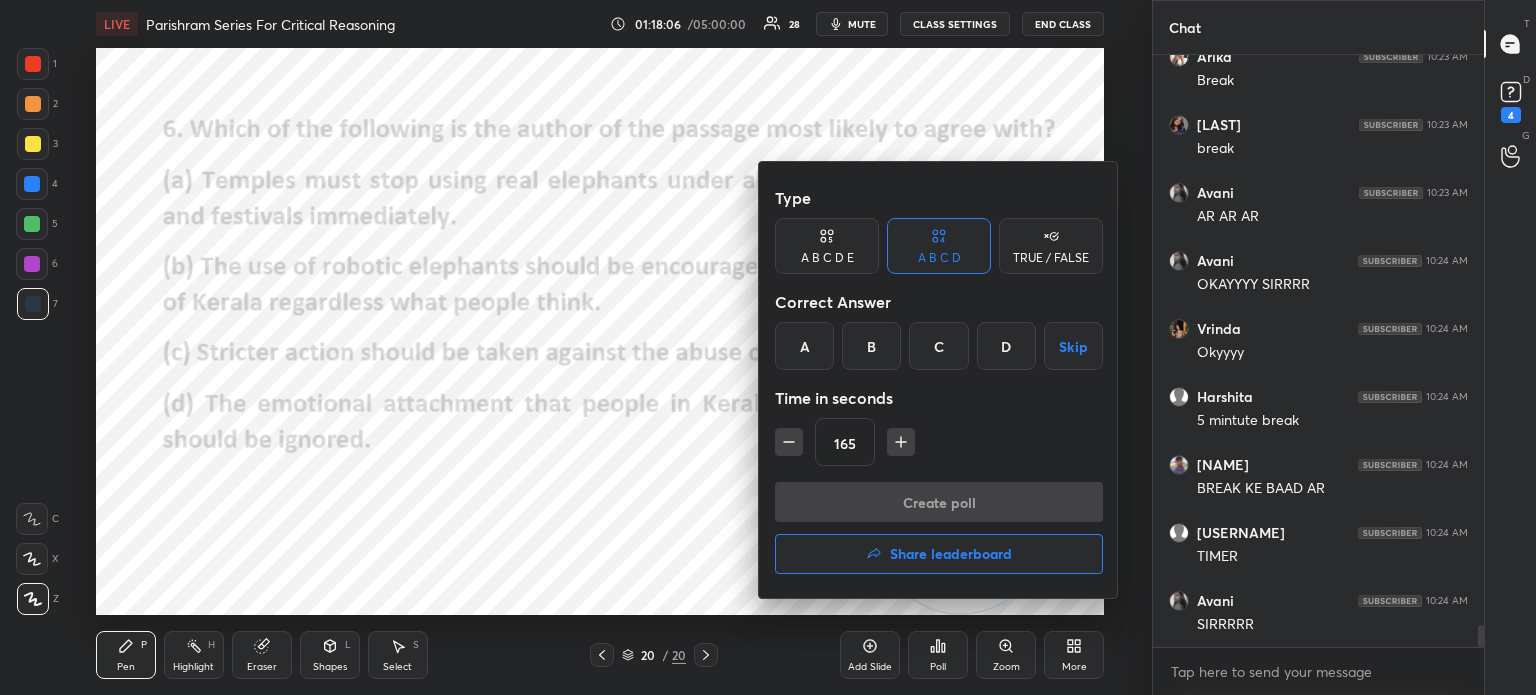 click 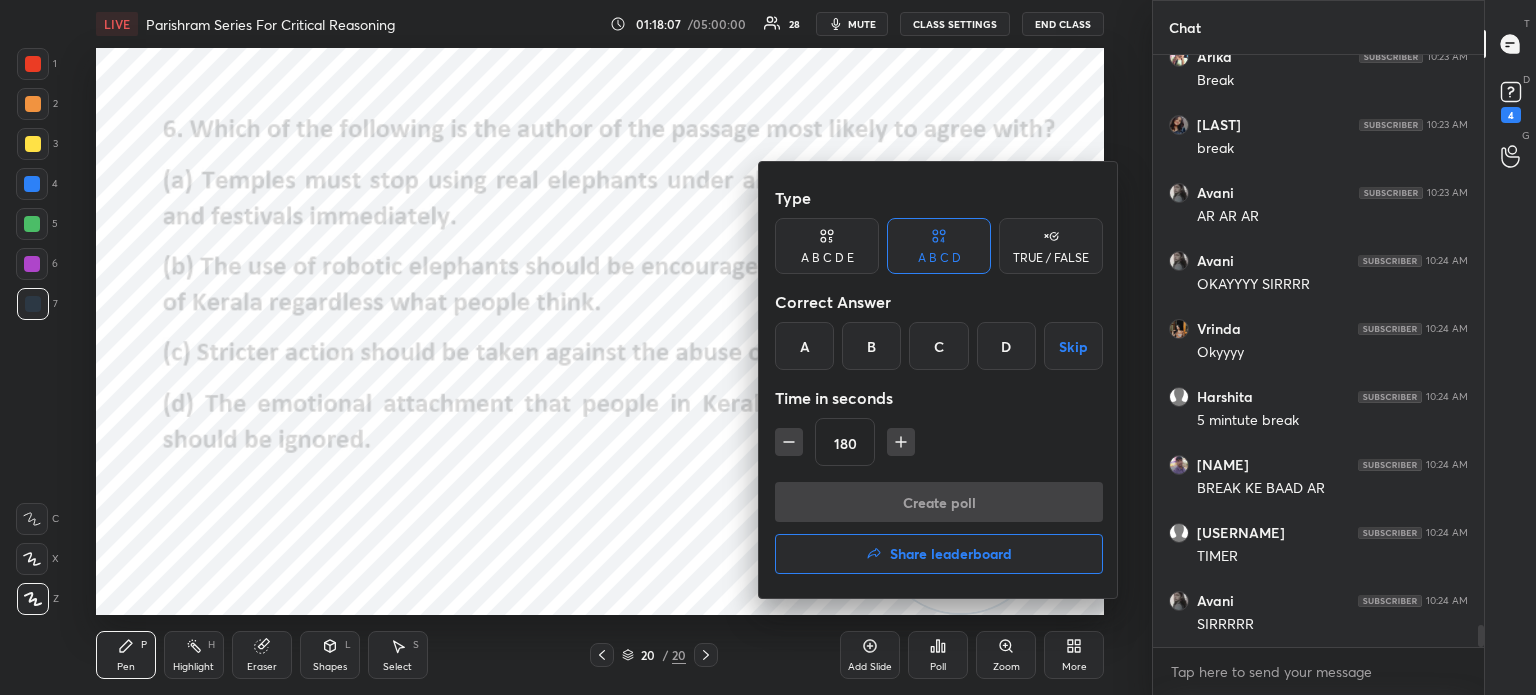 click 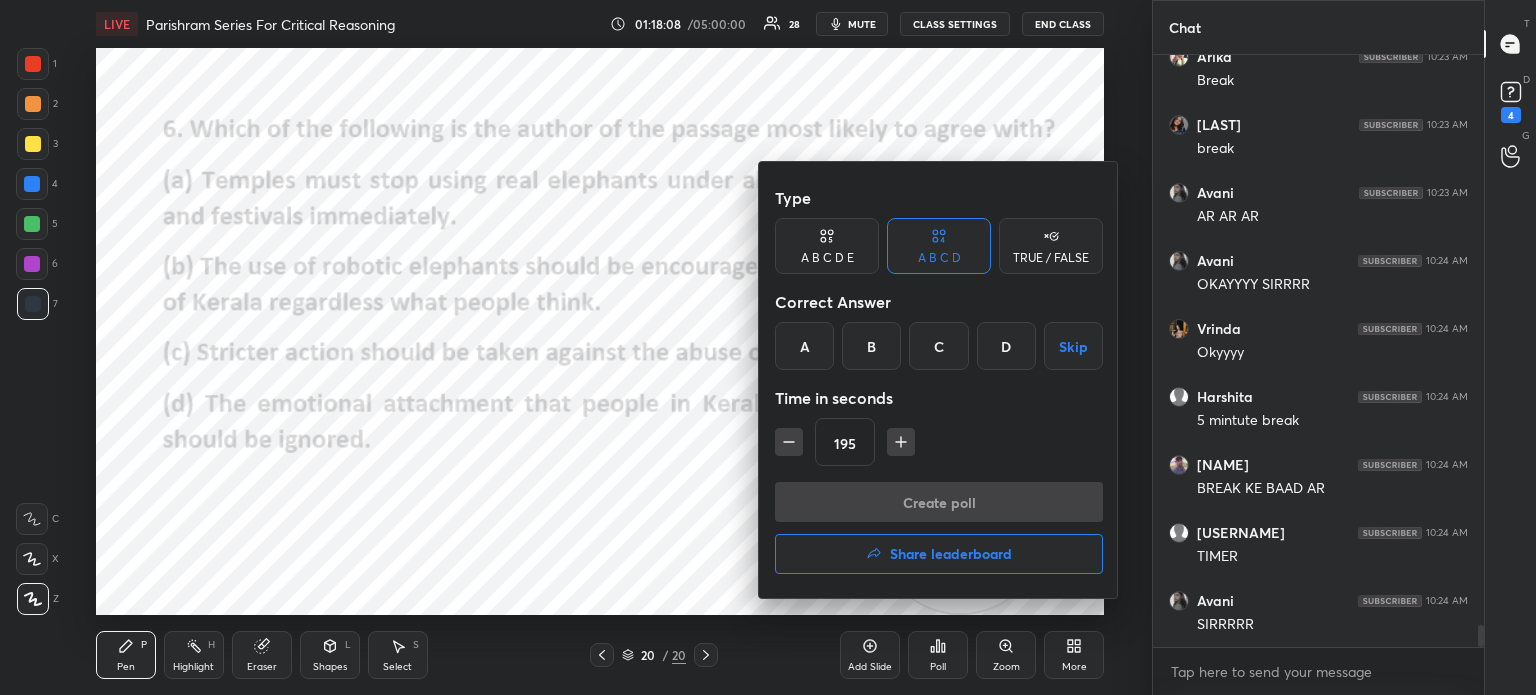 click 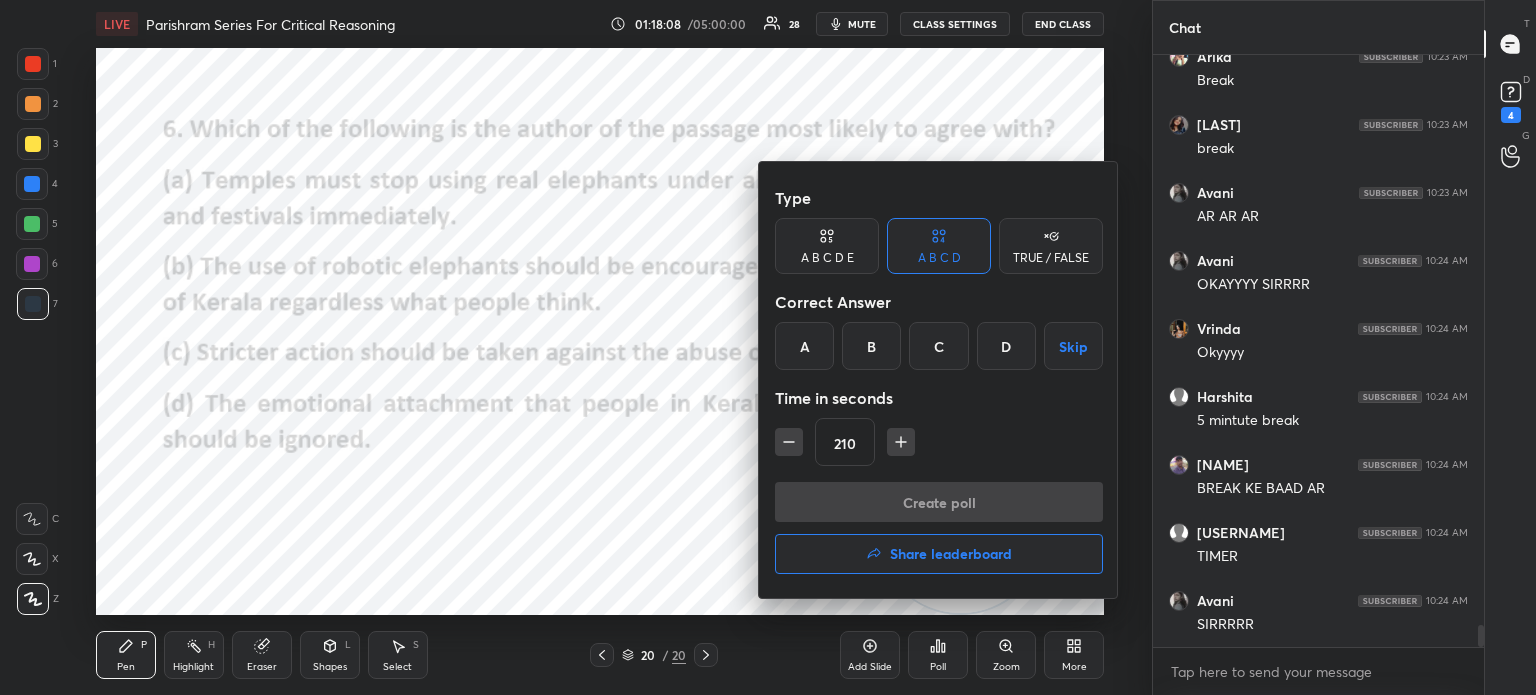 click 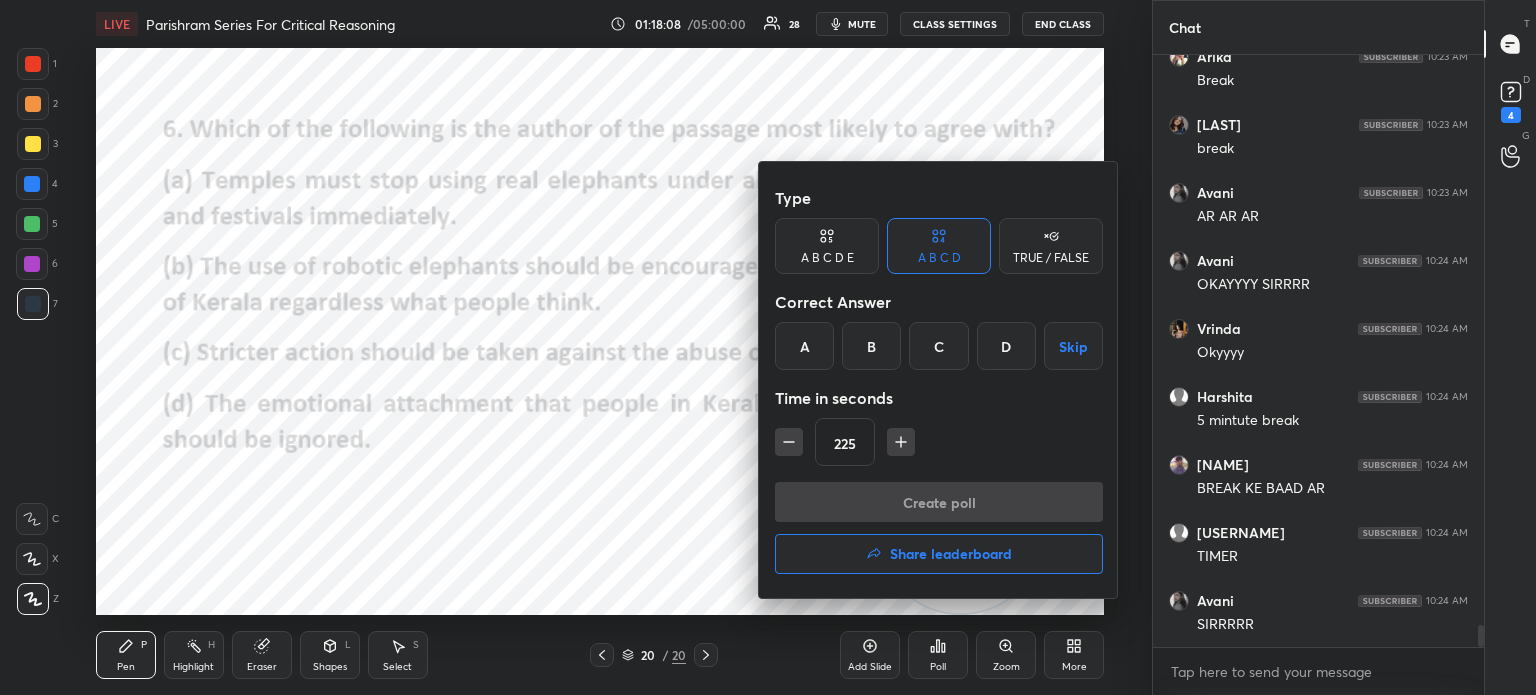 click 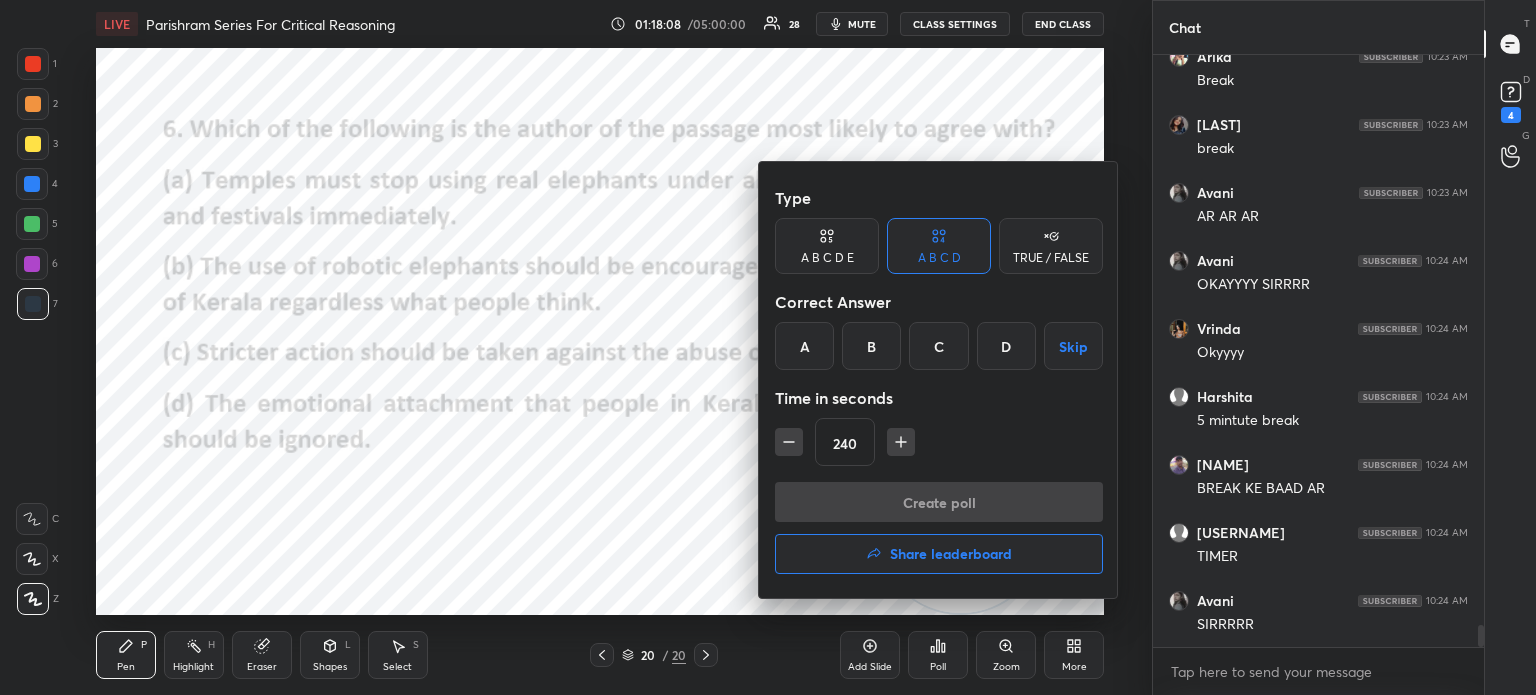 click 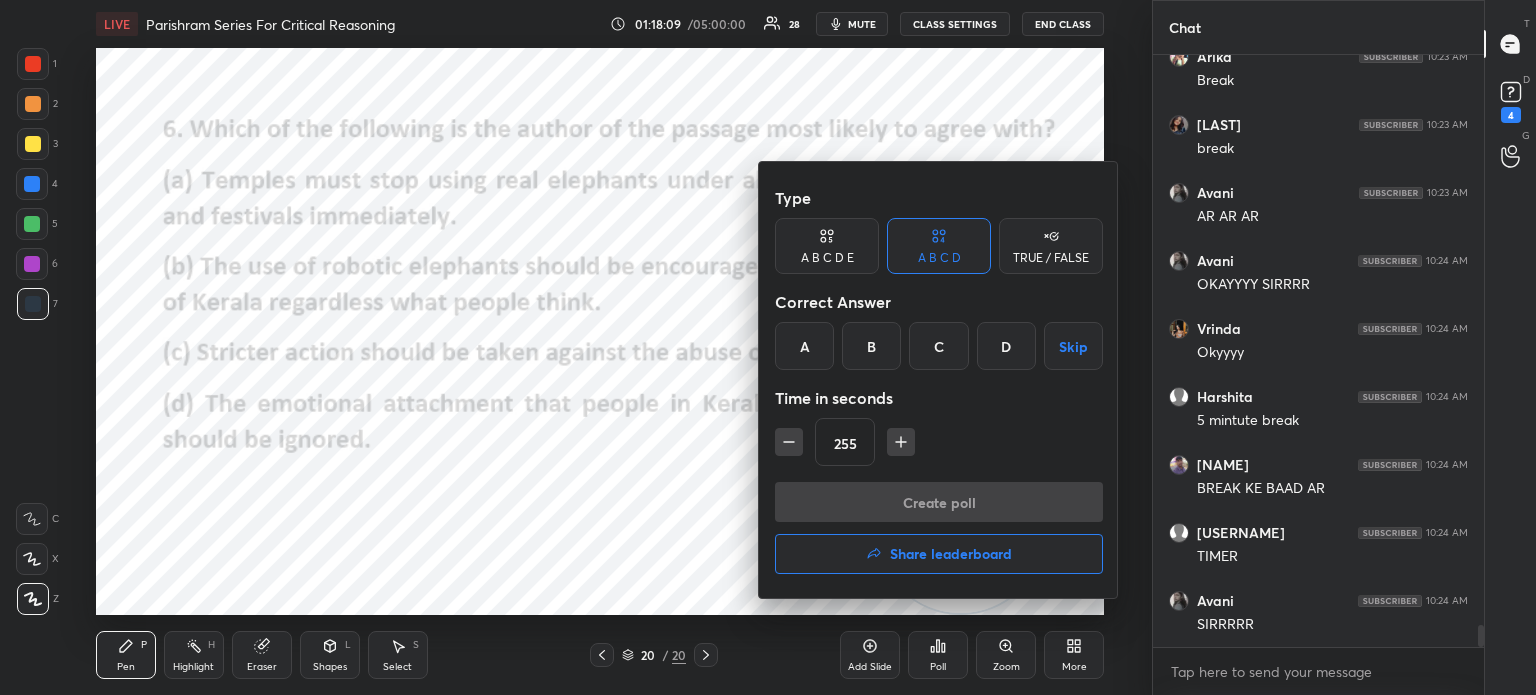 click 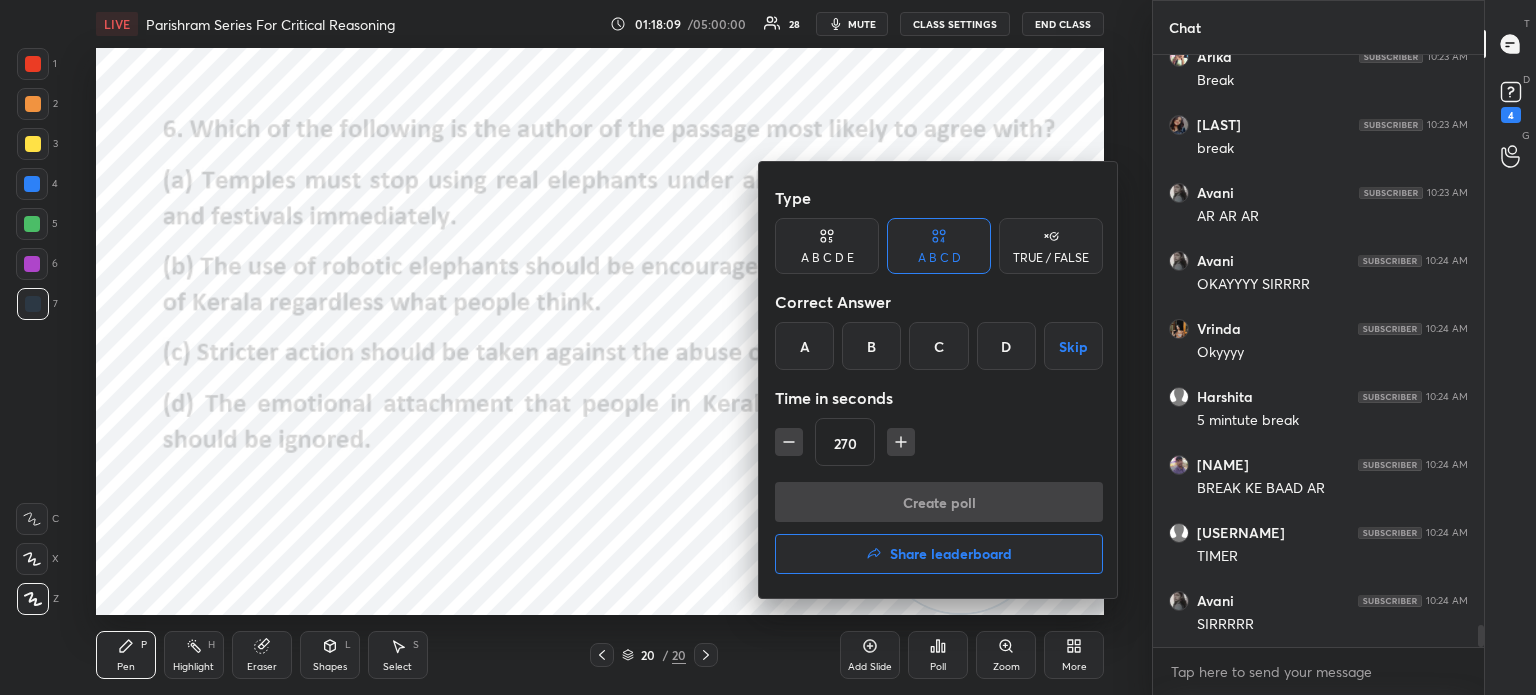 click 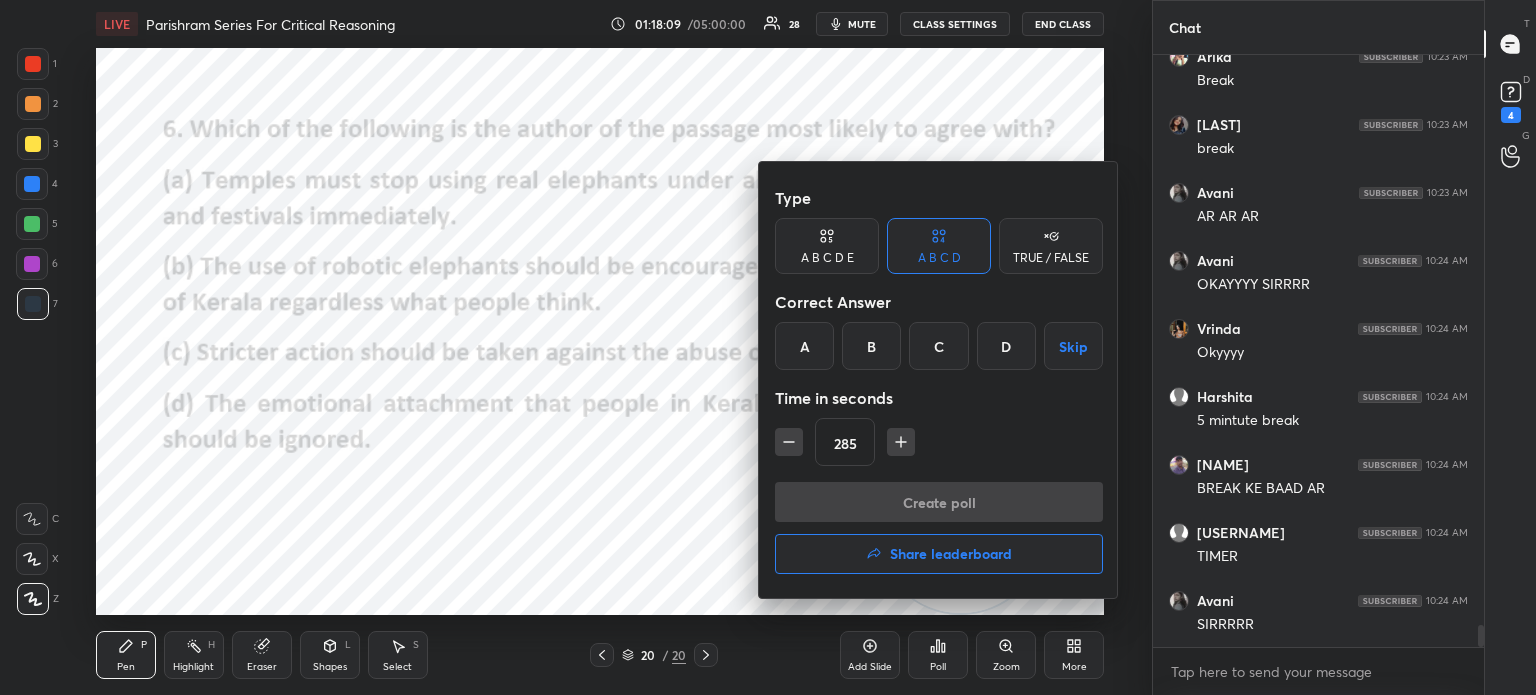 click 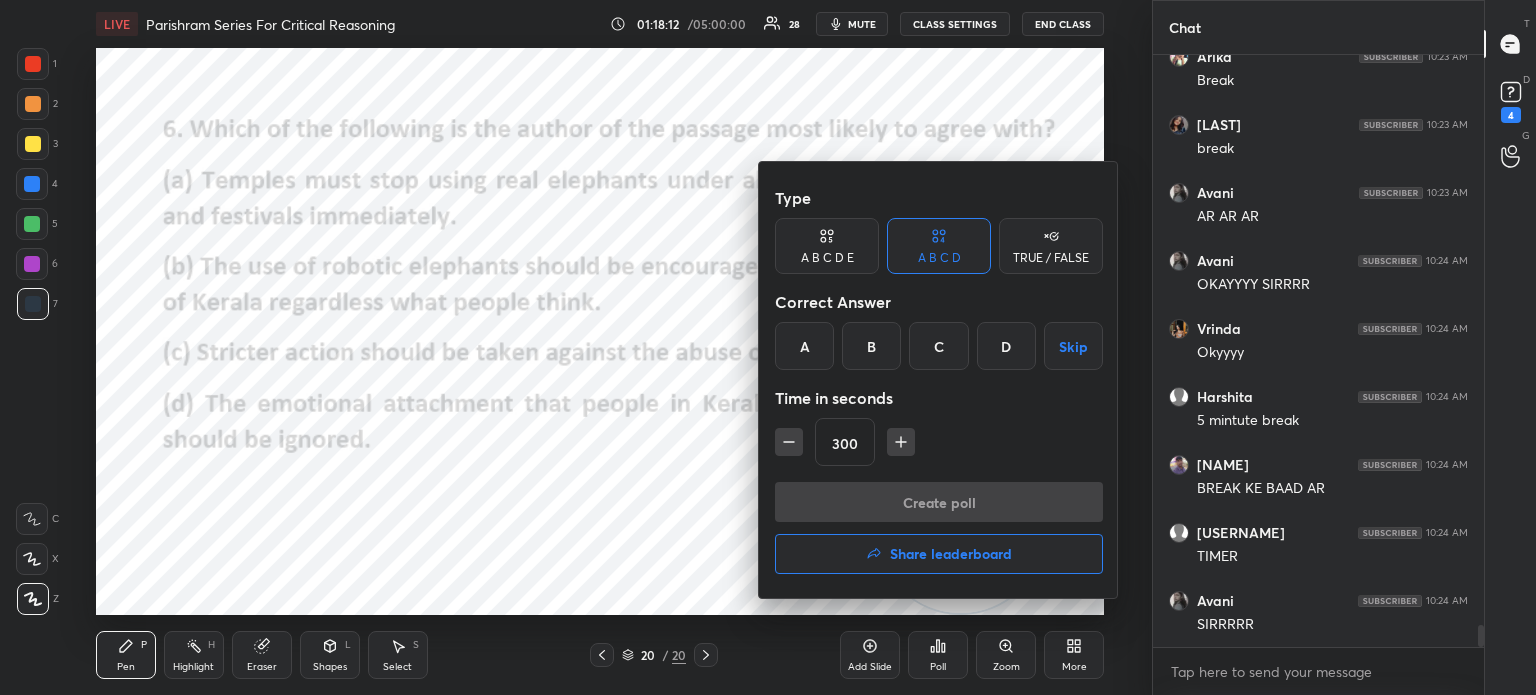 click on "Skip" at bounding box center [1073, 346] 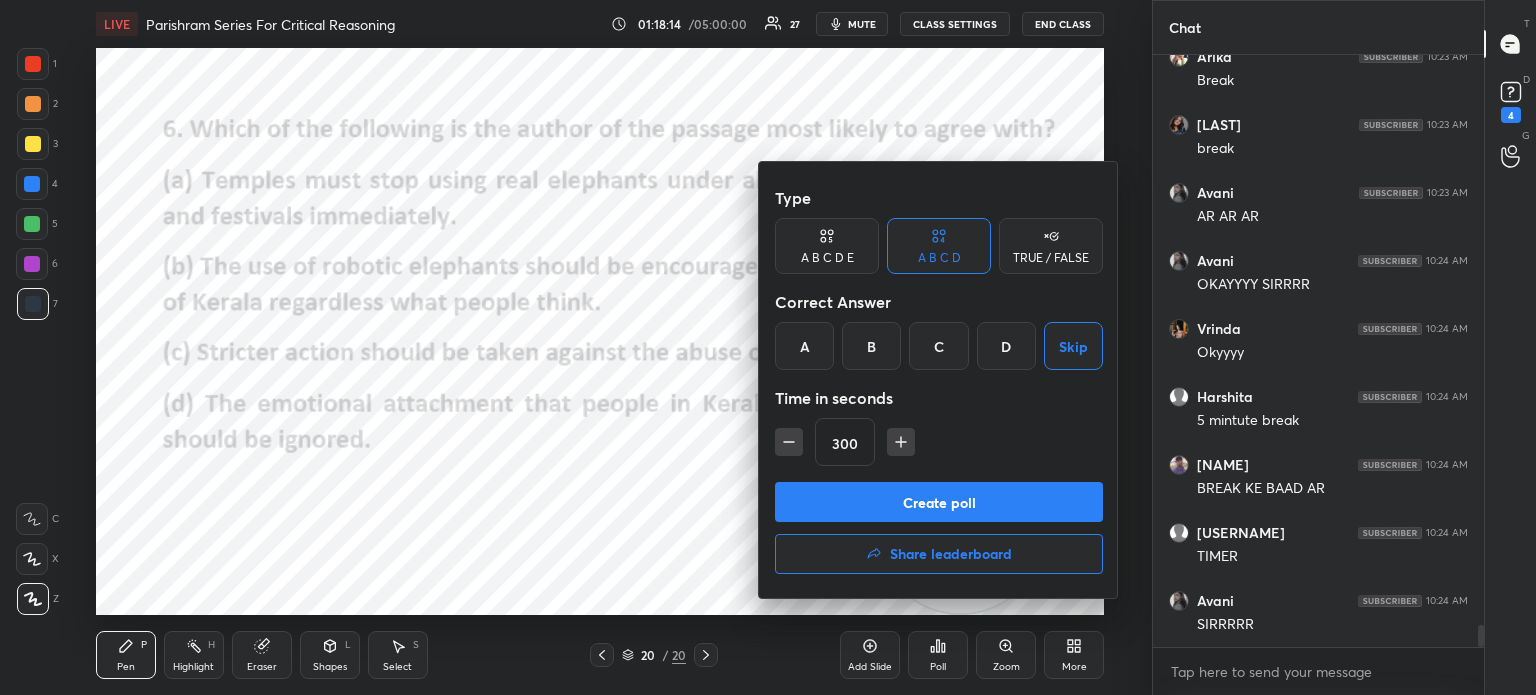 click on "Create poll" at bounding box center (939, 502) 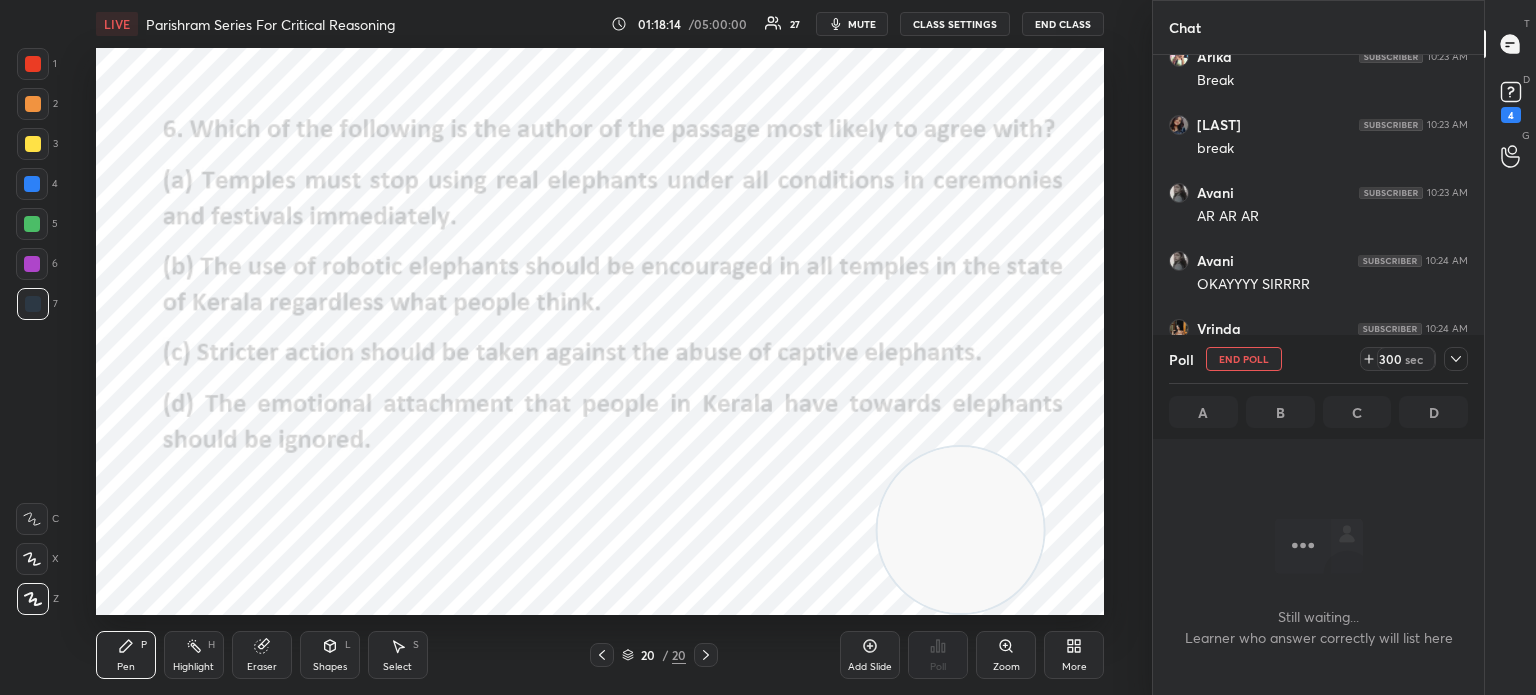 scroll, scrollTop: 6, scrollLeft: 6, axis: both 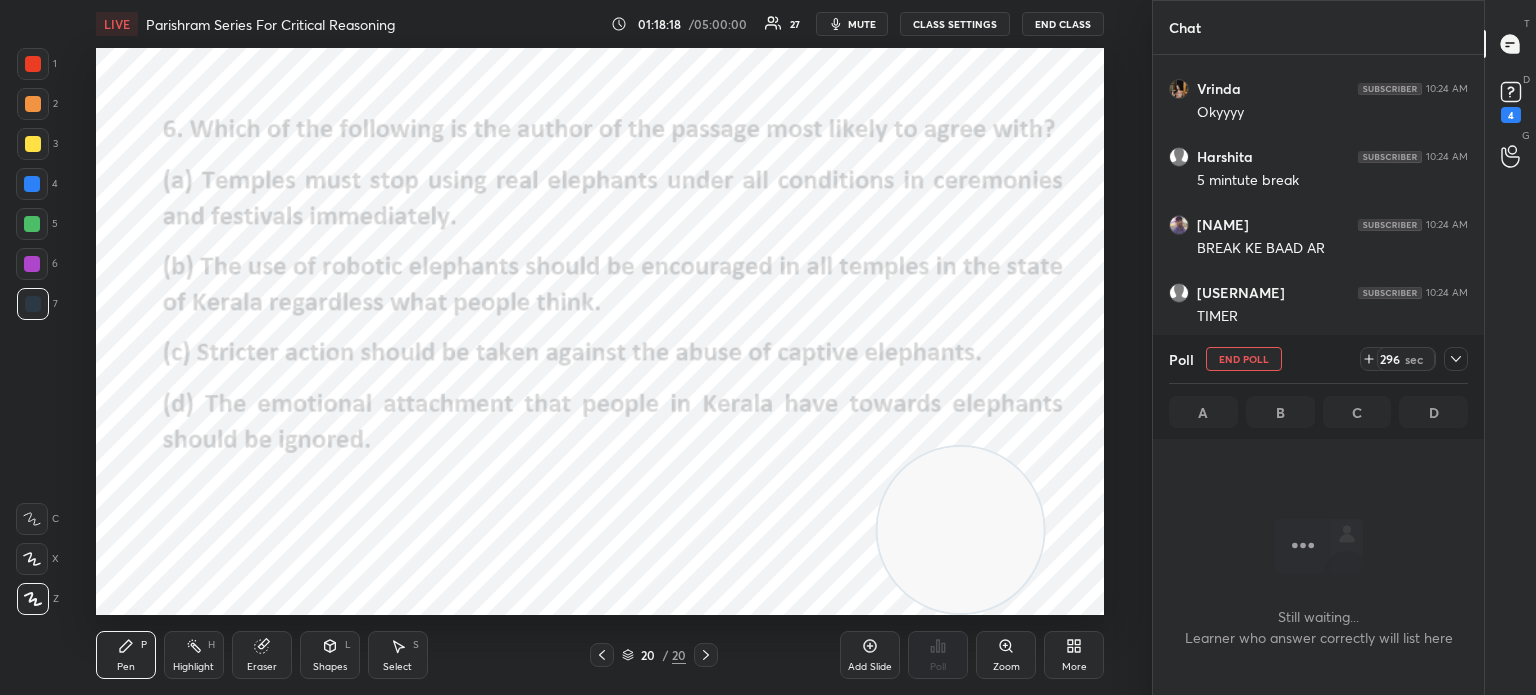 click on "mute" at bounding box center [862, 24] 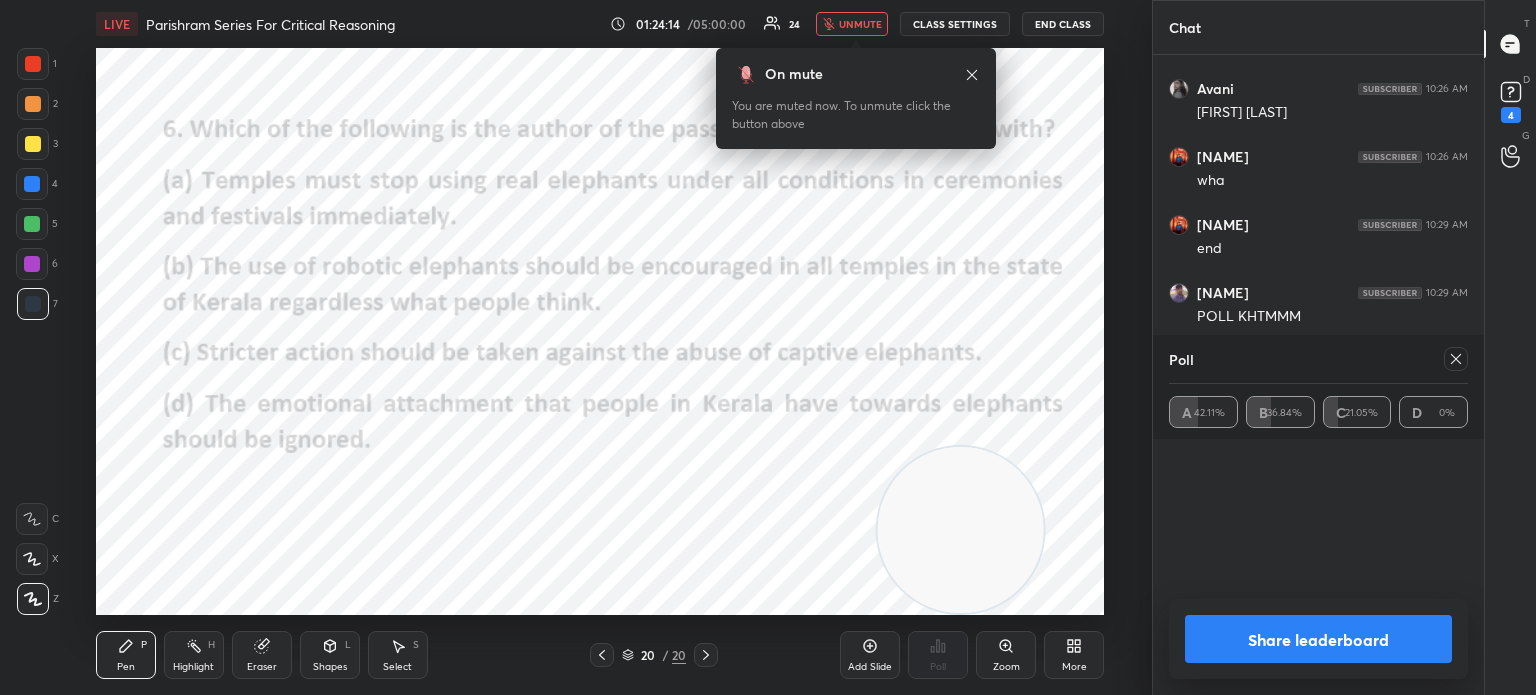 scroll, scrollTop: 16224, scrollLeft: 0, axis: vertical 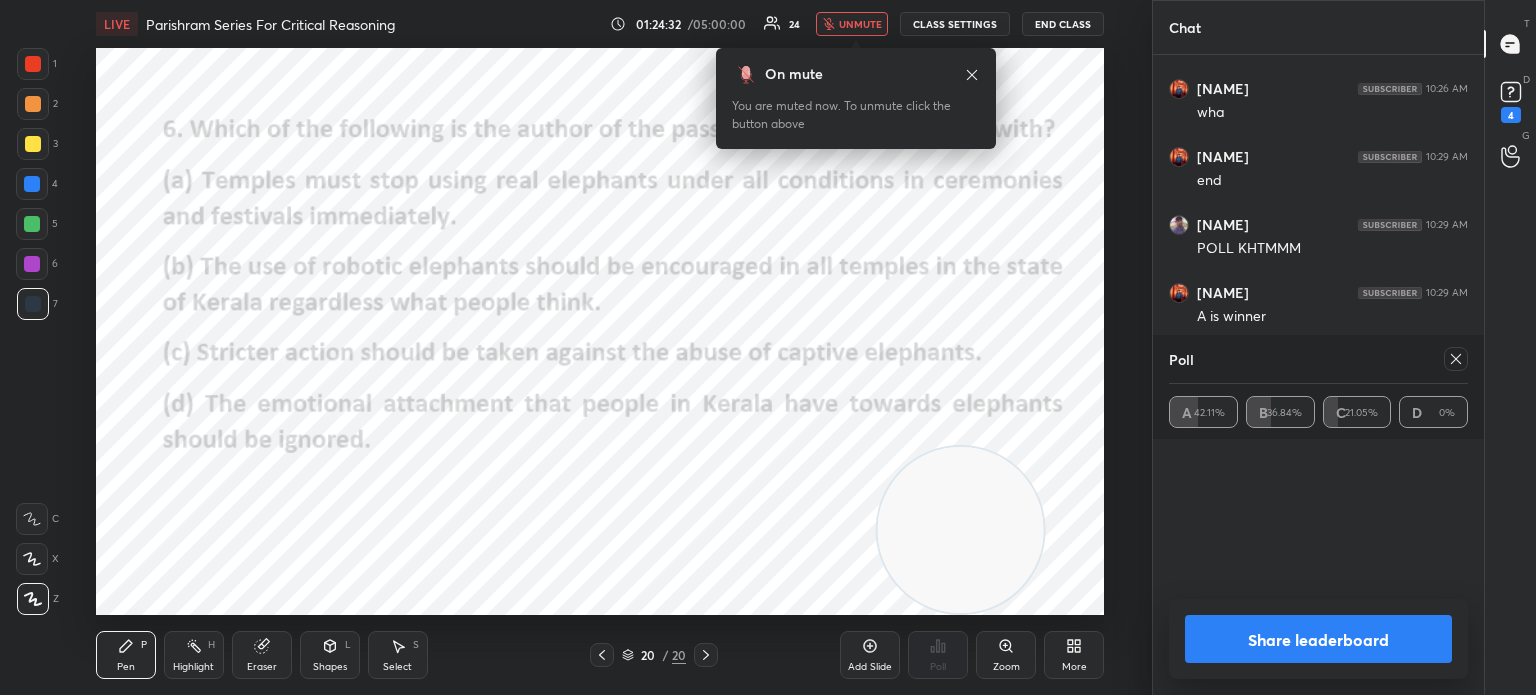 click on "unmute" at bounding box center [860, 24] 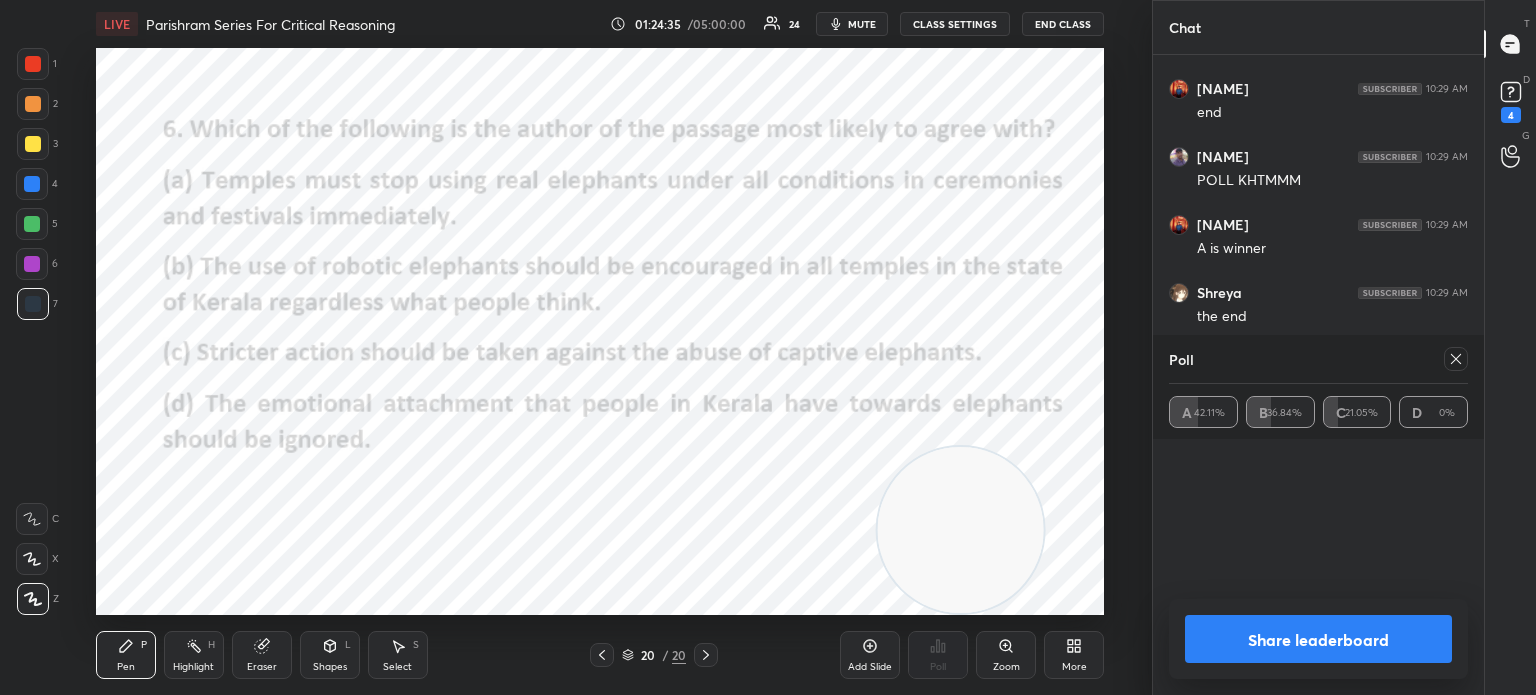 click 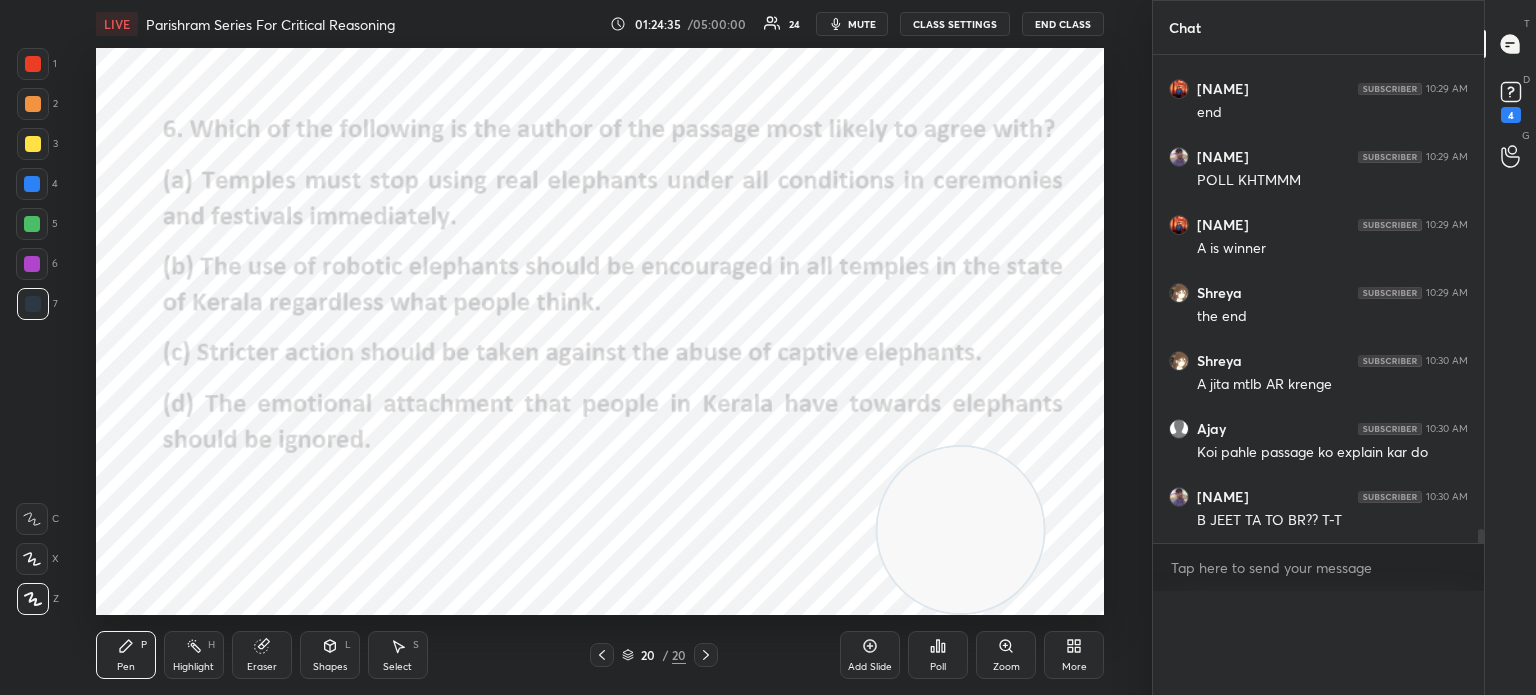 scroll, scrollTop: 506, scrollLeft: 325, axis: both 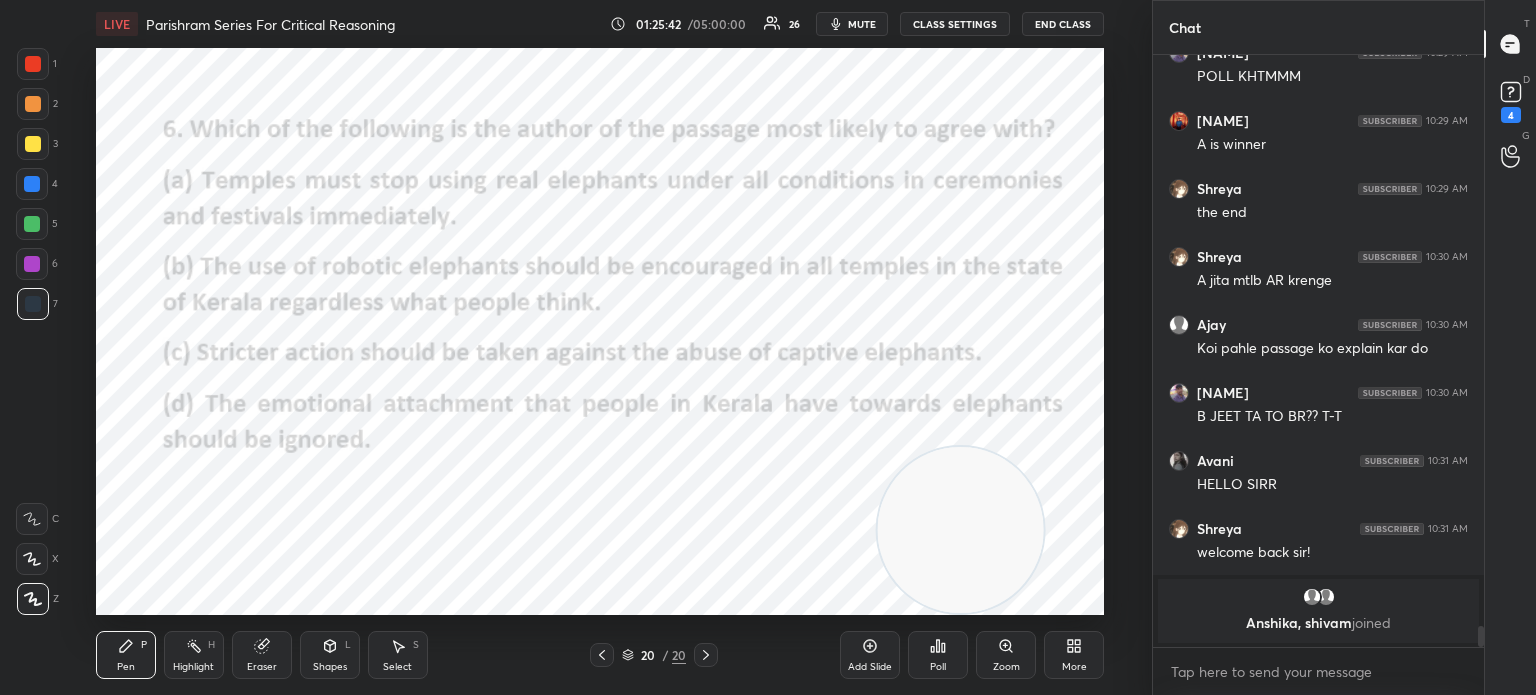 click on "More" at bounding box center (1074, 655) 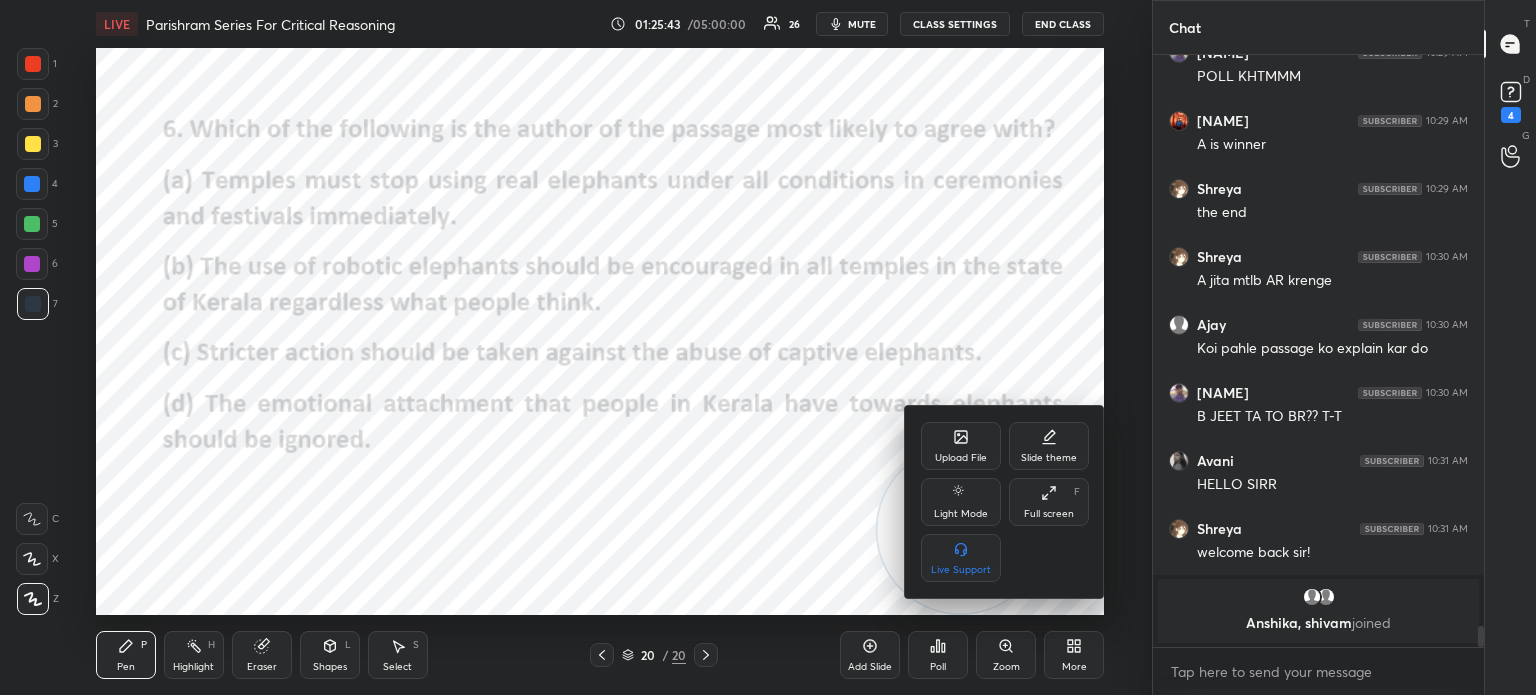 click on "Upload File" at bounding box center [961, 446] 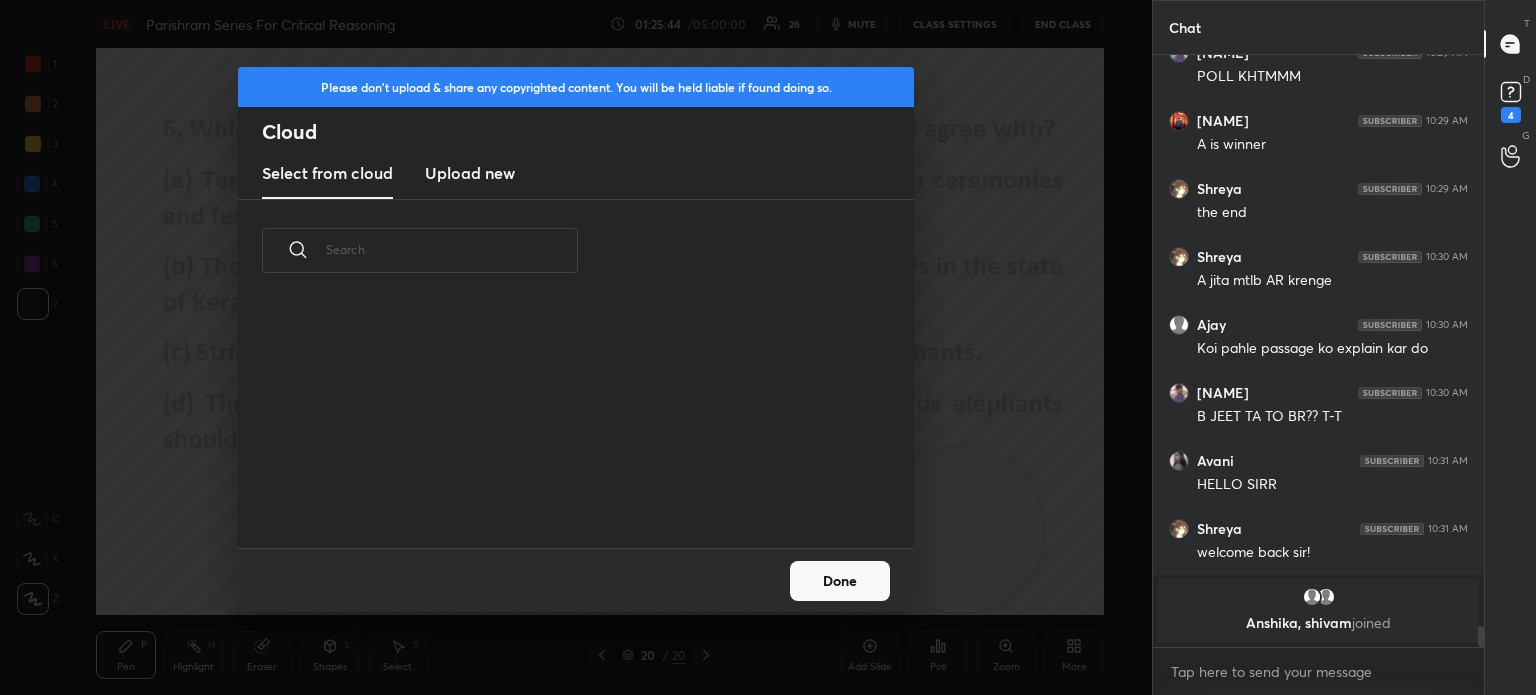 scroll, scrollTop: 5, scrollLeft: 10, axis: both 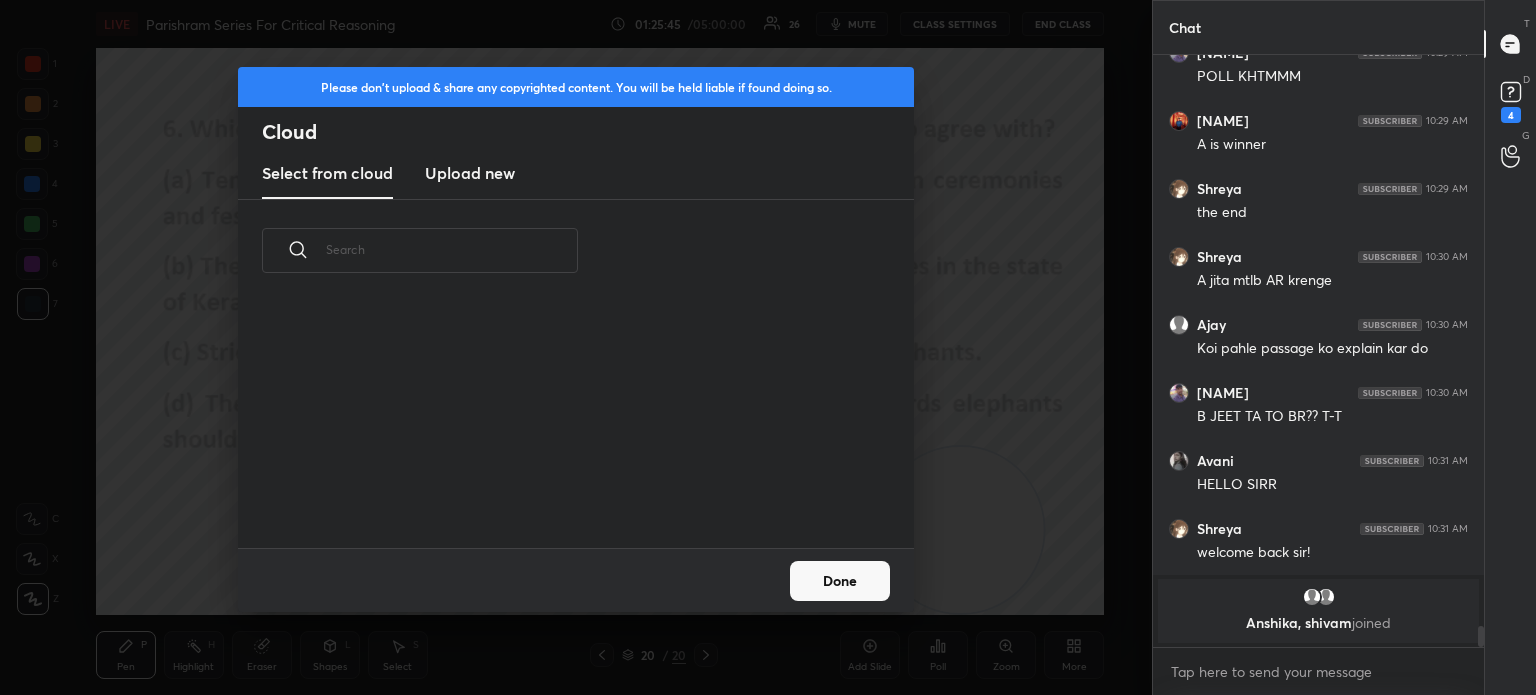 click on "Upload new" at bounding box center [470, 173] 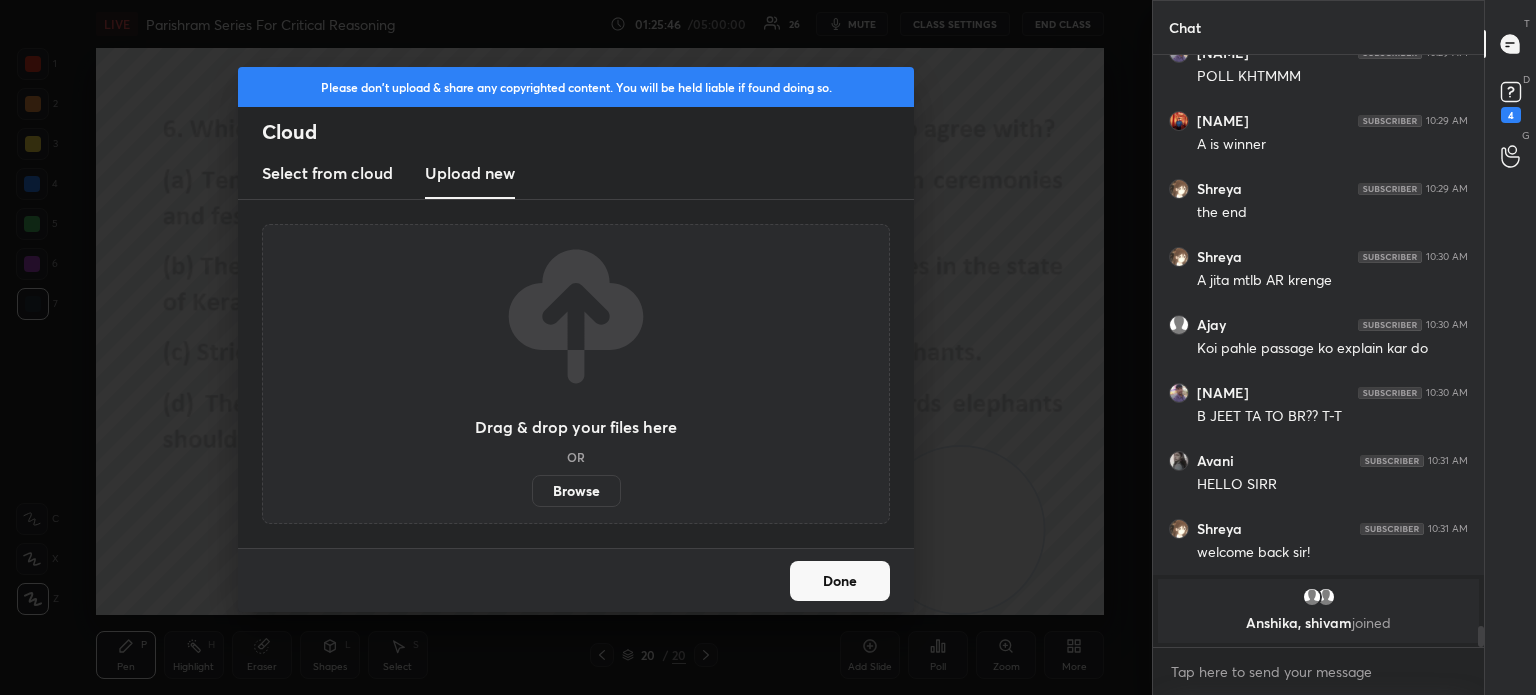 click on "Browse" at bounding box center [576, 491] 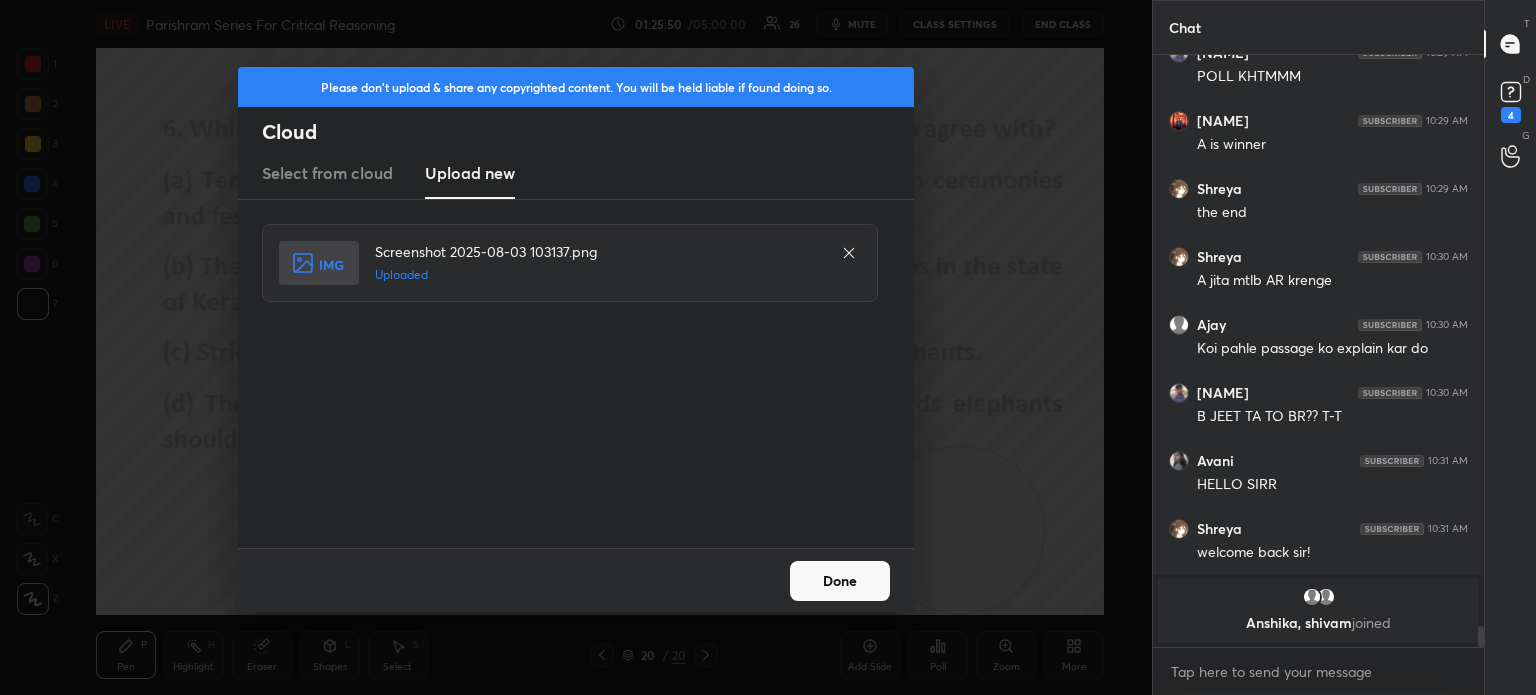 click on "Done" at bounding box center (840, 581) 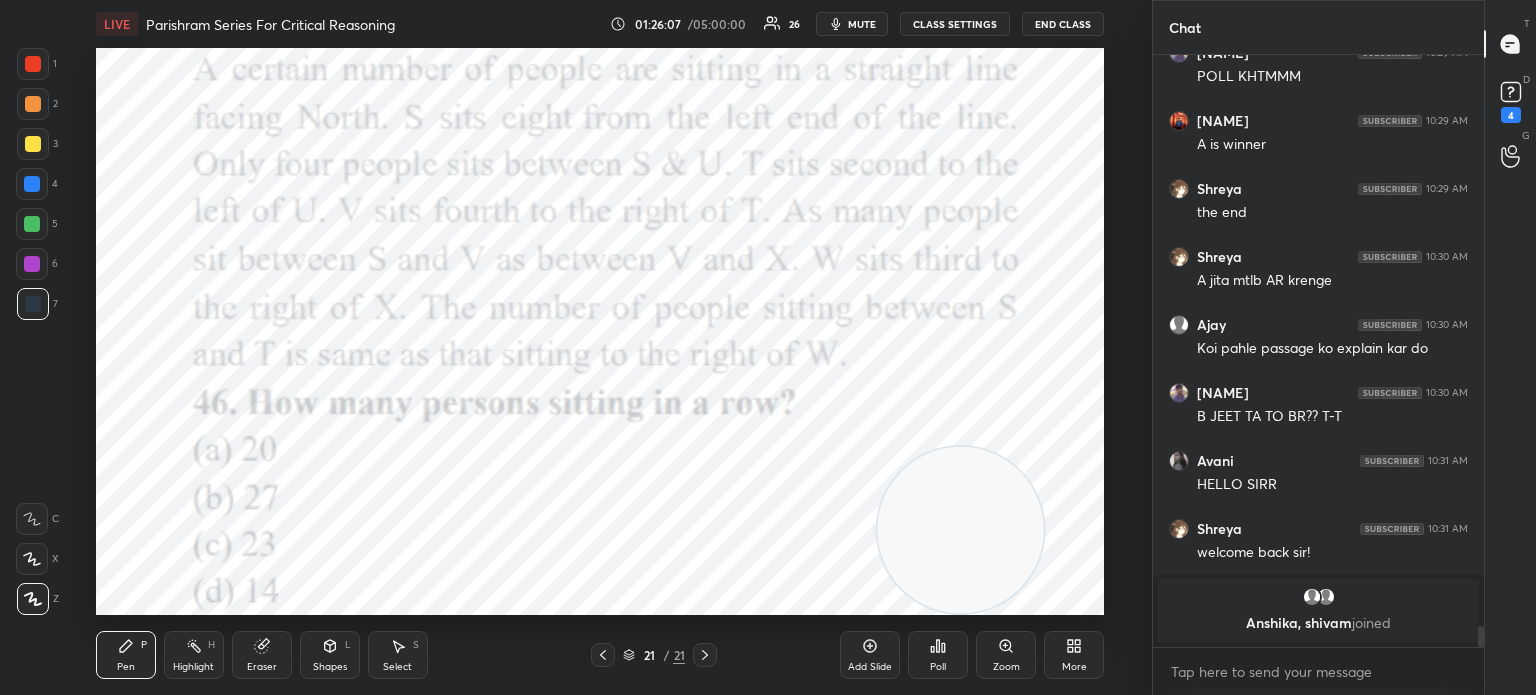 click on "mute" at bounding box center (852, 24) 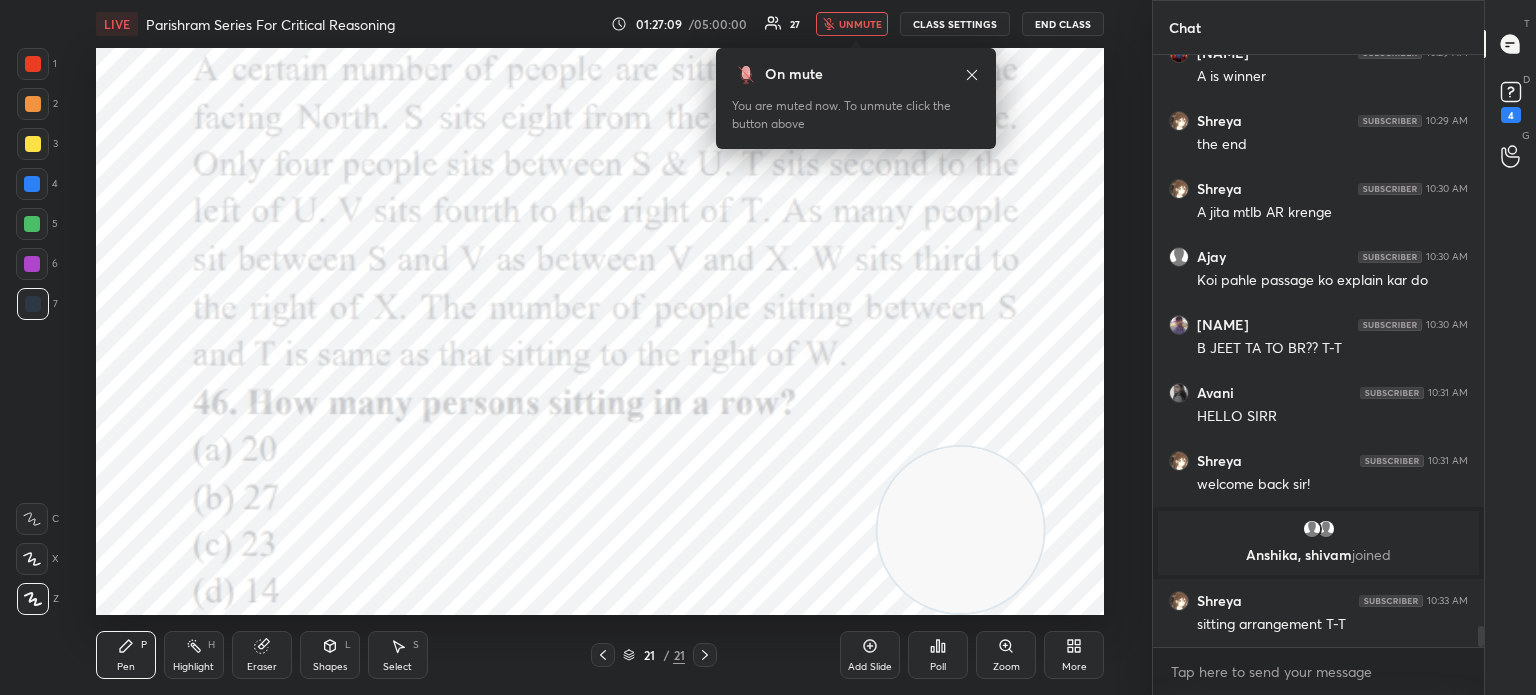 scroll, scrollTop: 16334, scrollLeft: 0, axis: vertical 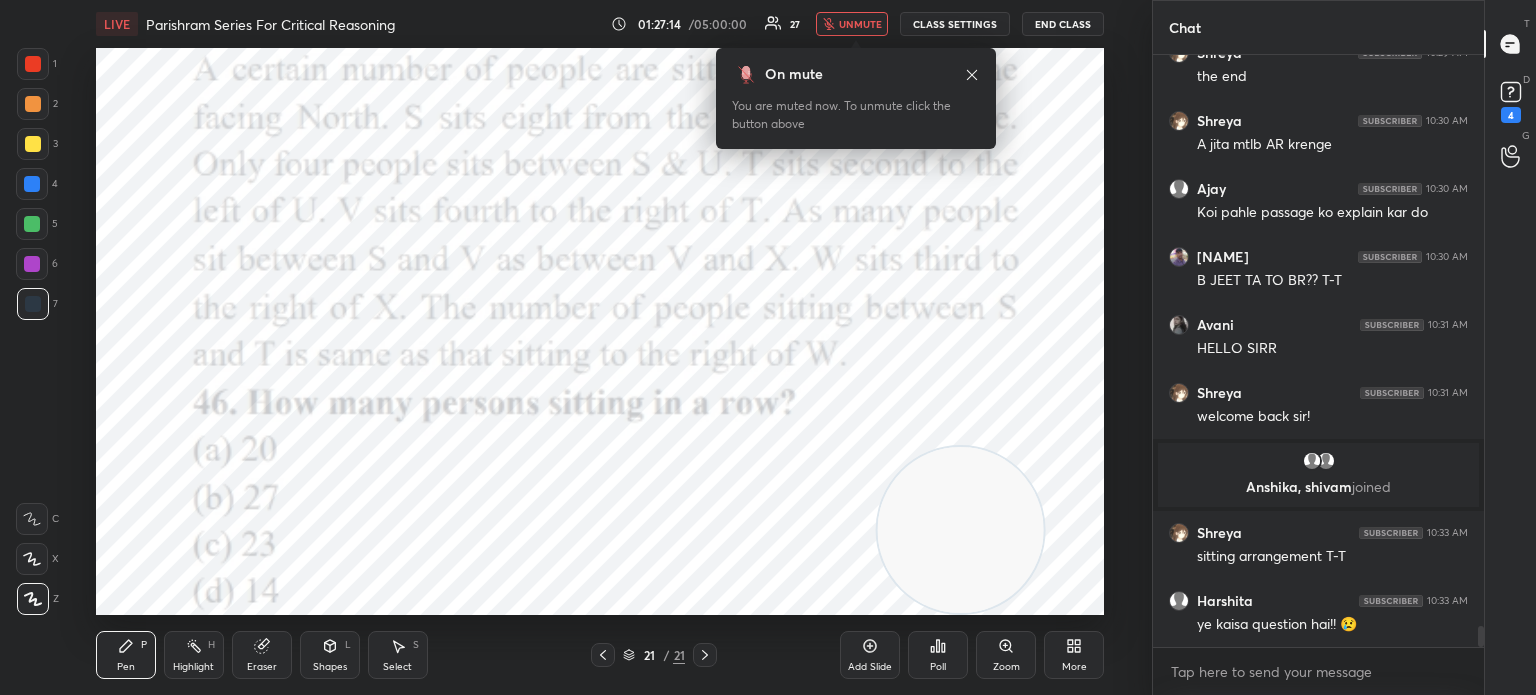 click on "unmute" at bounding box center (852, 24) 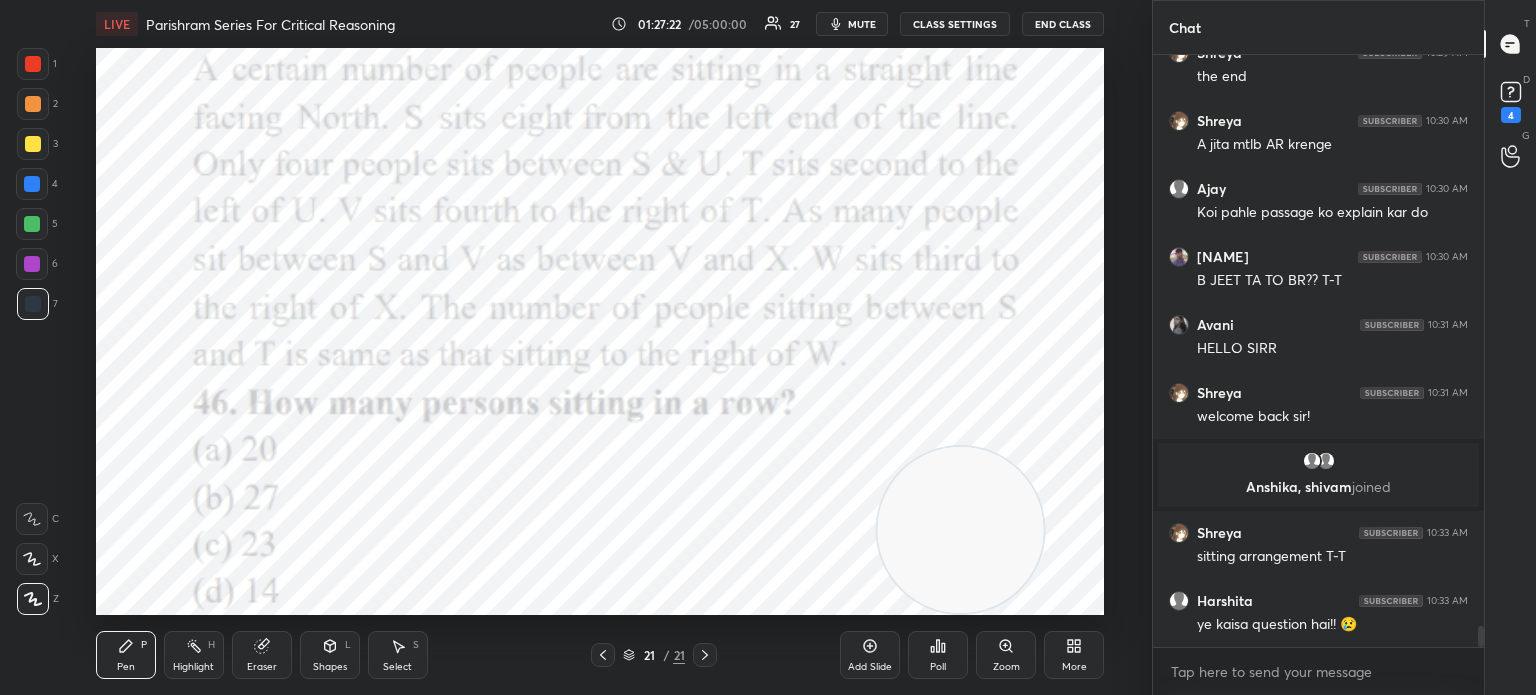 click on "mute" at bounding box center [852, 24] 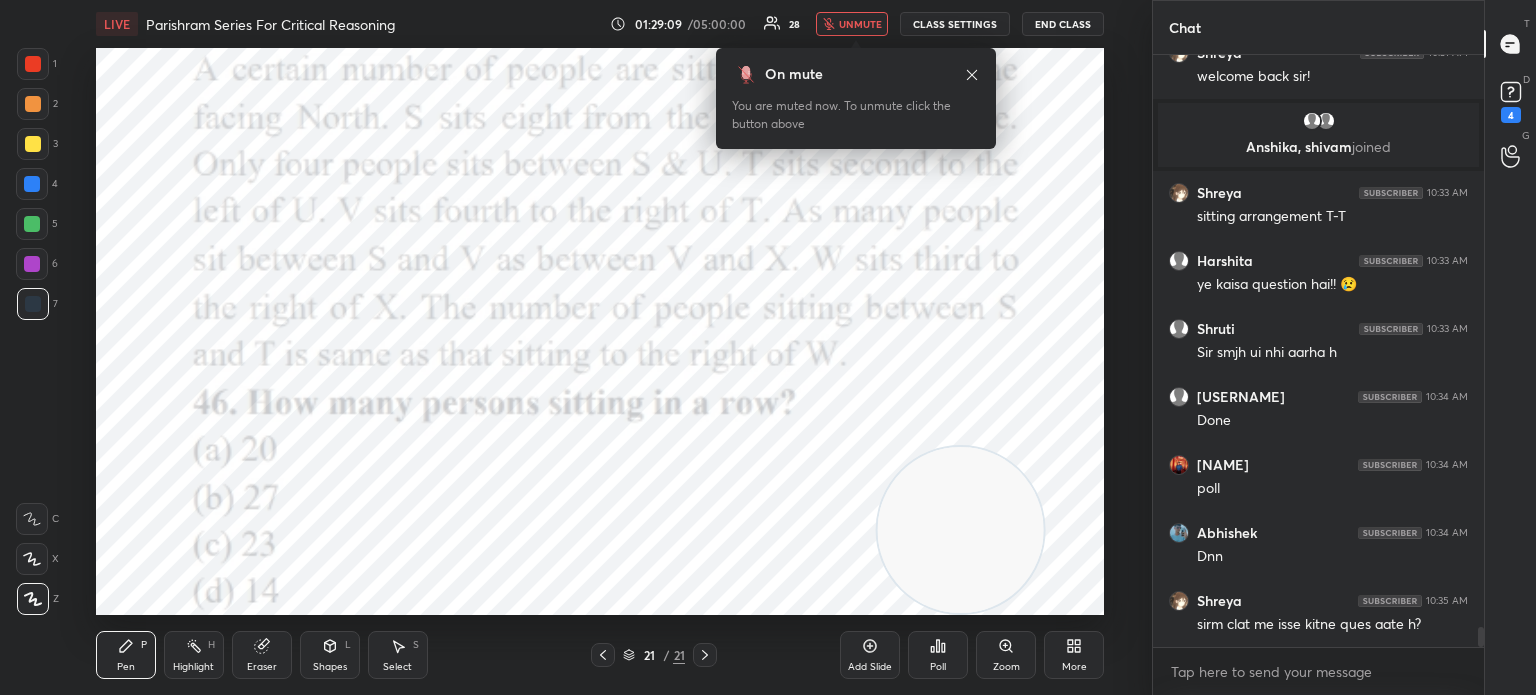 scroll, scrollTop: 16746, scrollLeft: 0, axis: vertical 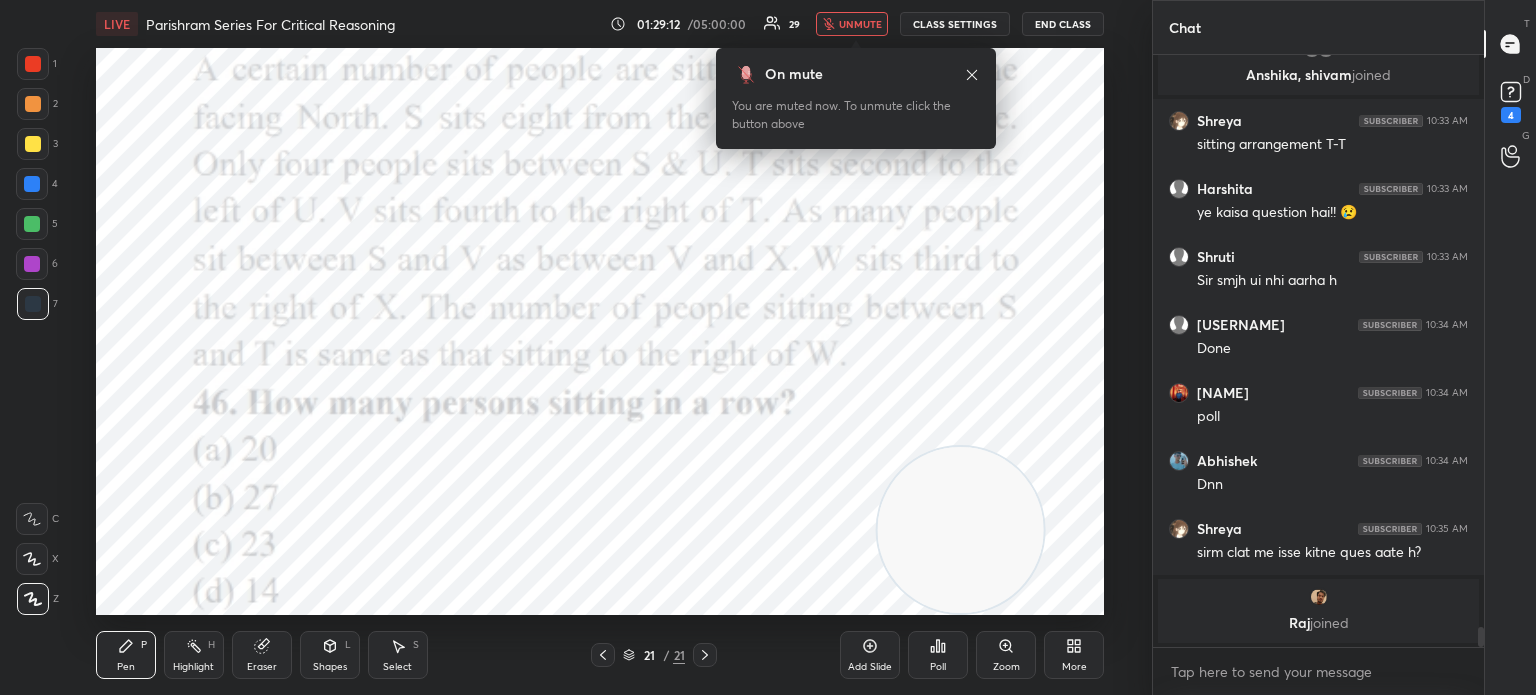 click on "LIVE Parishram Series For Critical Reasoning 01:29:12 /  05:00:00 29 unmute CLASS SETTINGS End Class" at bounding box center [600, 24] 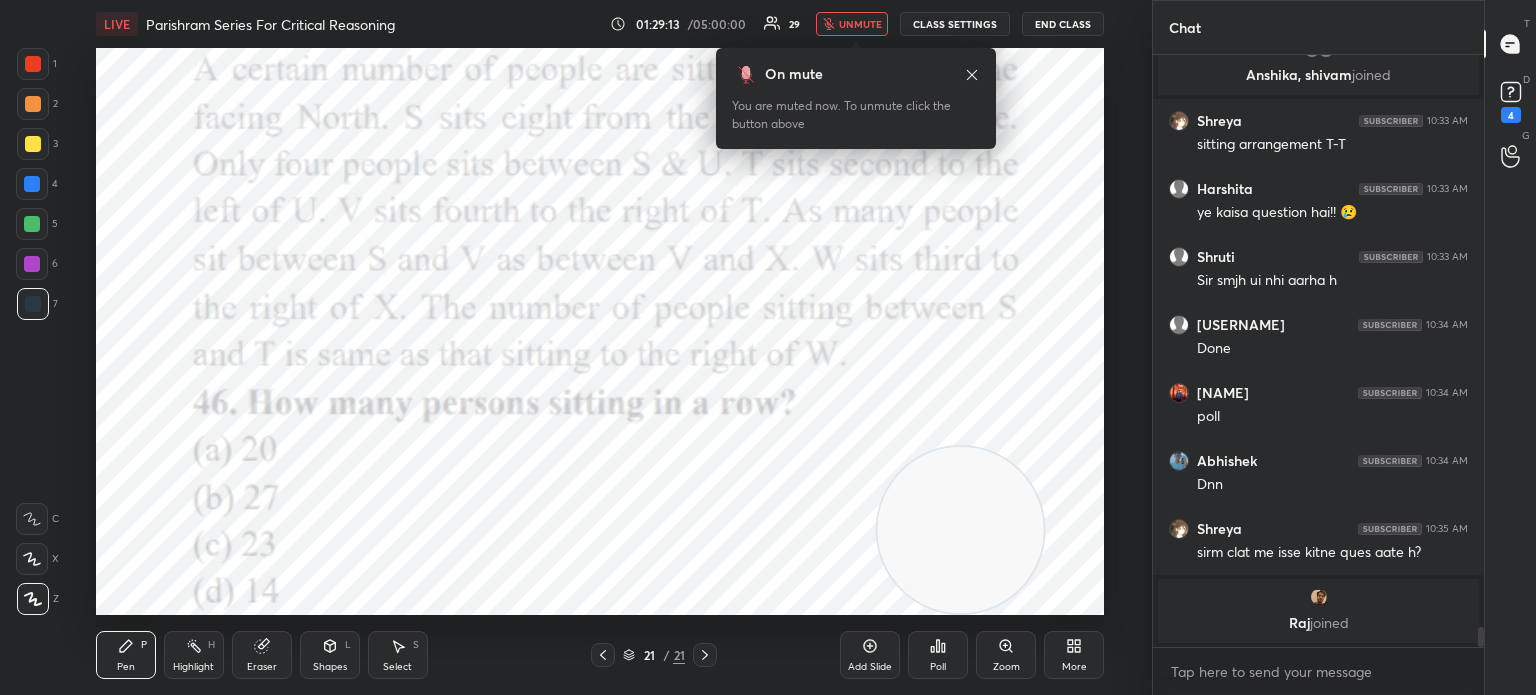 click on "unmute" at bounding box center [860, 24] 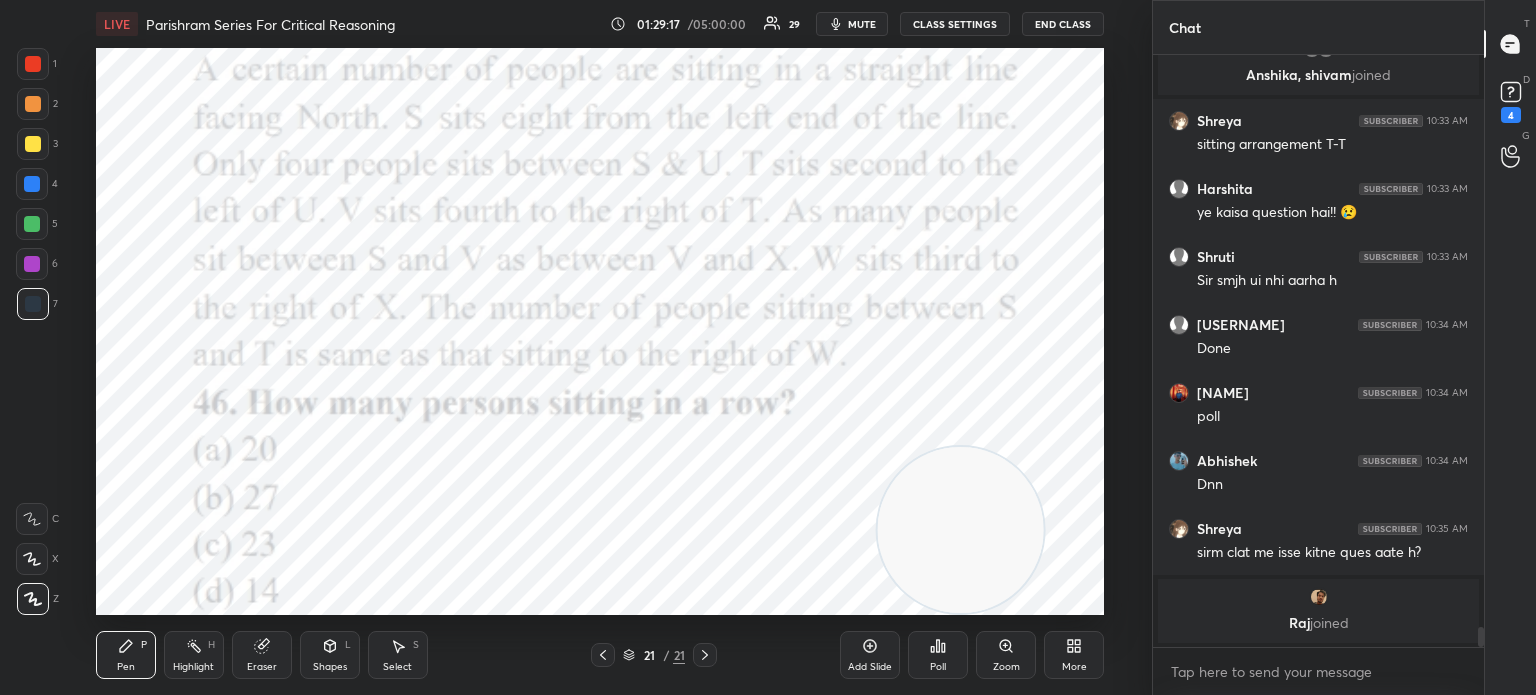 click on "mute" at bounding box center [862, 24] 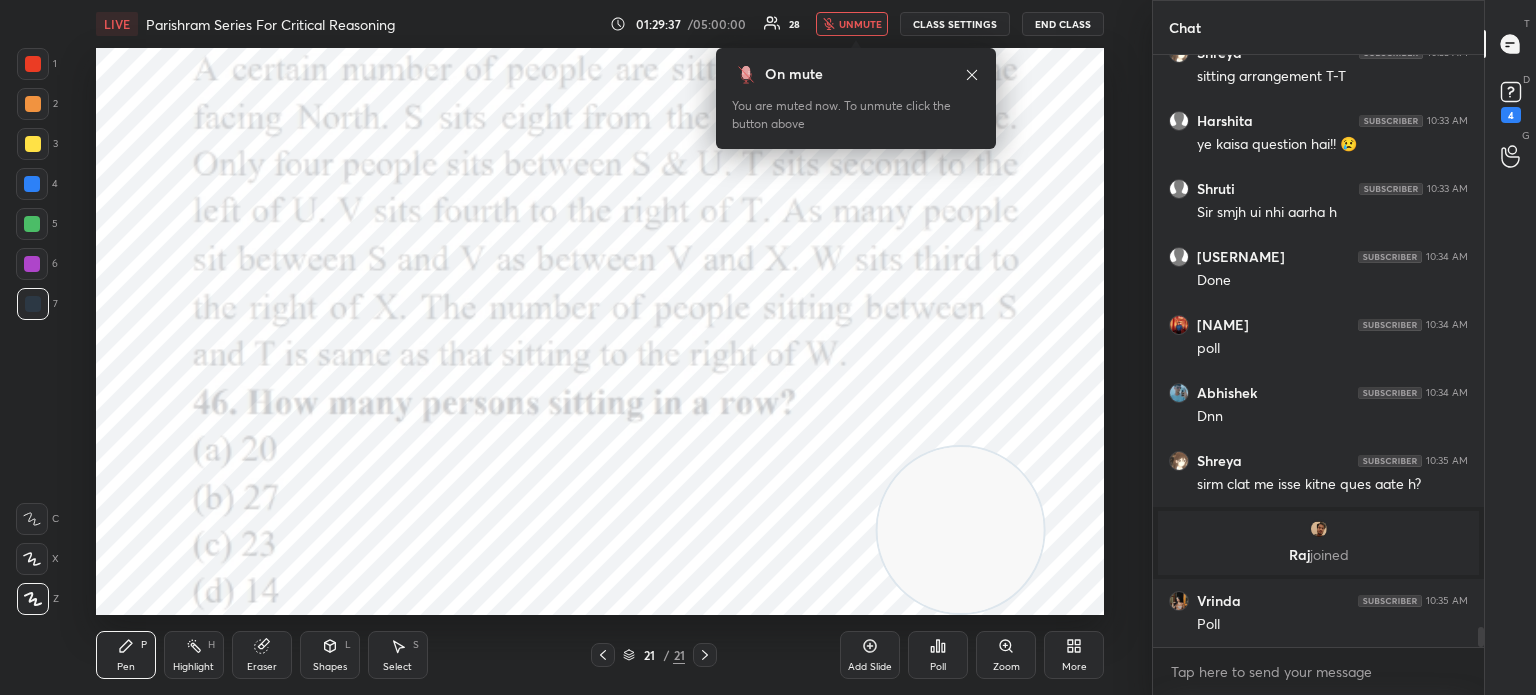 scroll, scrollTop: 16730, scrollLeft: 0, axis: vertical 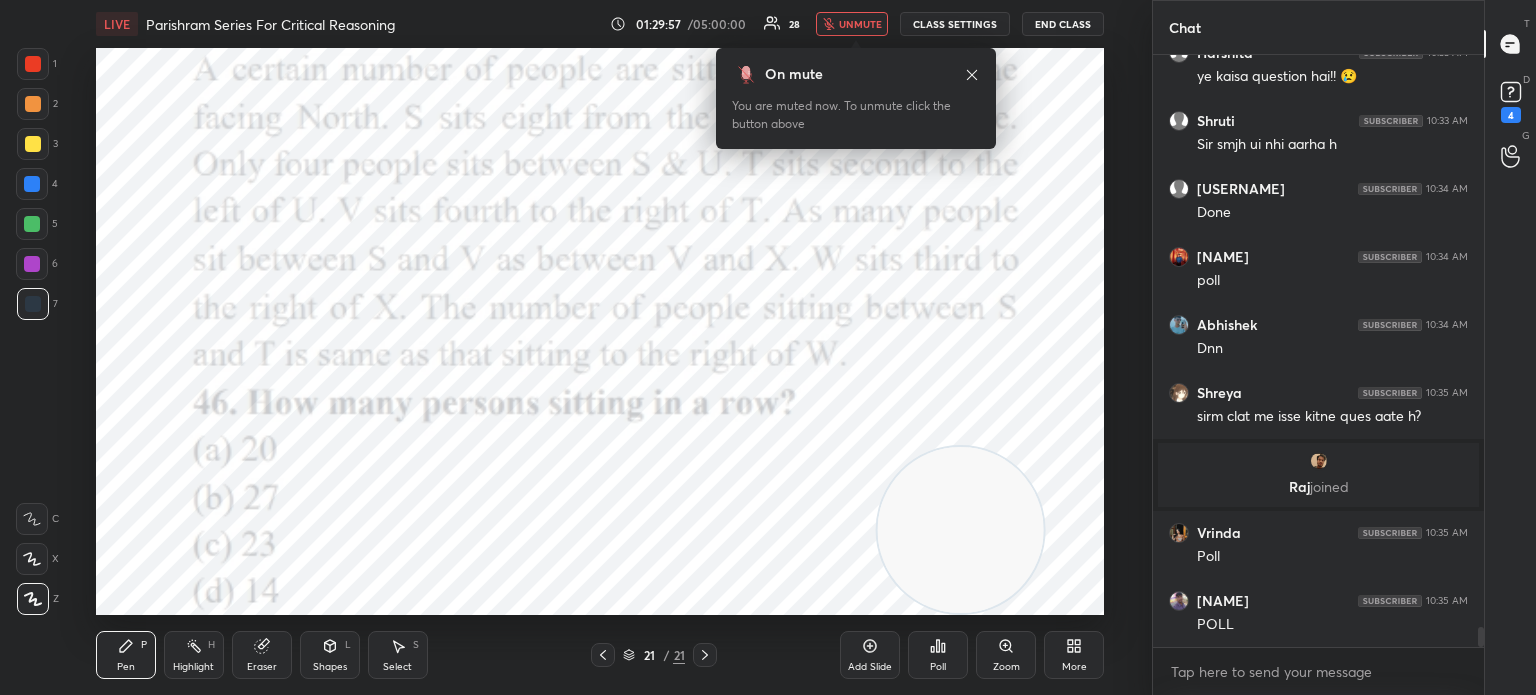 click on "unmute" at bounding box center [860, 24] 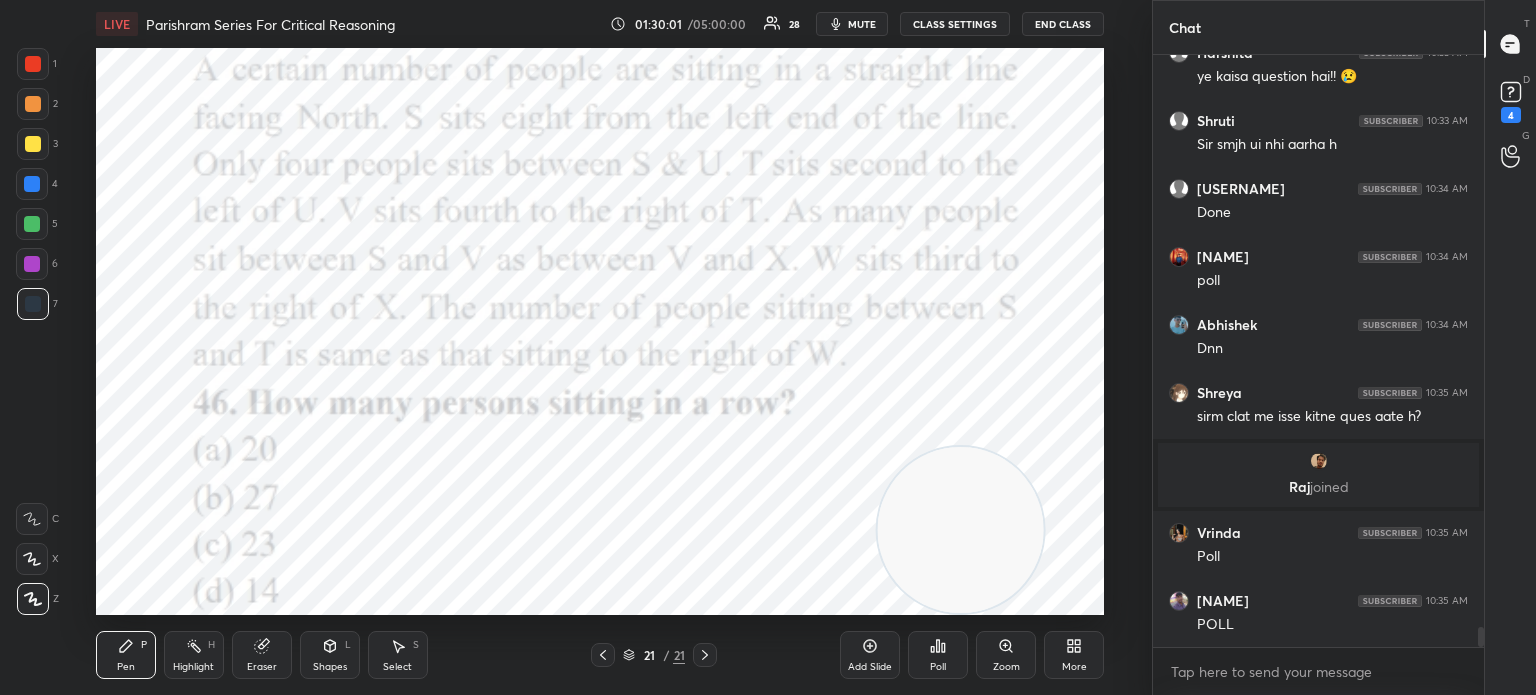 scroll, scrollTop: 16798, scrollLeft: 0, axis: vertical 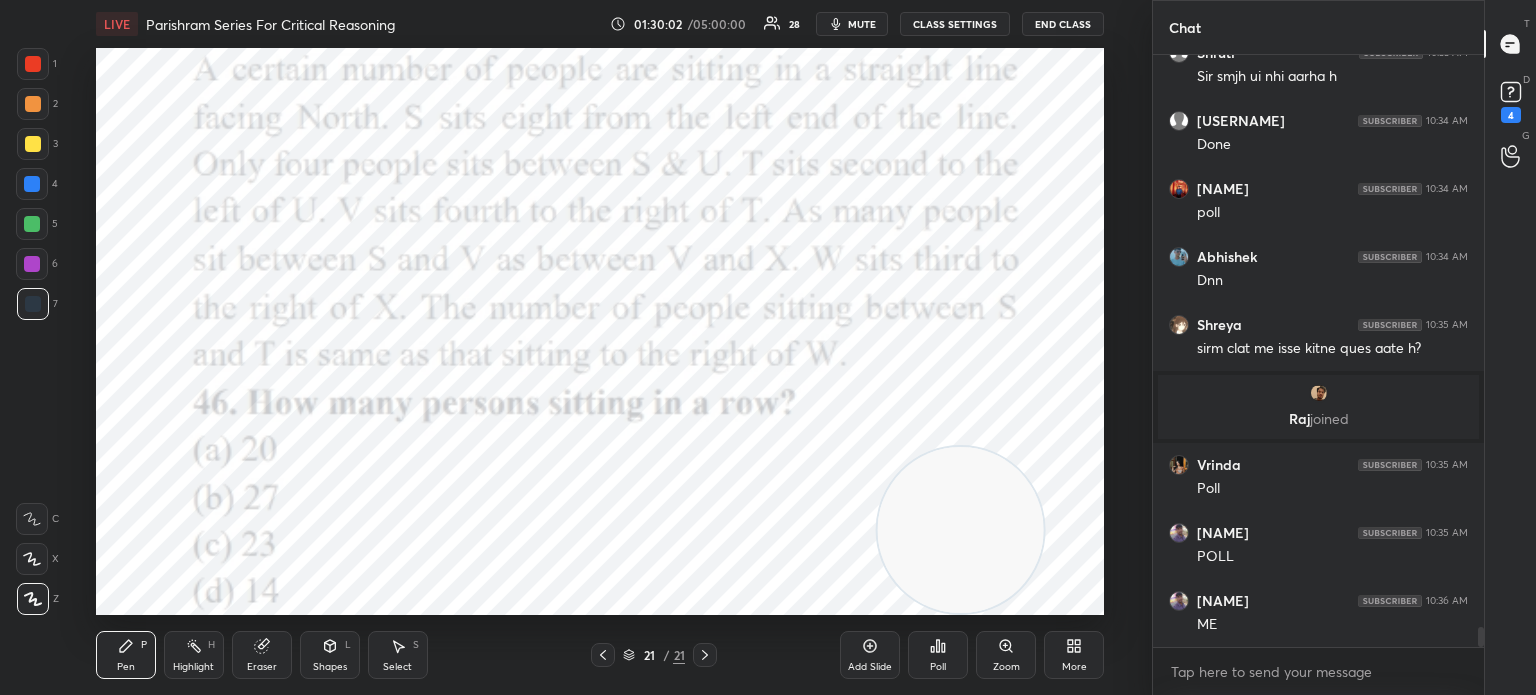 click 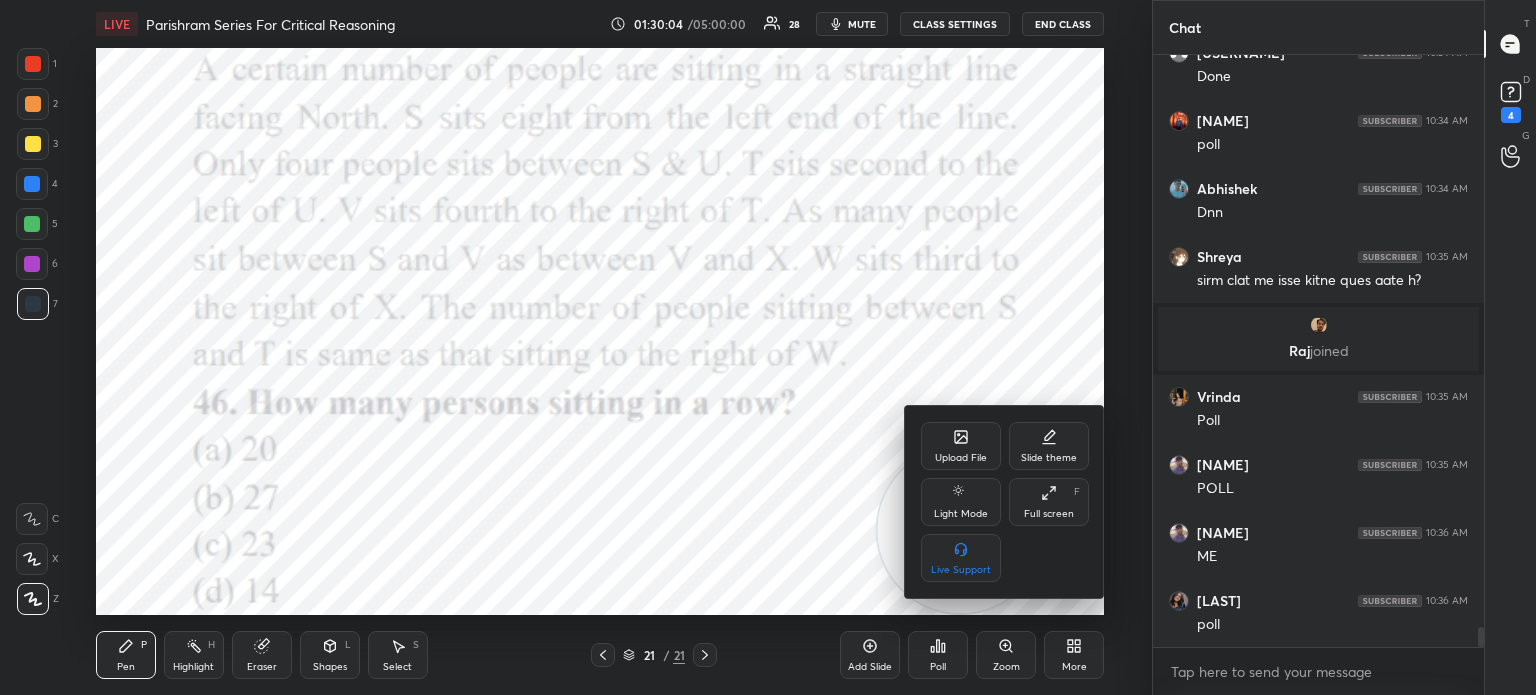 scroll, scrollTop: 16934, scrollLeft: 0, axis: vertical 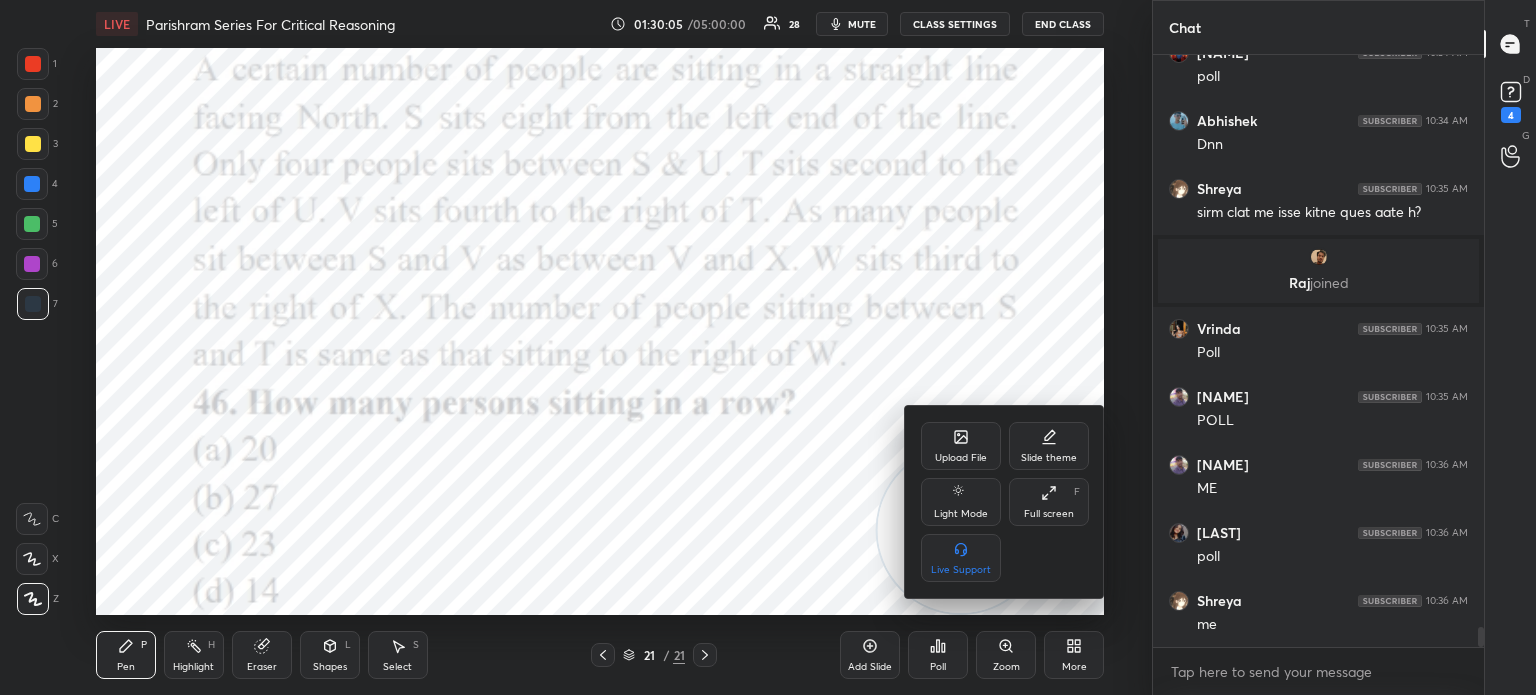 click on "Upload File" at bounding box center (961, 446) 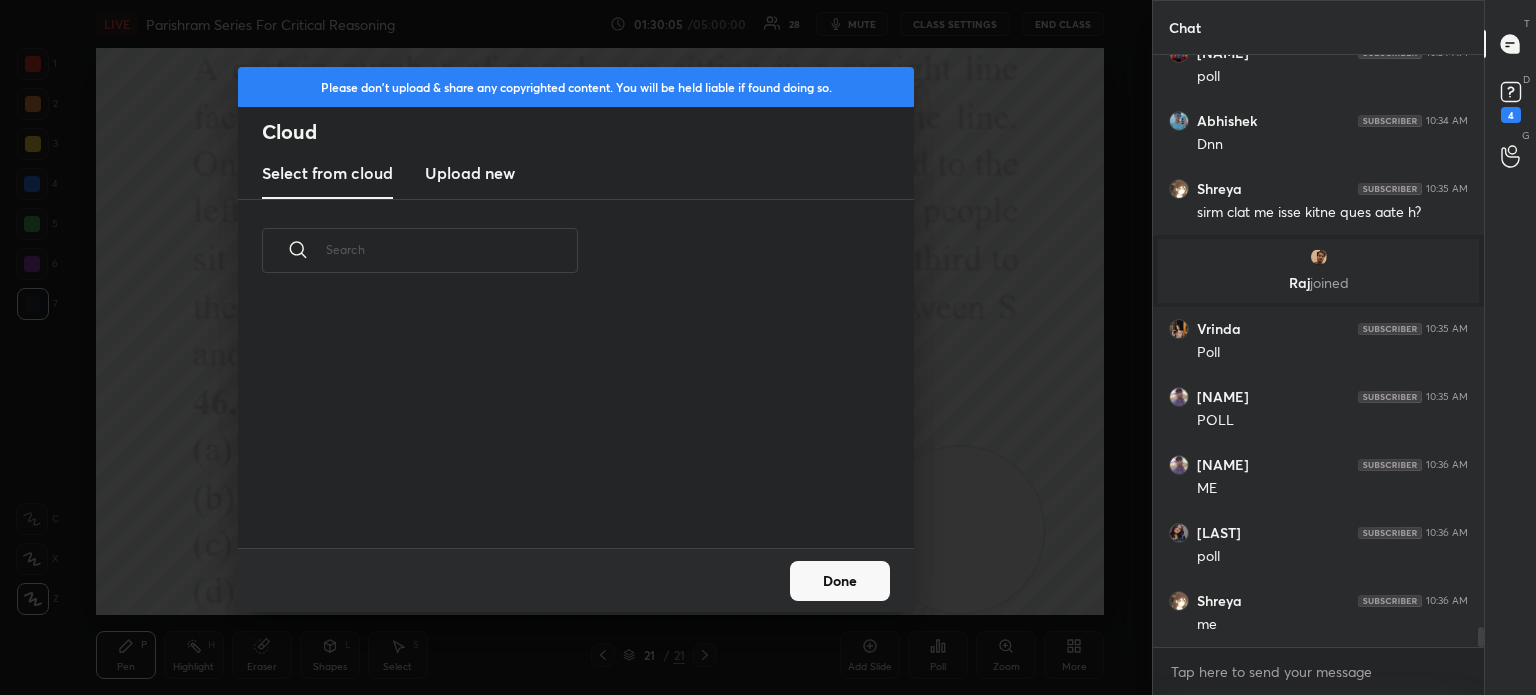 scroll, scrollTop: 5, scrollLeft: 10, axis: both 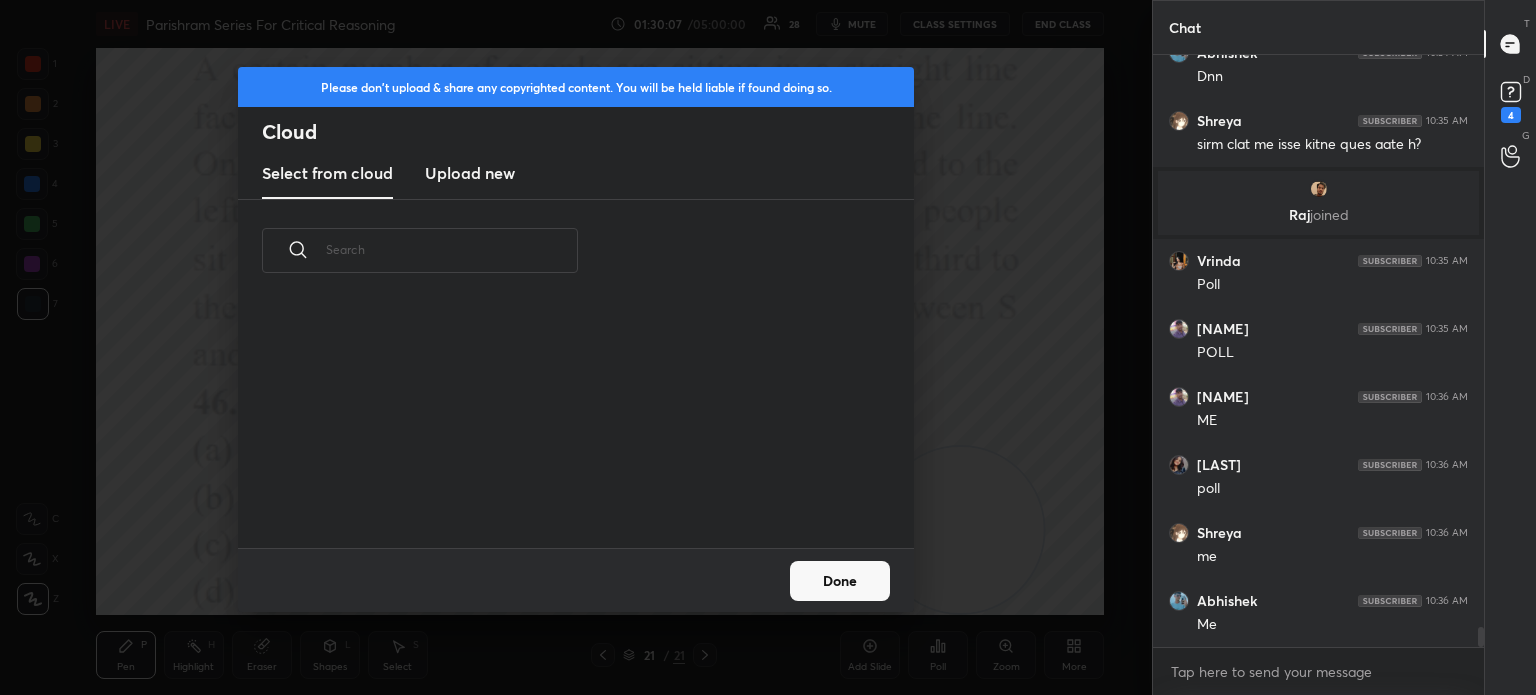 click on "Upload new" at bounding box center [470, 173] 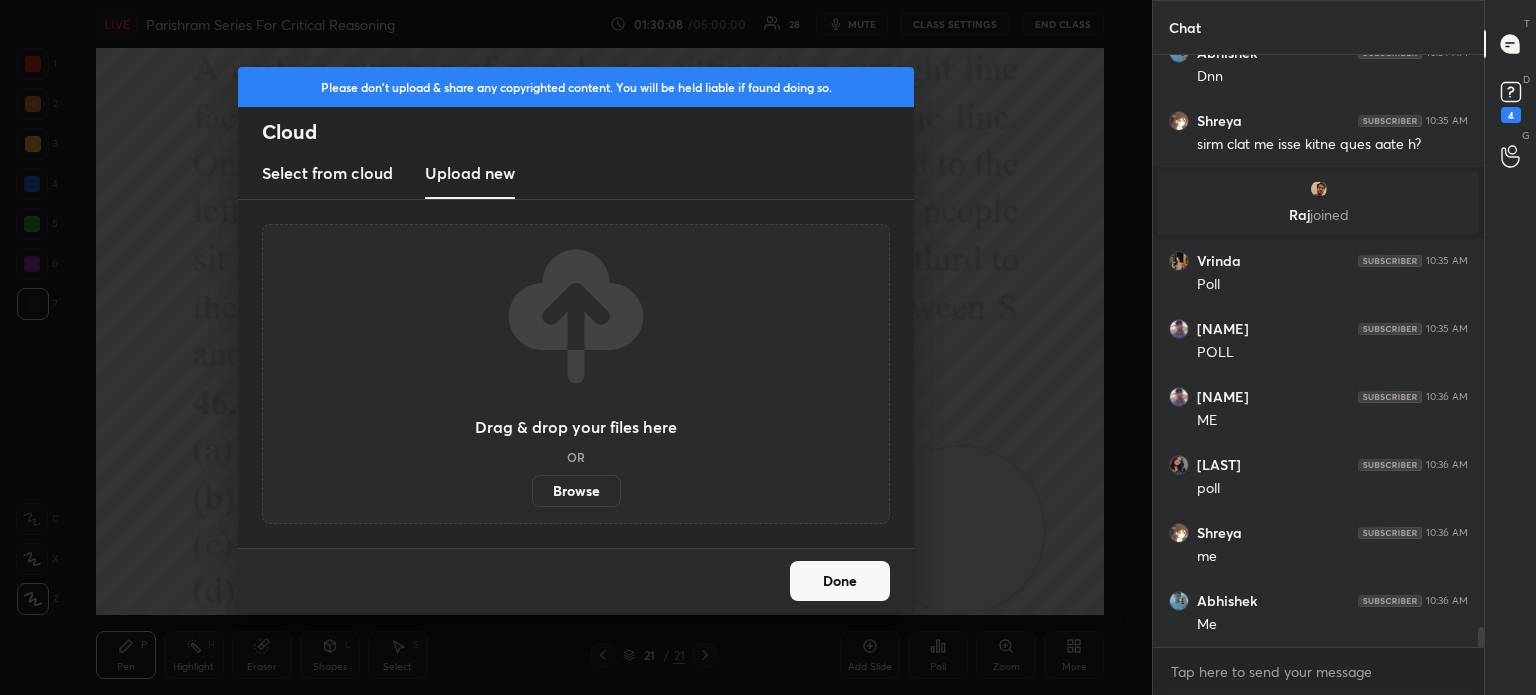 scroll, scrollTop: 17070, scrollLeft: 0, axis: vertical 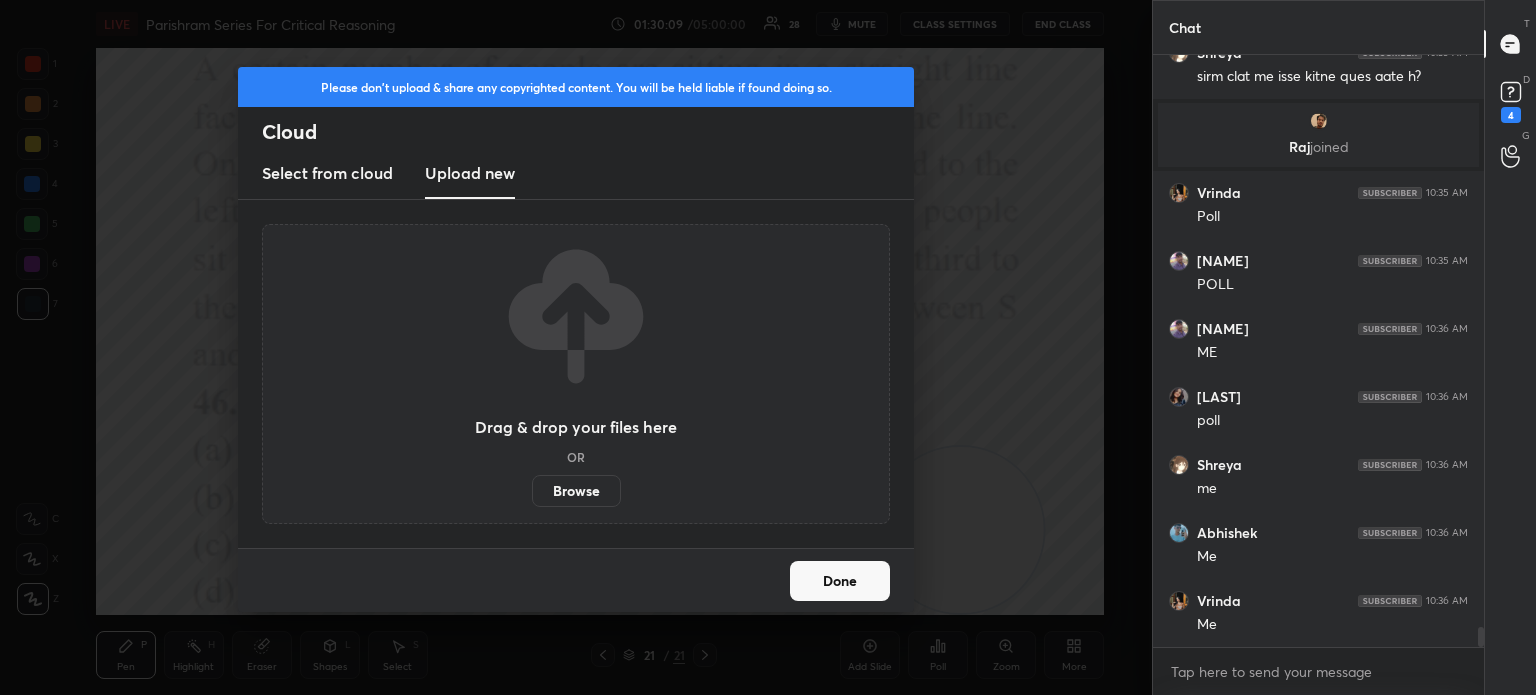 click on "Browse" at bounding box center [576, 491] 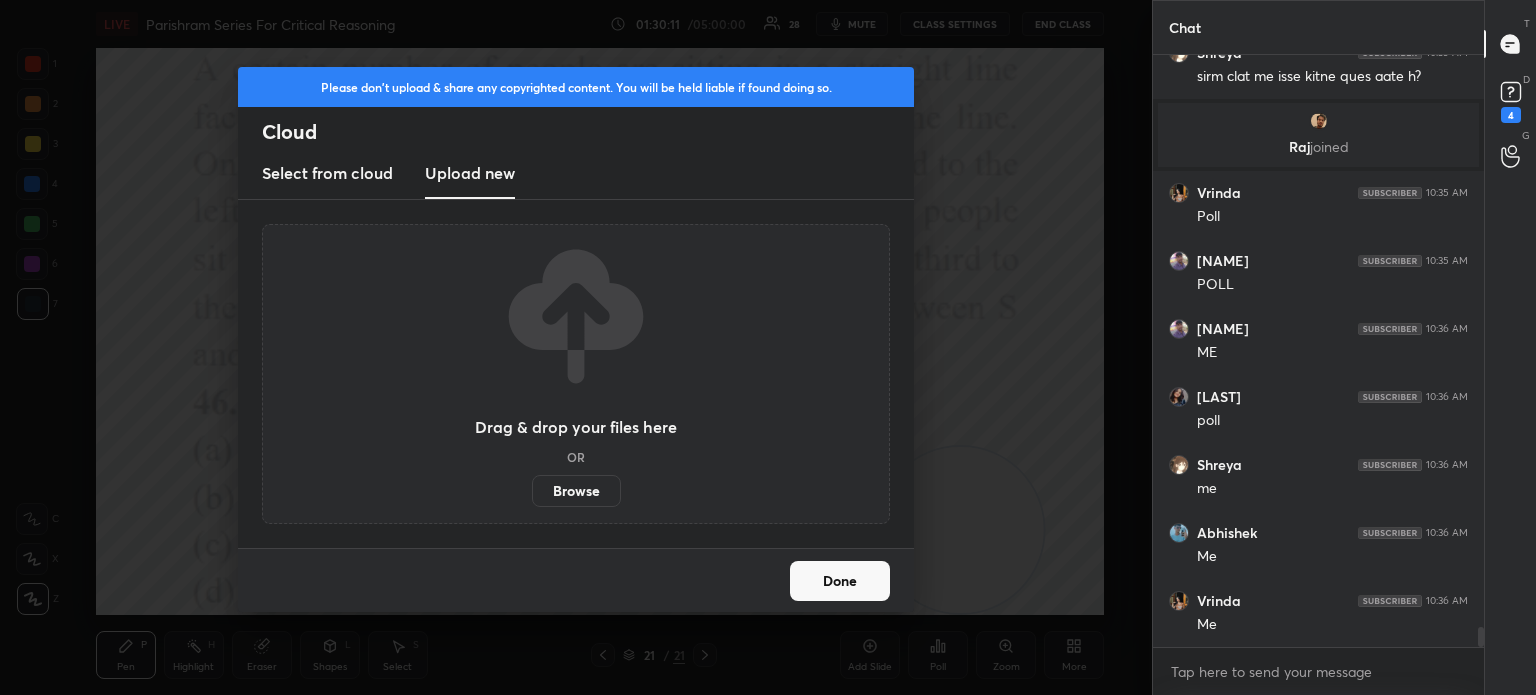 scroll, scrollTop: 17138, scrollLeft: 0, axis: vertical 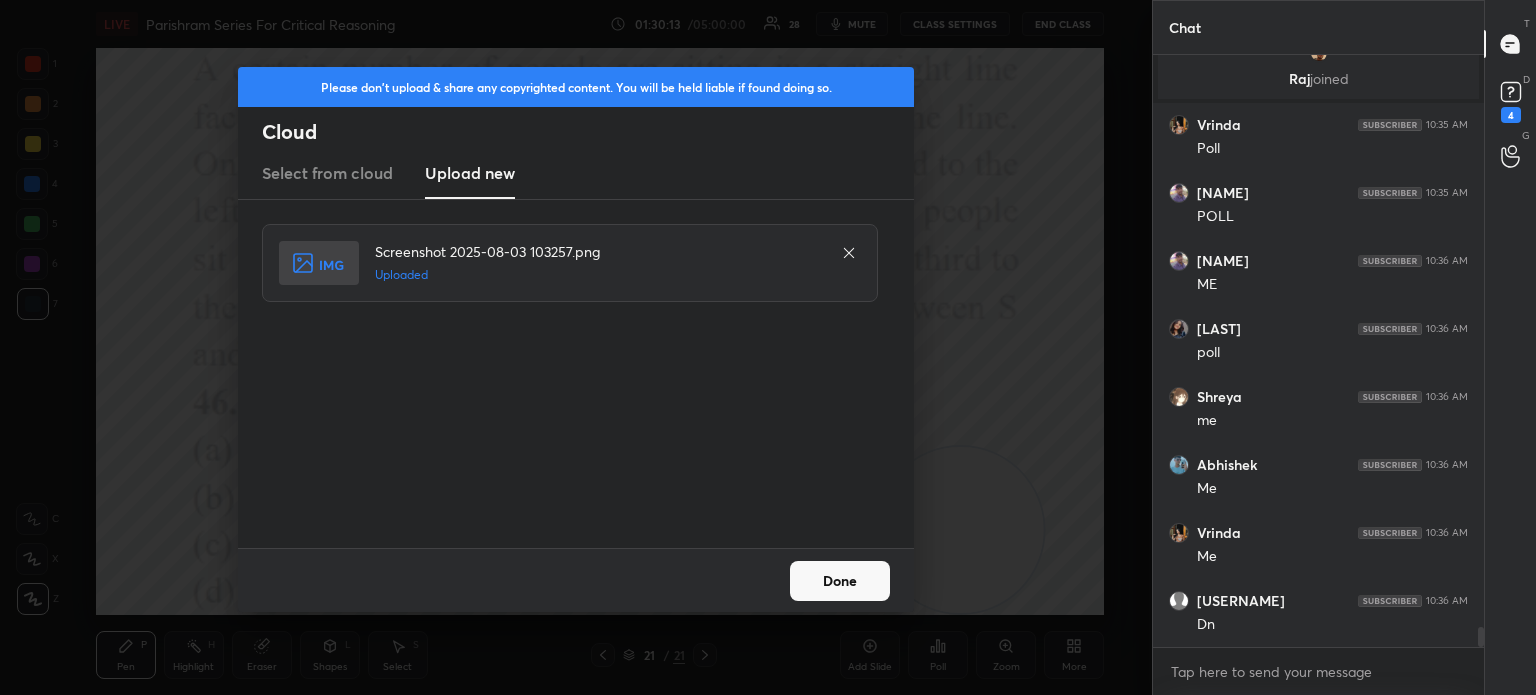 click on "Done" at bounding box center [840, 581] 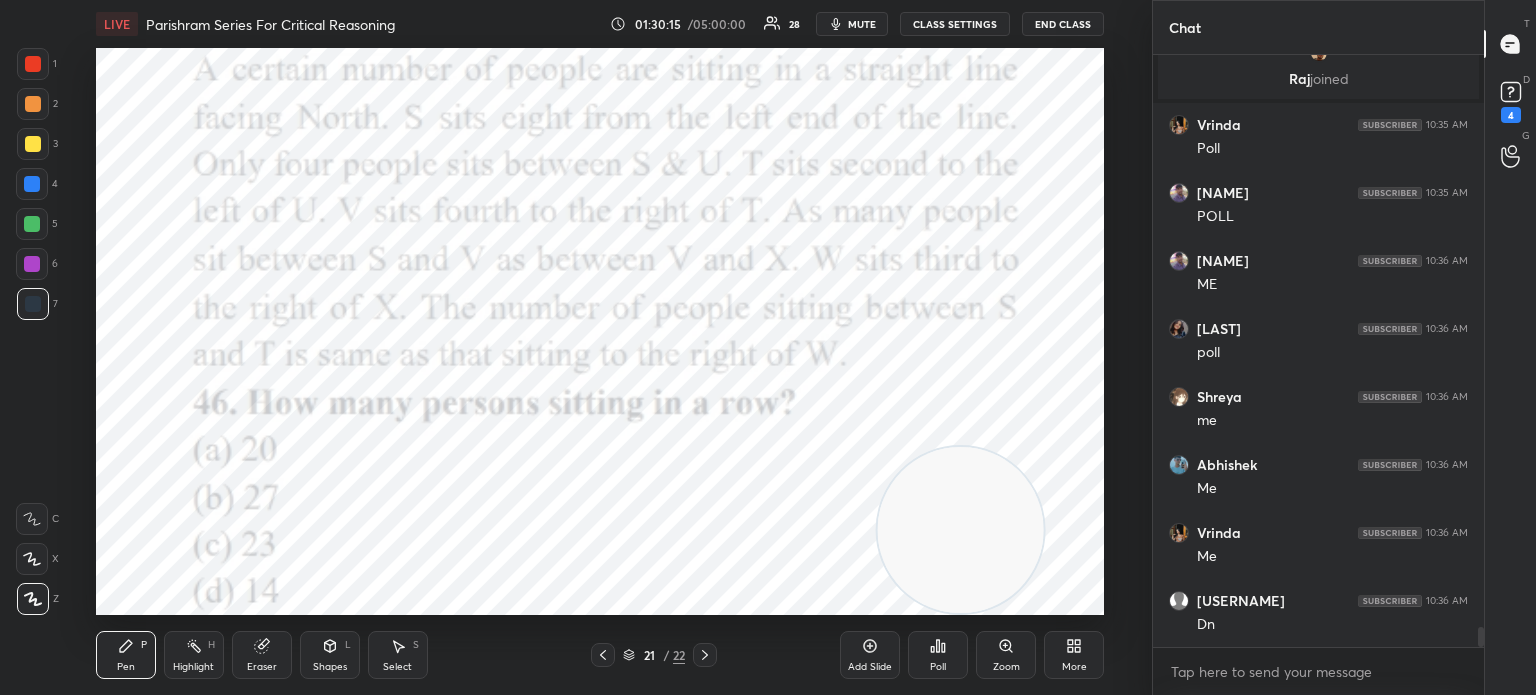 scroll, scrollTop: 17206, scrollLeft: 0, axis: vertical 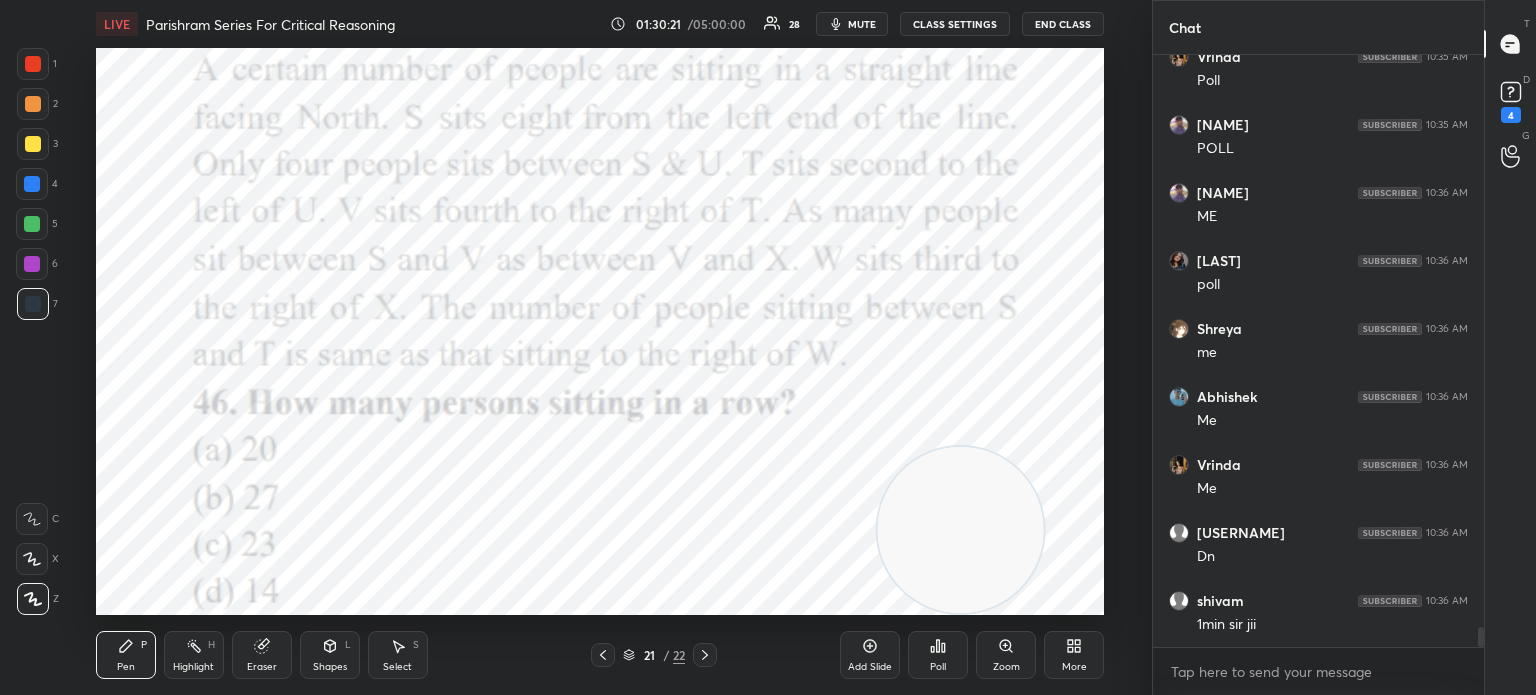 click on "mute" at bounding box center [862, 24] 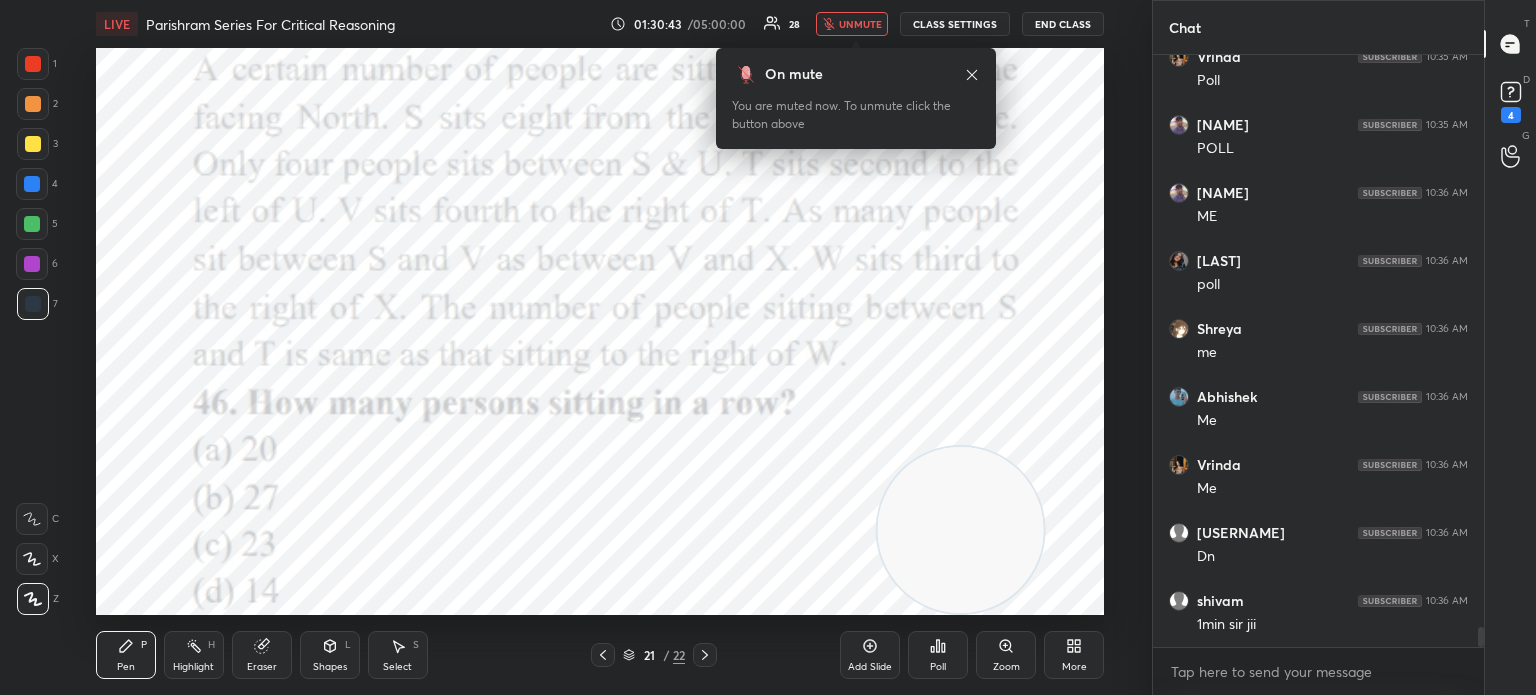 click on "unmute" at bounding box center (860, 24) 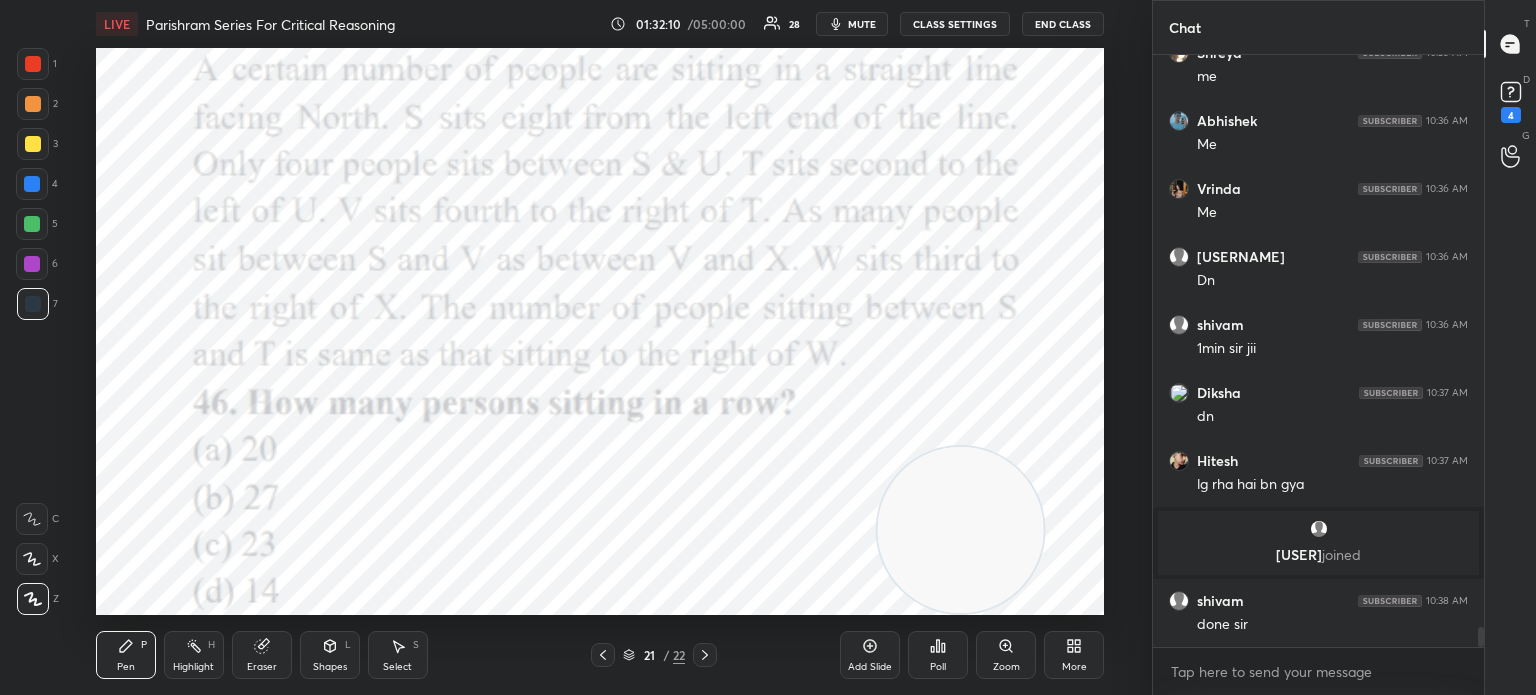 scroll, scrollTop: 17266, scrollLeft: 0, axis: vertical 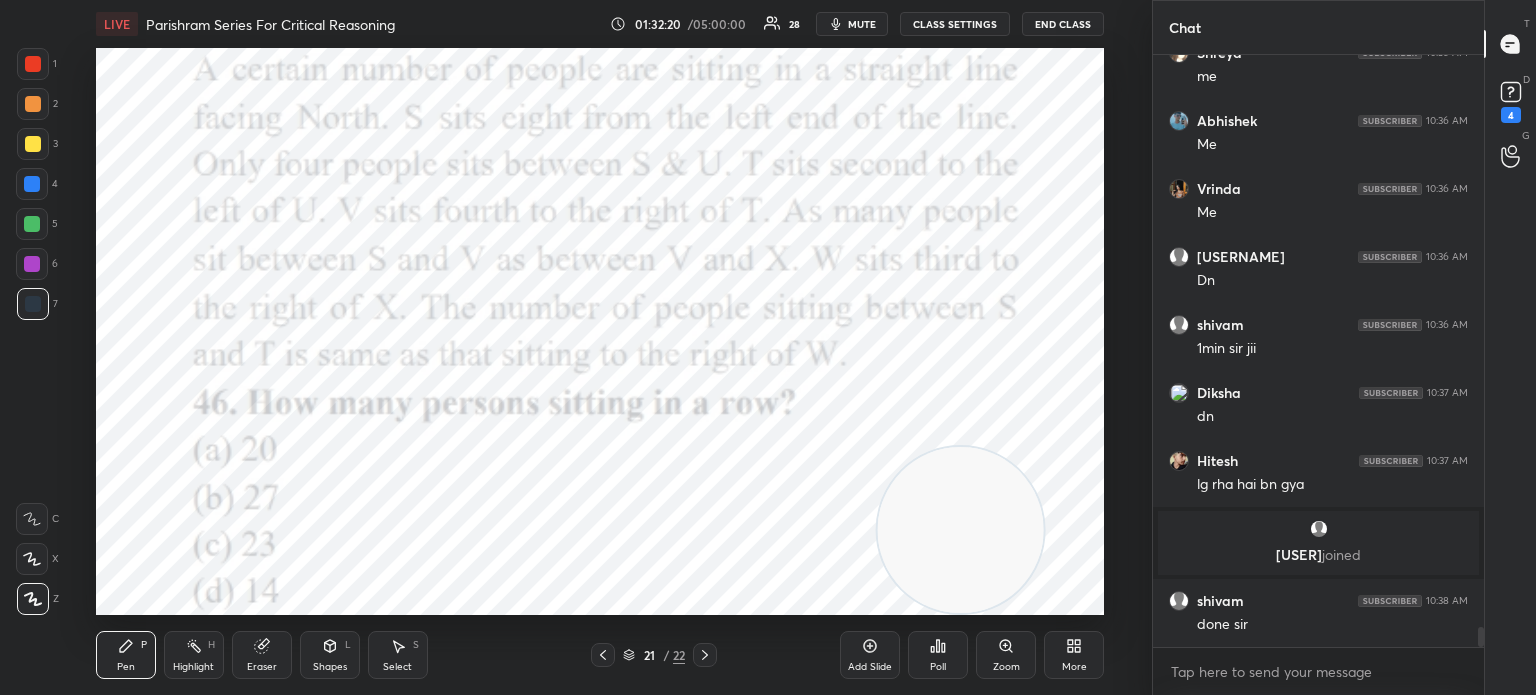 click on "Poll" at bounding box center [938, 655] 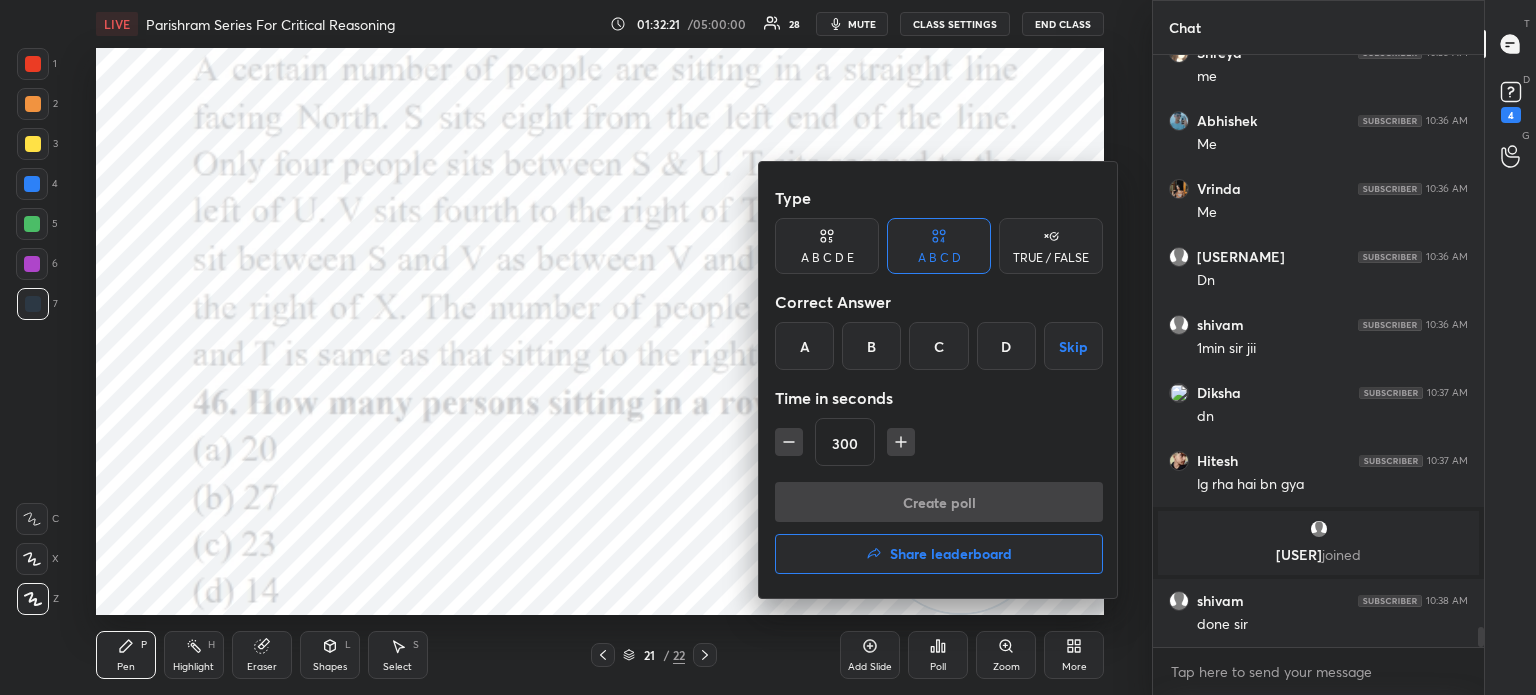 click on "B" at bounding box center [871, 346] 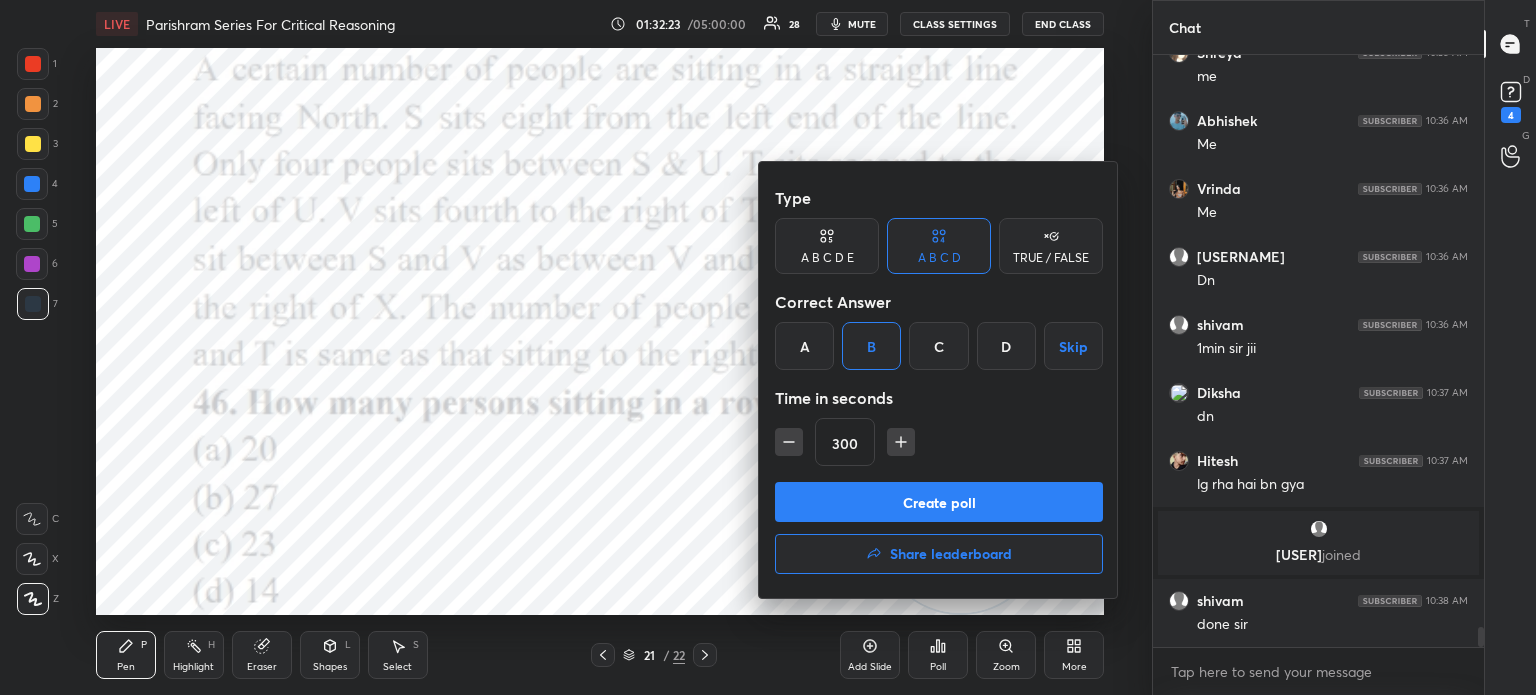 click 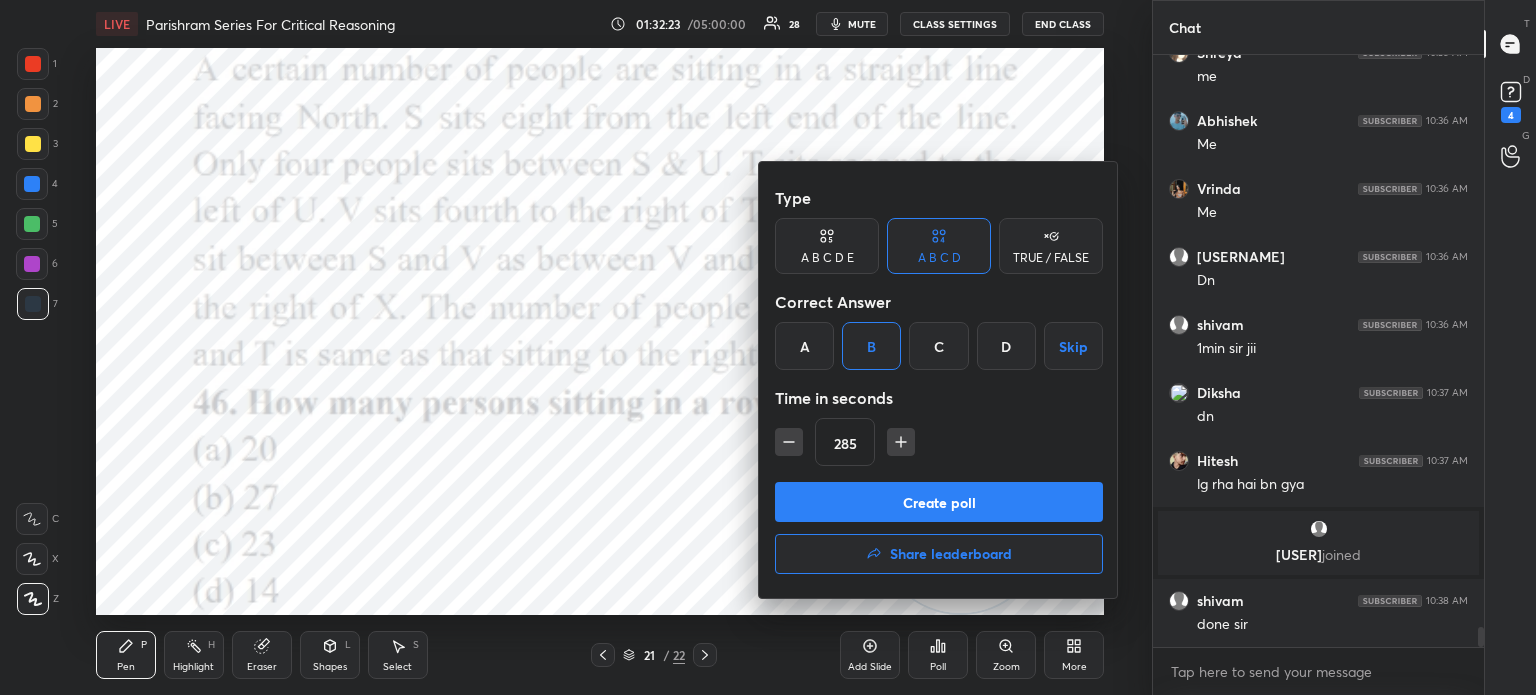 click 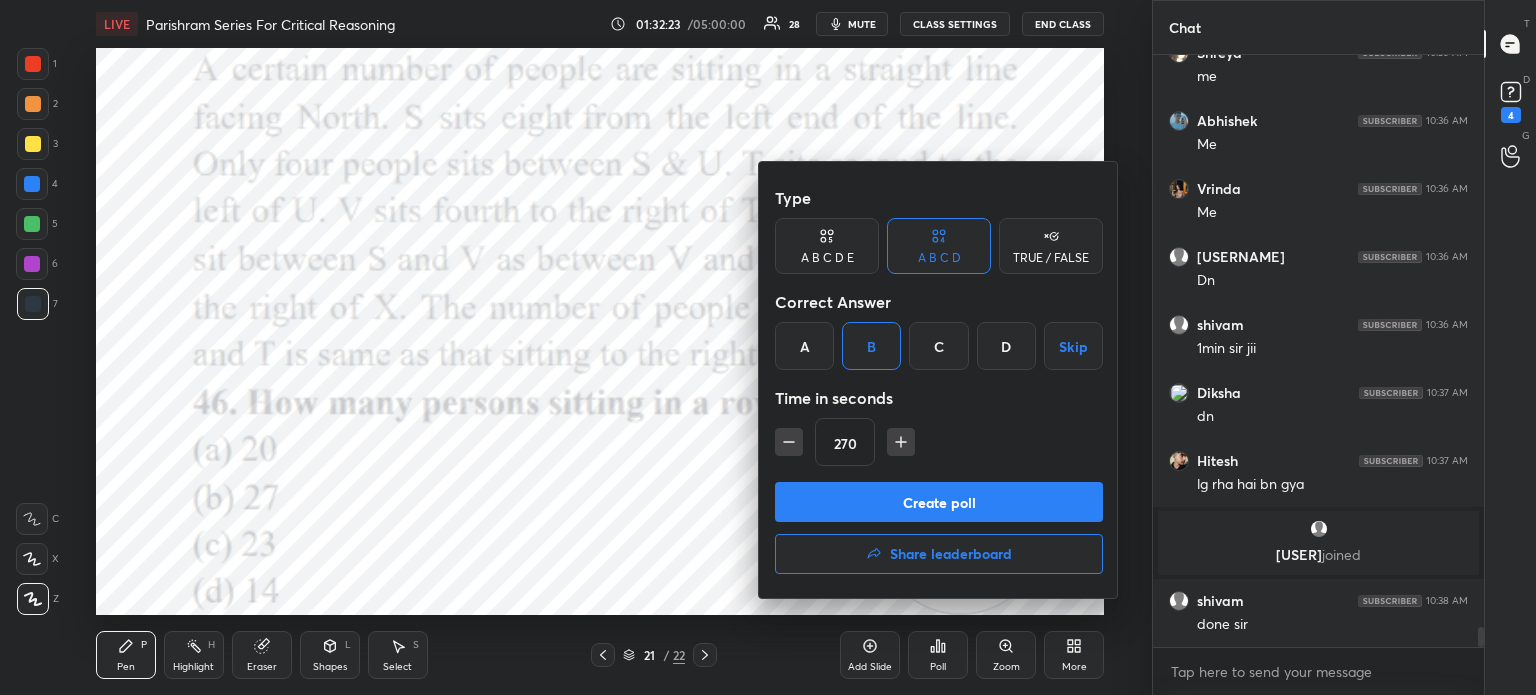 scroll, scrollTop: 17334, scrollLeft: 0, axis: vertical 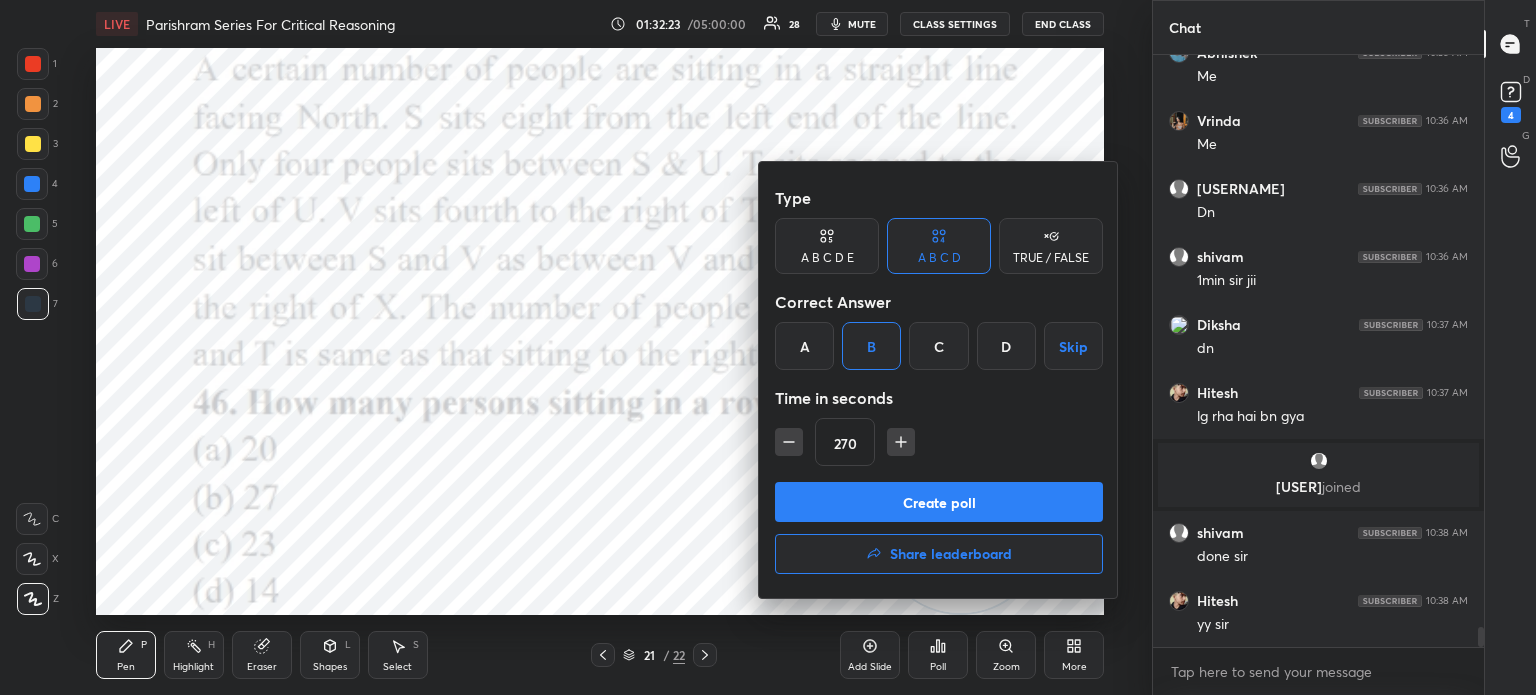click 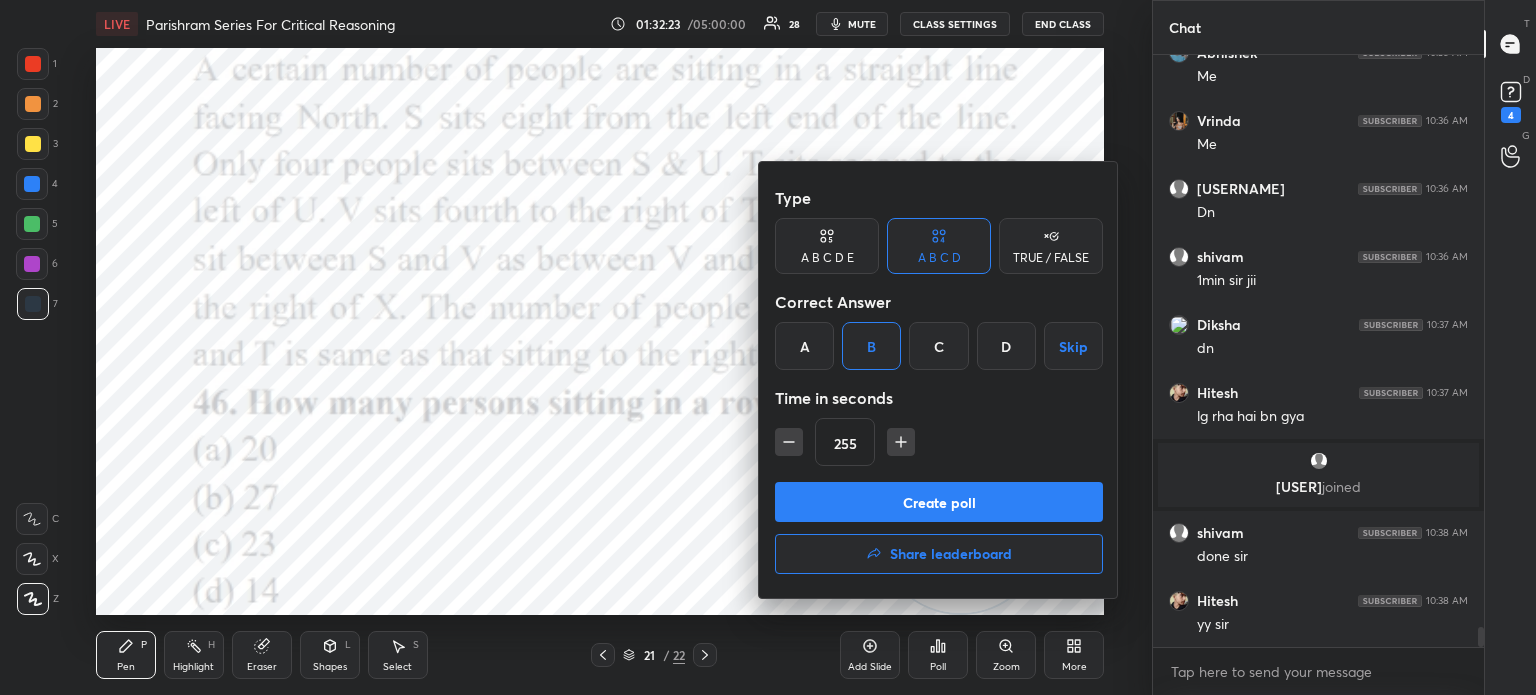 click 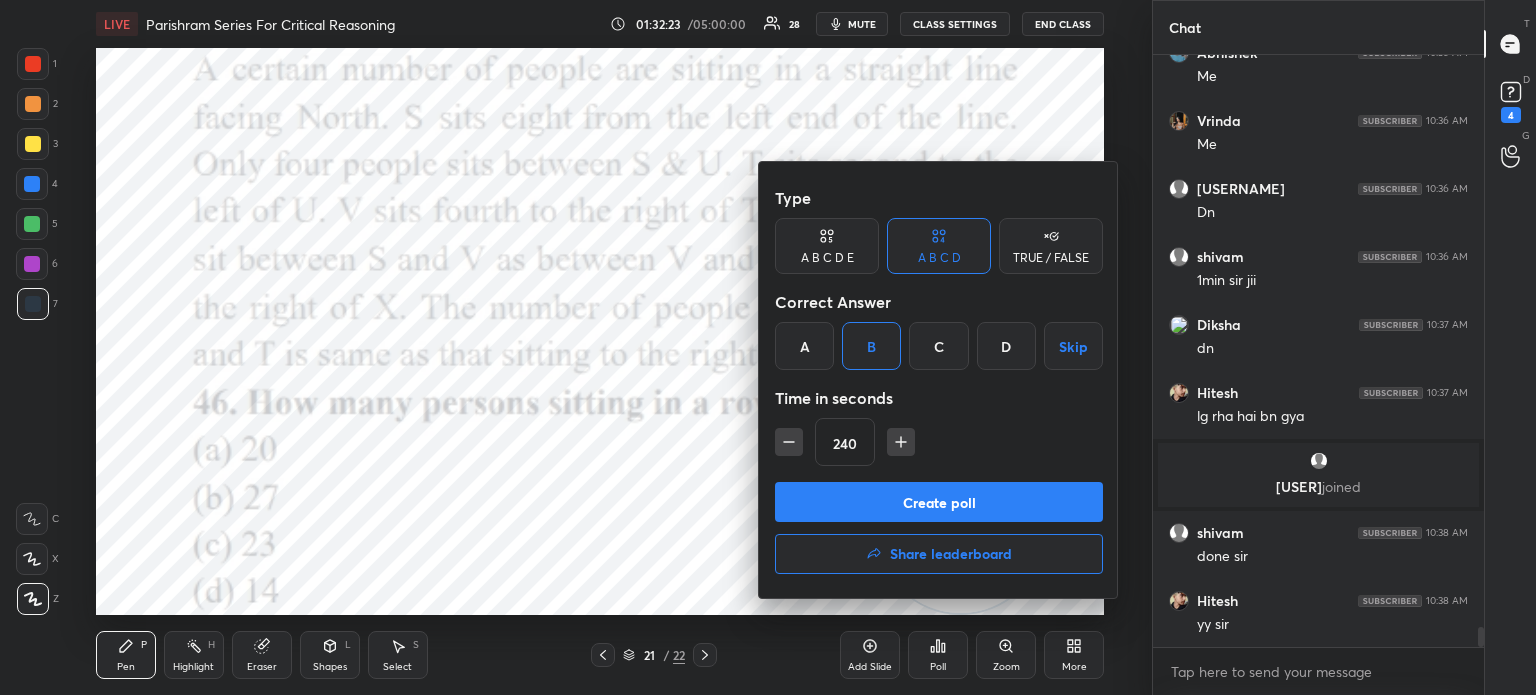 click 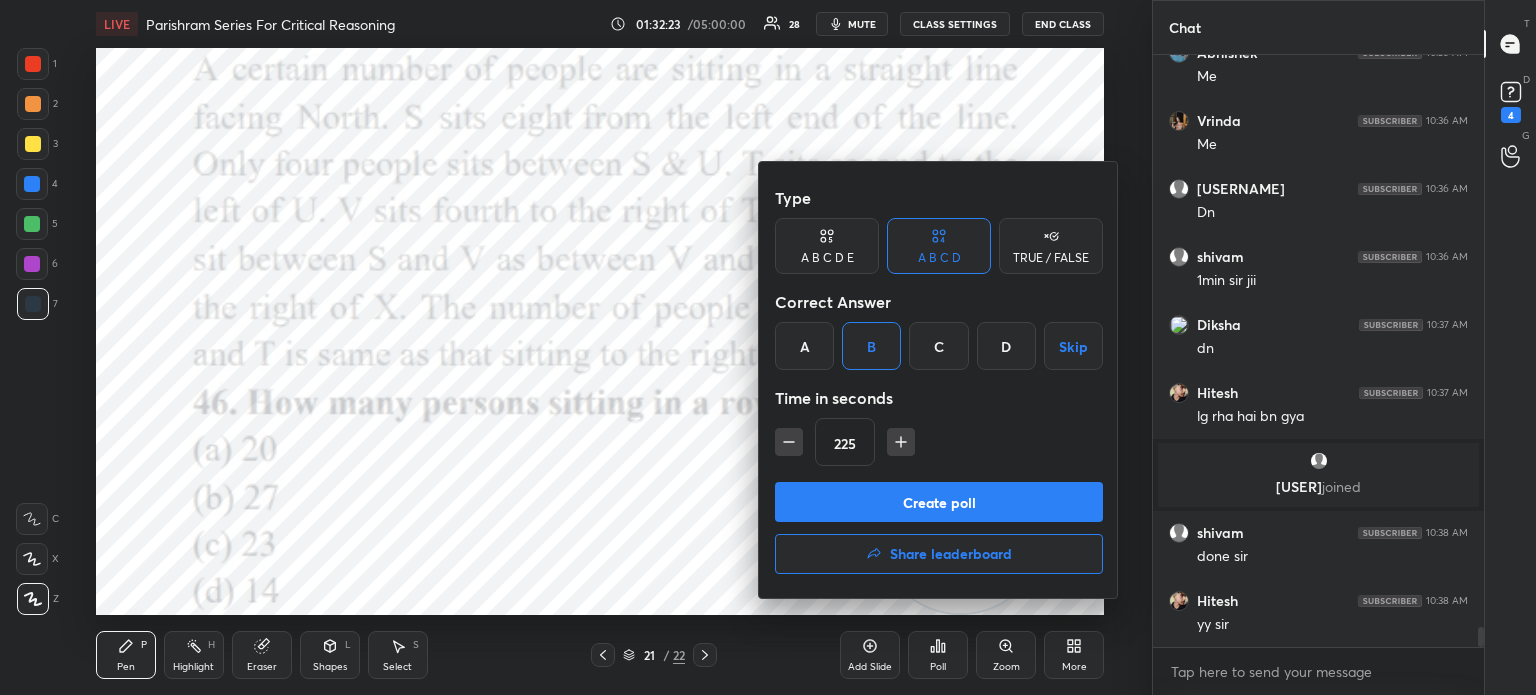 click 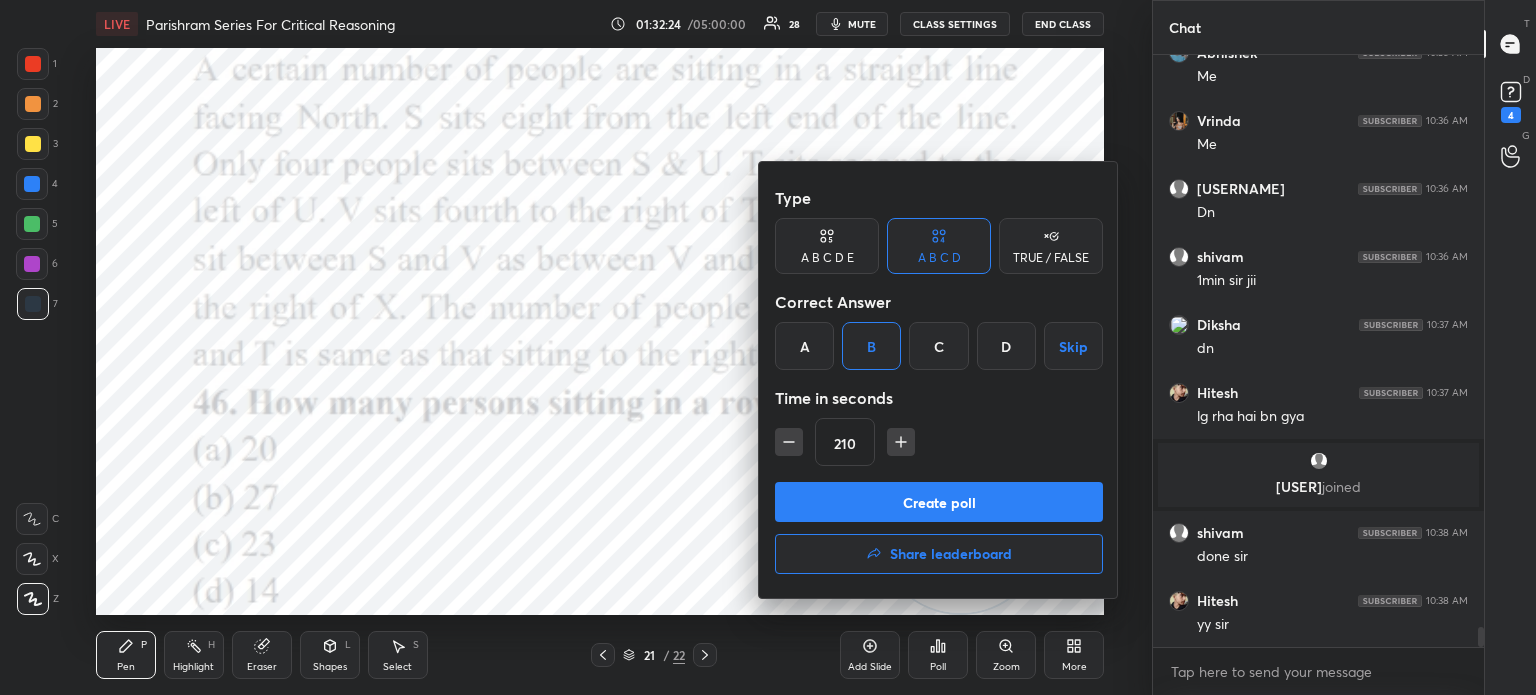 click 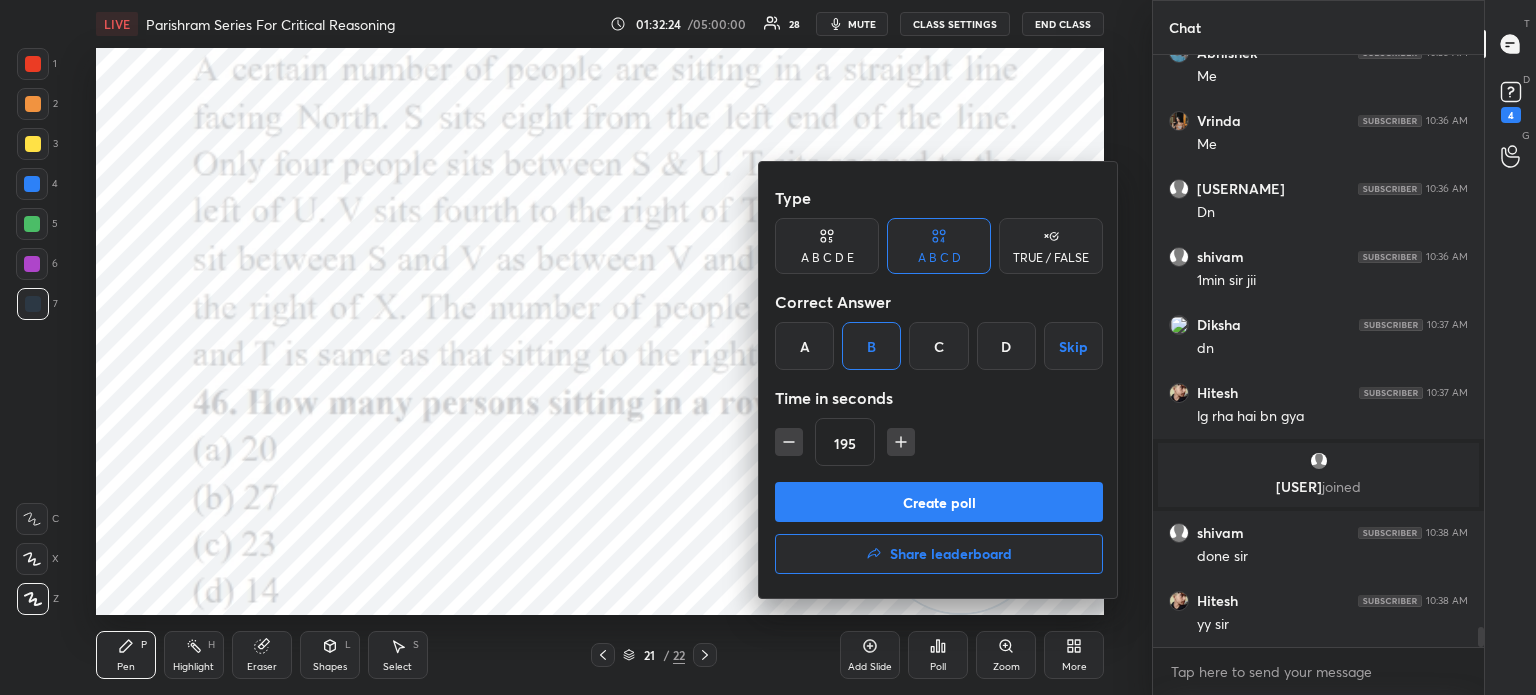 click 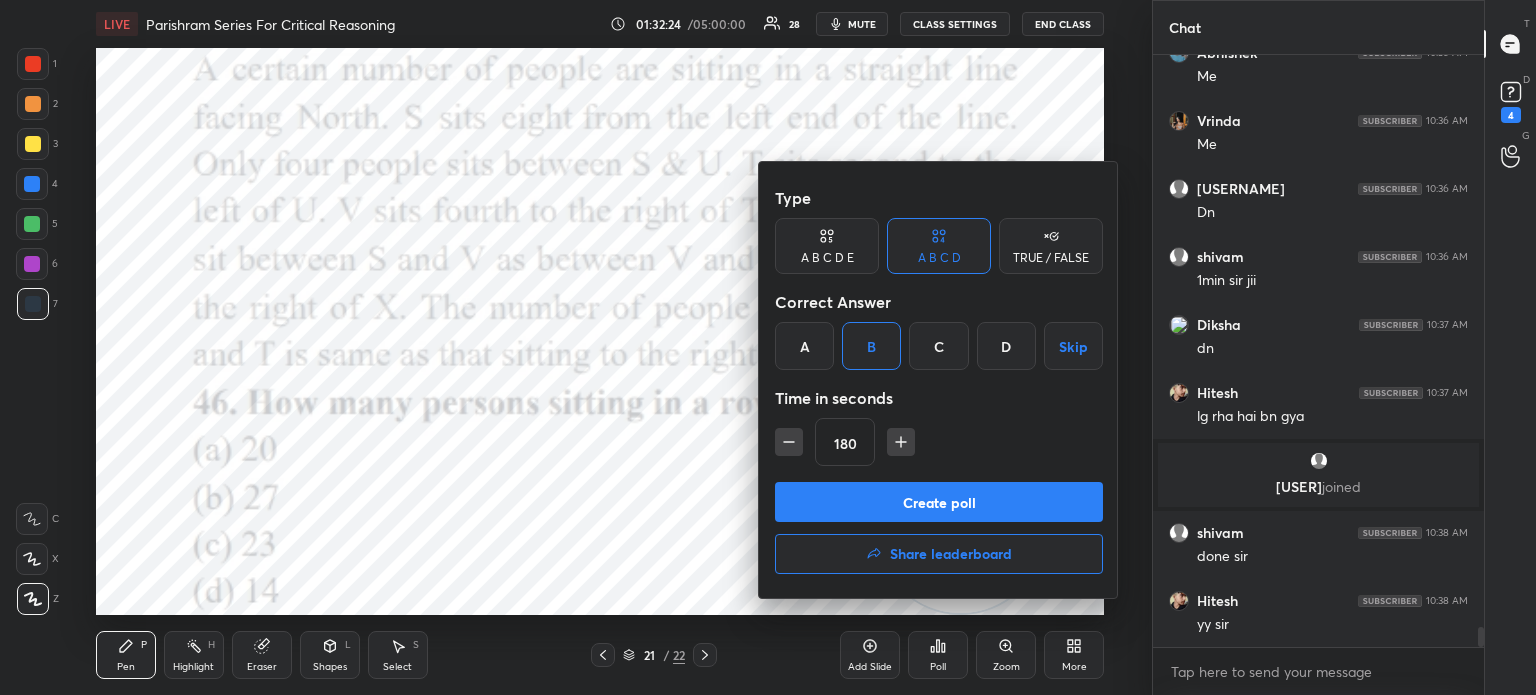 click 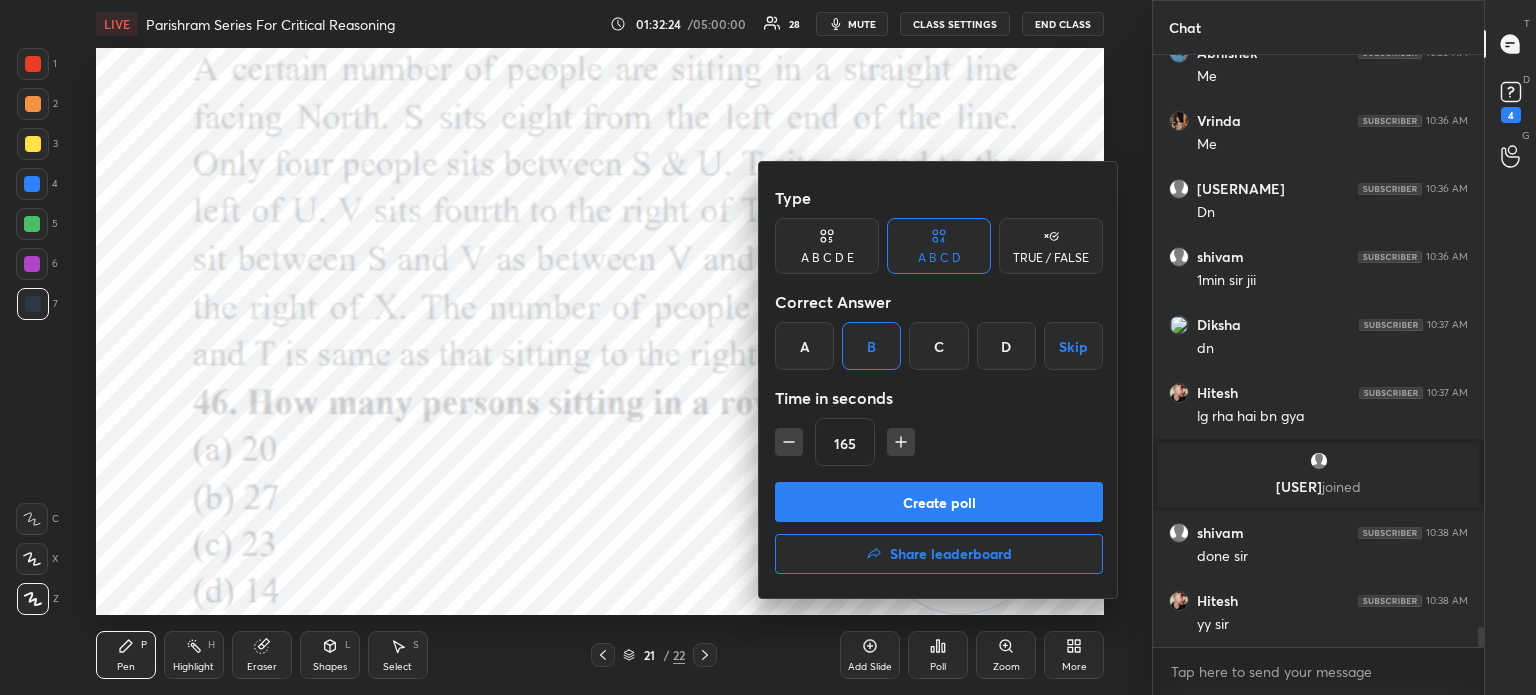 click 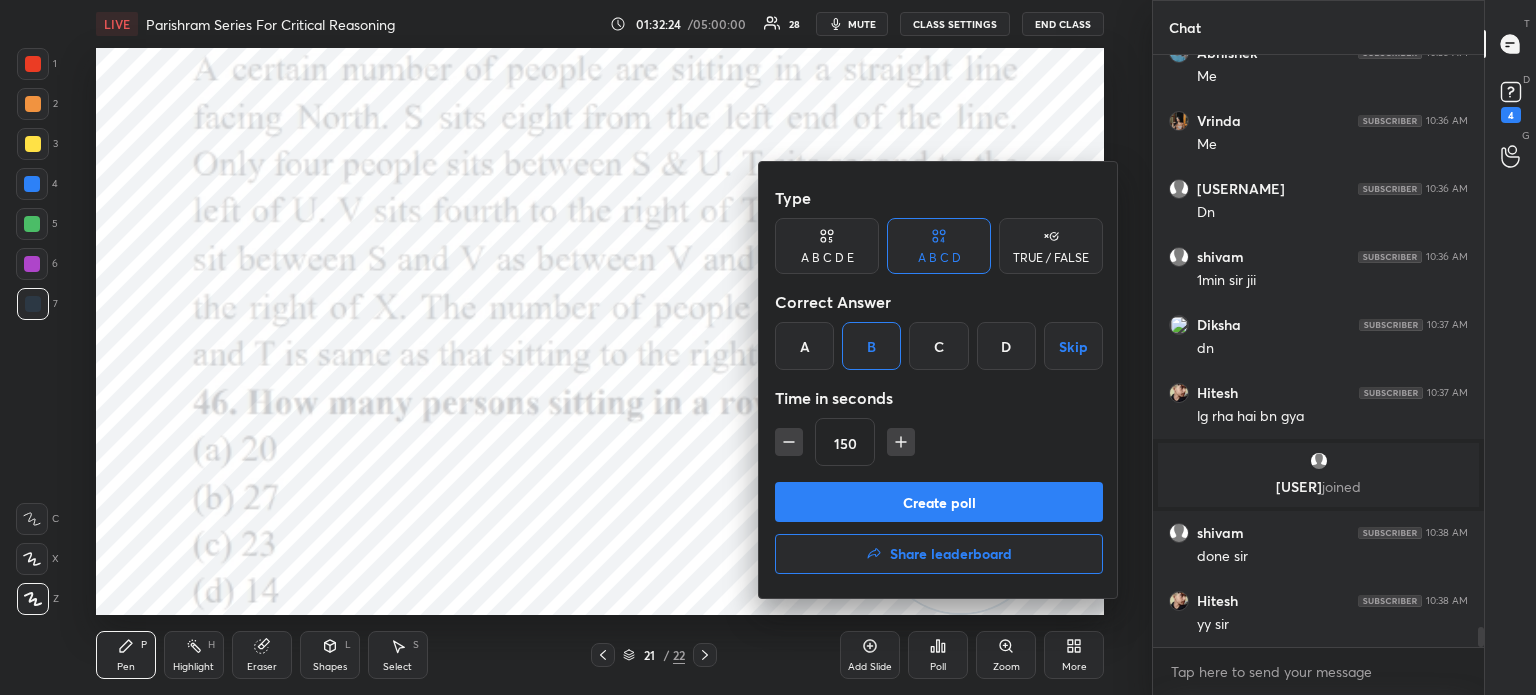click 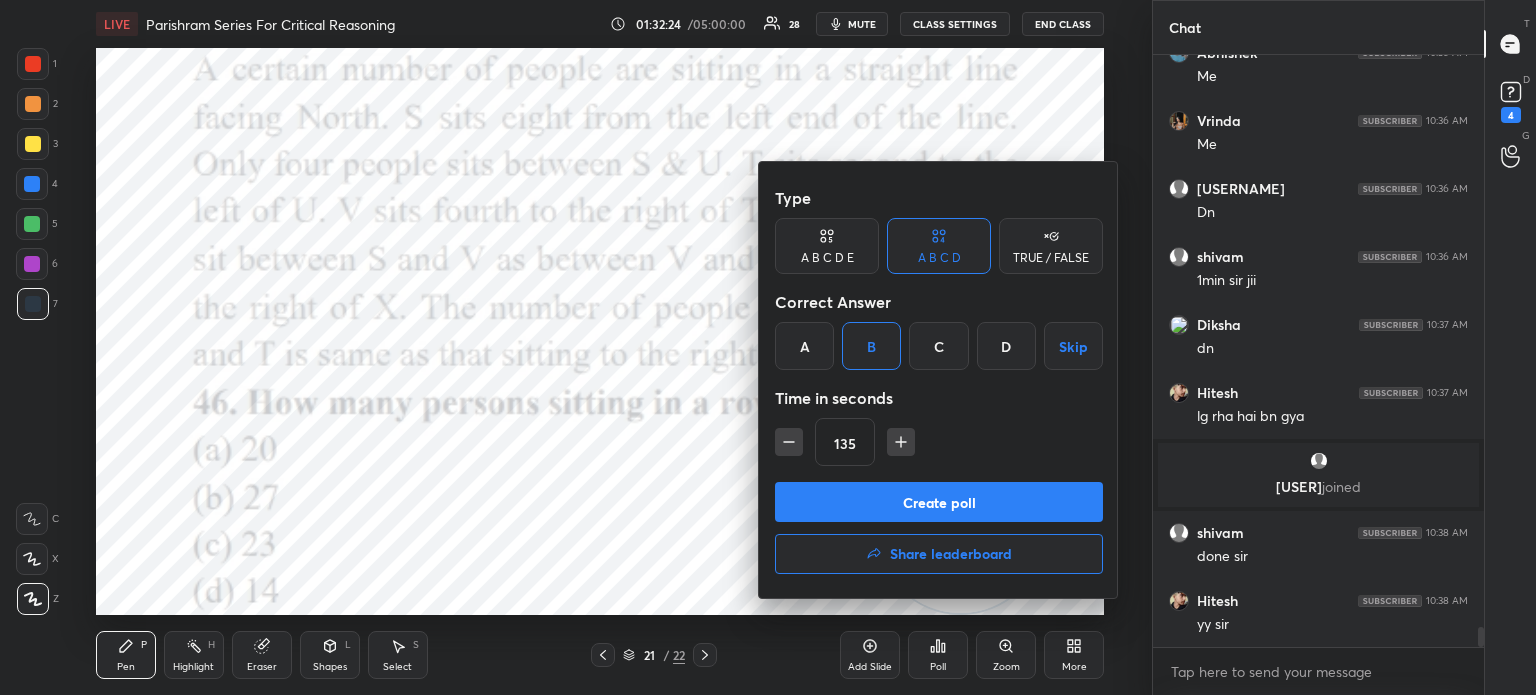 click 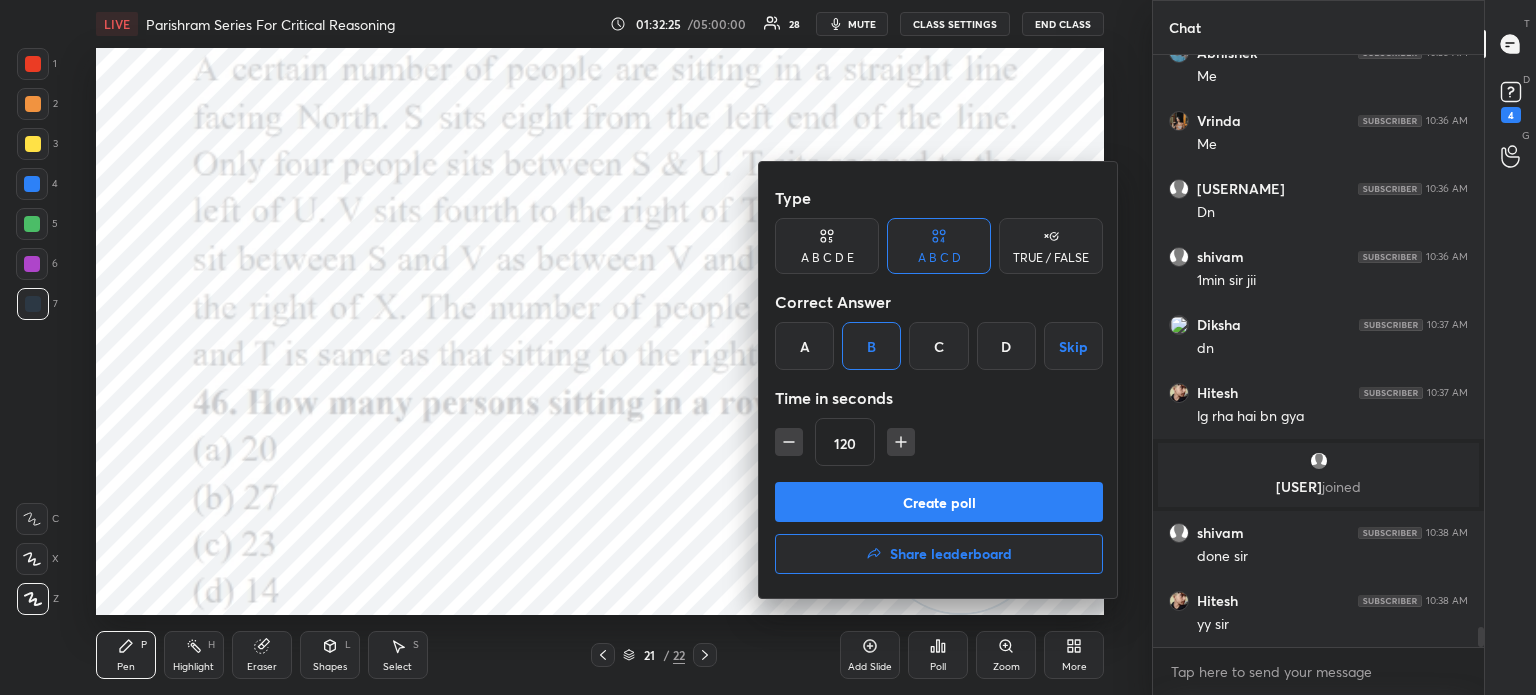 click 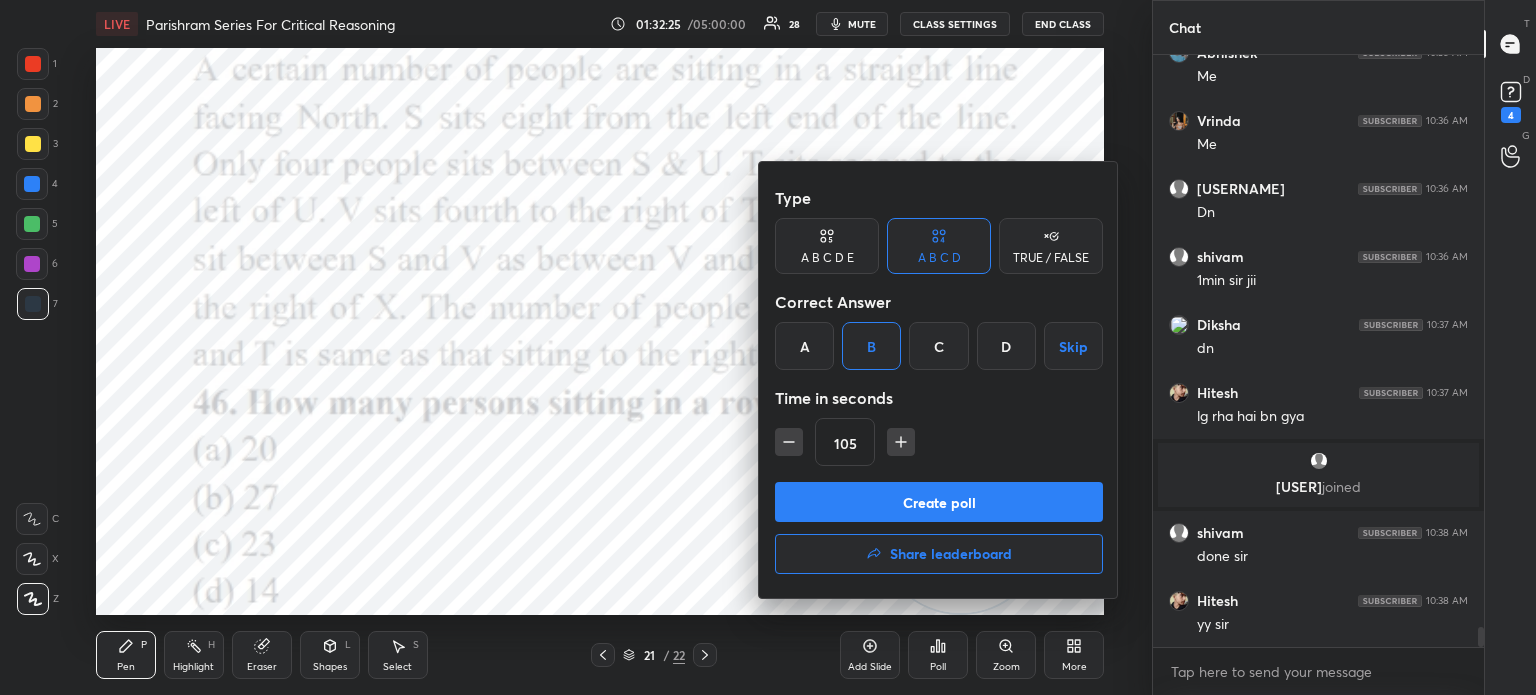 click 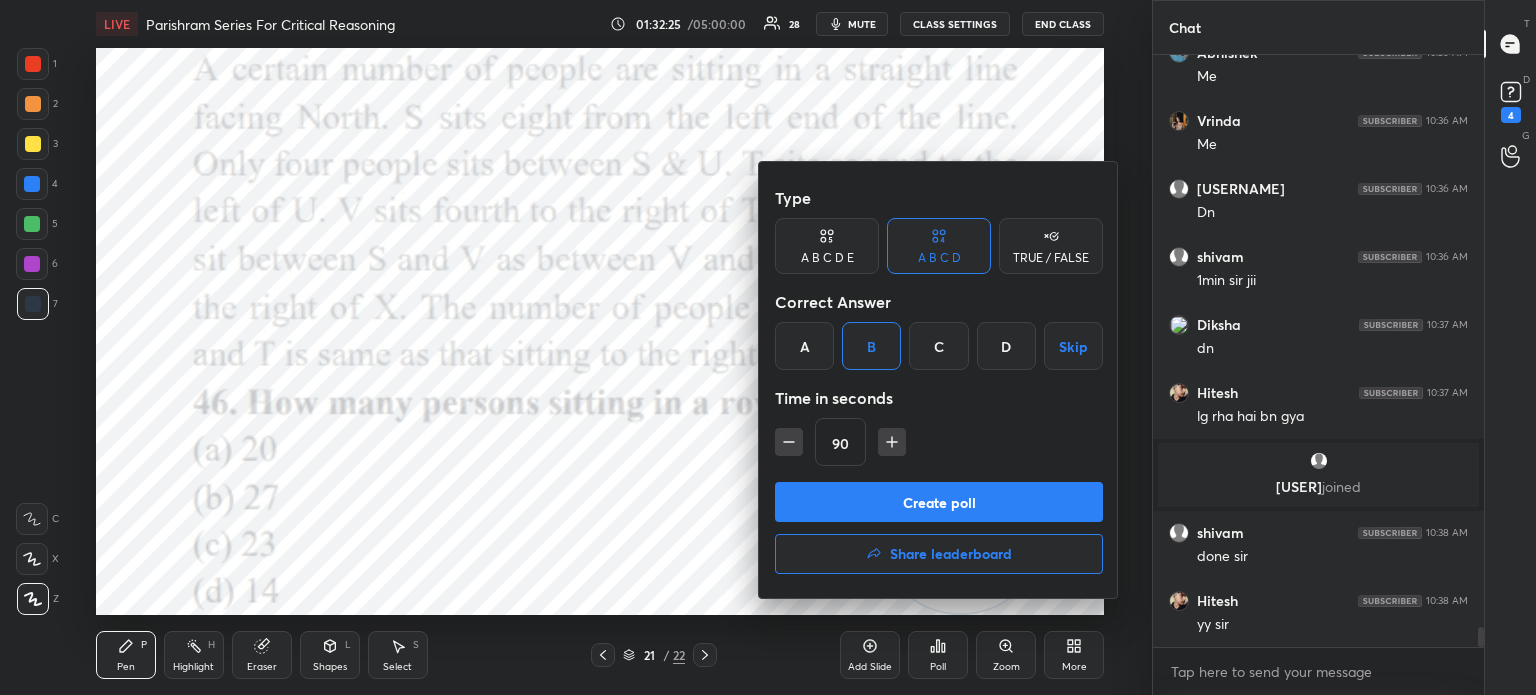 click 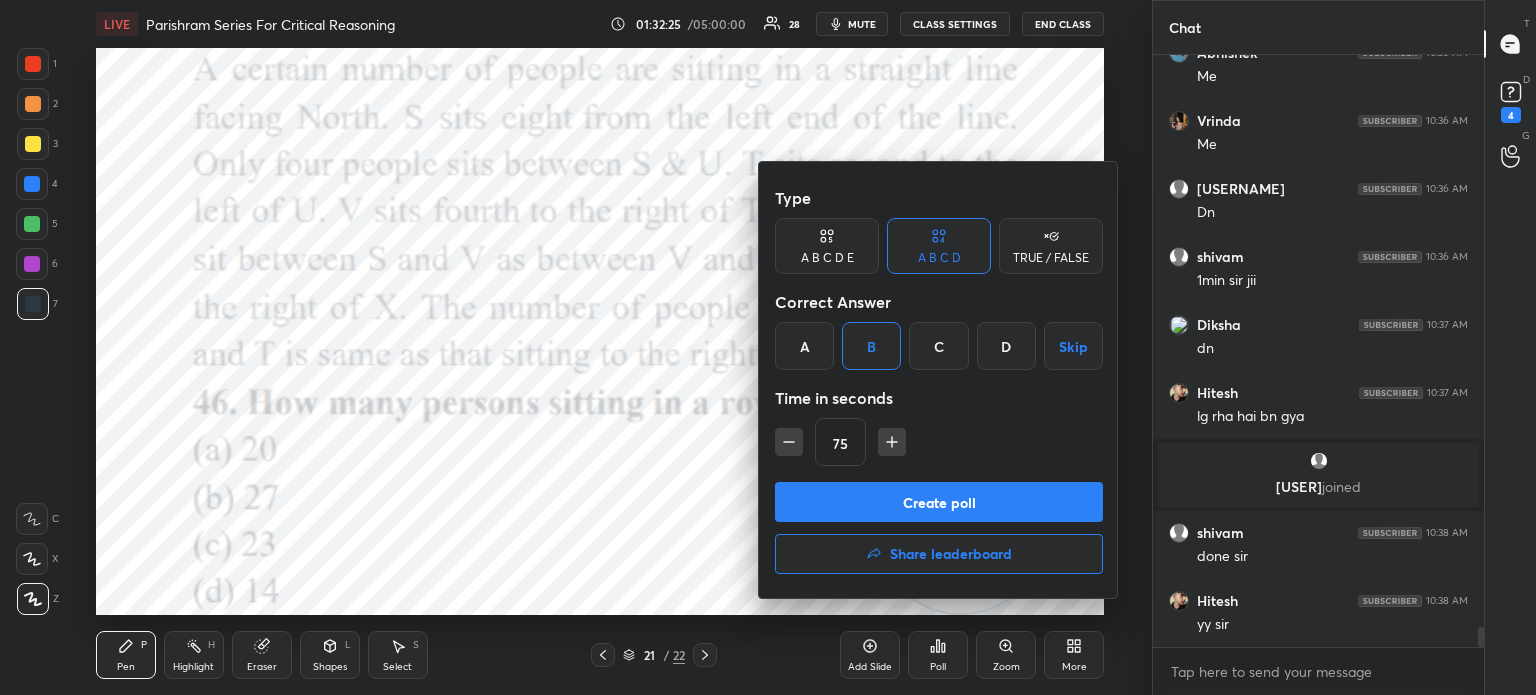click 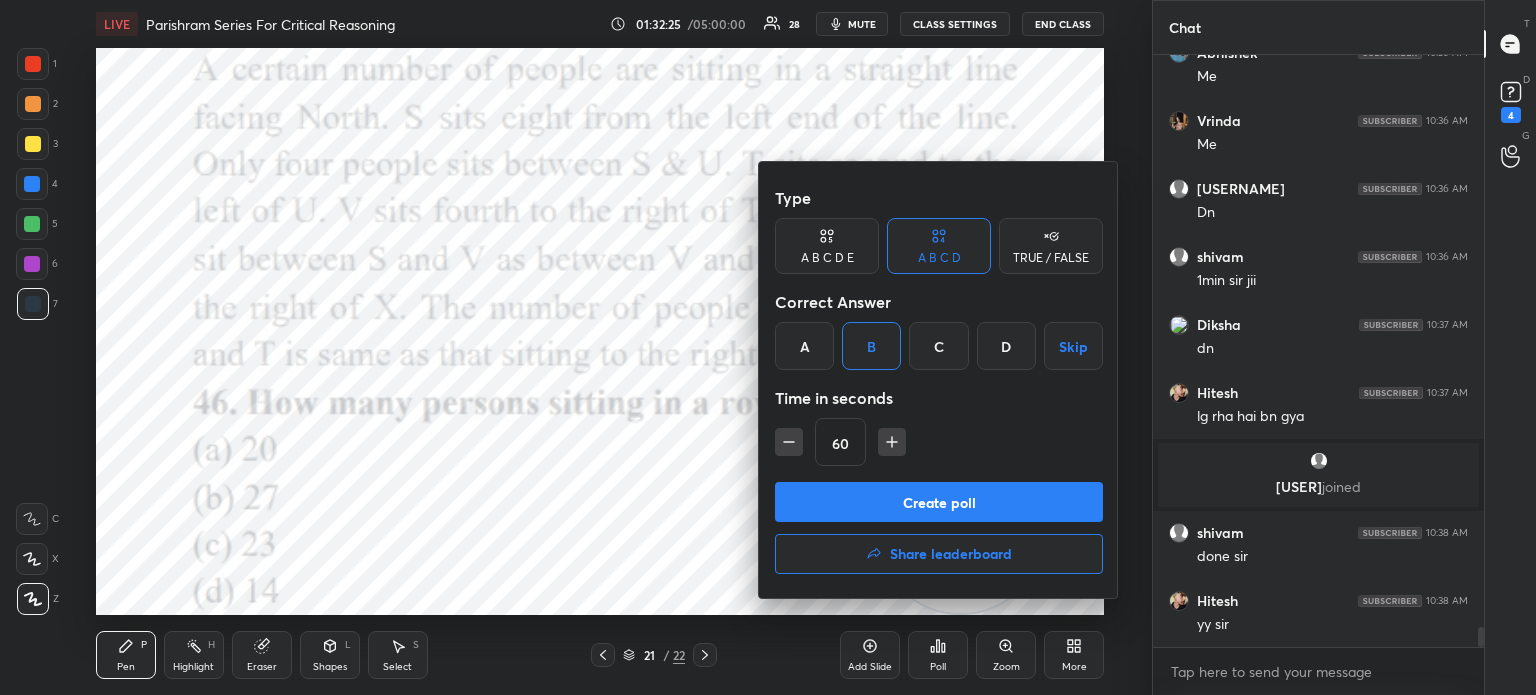 click 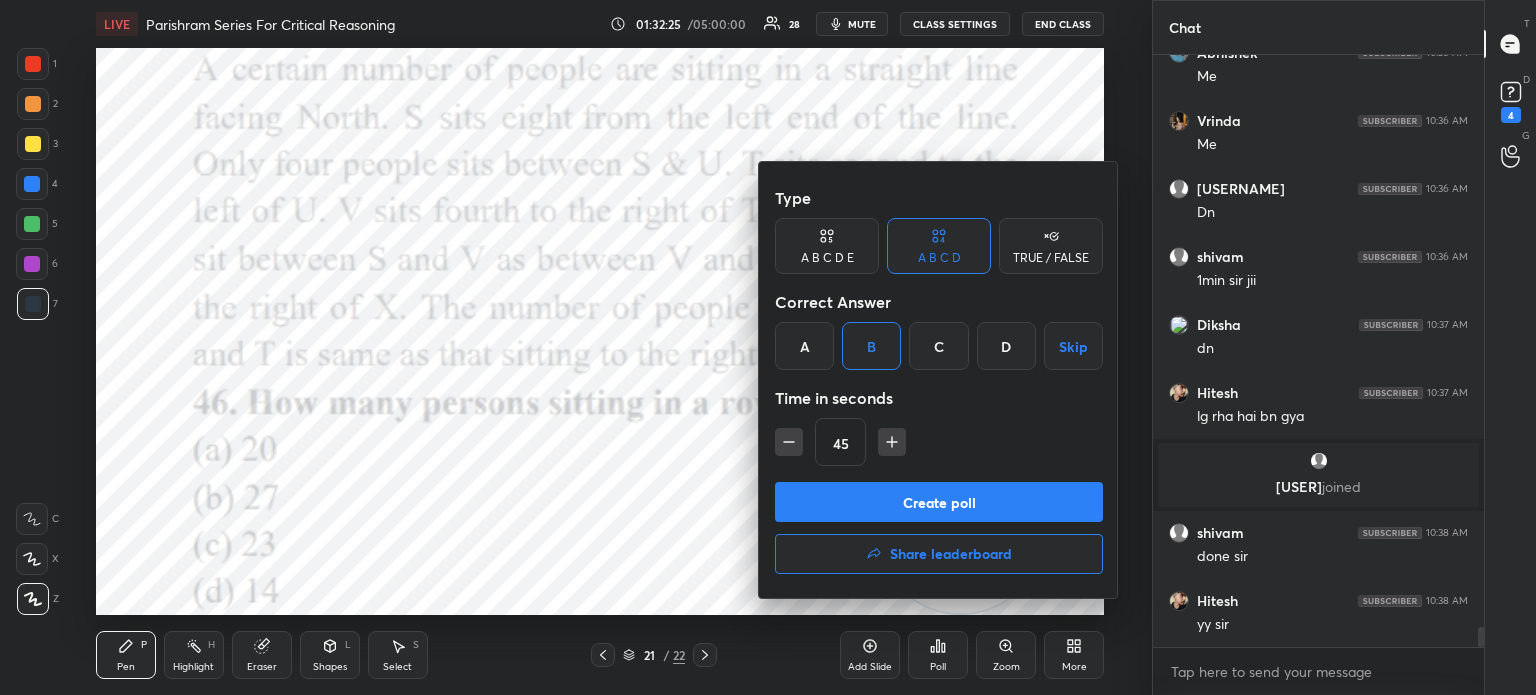 click 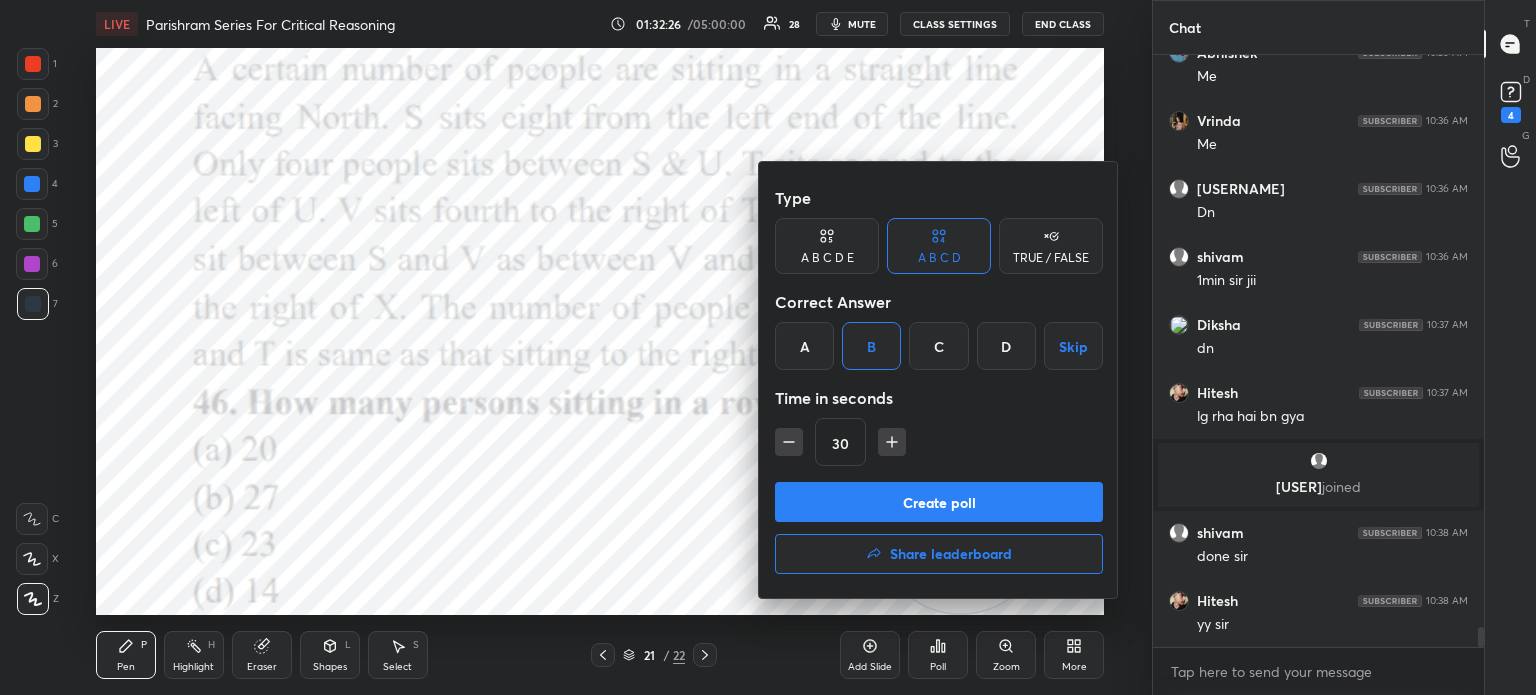 click 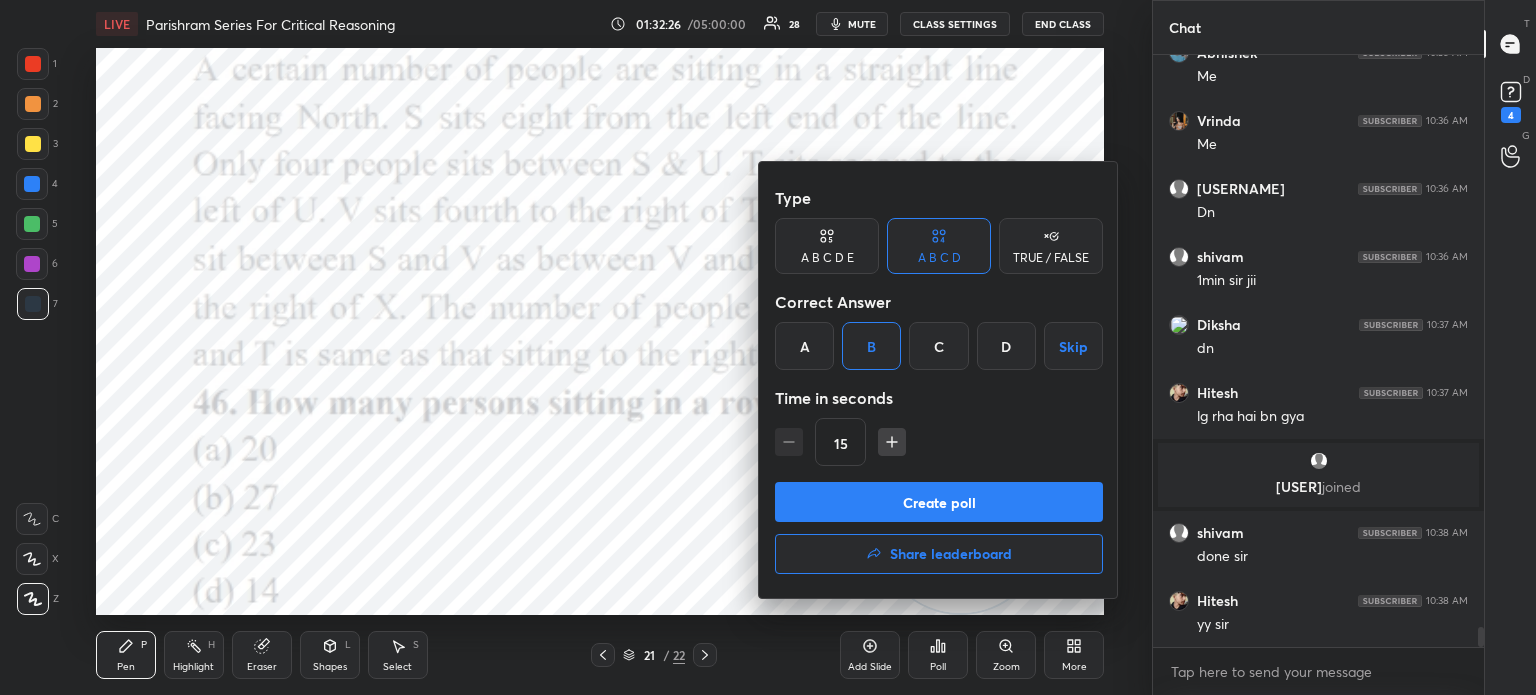 click on "15" at bounding box center (939, 442) 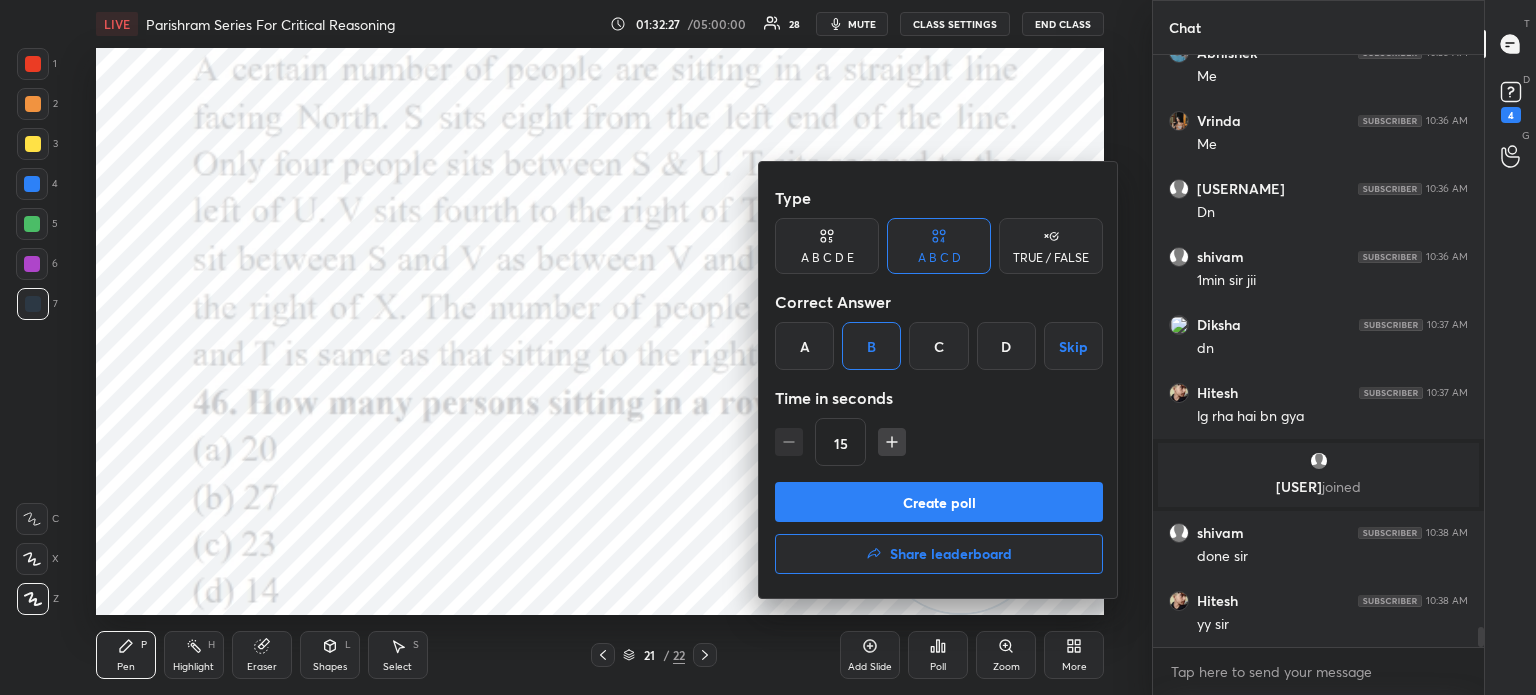 click 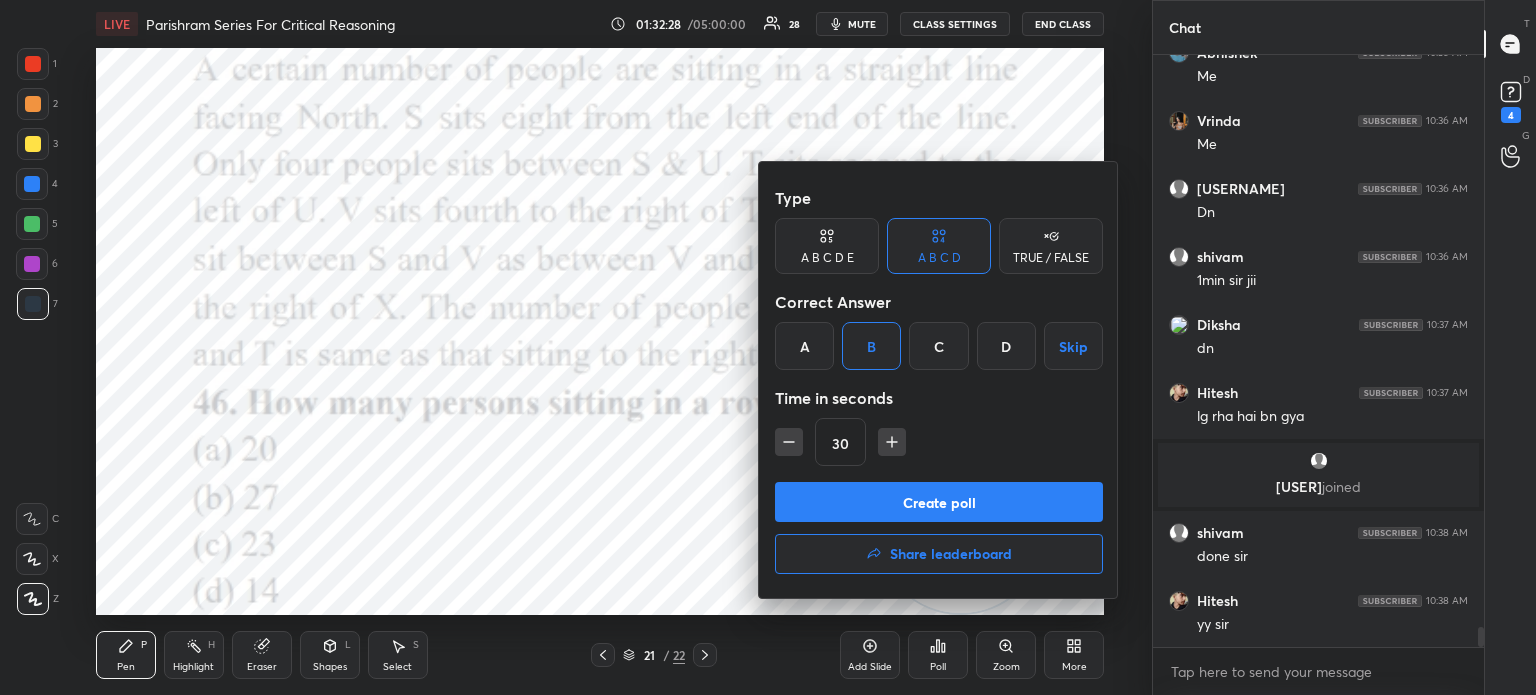 click on "Create poll" at bounding box center (939, 502) 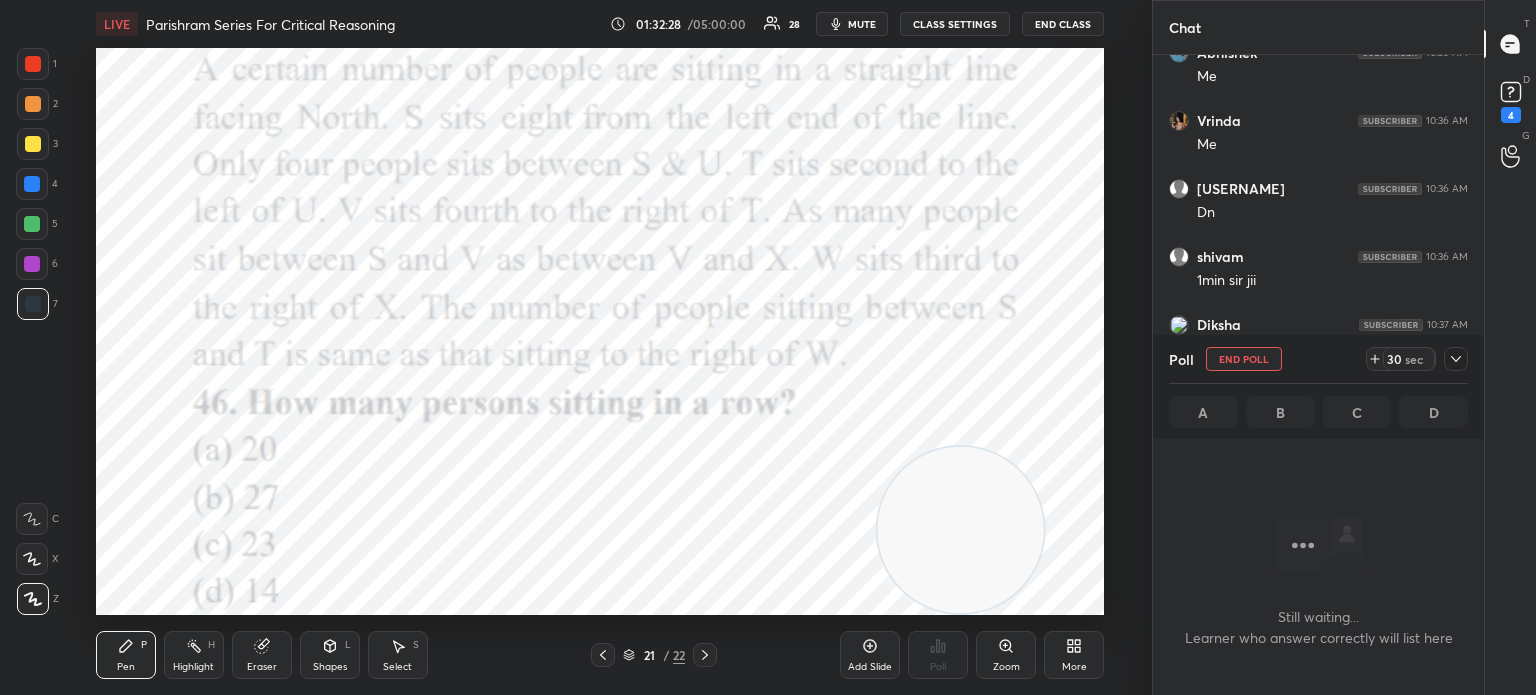 scroll, scrollTop: 6, scrollLeft: 6, axis: both 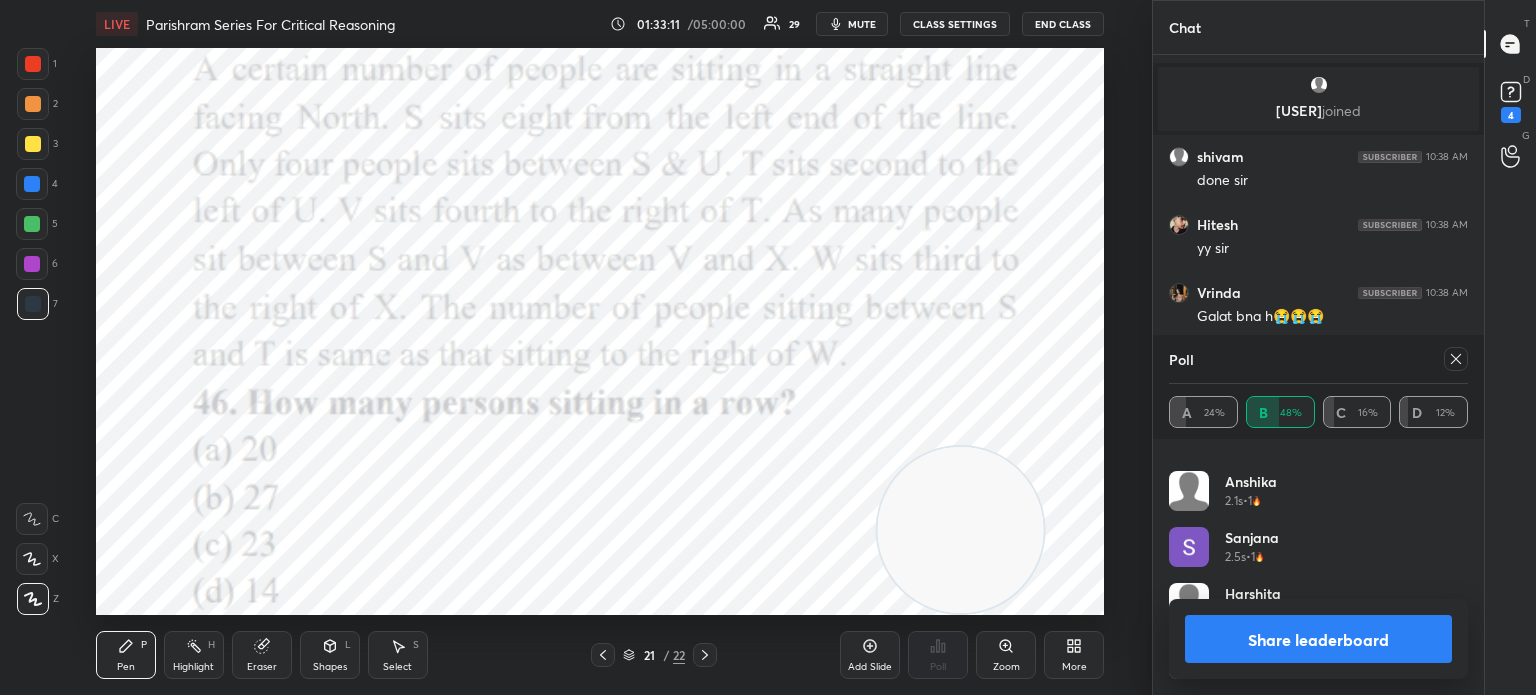 click on "Share leaderboard" at bounding box center [1318, 639] 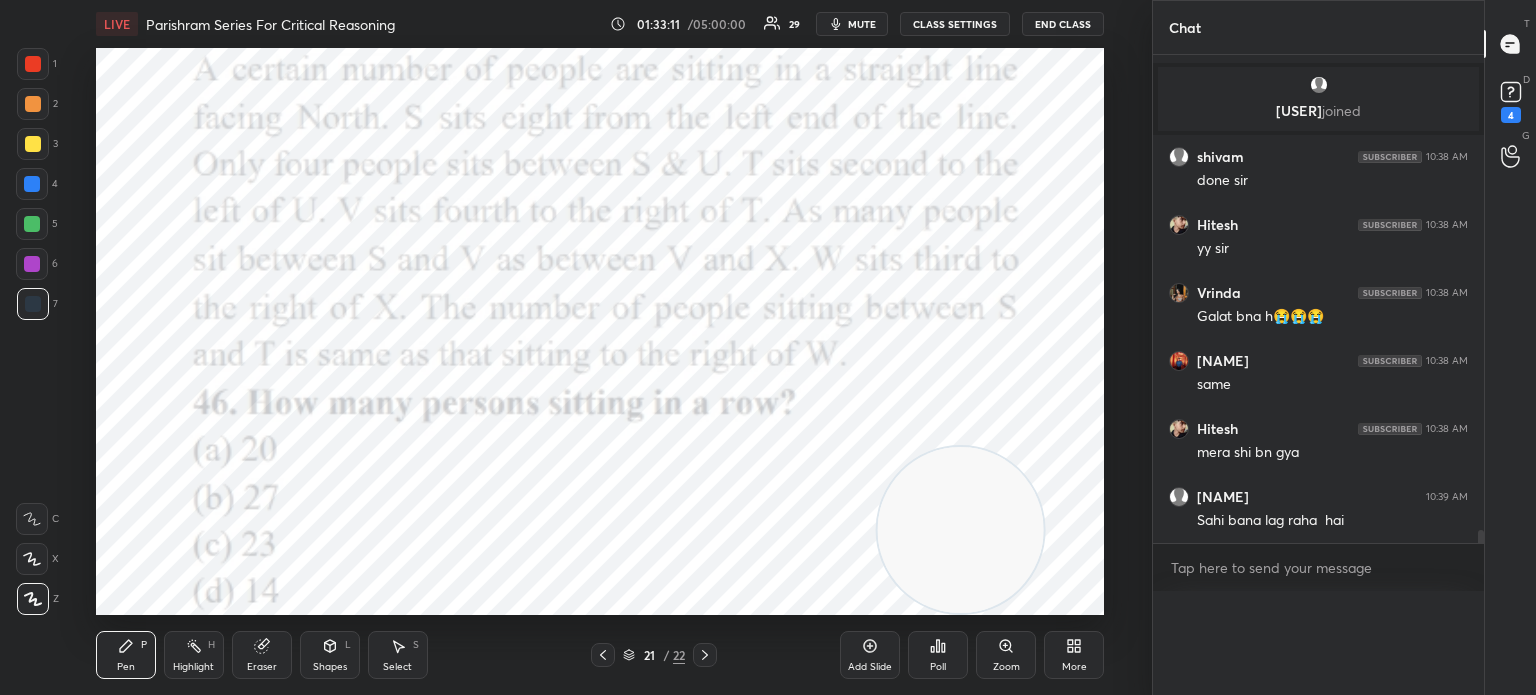 scroll, scrollTop: 0, scrollLeft: 0, axis: both 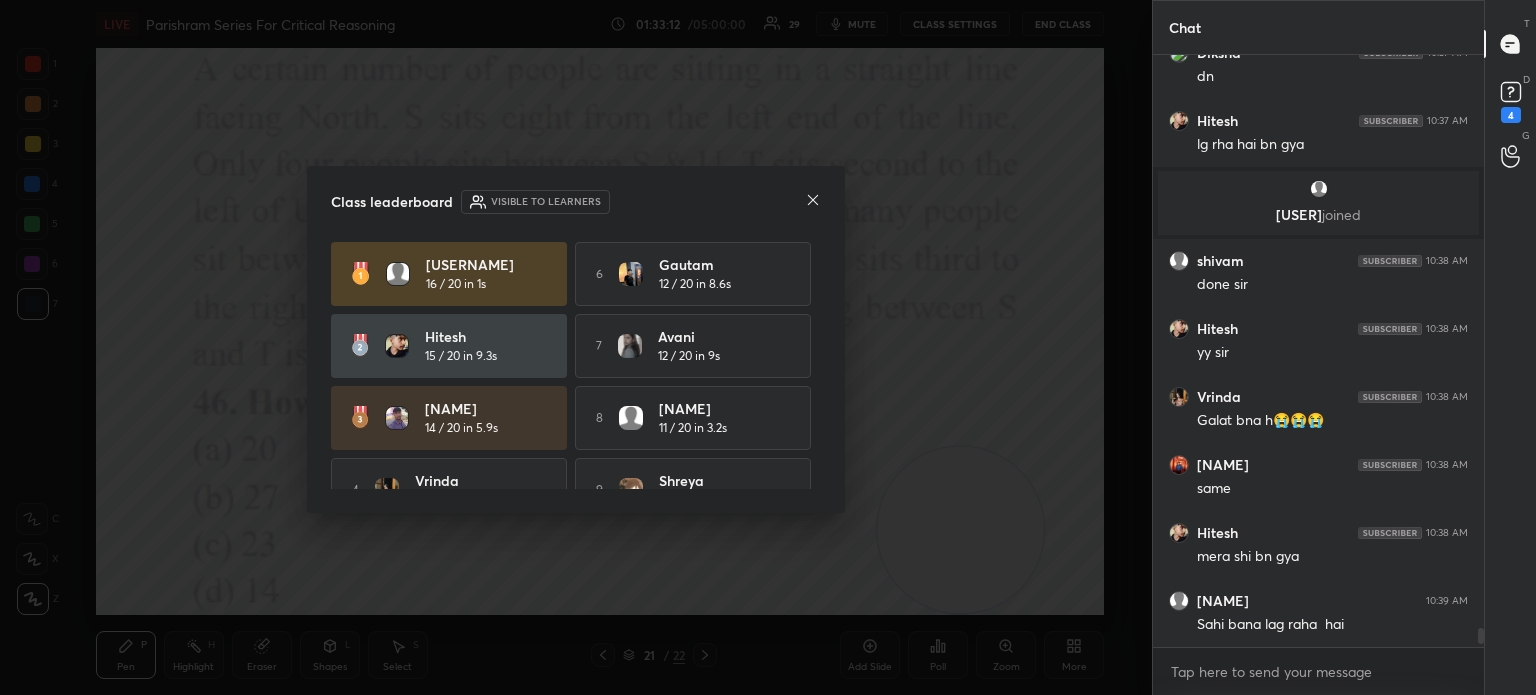 click 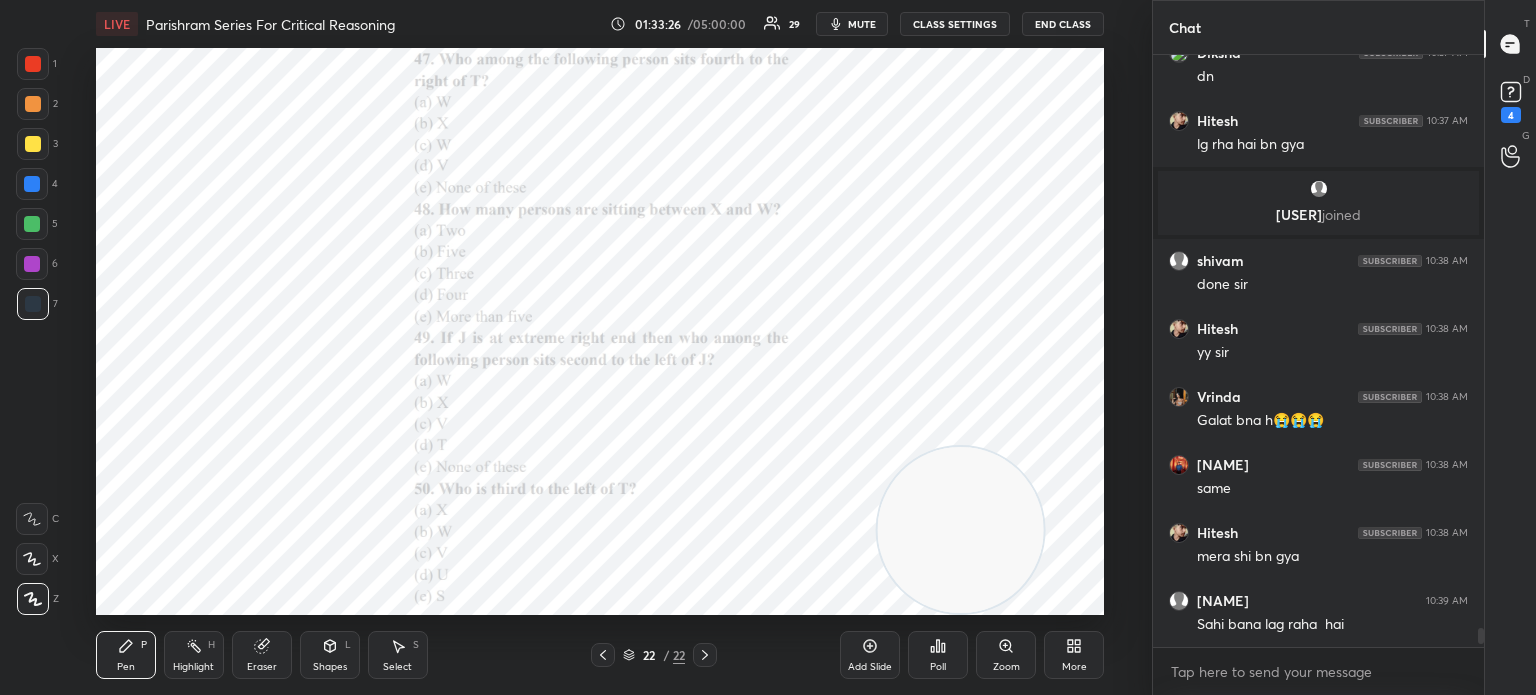 click 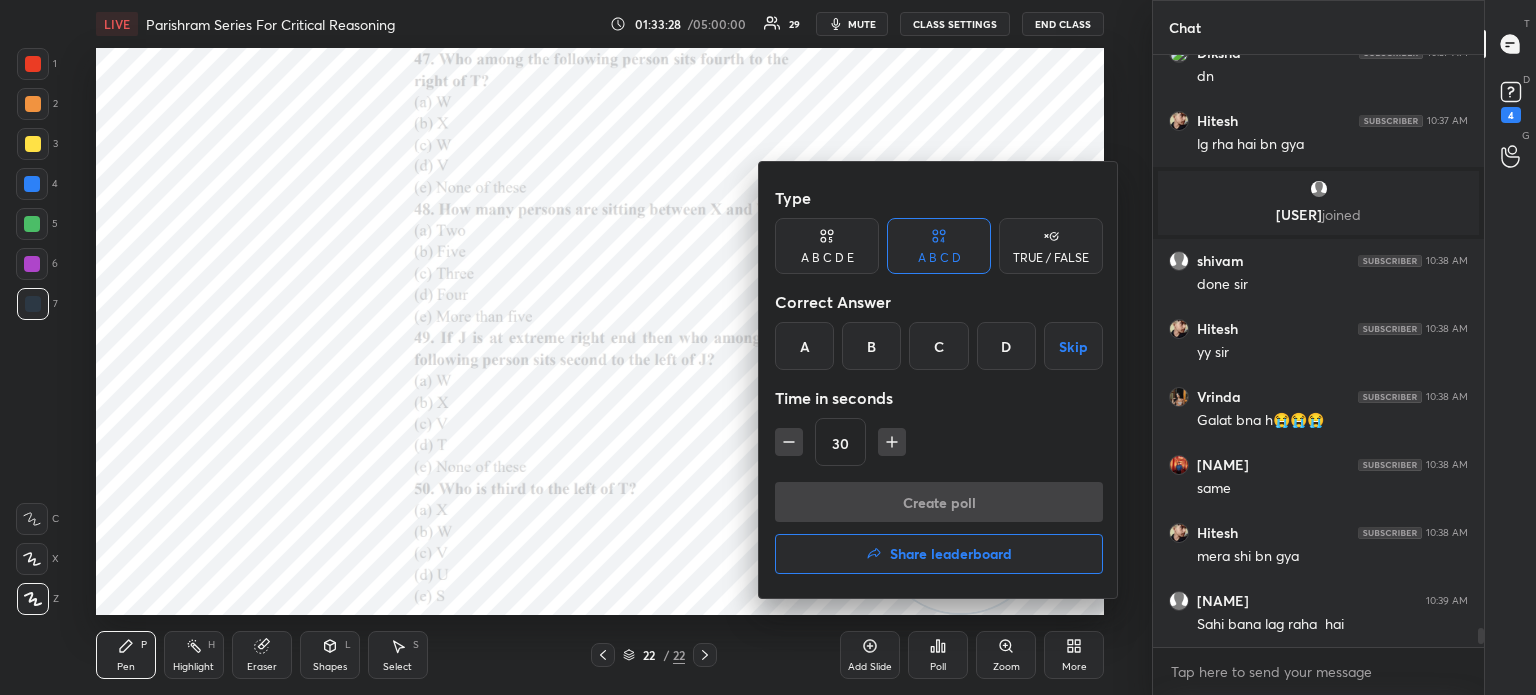 click on "D" at bounding box center [1006, 346] 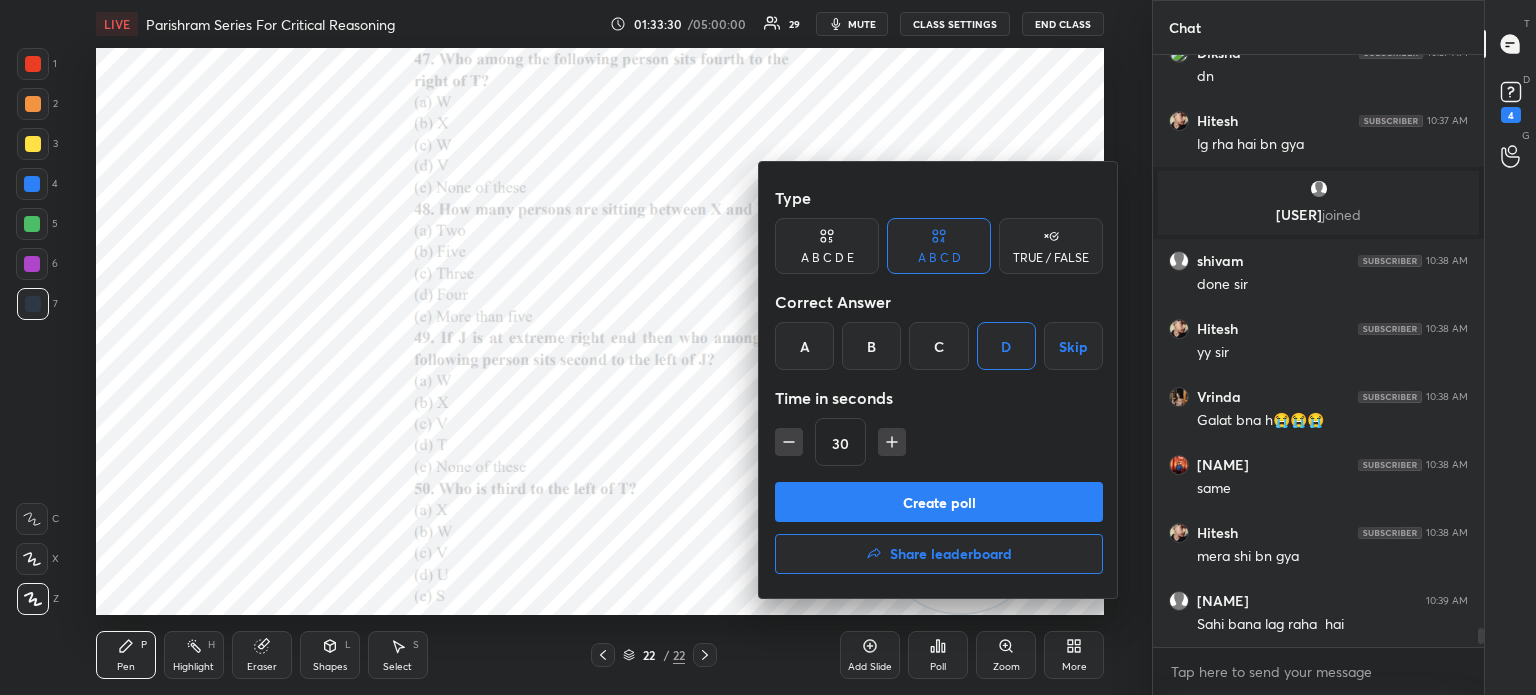 click on "A B C D E" at bounding box center [827, 258] 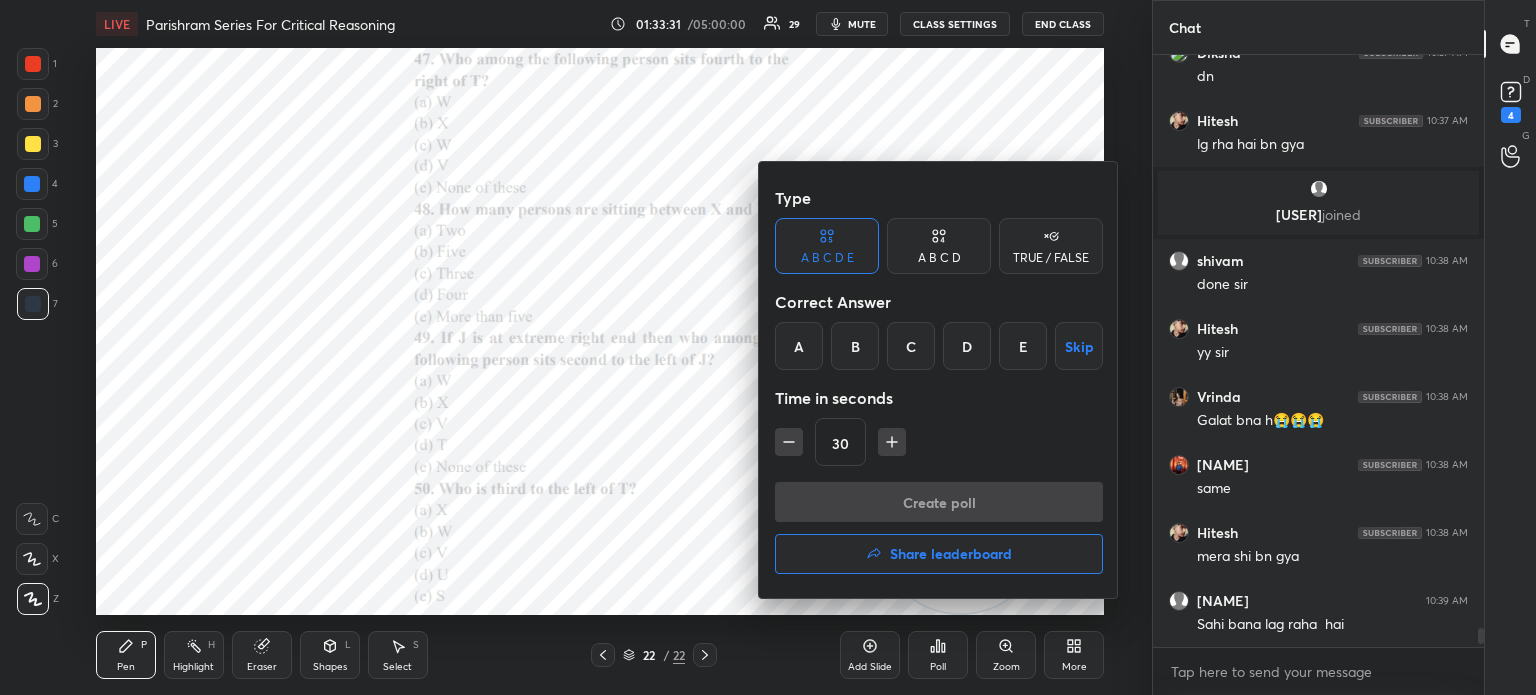 click on "D" at bounding box center (967, 346) 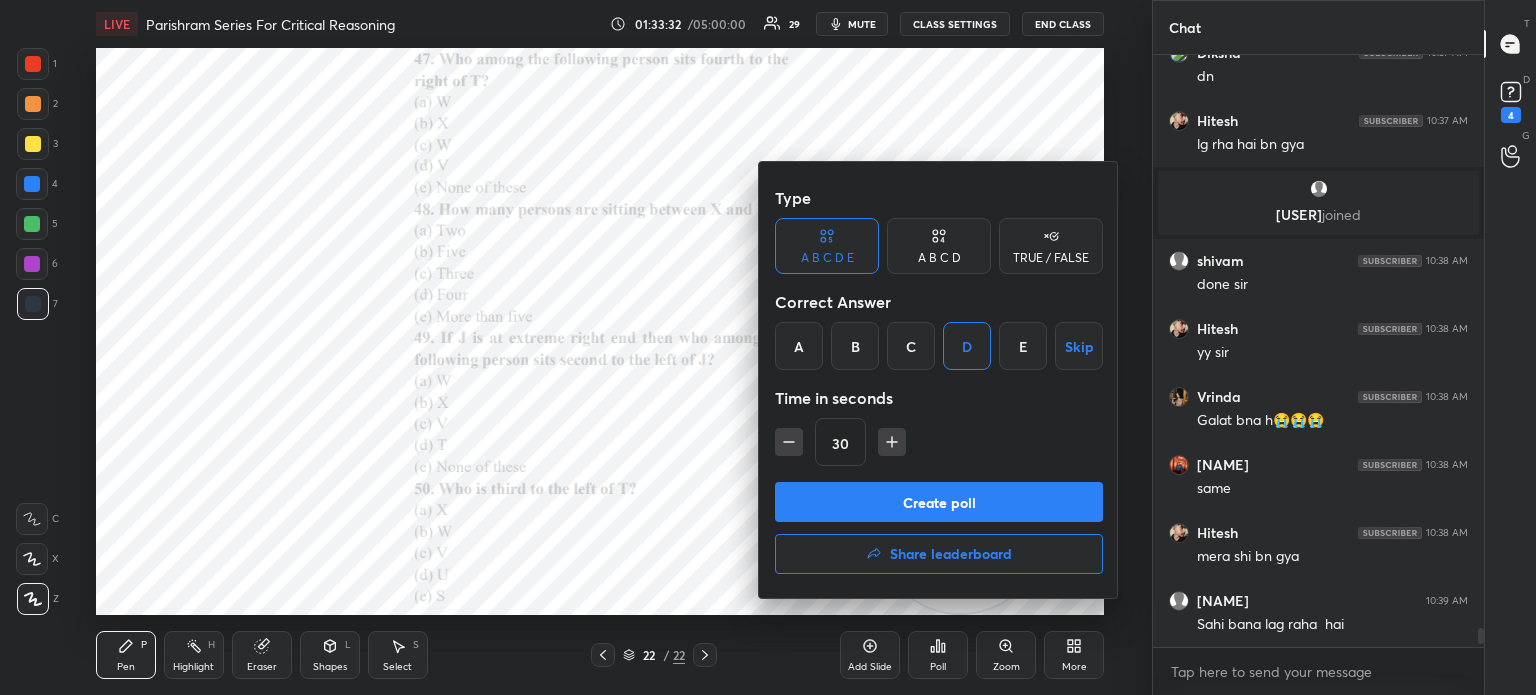 click on "Create poll" at bounding box center [939, 502] 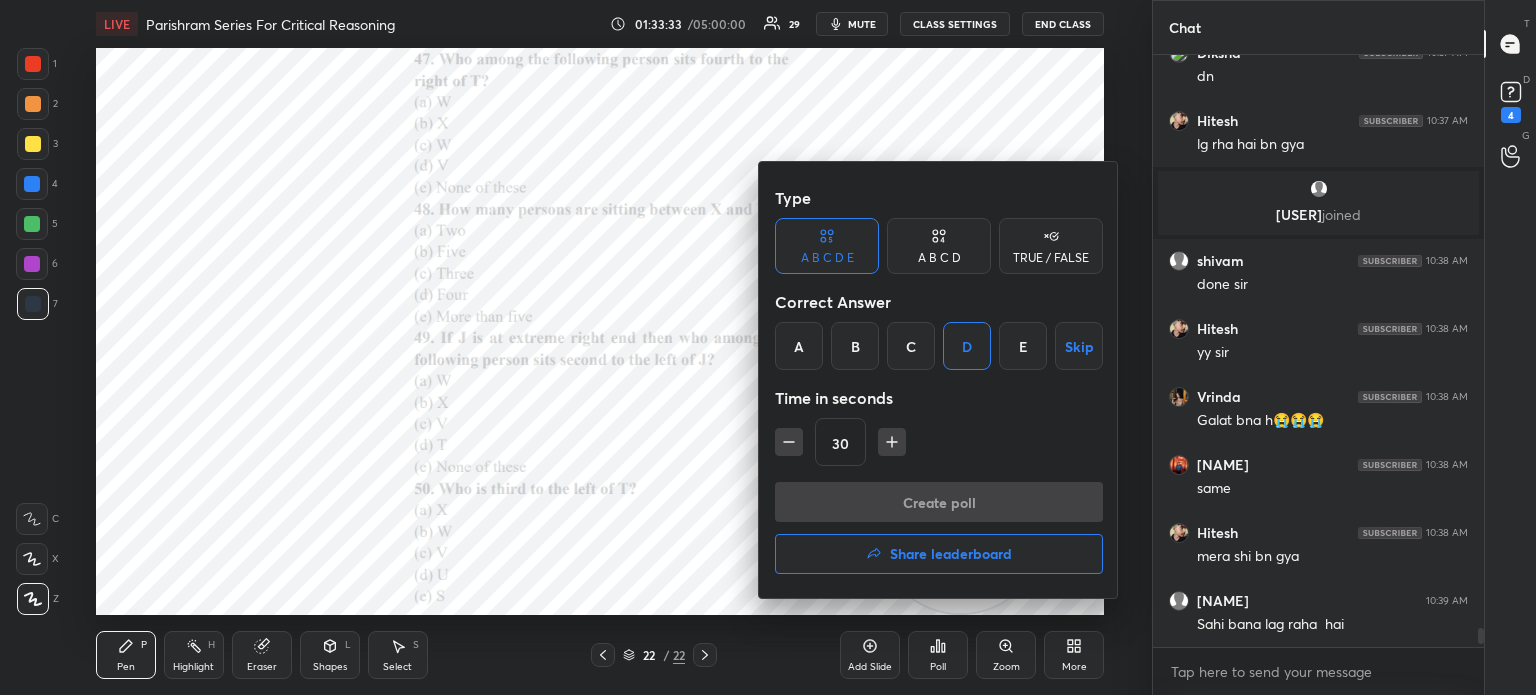 scroll, scrollTop: 6, scrollLeft: 6, axis: both 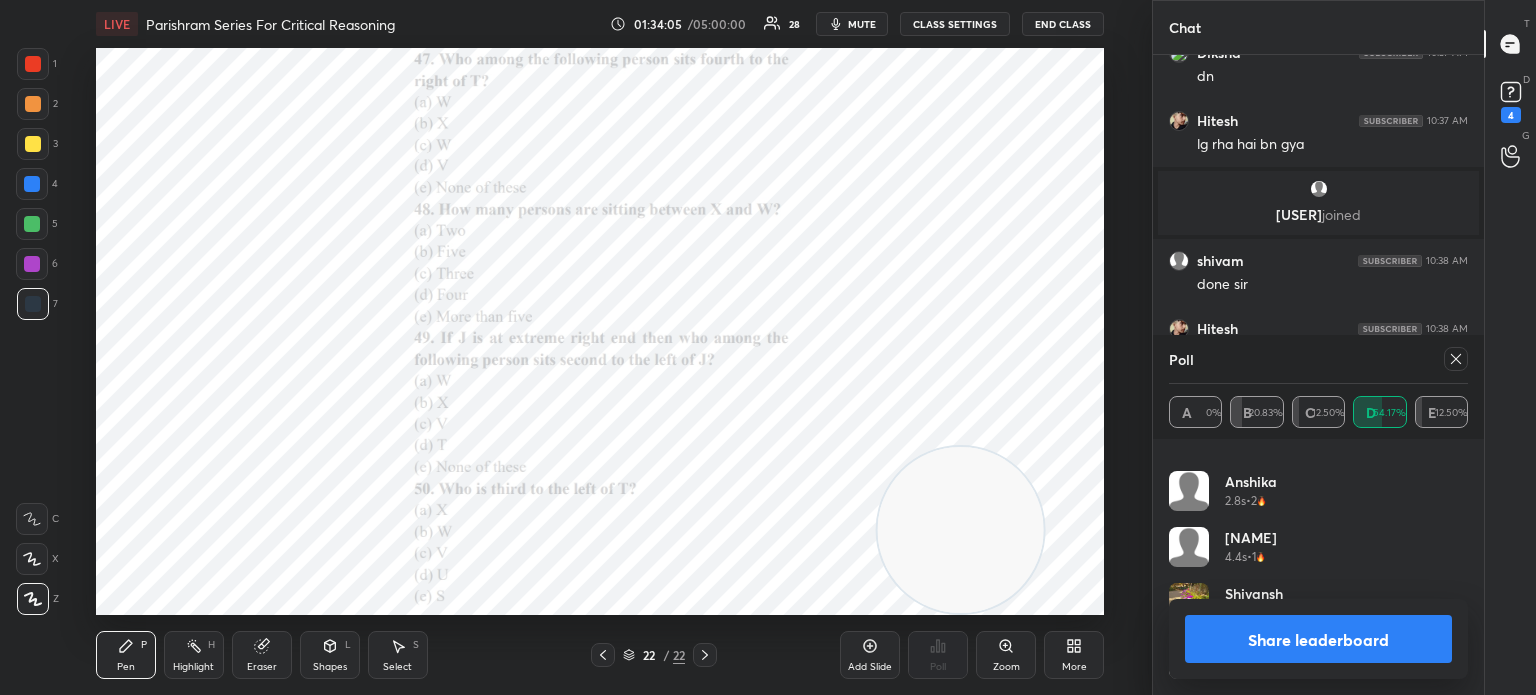 click on "Share leaderboard" at bounding box center (1318, 639) 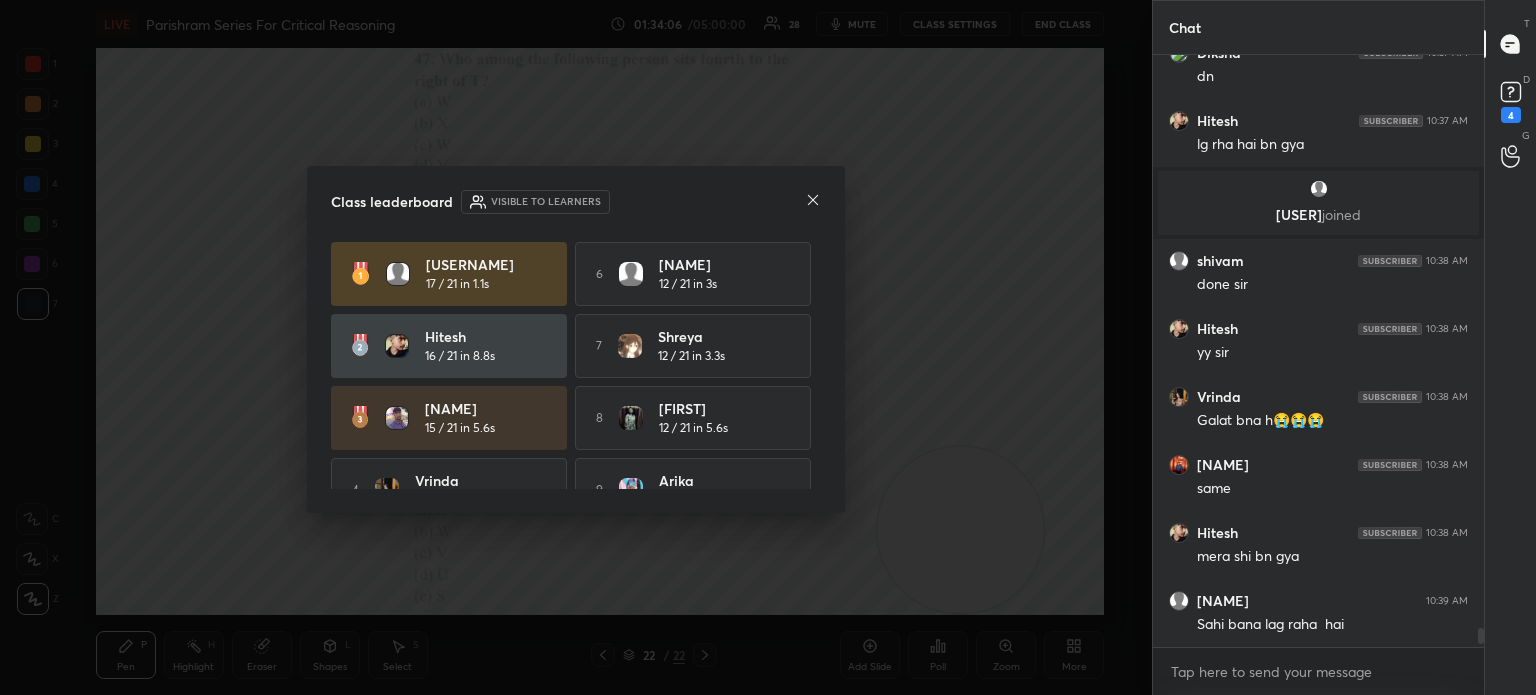 click 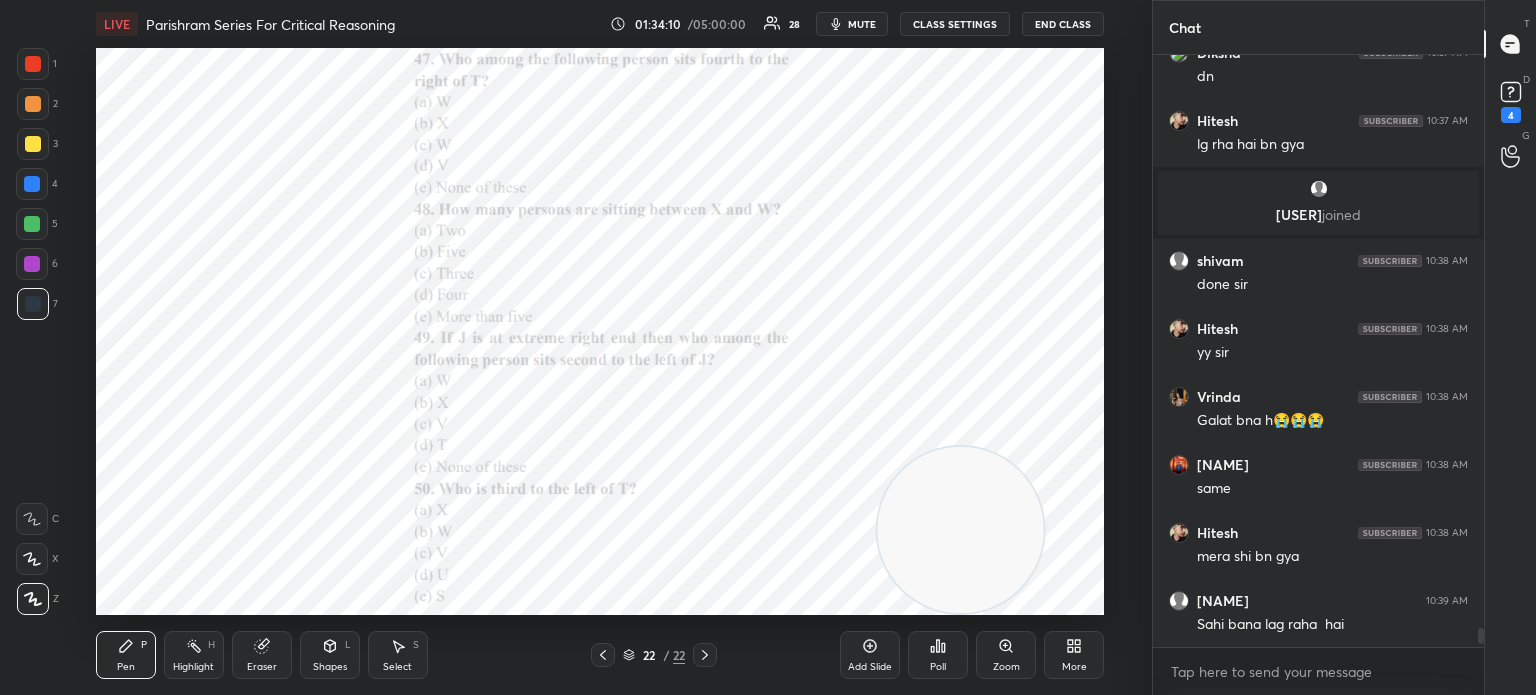 click 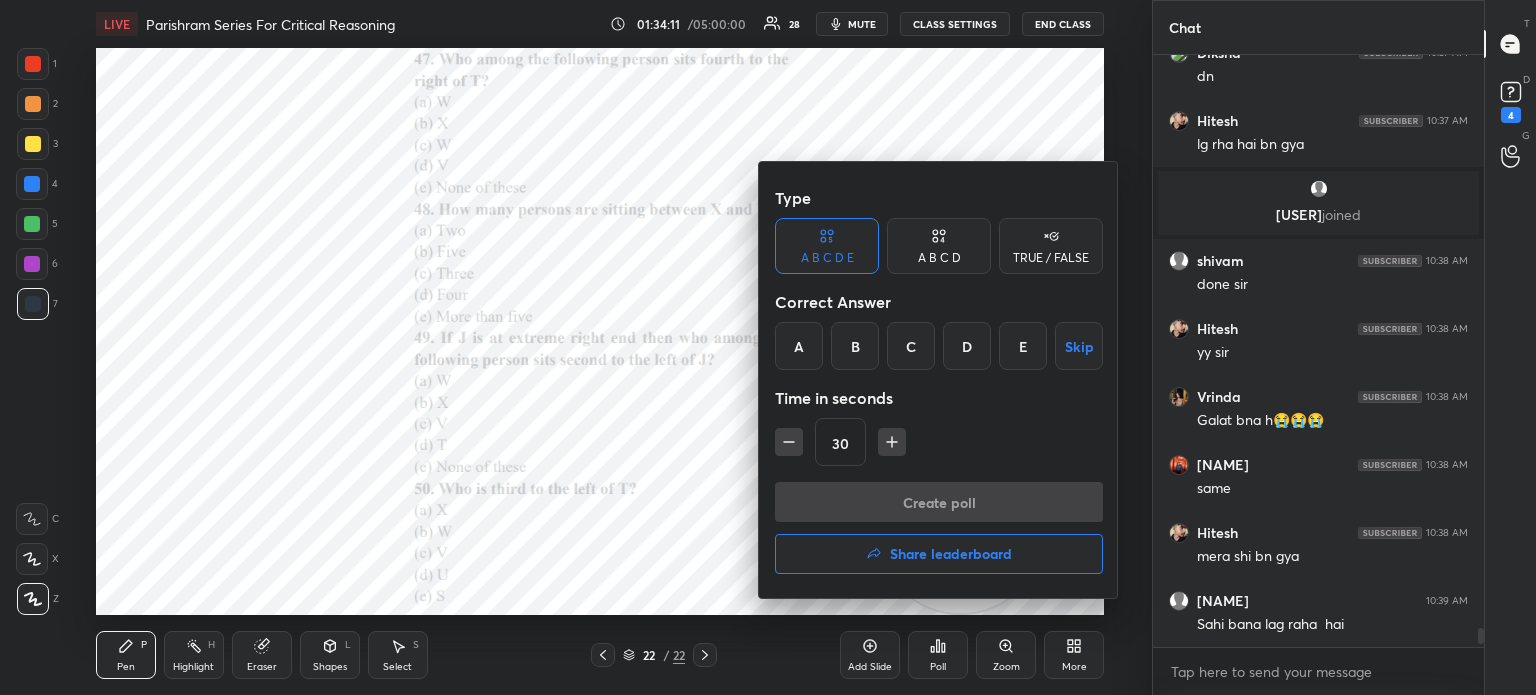 click on "A" at bounding box center (799, 346) 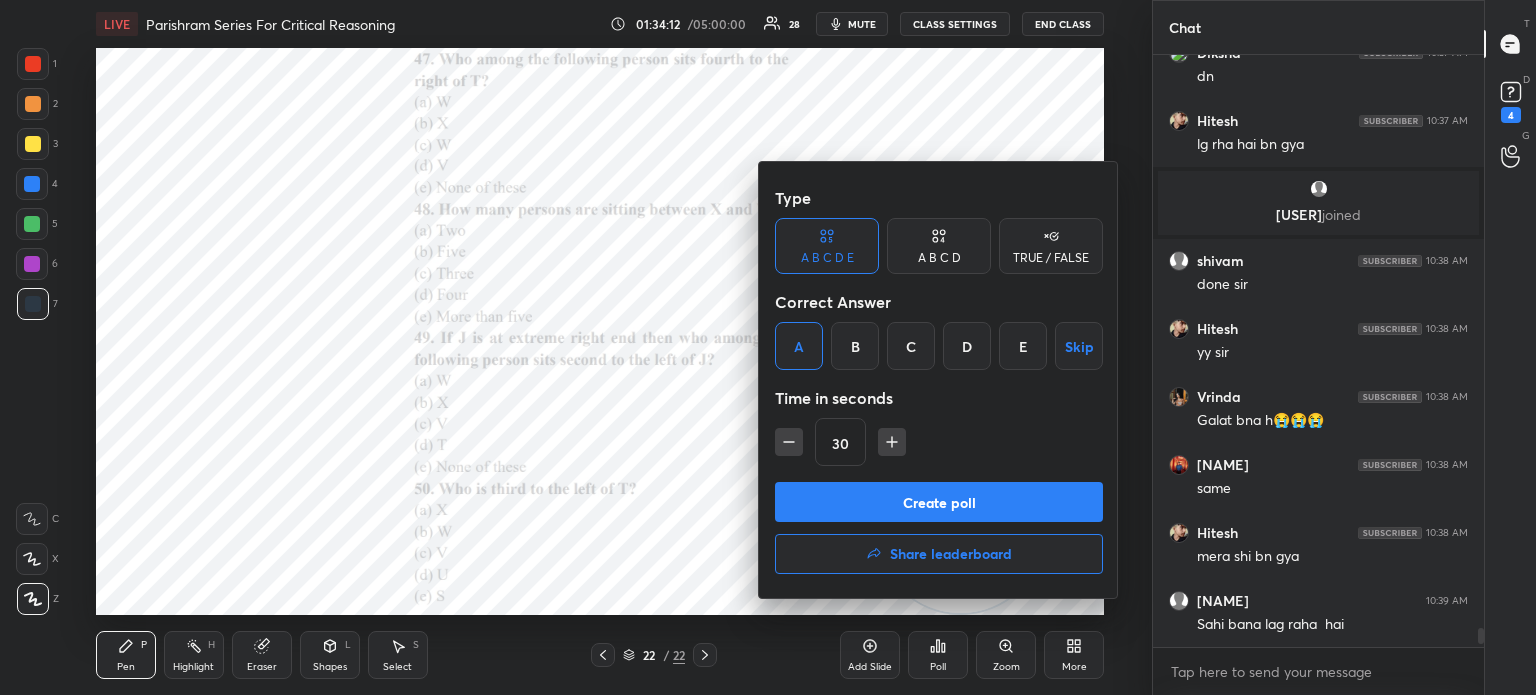 click on "Create poll" at bounding box center (939, 502) 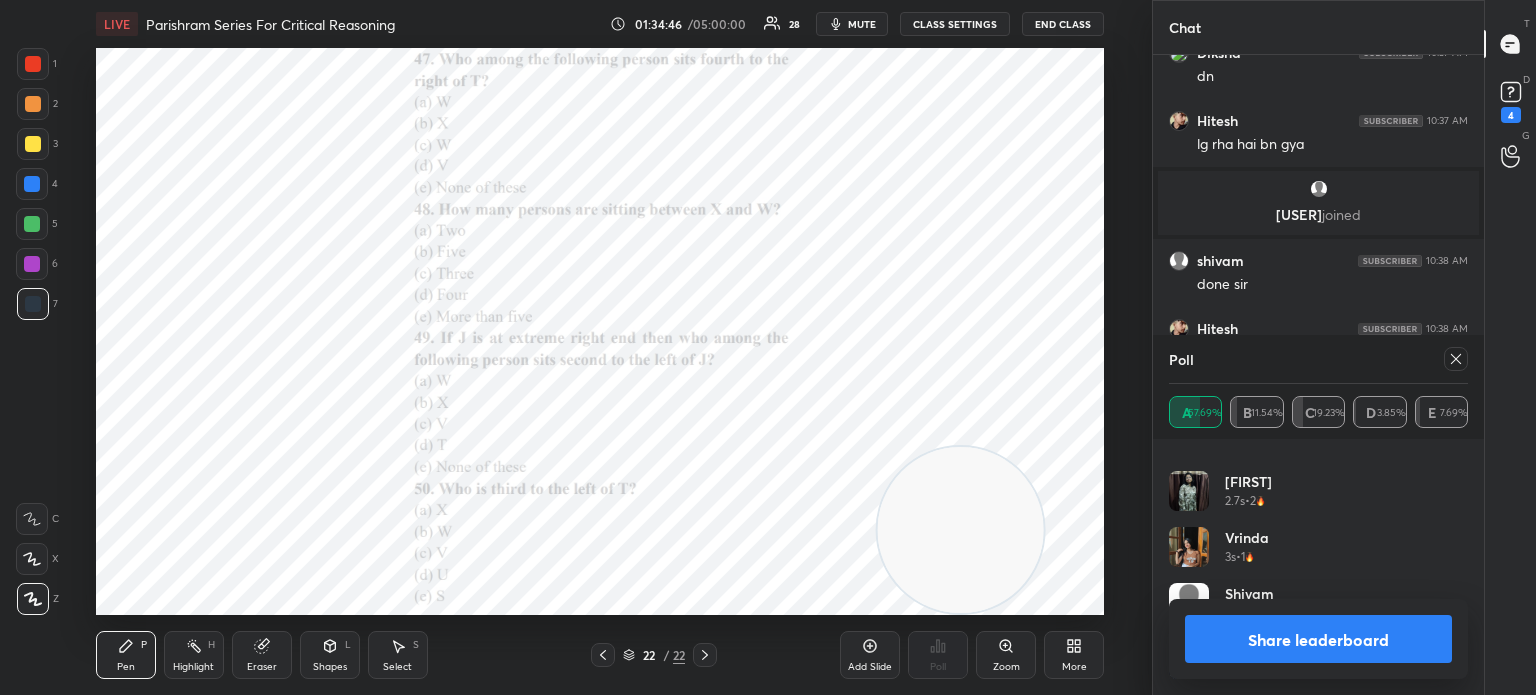 click 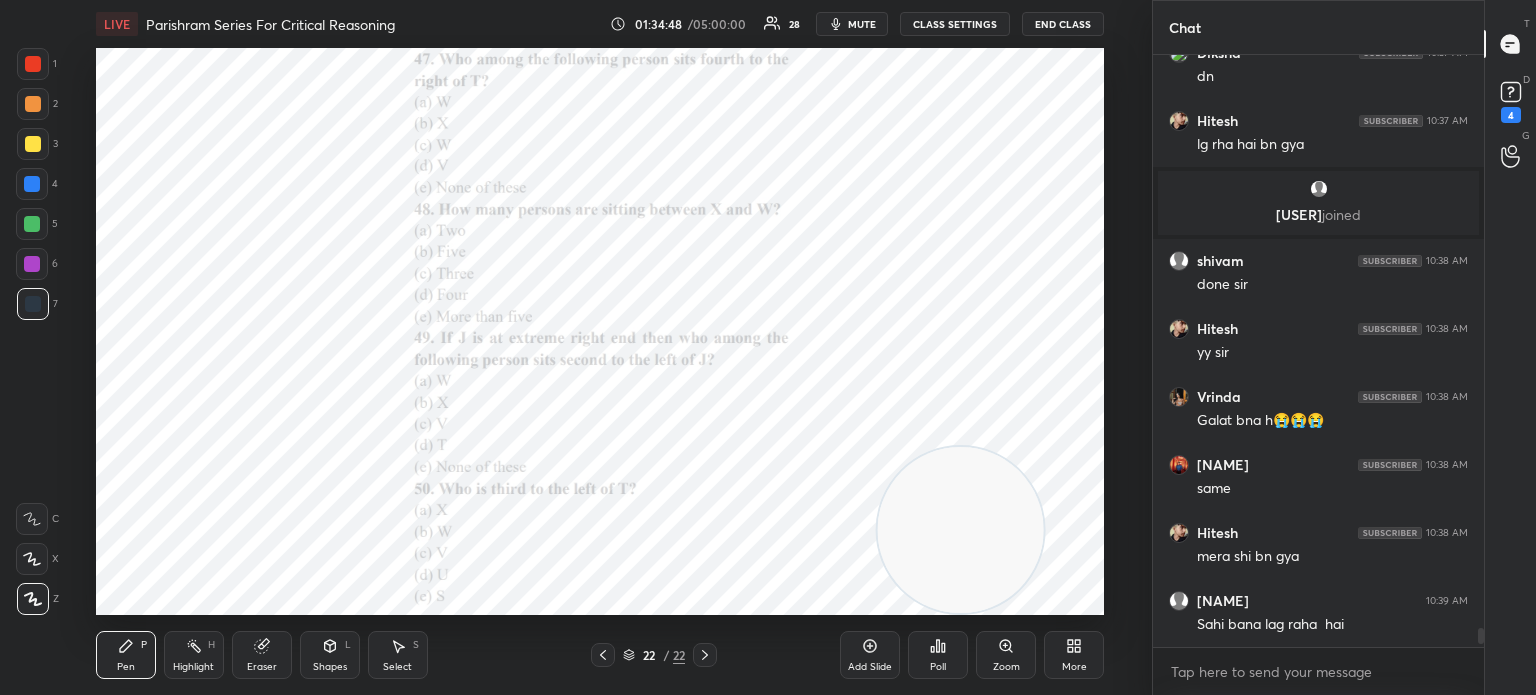 click 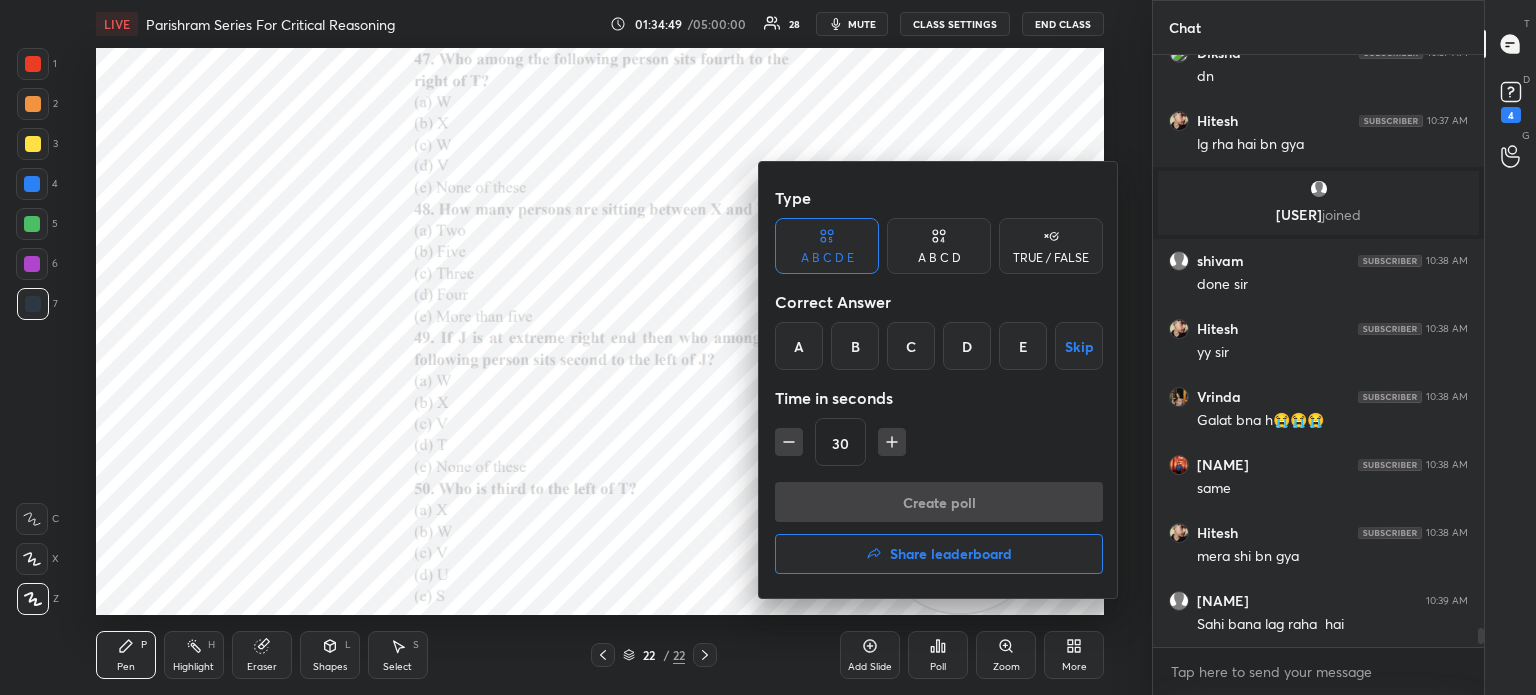 click on "A" at bounding box center (799, 346) 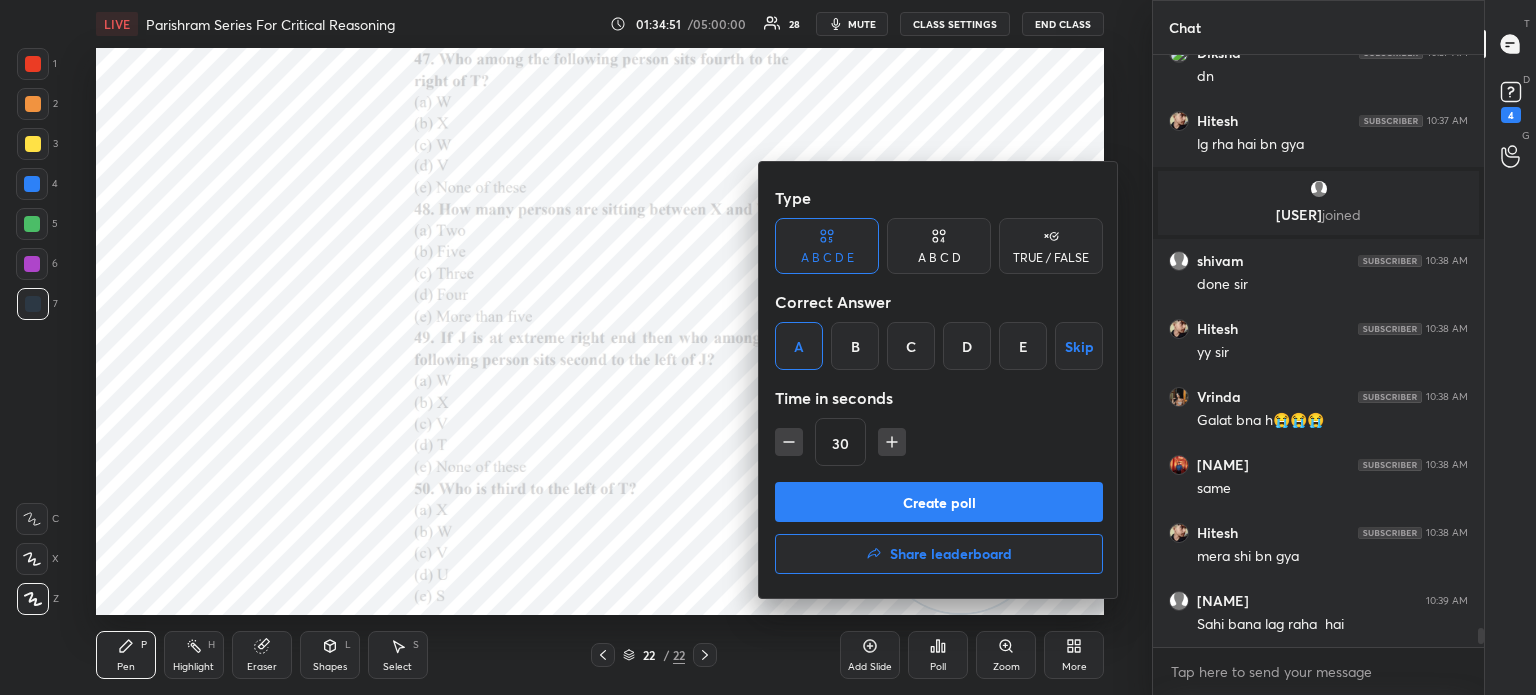 click on "Create poll" at bounding box center (939, 502) 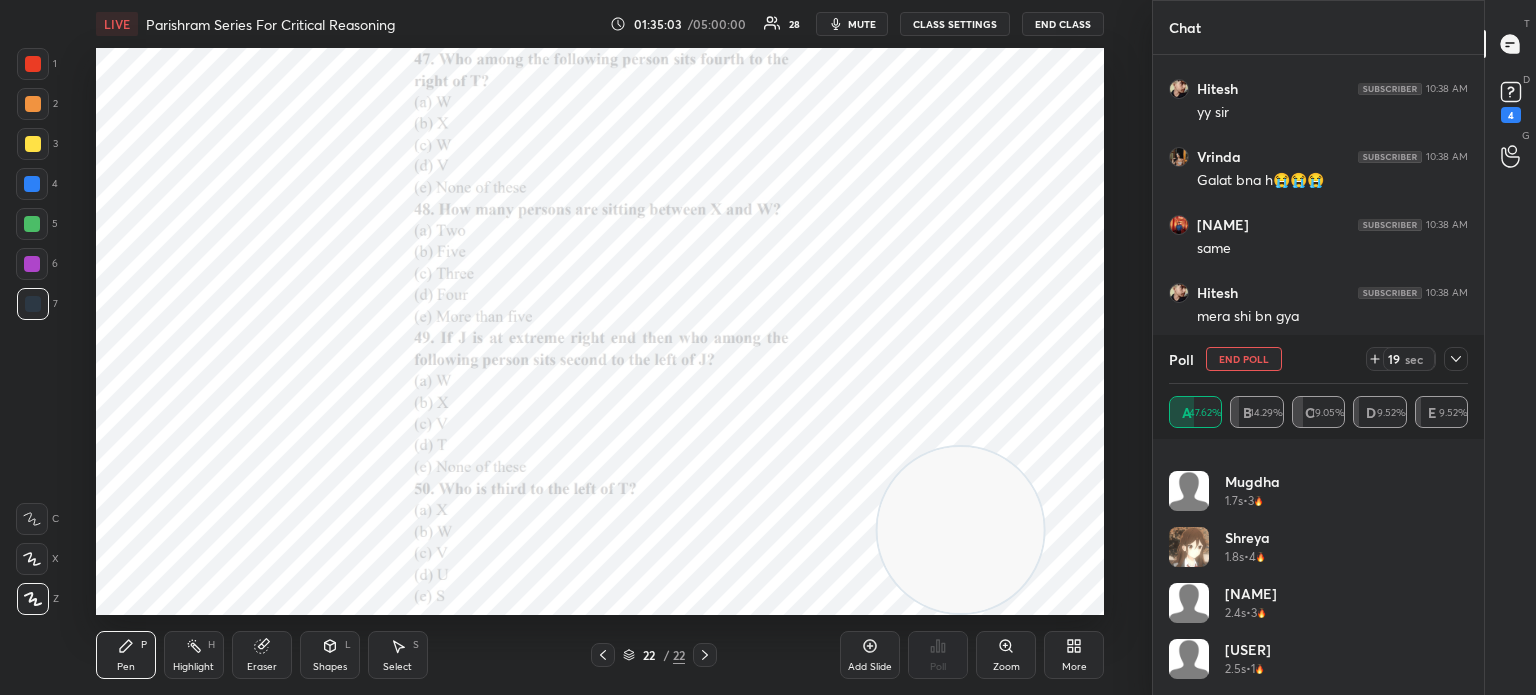 click 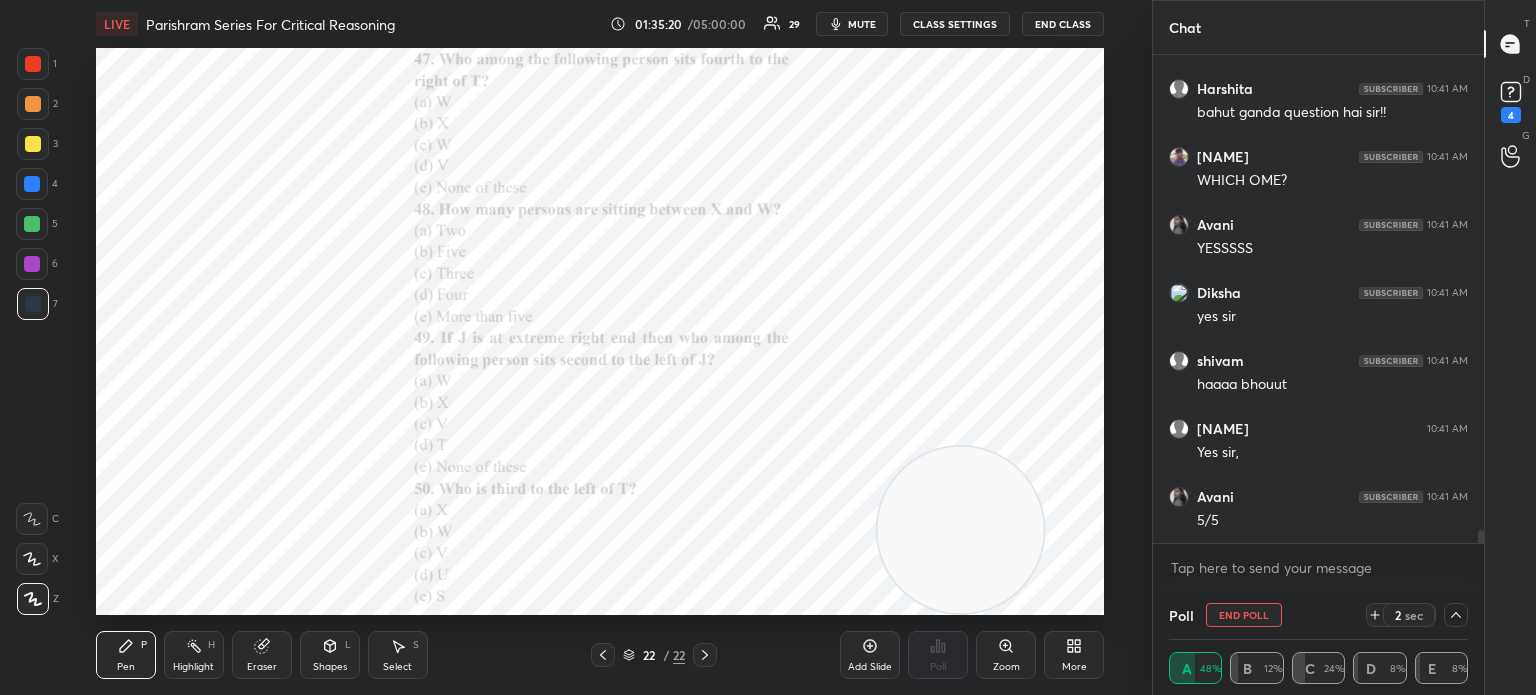 click 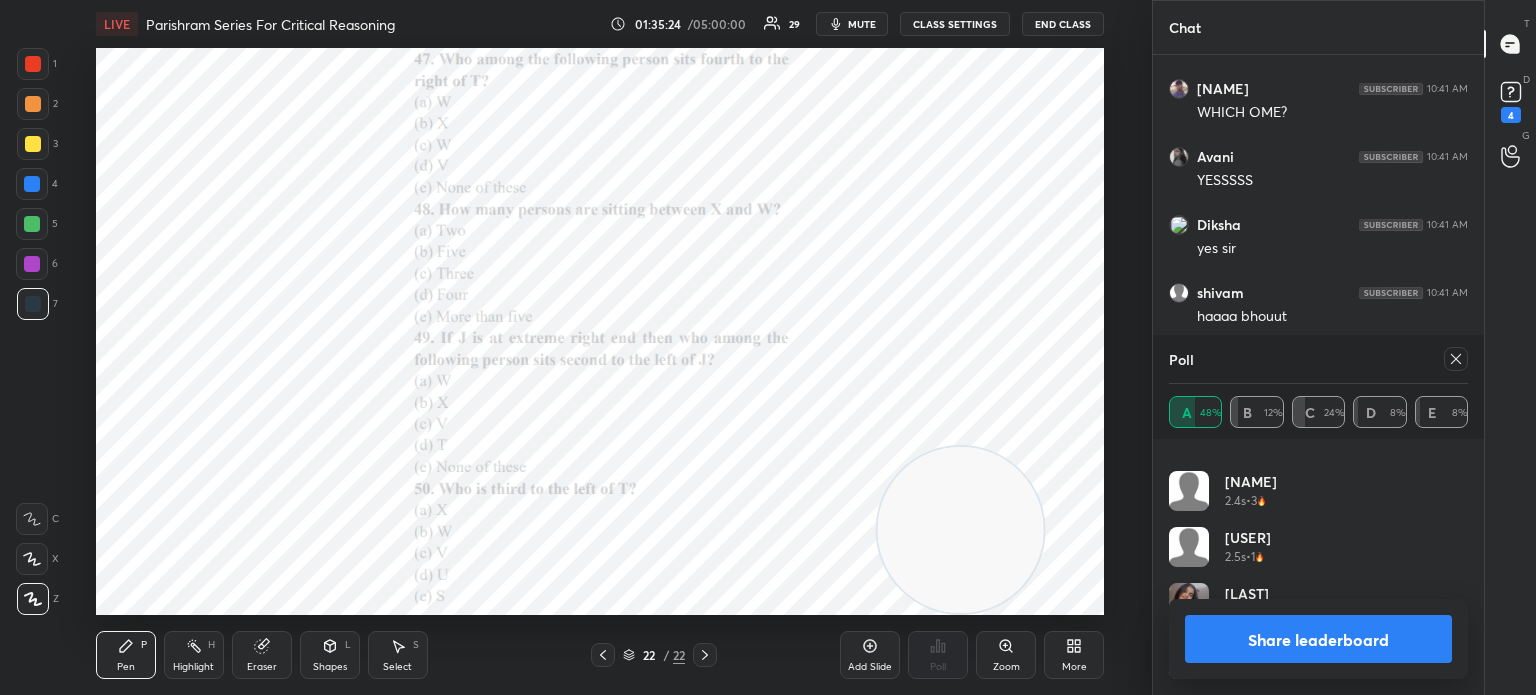 click 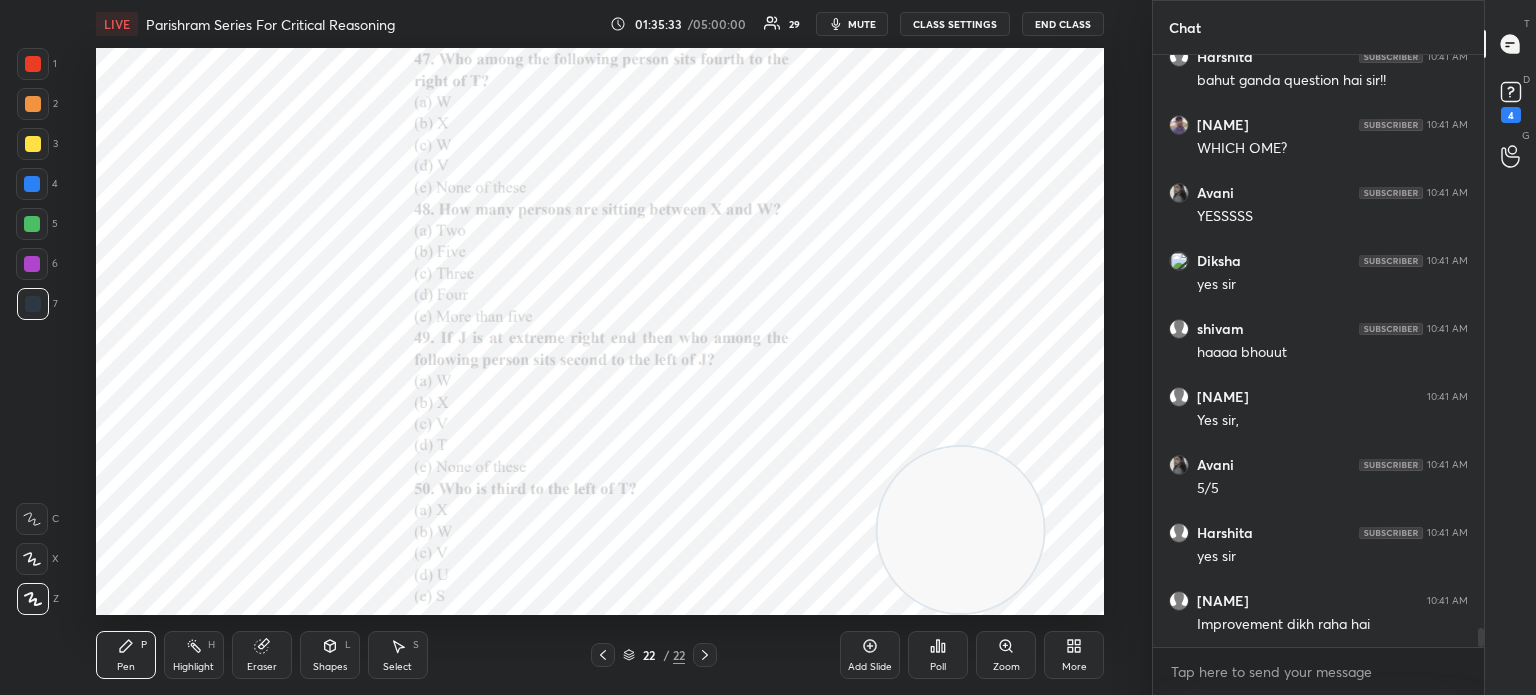 click on "Poll" at bounding box center [938, 655] 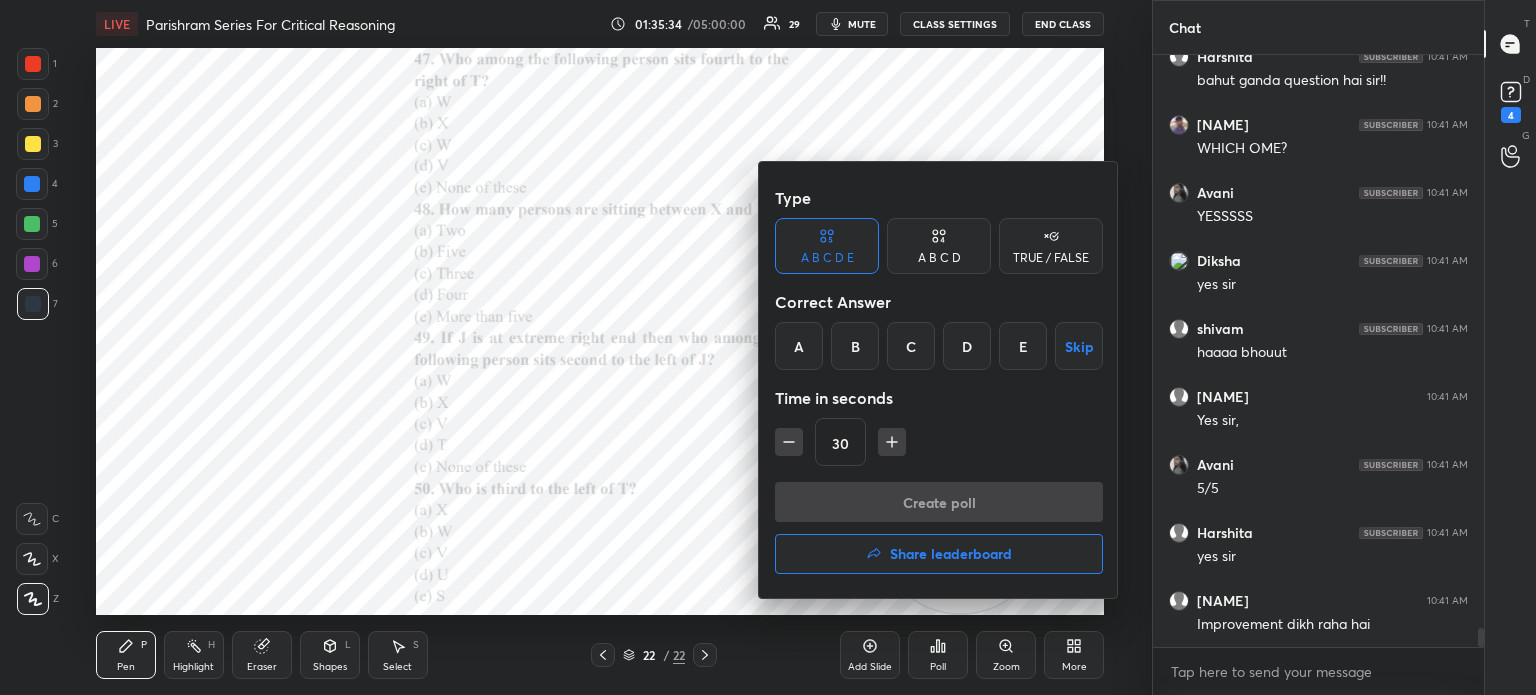 click on "E" at bounding box center [1023, 346] 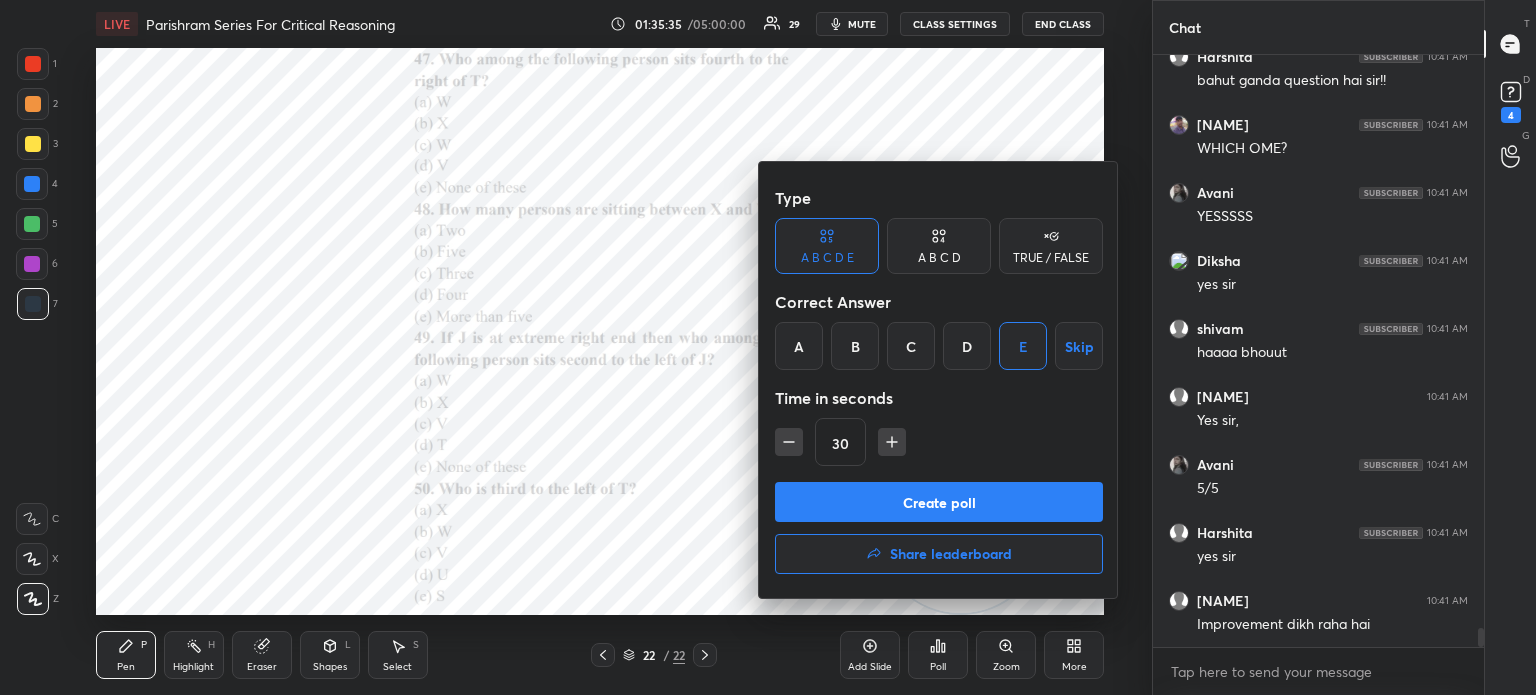 click on "Create poll" at bounding box center (939, 502) 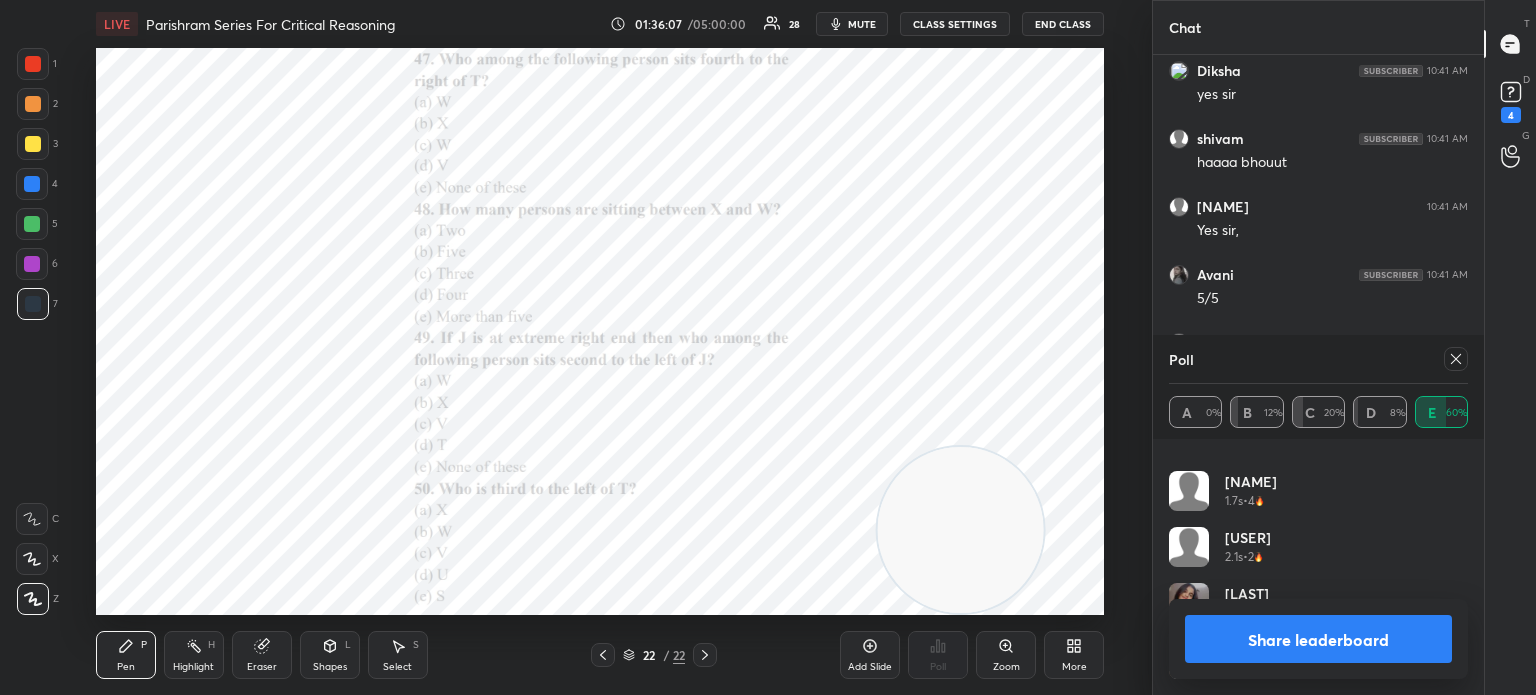 click on "Share leaderboard" at bounding box center [1318, 639] 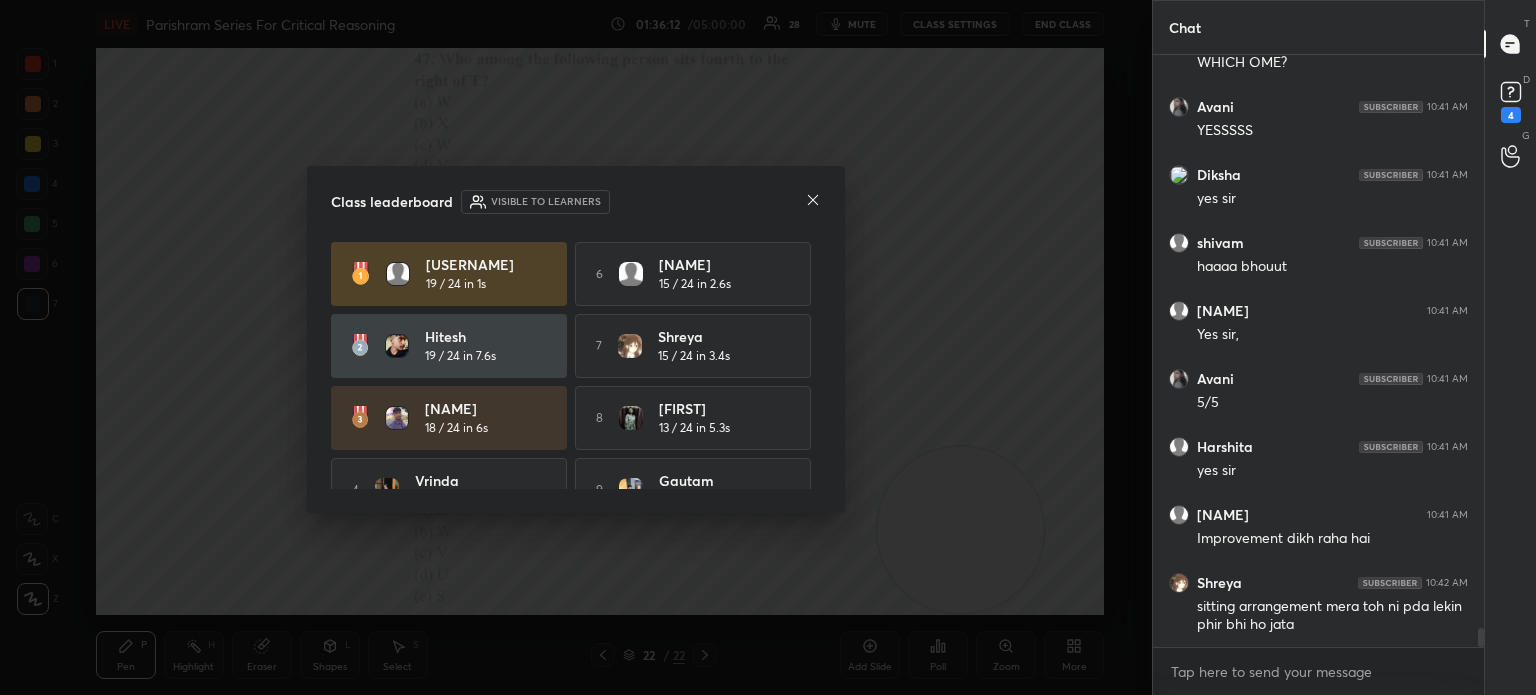 click 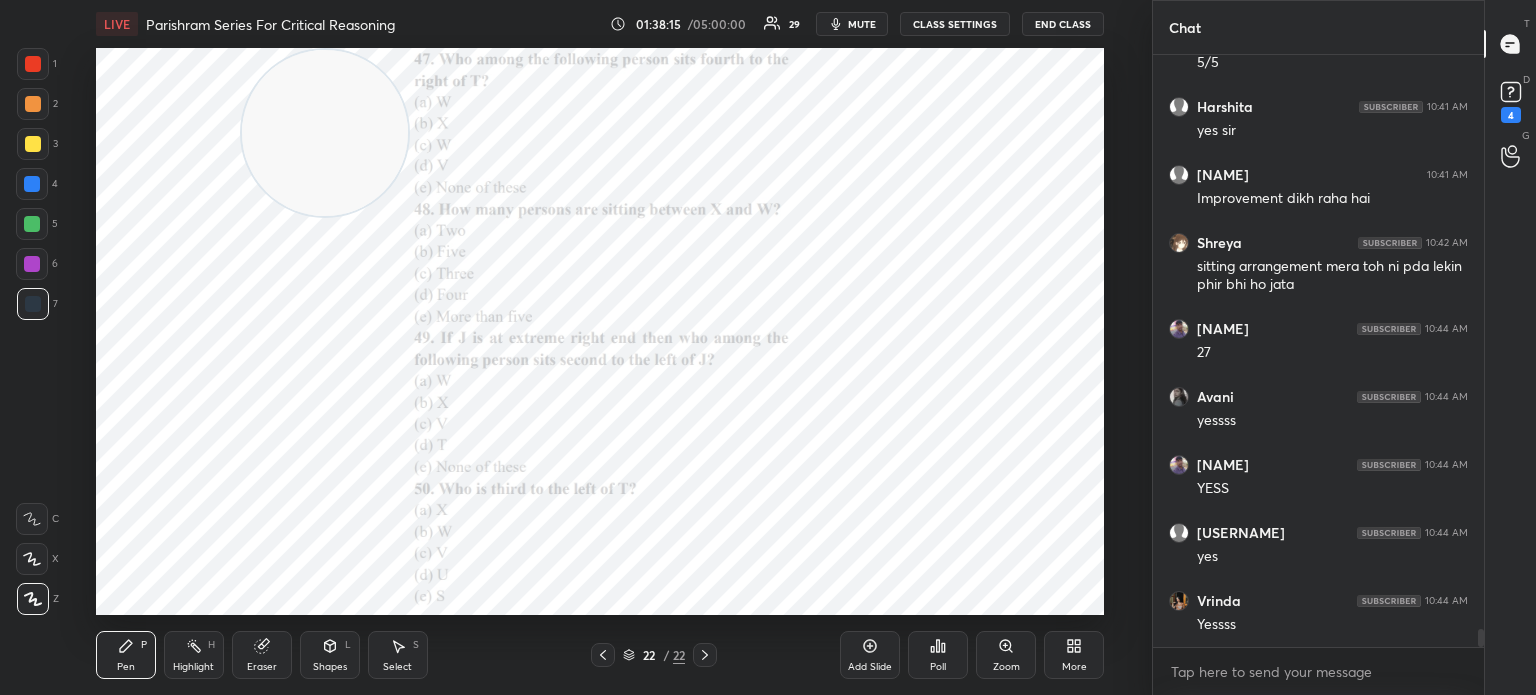 scroll, scrollTop: 18712, scrollLeft: 0, axis: vertical 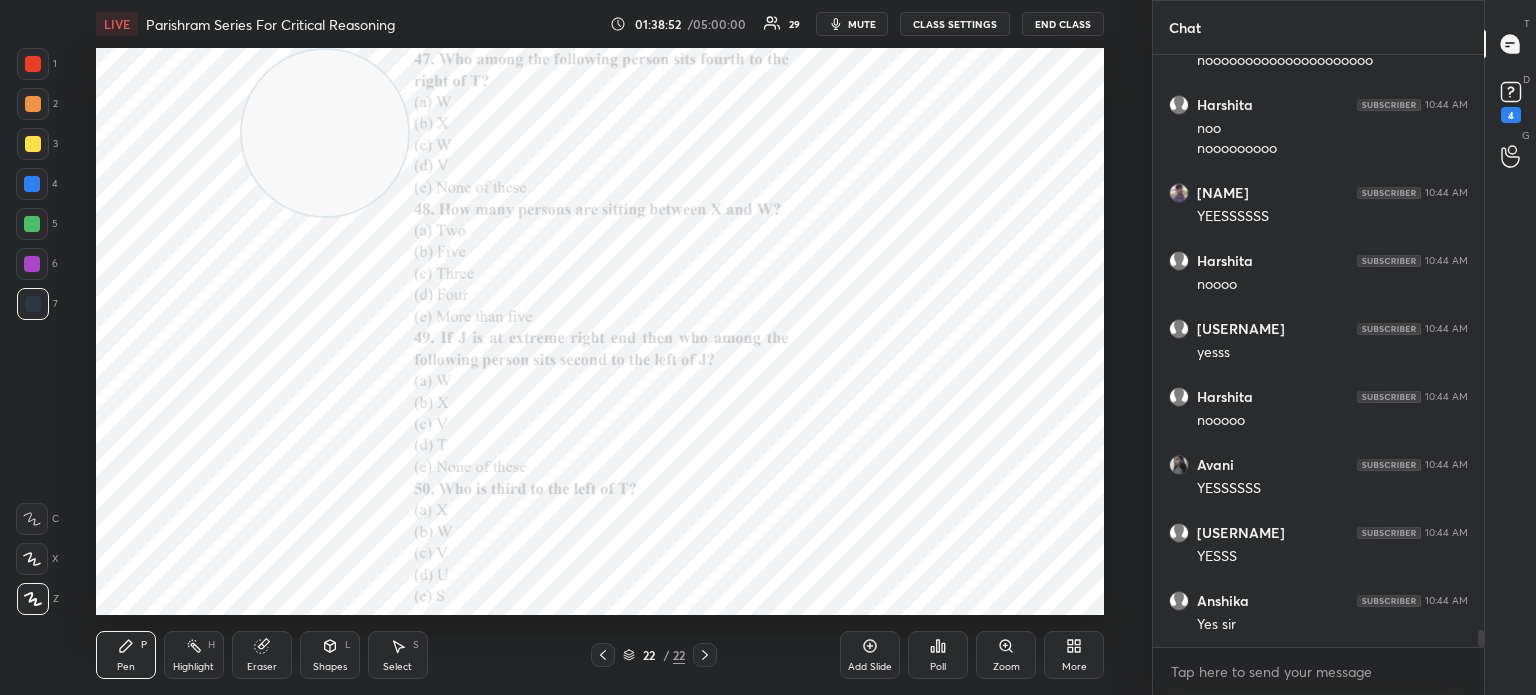 click on "More" at bounding box center [1074, 655] 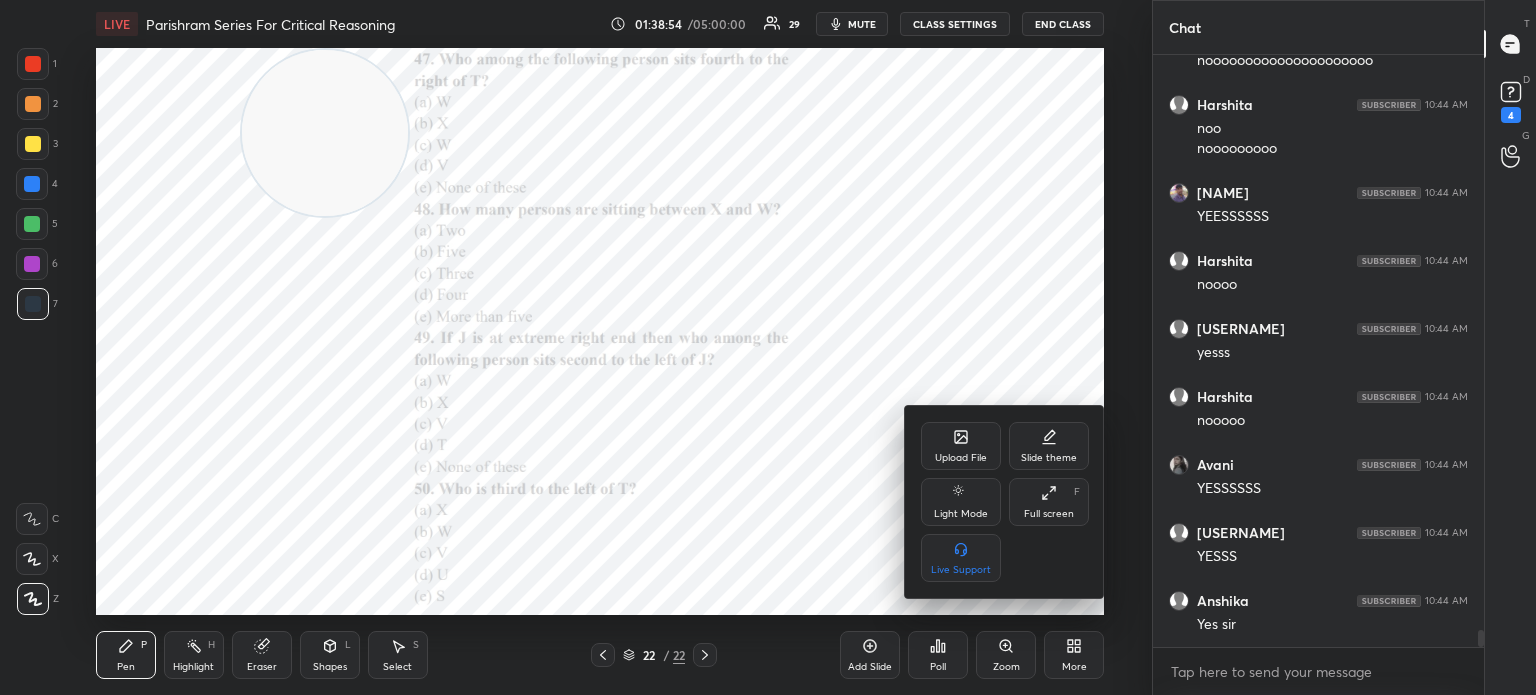 click on "Upload File" at bounding box center (961, 446) 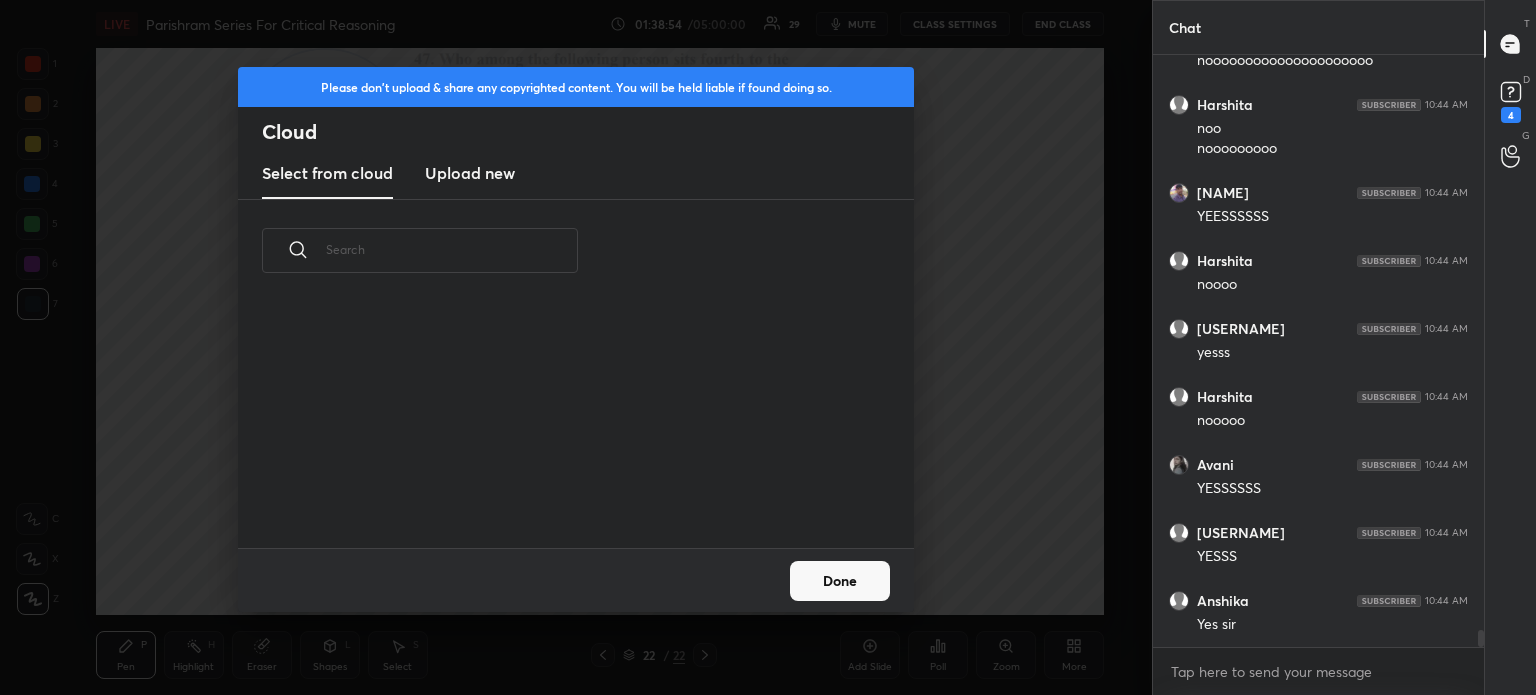 scroll, scrollTop: 5, scrollLeft: 10, axis: both 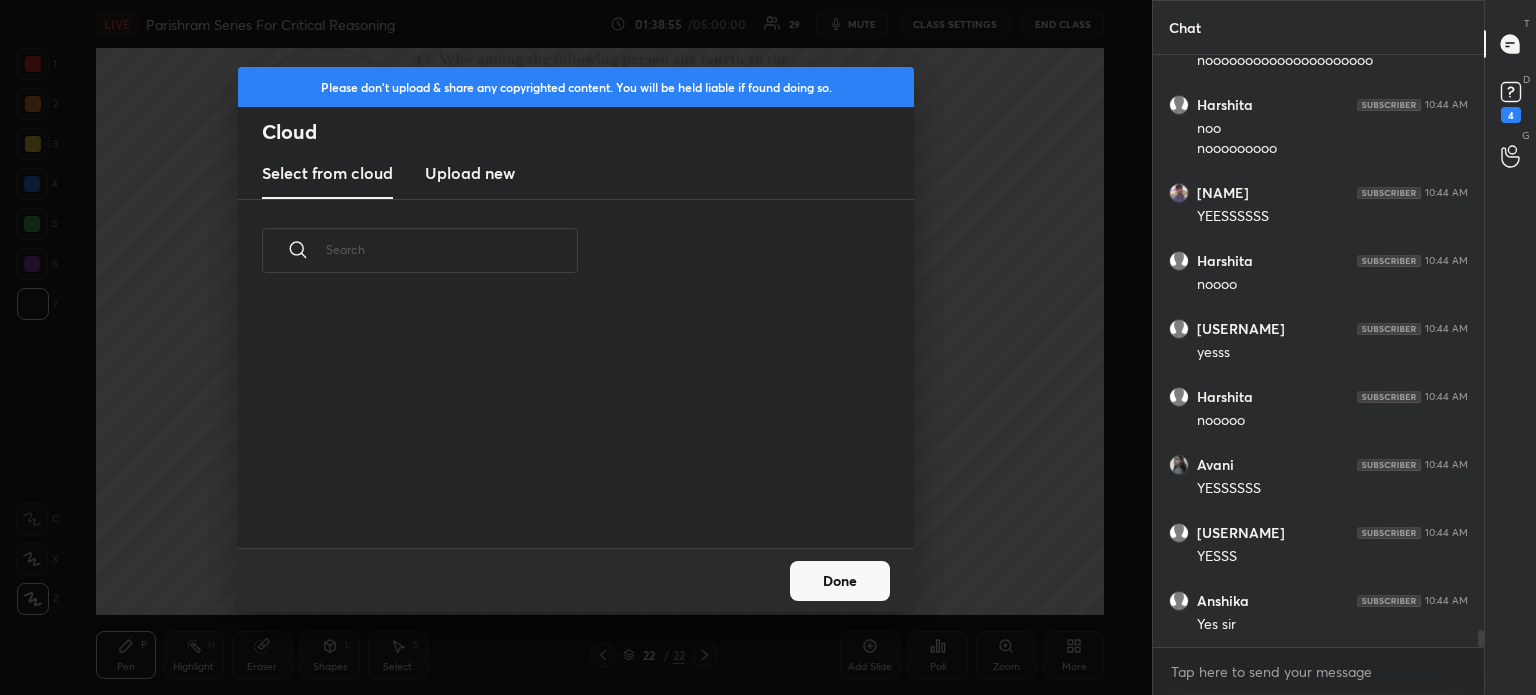 click on "Upload new" at bounding box center [470, 174] 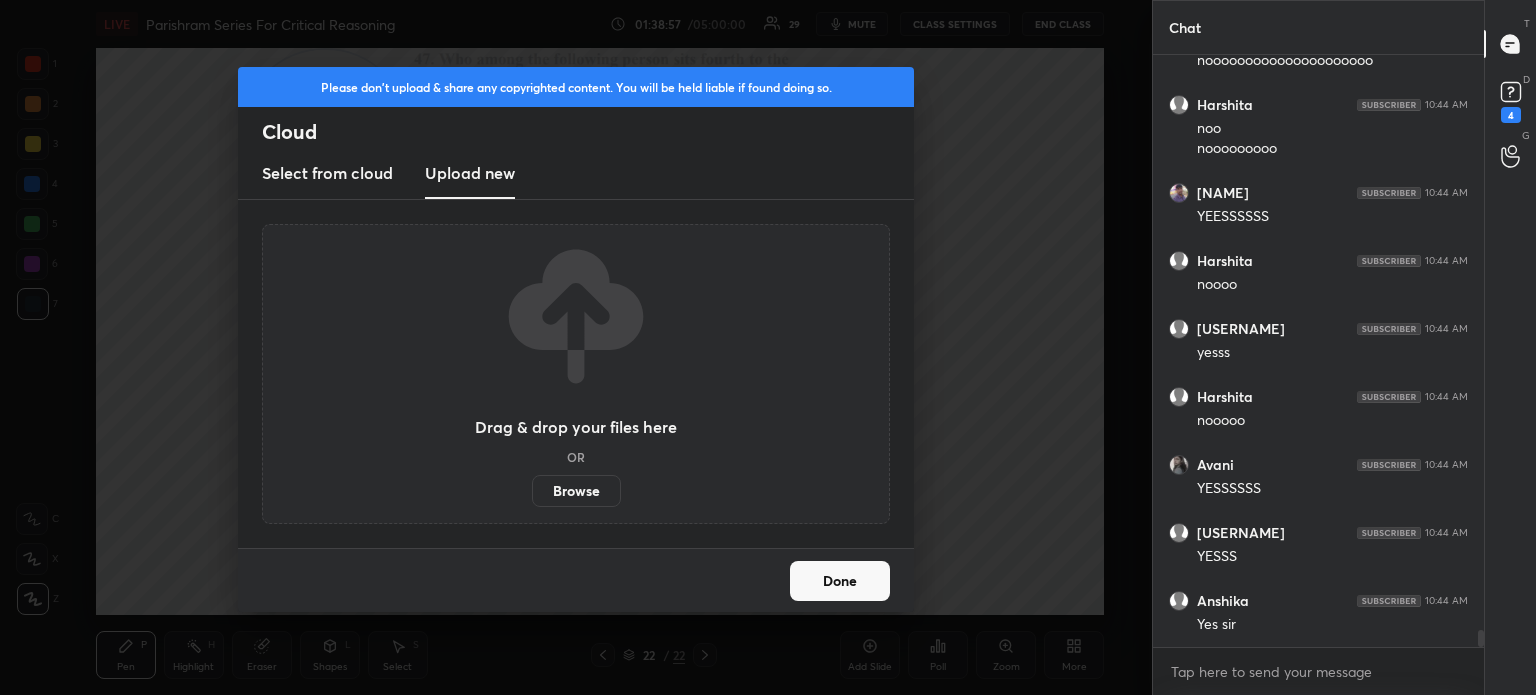 click on "Browse" at bounding box center (576, 491) 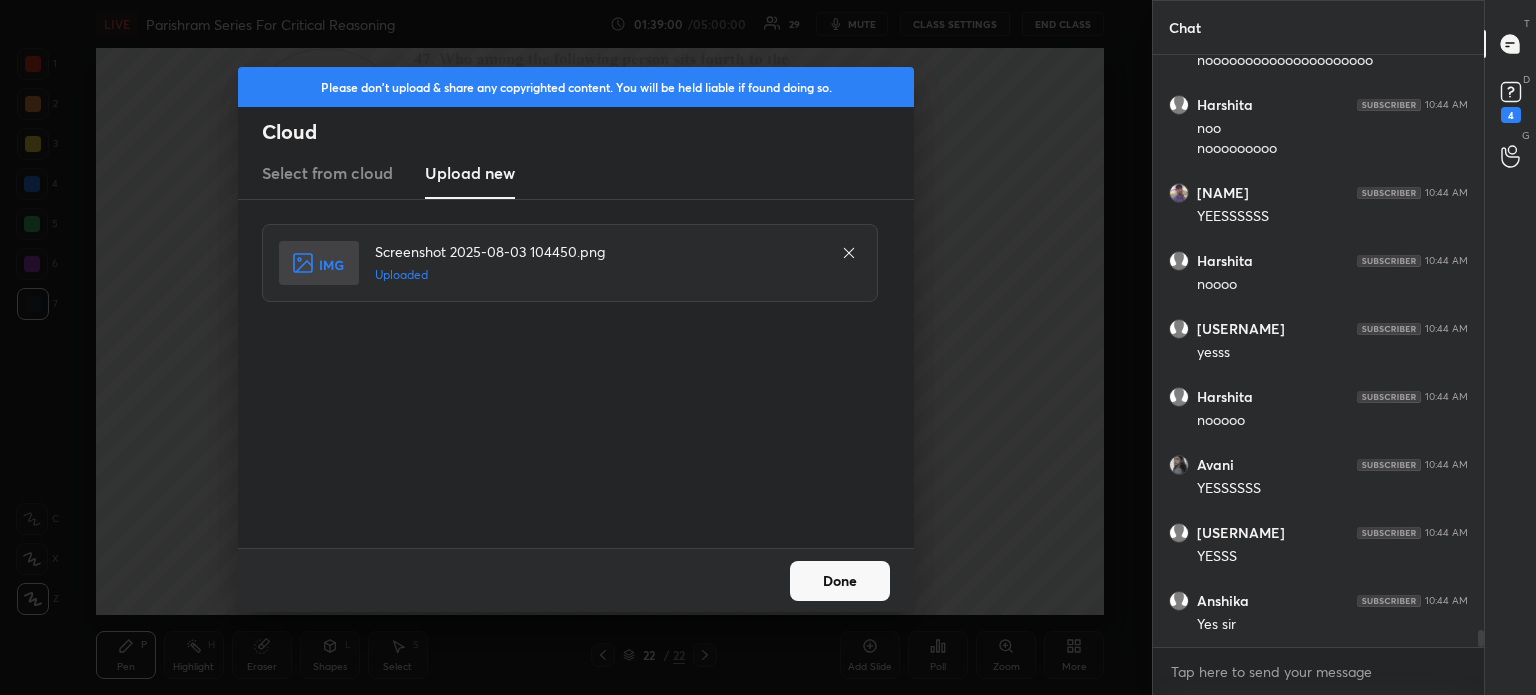click on "Done" at bounding box center (840, 581) 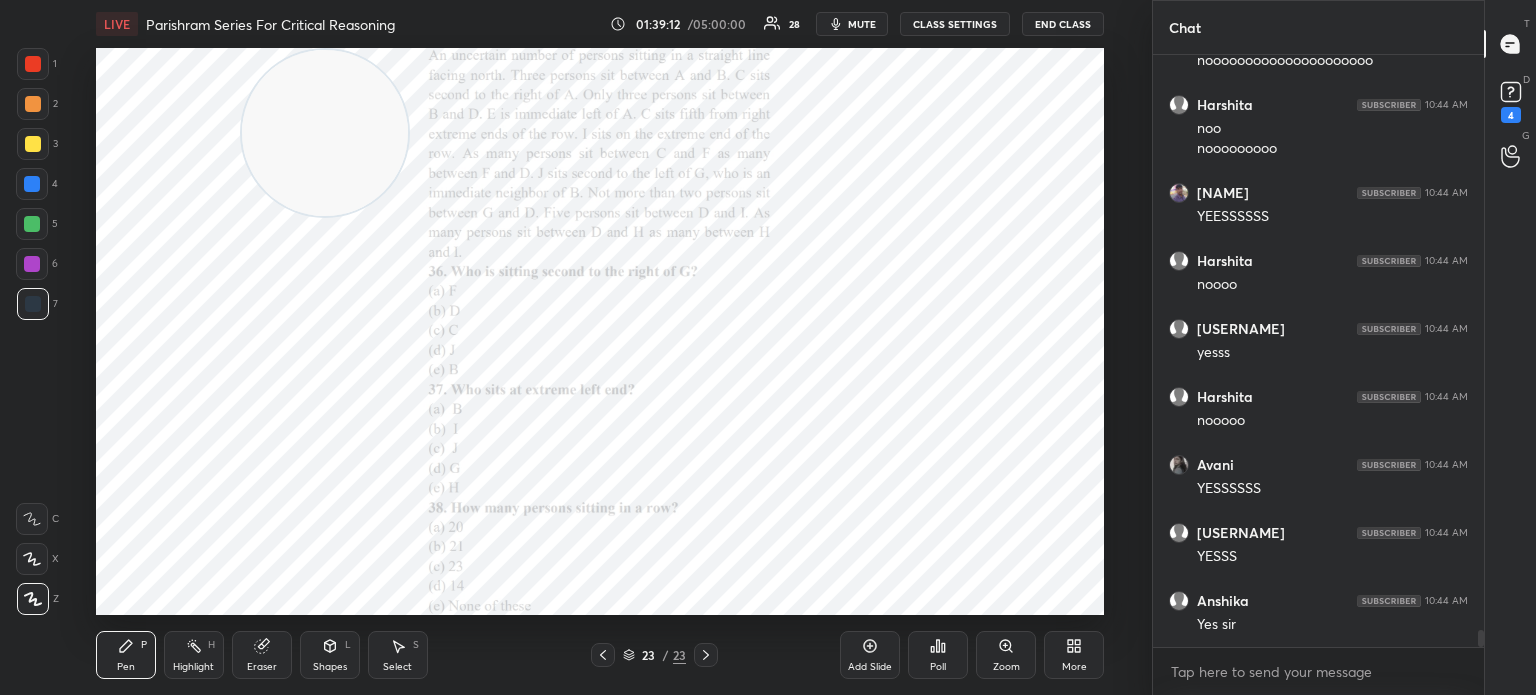 scroll, scrollTop: 19634, scrollLeft: 0, axis: vertical 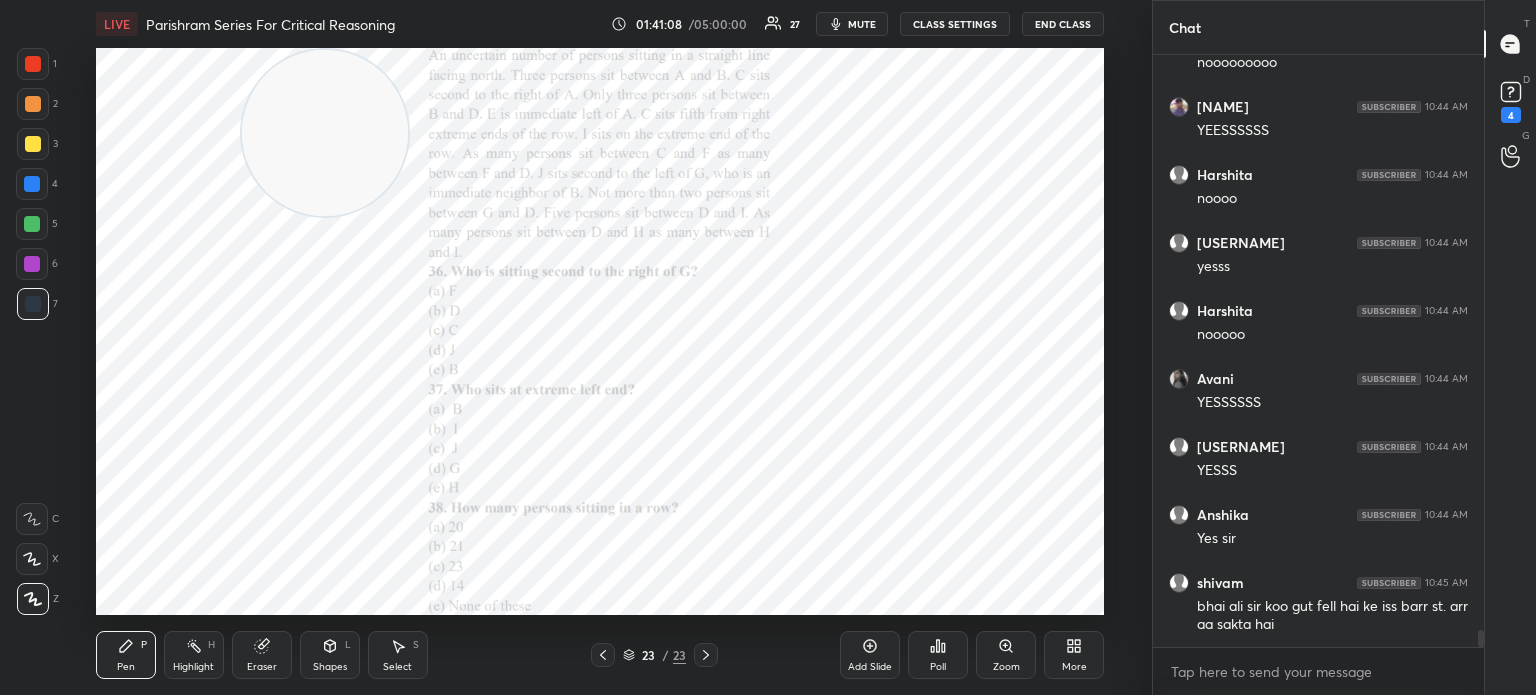 click on "mute" at bounding box center (862, 24) 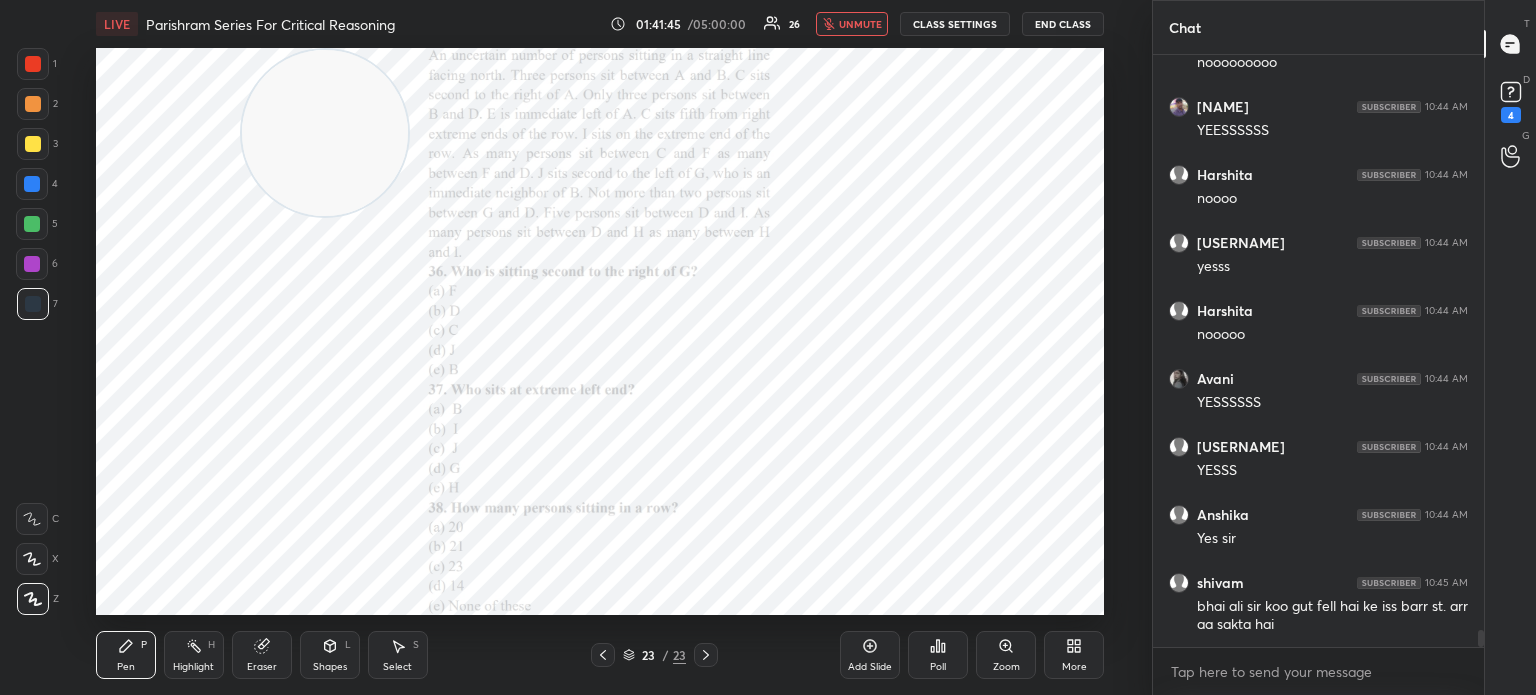 scroll, scrollTop: 19702, scrollLeft: 0, axis: vertical 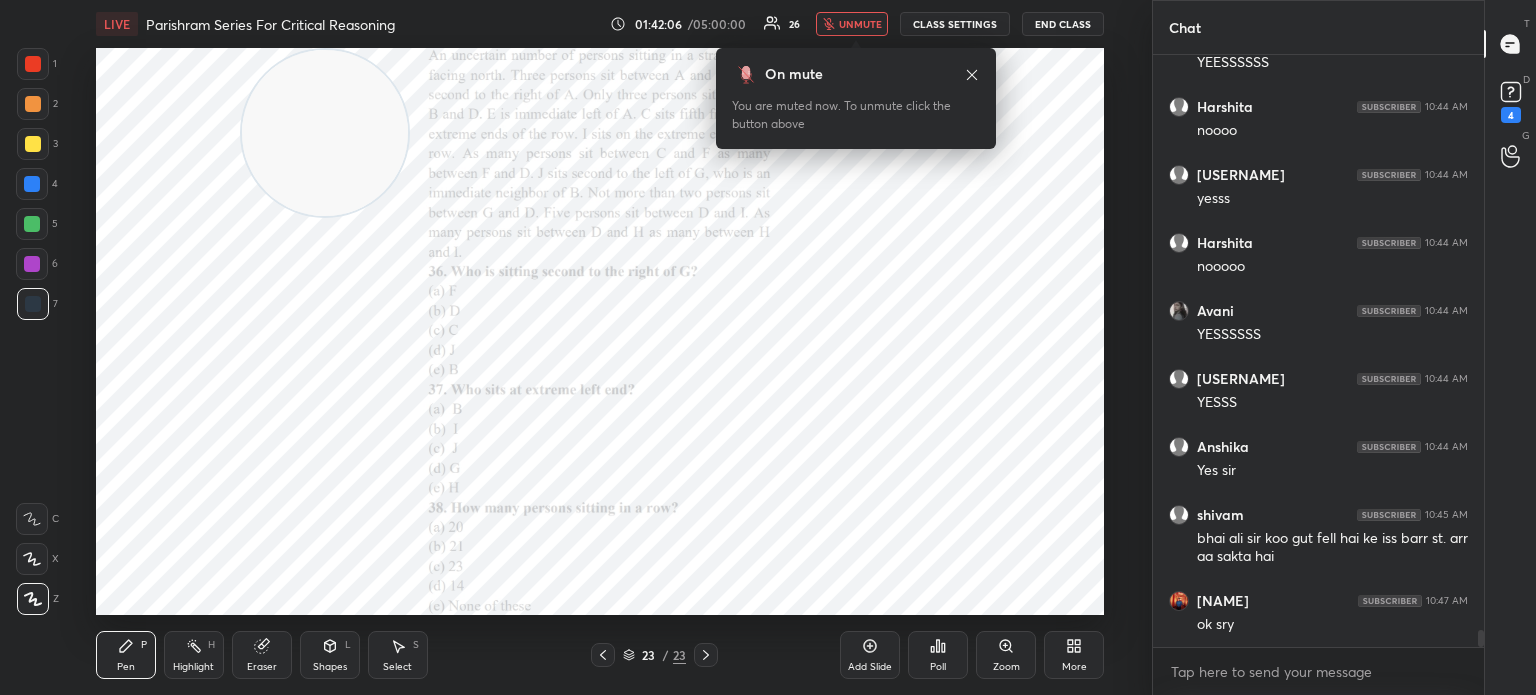 click on "unmute" at bounding box center [860, 24] 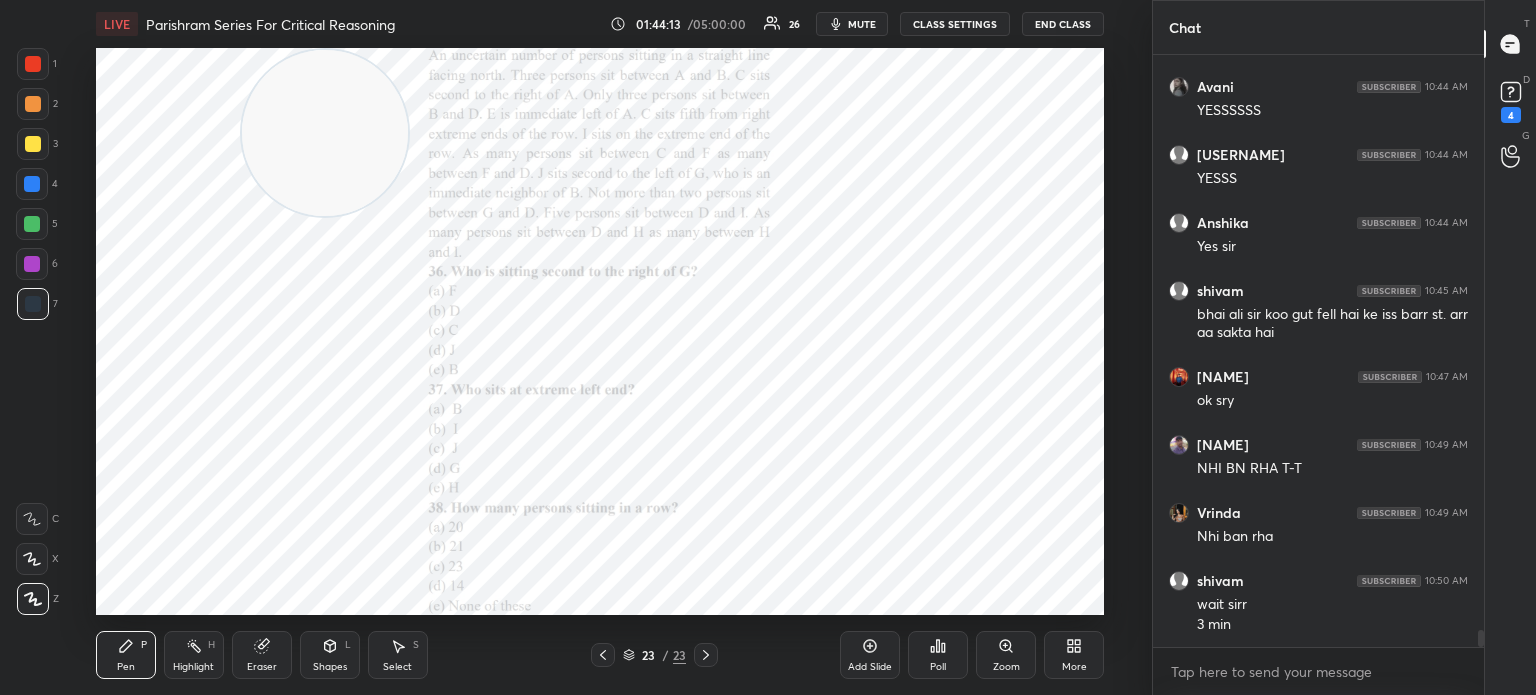 scroll, scrollTop: 19994, scrollLeft: 0, axis: vertical 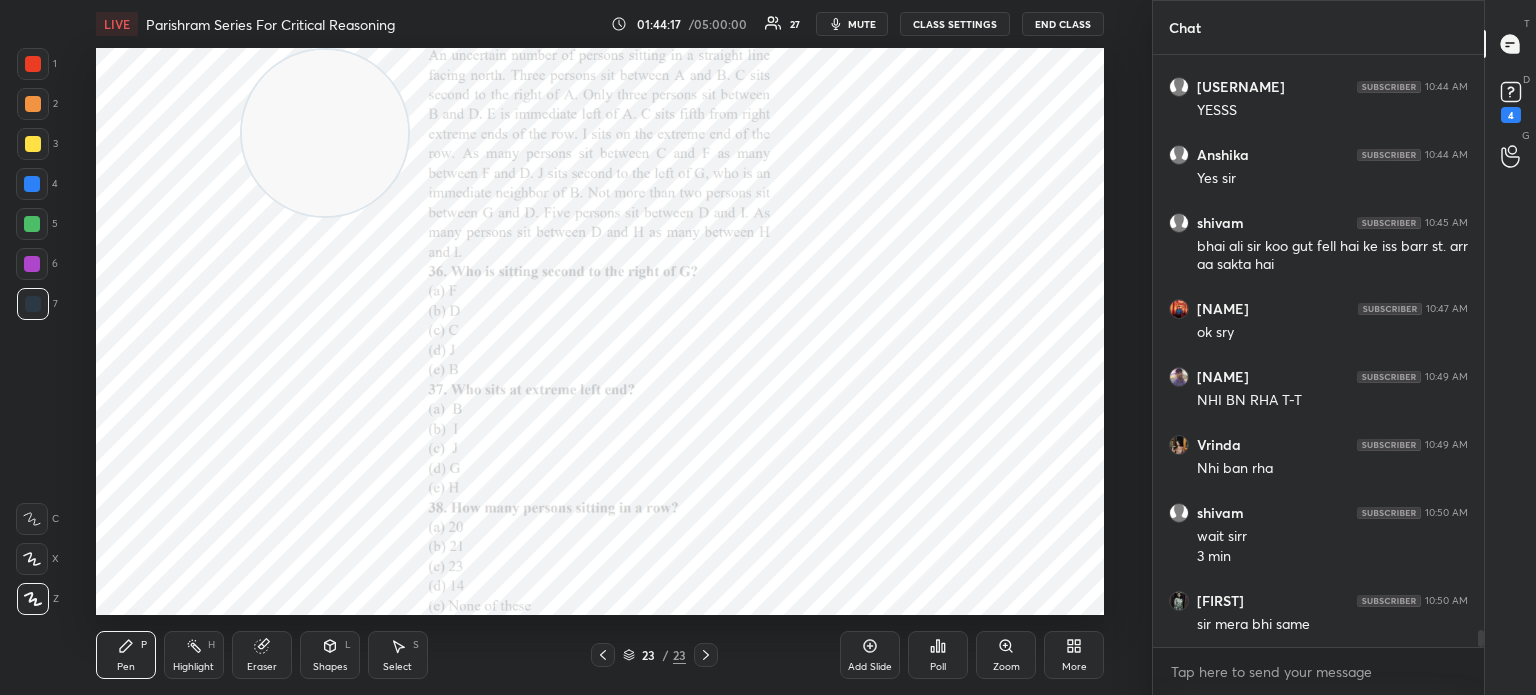 click on "mute" at bounding box center (862, 24) 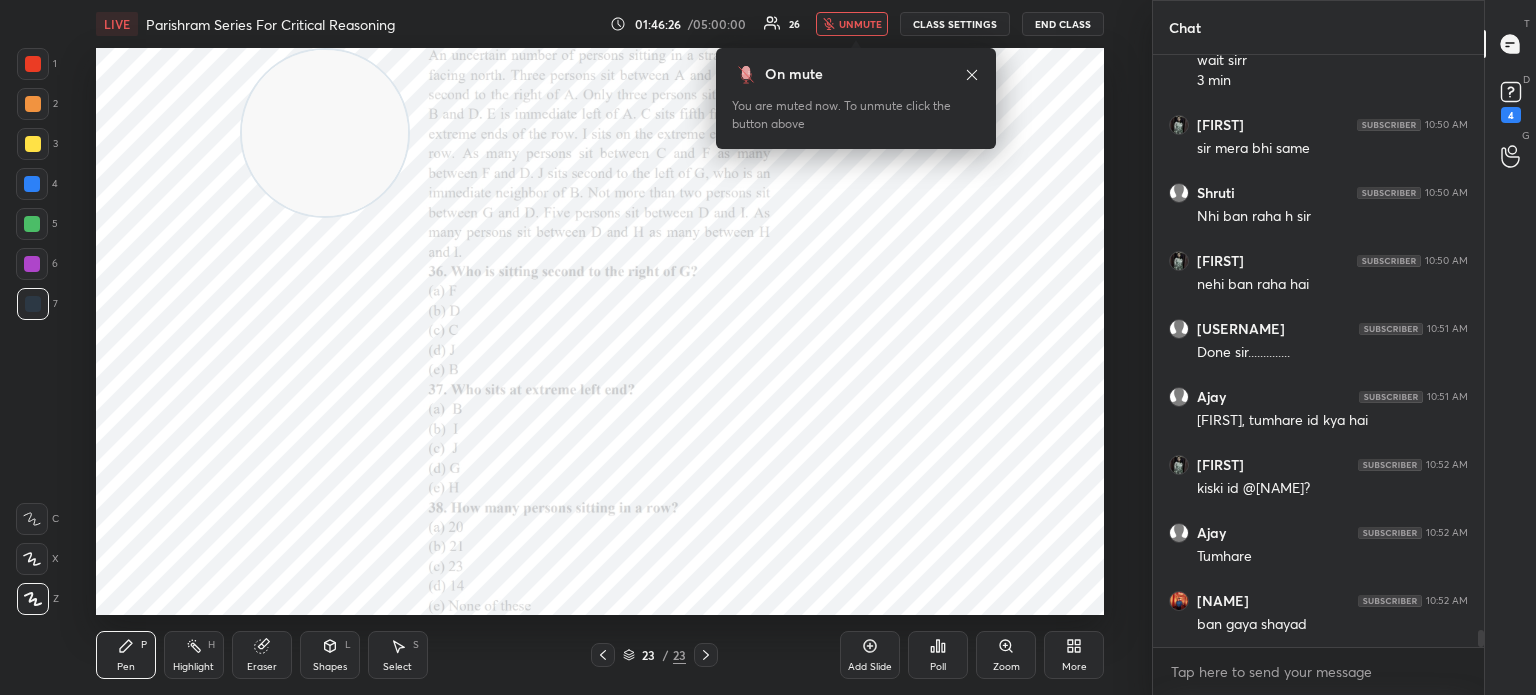 scroll, scrollTop: 20538, scrollLeft: 0, axis: vertical 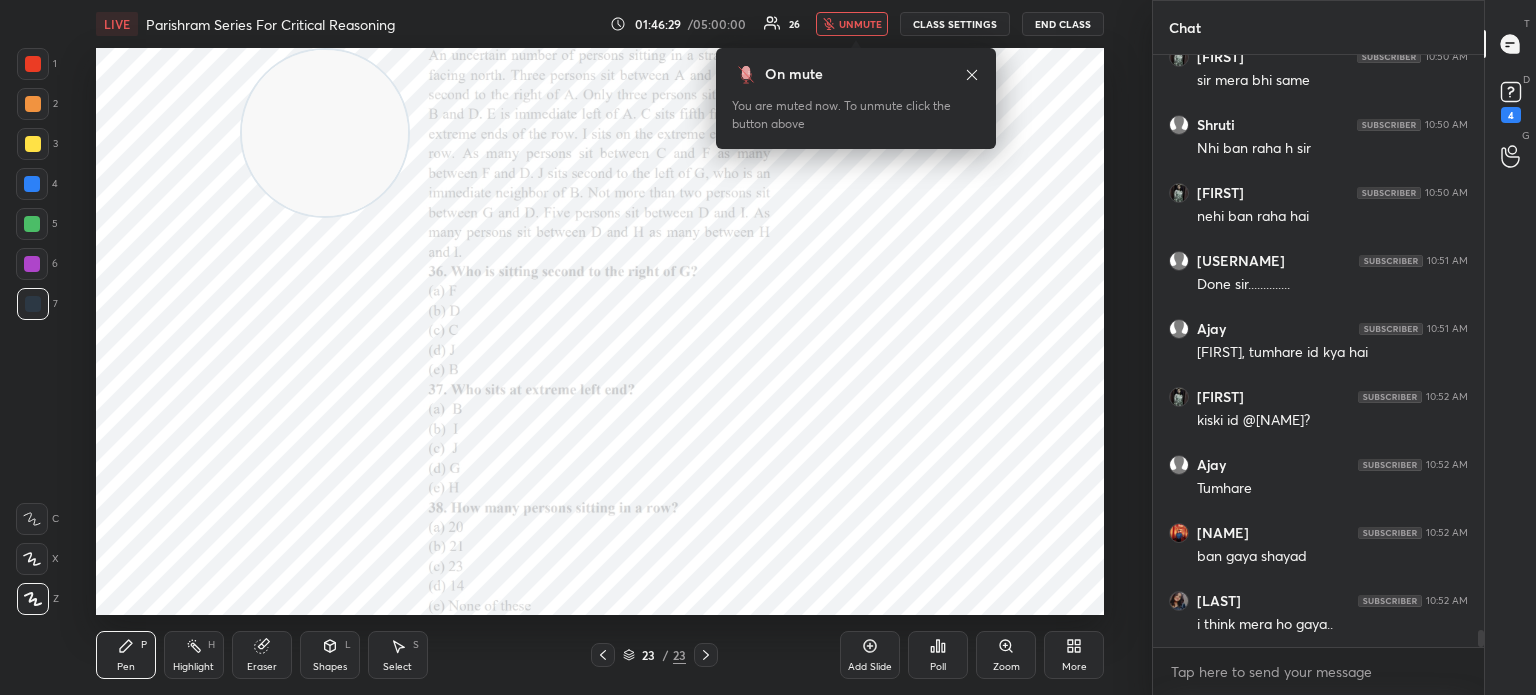 click on "unmute" at bounding box center (860, 24) 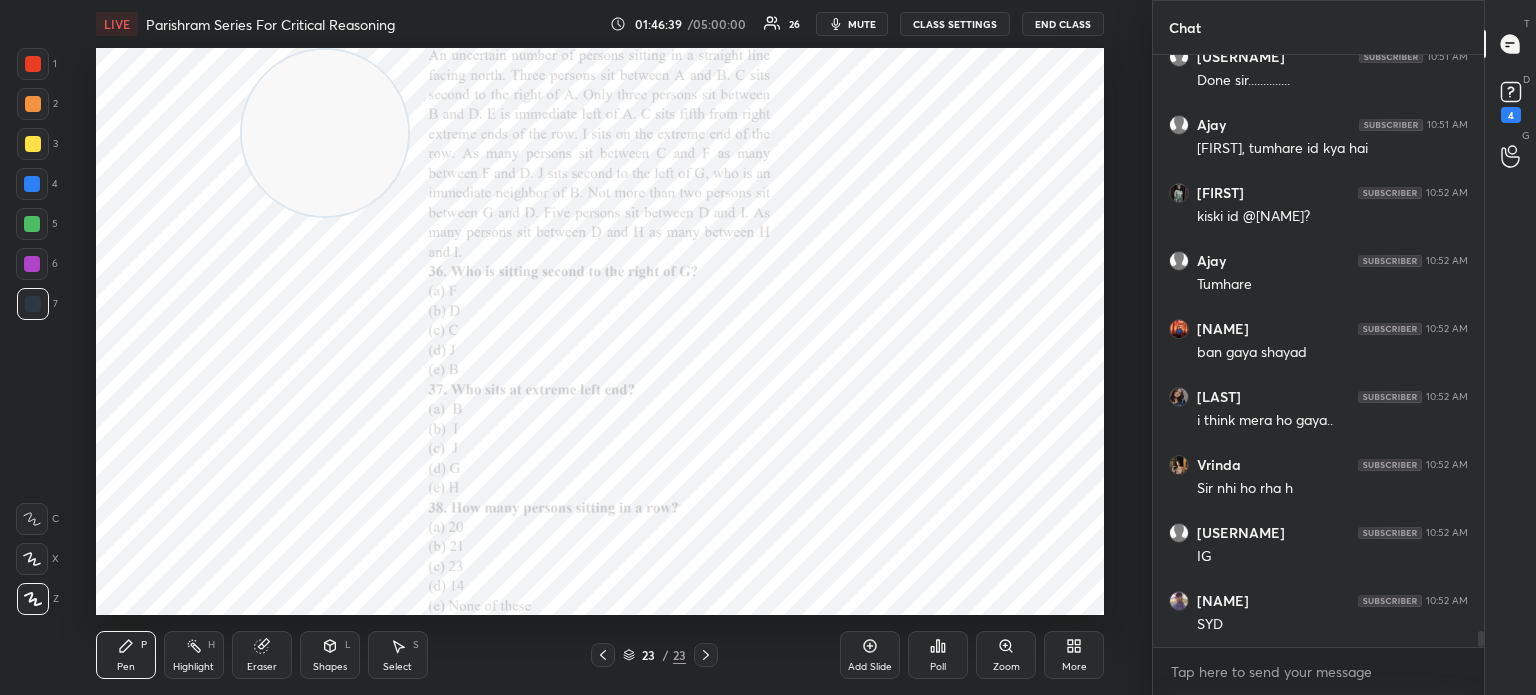 scroll, scrollTop: 20810, scrollLeft: 0, axis: vertical 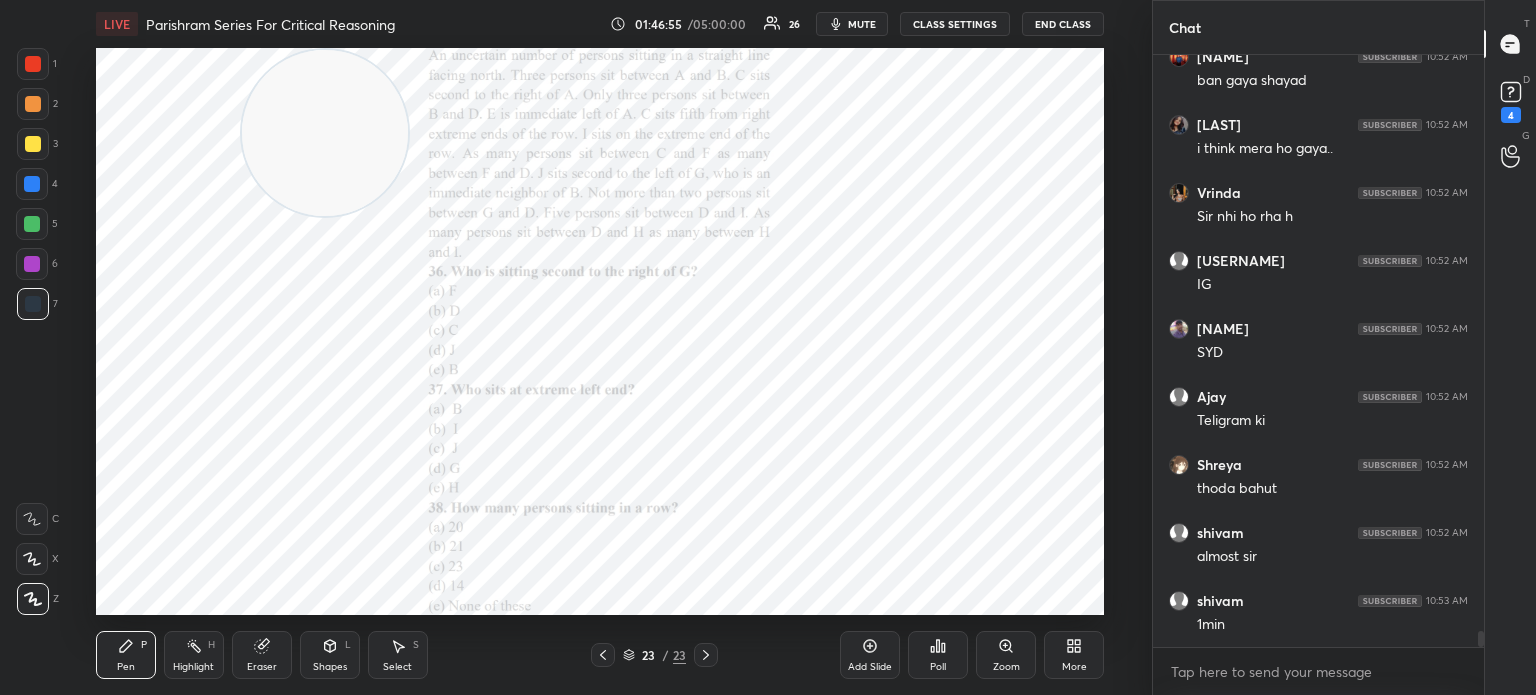 click on "Poll" at bounding box center [938, 655] 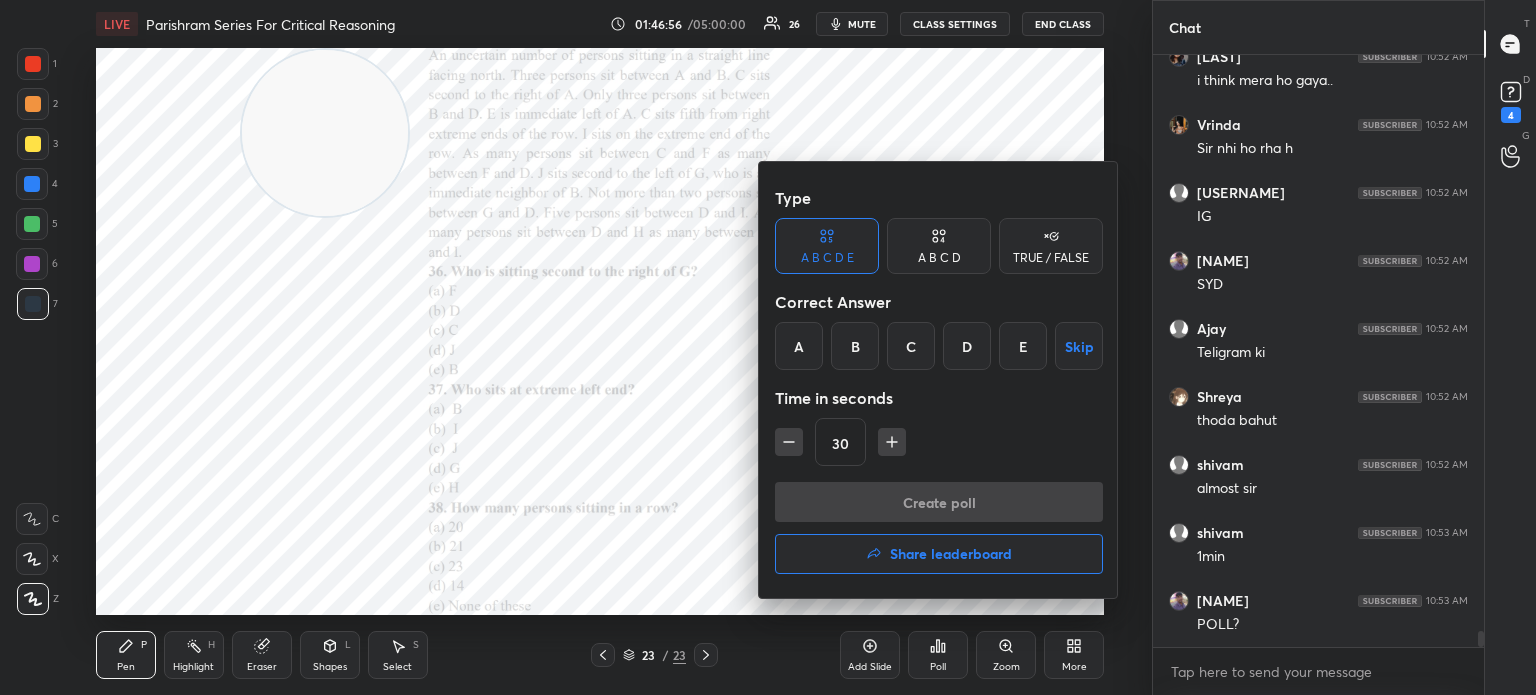 click on "A" at bounding box center [799, 346] 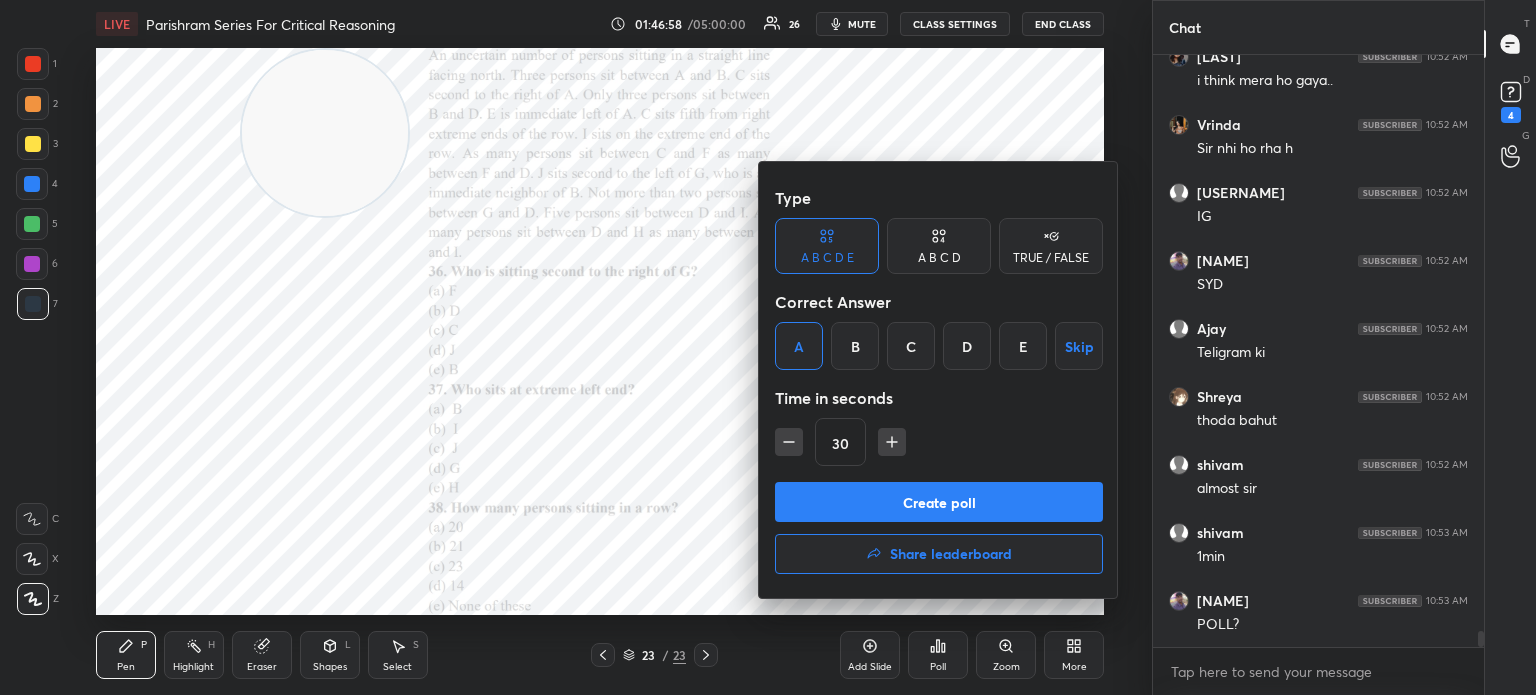 click on "Create poll" at bounding box center [939, 502] 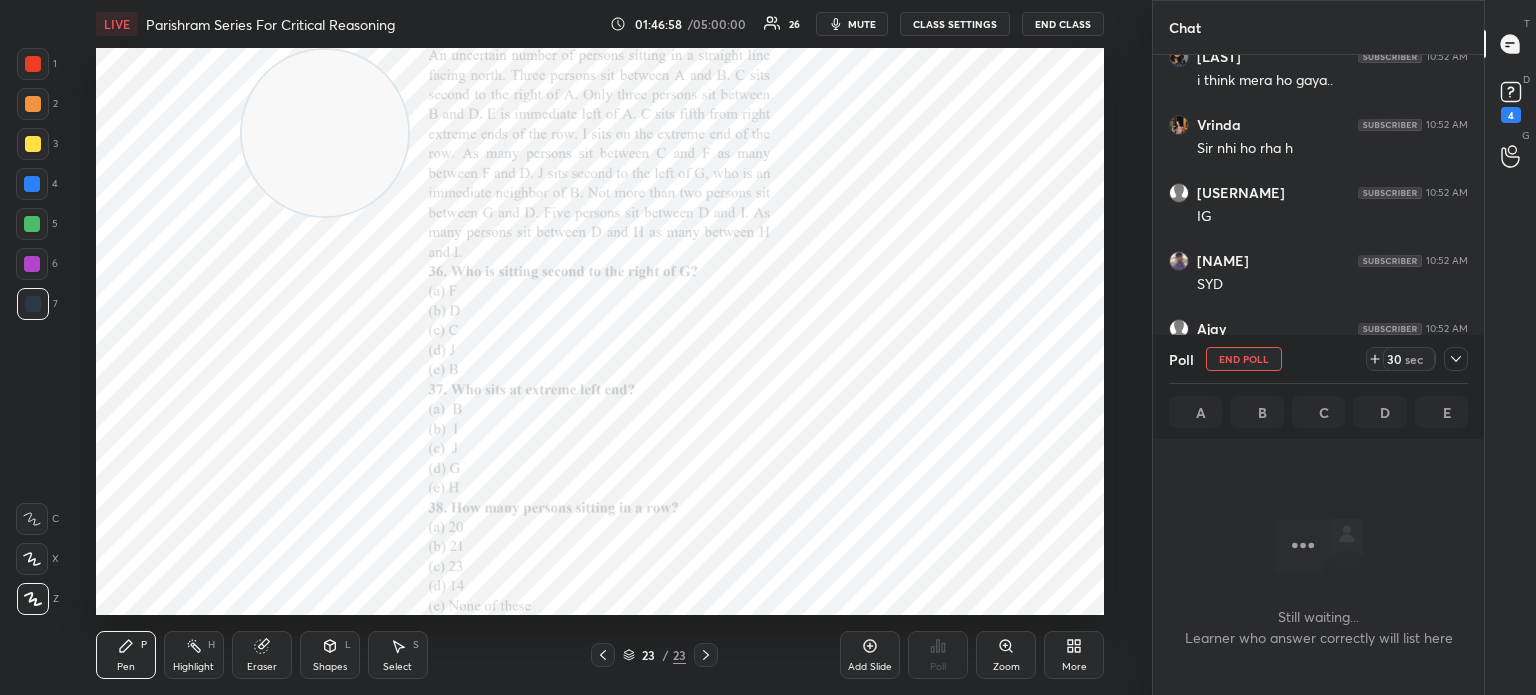 scroll, scrollTop: 520, scrollLeft: 325, axis: both 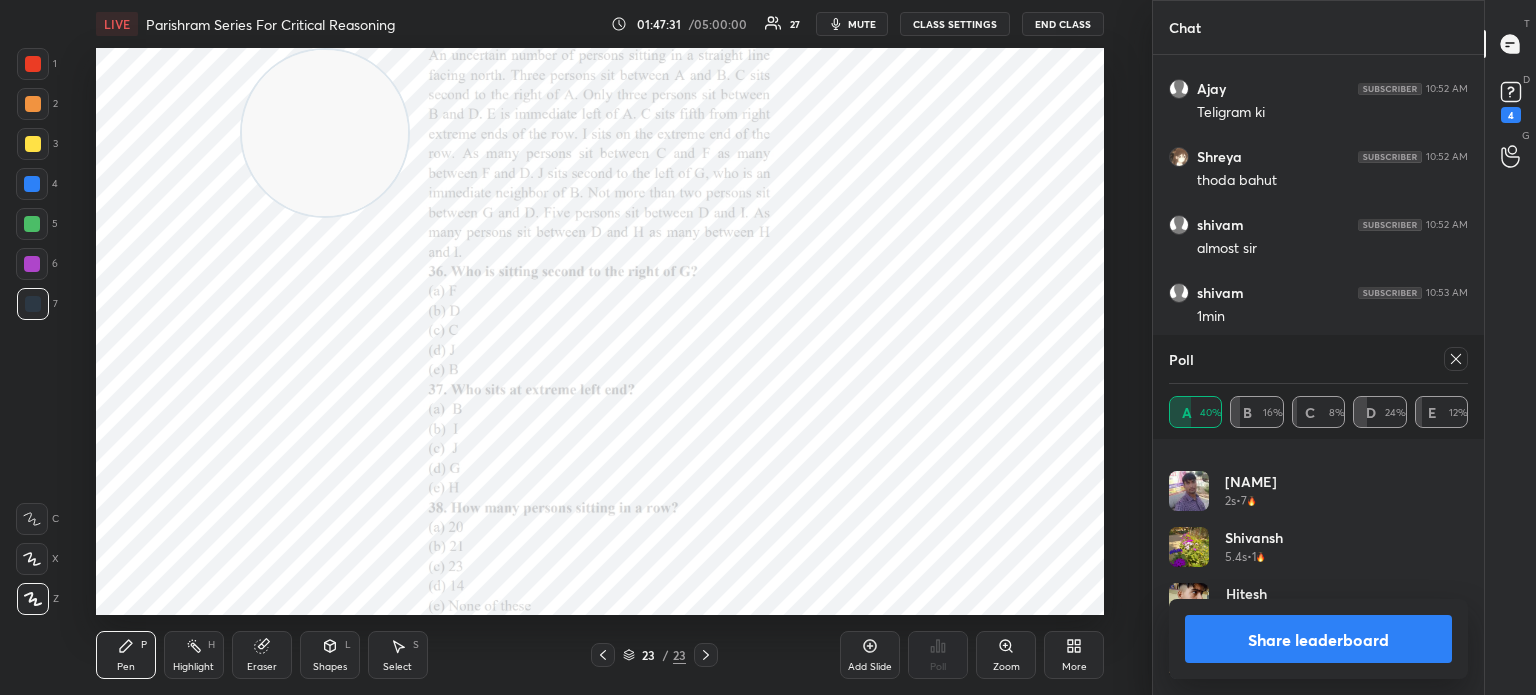 click 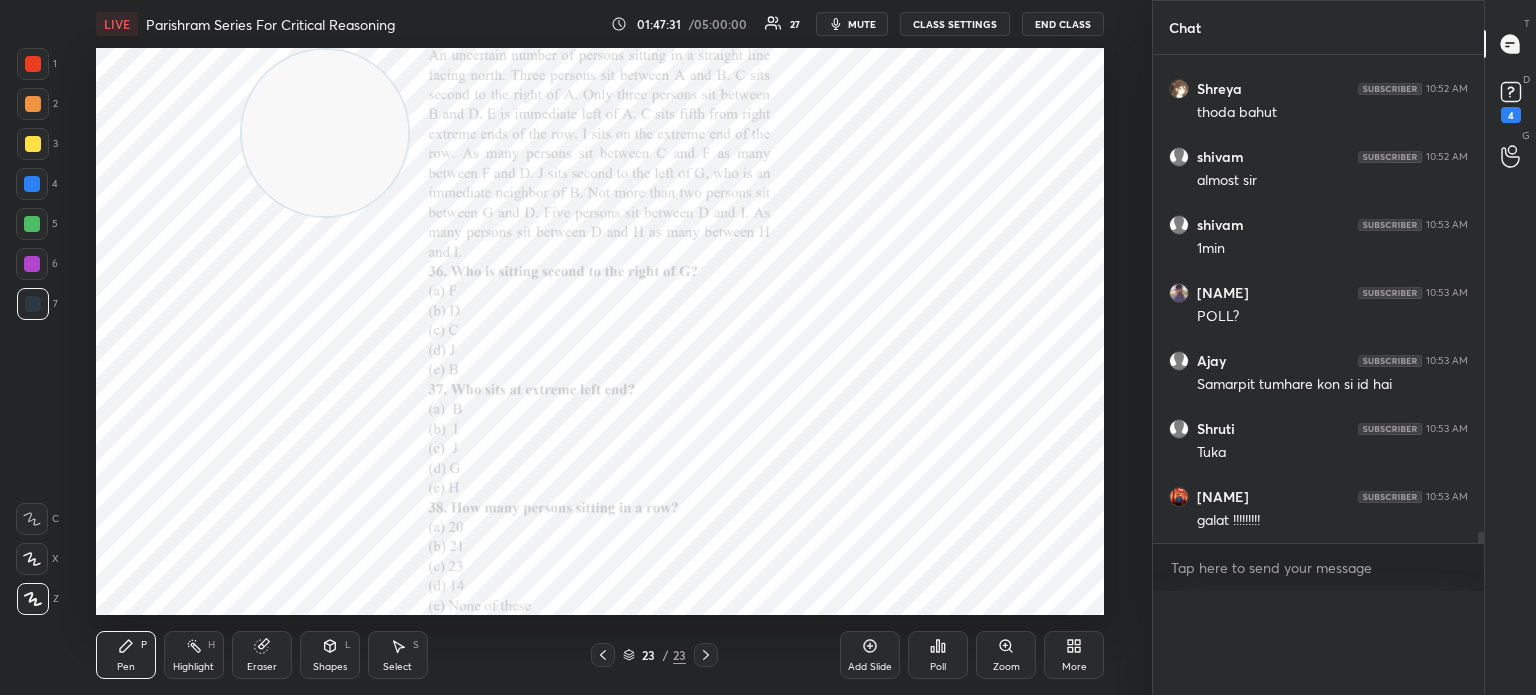 scroll, scrollTop: 151, scrollLeft: 293, axis: both 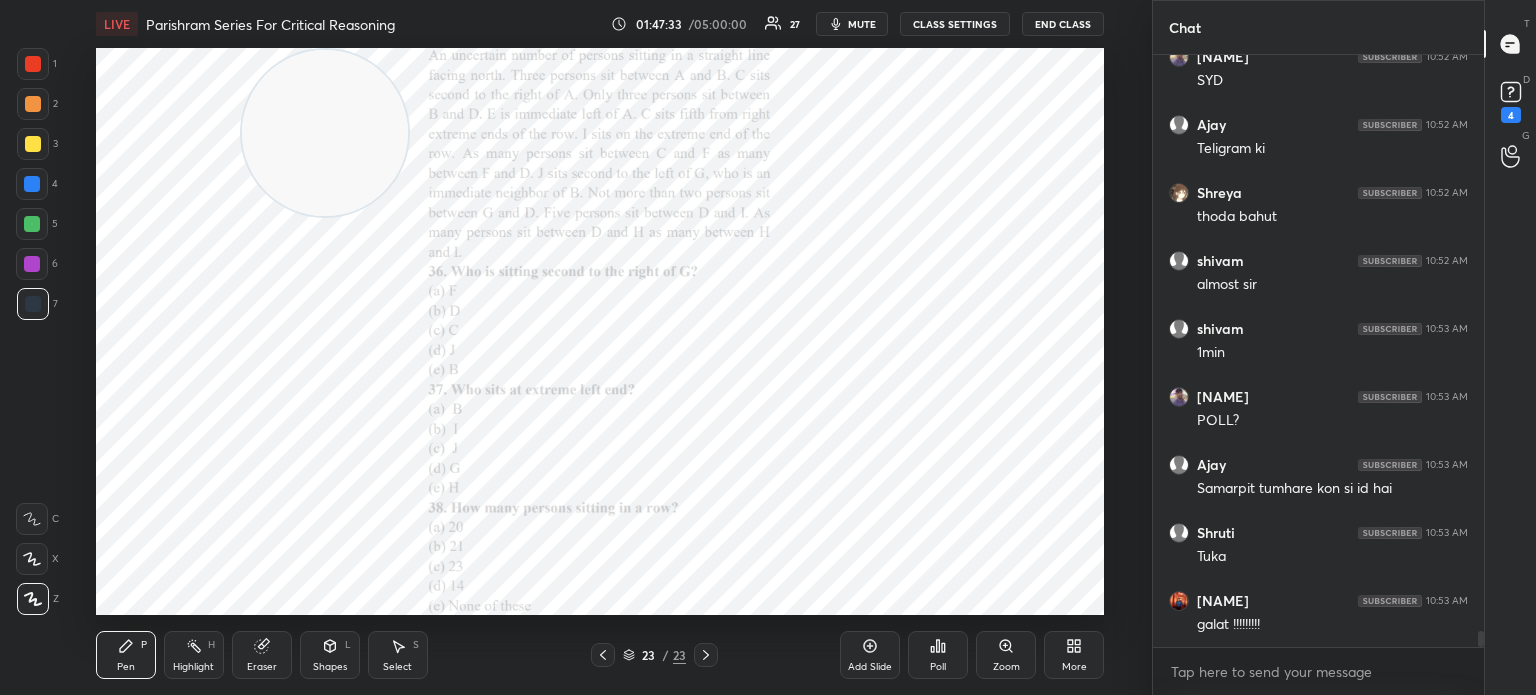 click on "Poll" at bounding box center [938, 655] 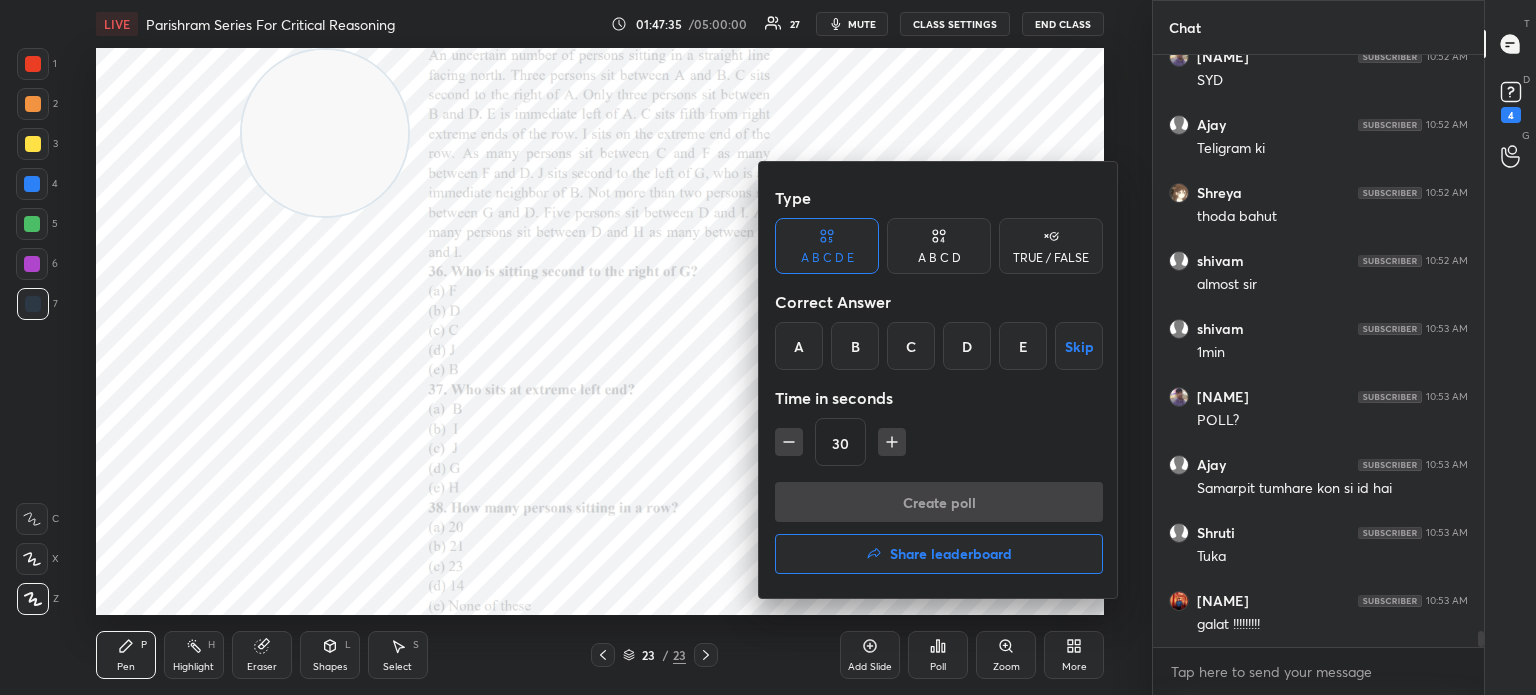 click on "B" at bounding box center (855, 346) 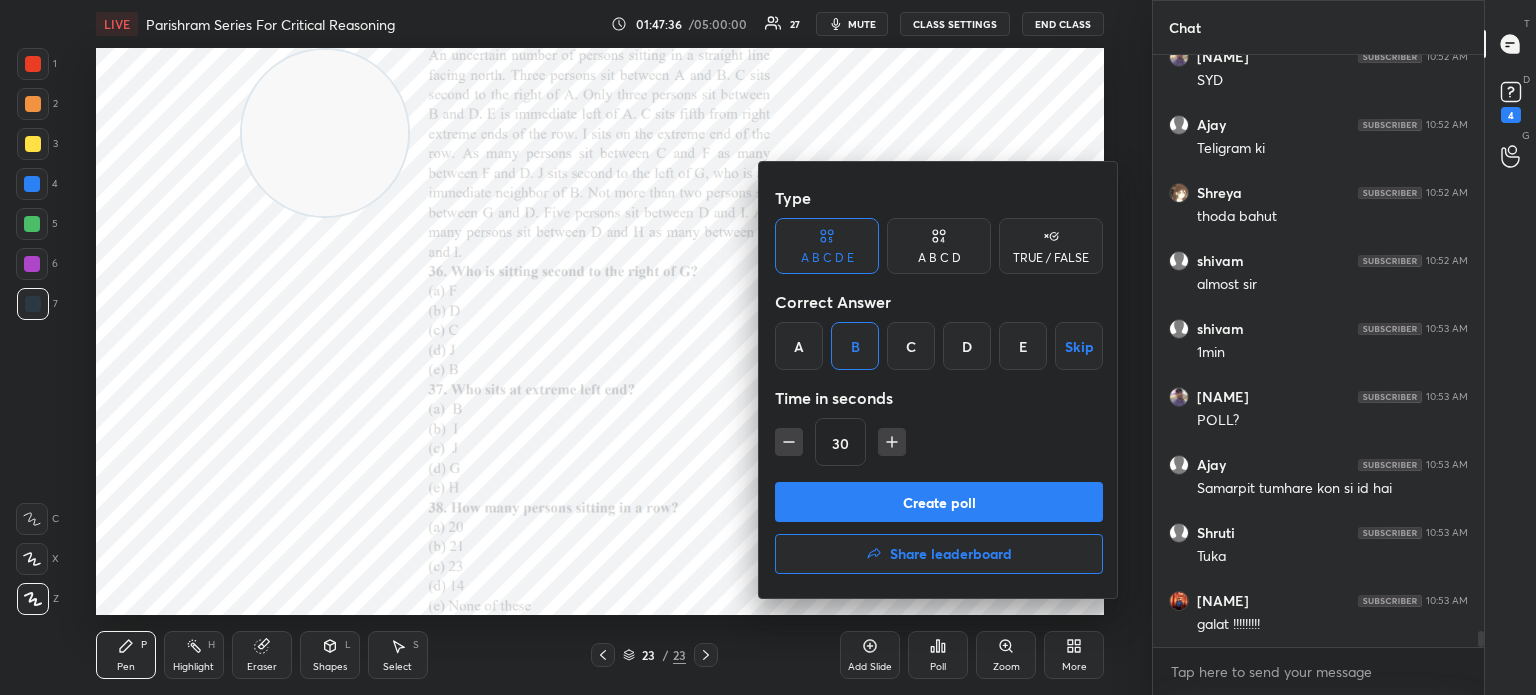 click on "Create poll" at bounding box center [939, 502] 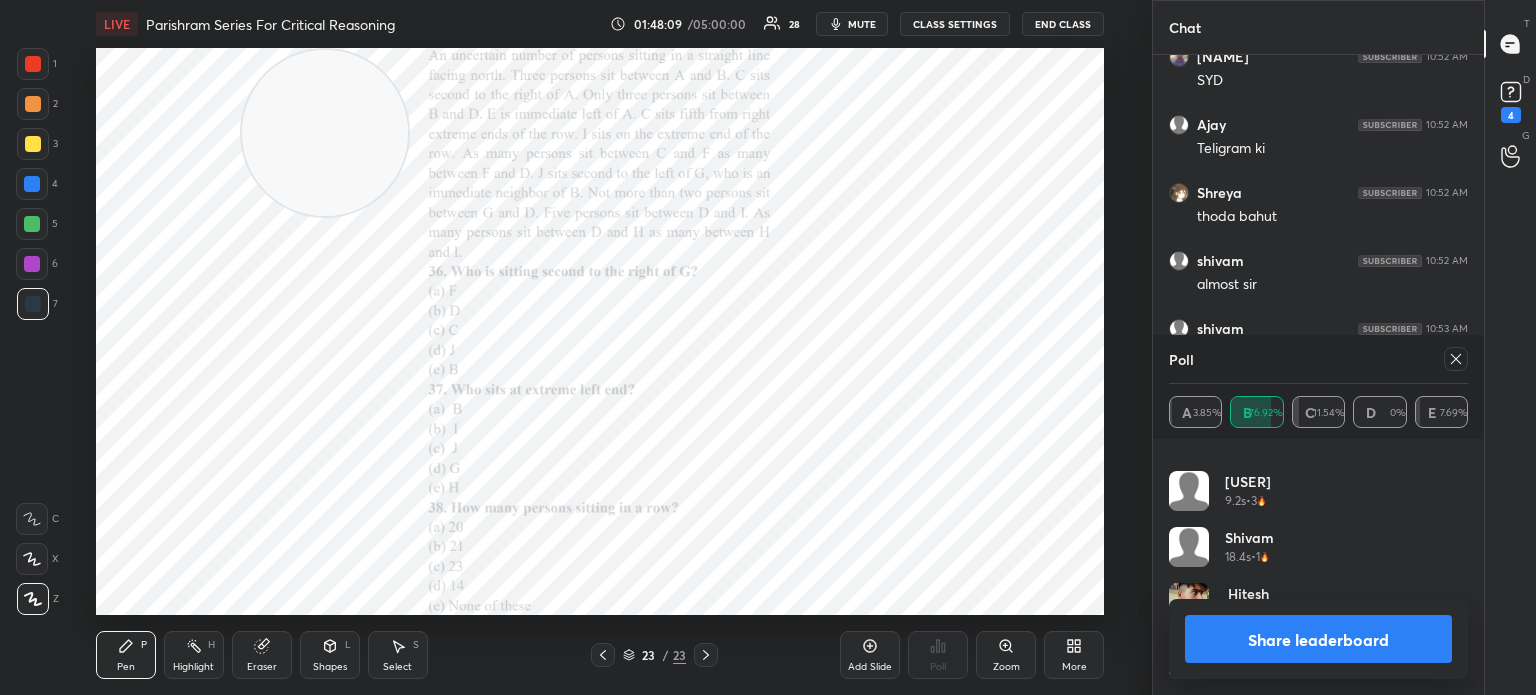 click 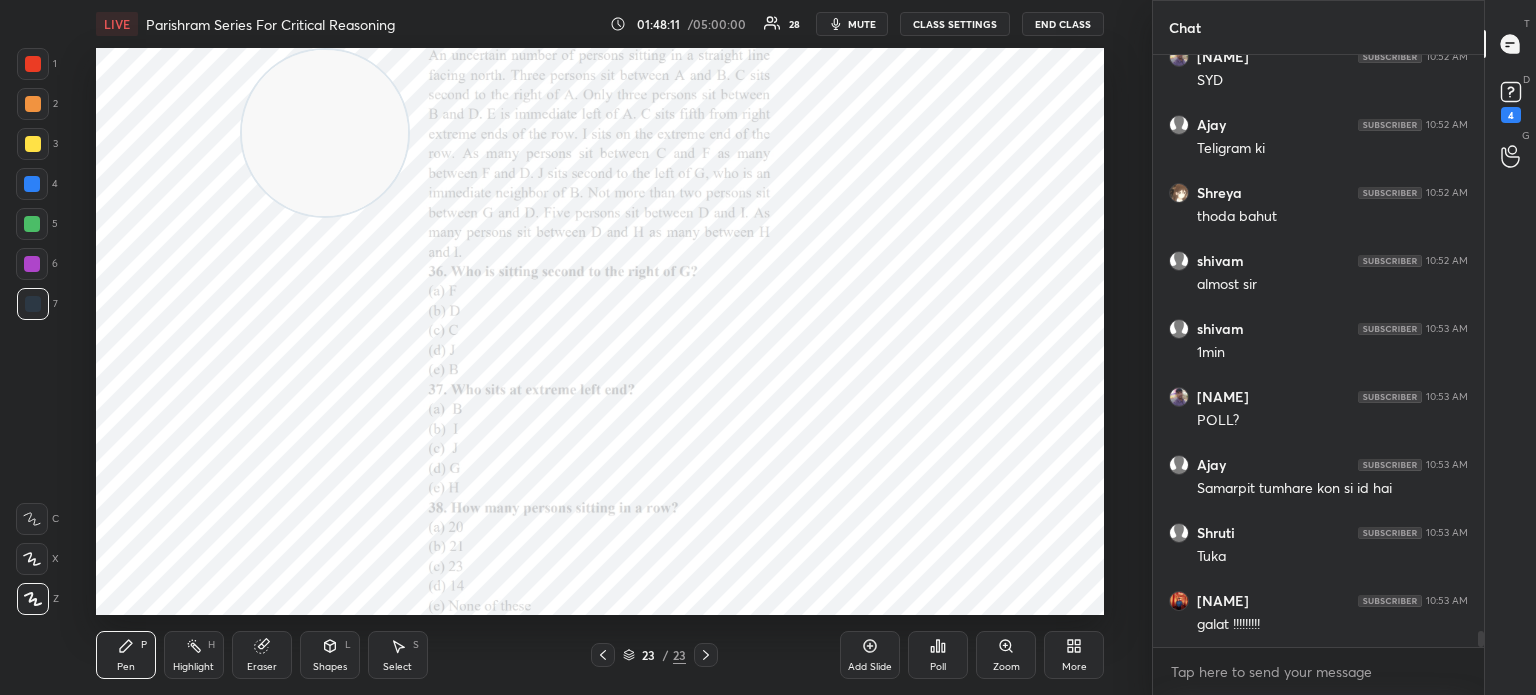click on "Poll" at bounding box center [938, 667] 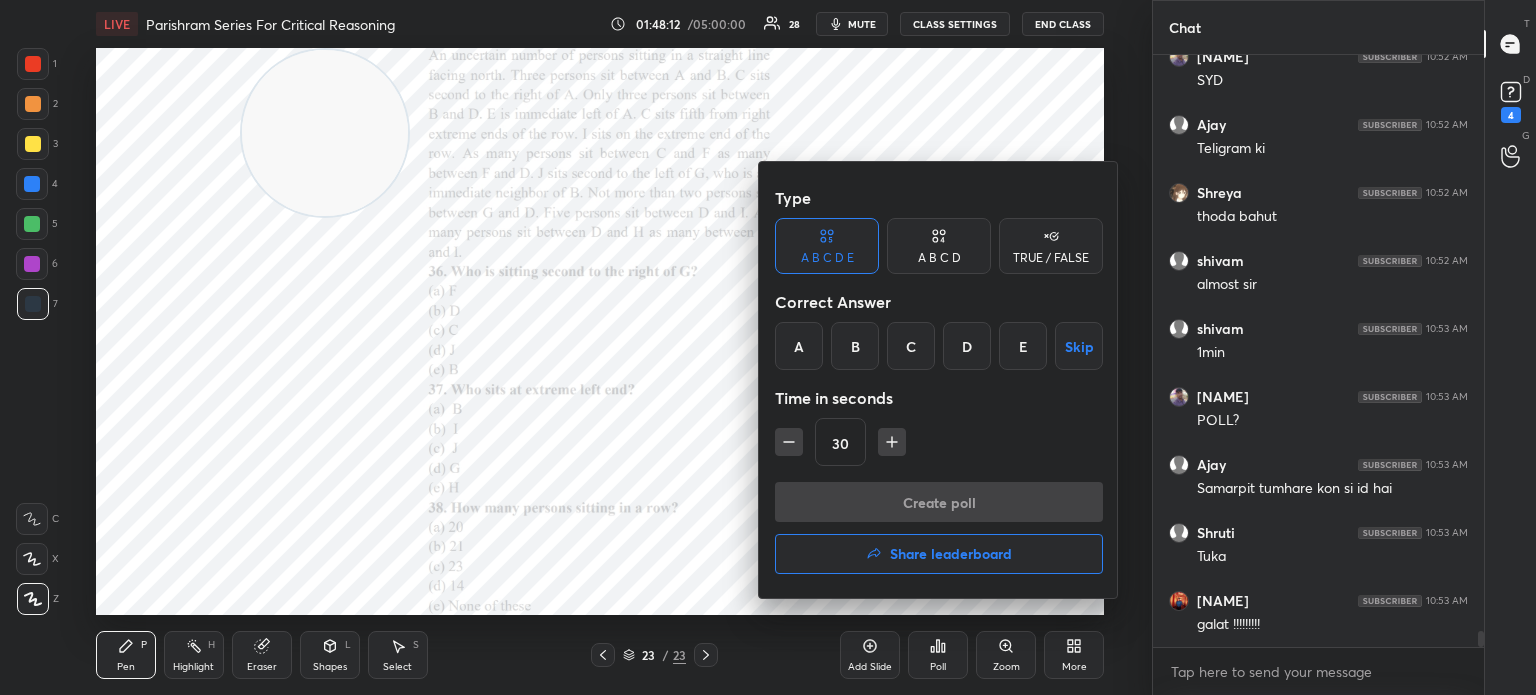 click on "B" at bounding box center [855, 346] 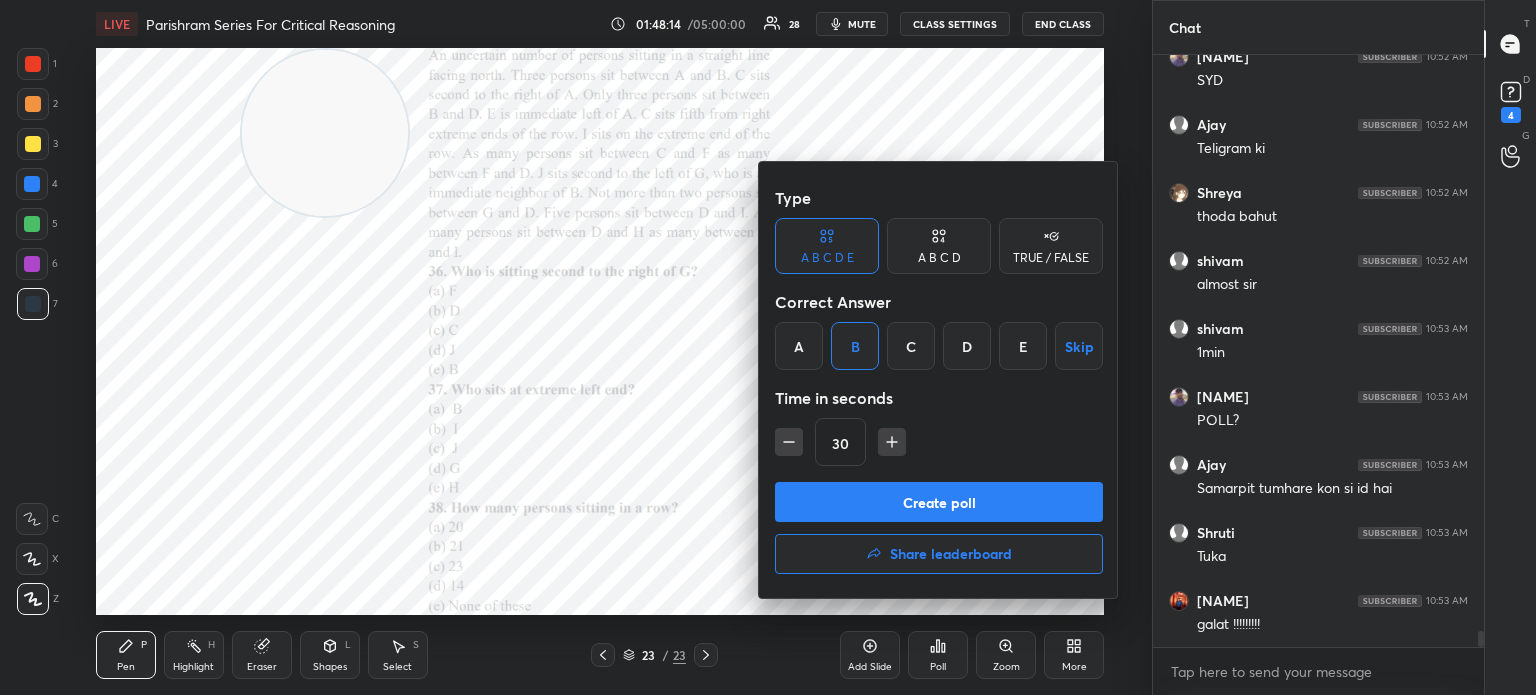 click on "Create poll" at bounding box center (939, 502) 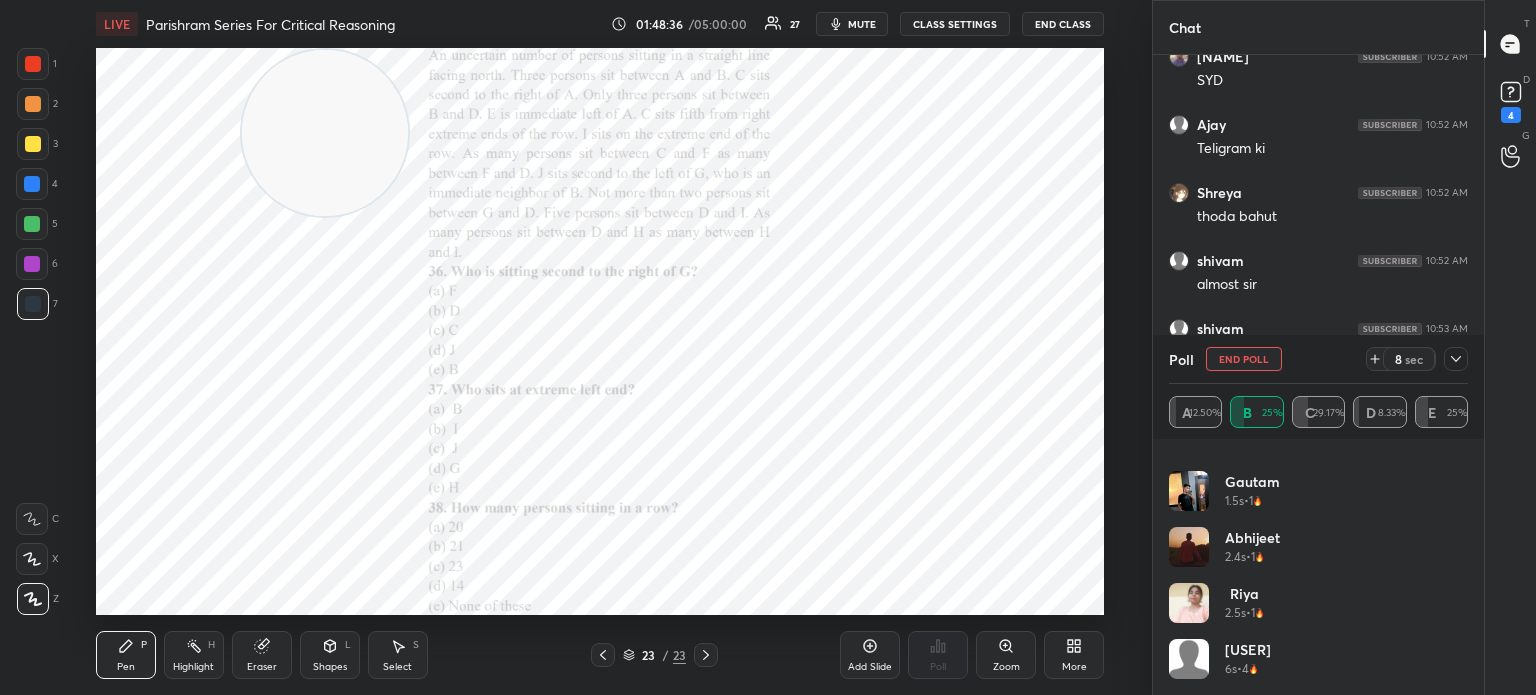 click on "mute" at bounding box center (862, 24) 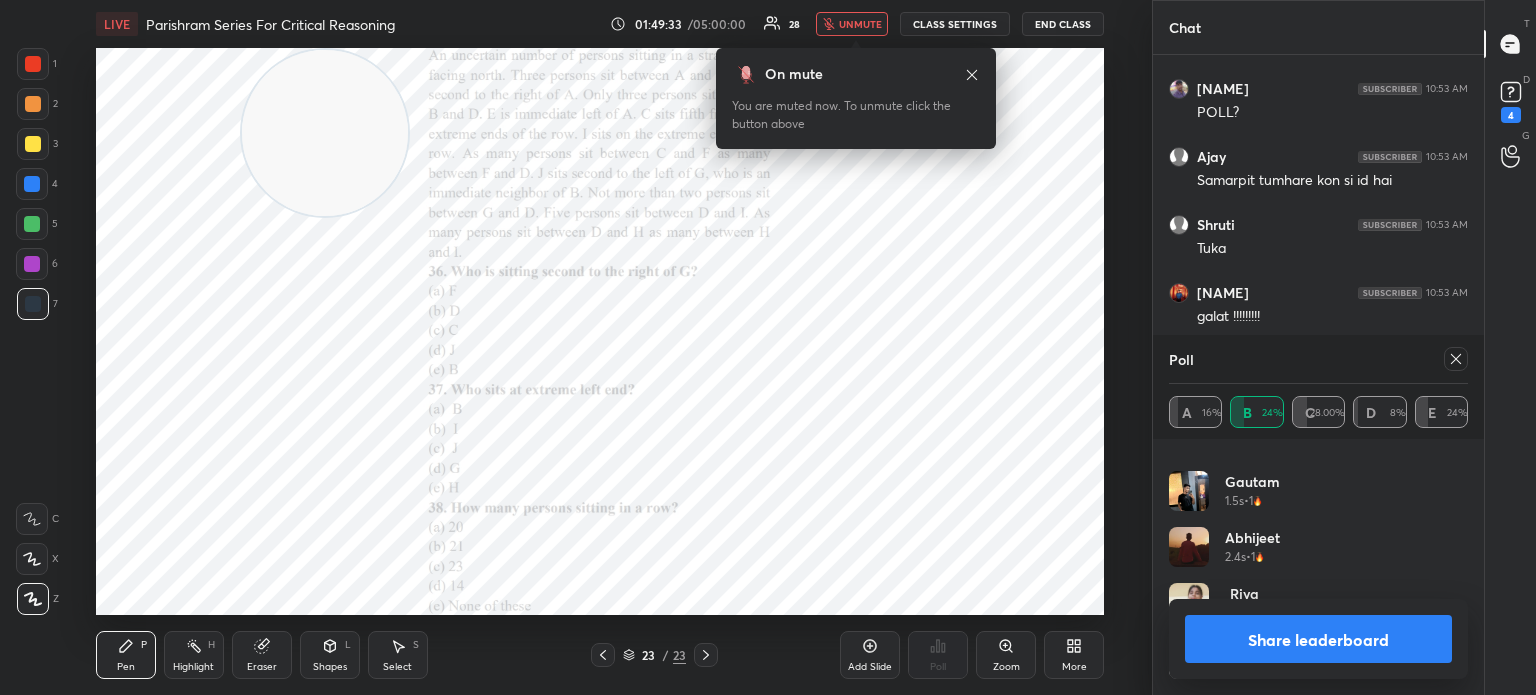scroll, scrollTop: 21662, scrollLeft: 0, axis: vertical 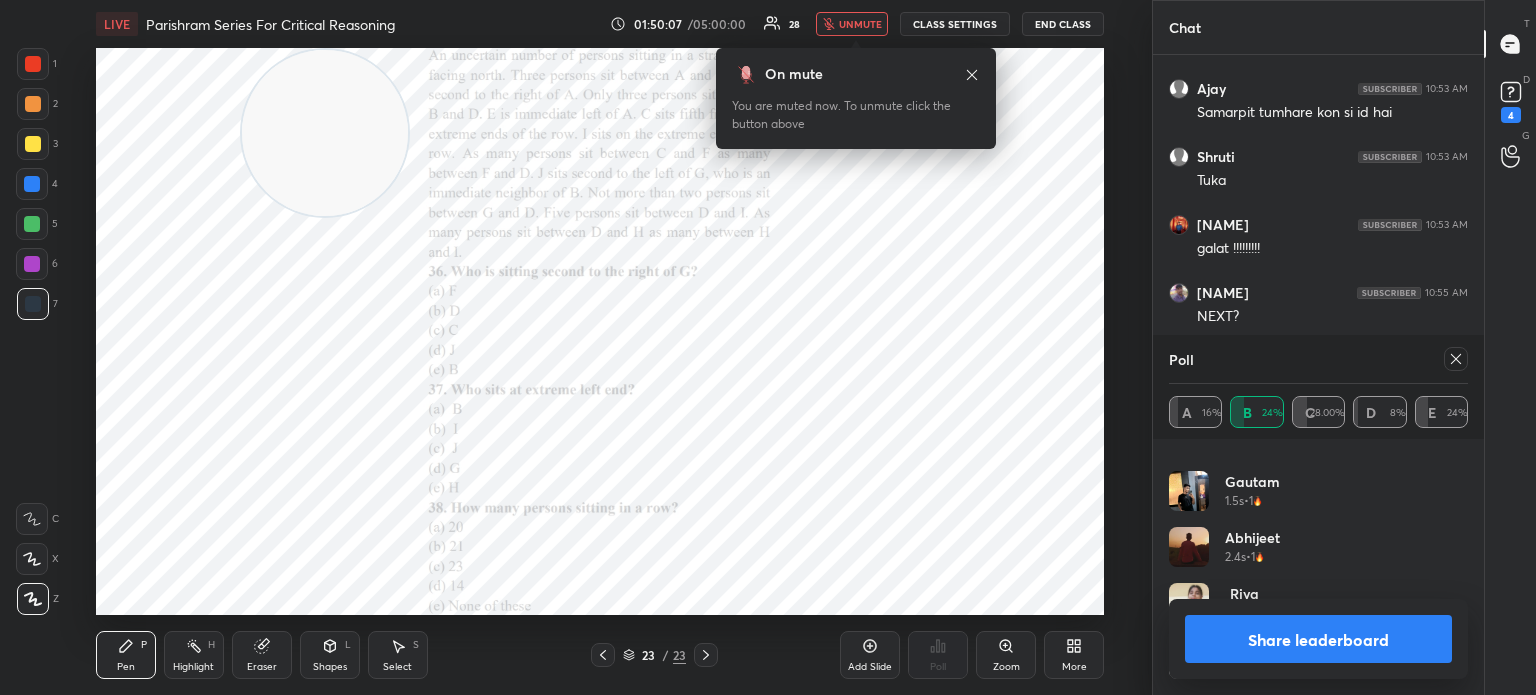 click on "unmute" at bounding box center [860, 24] 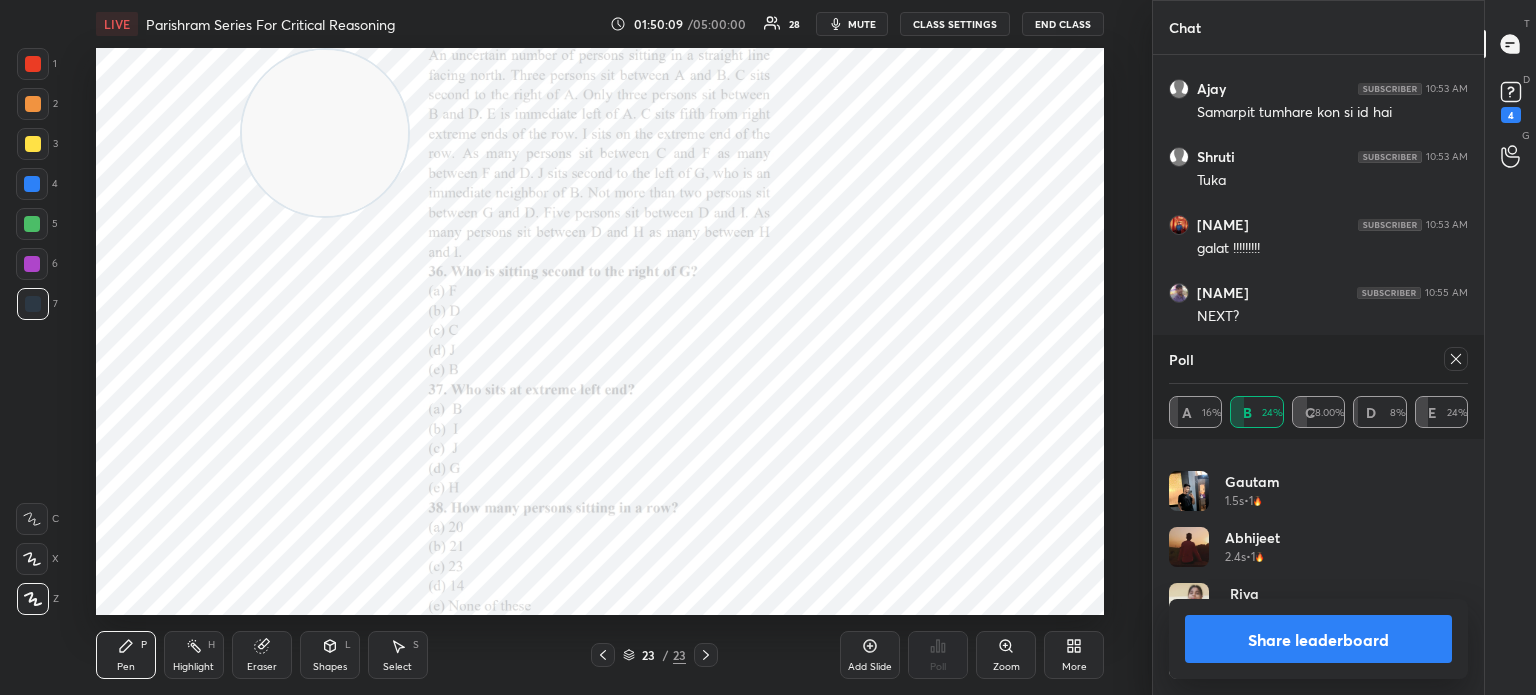 click at bounding box center (1456, 359) 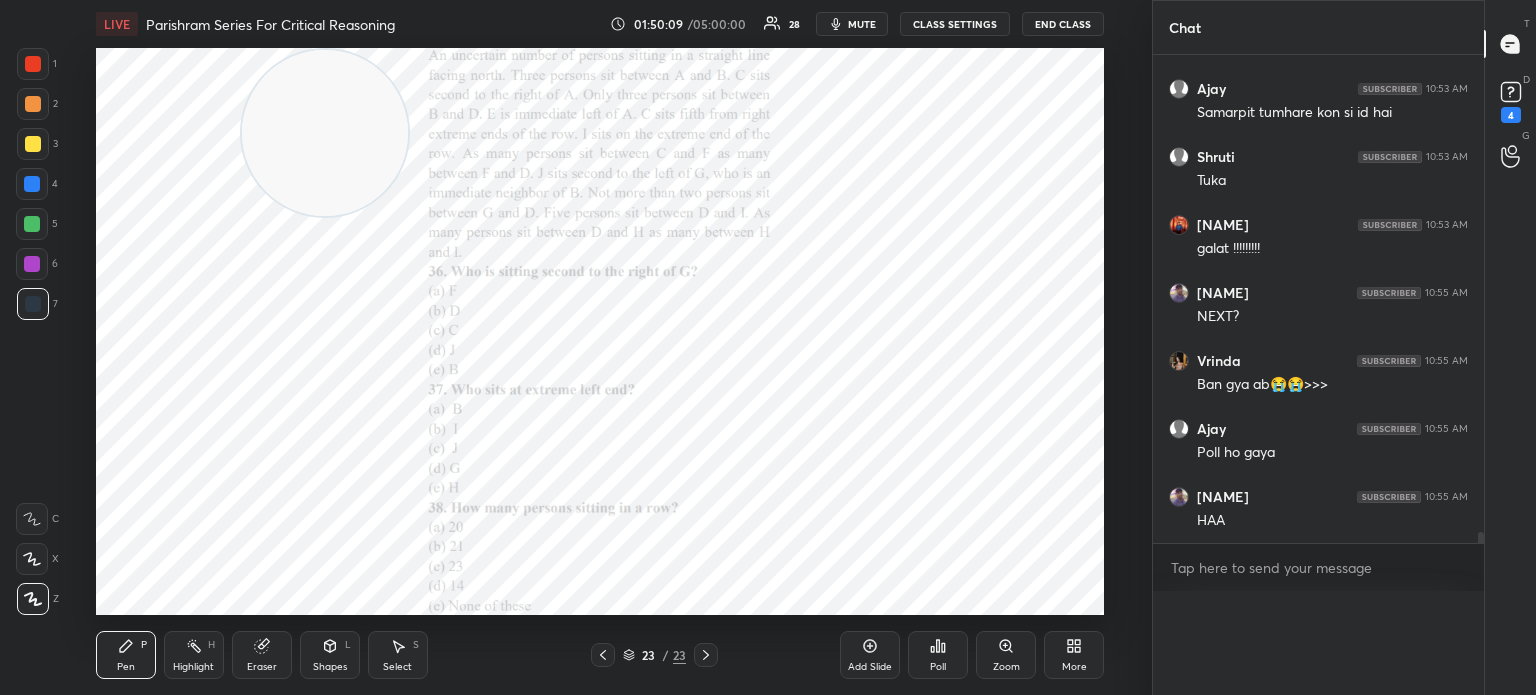 scroll, scrollTop: 0, scrollLeft: 0, axis: both 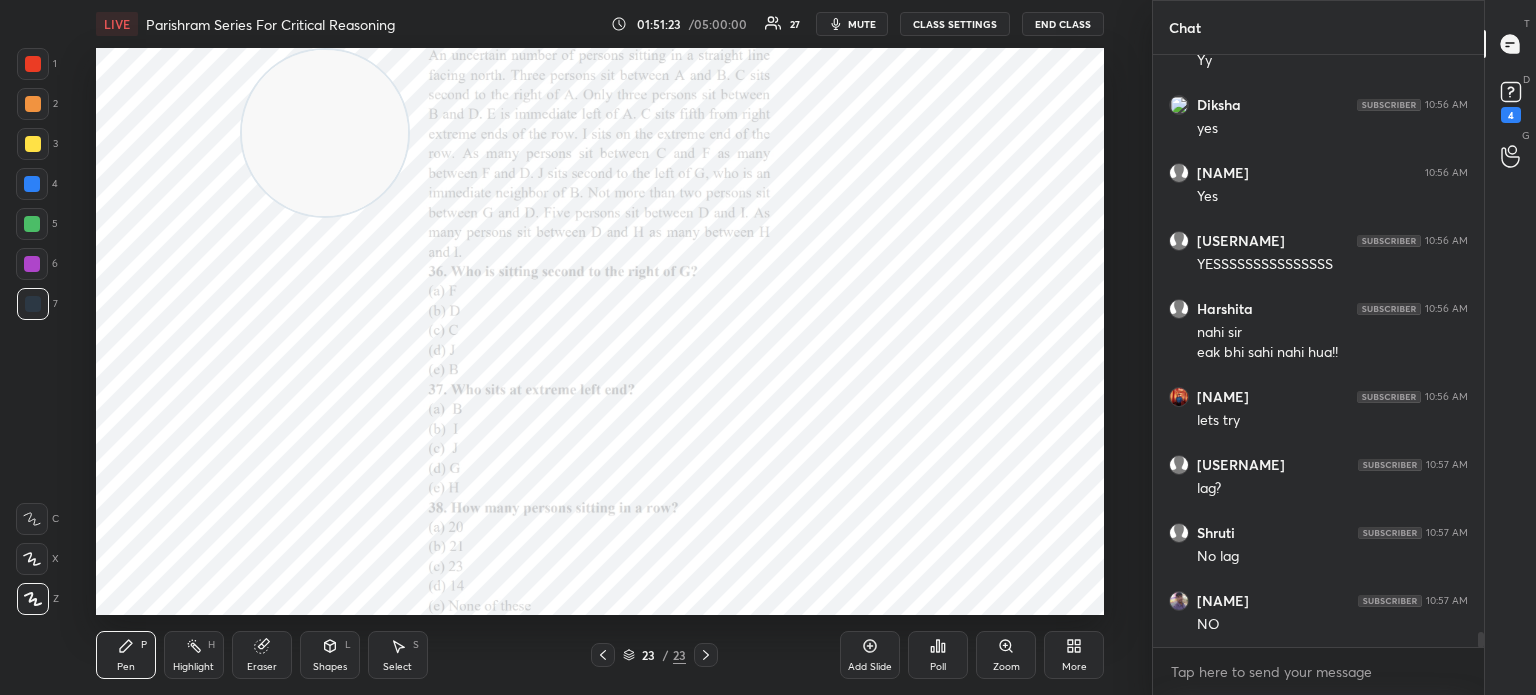 click on "More" at bounding box center (1074, 655) 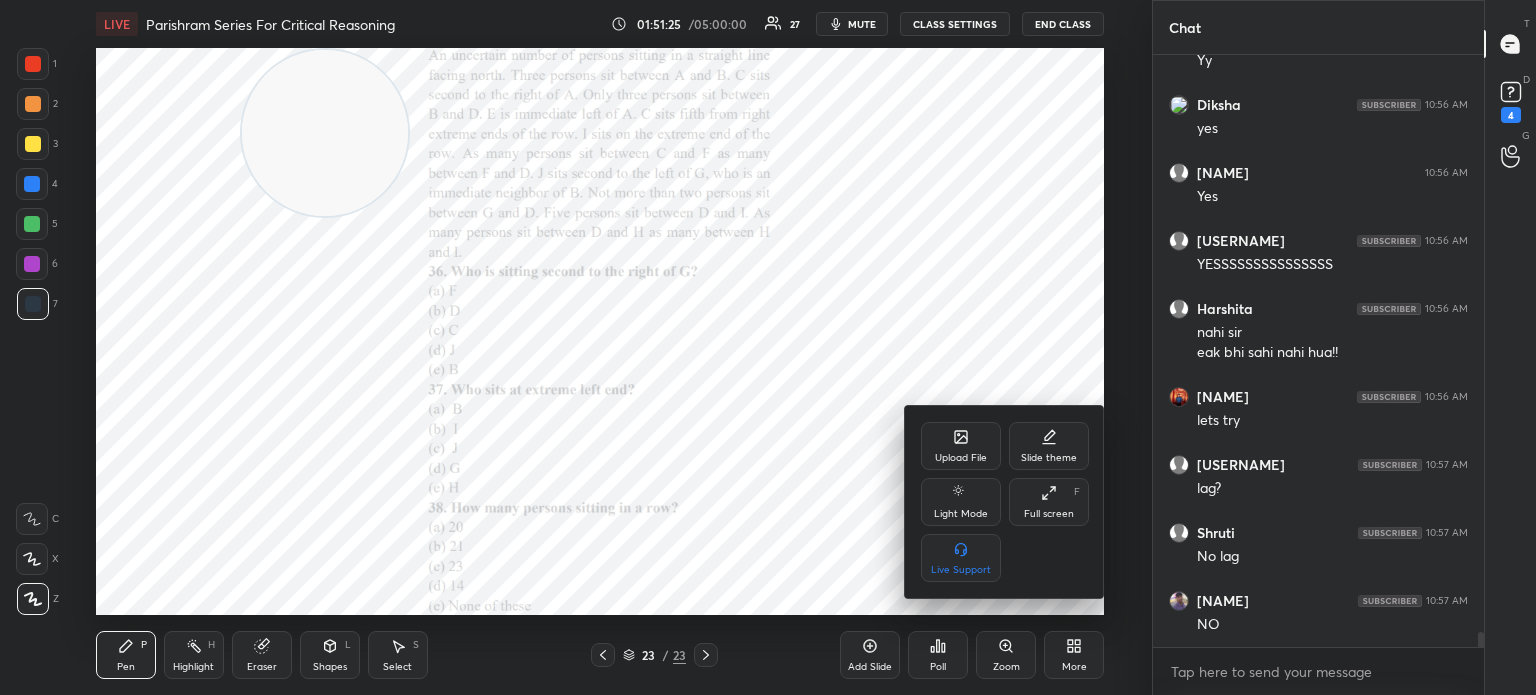 click on "Upload File" at bounding box center [961, 446] 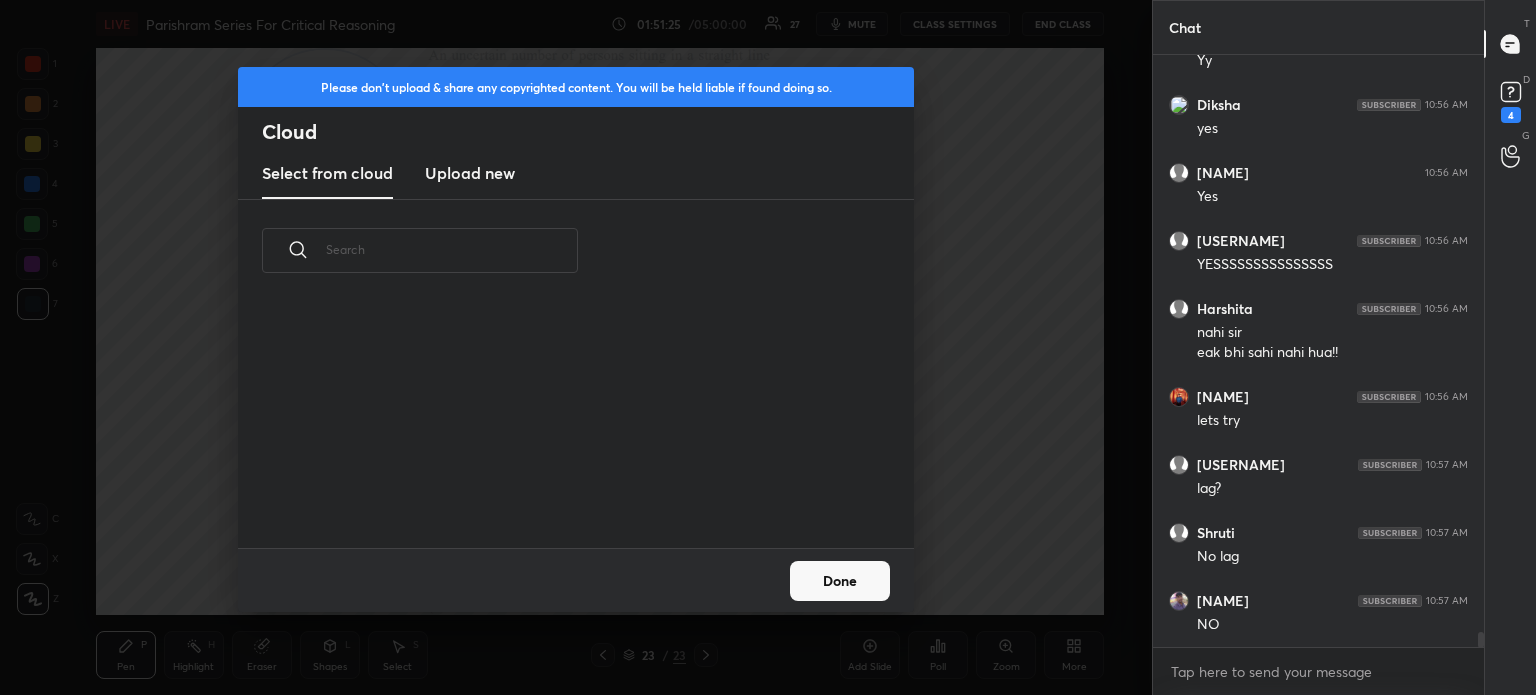 scroll, scrollTop: 5, scrollLeft: 10, axis: both 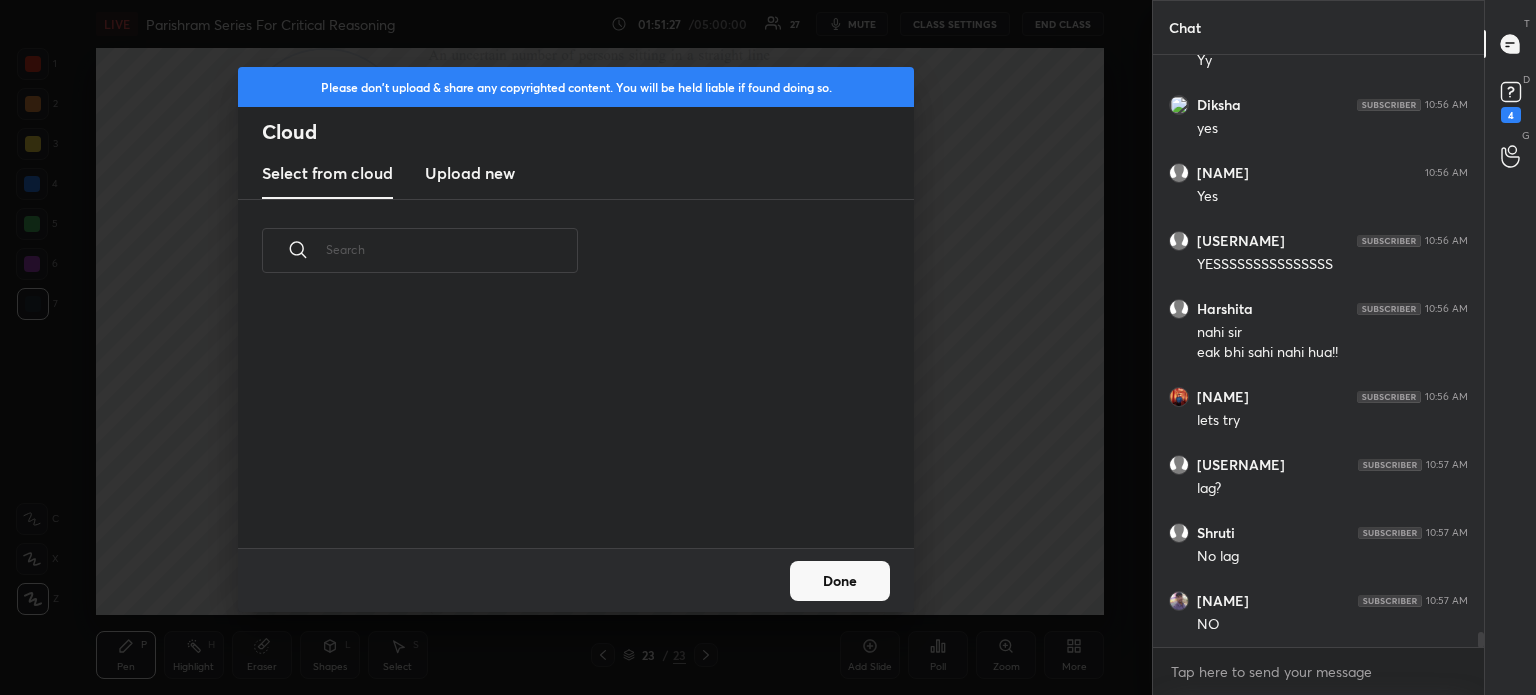 click on "Upload new" at bounding box center [470, 174] 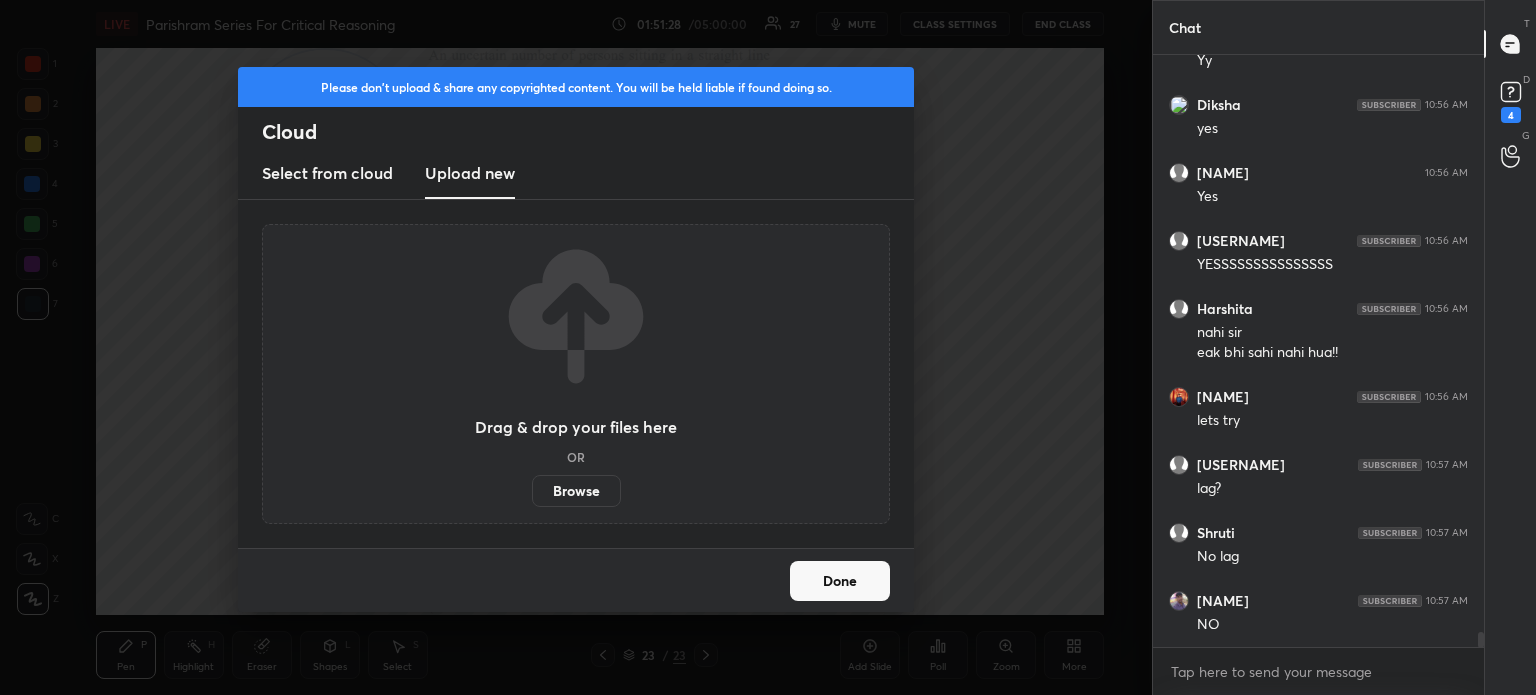 click on "Browse" at bounding box center (576, 491) 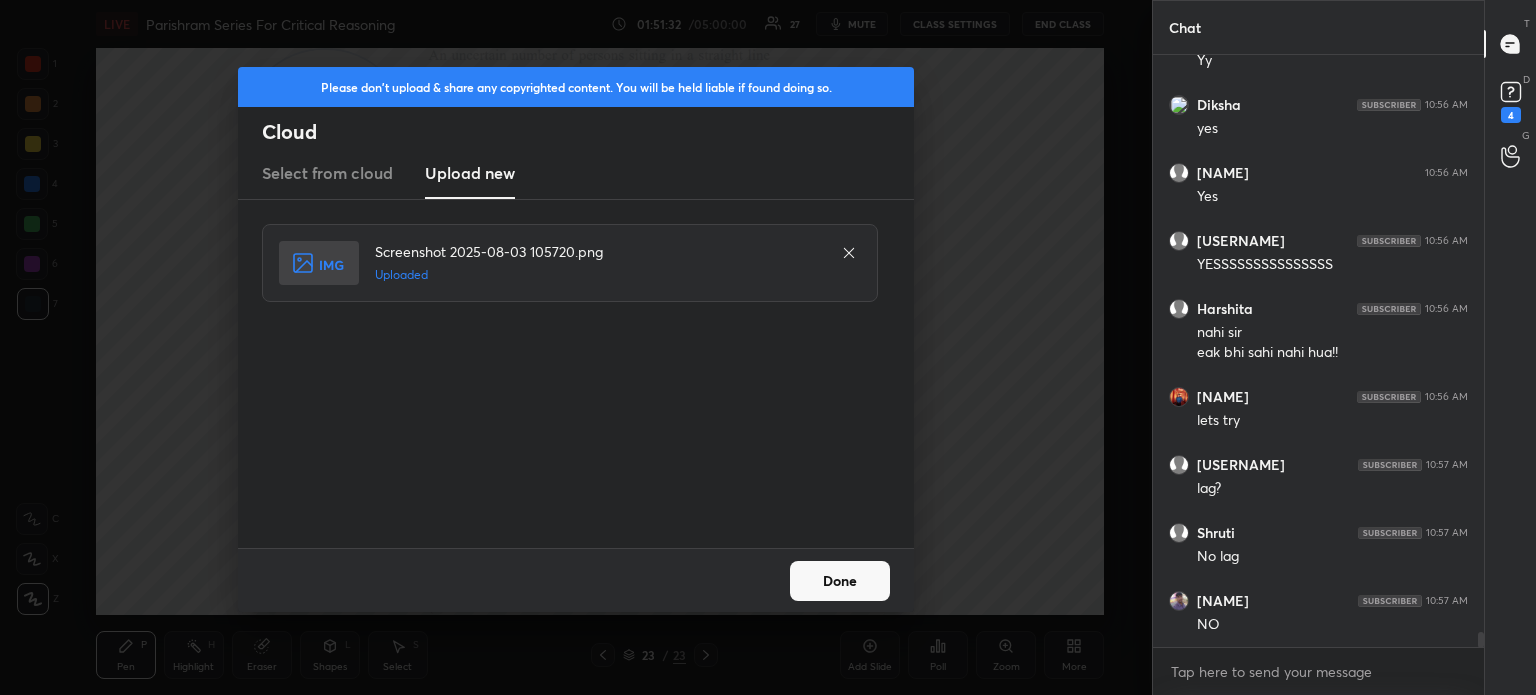 click on "Done" at bounding box center (840, 581) 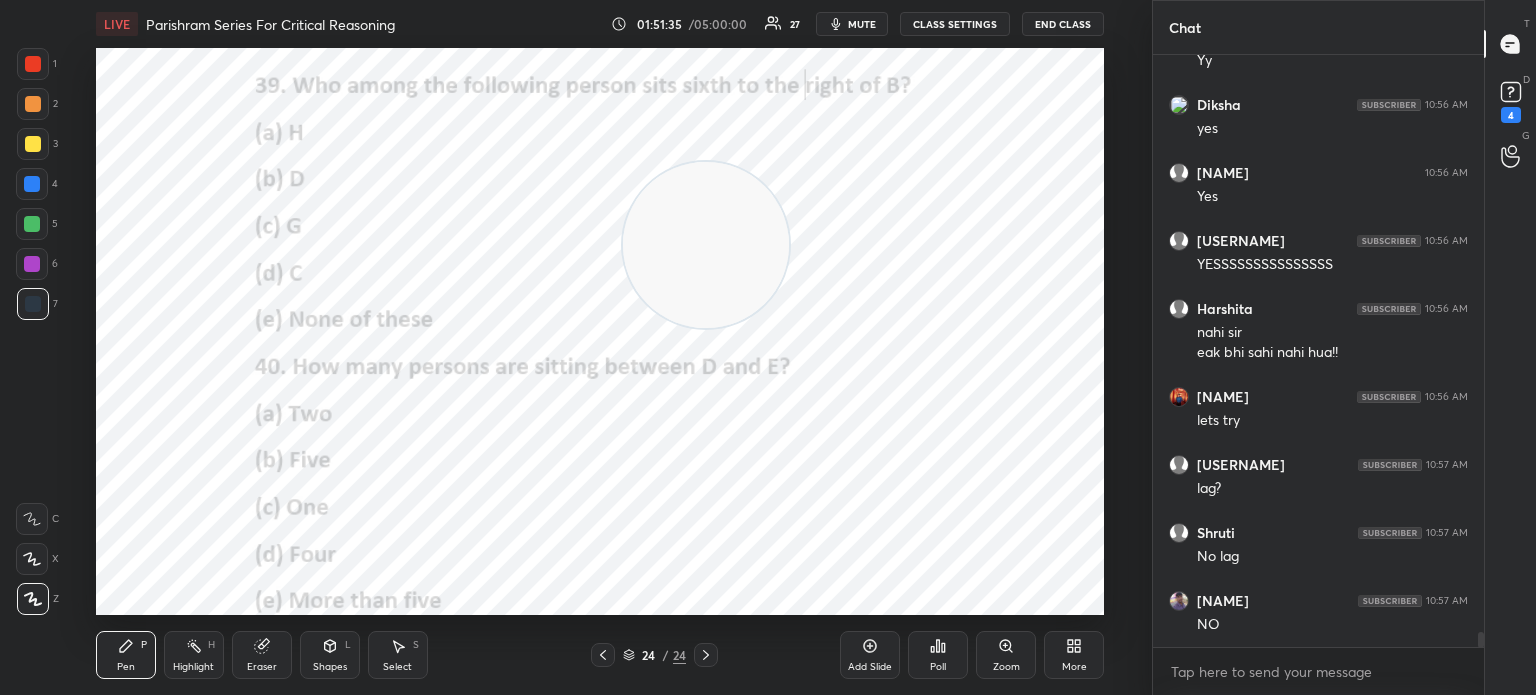 drag, startPoint x: 345, startPoint y: 156, endPoint x: 744, endPoint y: 269, distance: 414.69266 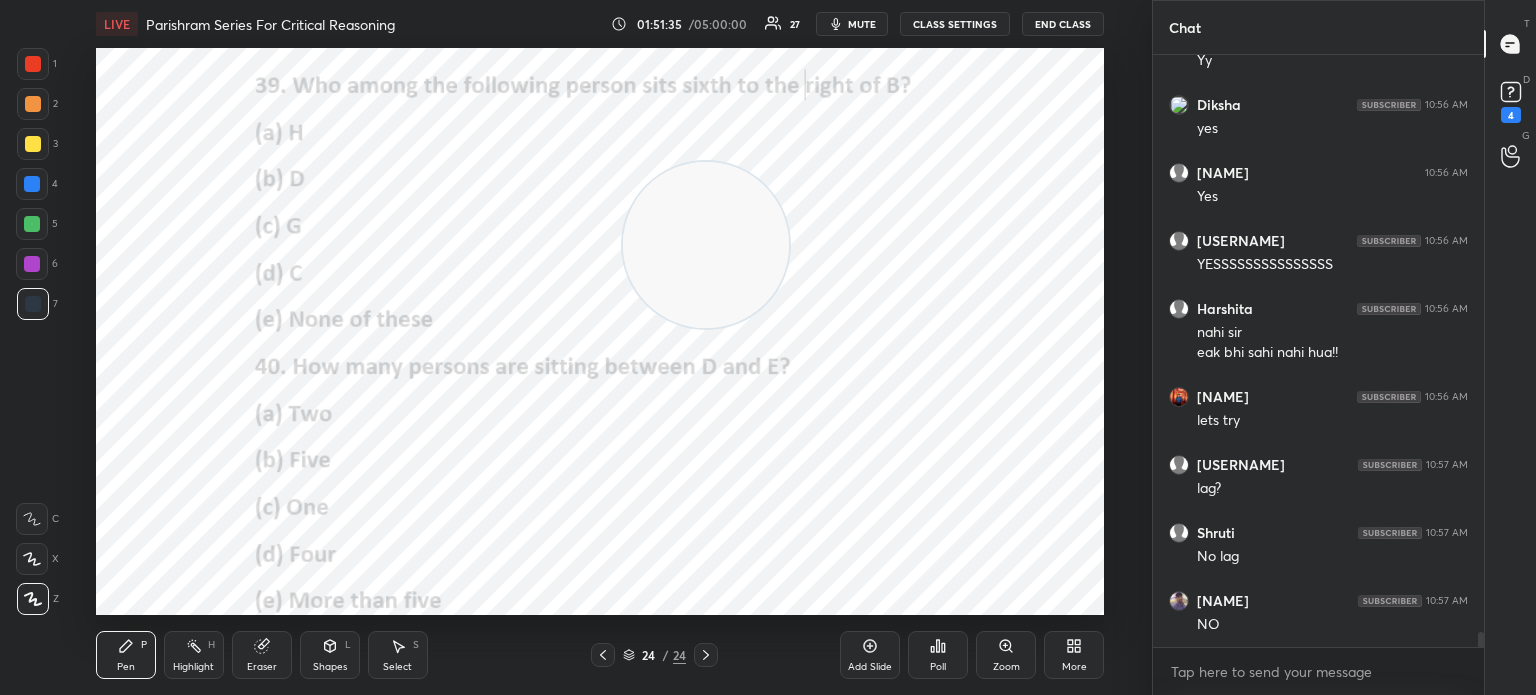 click at bounding box center [706, 245] 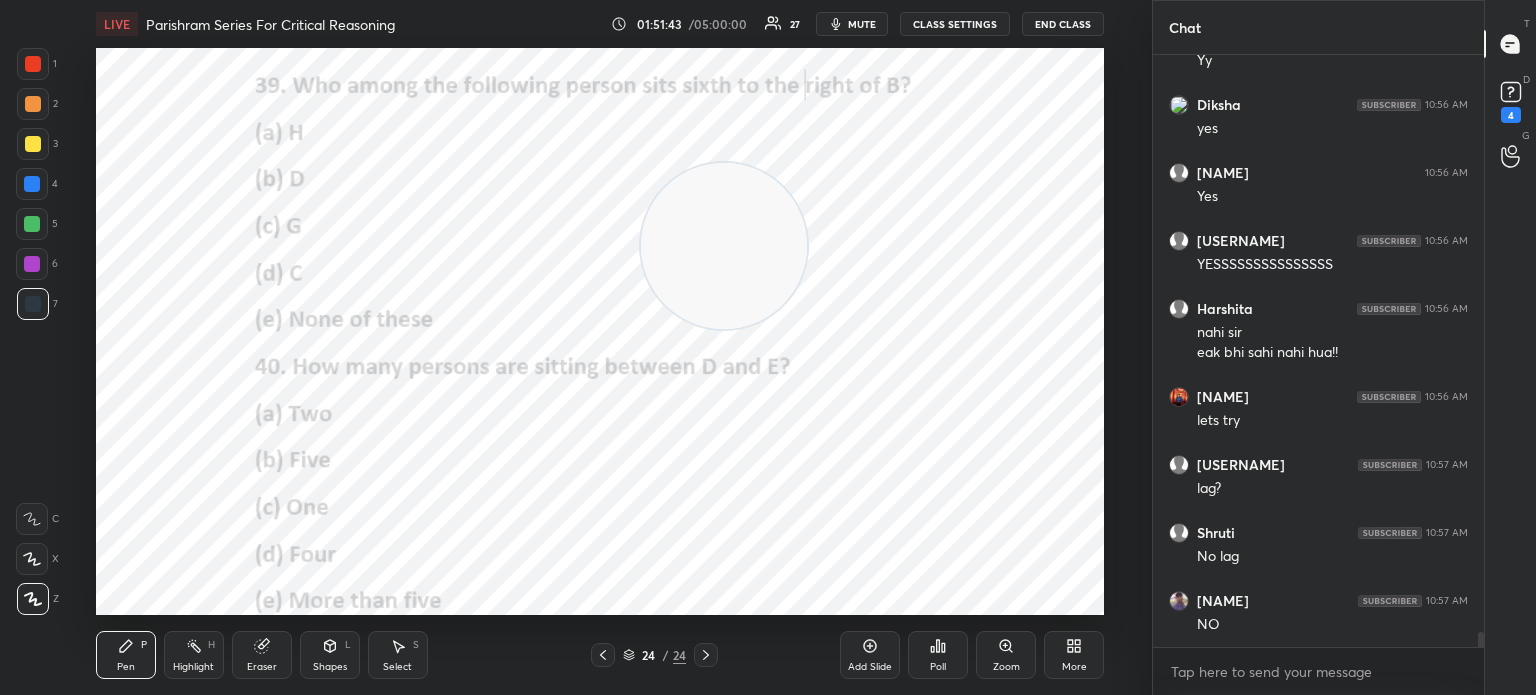 click on "Poll" at bounding box center (938, 655) 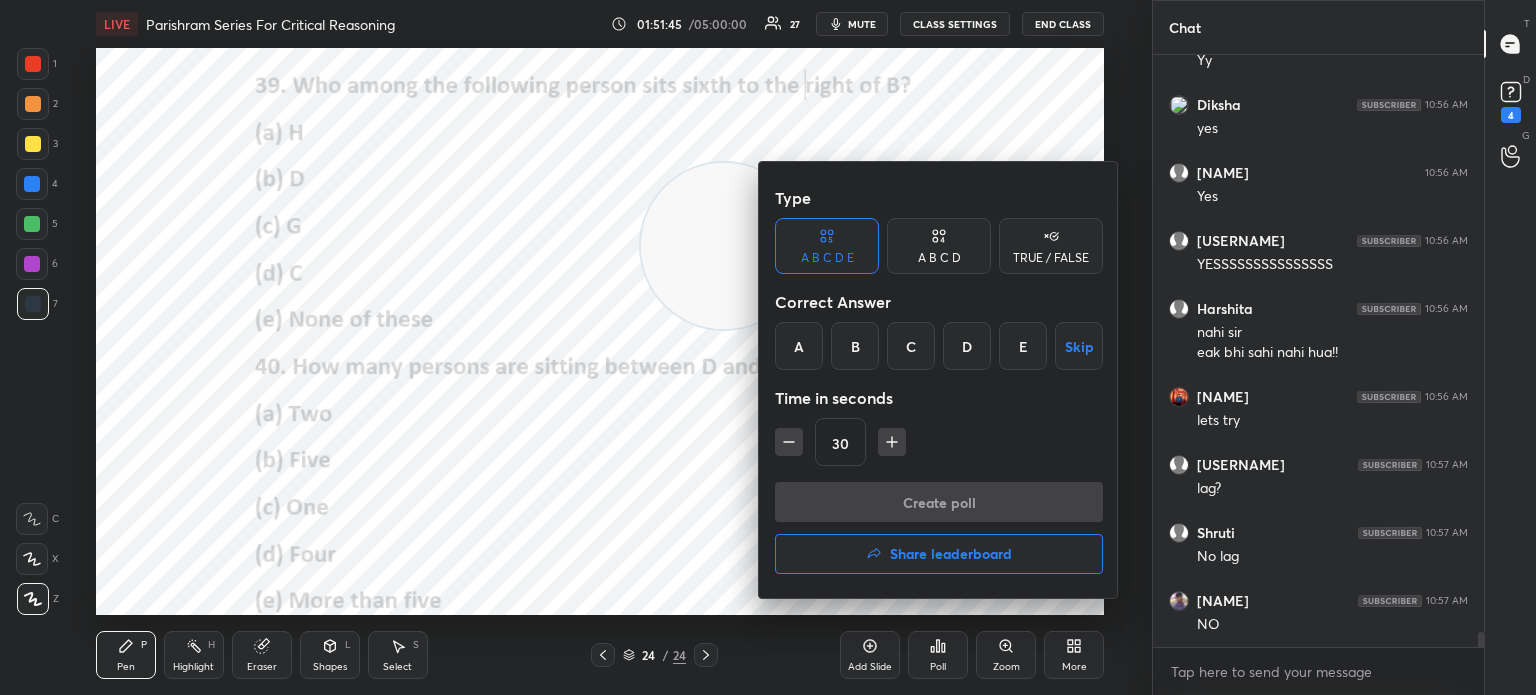 click on "D" at bounding box center [967, 346] 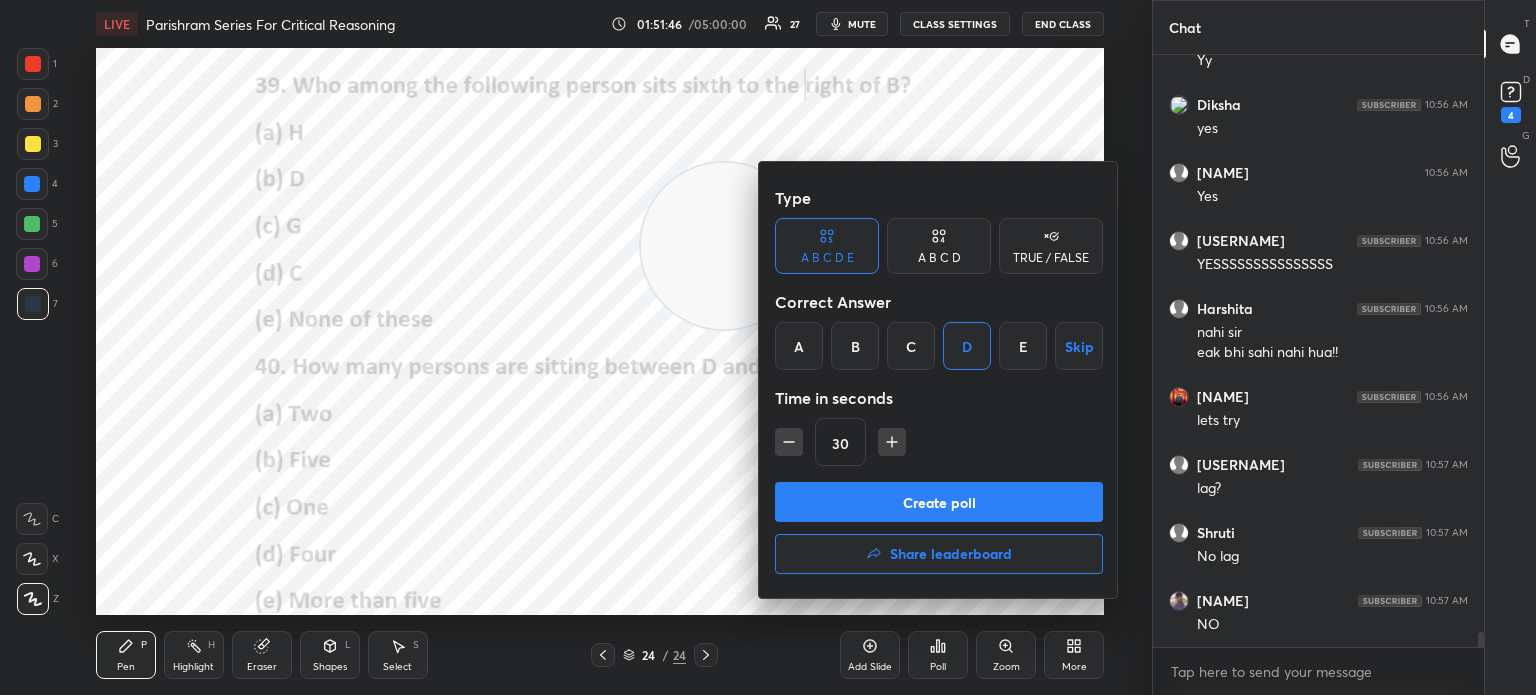 click on "Create poll" at bounding box center (939, 502) 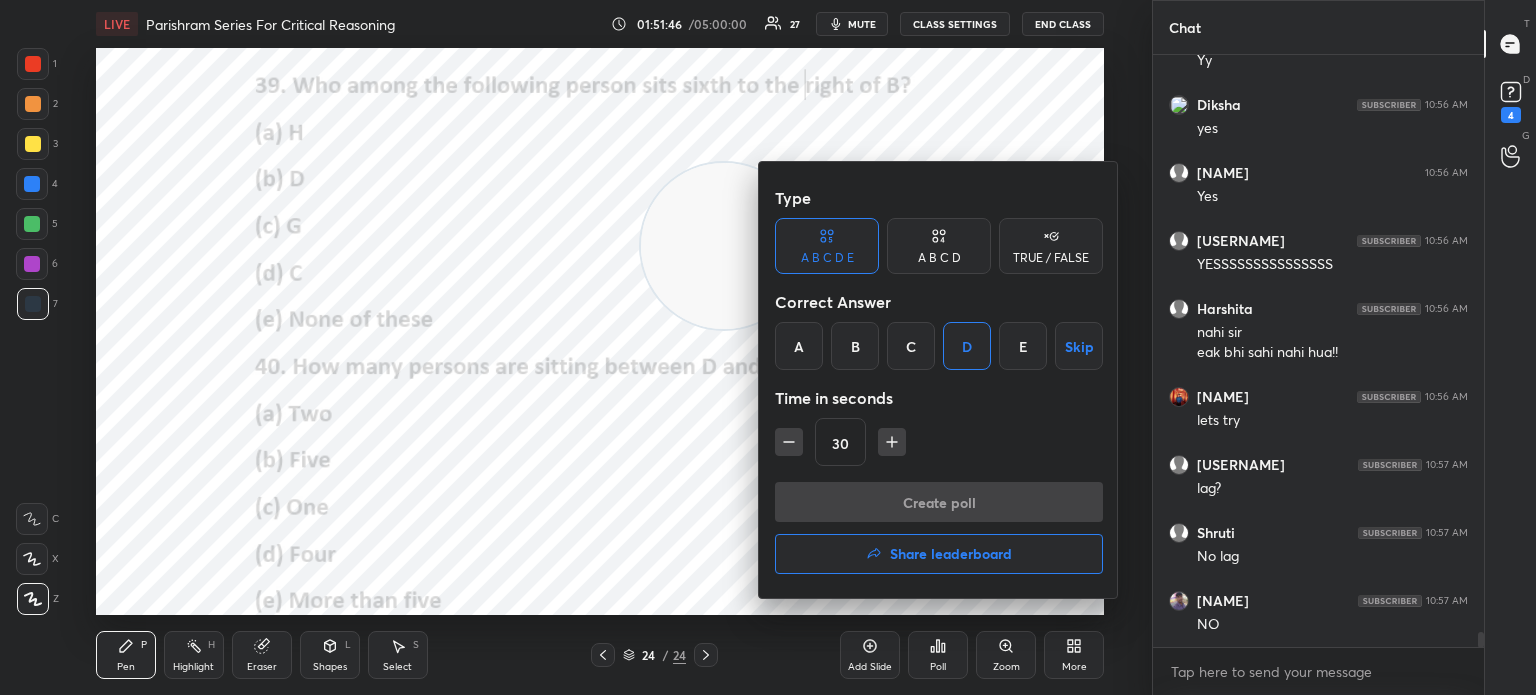 scroll, scrollTop: 6, scrollLeft: 6, axis: both 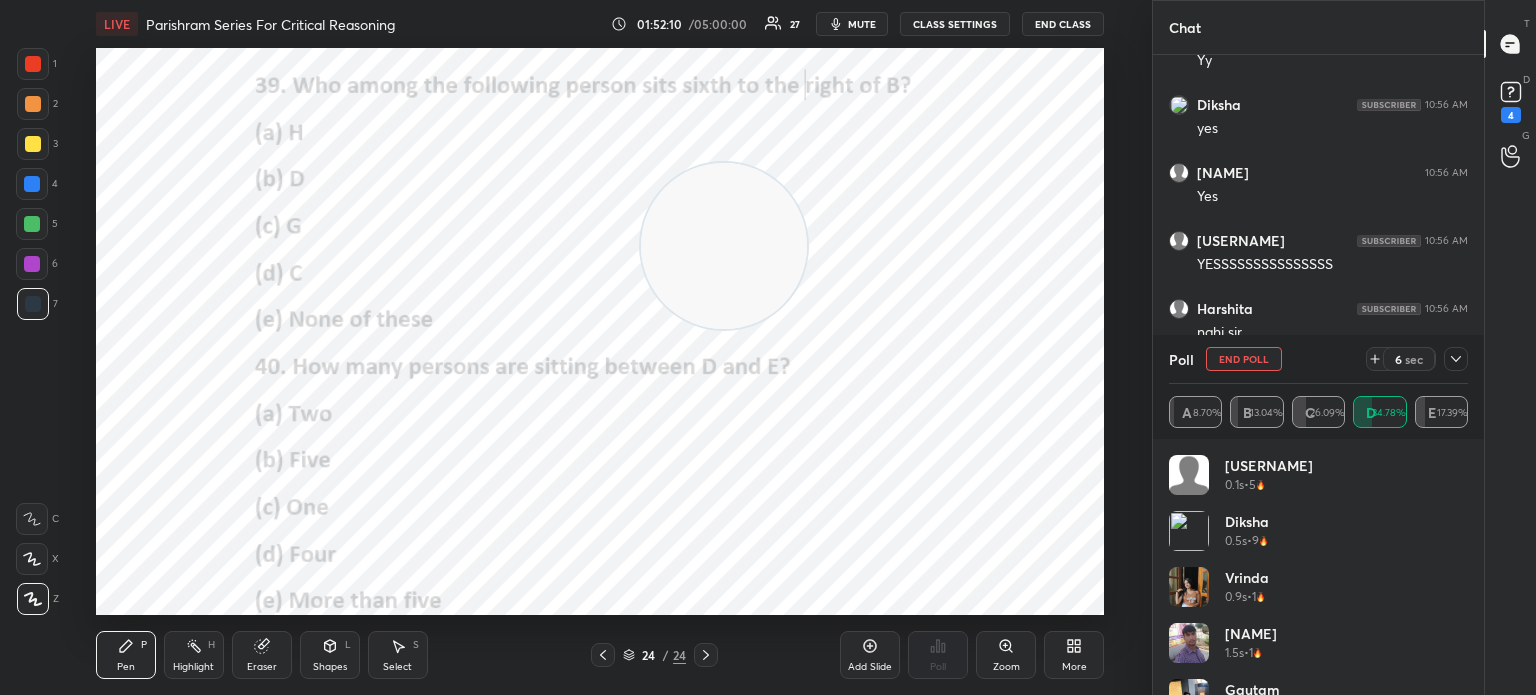 click on "mute" at bounding box center (862, 24) 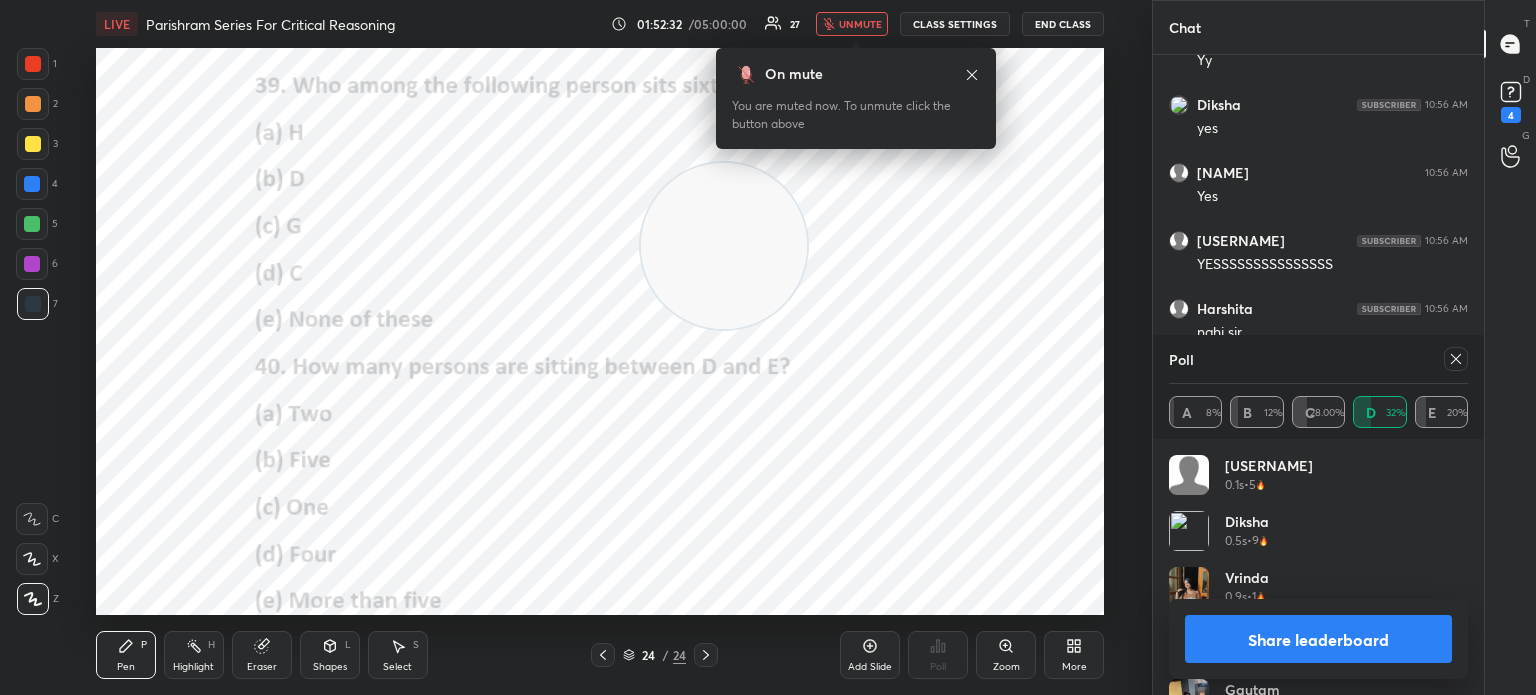 click on "unmute" at bounding box center [860, 24] 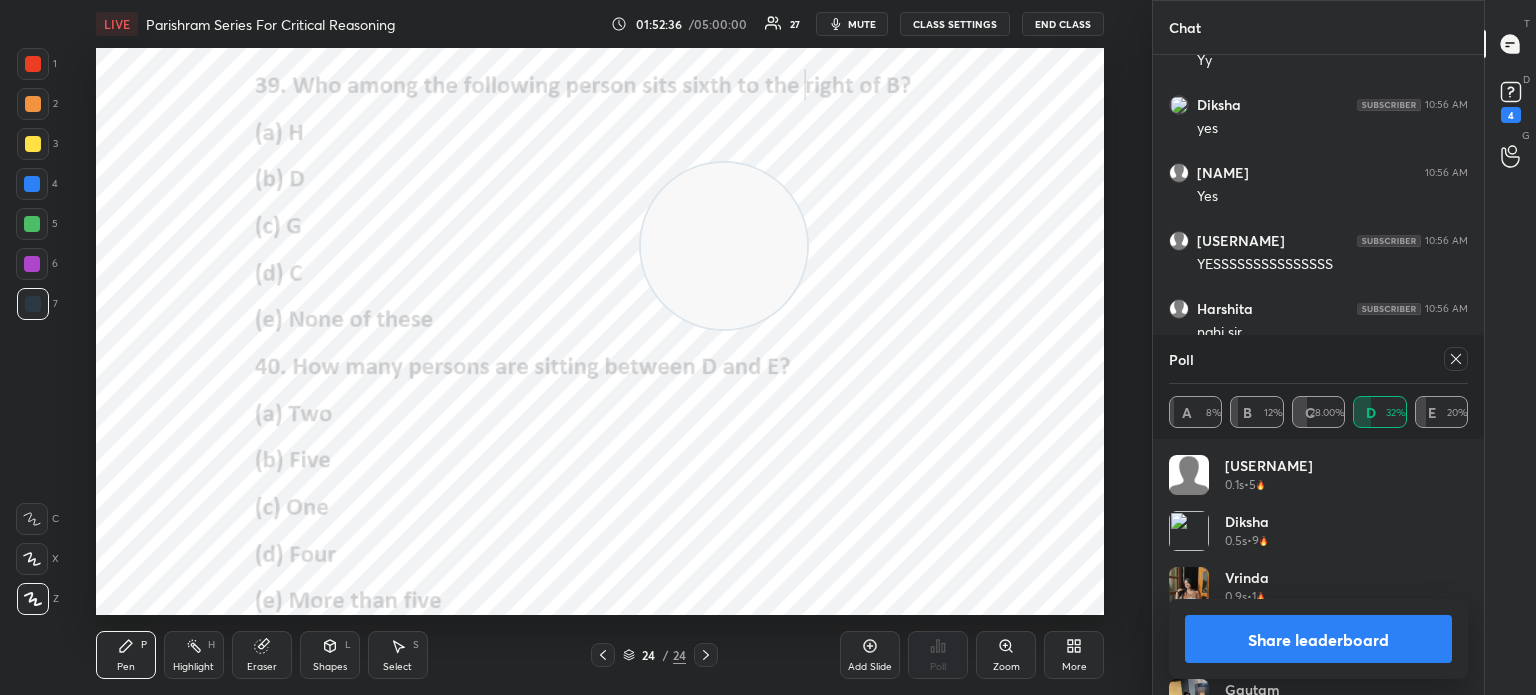 click 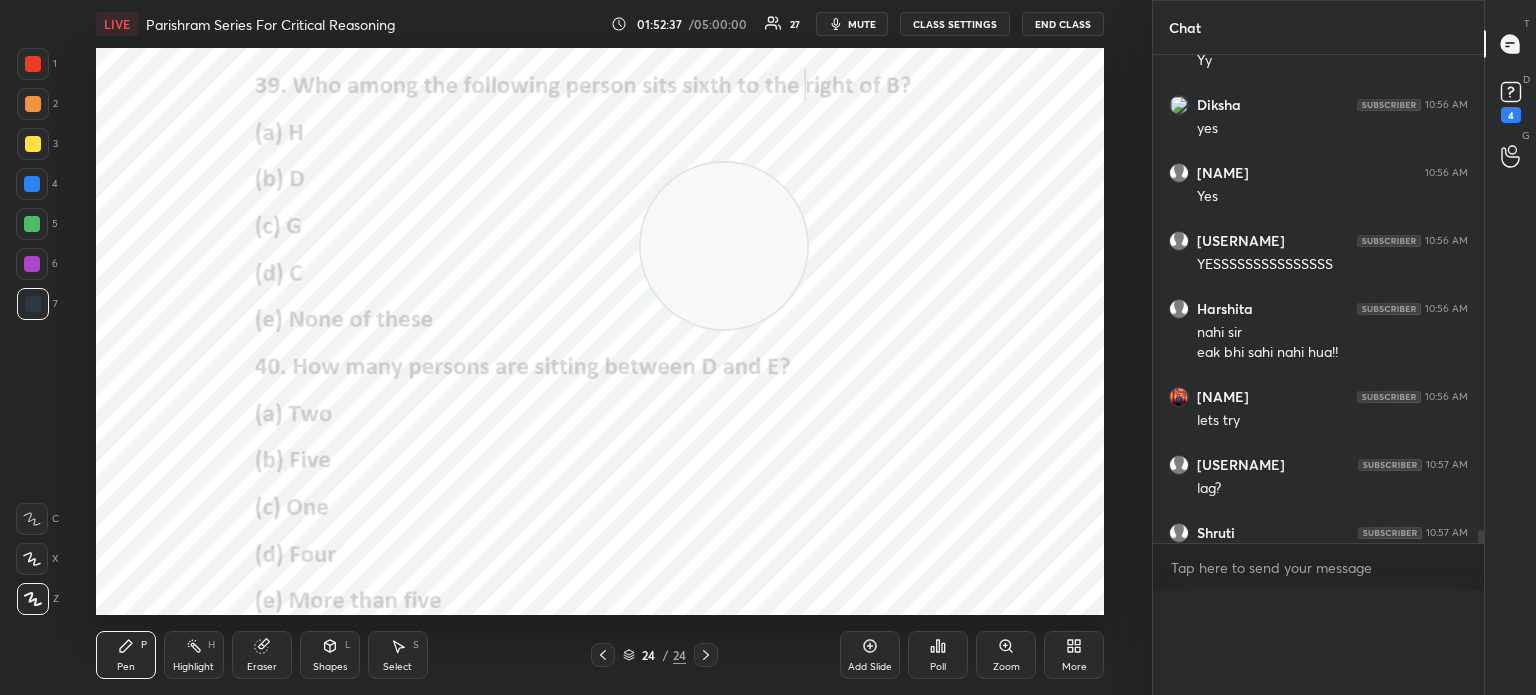 scroll, scrollTop: 0, scrollLeft: 0, axis: both 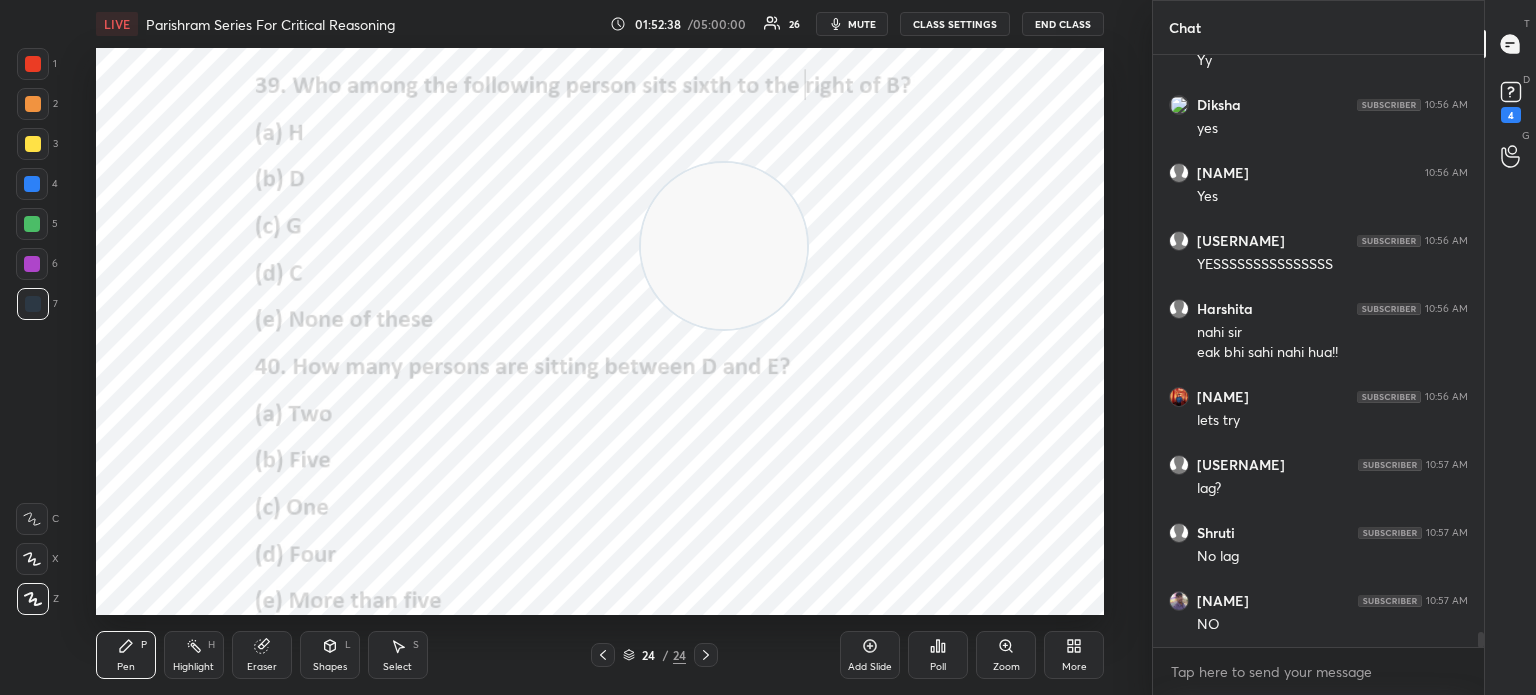 click 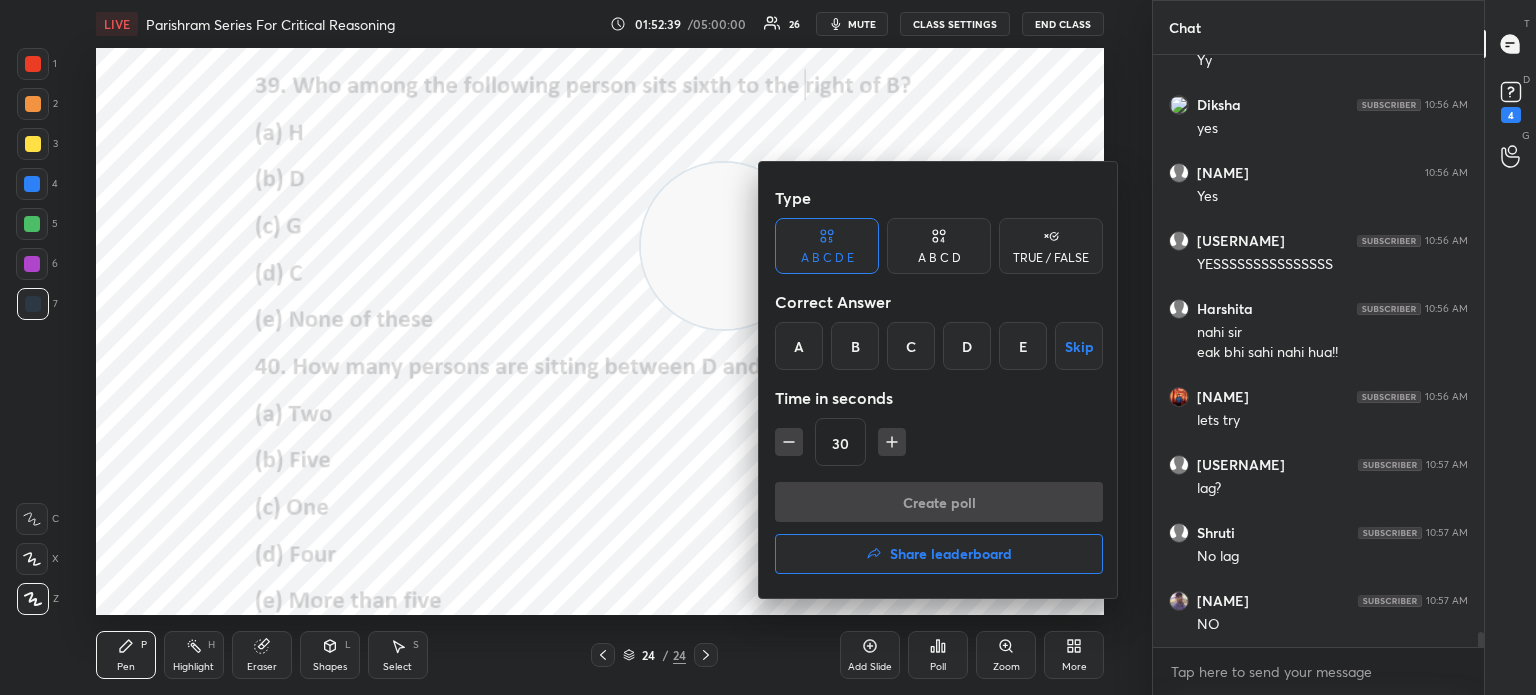 click on "E" at bounding box center [1023, 346] 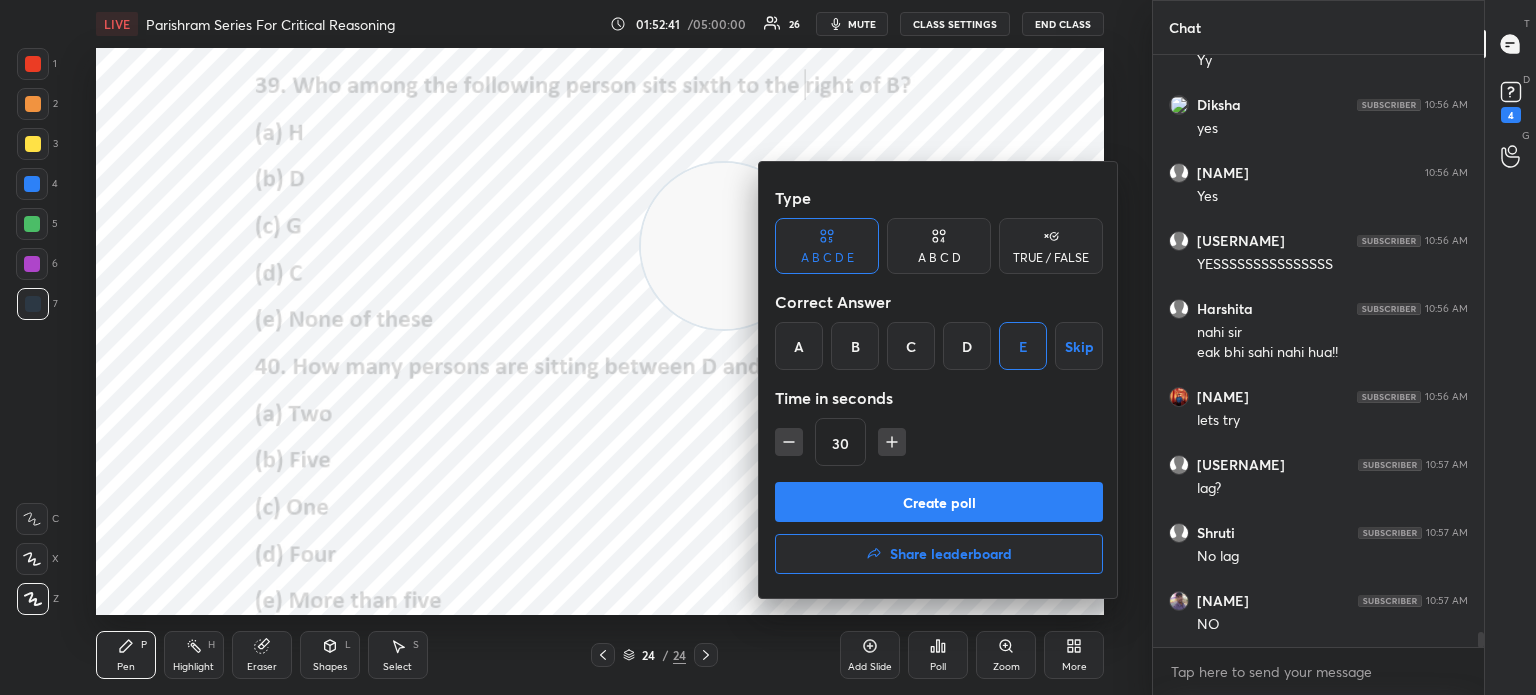 click on "Create poll" at bounding box center [939, 502] 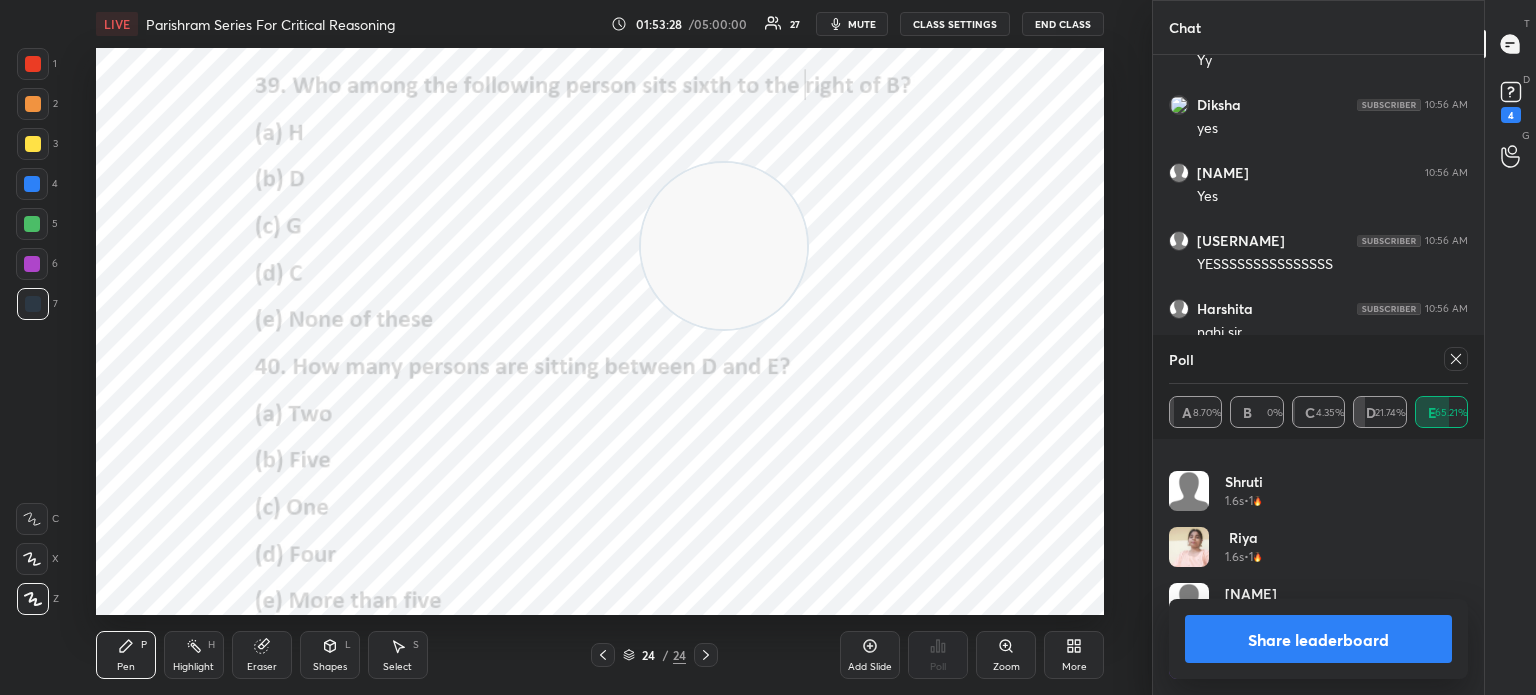 click 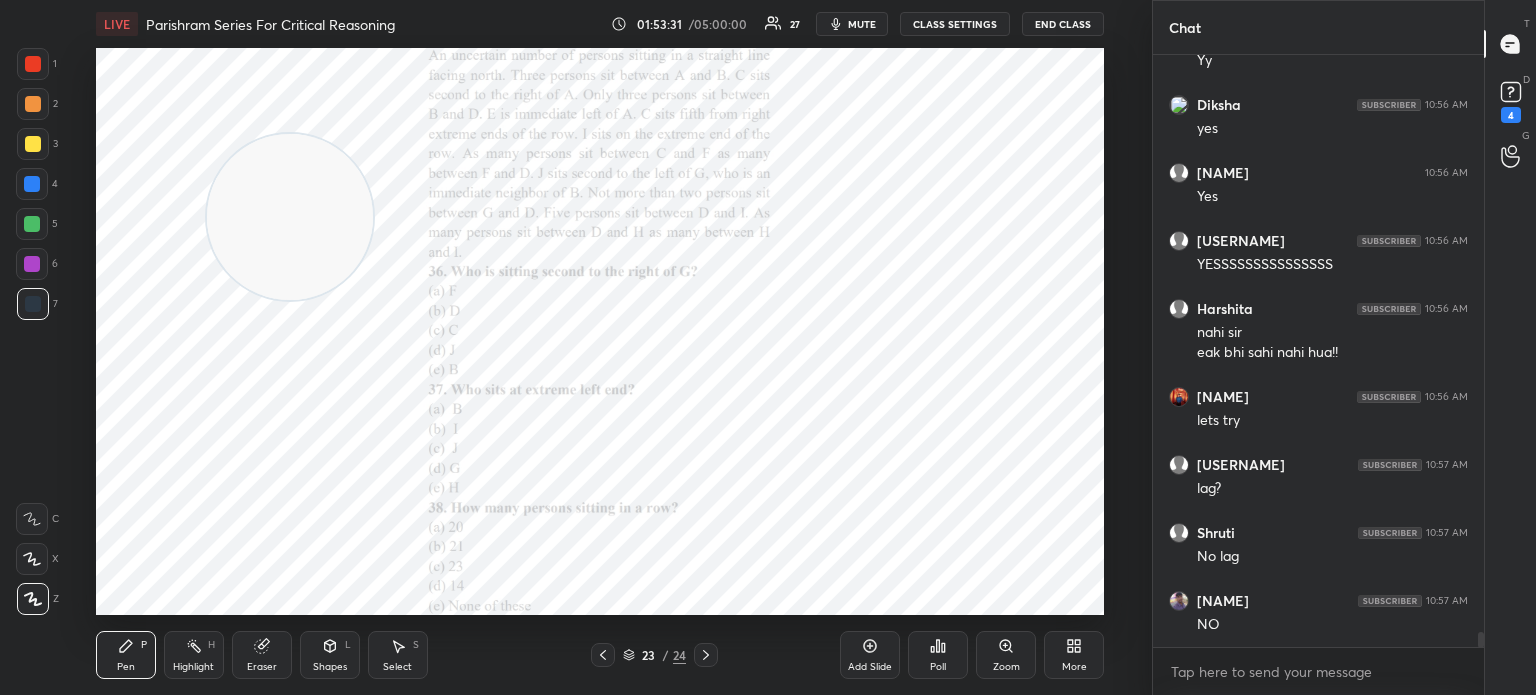 drag, startPoint x: 738, startPoint y: 201, endPoint x: 220, endPoint y: 152, distance: 520.3124 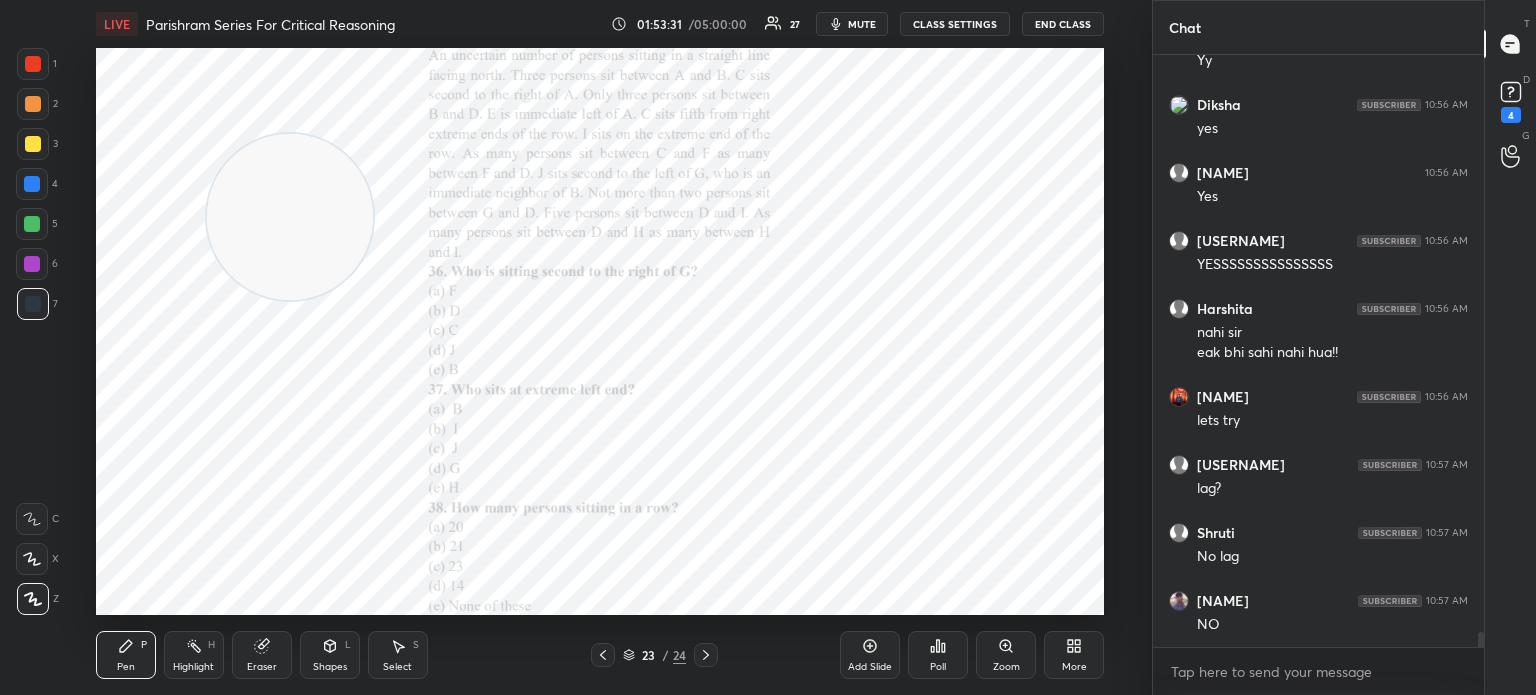 click at bounding box center [290, 217] 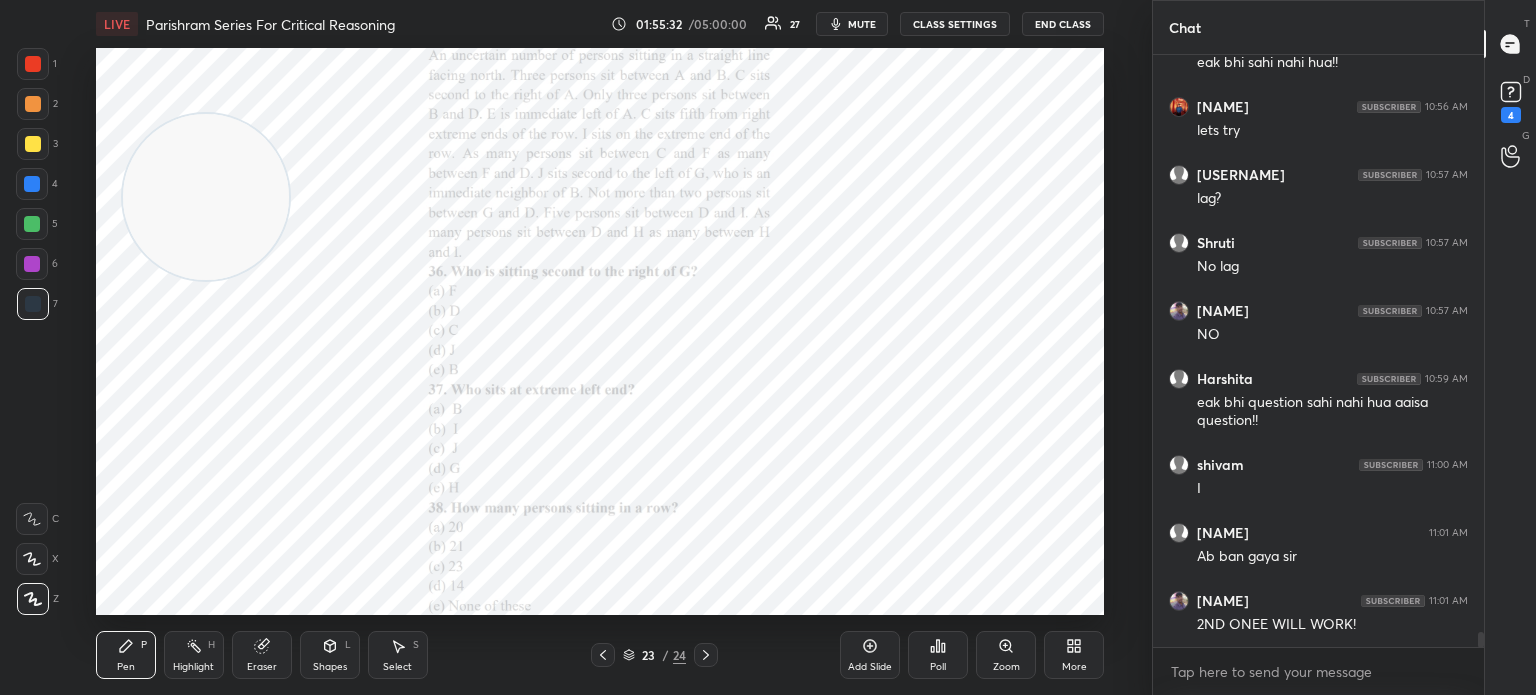 scroll, scrollTop: 22824, scrollLeft: 0, axis: vertical 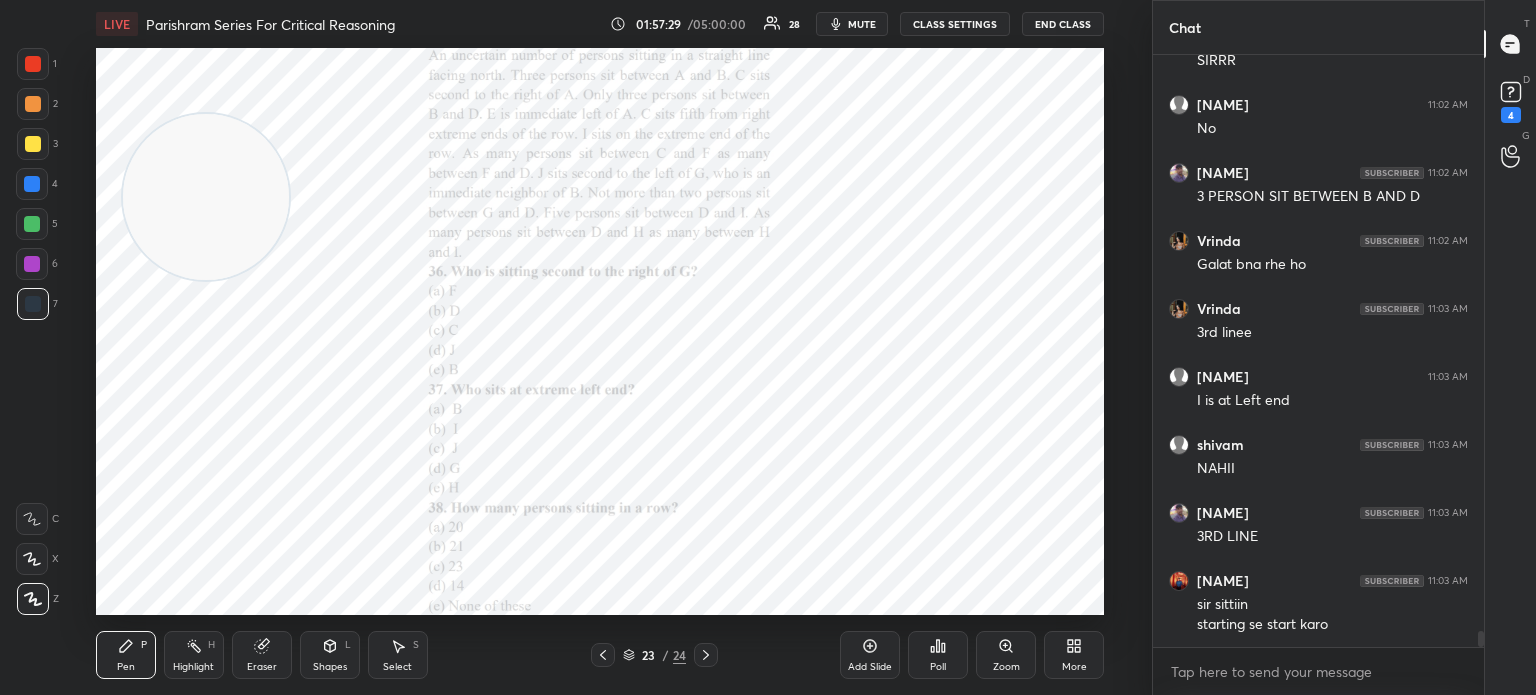 click on "Eraser" at bounding box center [262, 667] 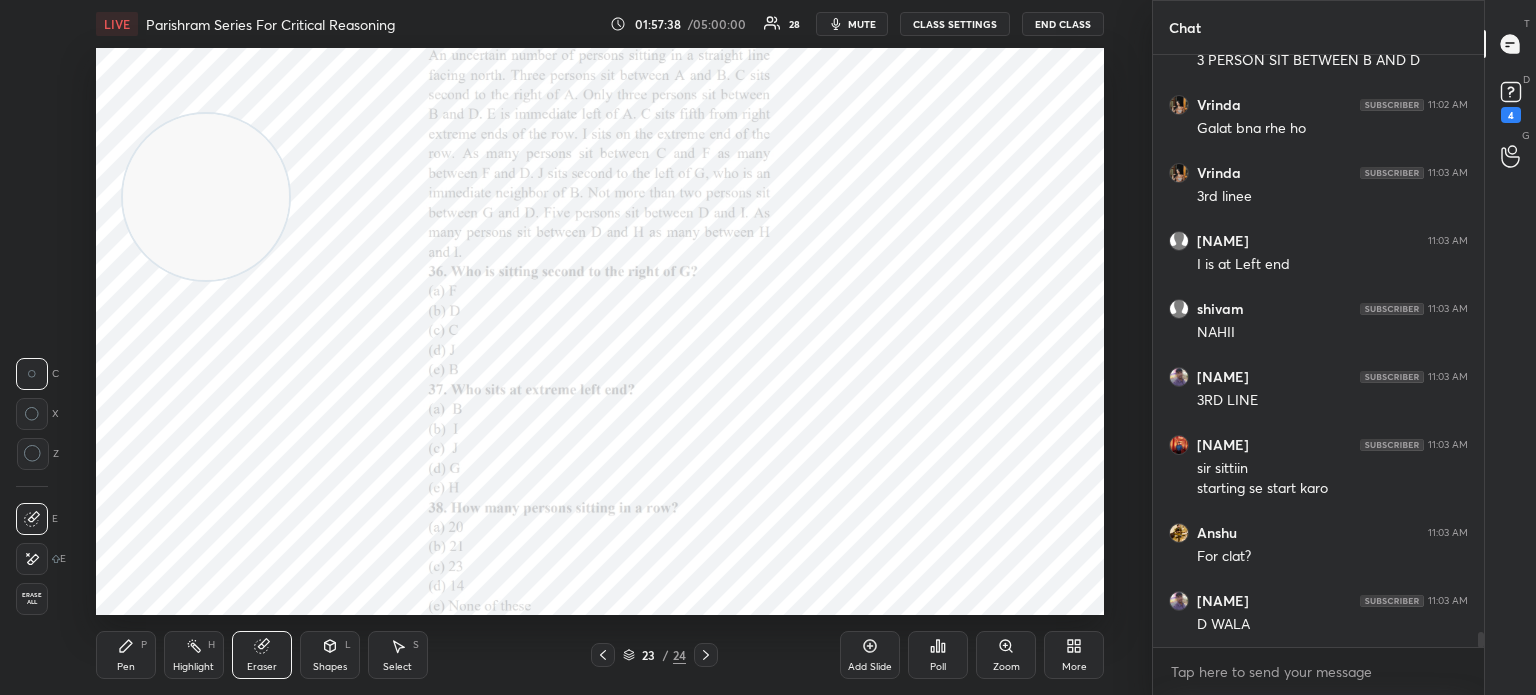 scroll, scrollTop: 22096, scrollLeft: 0, axis: vertical 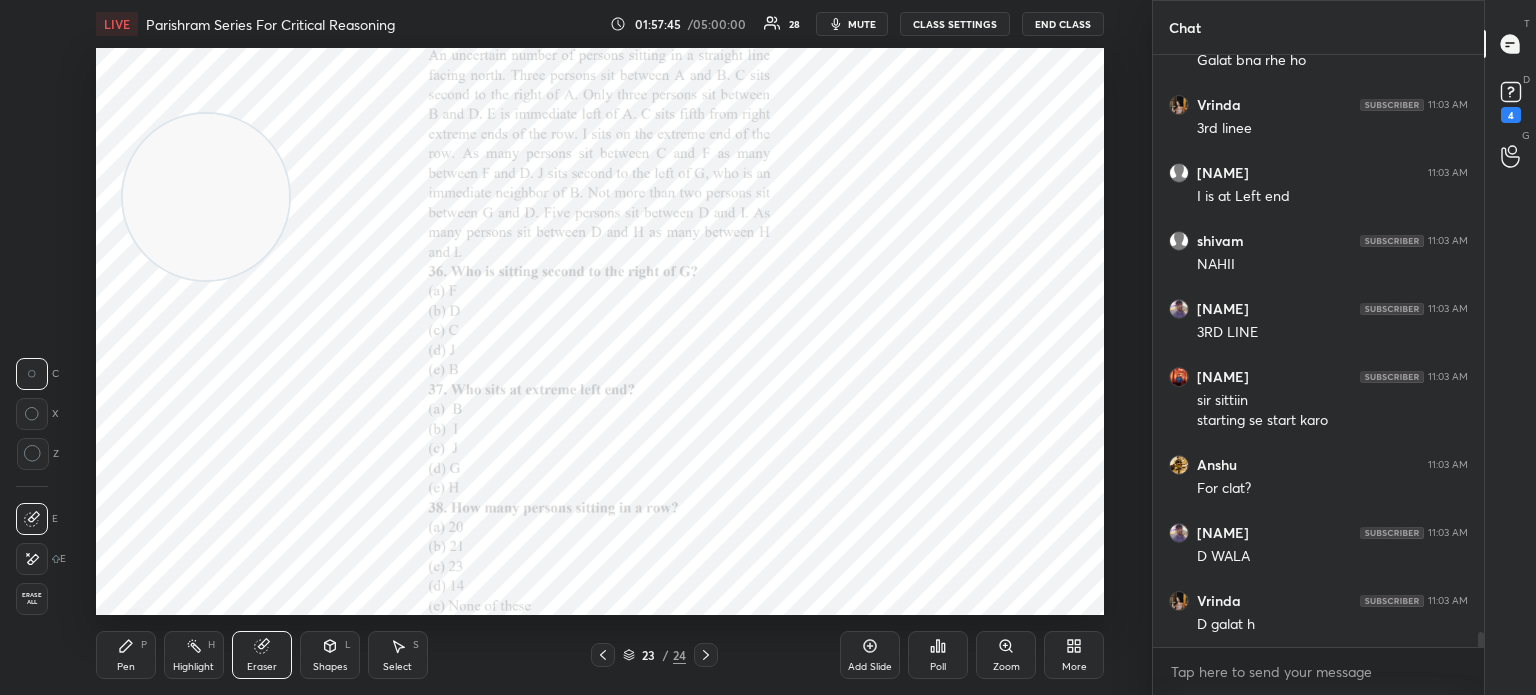 click on "Pen P" at bounding box center (126, 655) 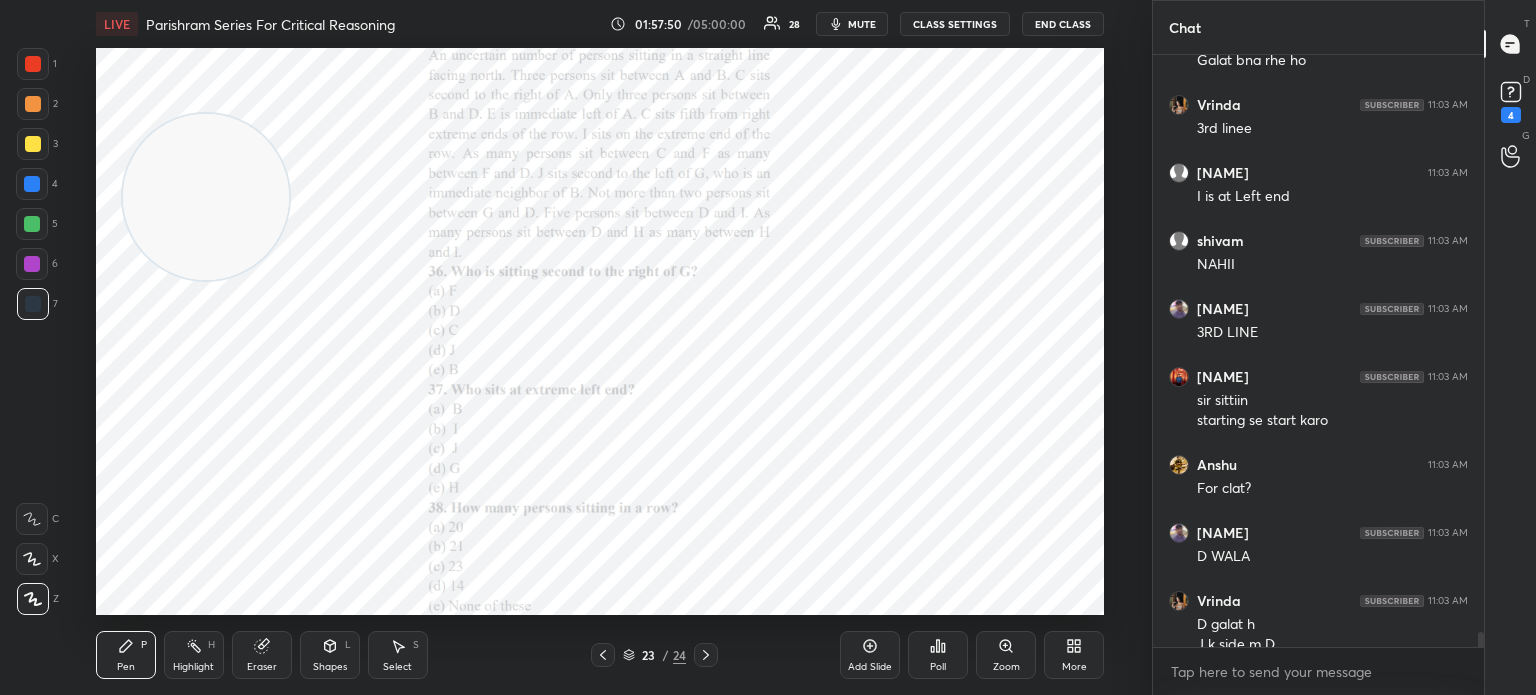 scroll, scrollTop: 22116, scrollLeft: 0, axis: vertical 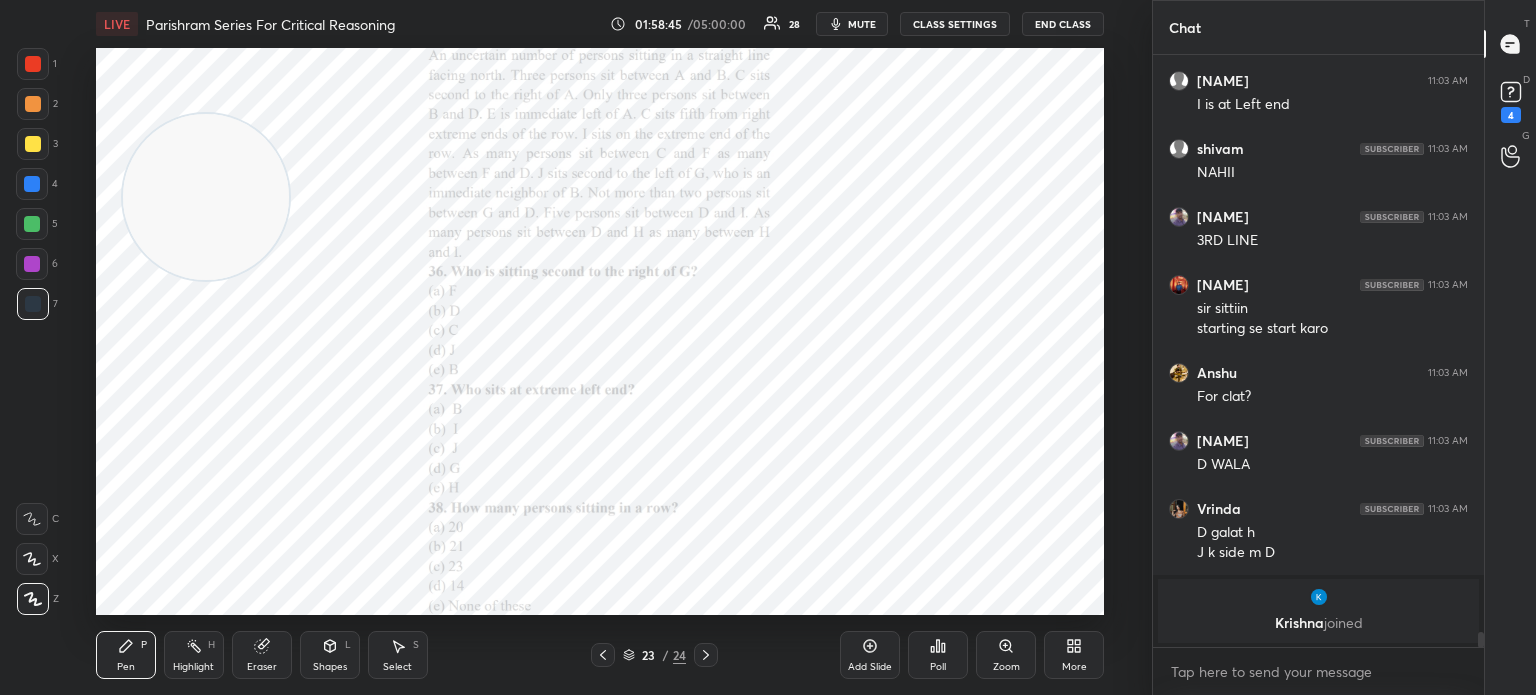 click 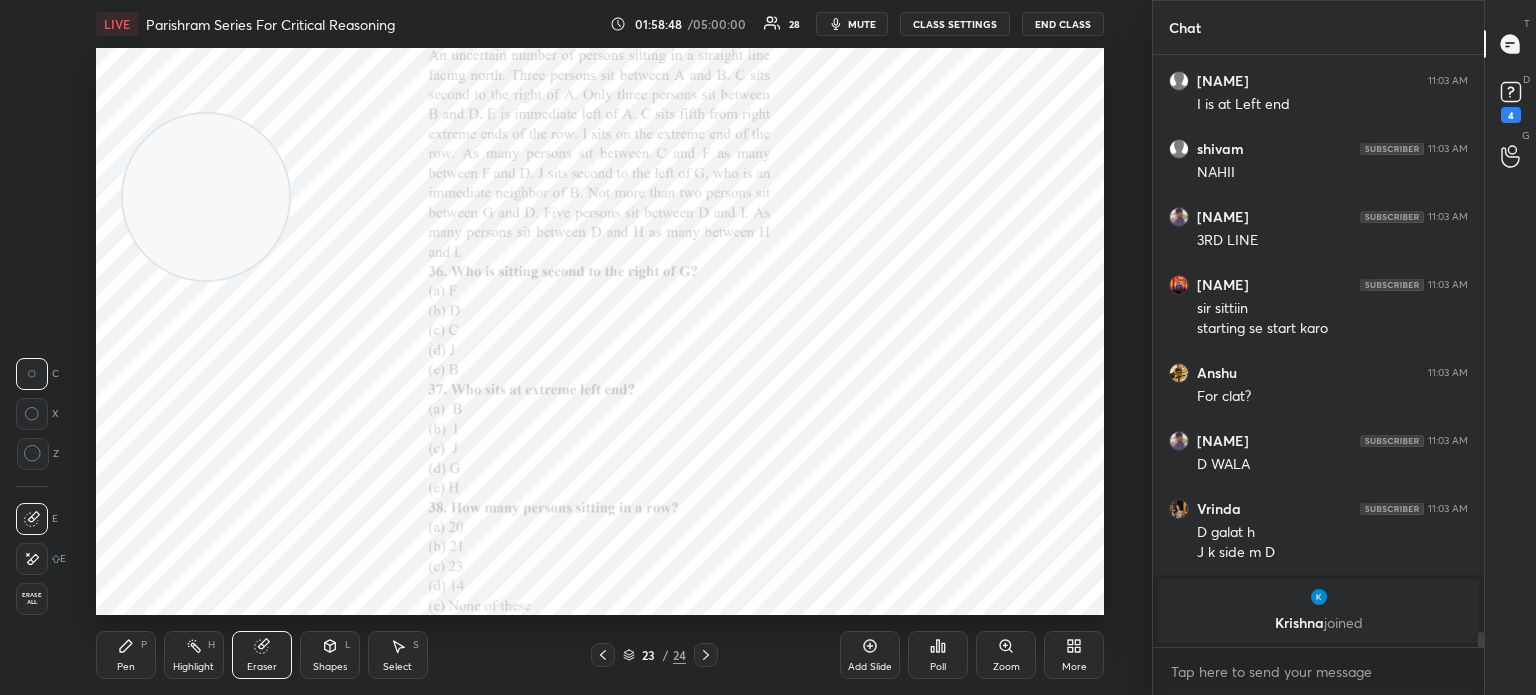 click 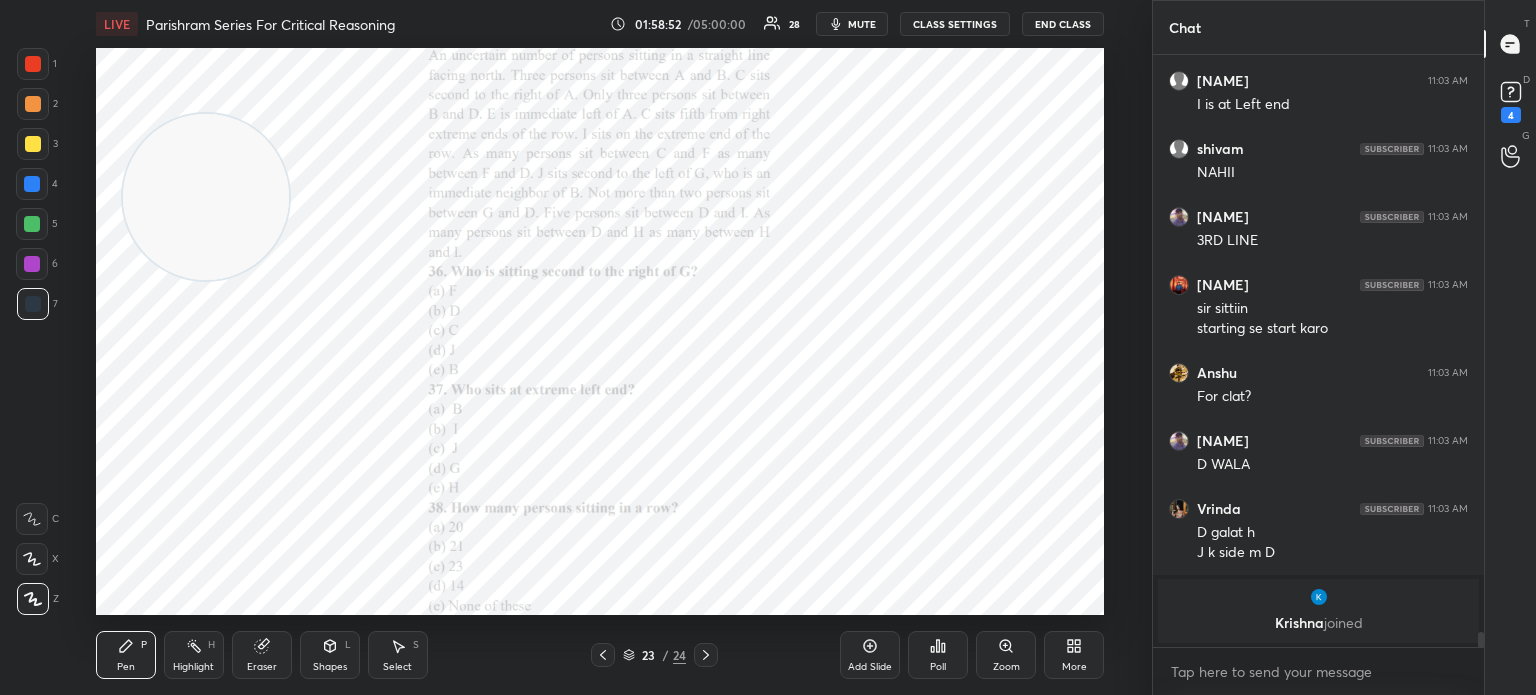 click on "Eraser" at bounding box center [262, 655] 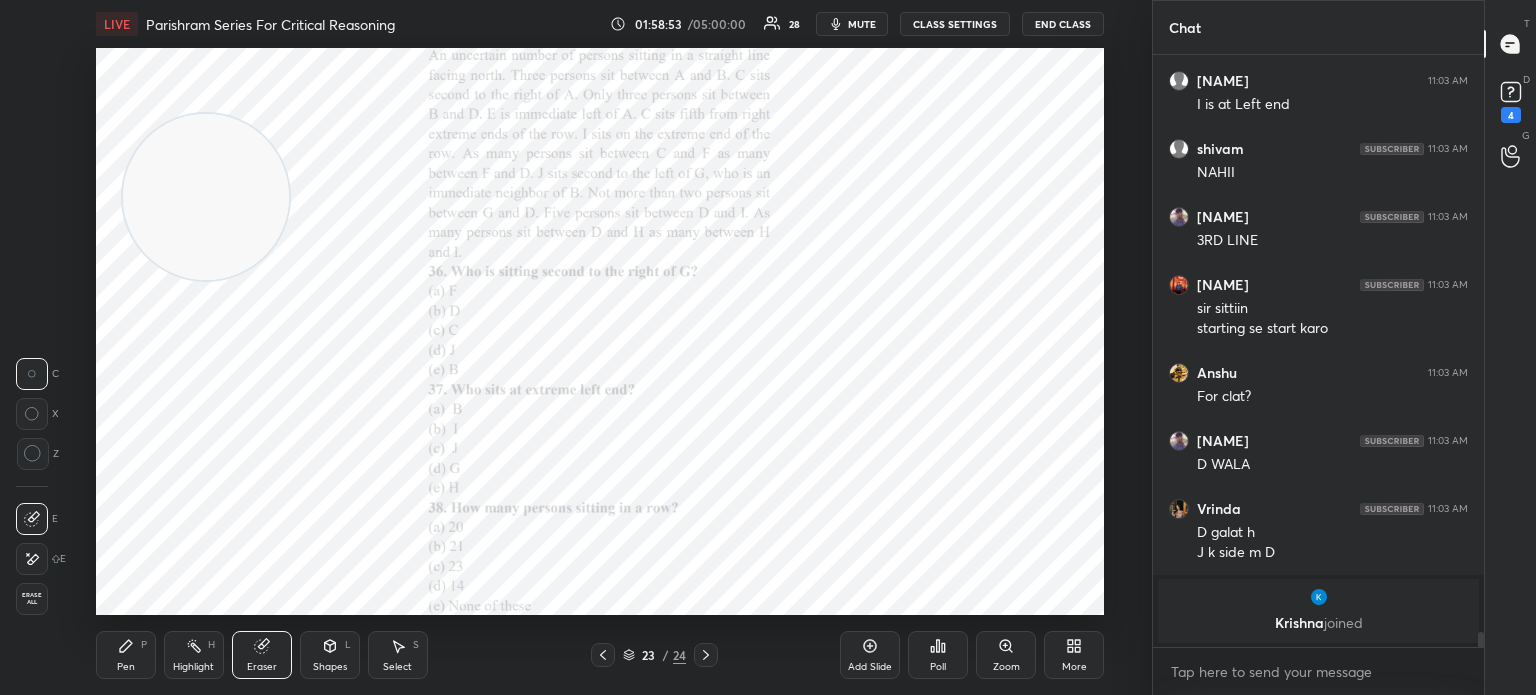 click on "Pen P" at bounding box center (126, 655) 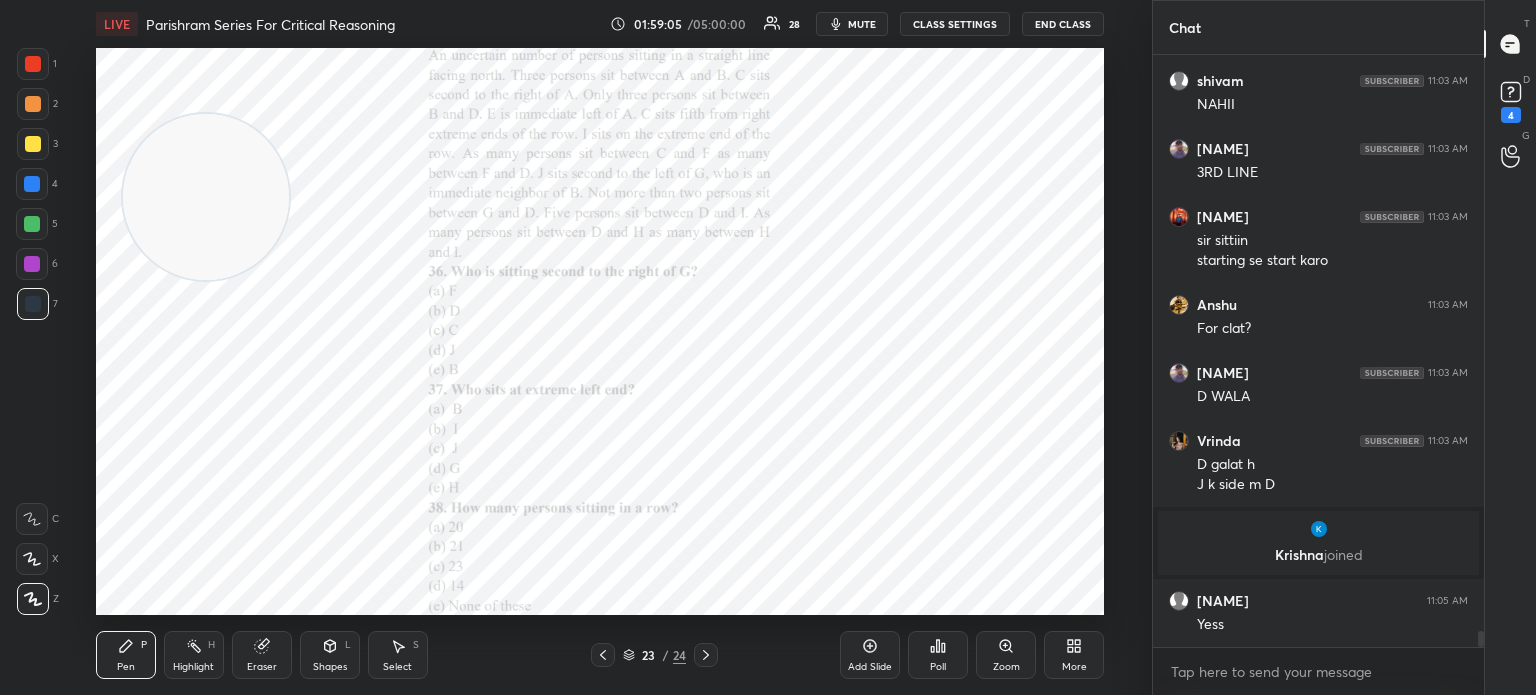 scroll, scrollTop: 22002, scrollLeft: 0, axis: vertical 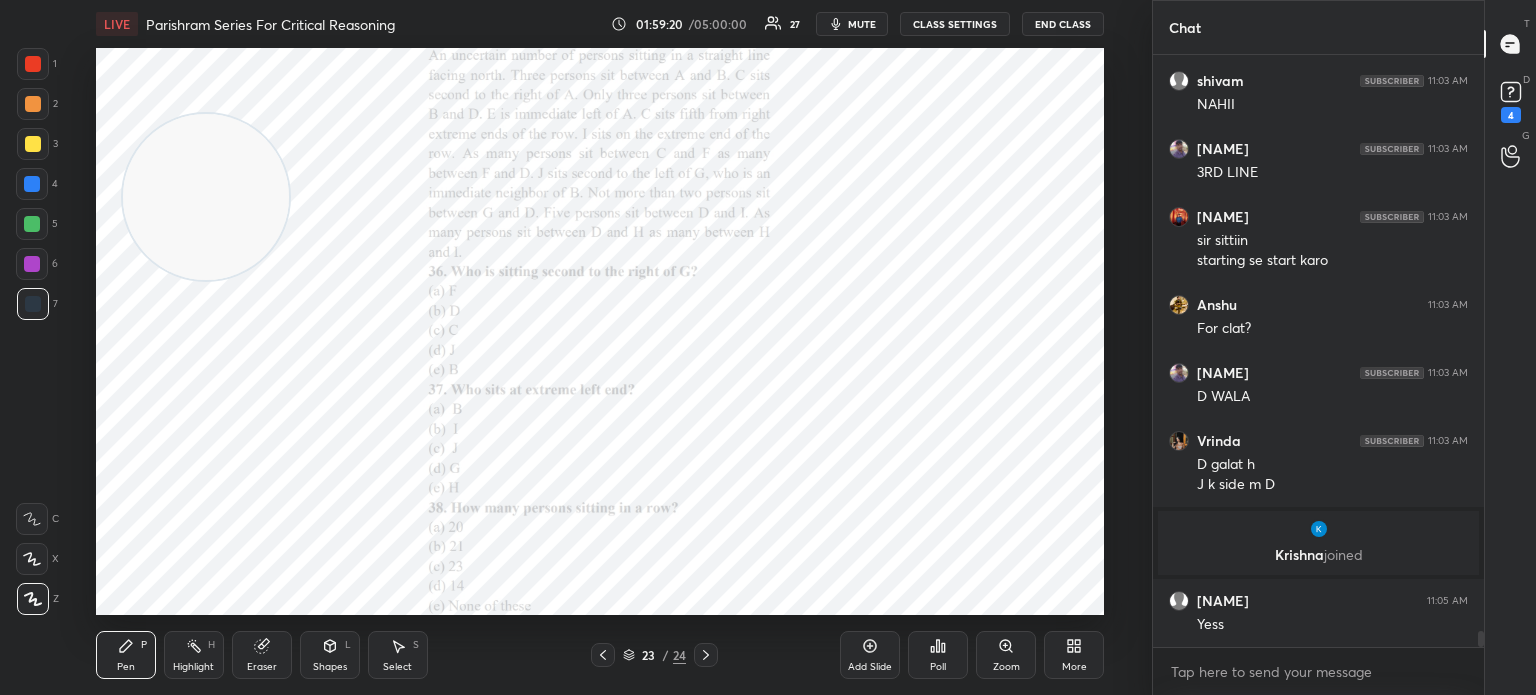 click on "Eraser" at bounding box center [262, 655] 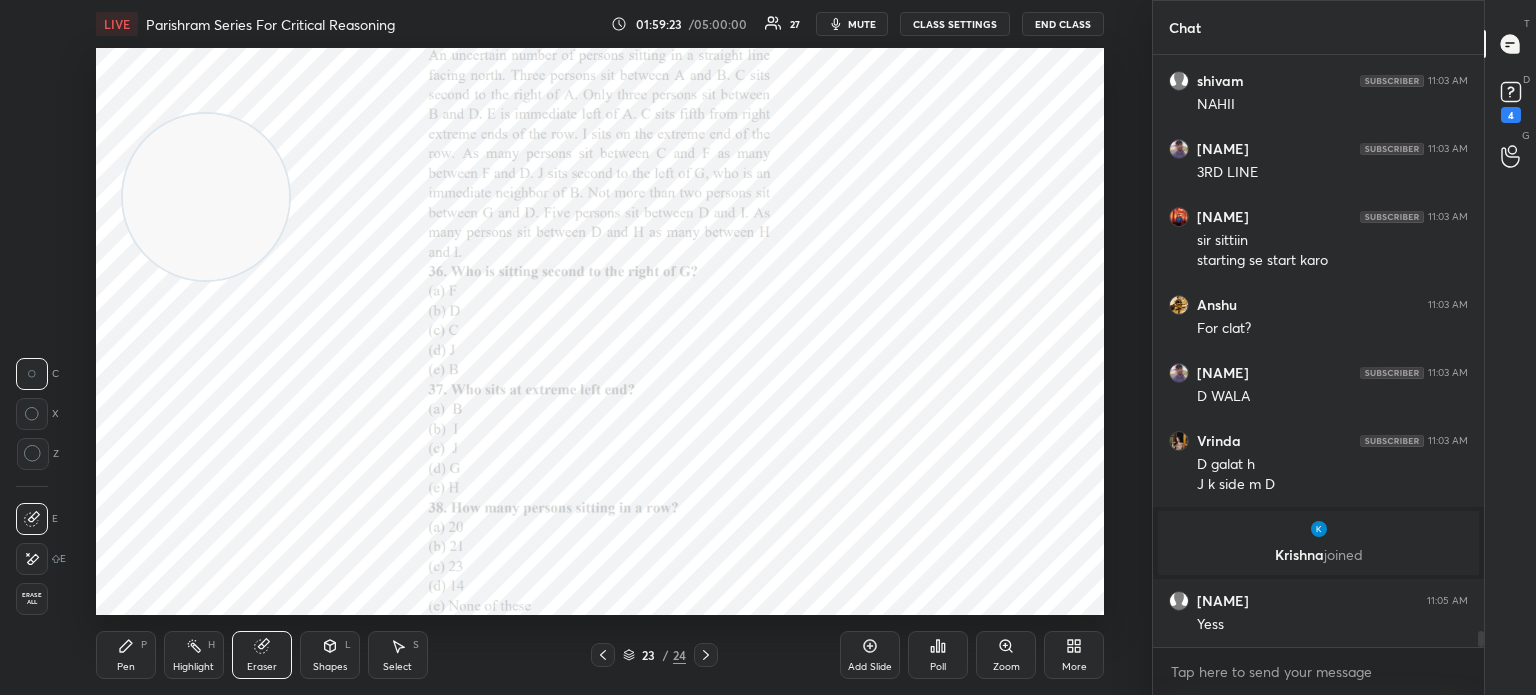 click 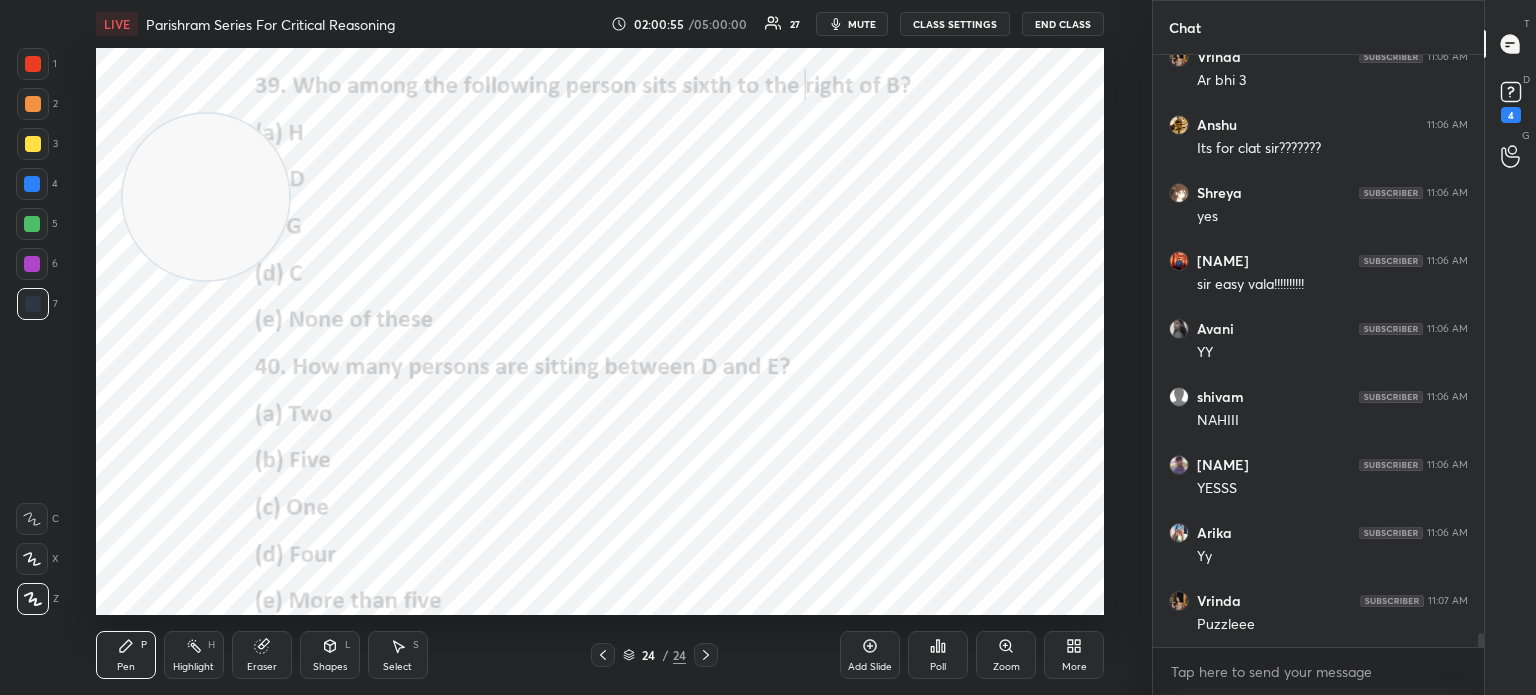scroll, scrollTop: 23838, scrollLeft: 0, axis: vertical 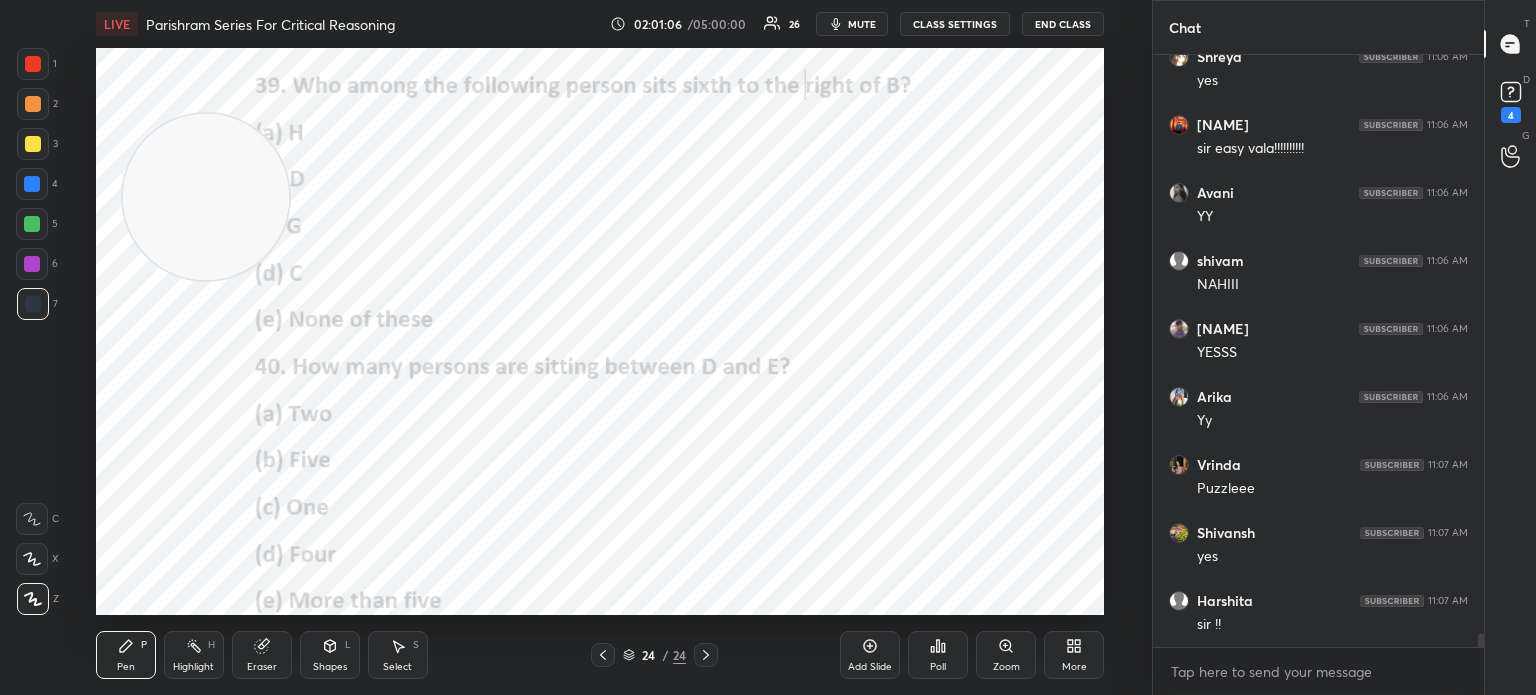click on "mute" at bounding box center (862, 24) 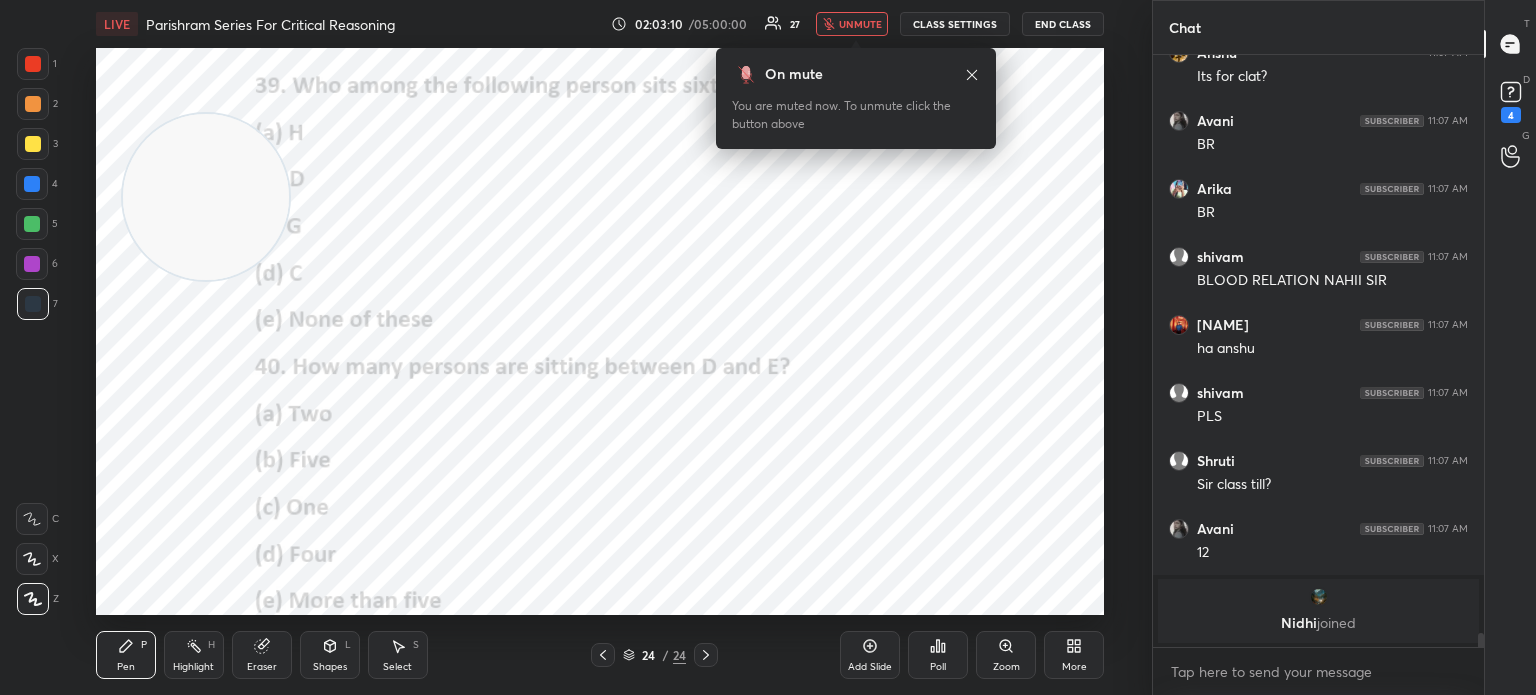 scroll, scrollTop: 23908, scrollLeft: 0, axis: vertical 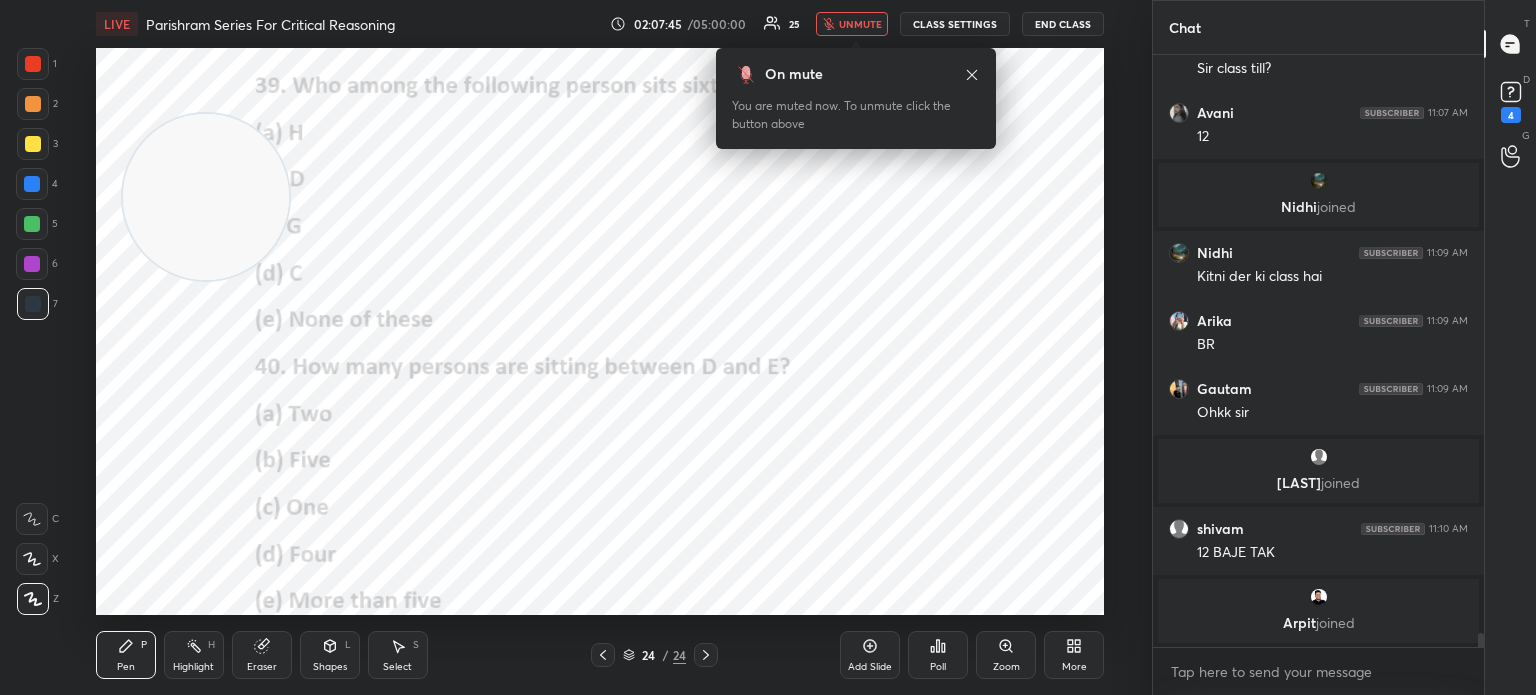 click on "unmute" at bounding box center (860, 24) 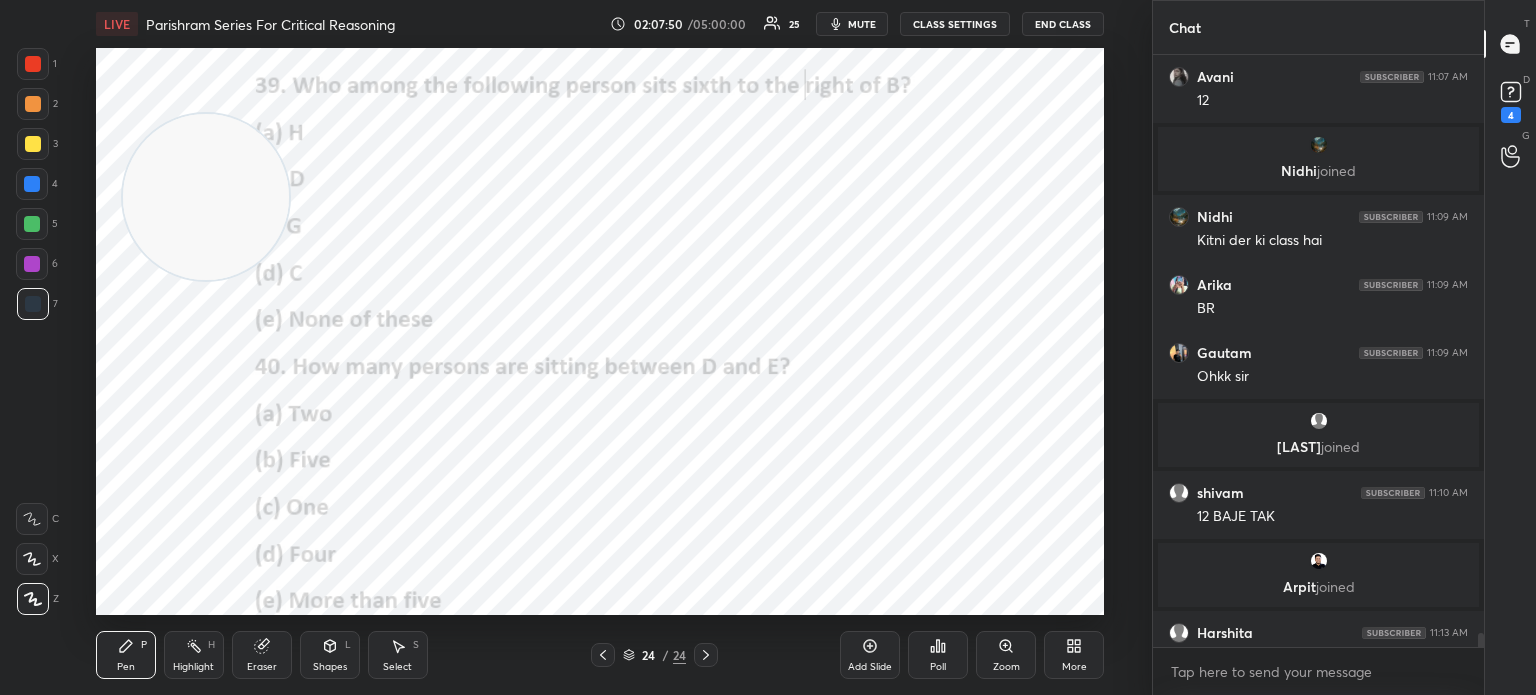 scroll, scrollTop: 24198, scrollLeft: 0, axis: vertical 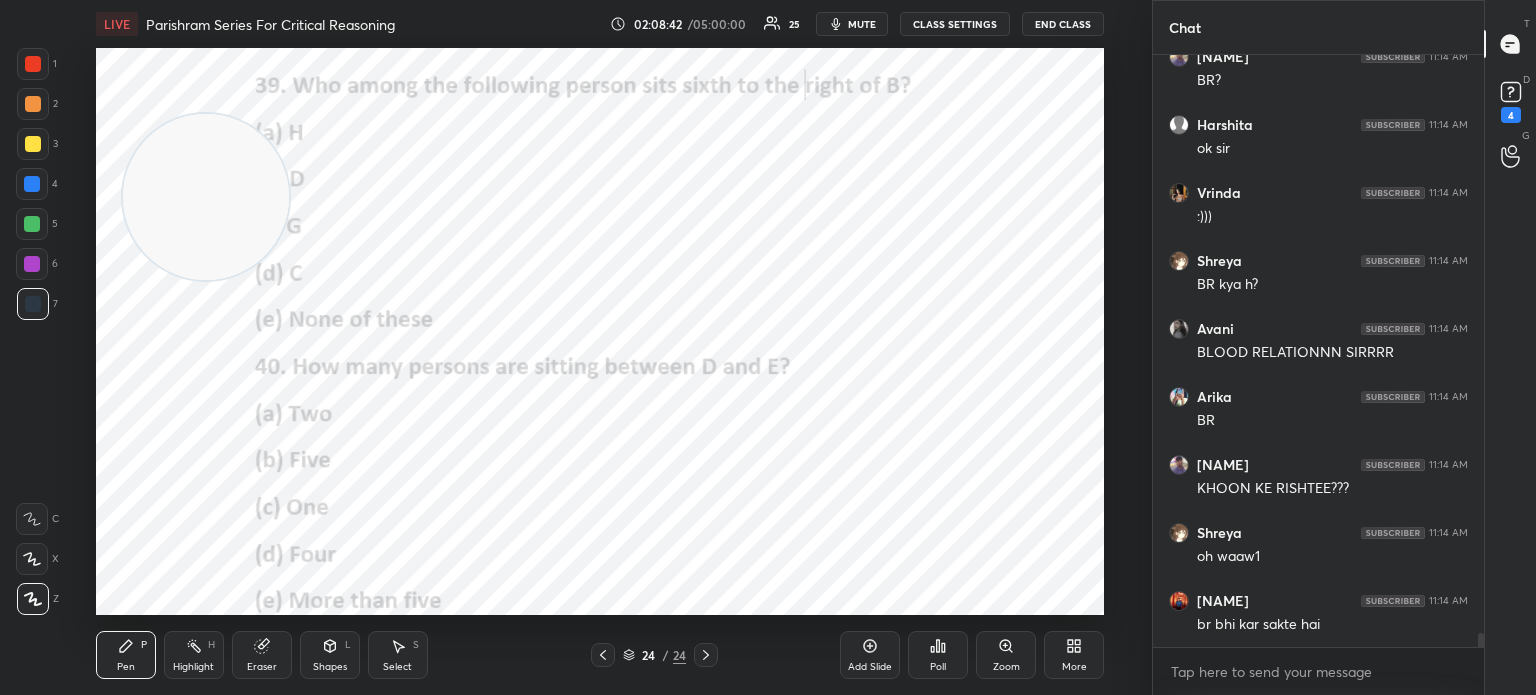 click on "More" at bounding box center (1074, 655) 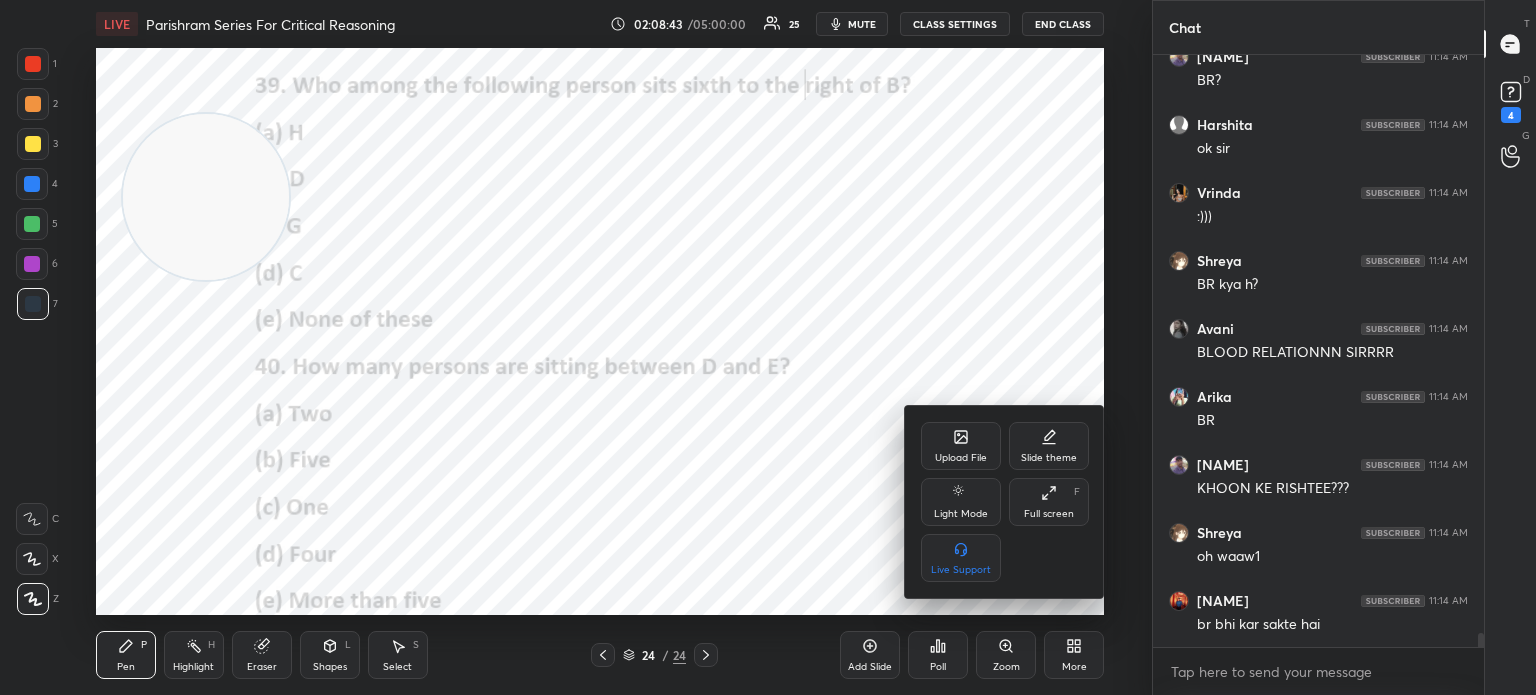 click on "Upload File" at bounding box center [961, 458] 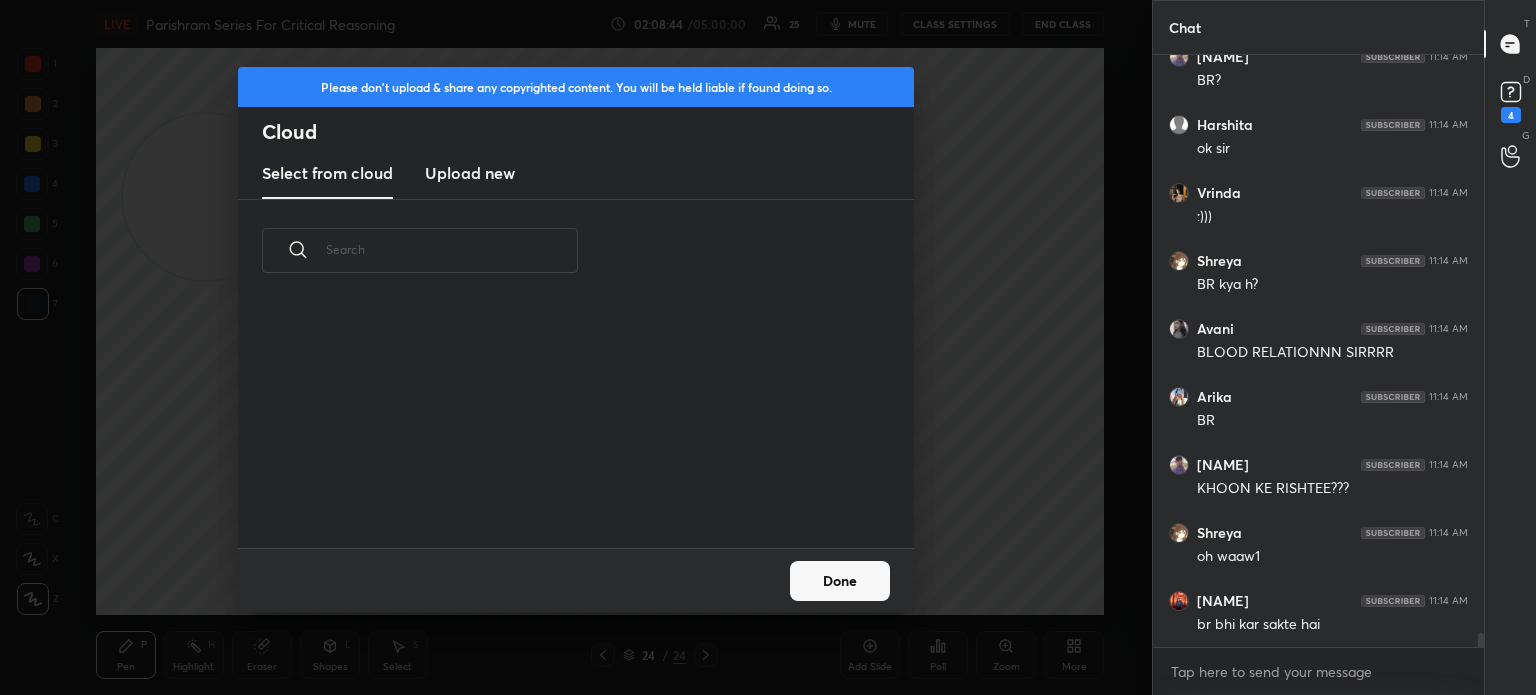 scroll, scrollTop: 25014, scrollLeft: 0, axis: vertical 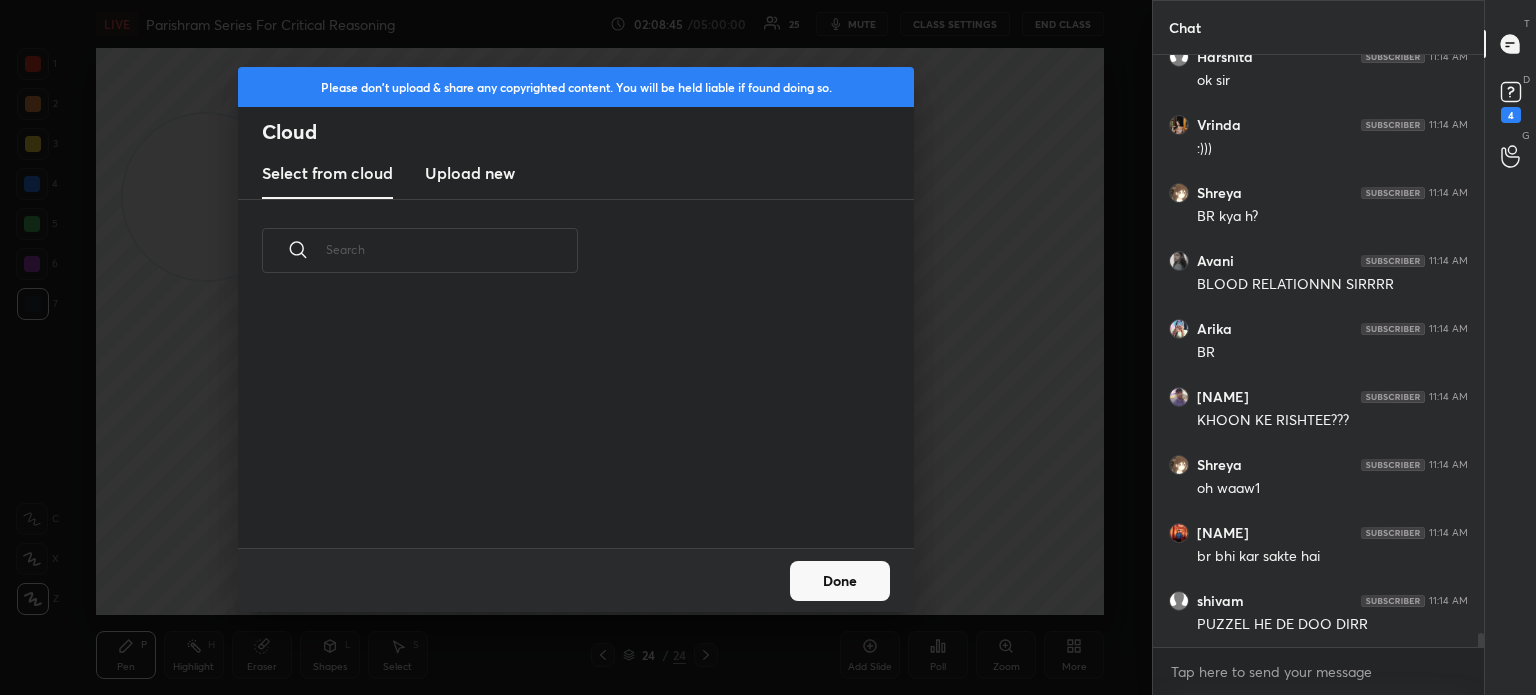 click on "Upload new" at bounding box center (470, 173) 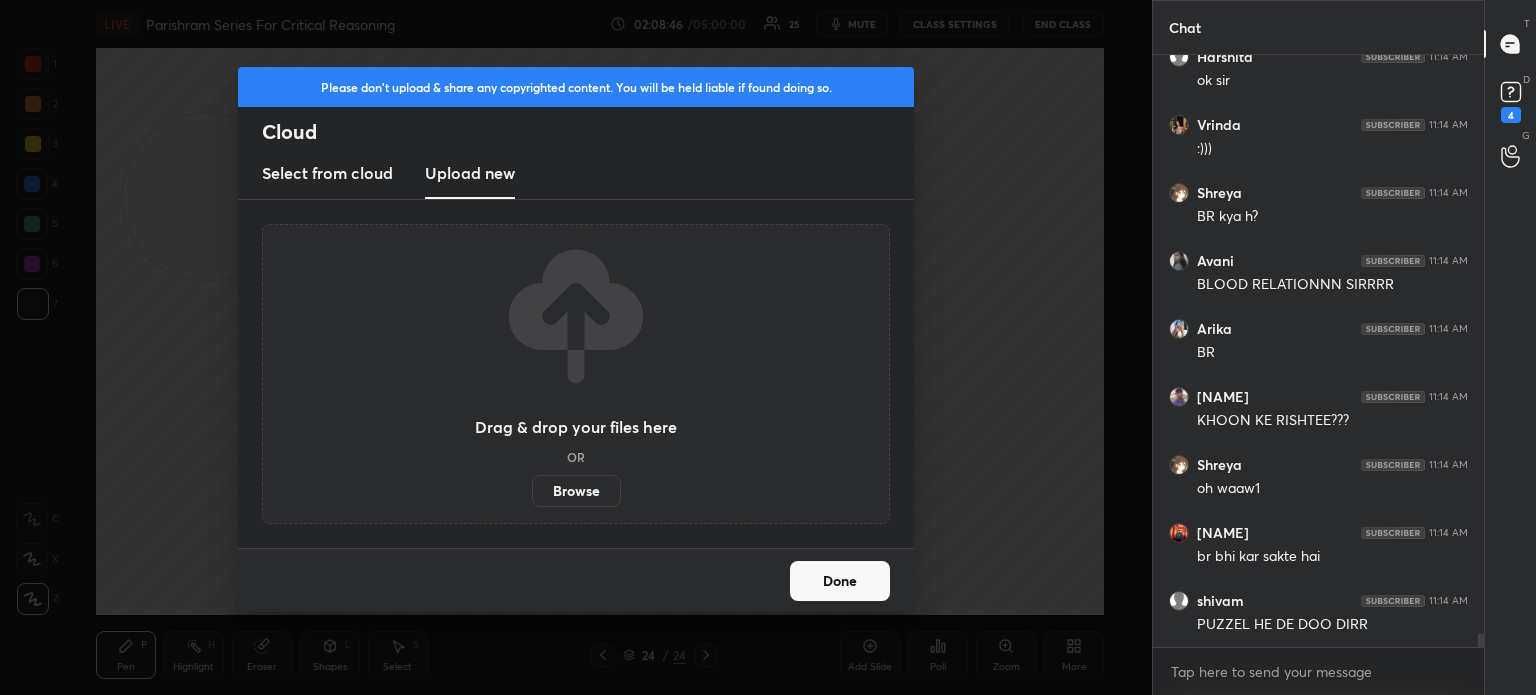 click on "Browse" at bounding box center (576, 491) 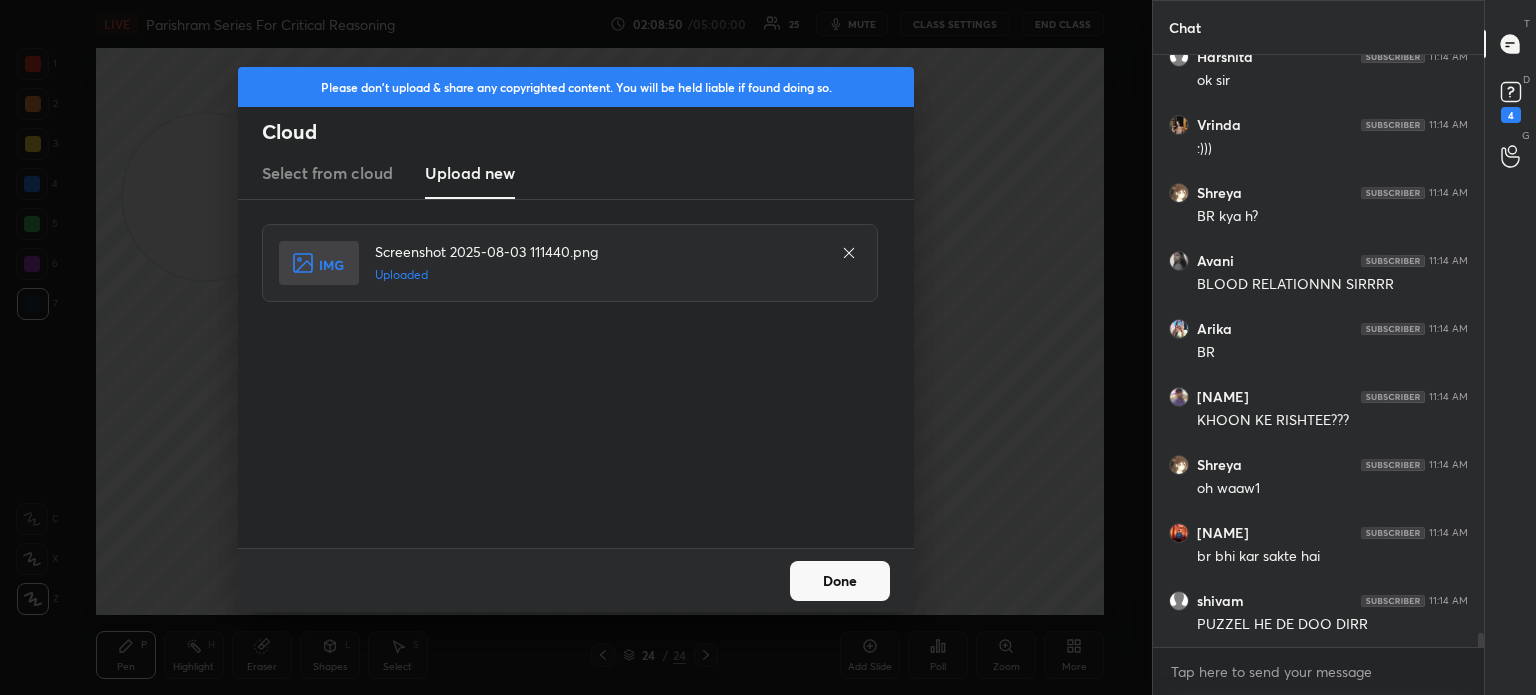 click on "Done" at bounding box center (840, 581) 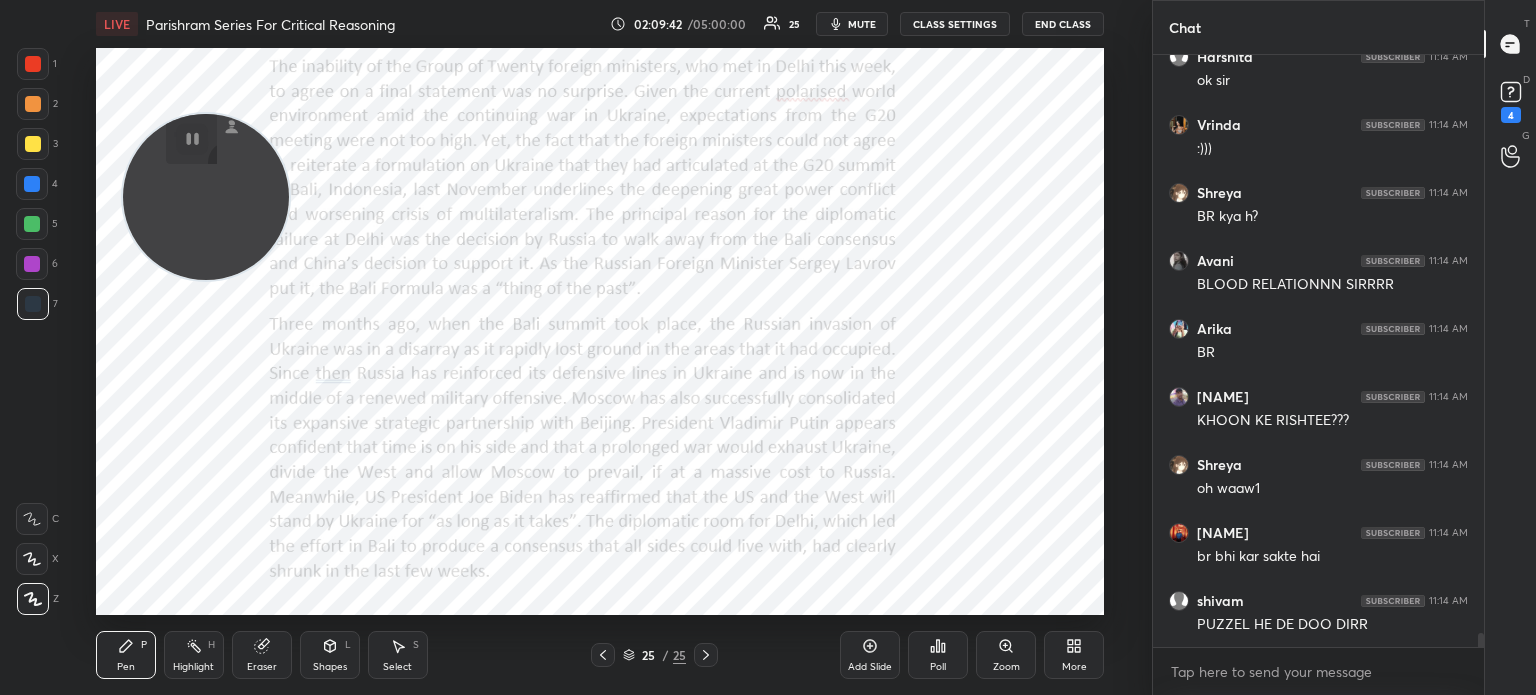 scroll, scrollTop: 25228, scrollLeft: 0, axis: vertical 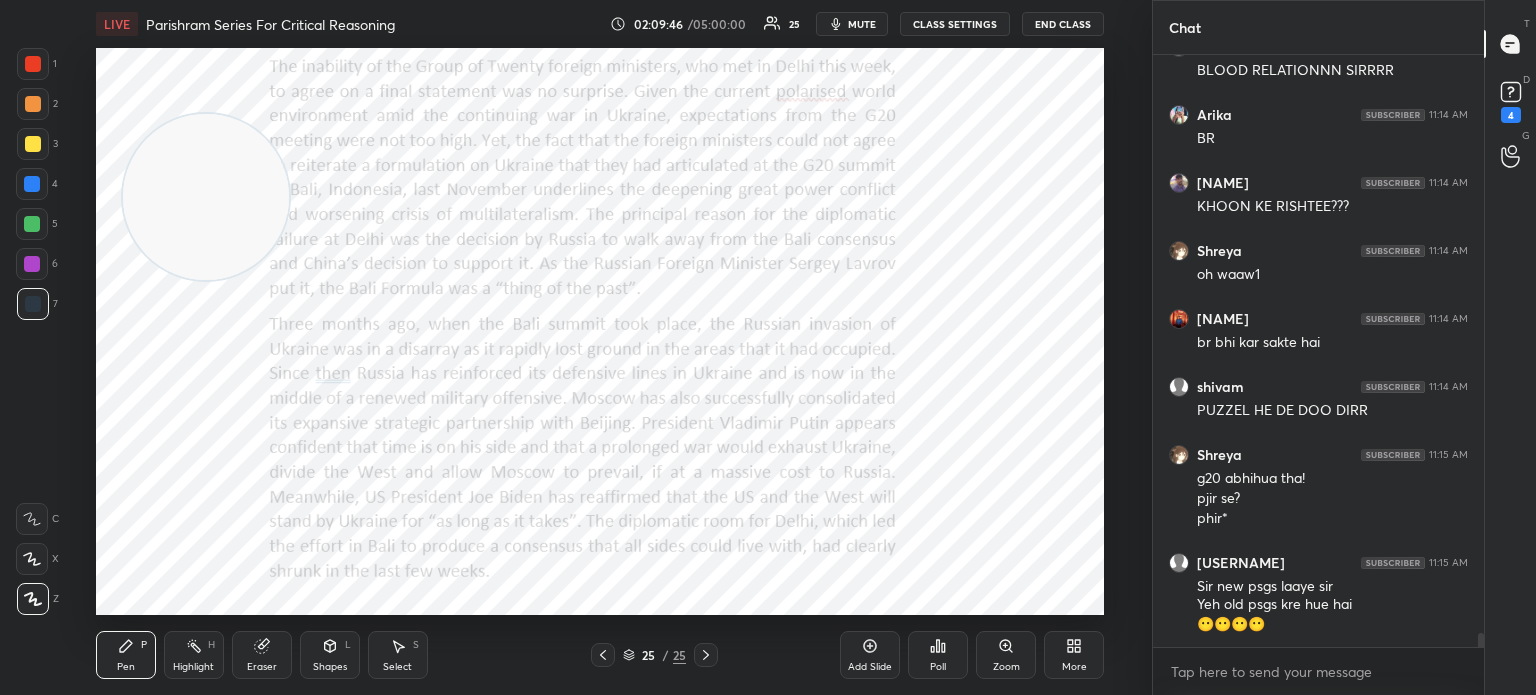 click on "More" at bounding box center (1074, 655) 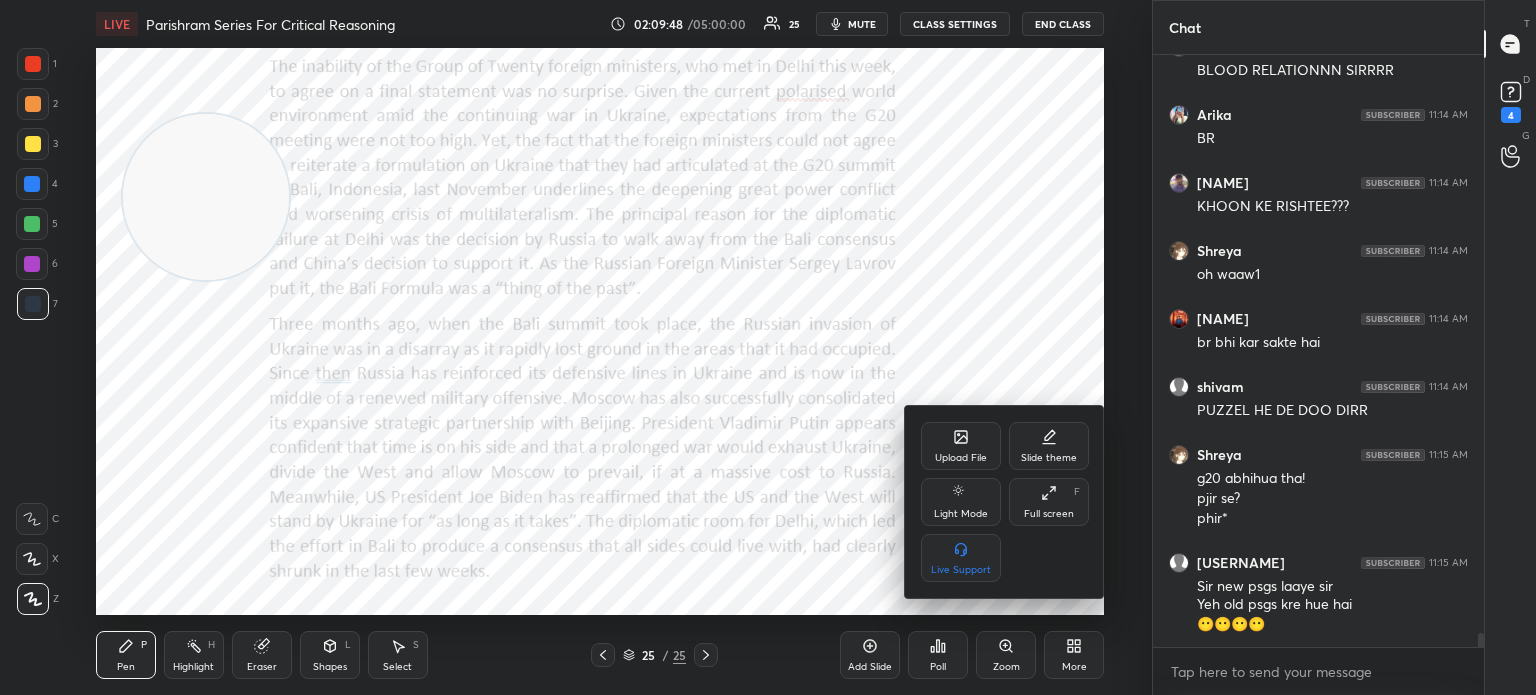 click on "Upload File" at bounding box center [961, 446] 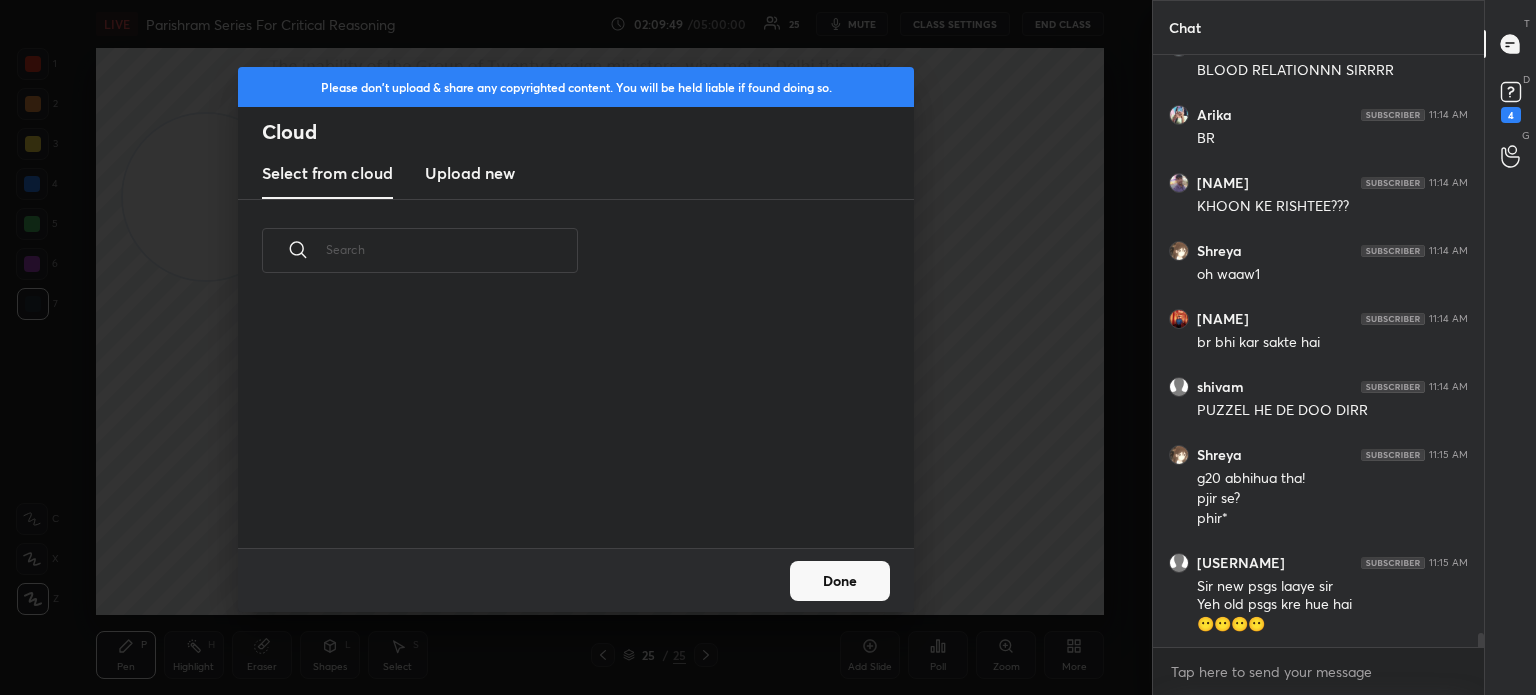 scroll, scrollTop: 5, scrollLeft: 10, axis: both 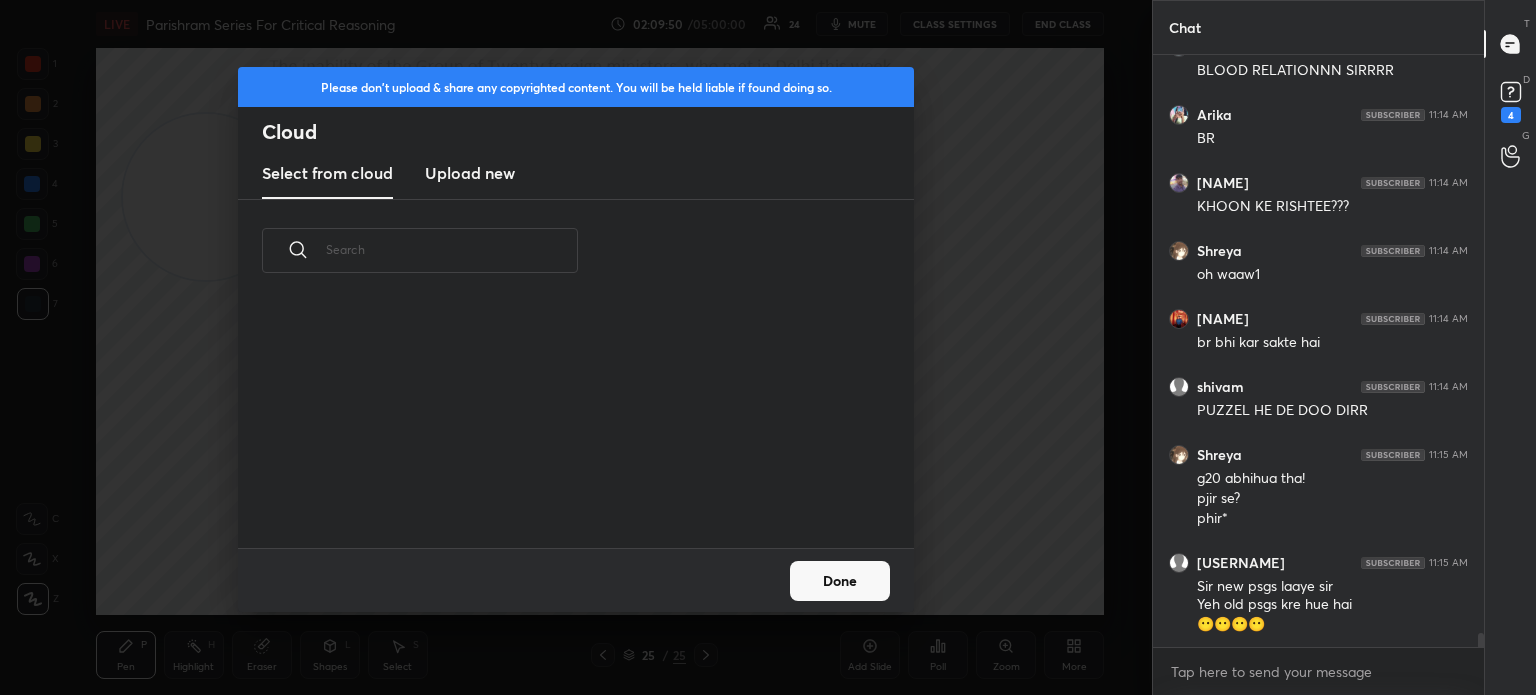 click on "Upload new" at bounding box center (470, 173) 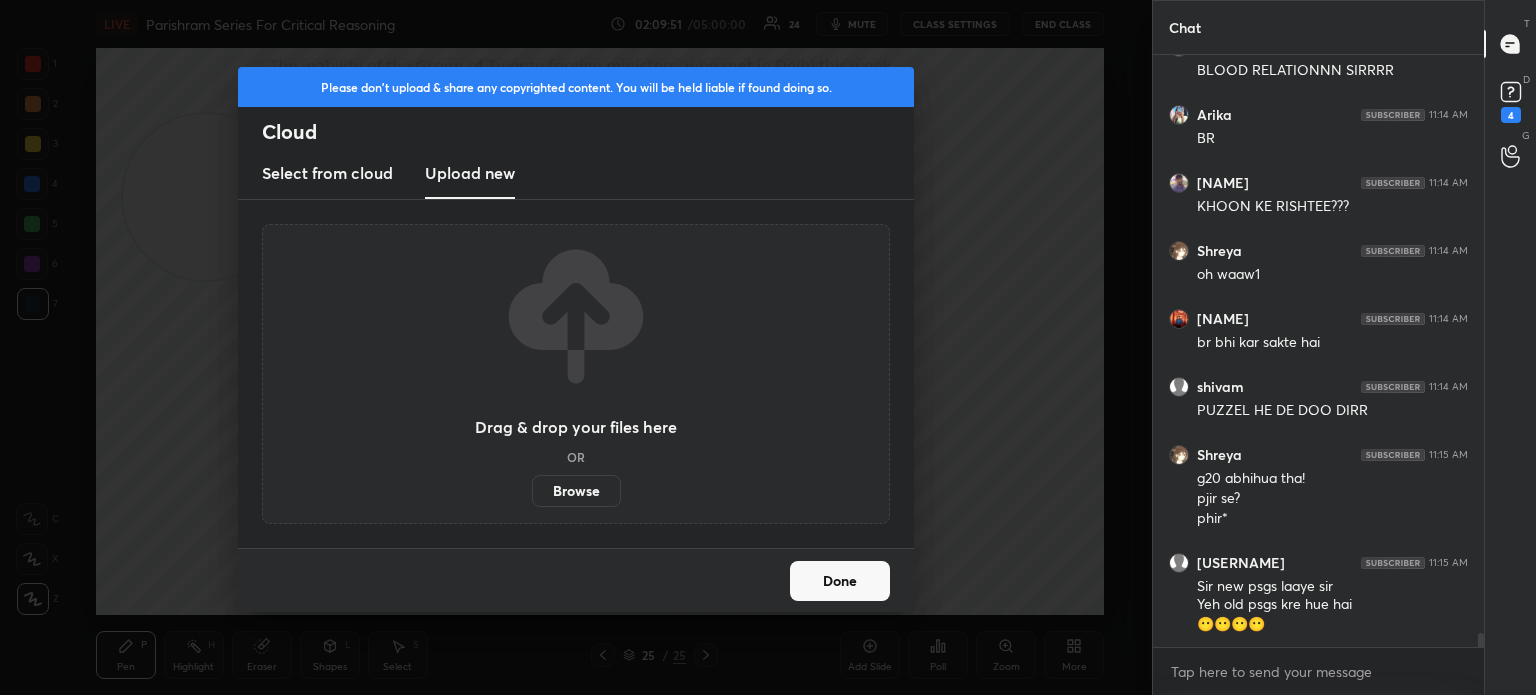 click on "Browse" at bounding box center [576, 491] 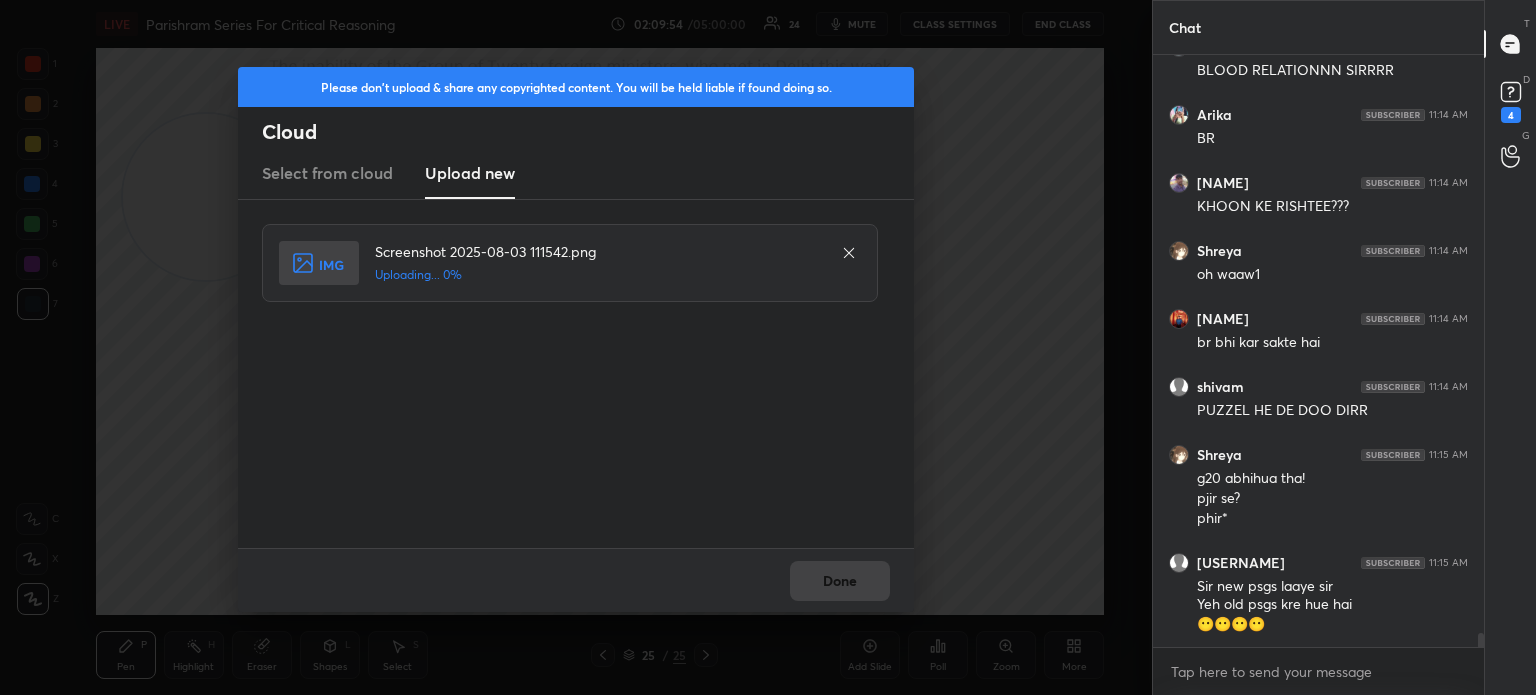 scroll, scrollTop: 25314, scrollLeft: 0, axis: vertical 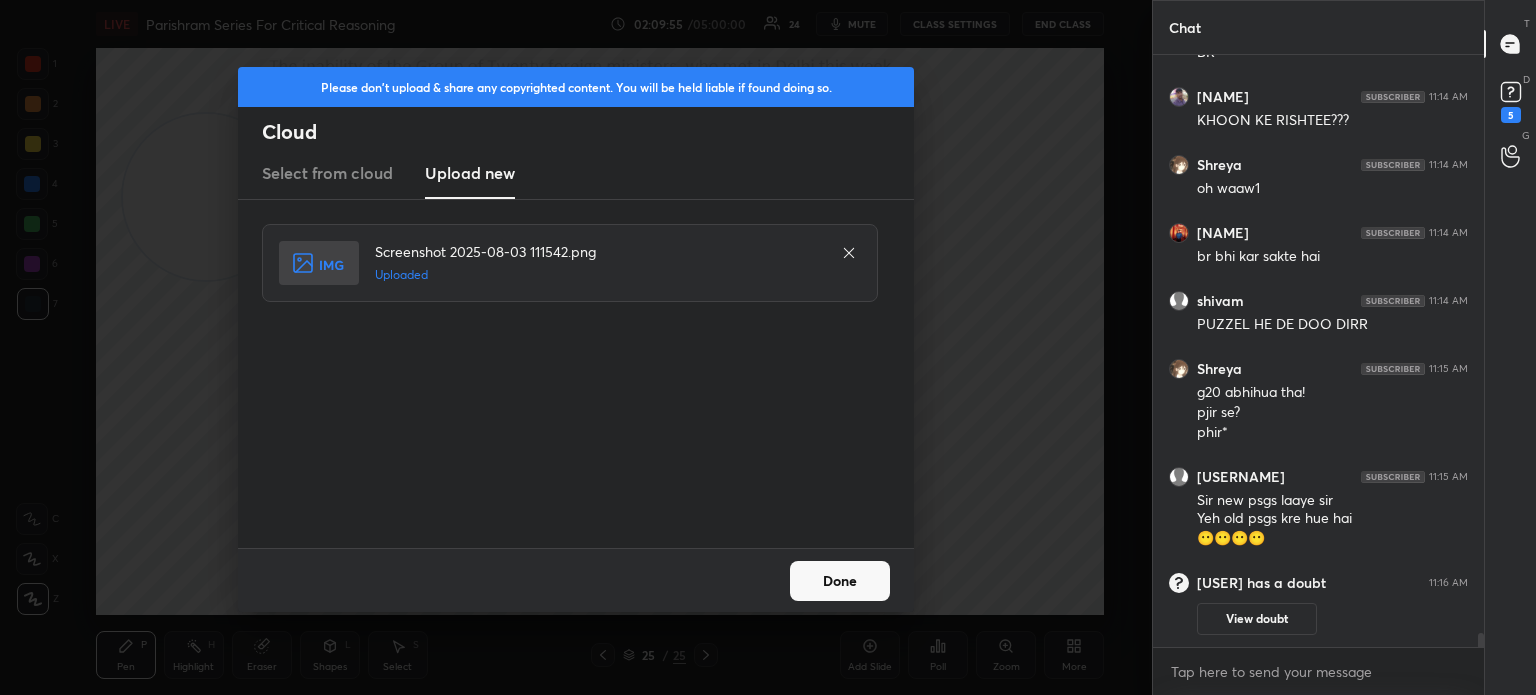 click on "Done" at bounding box center [840, 581] 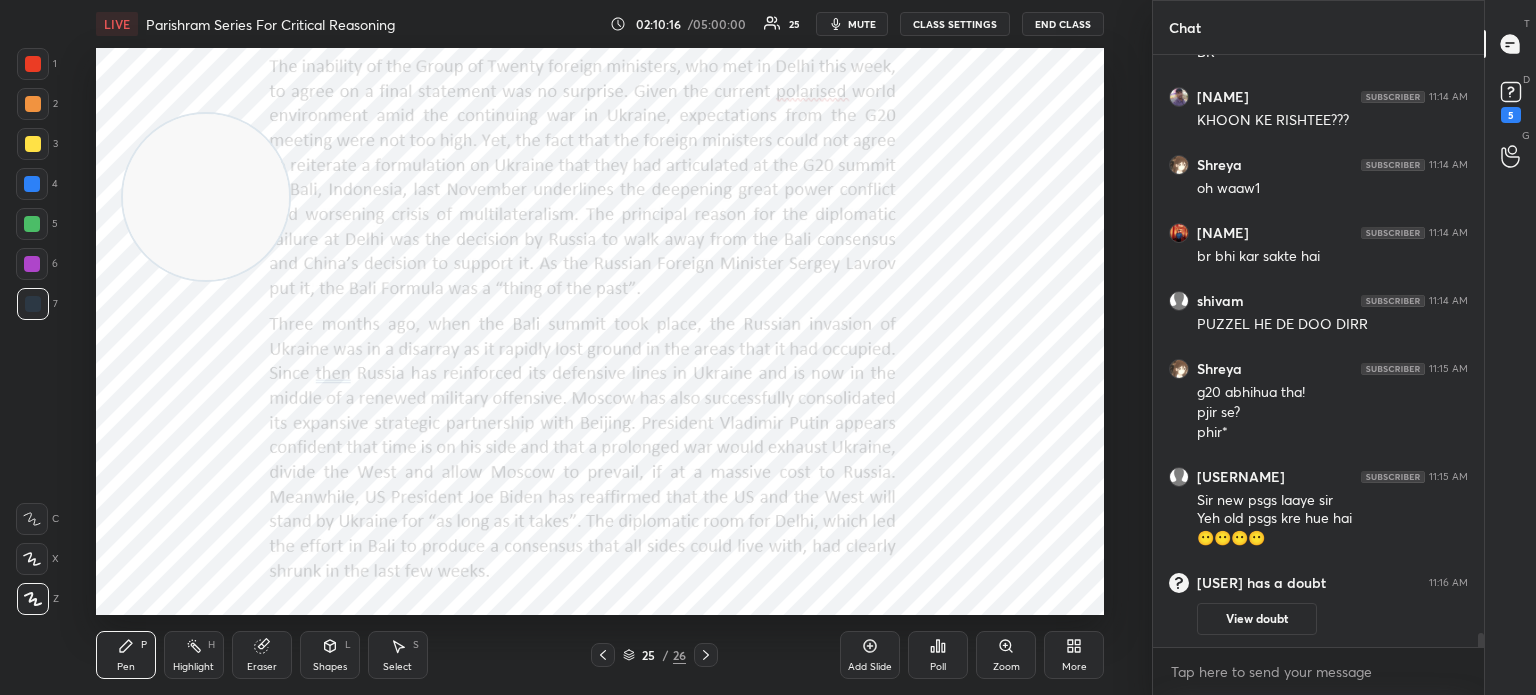 scroll, scrollTop: 25090, scrollLeft: 0, axis: vertical 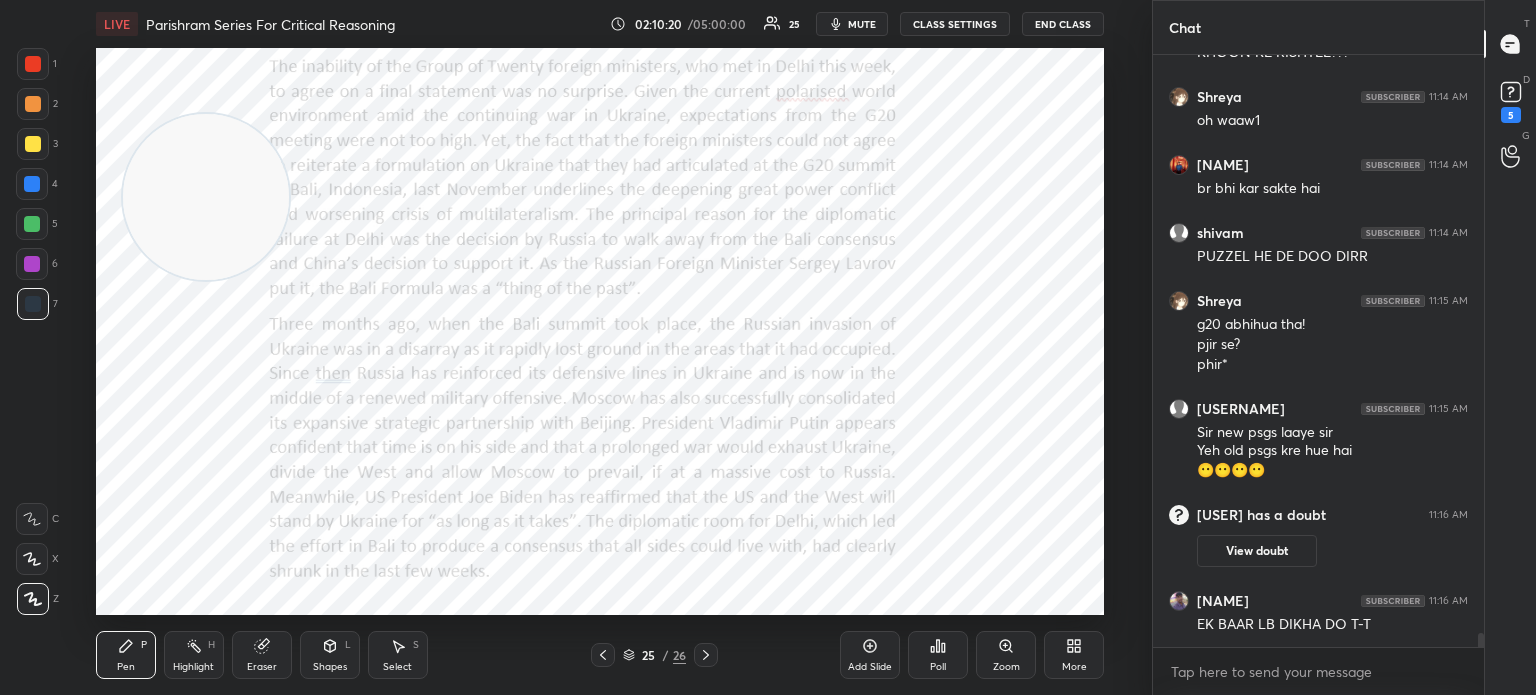 click 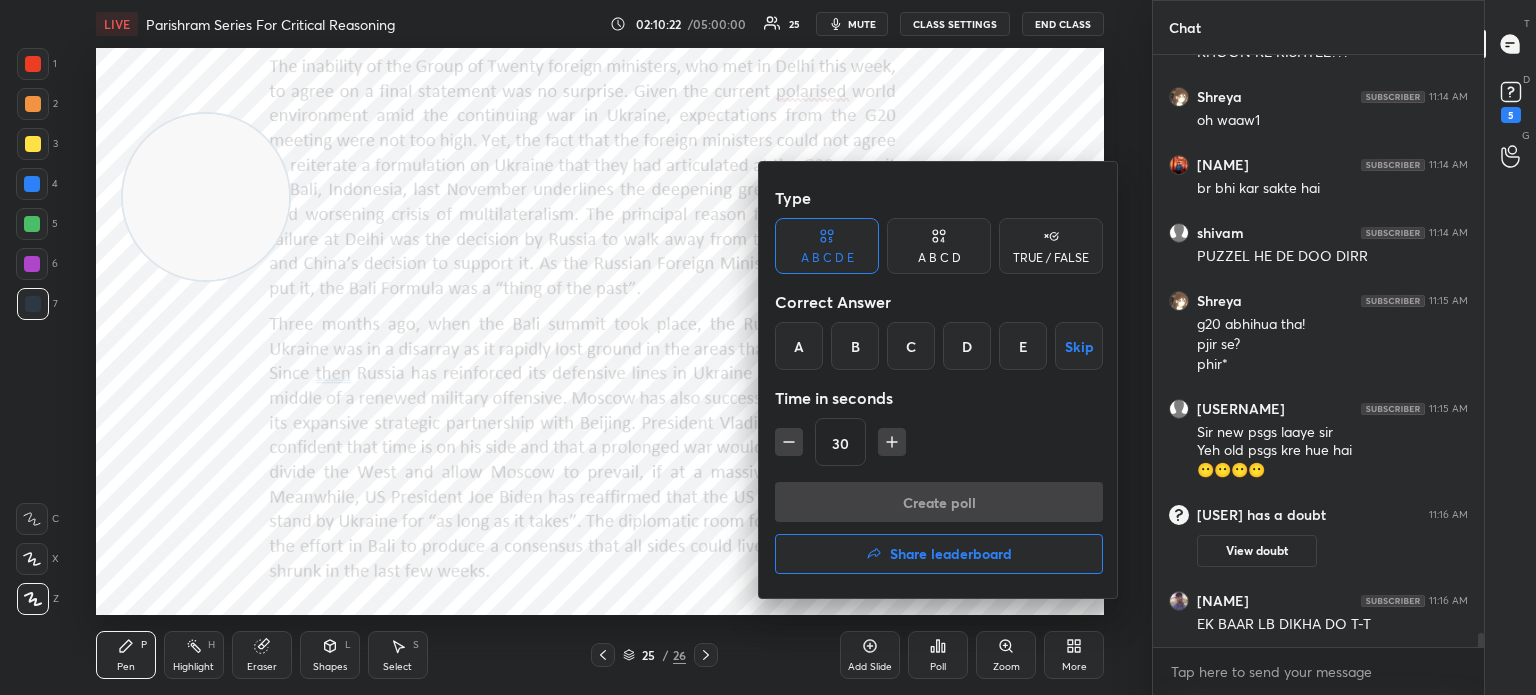 click on "Share leaderboard" at bounding box center (951, 554) 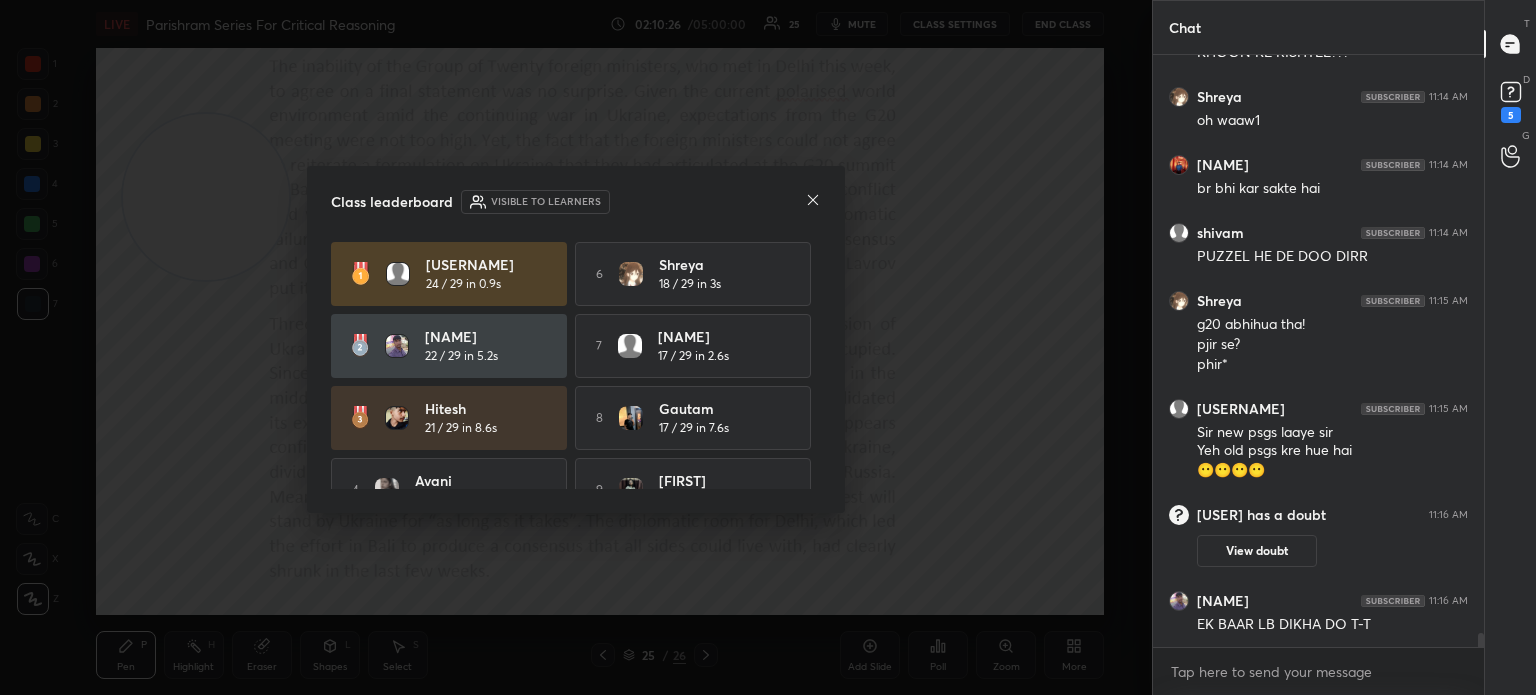 click 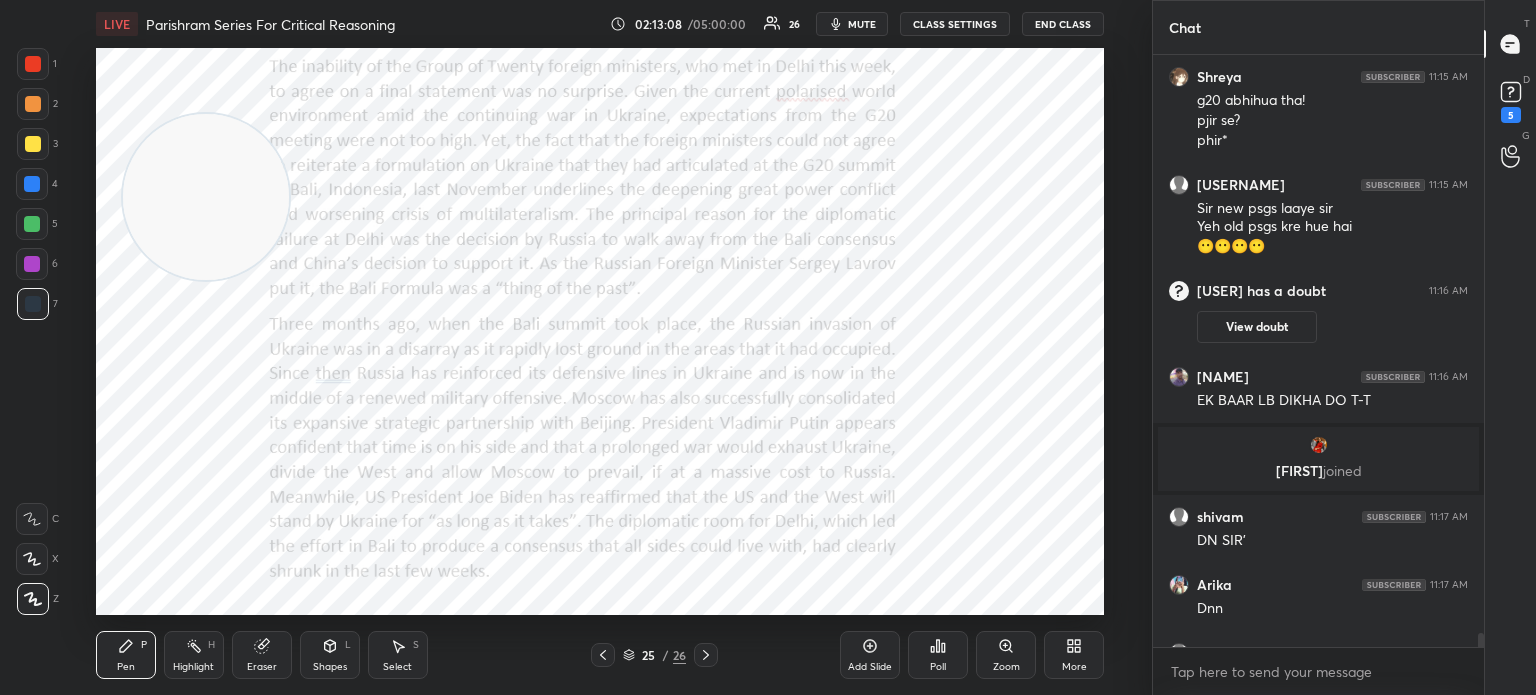 scroll, scrollTop: 25142, scrollLeft: 0, axis: vertical 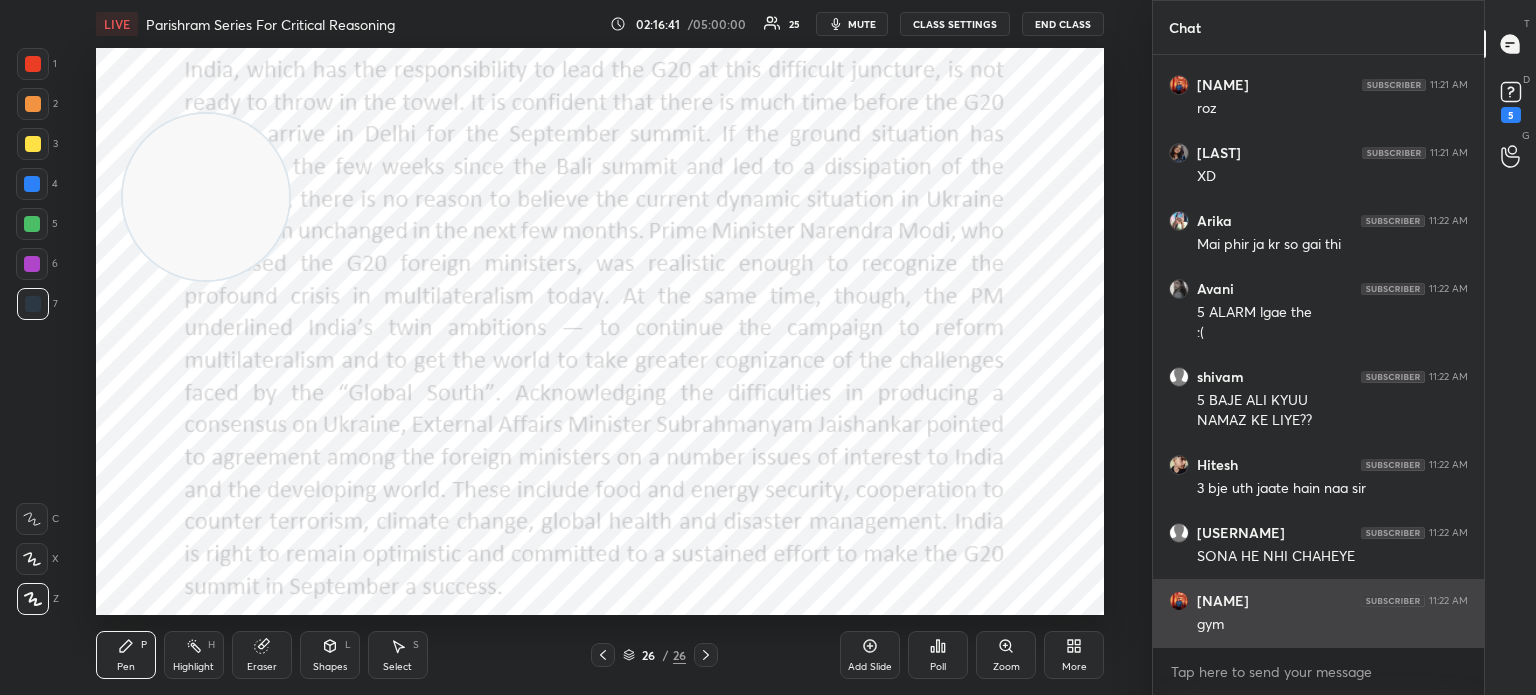 click at bounding box center [1179, 601] 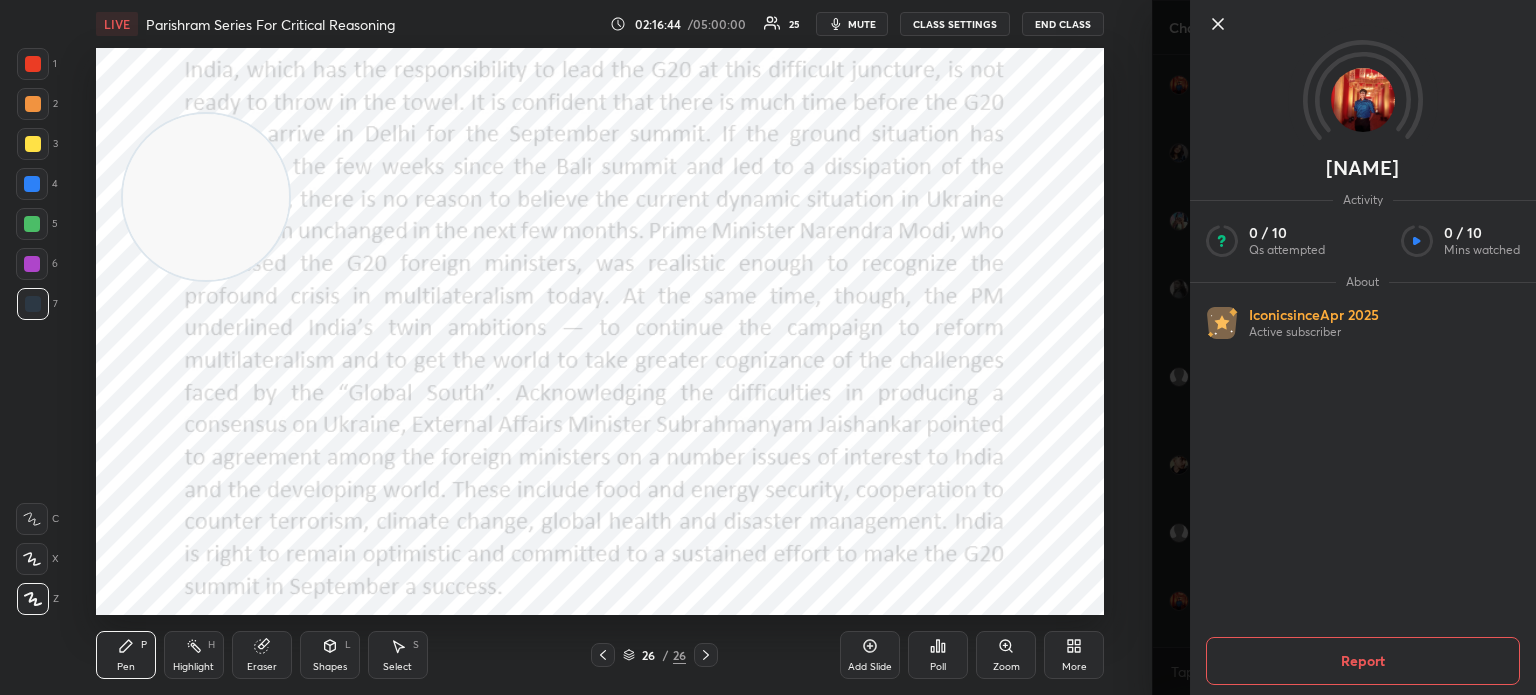 click at bounding box center [1363, 100] 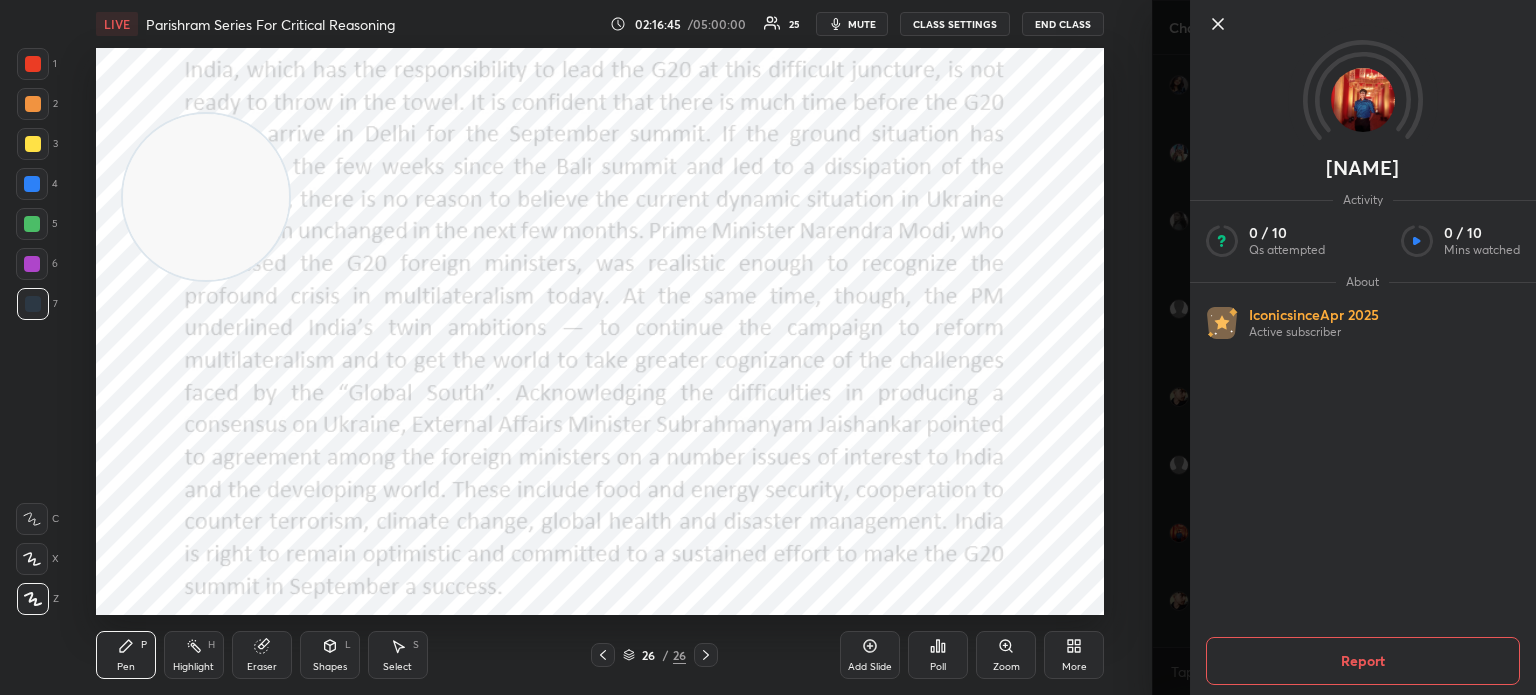 click 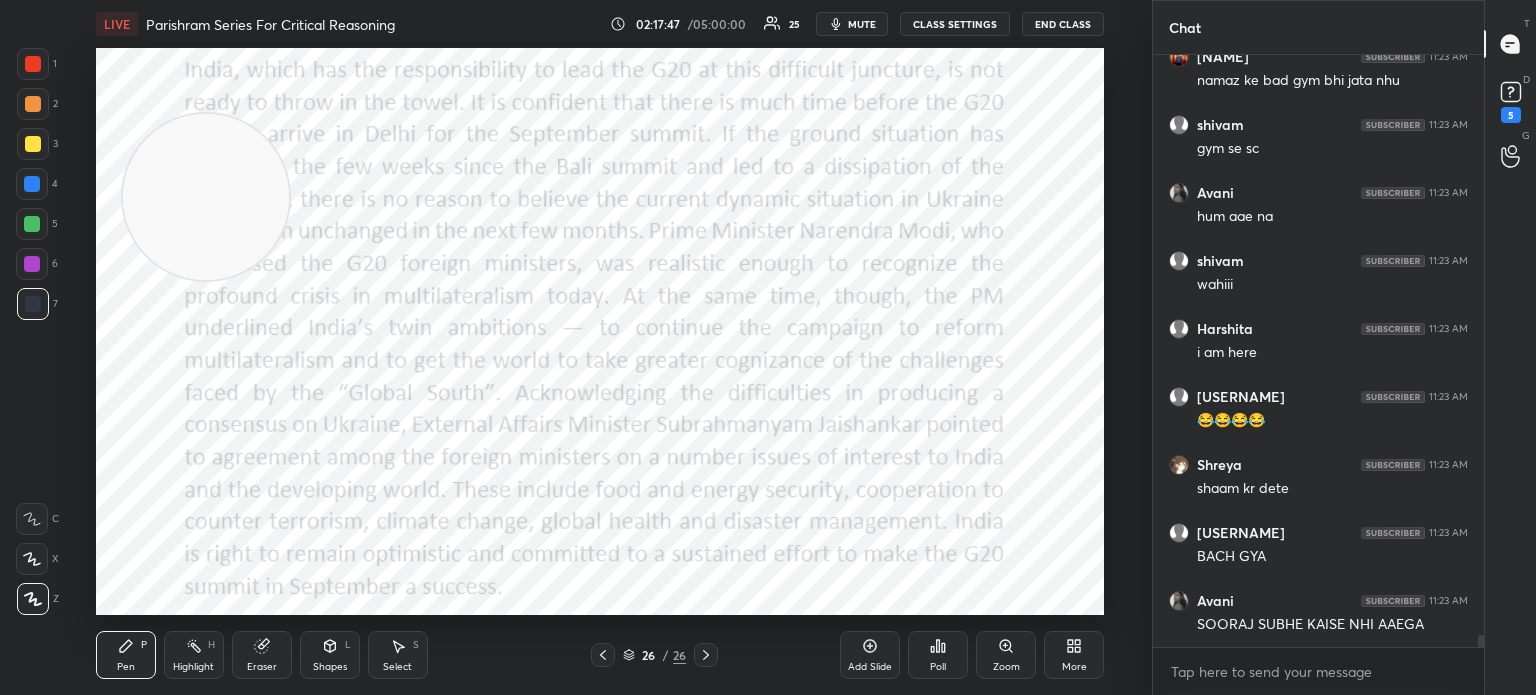 scroll, scrollTop: 28404, scrollLeft: 0, axis: vertical 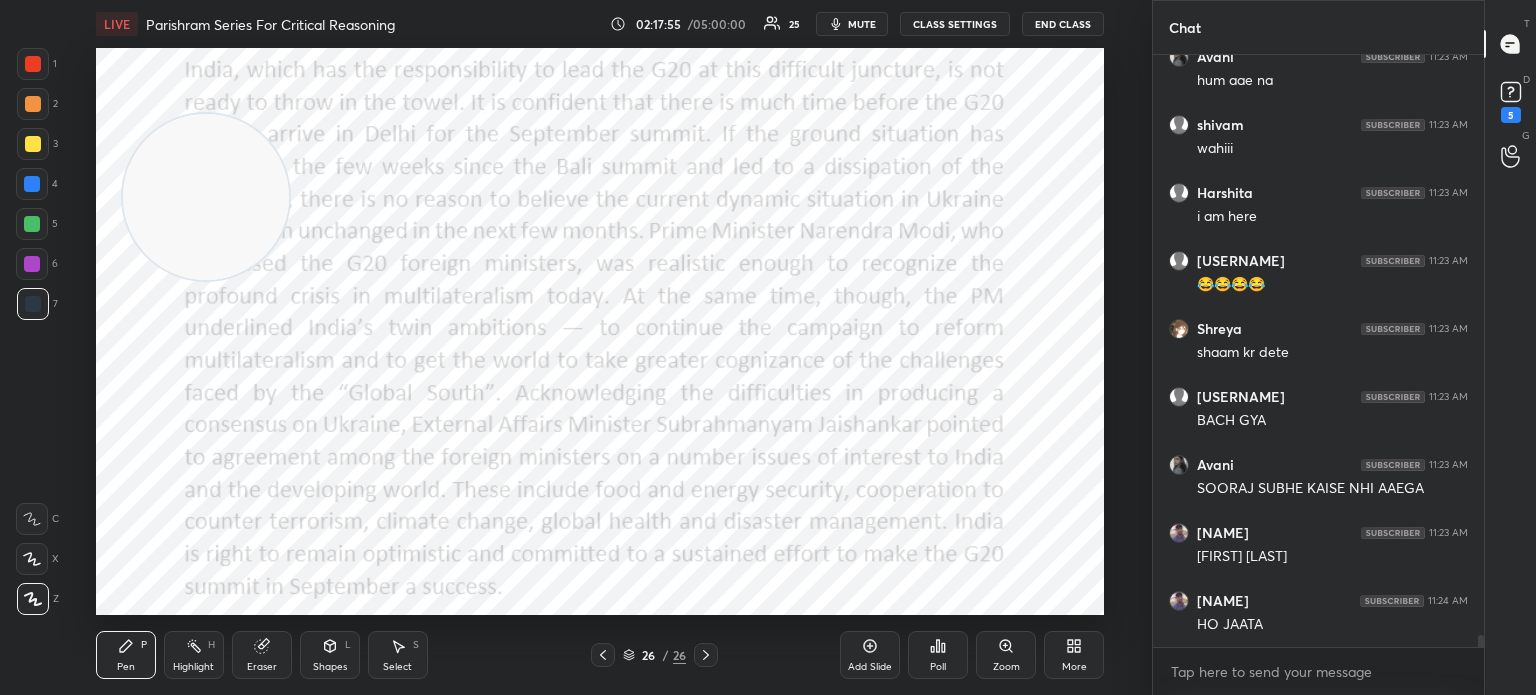 click 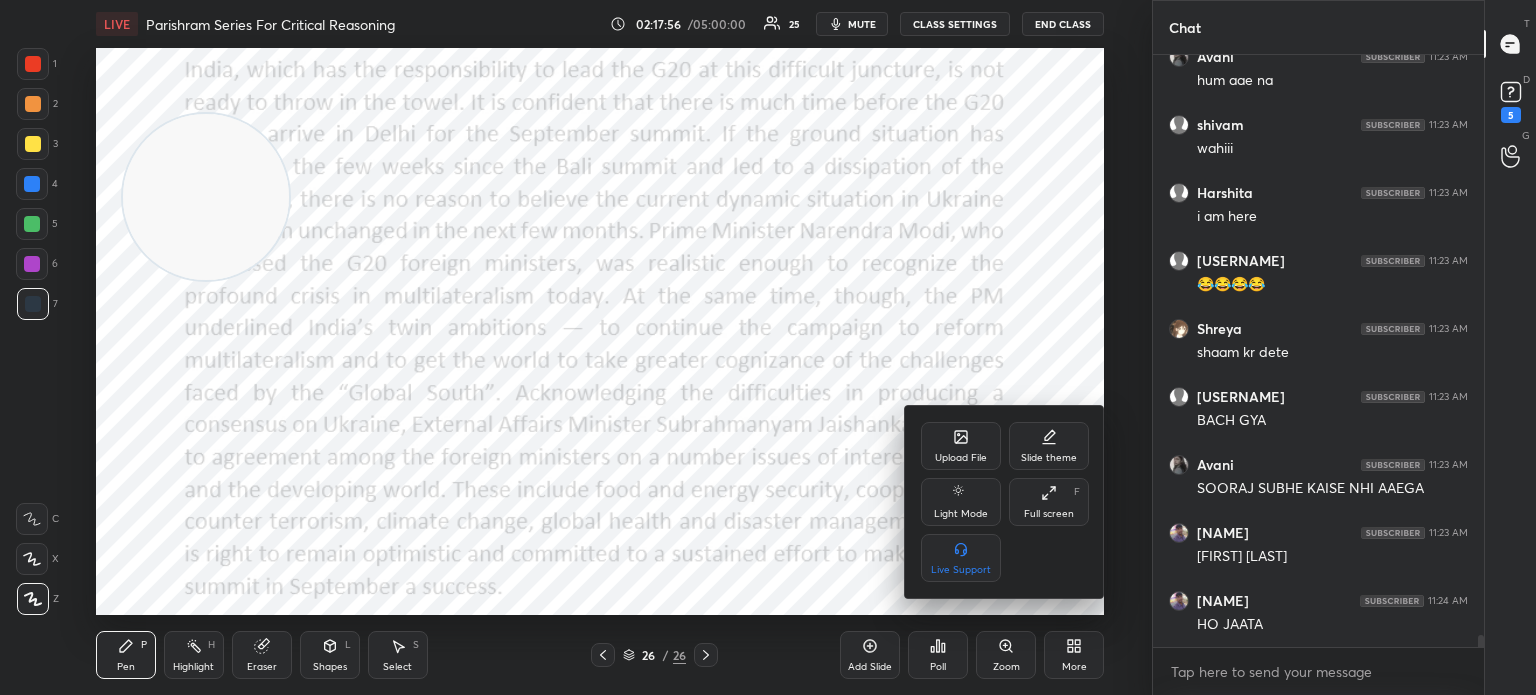 click on "Upload File" at bounding box center (961, 446) 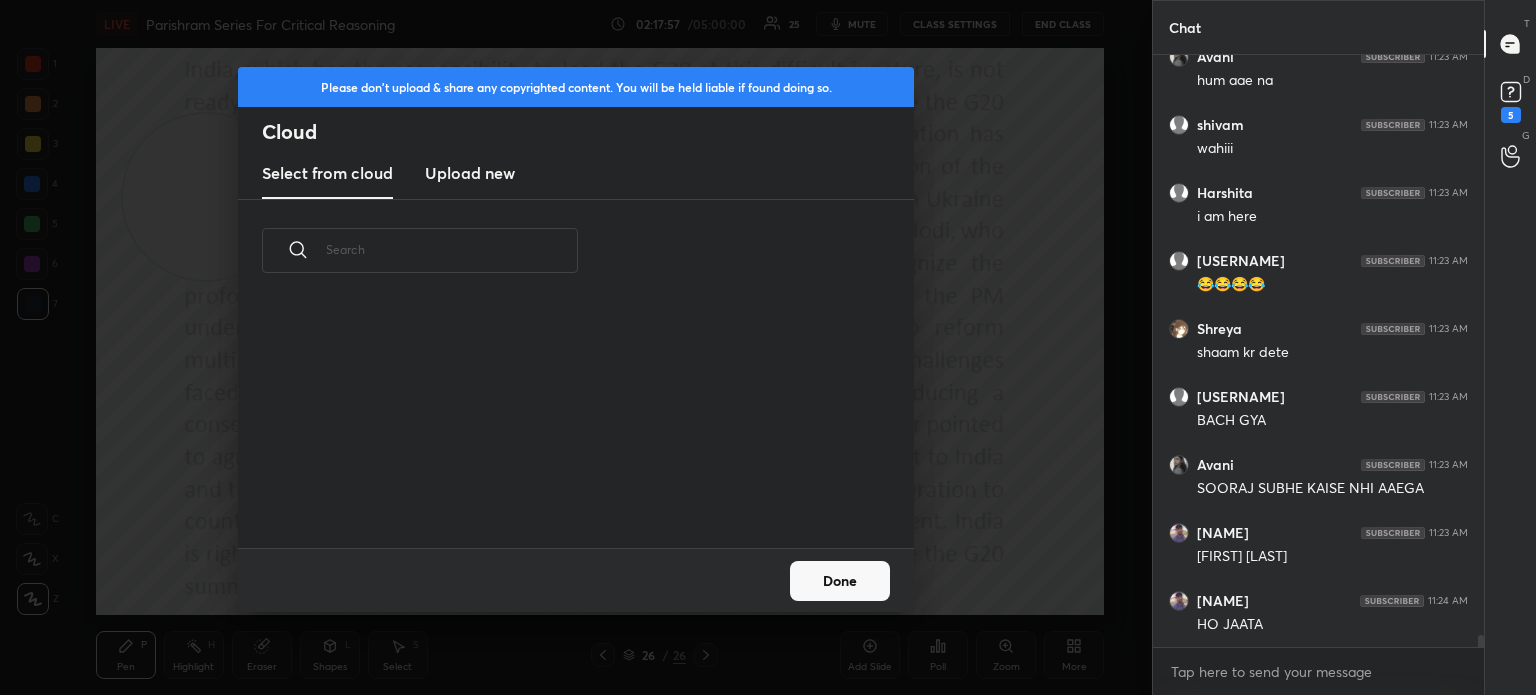 scroll, scrollTop: 5, scrollLeft: 10, axis: both 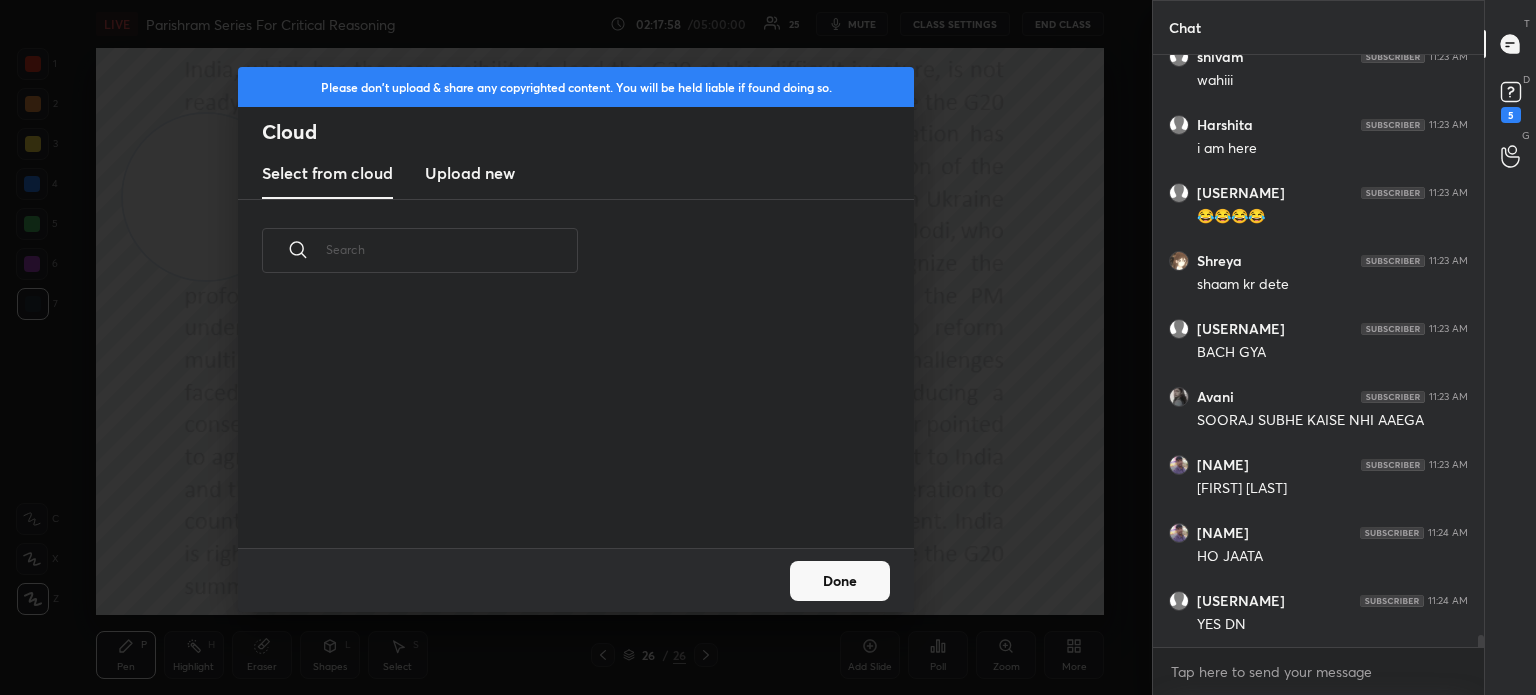 click on "Upload new" at bounding box center [470, 173] 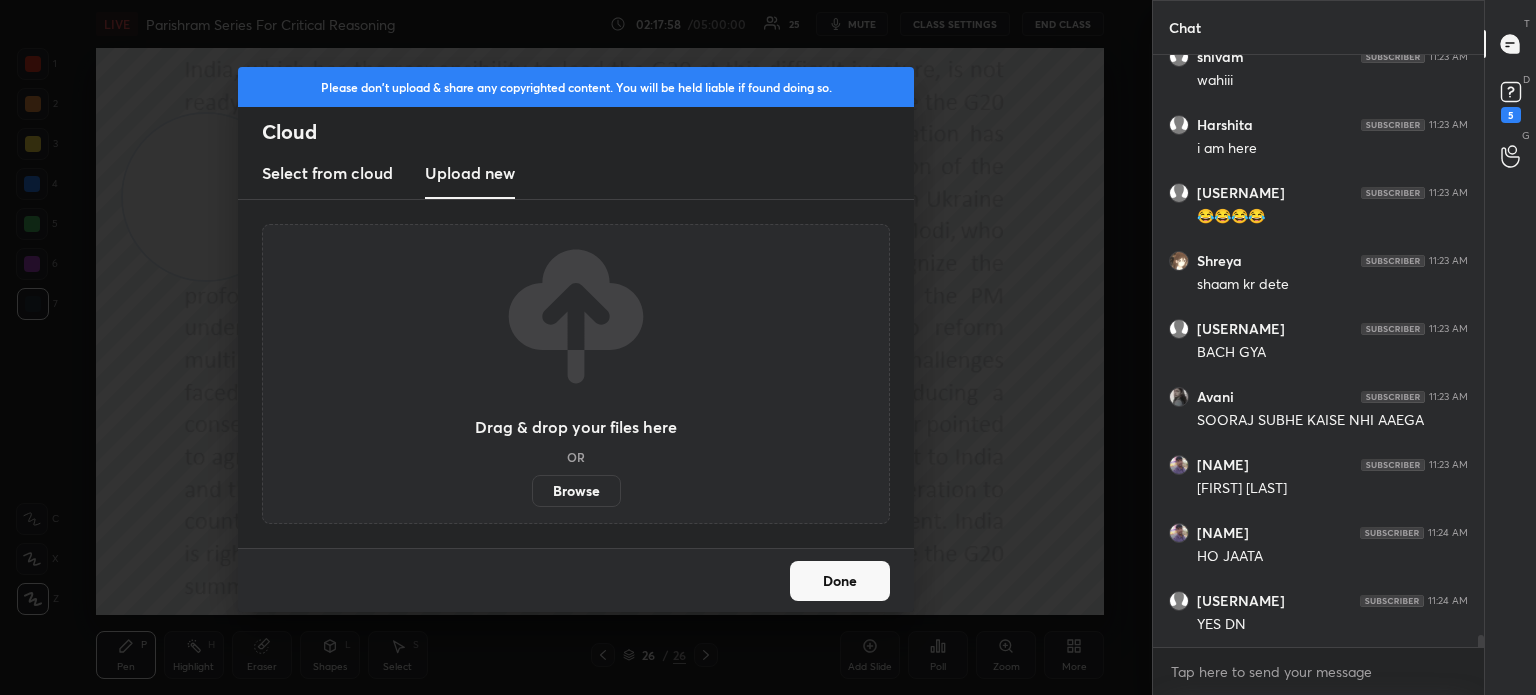 scroll, scrollTop: 28608, scrollLeft: 0, axis: vertical 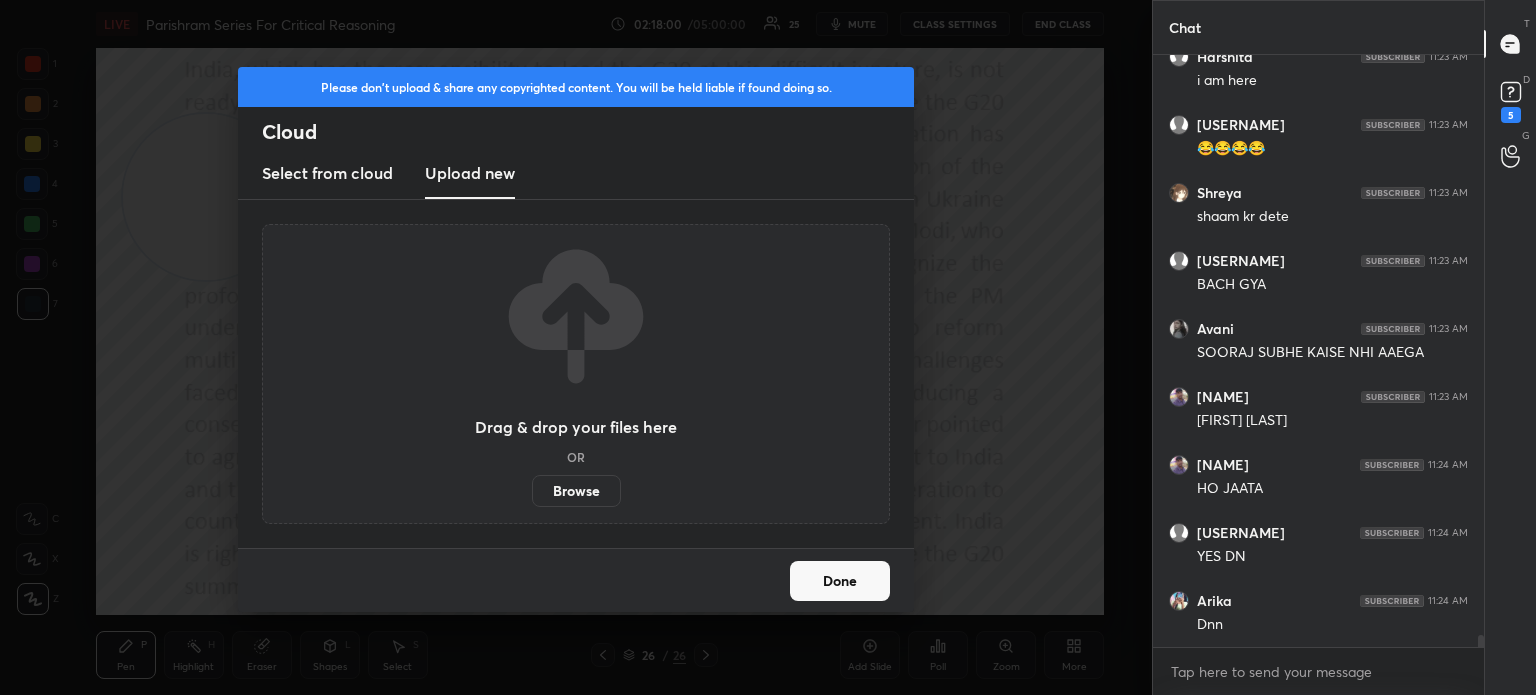 click on "Browse" at bounding box center (576, 491) 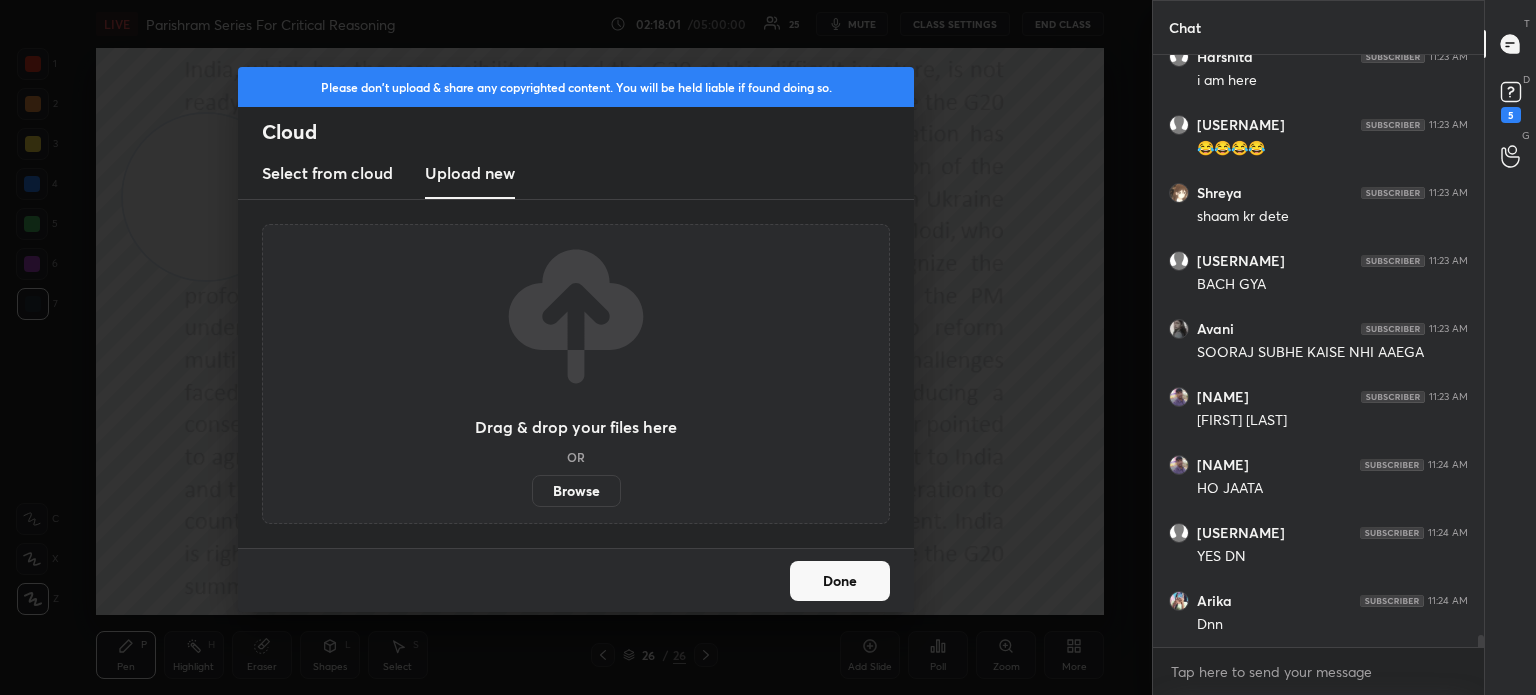 scroll, scrollTop: 28676, scrollLeft: 0, axis: vertical 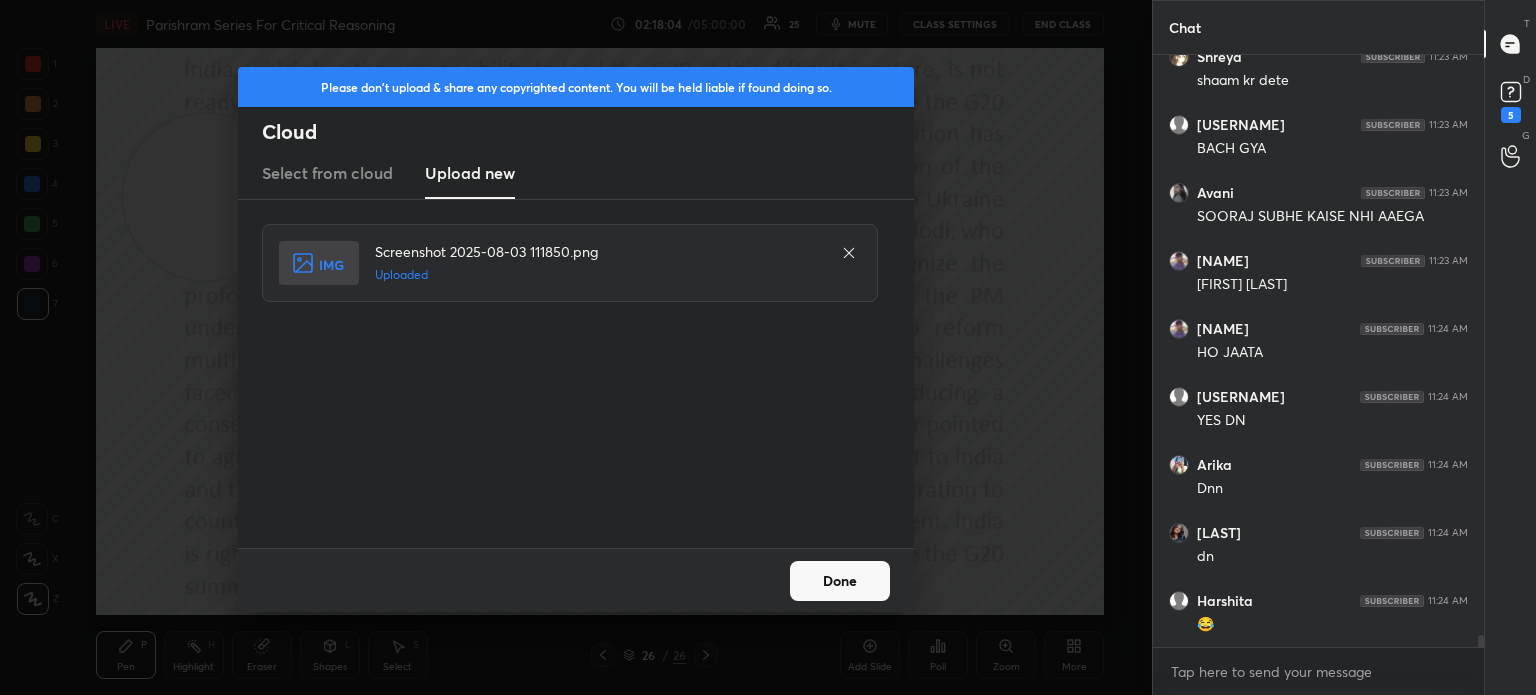 click on "Done" at bounding box center [840, 581] 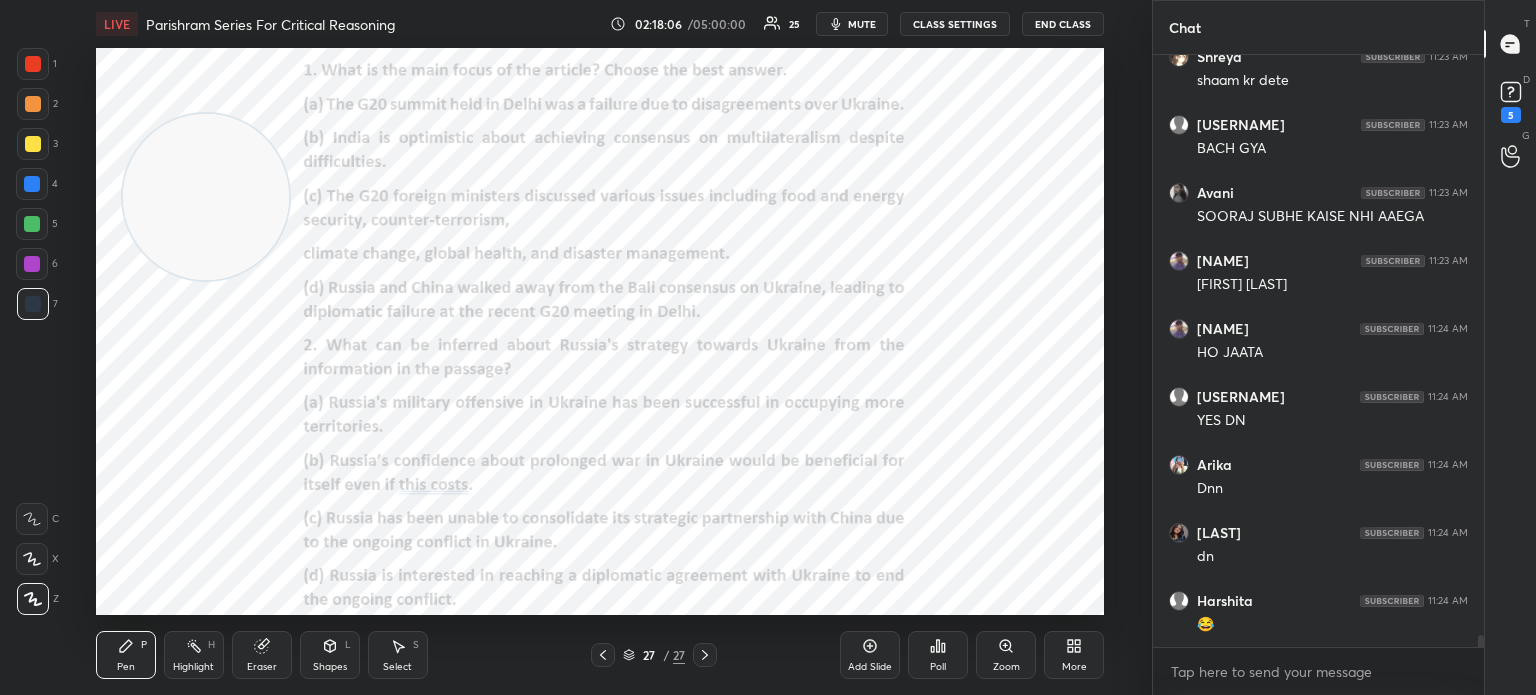 click 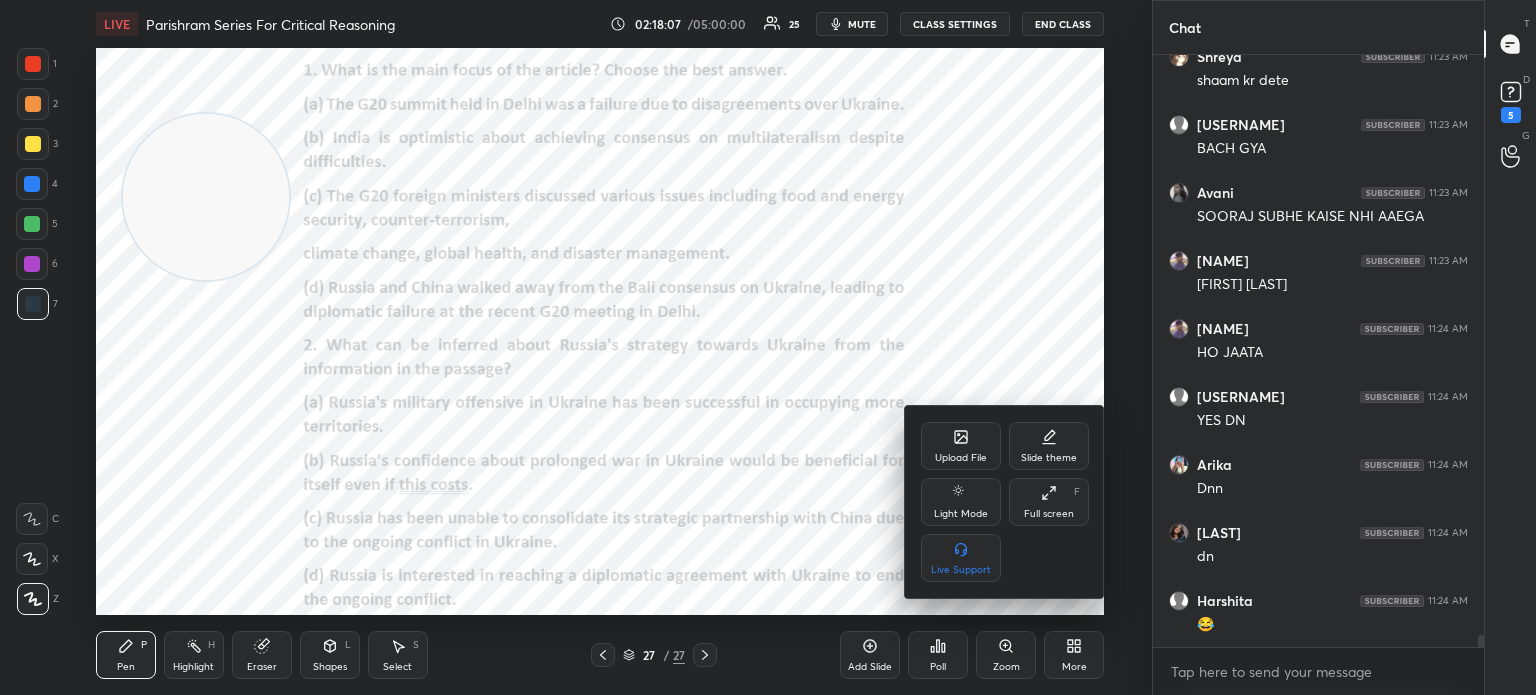 click on "Upload File" at bounding box center [961, 446] 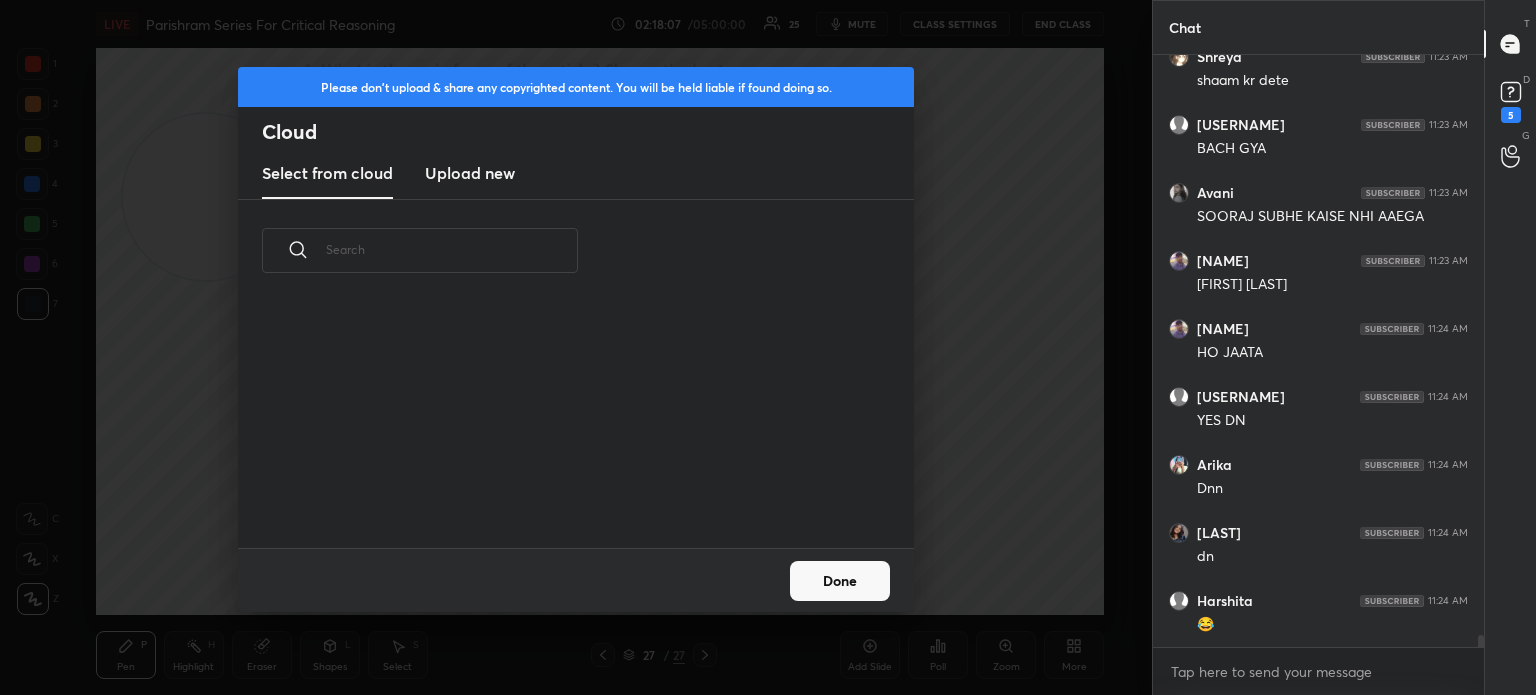 scroll, scrollTop: 5, scrollLeft: 10, axis: both 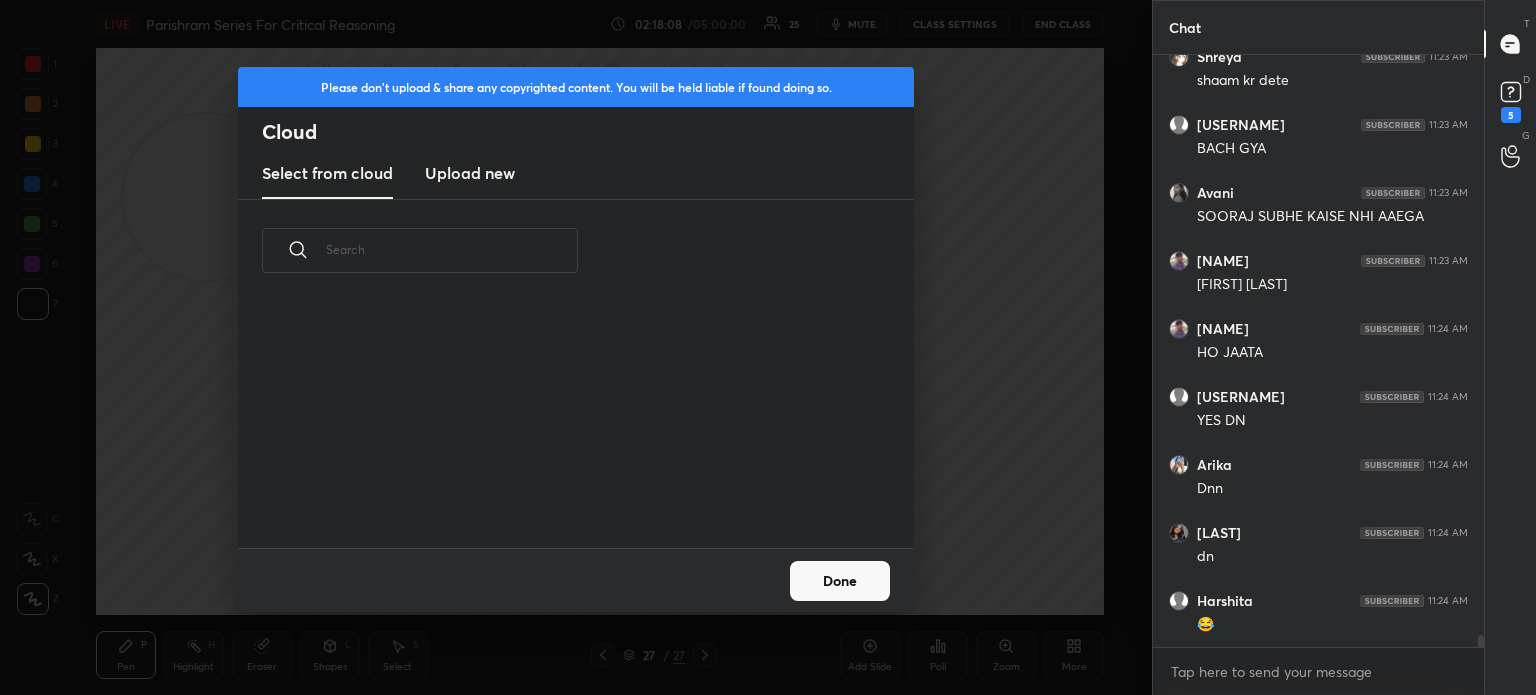 click on "Upload new" at bounding box center [470, 173] 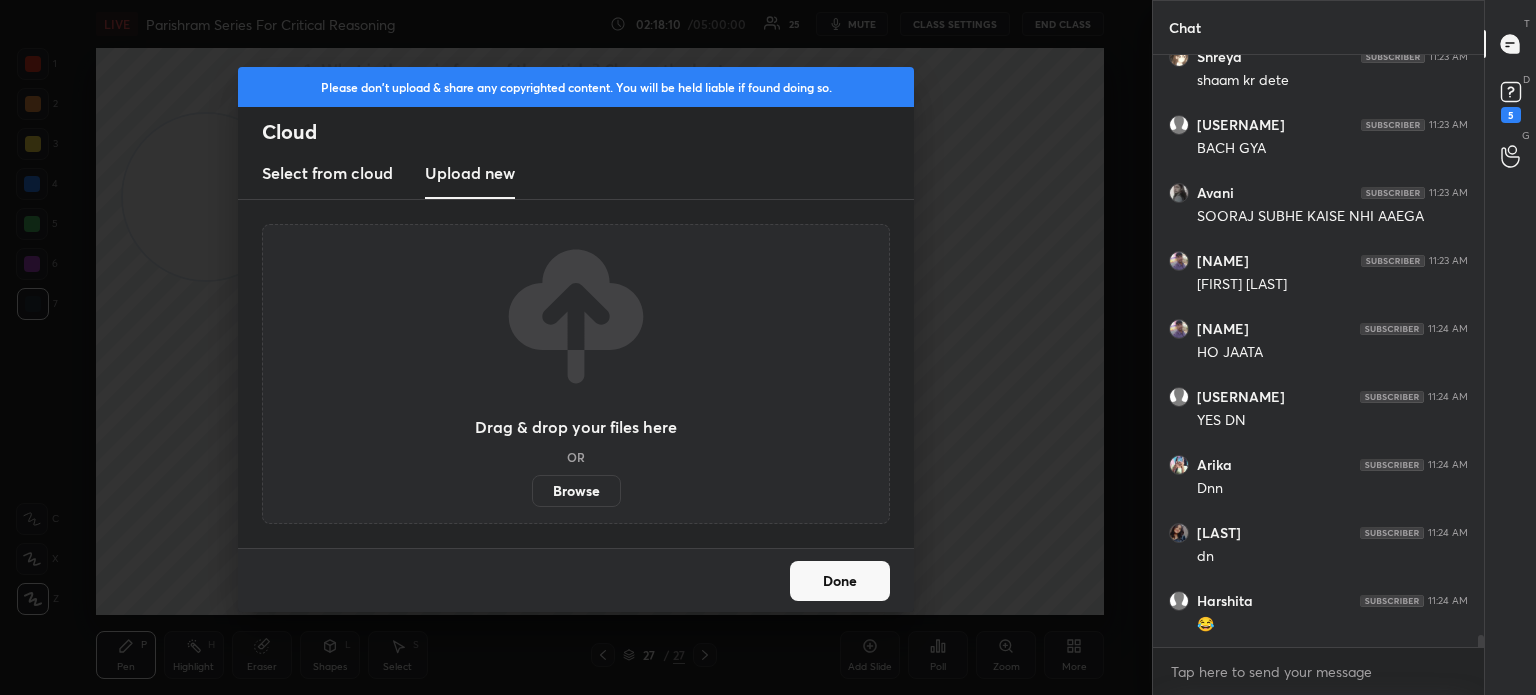 click on "Browse" at bounding box center [576, 491] 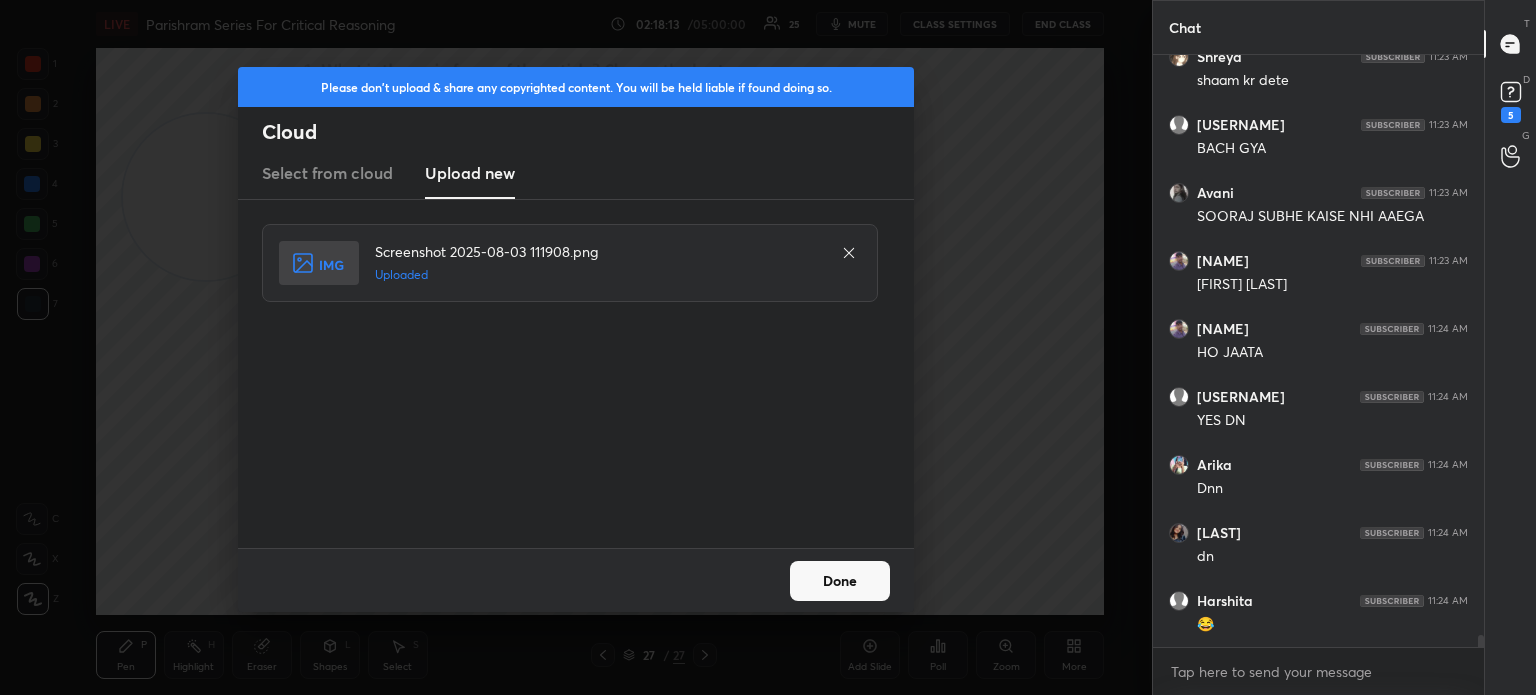 click on "Done" at bounding box center (840, 581) 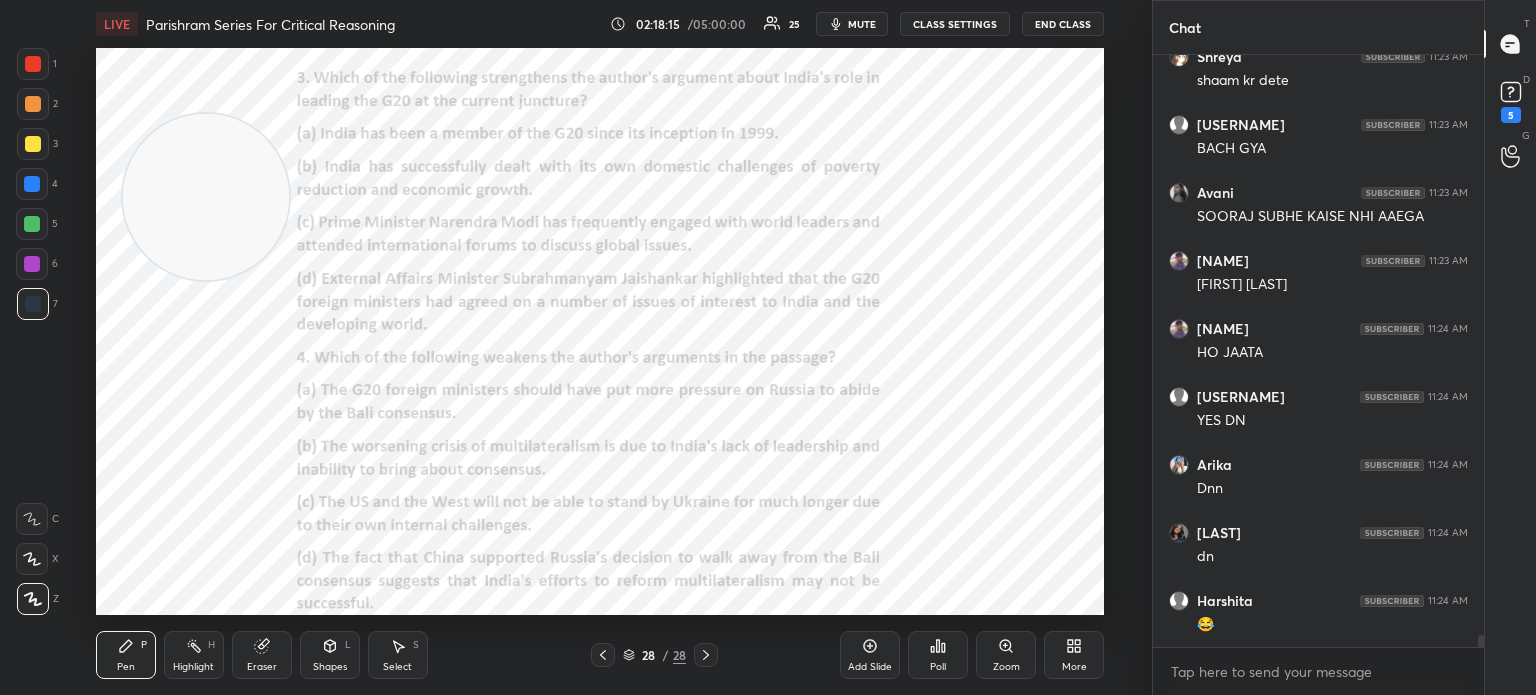 click on "More" at bounding box center [1074, 655] 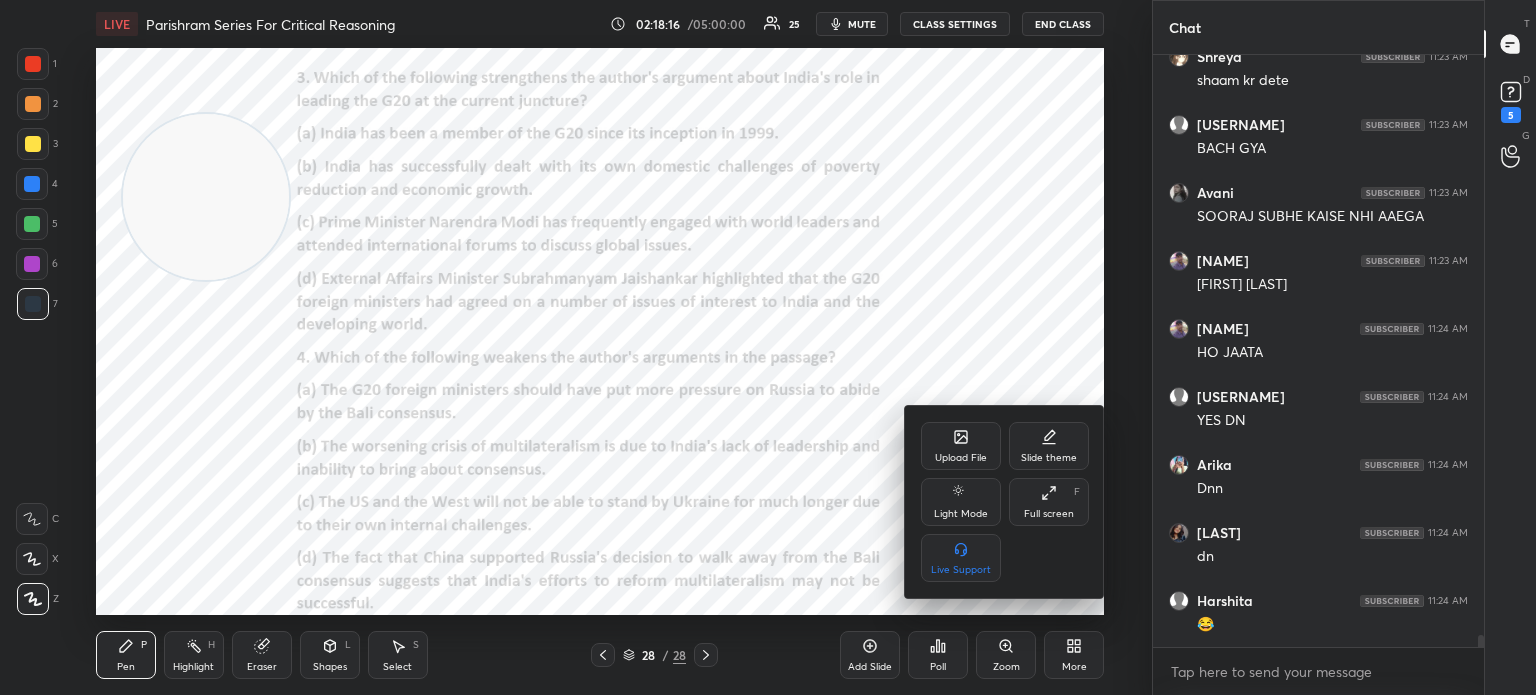 click on "Upload File" at bounding box center (961, 446) 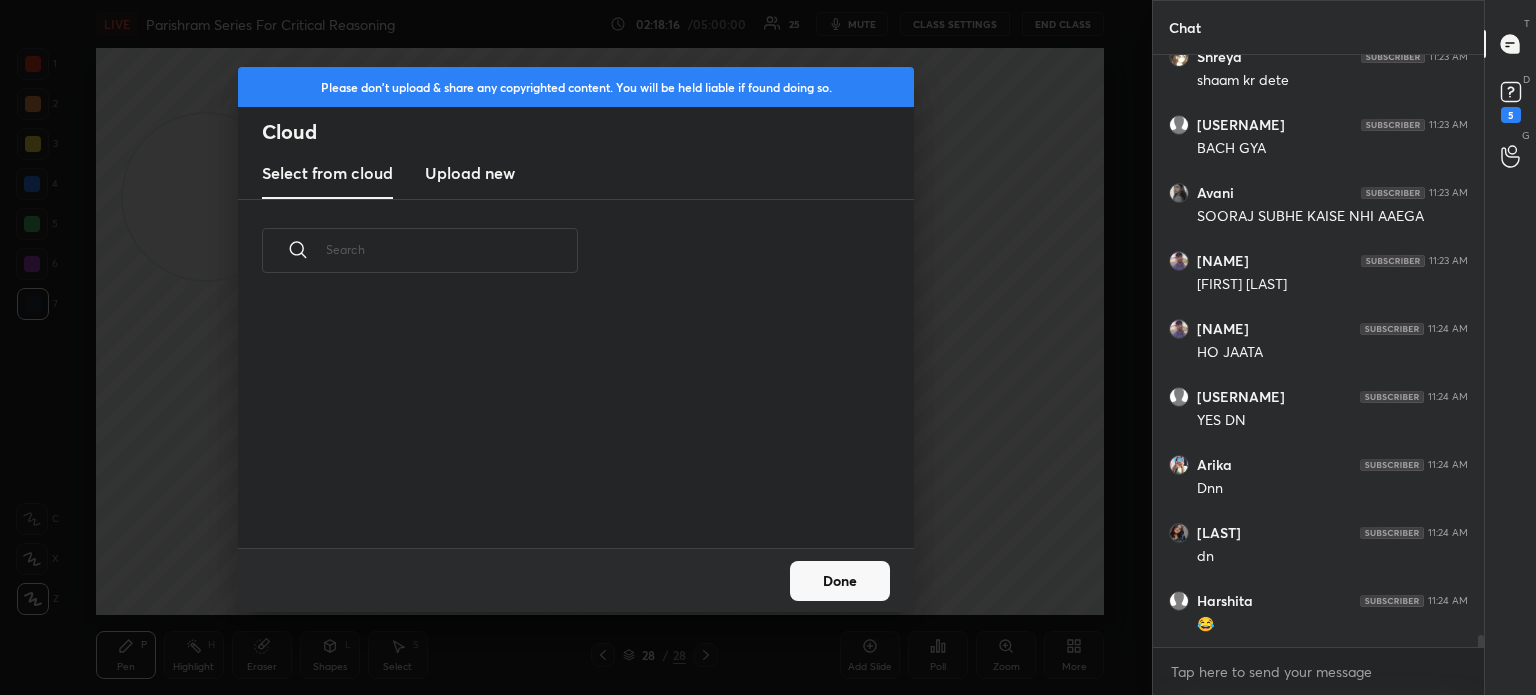 scroll, scrollTop: 5, scrollLeft: 10, axis: both 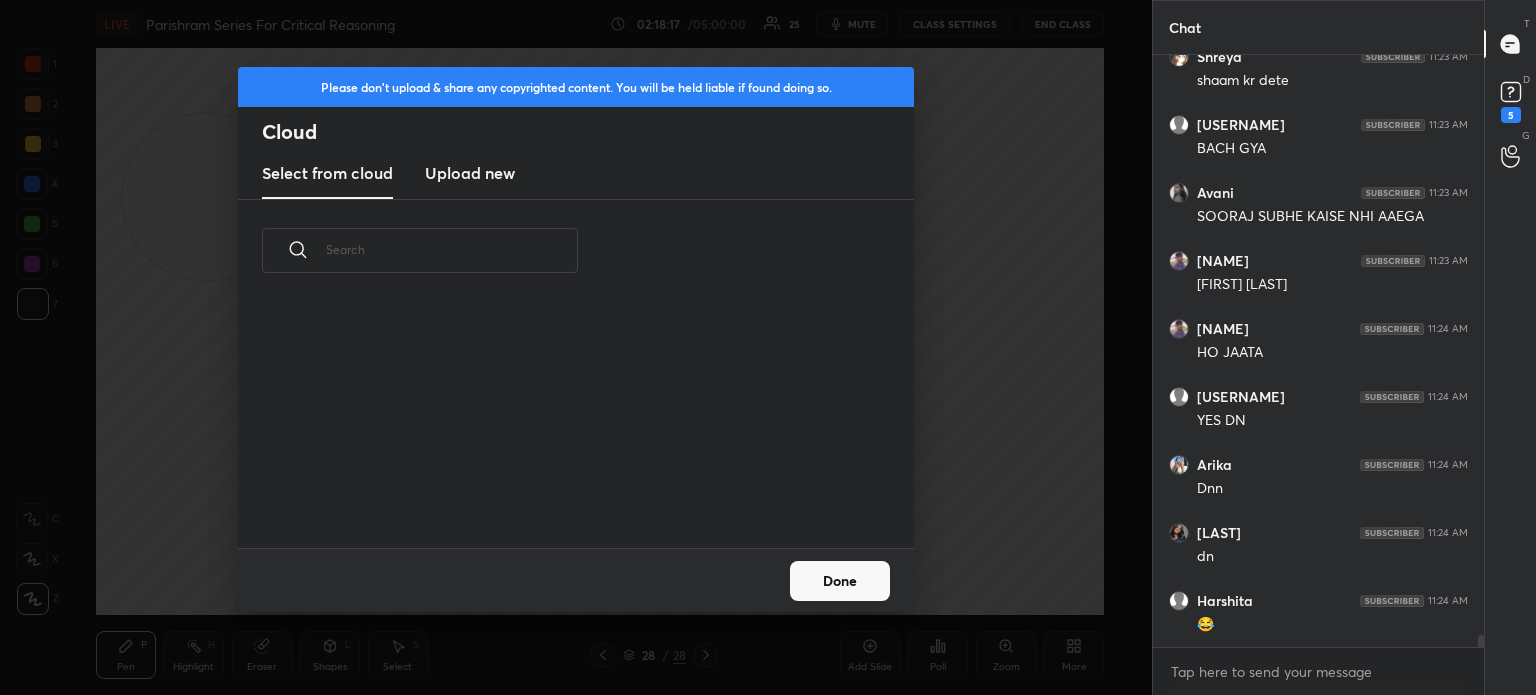 click on "Upload new" at bounding box center (470, 173) 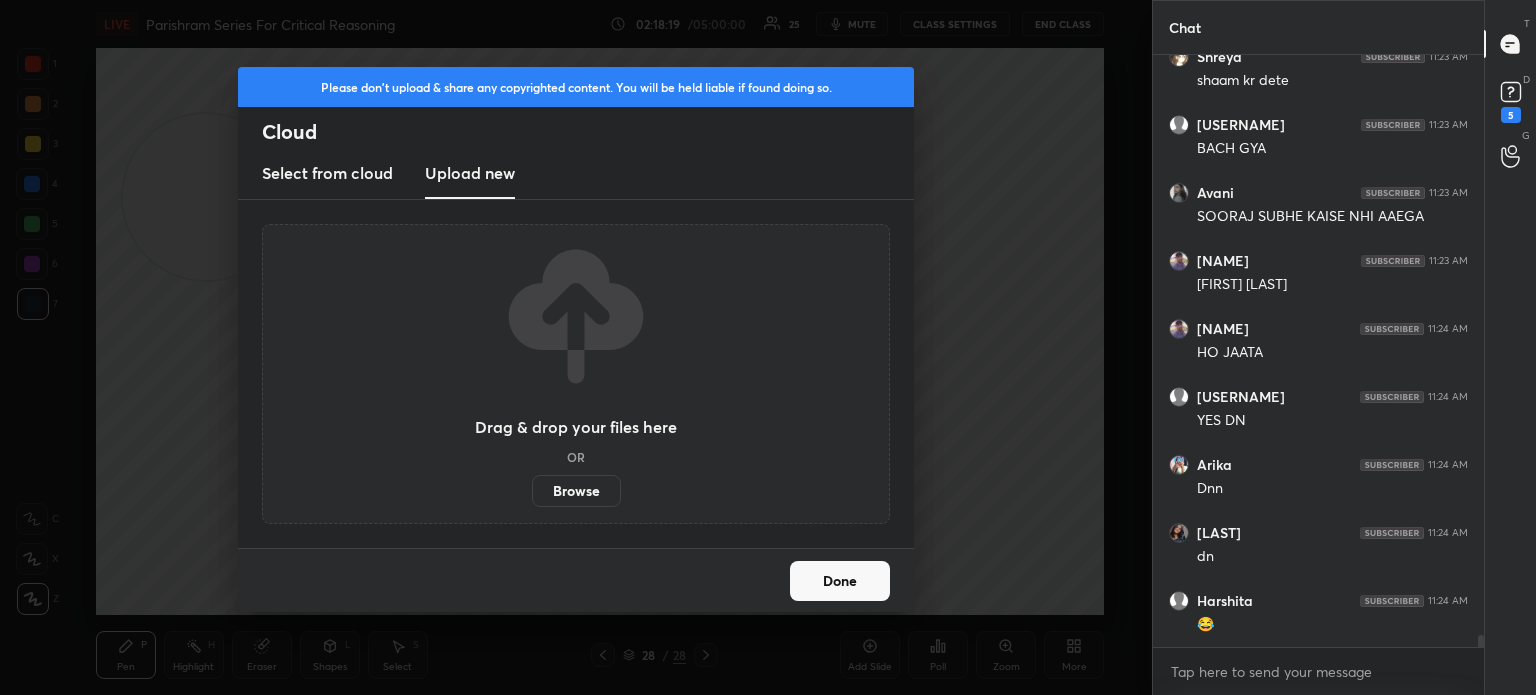click on "Browse" at bounding box center [576, 491] 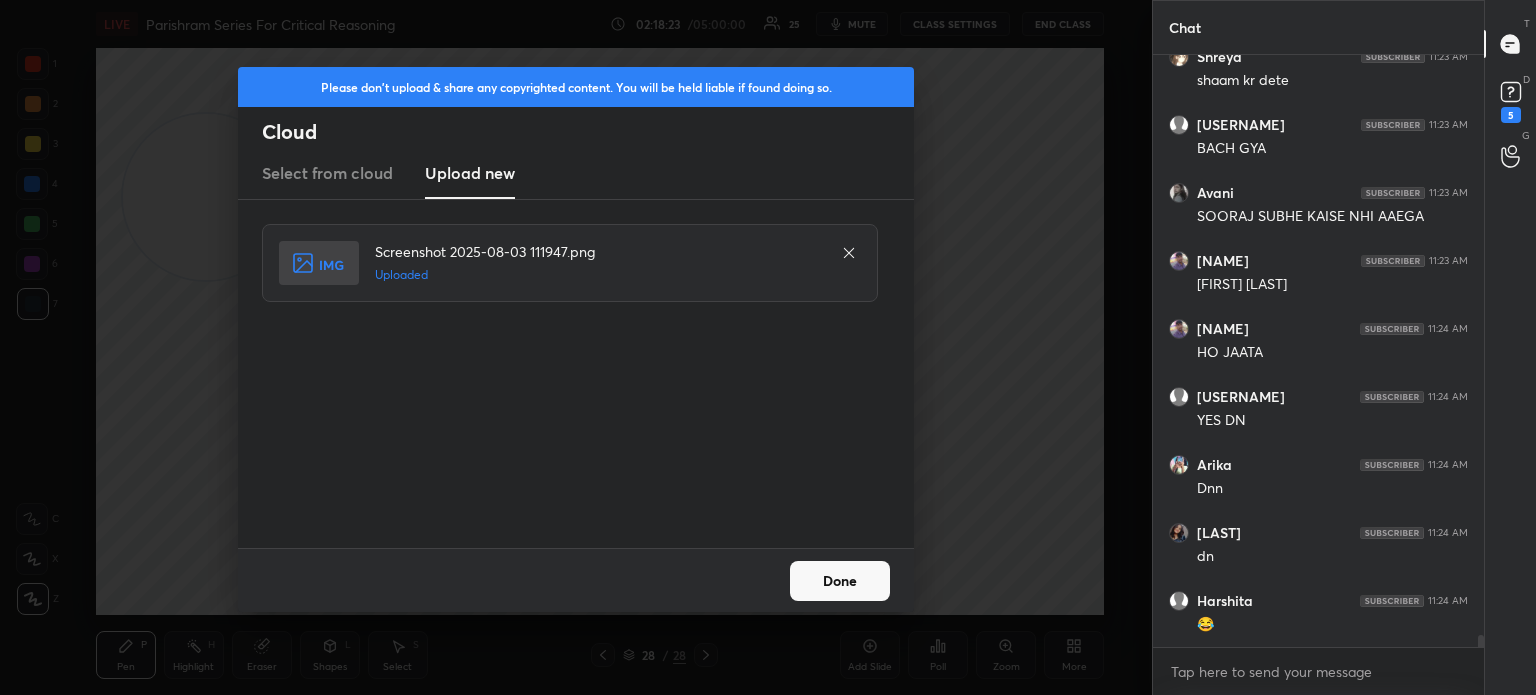 click on "Done" at bounding box center (840, 581) 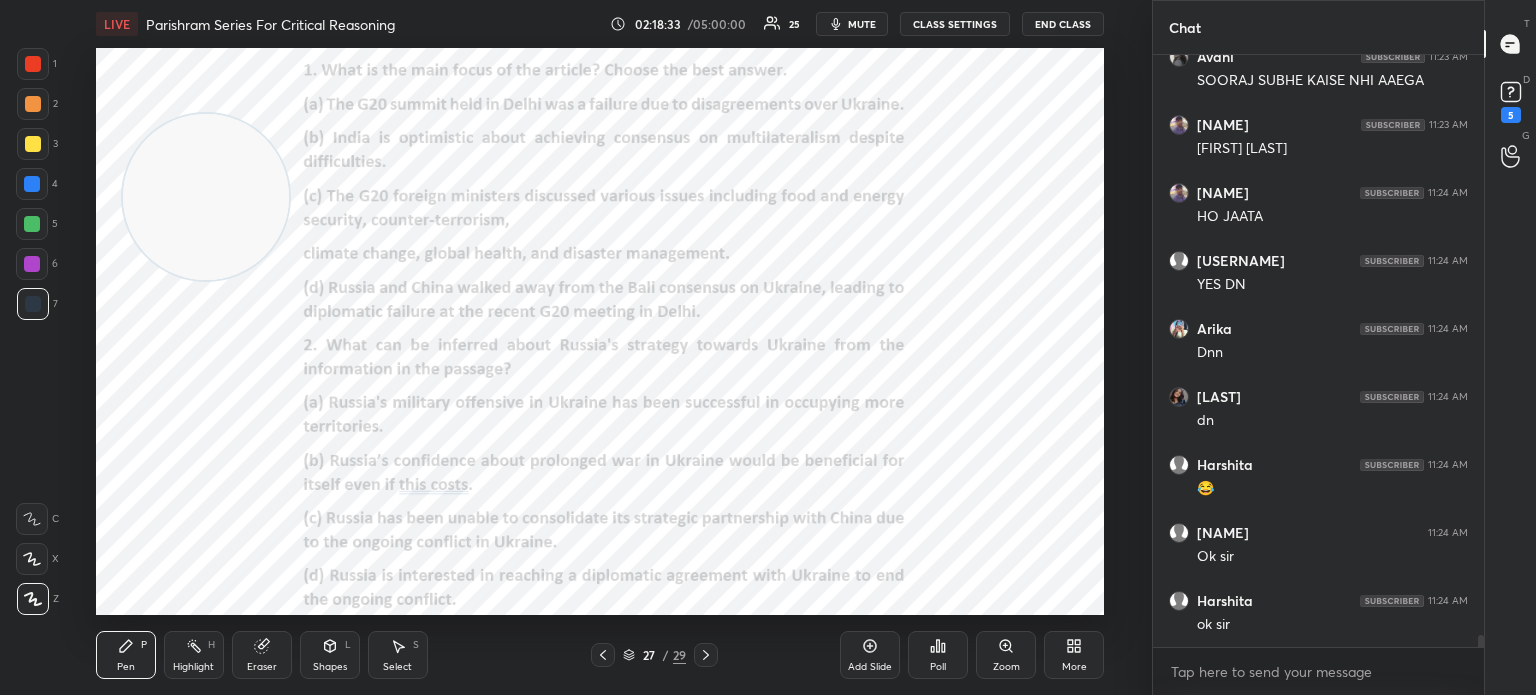 scroll, scrollTop: 28948, scrollLeft: 0, axis: vertical 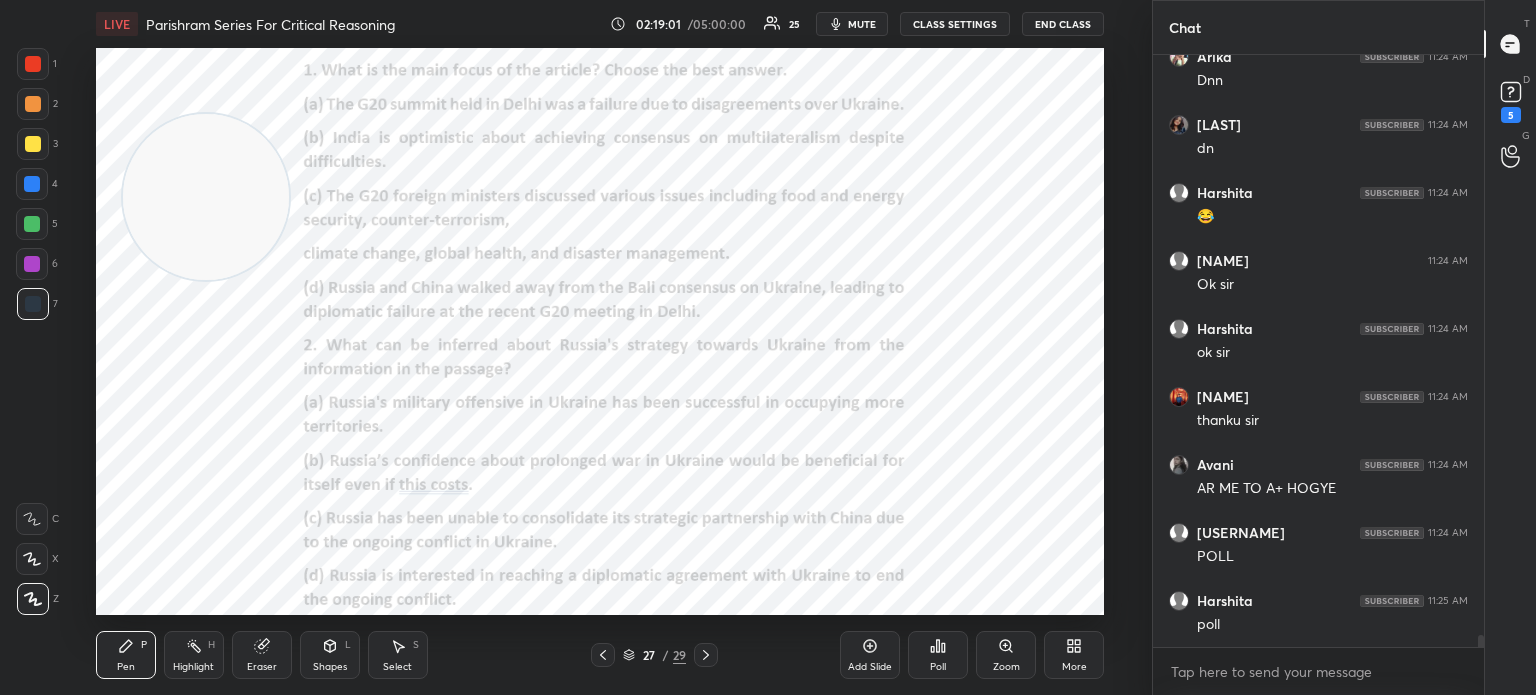 click 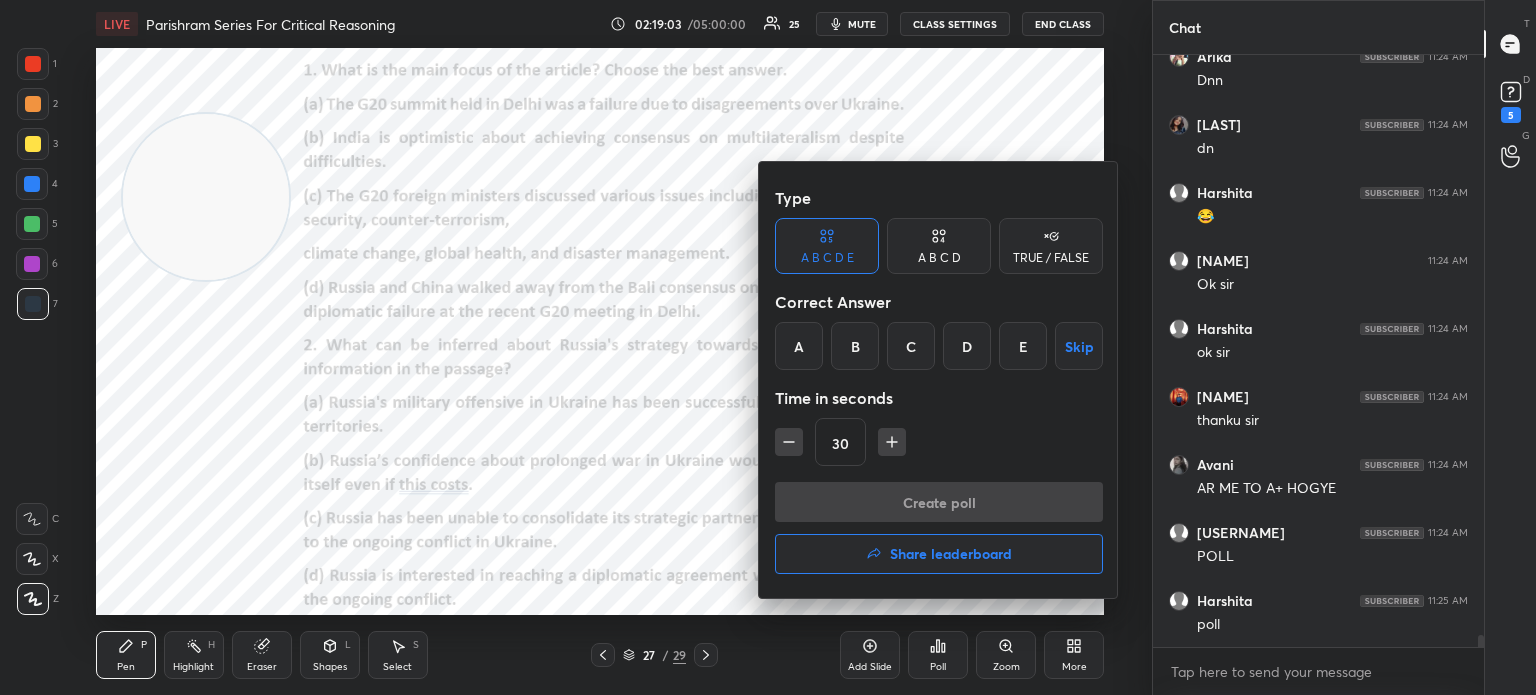 click on "A B C D" at bounding box center (939, 258) 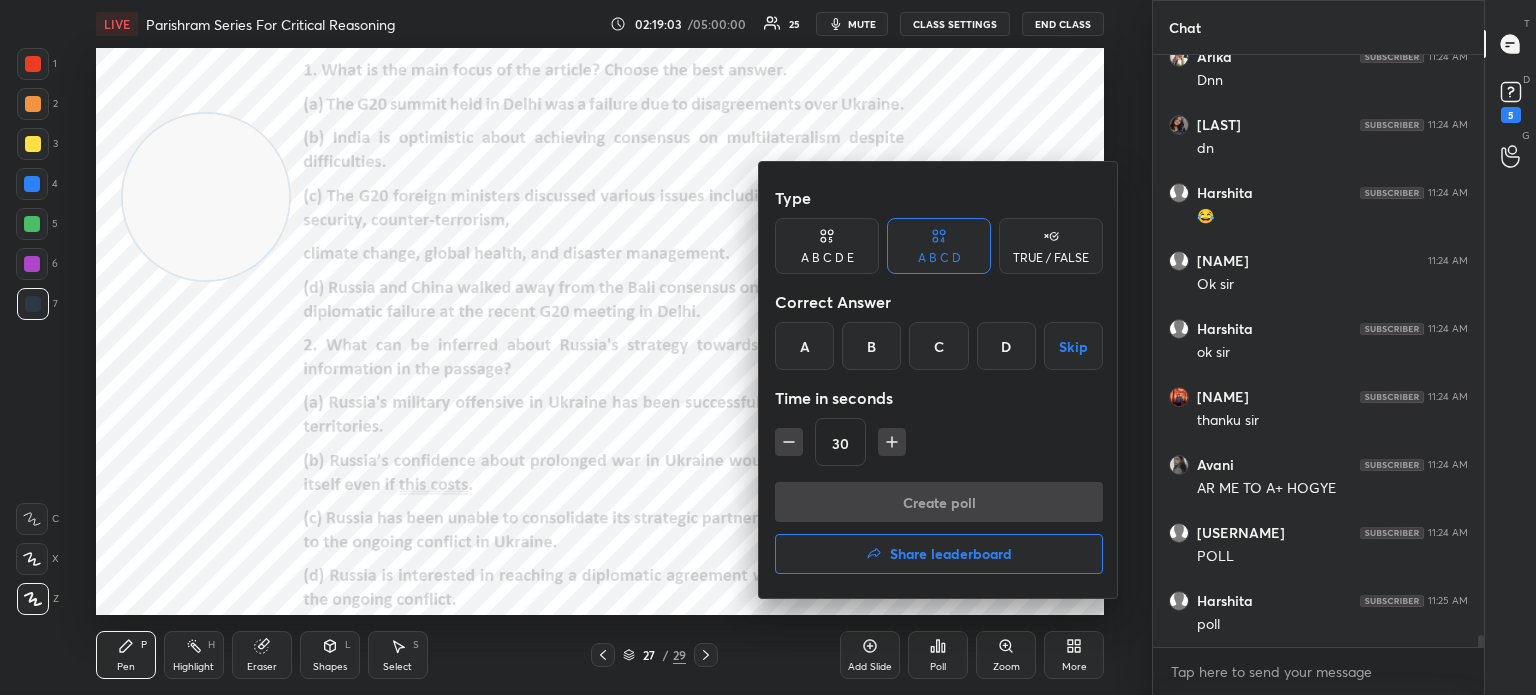 click on "B" at bounding box center [871, 346] 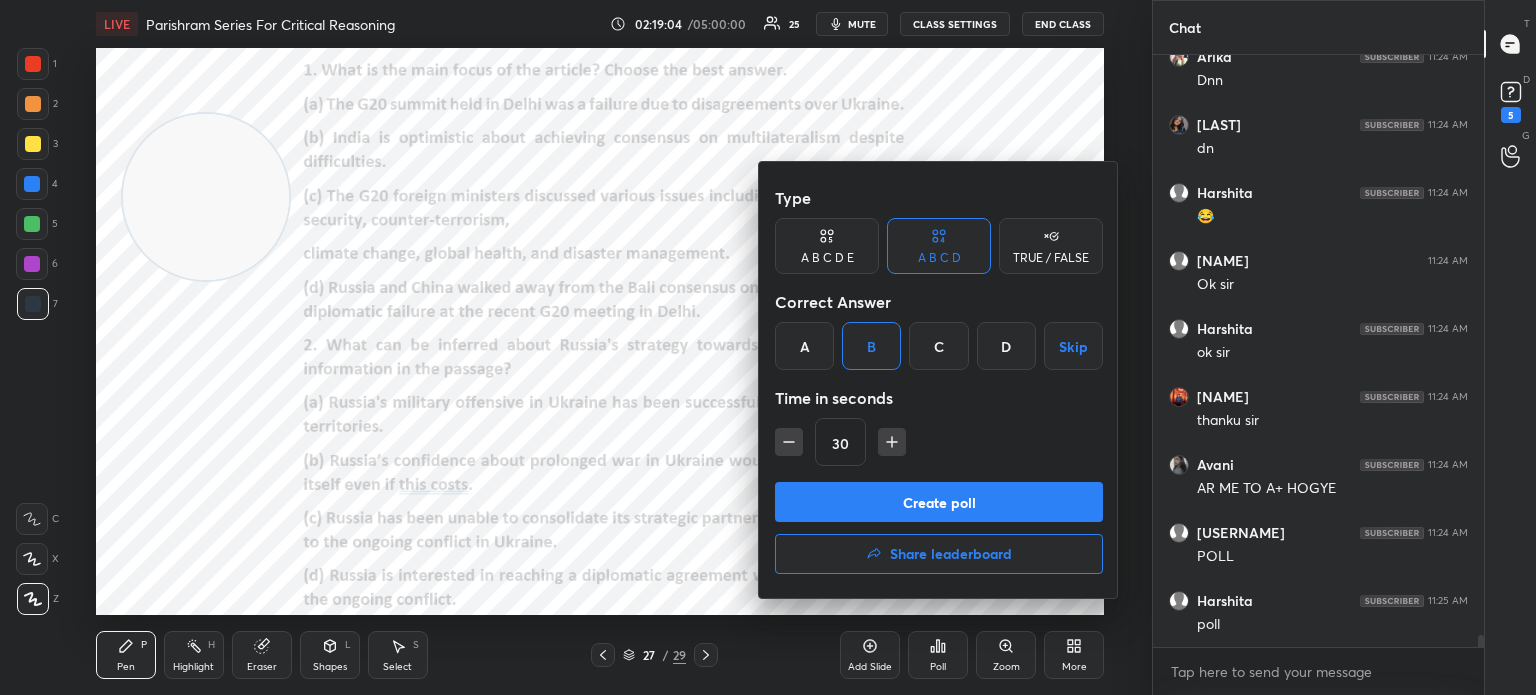 click 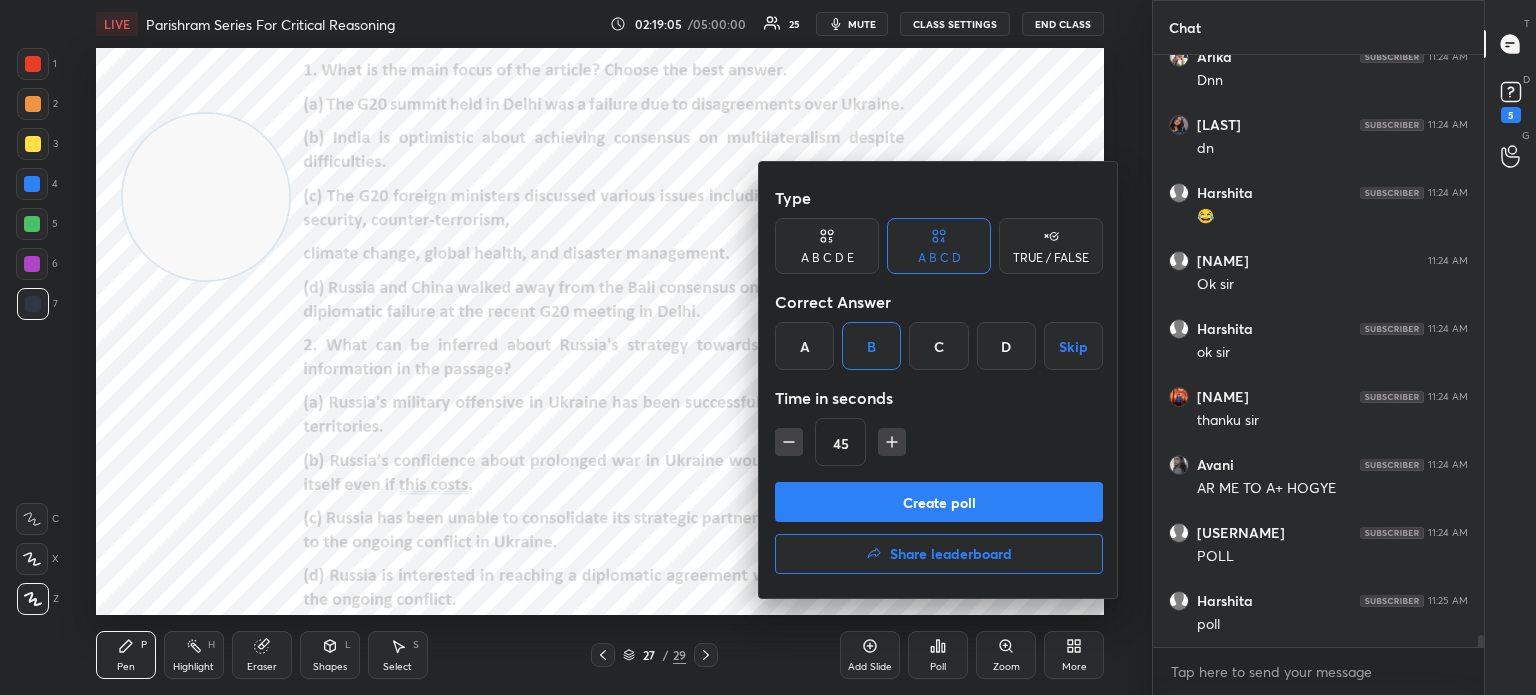click on "Create poll" at bounding box center (939, 502) 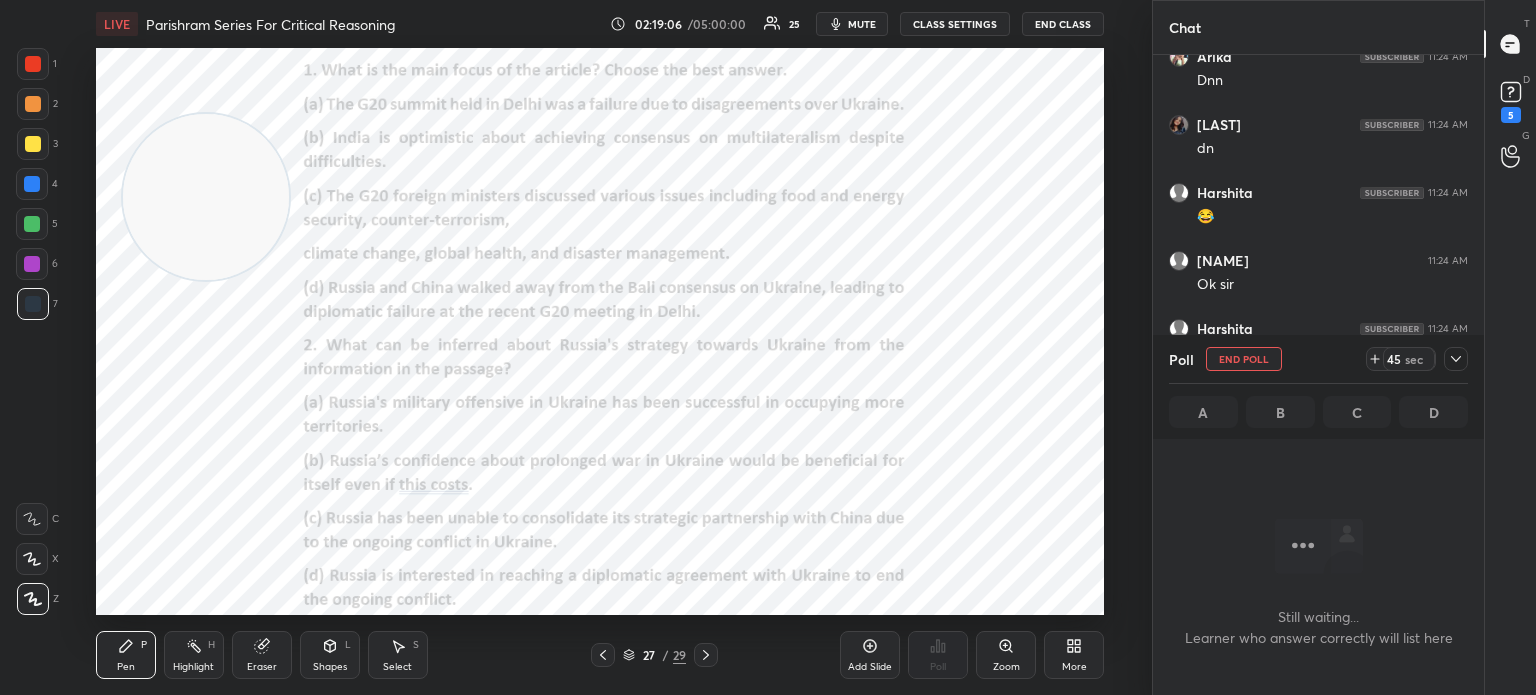 scroll, scrollTop: 6, scrollLeft: 6, axis: both 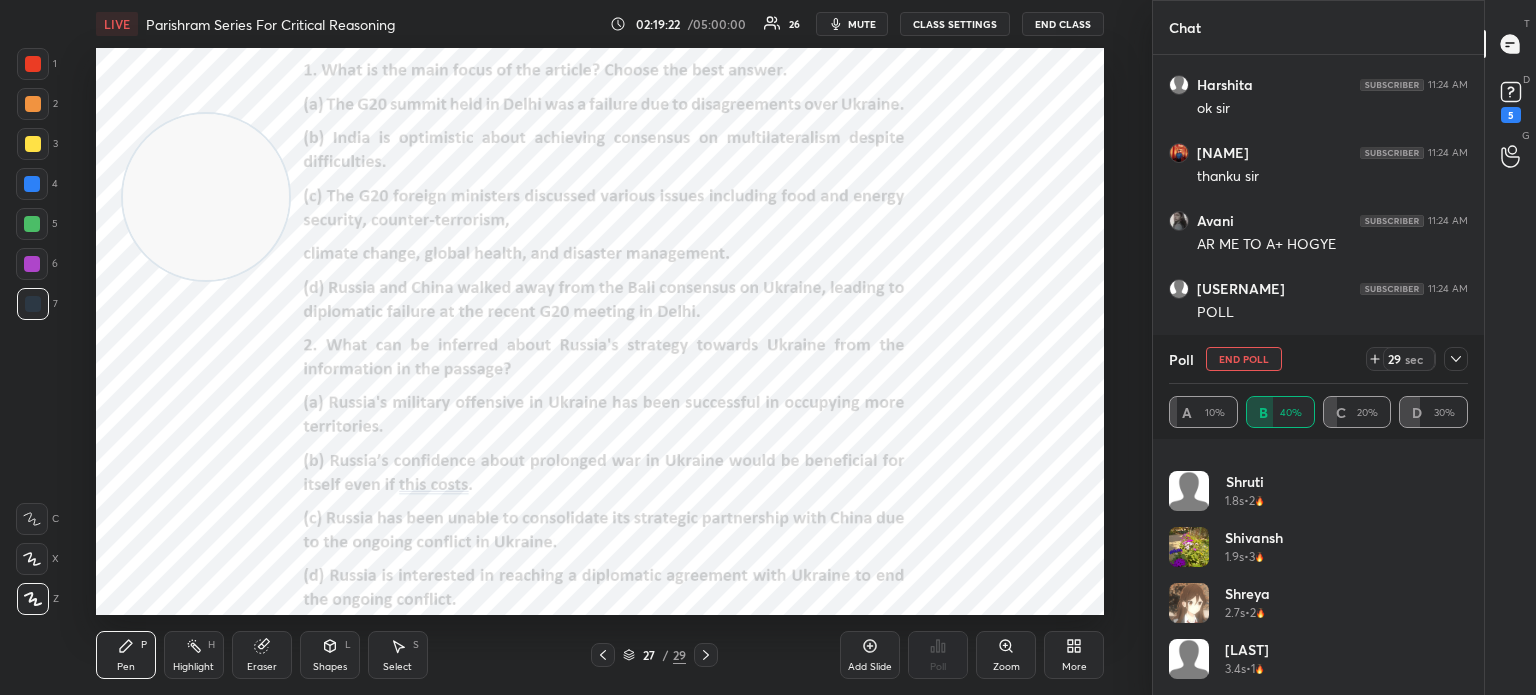 click 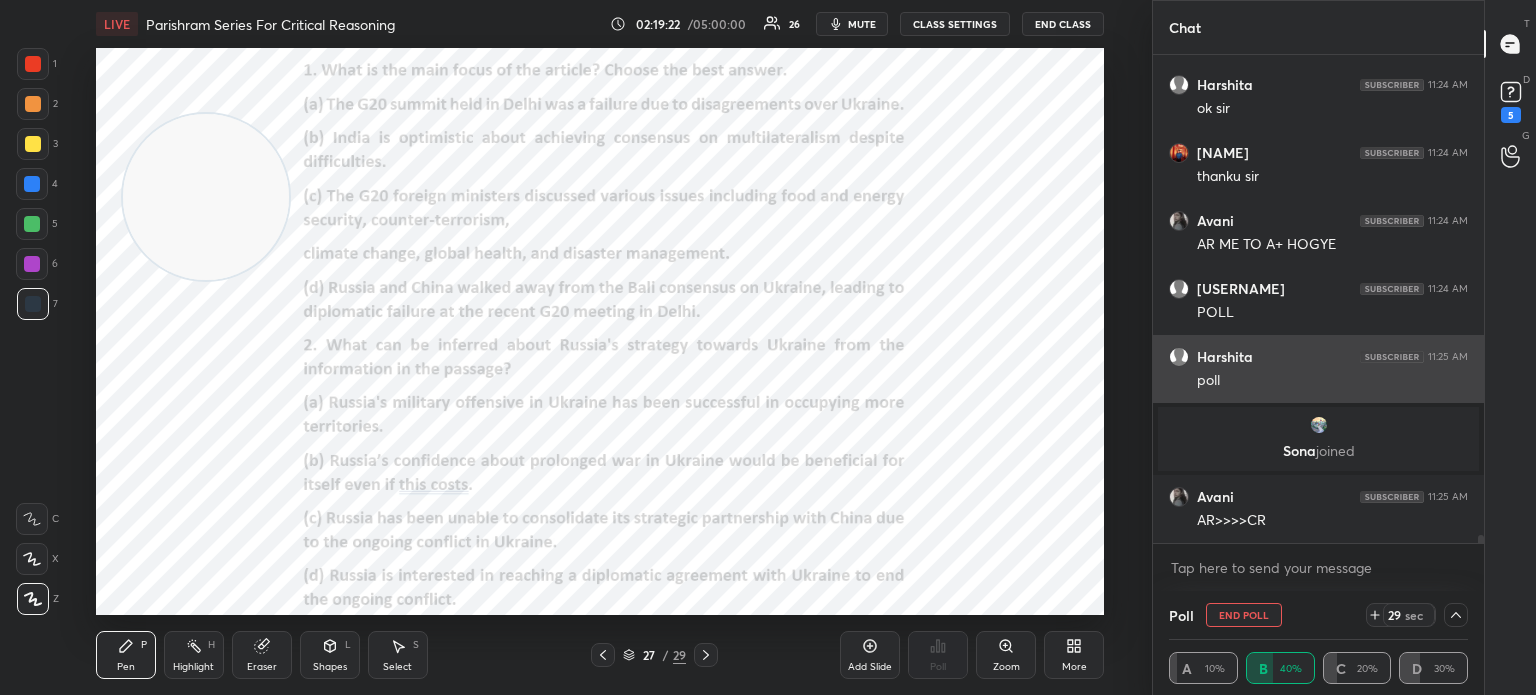 scroll, scrollTop: 0, scrollLeft: 0, axis: both 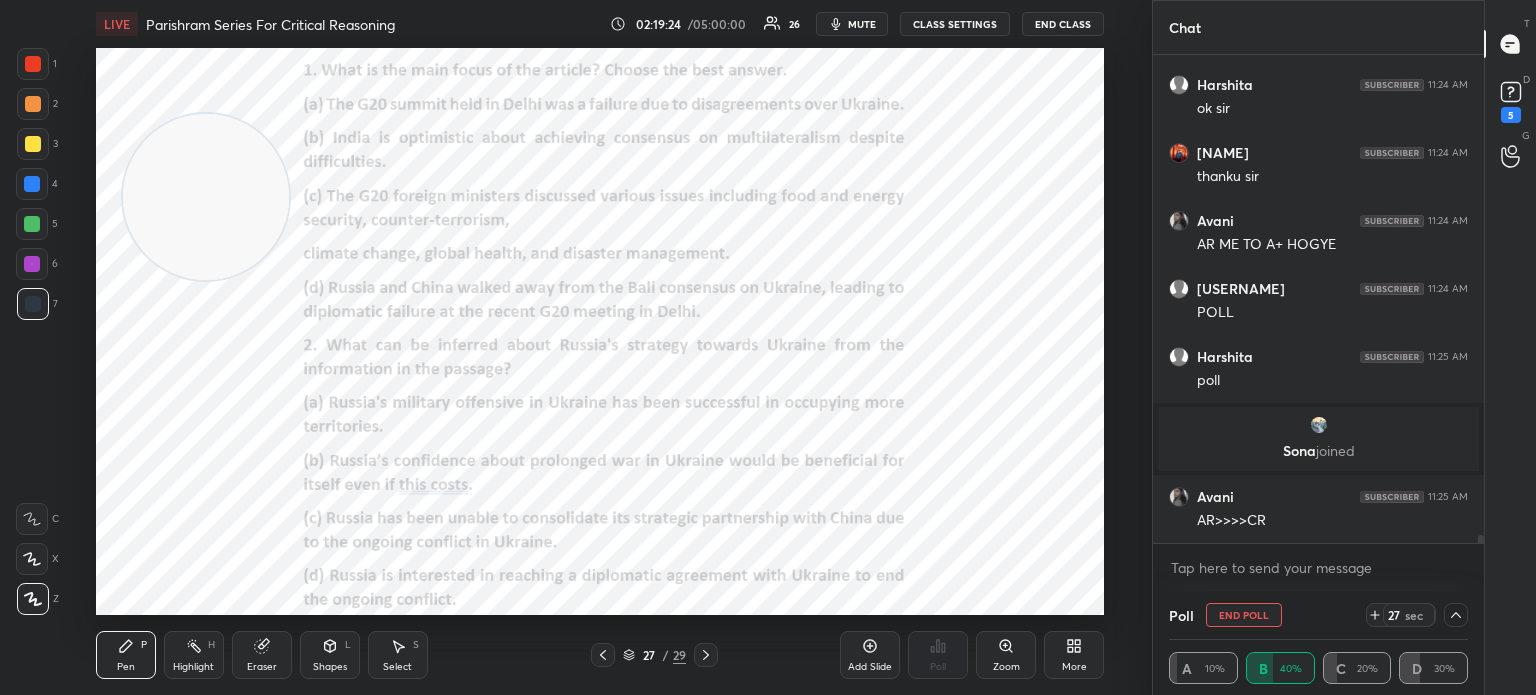 click 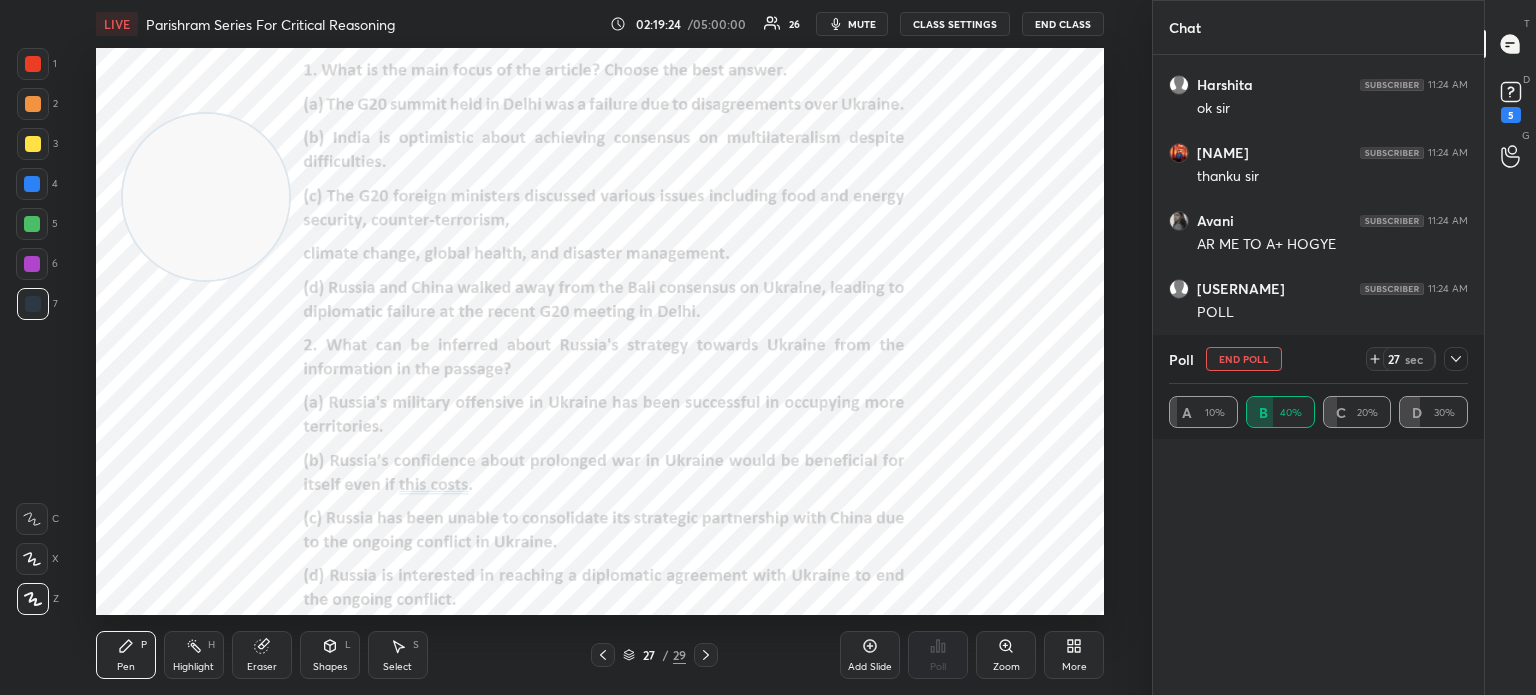 scroll, scrollTop: 0, scrollLeft: 0, axis: both 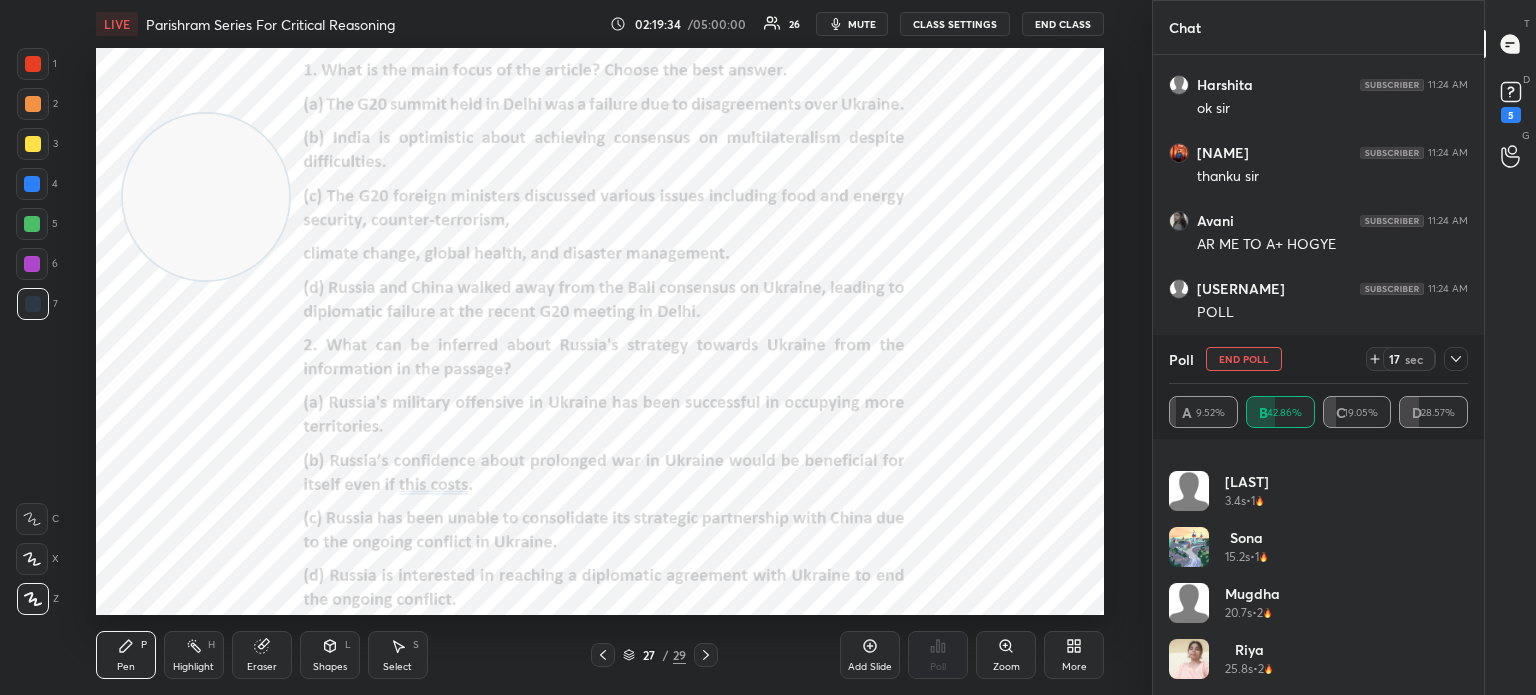 click at bounding box center (1456, 359) 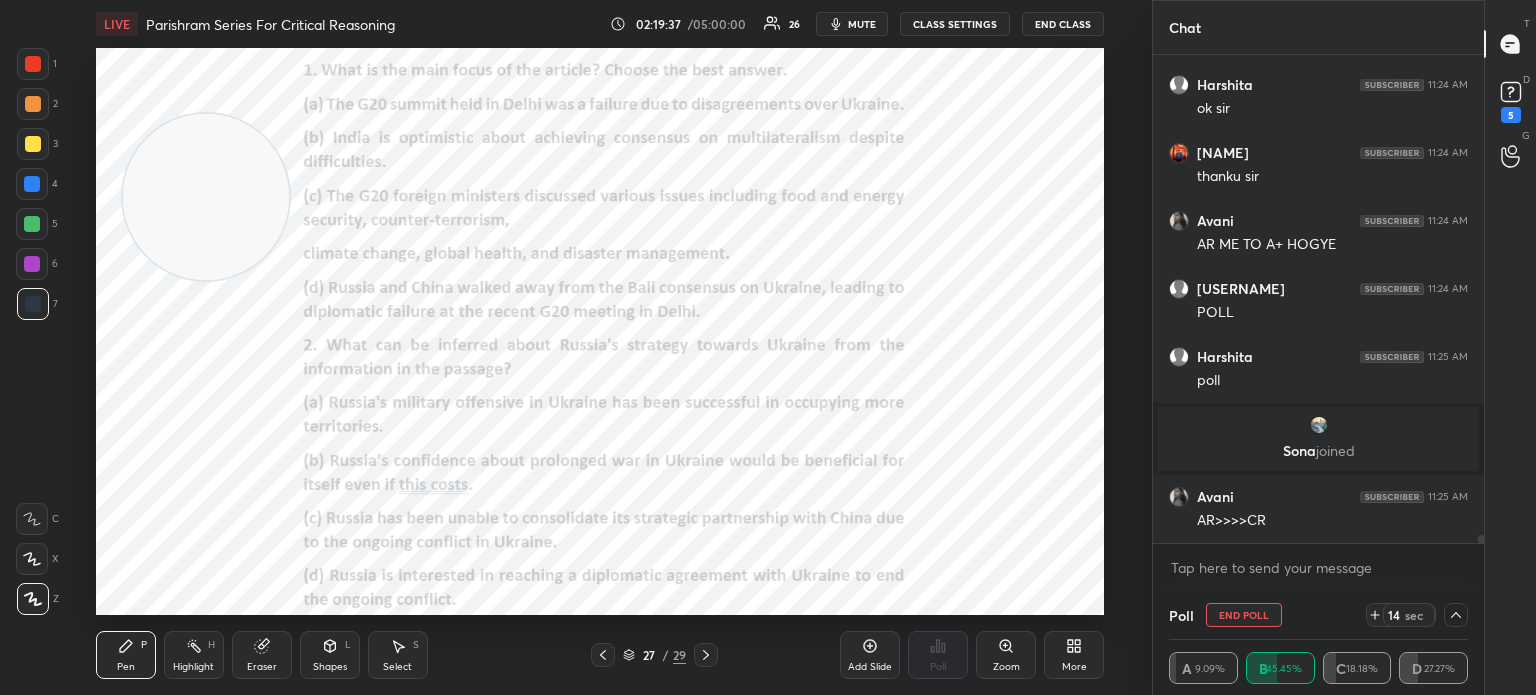 click 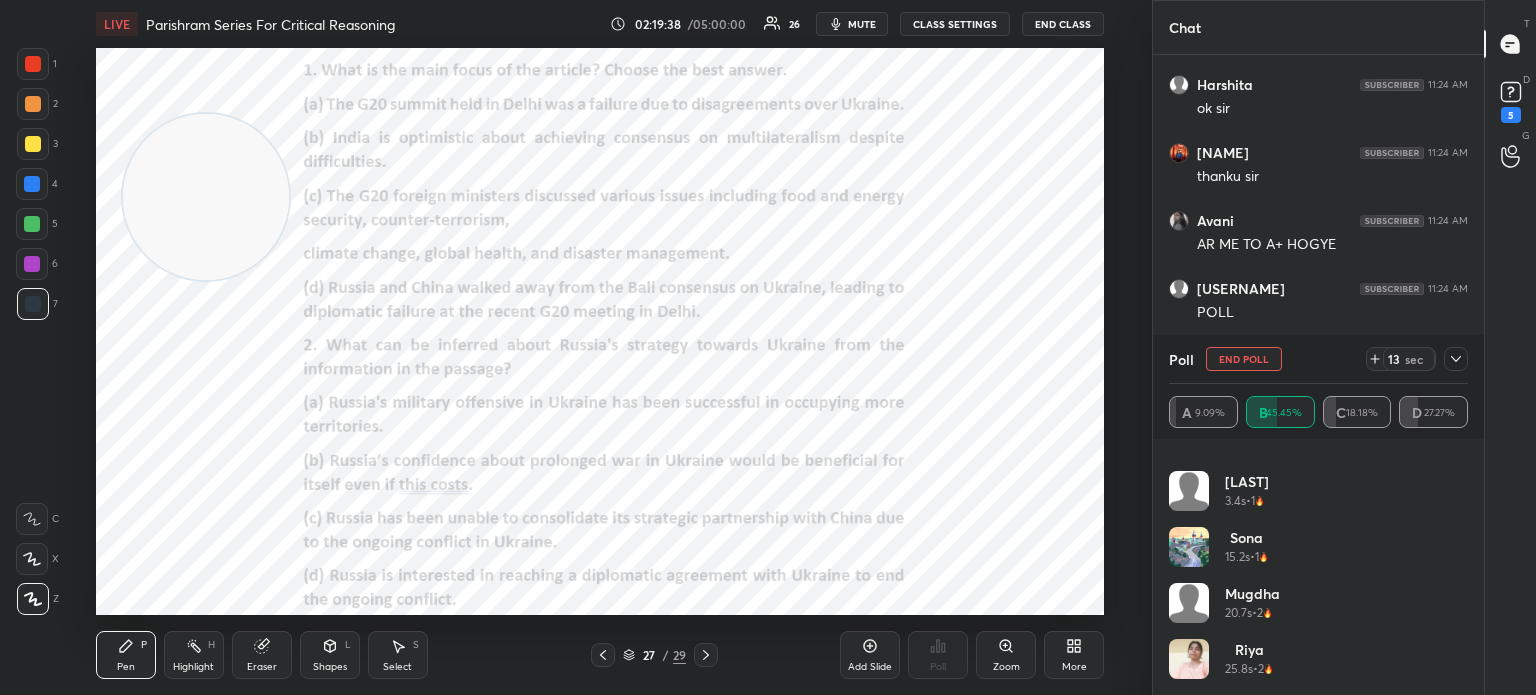 click 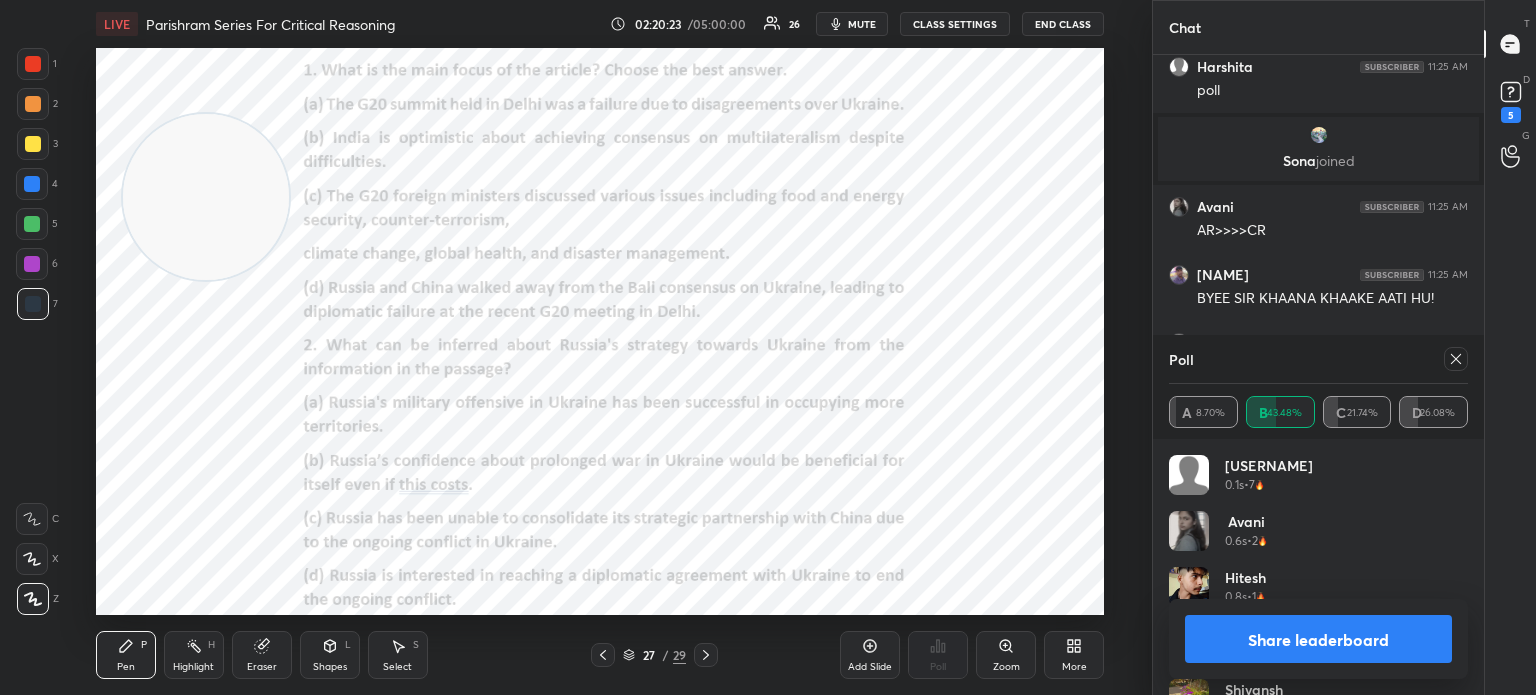 scroll, scrollTop: 28566, scrollLeft: 0, axis: vertical 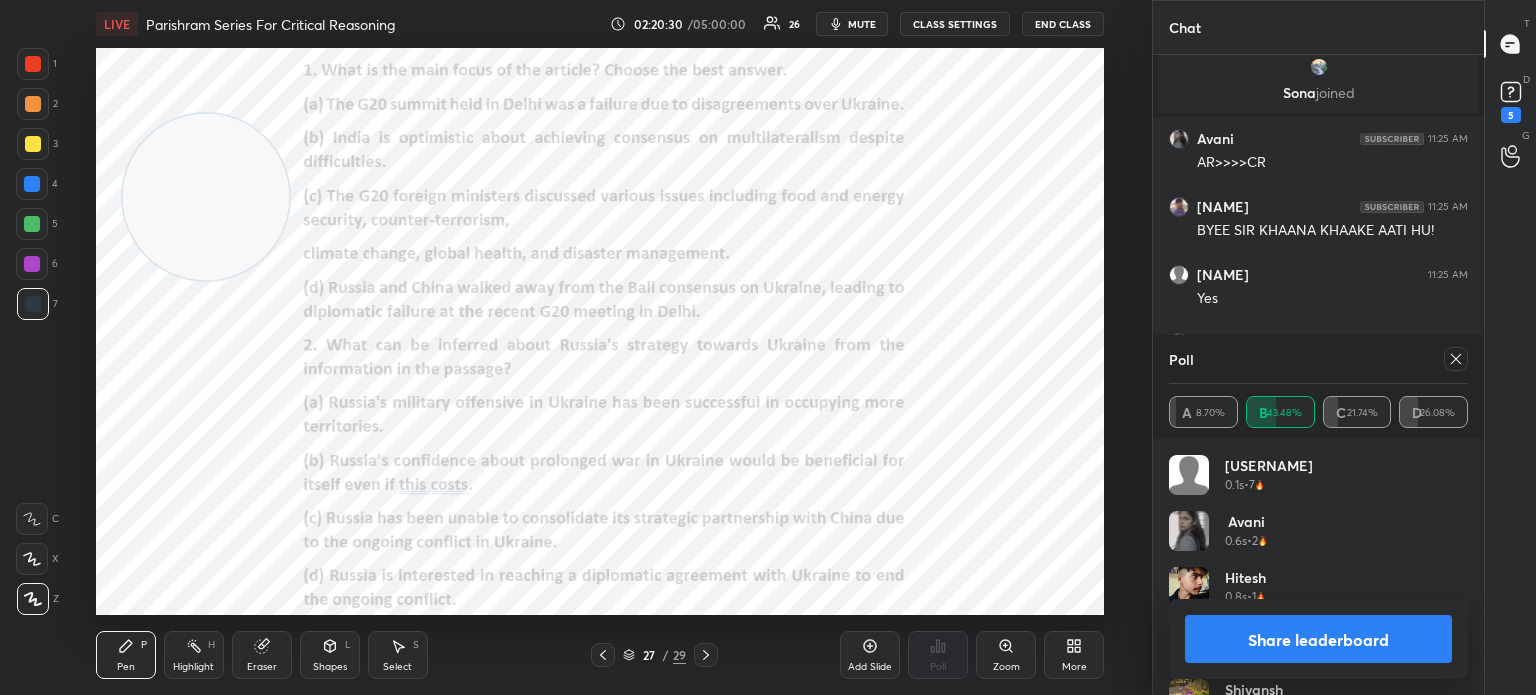 click on "Share leaderboard" at bounding box center [1318, 639] 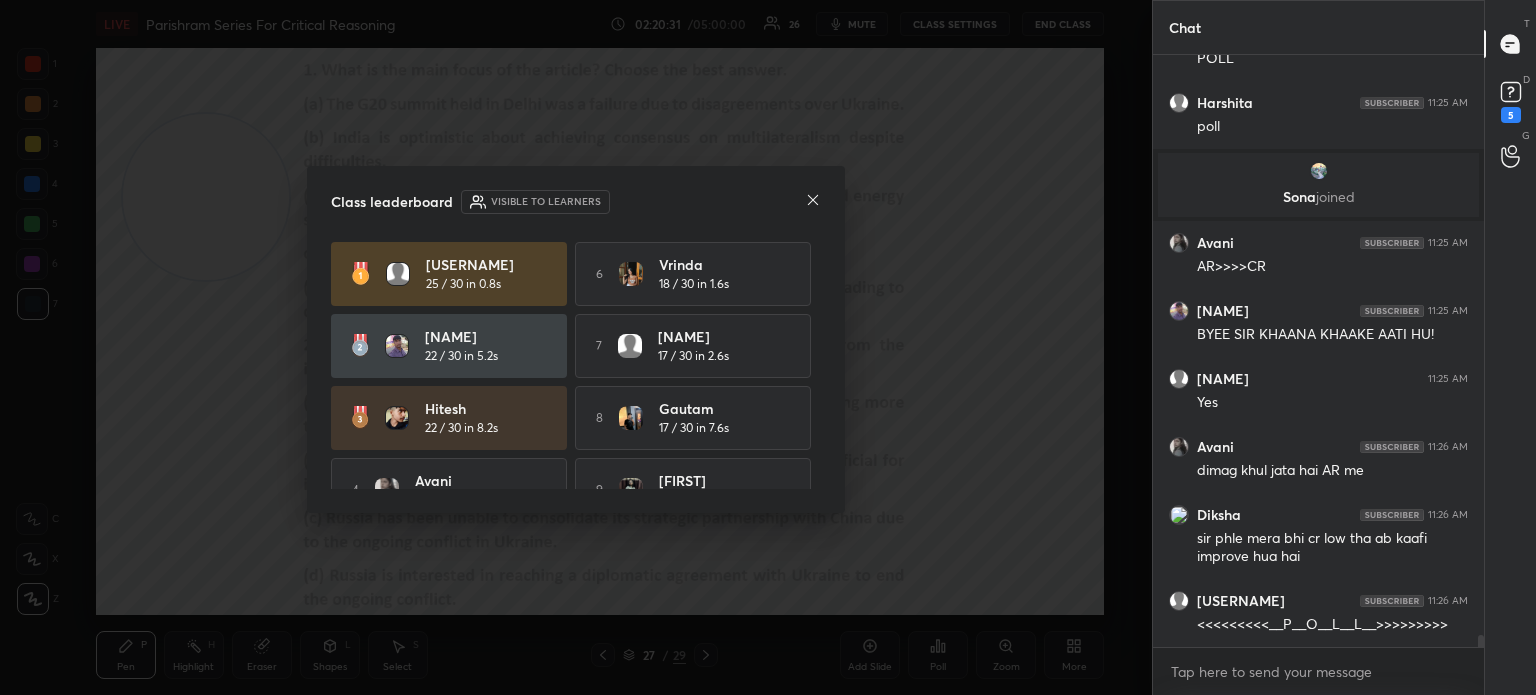 click 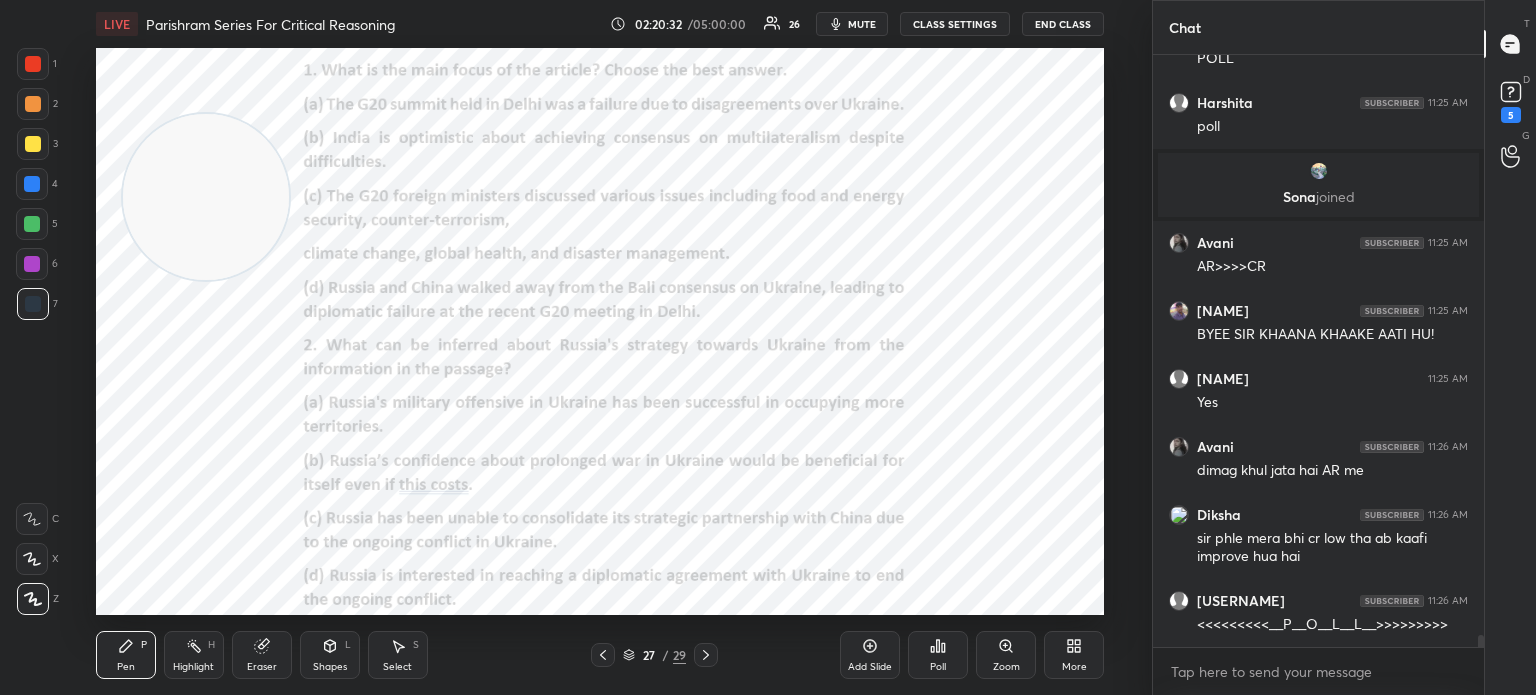 click on "Poll" at bounding box center (938, 667) 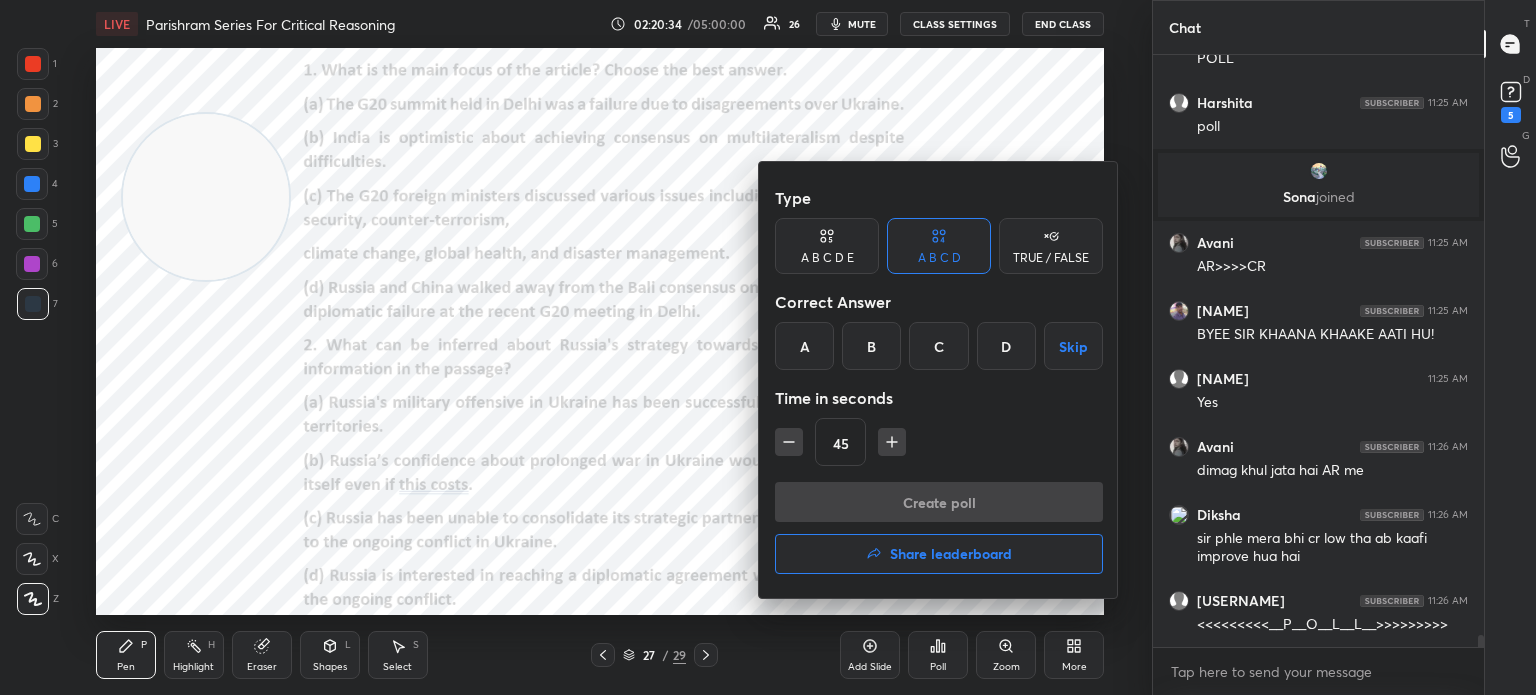 click on "B" at bounding box center (871, 346) 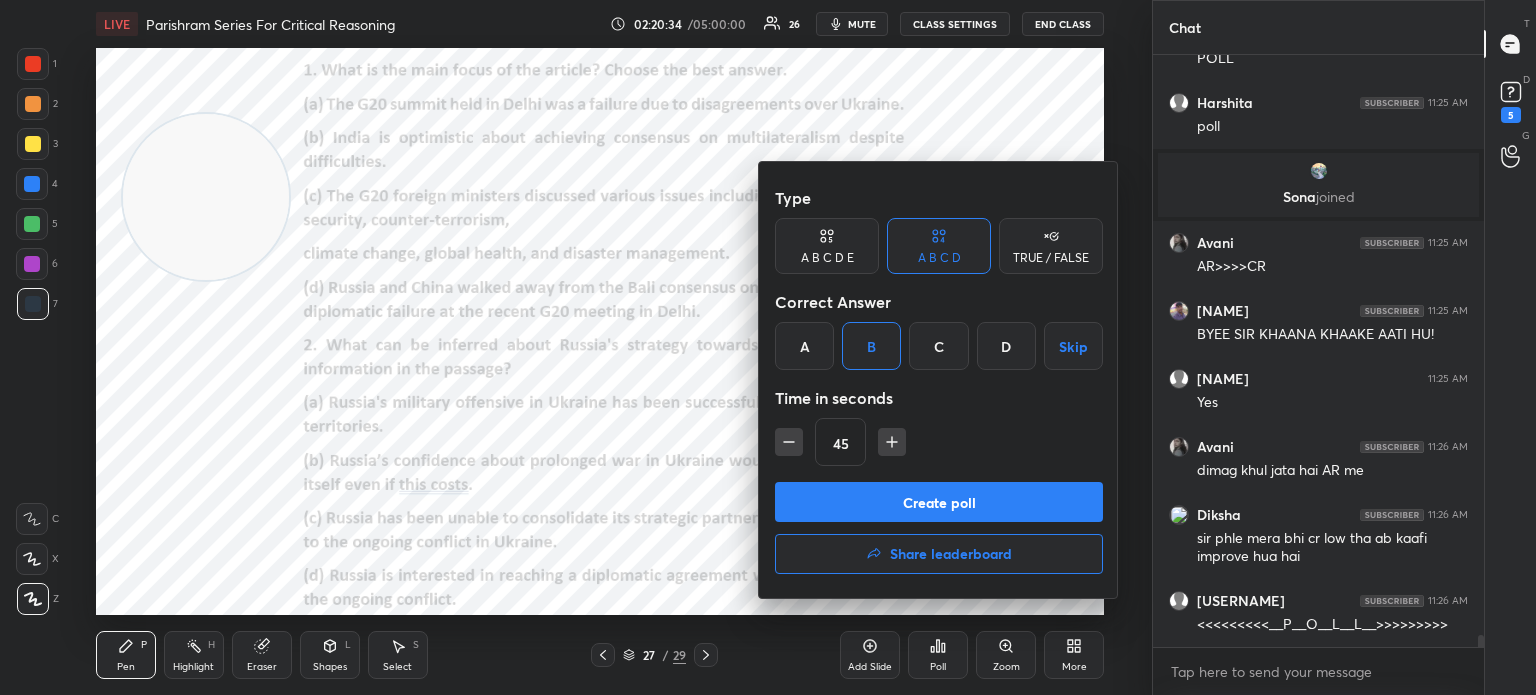 click 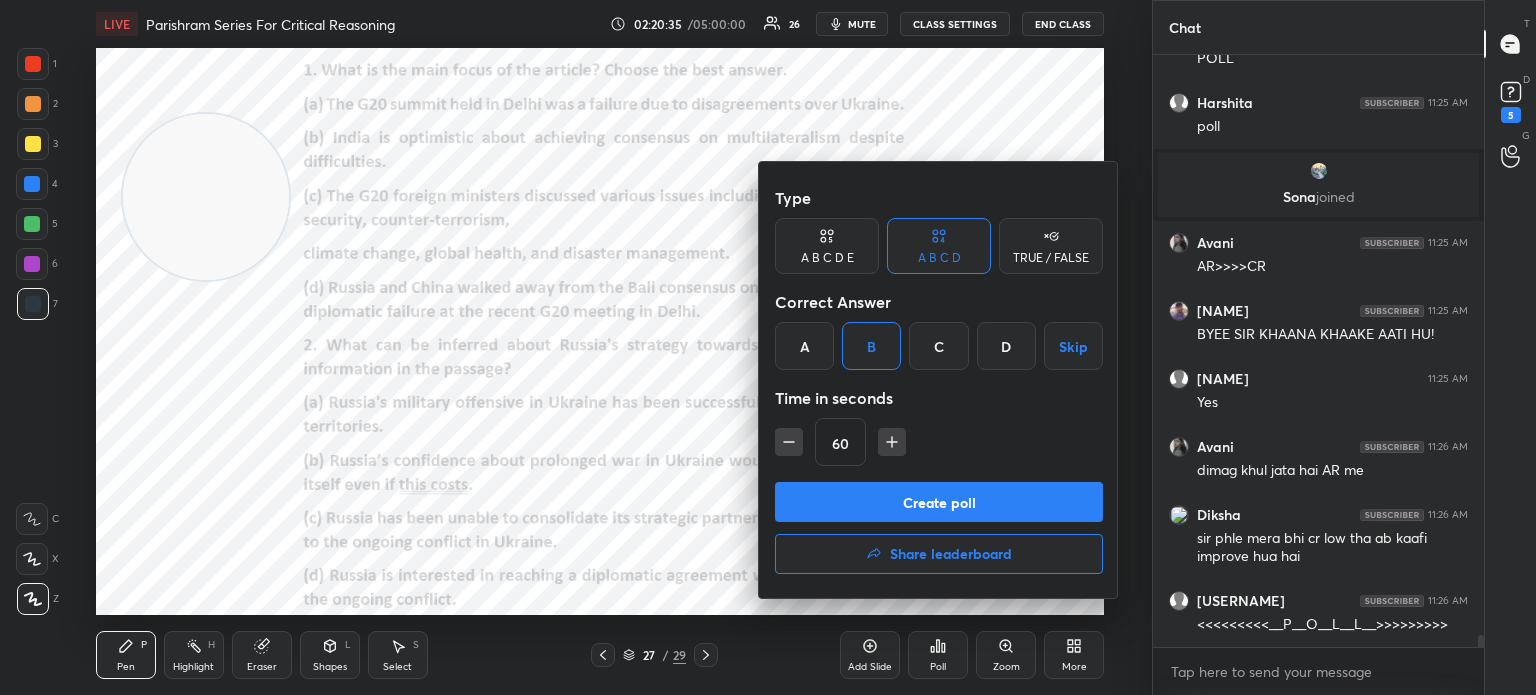 click on "Create poll" at bounding box center [939, 502] 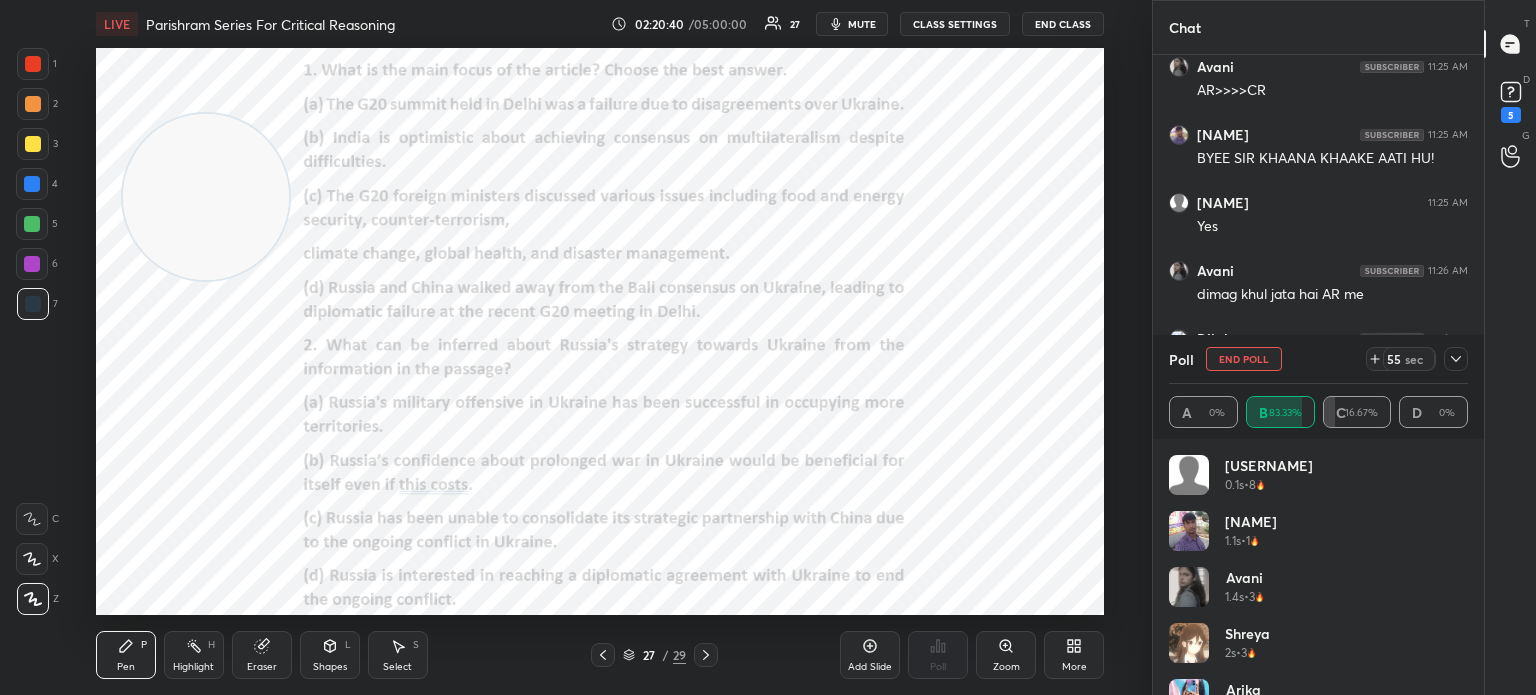 click 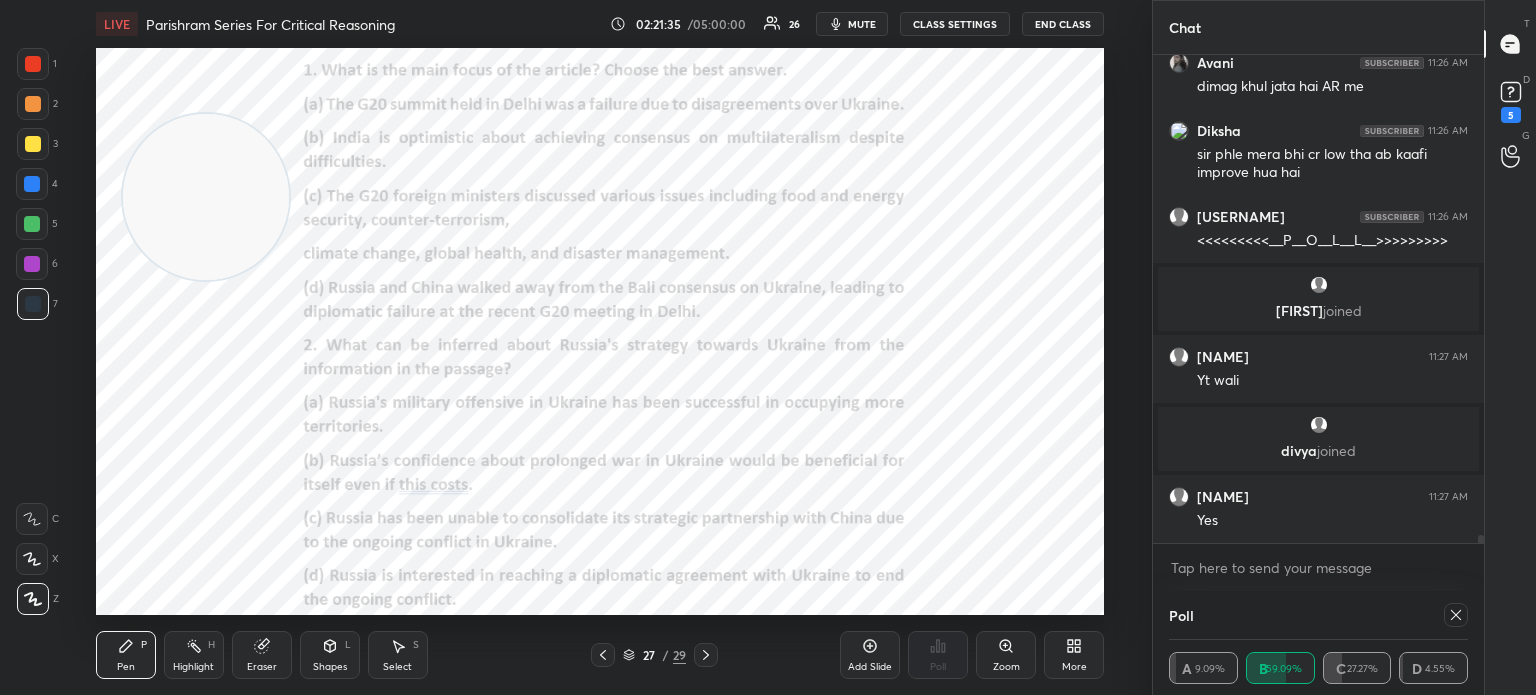 scroll, scrollTop: 0, scrollLeft: 0, axis: both 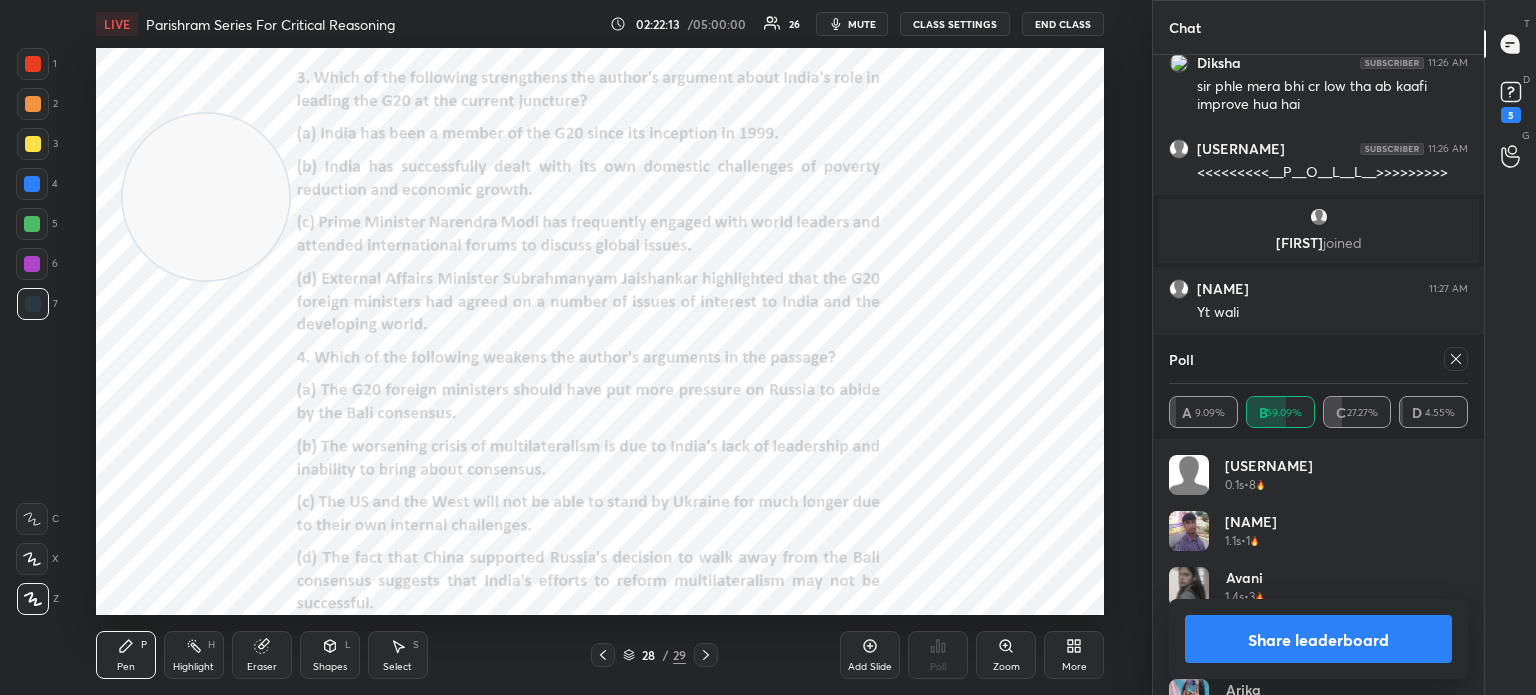 click on "Share leaderboard" at bounding box center [1318, 639] 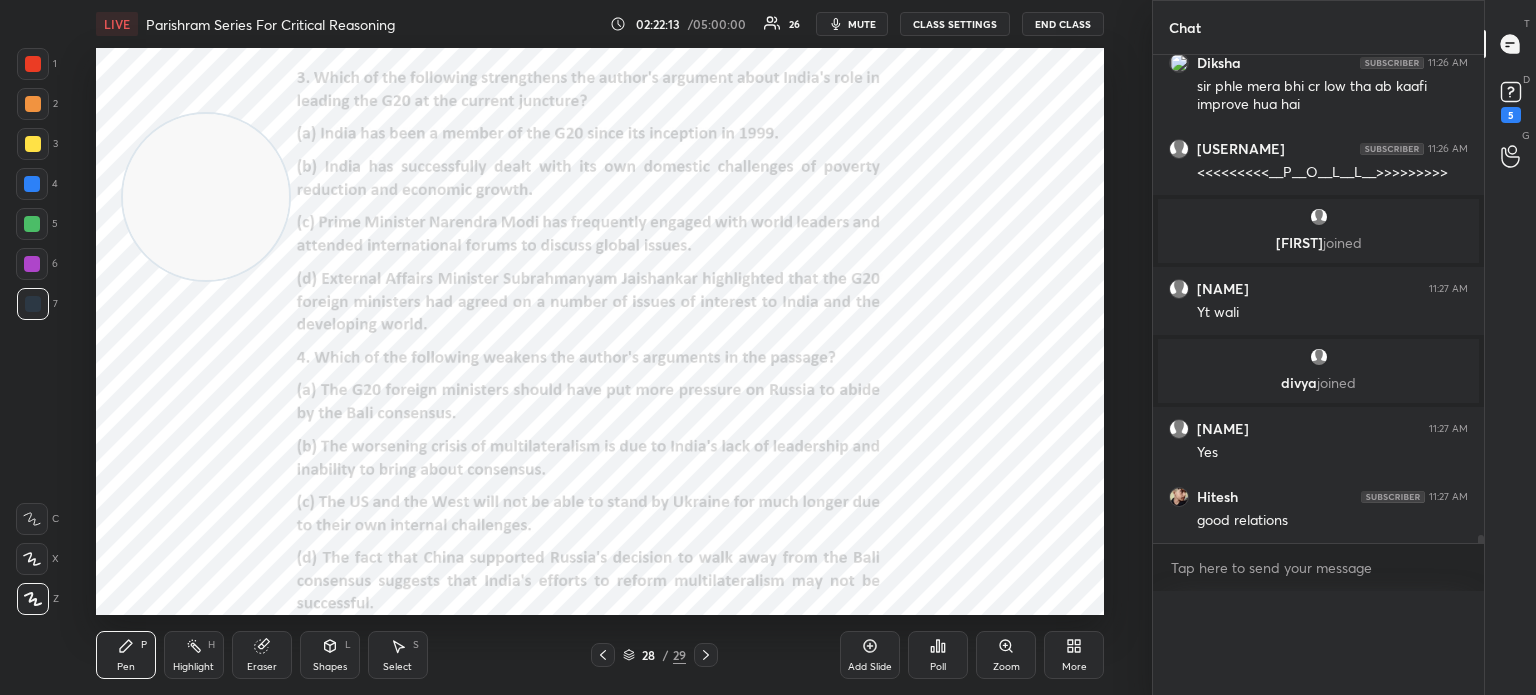 scroll, scrollTop: 20, scrollLeft: 293, axis: both 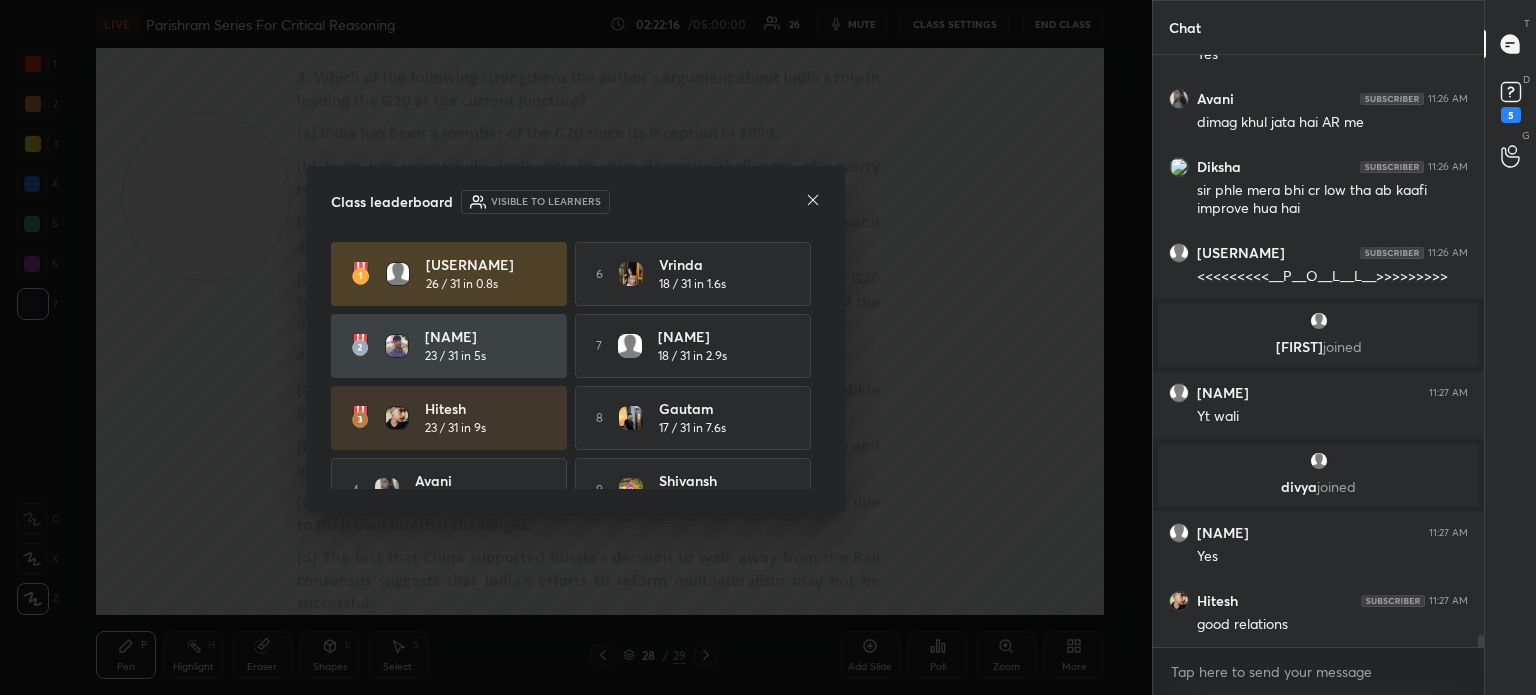 click 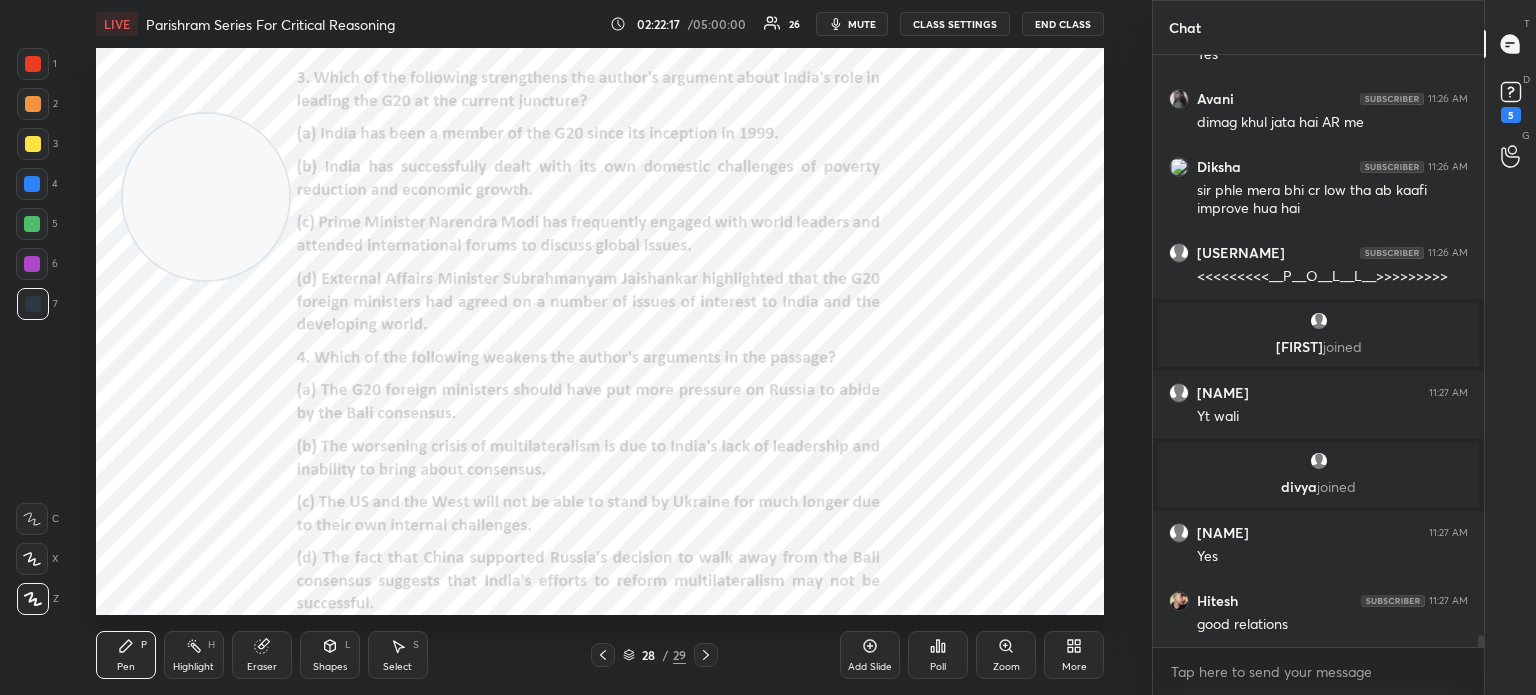 click on "Poll" at bounding box center (938, 655) 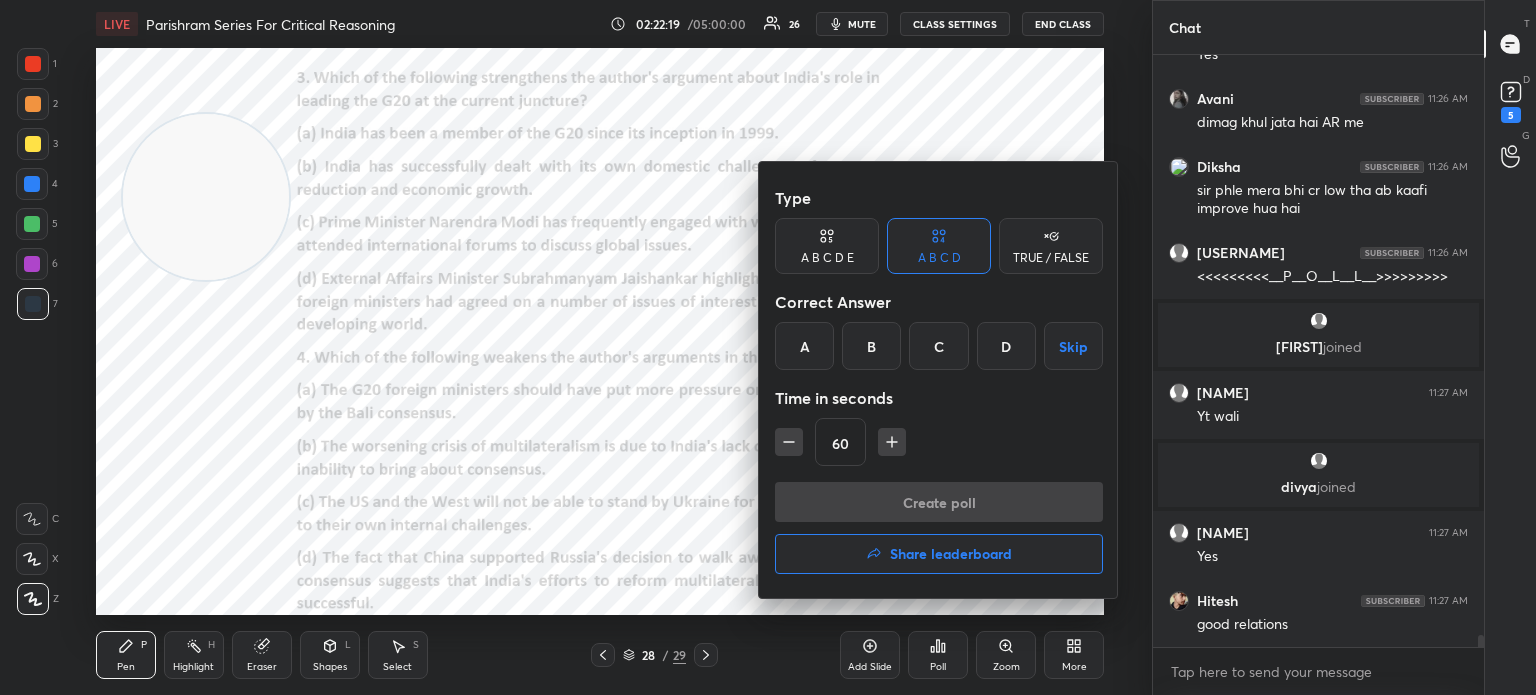 click on "D" at bounding box center (1006, 346) 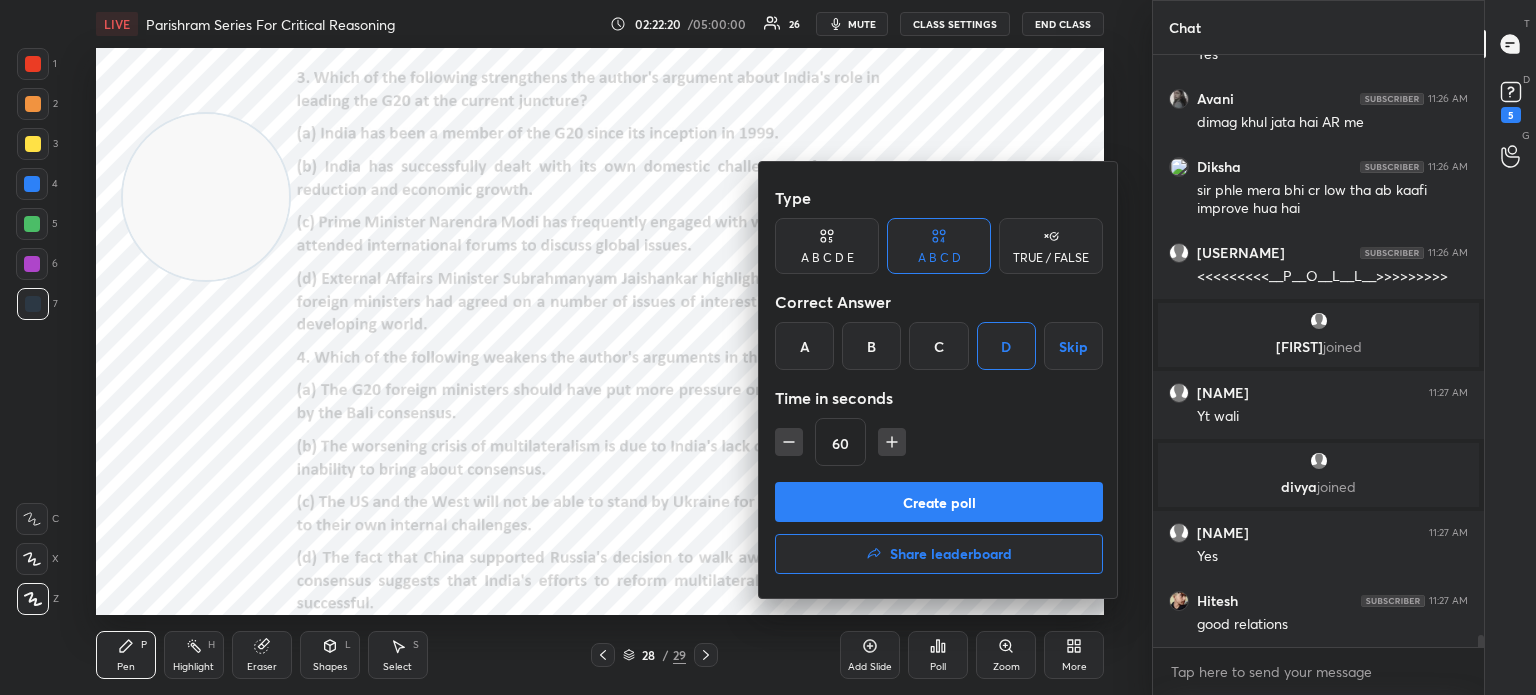 click on "Create poll" at bounding box center [939, 502] 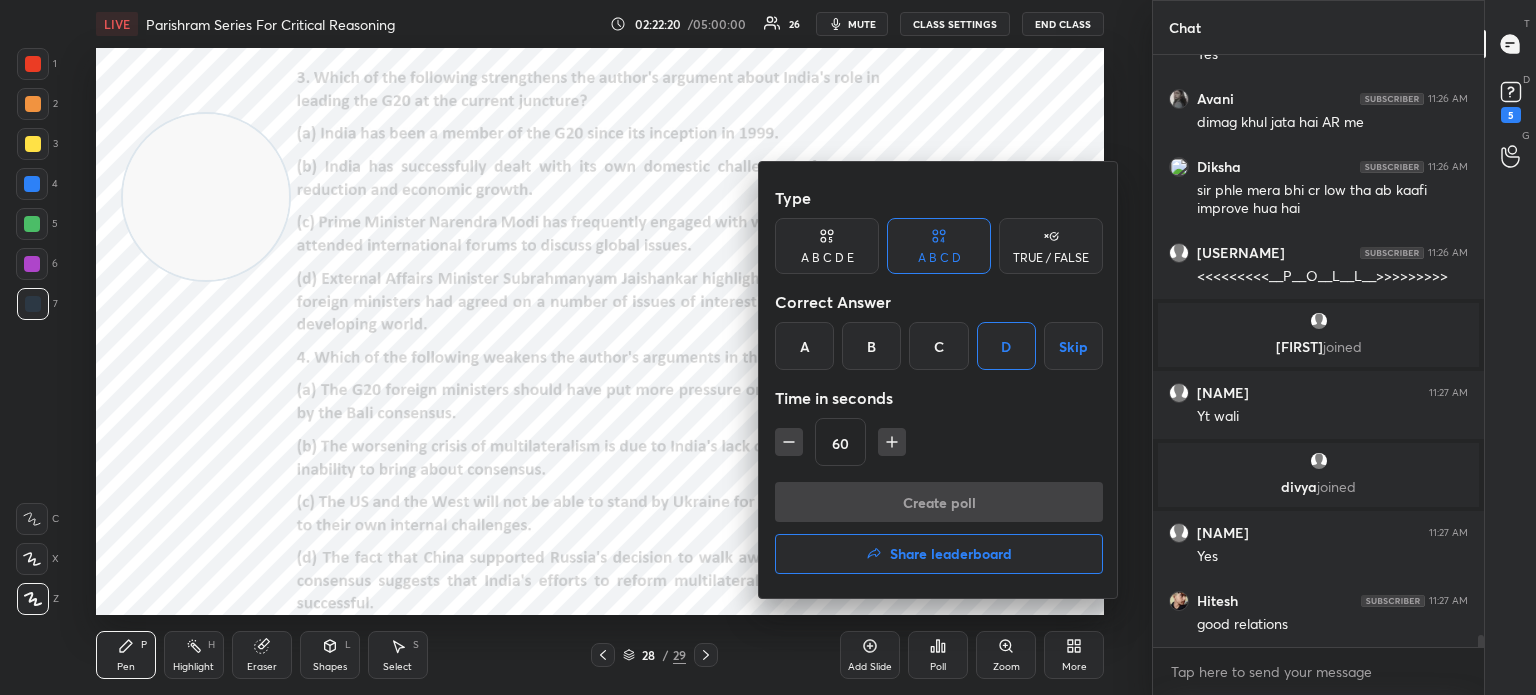 scroll, scrollTop: 6, scrollLeft: 6, axis: both 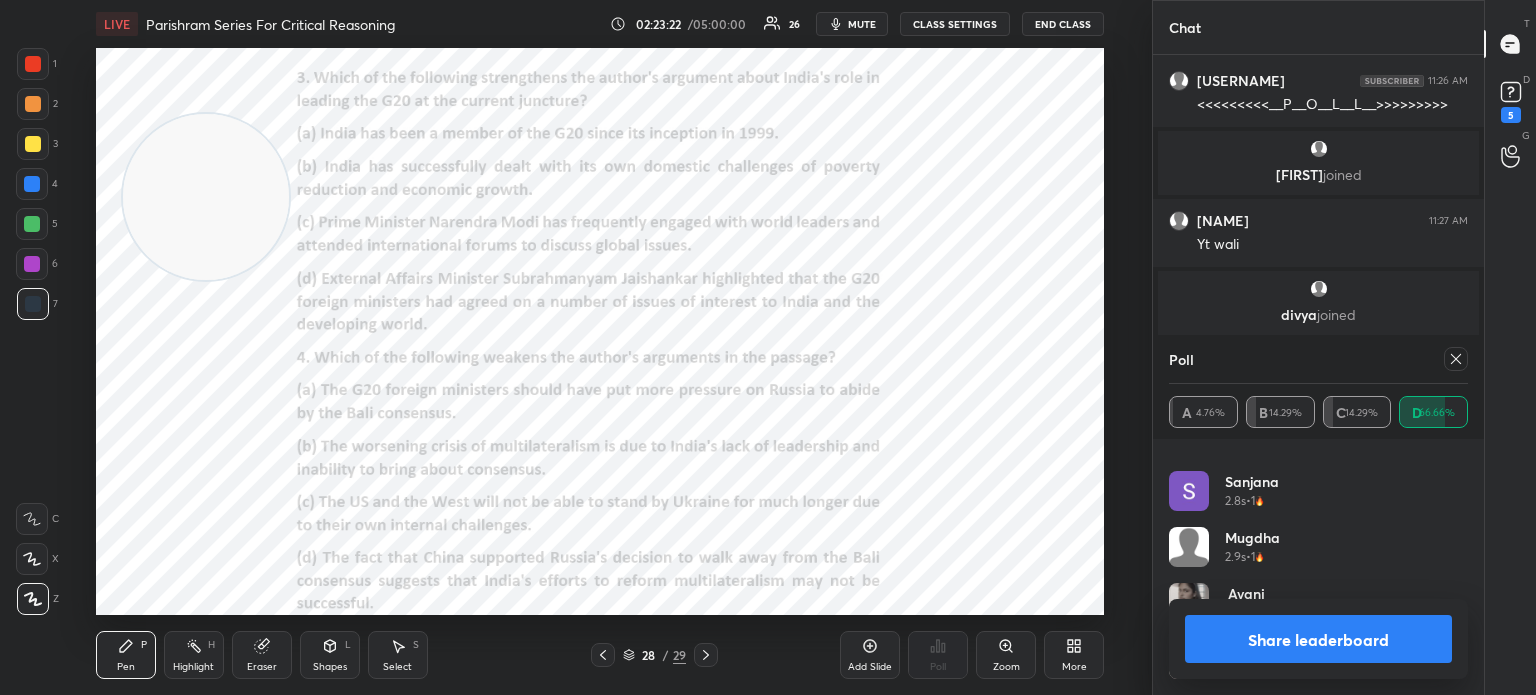 click on "Share leaderboard" at bounding box center [1318, 639] 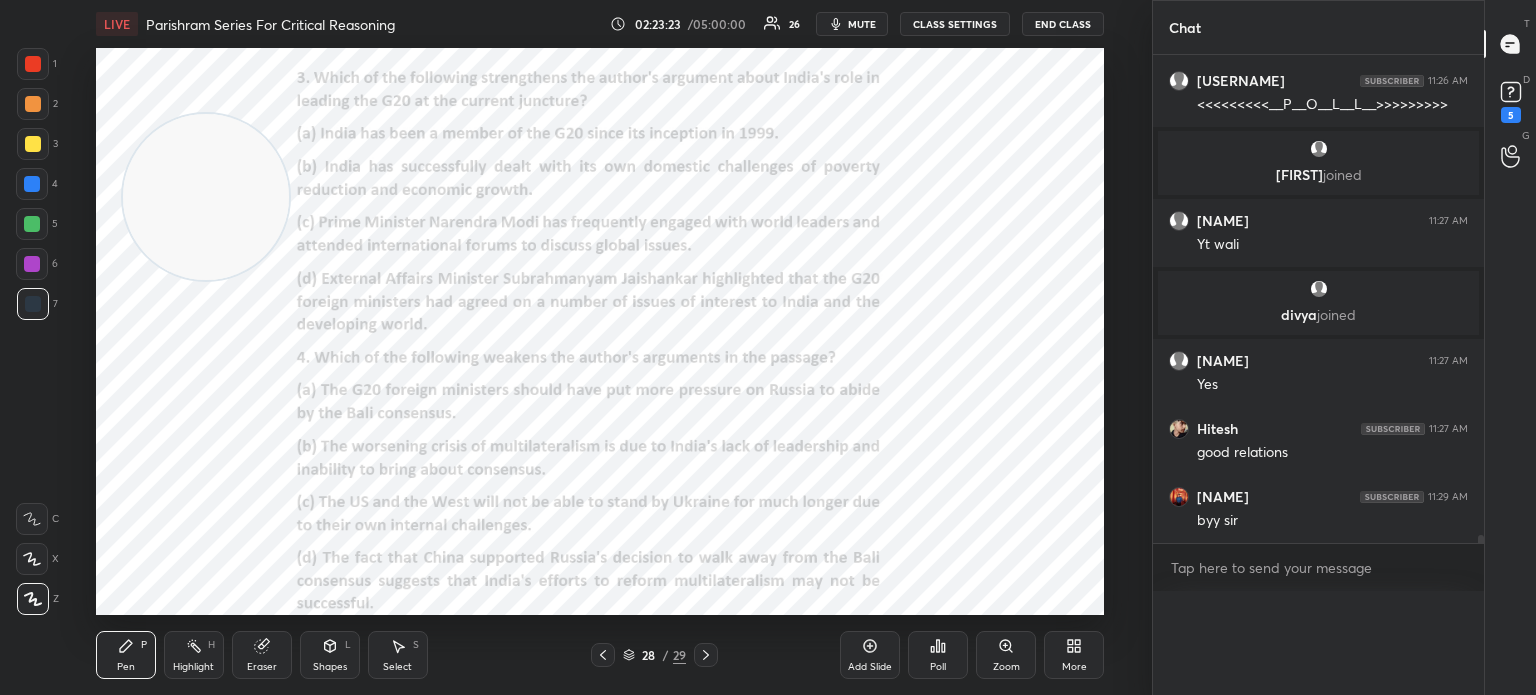 scroll, scrollTop: 0, scrollLeft: 0, axis: both 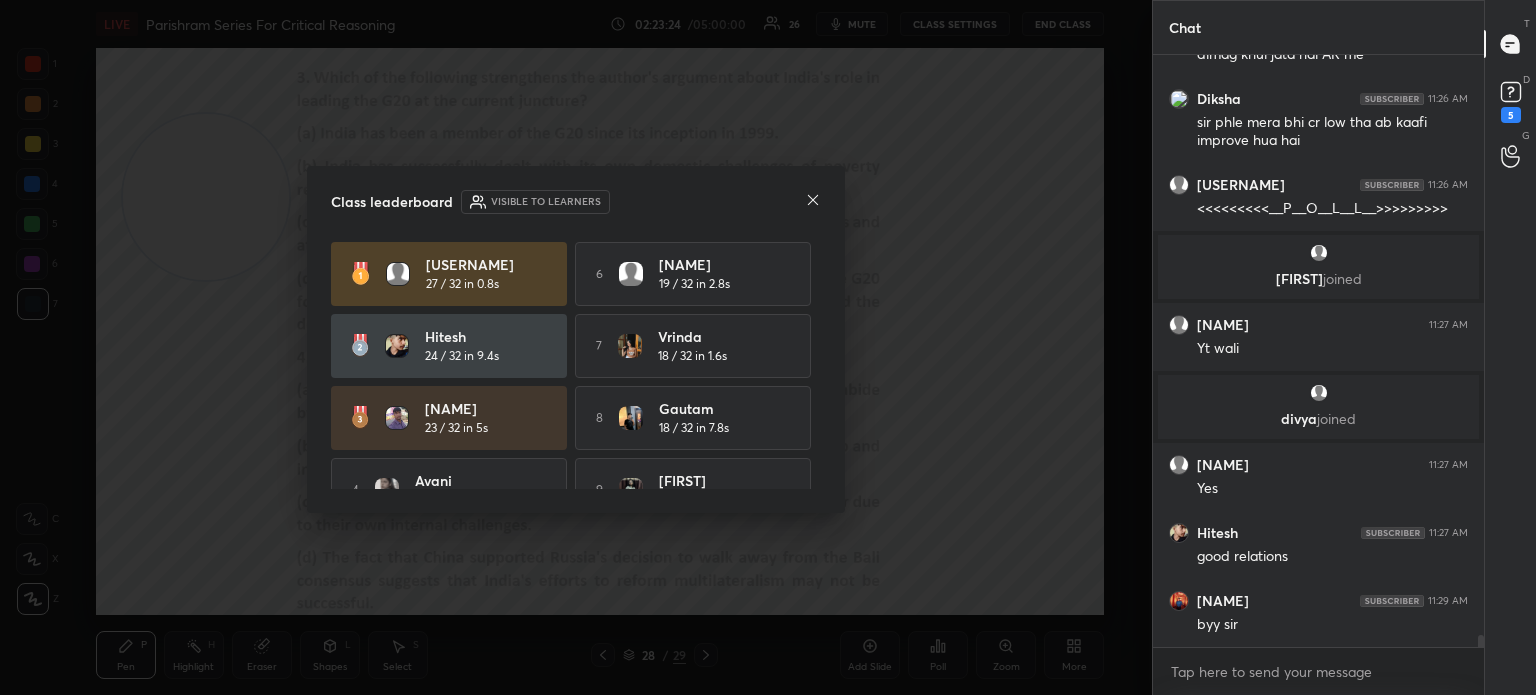 click on "Class leaderboard Visible to learners" at bounding box center (576, 202) 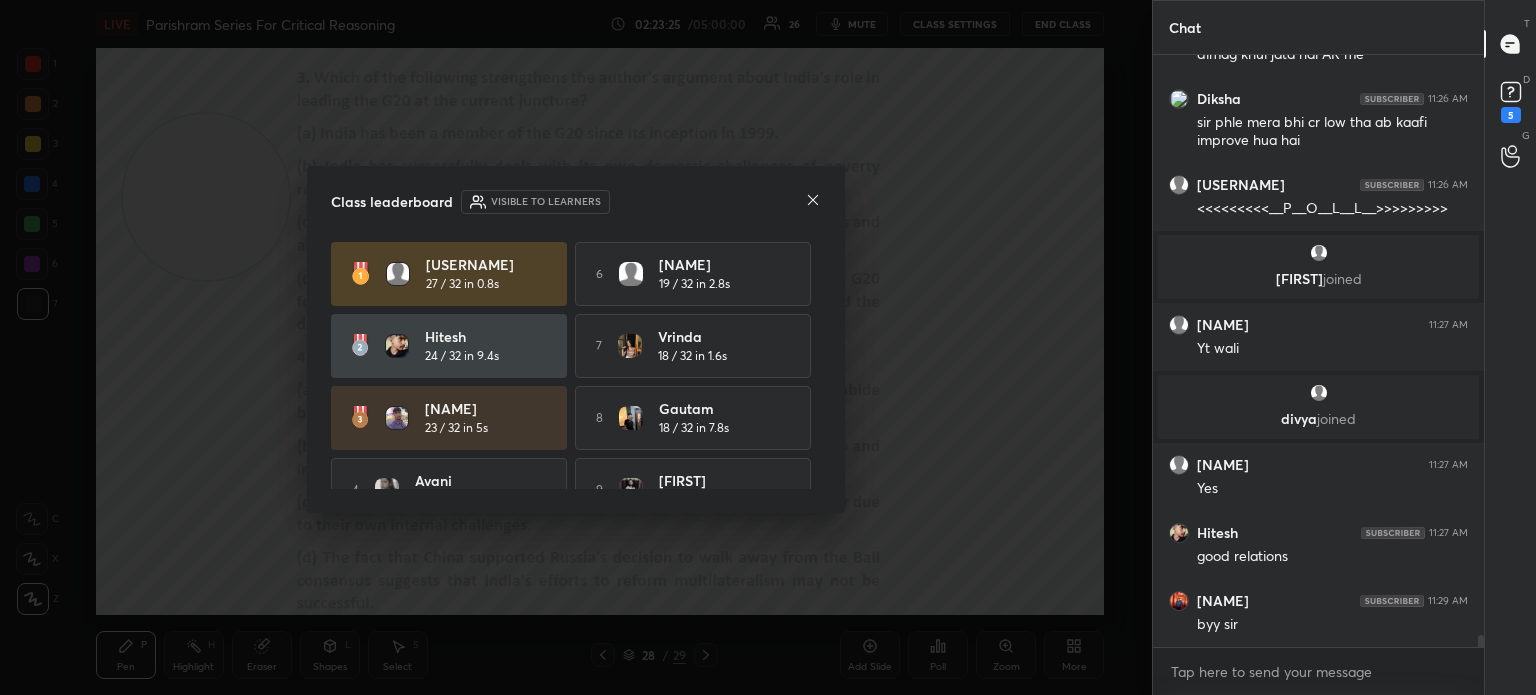 click 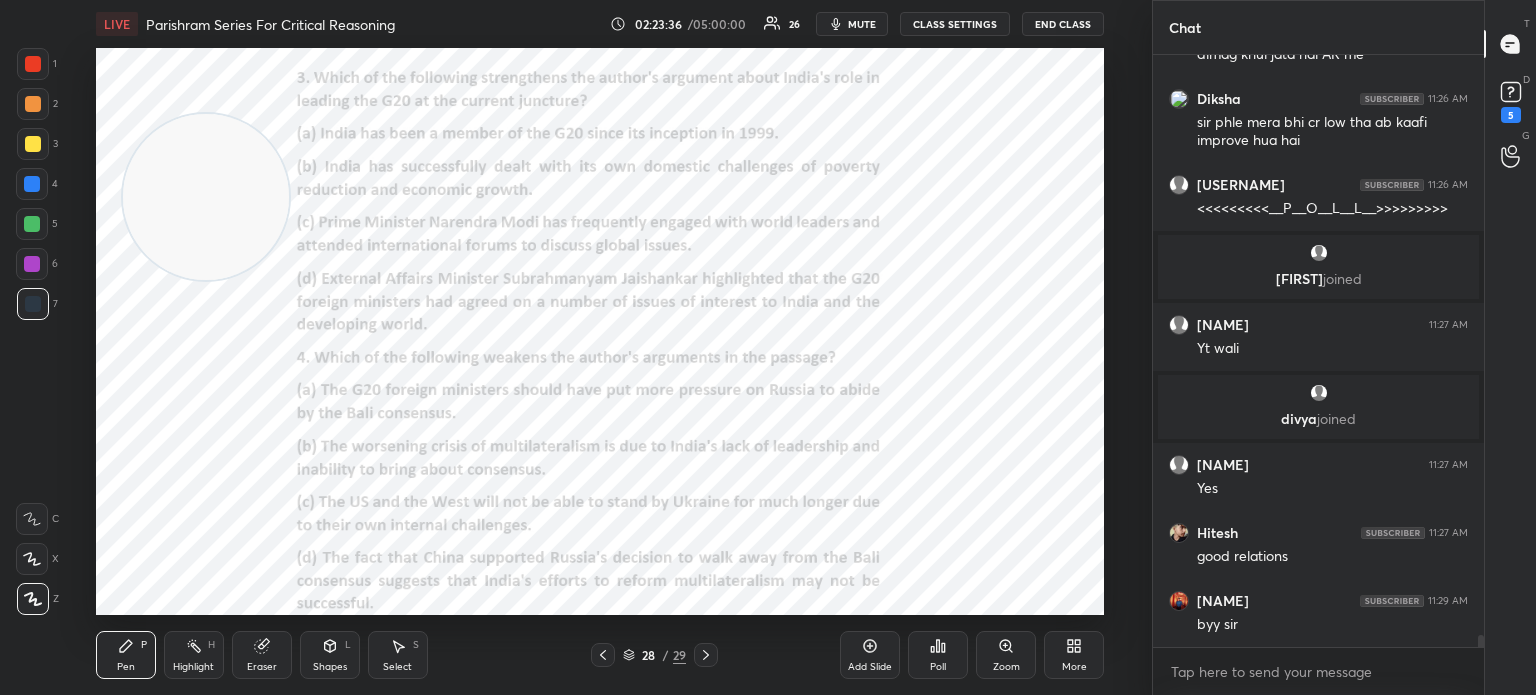 scroll, scrollTop: 28784, scrollLeft: 0, axis: vertical 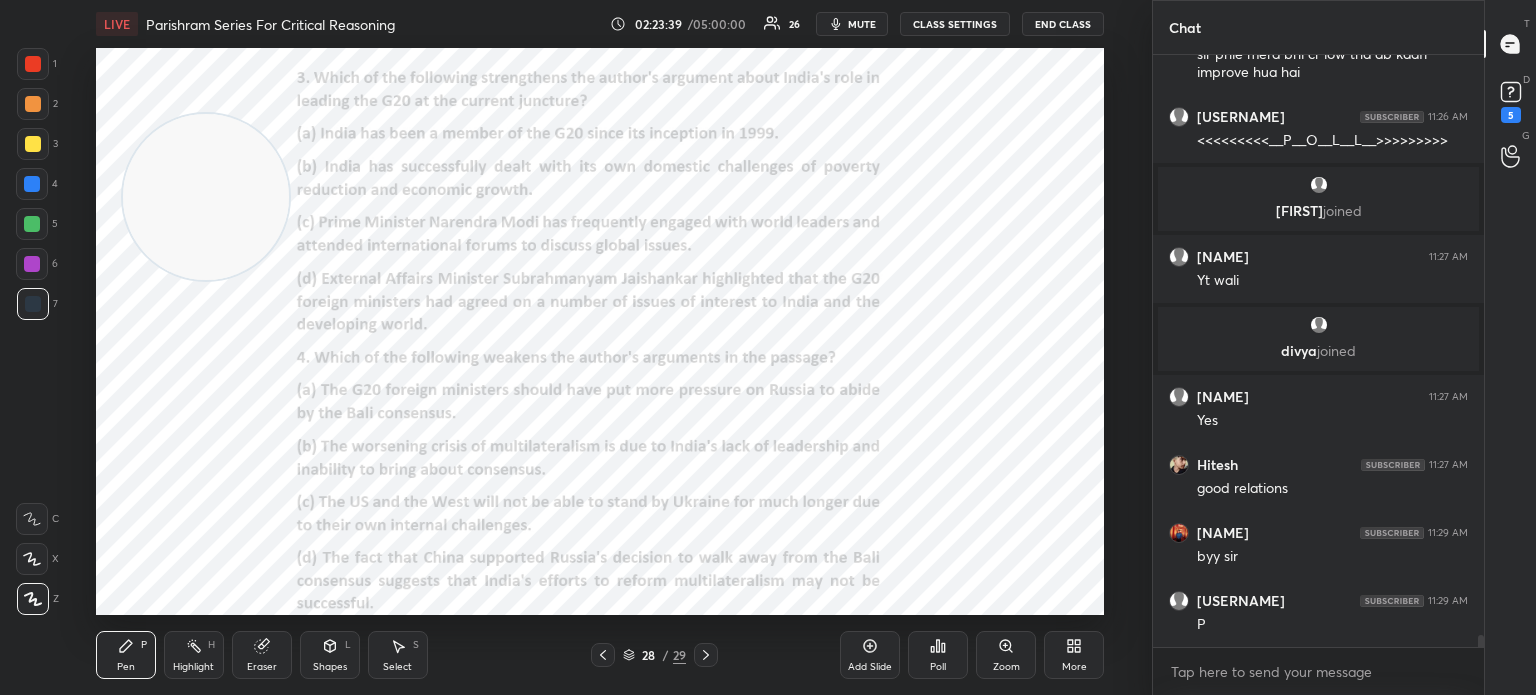 click on "Poll" at bounding box center [938, 667] 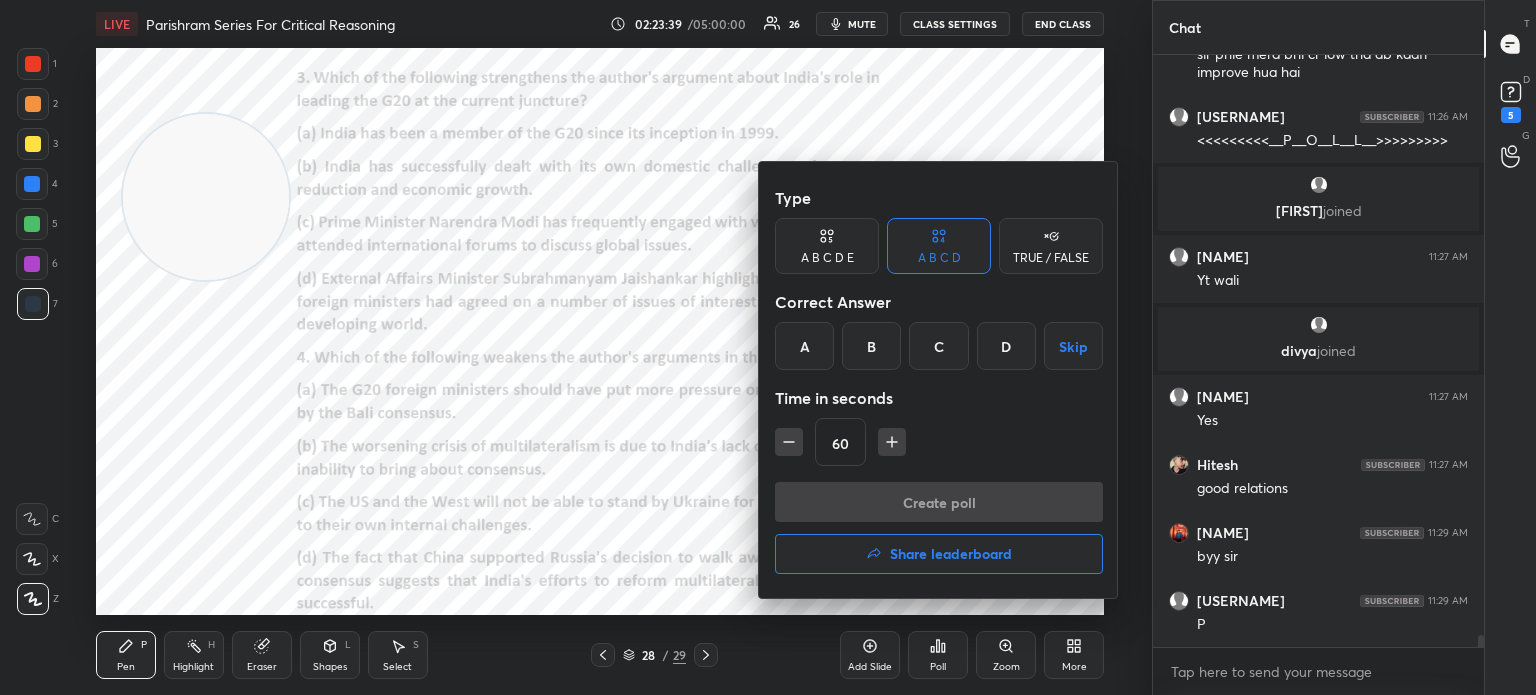 click on "B" at bounding box center (871, 346) 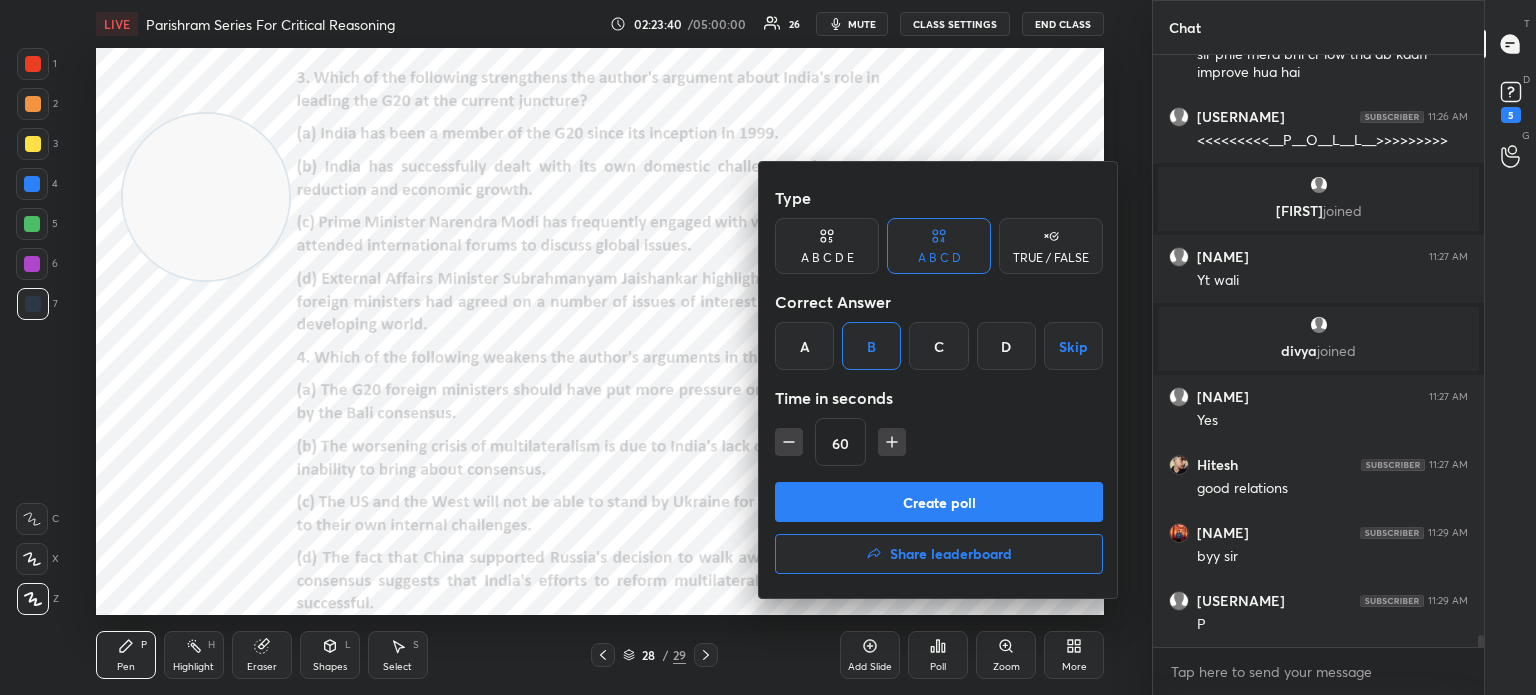 click on "Create poll" at bounding box center (939, 502) 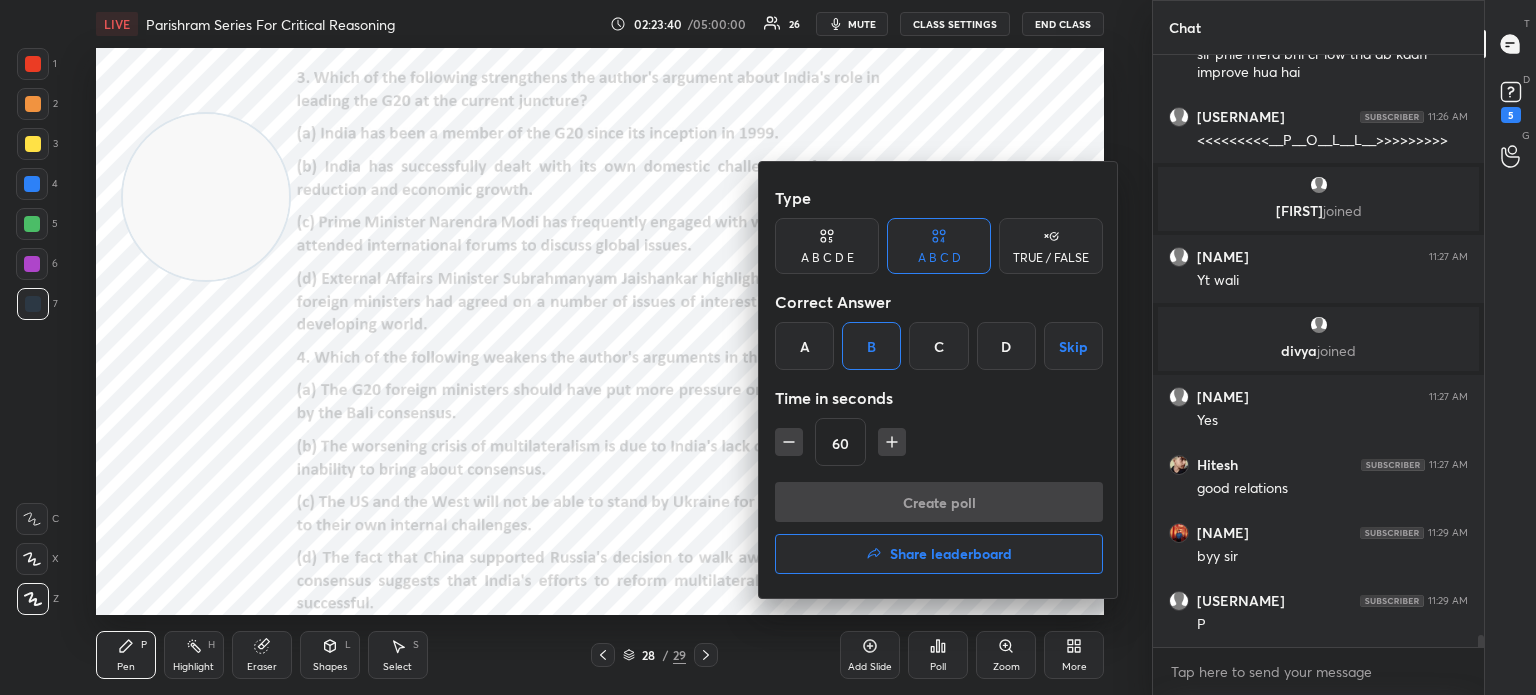 scroll, scrollTop: 6, scrollLeft: 6, axis: both 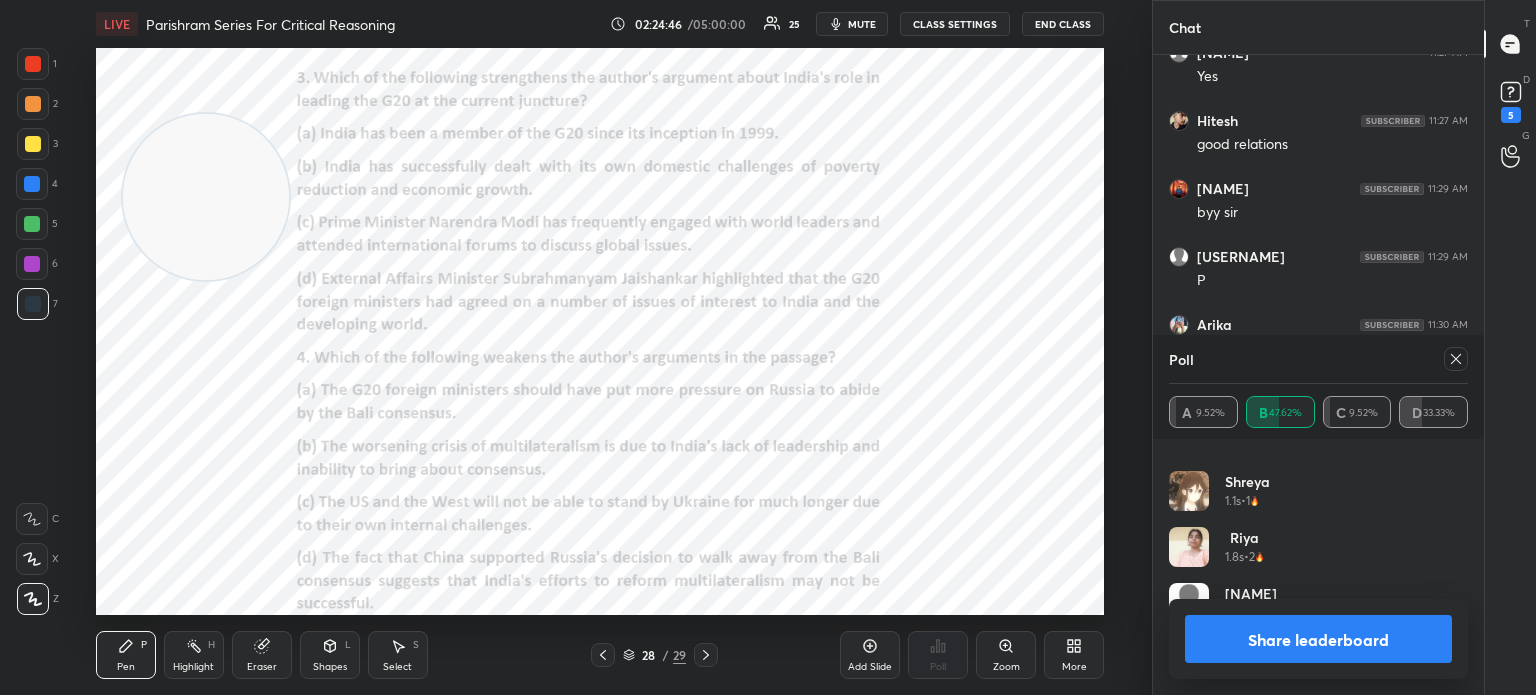 click 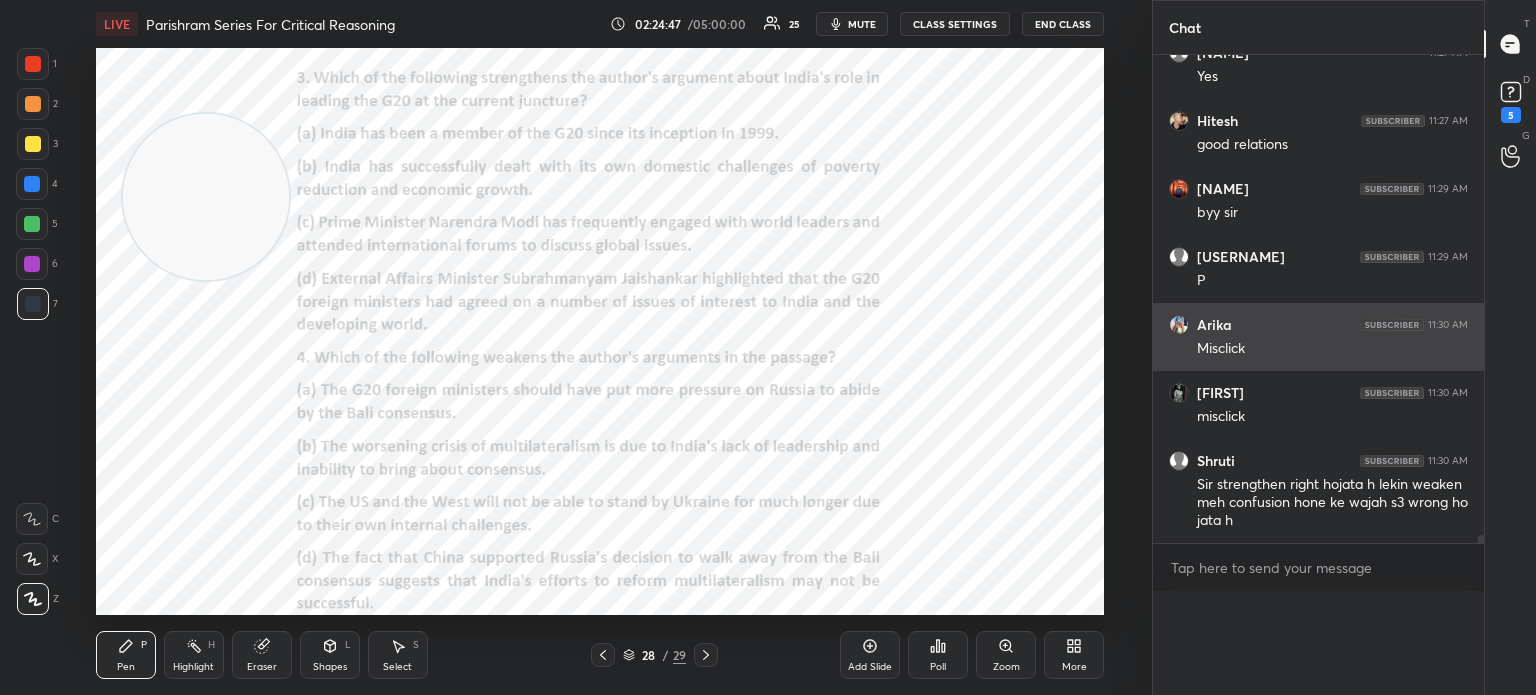 scroll, scrollTop: 151, scrollLeft: 293, axis: both 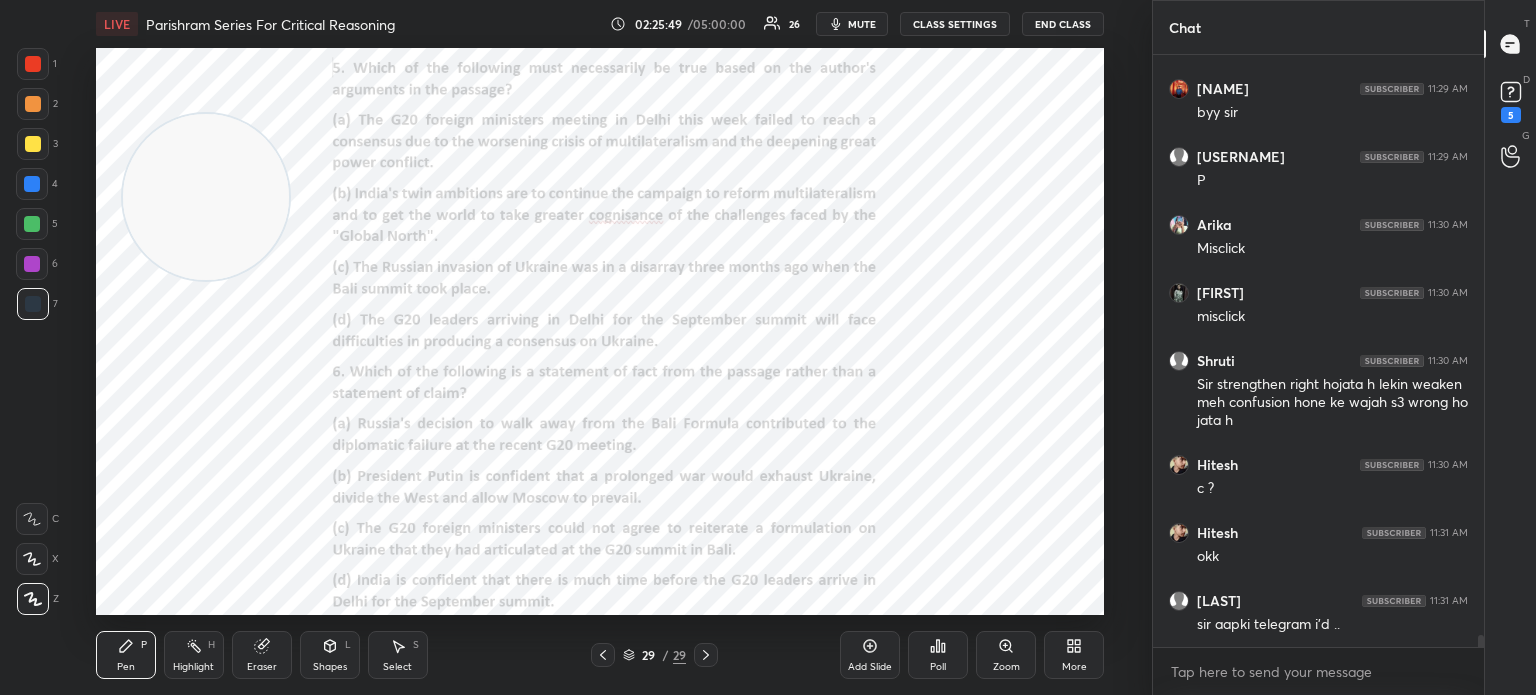 click on "Poll" at bounding box center (938, 667) 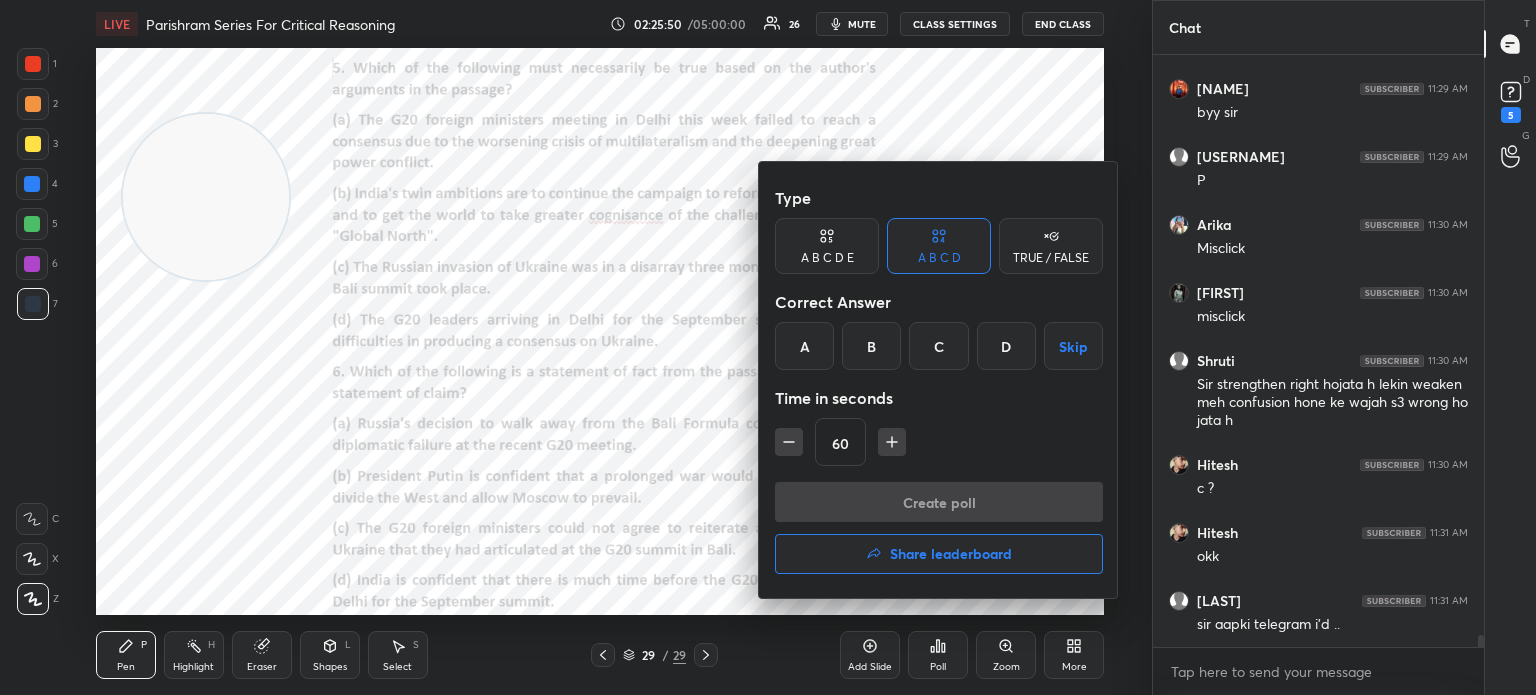 click on "A" at bounding box center [804, 346] 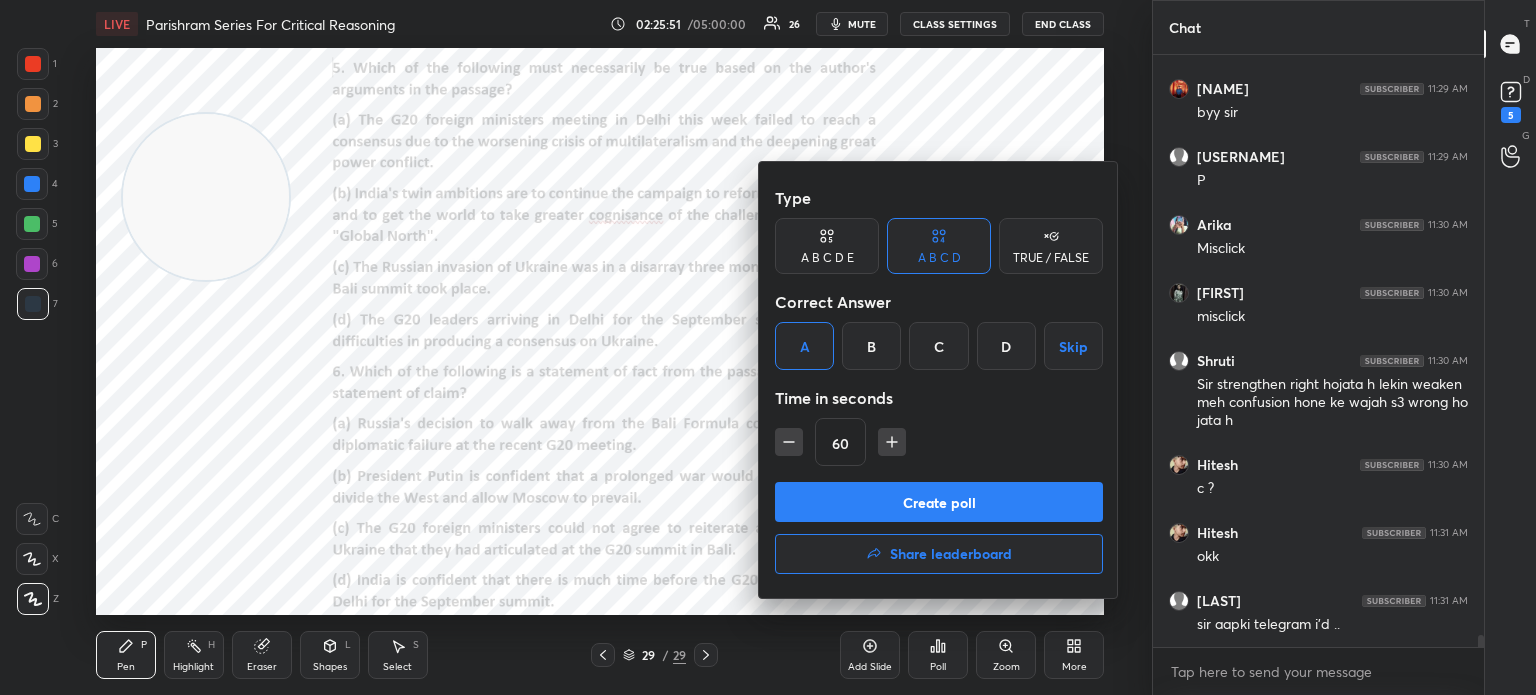 click on "Create poll" at bounding box center [939, 502] 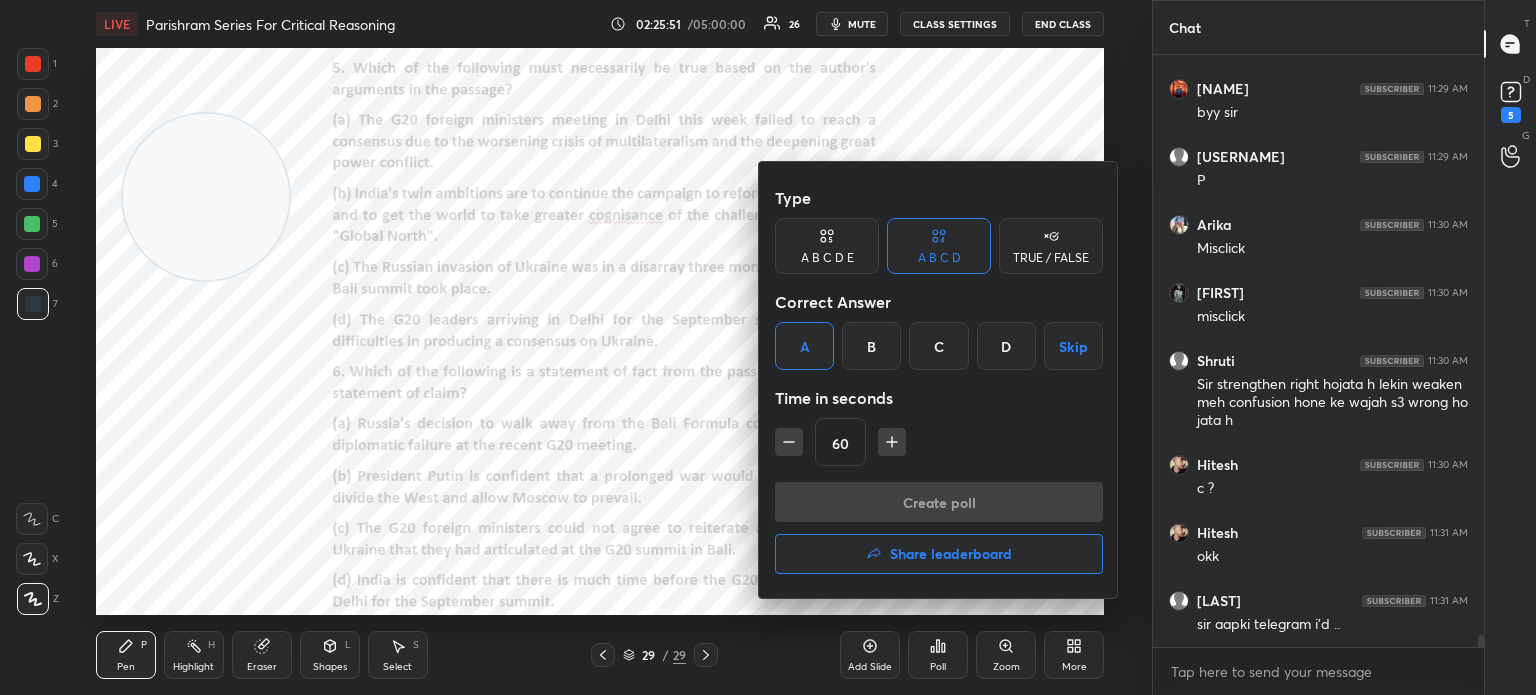 scroll, scrollTop: 6, scrollLeft: 6, axis: both 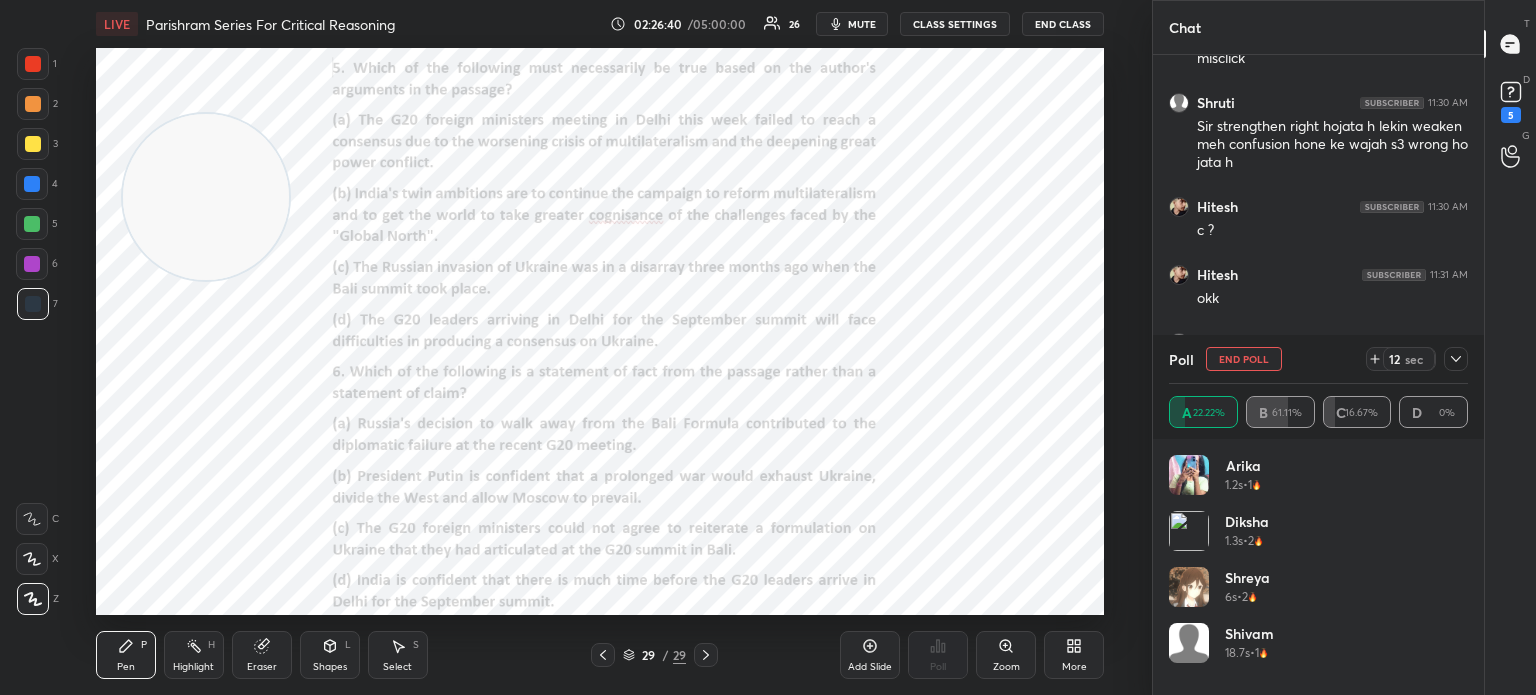 click on "Poll End Poll 12  sec" at bounding box center [1318, 359] 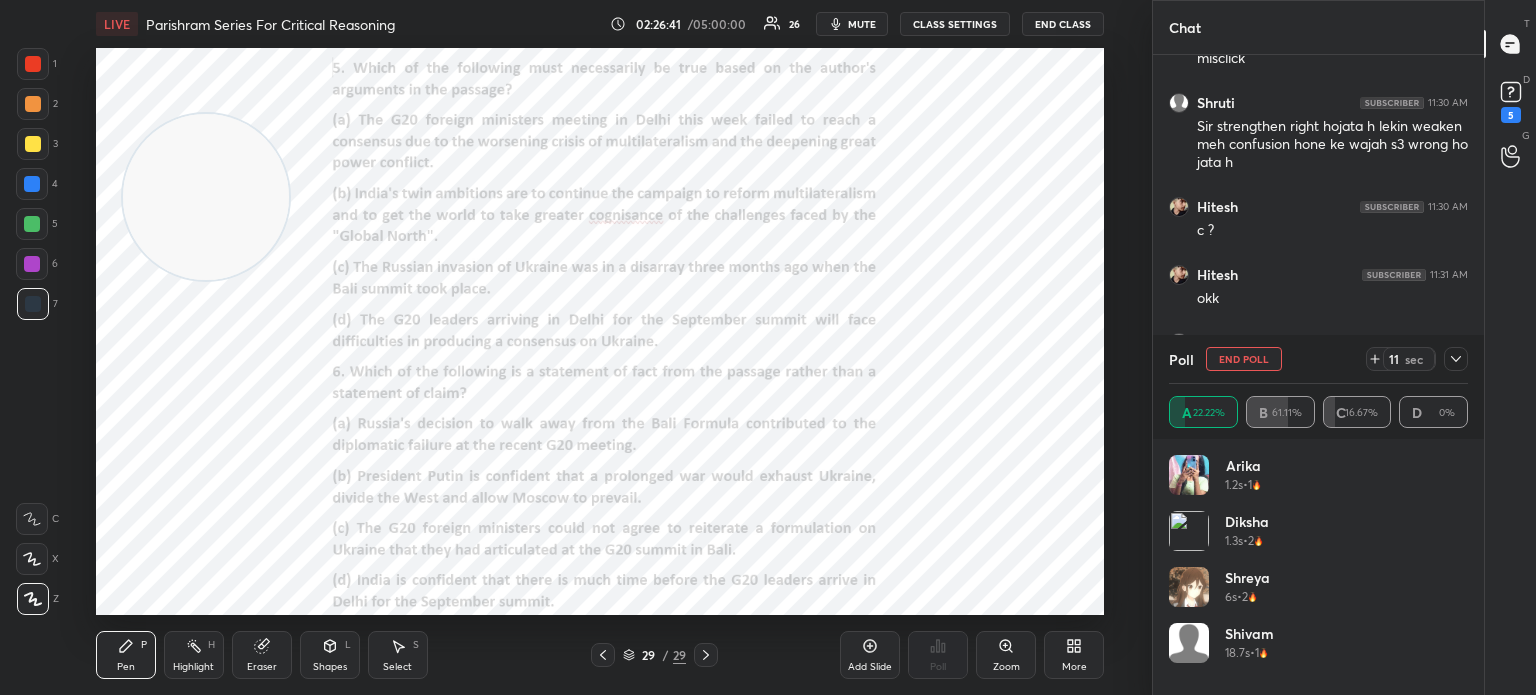 click 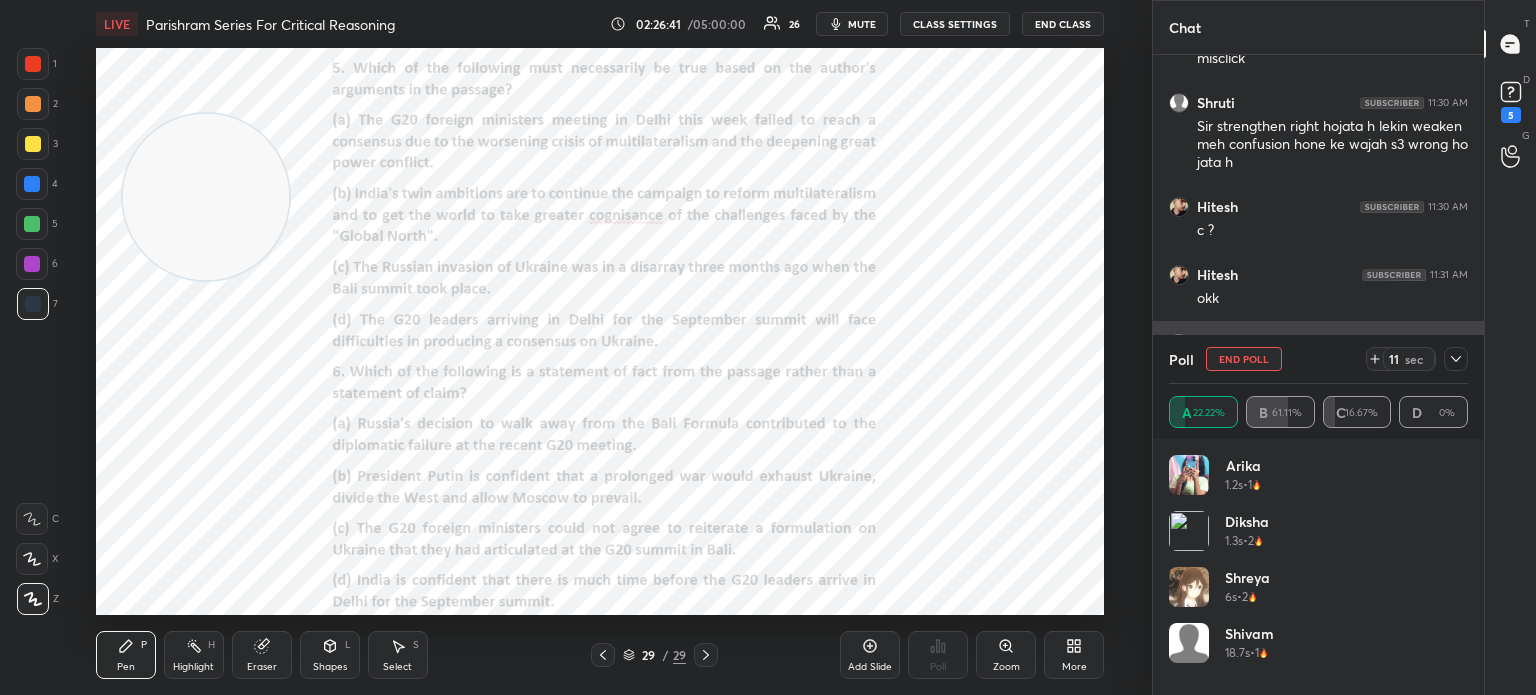 scroll, scrollTop: 184, scrollLeft: 293, axis: both 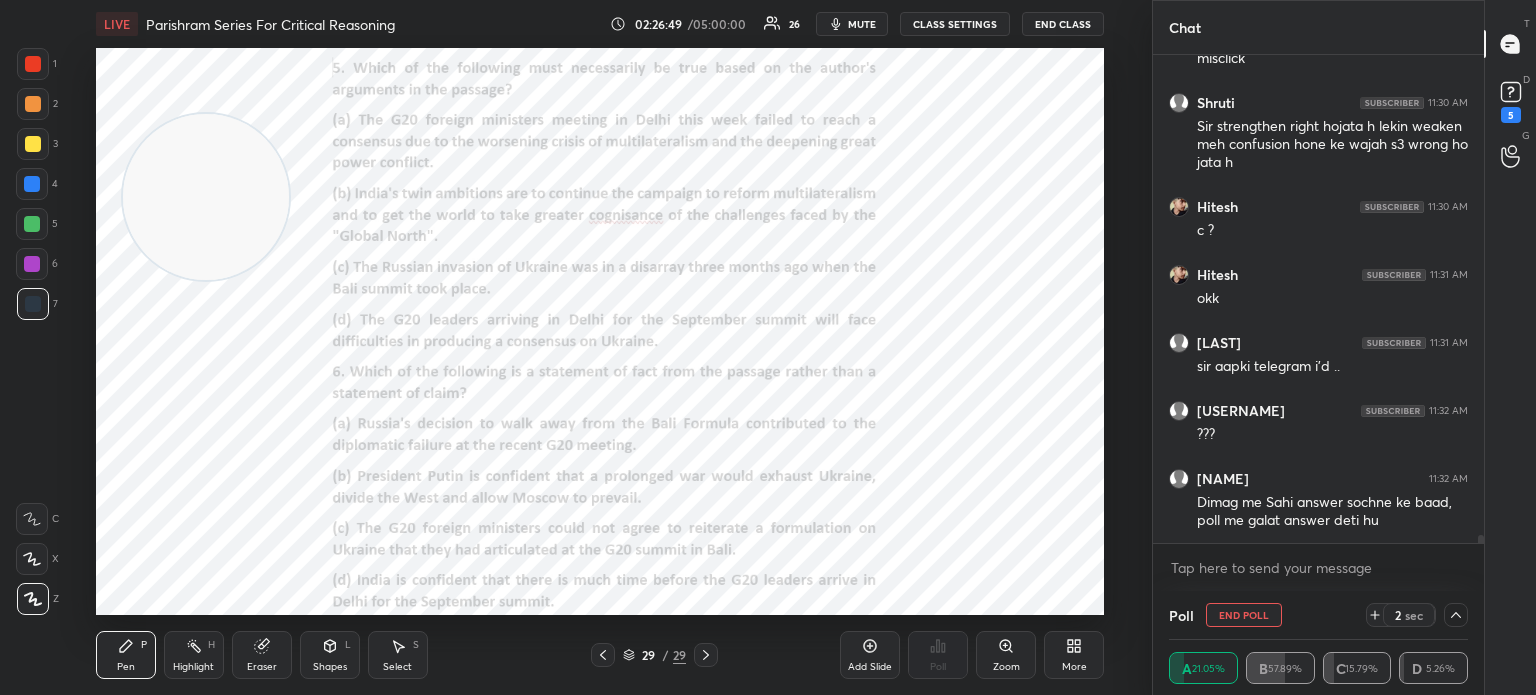 click on "2  sec" at bounding box center (1417, 615) 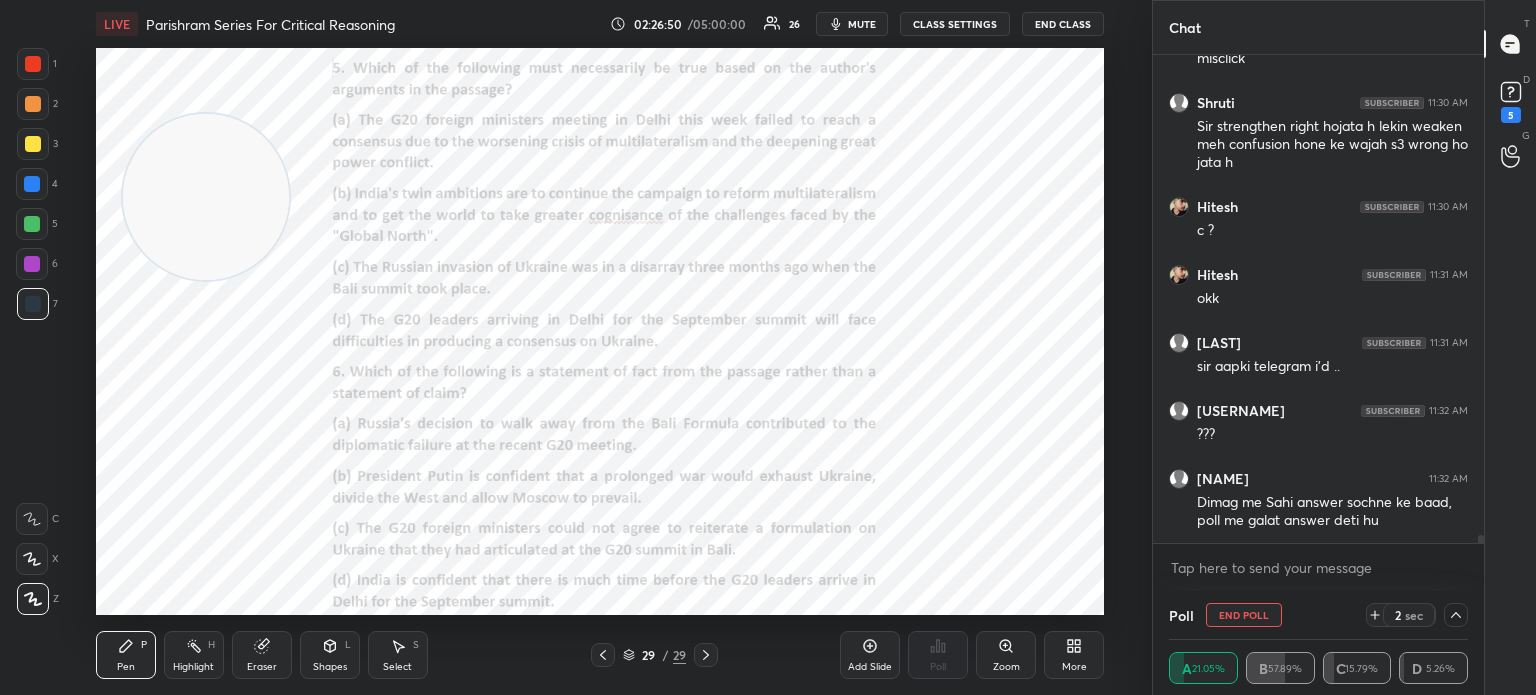 click 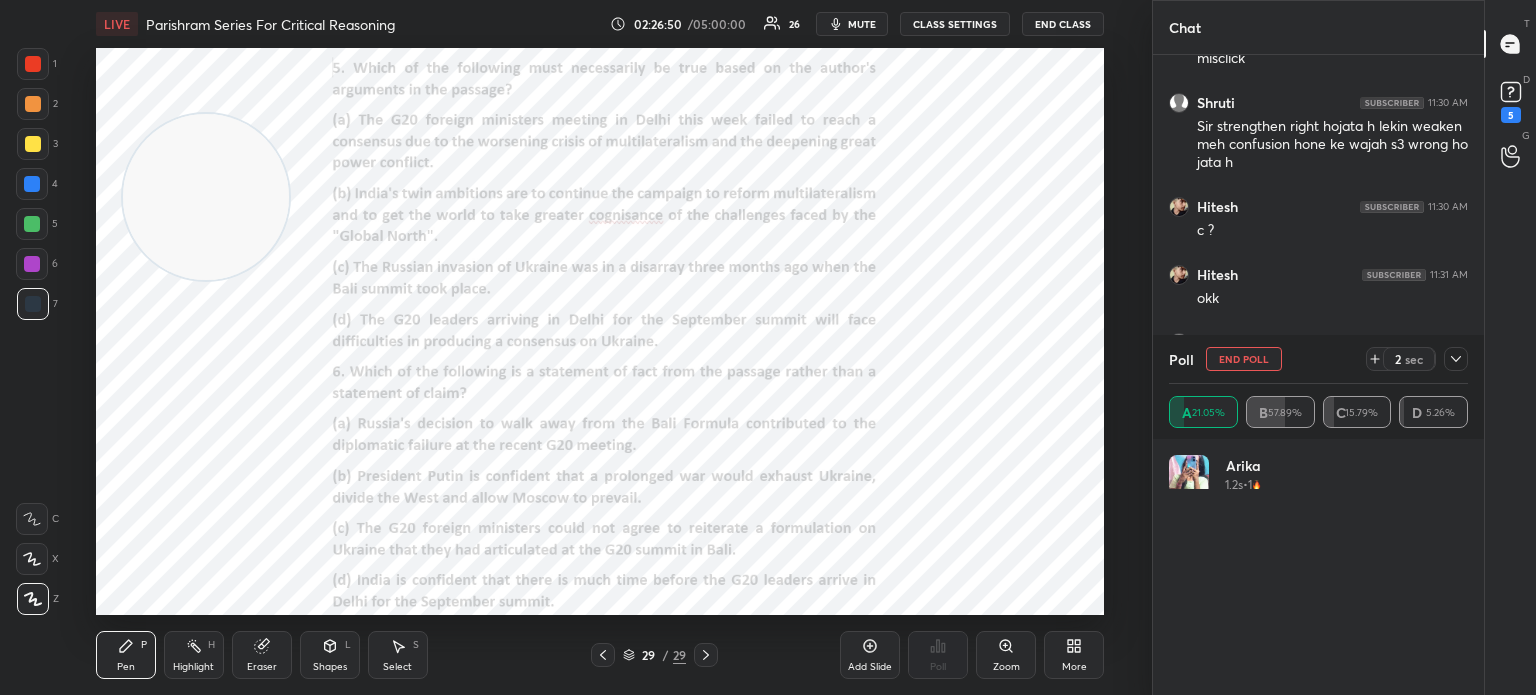 scroll, scrollTop: 0, scrollLeft: 0, axis: both 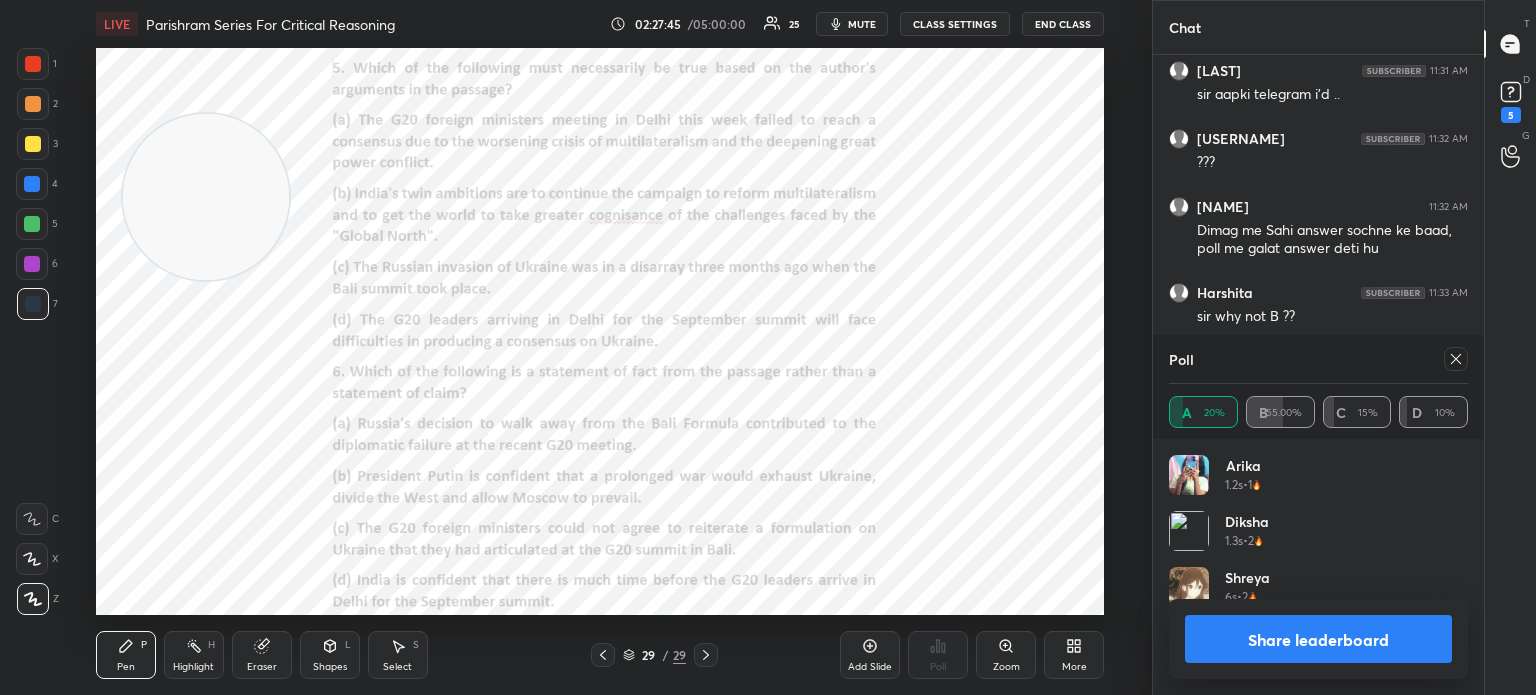 click 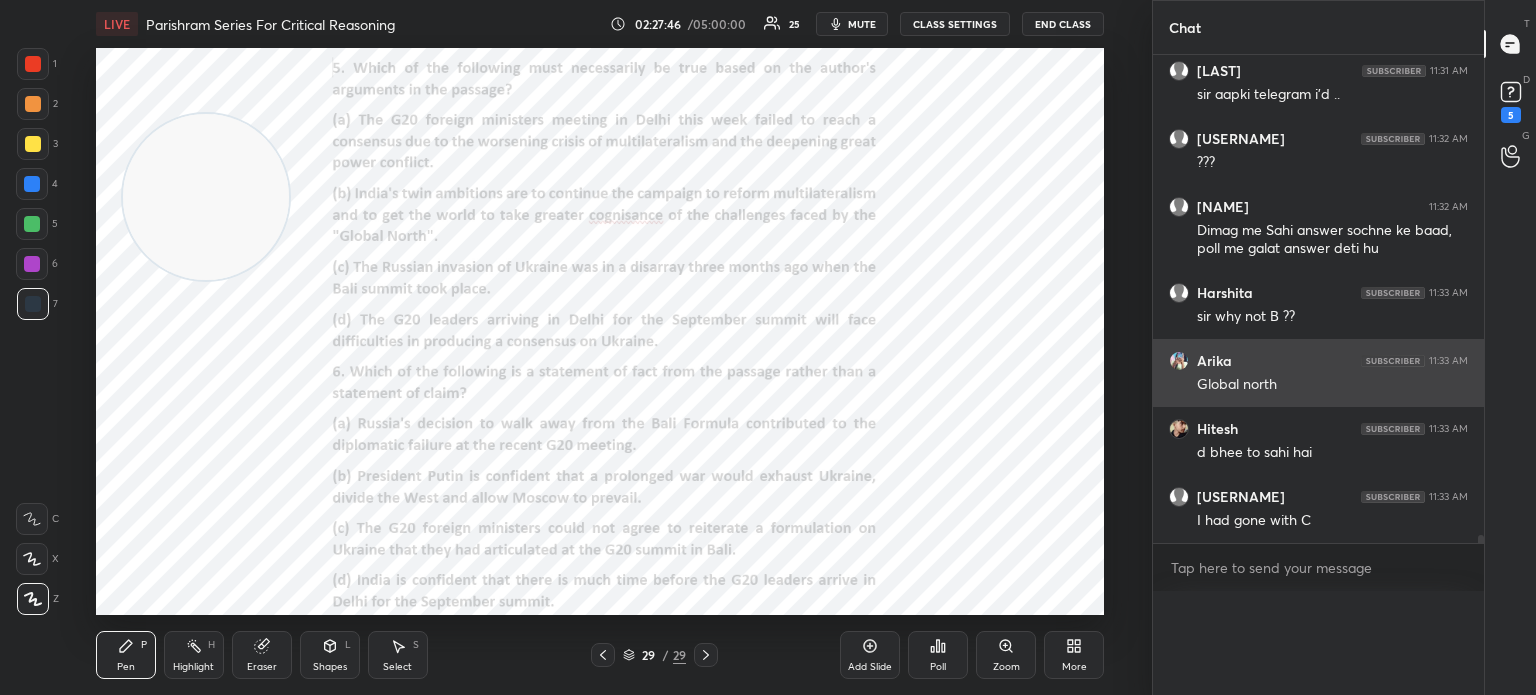 scroll, scrollTop: 0, scrollLeft: 0, axis: both 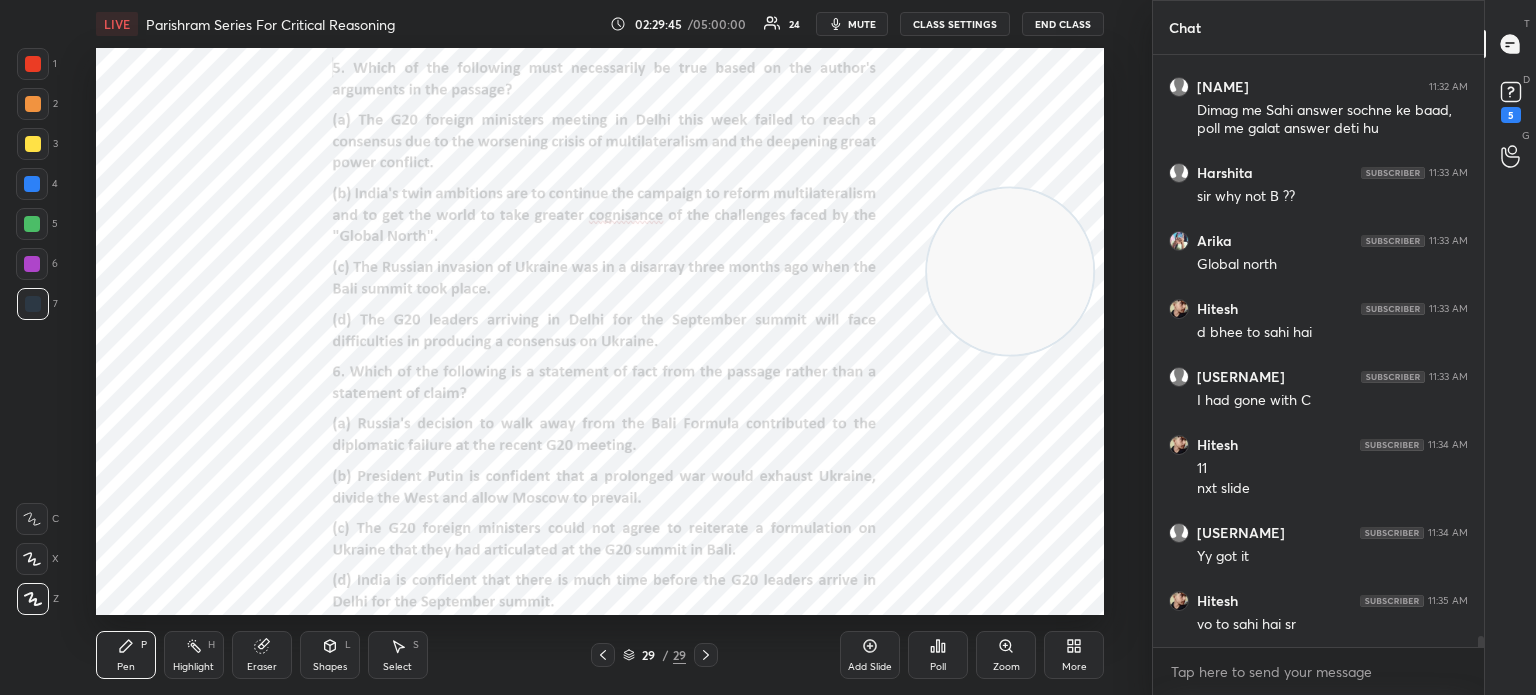 click 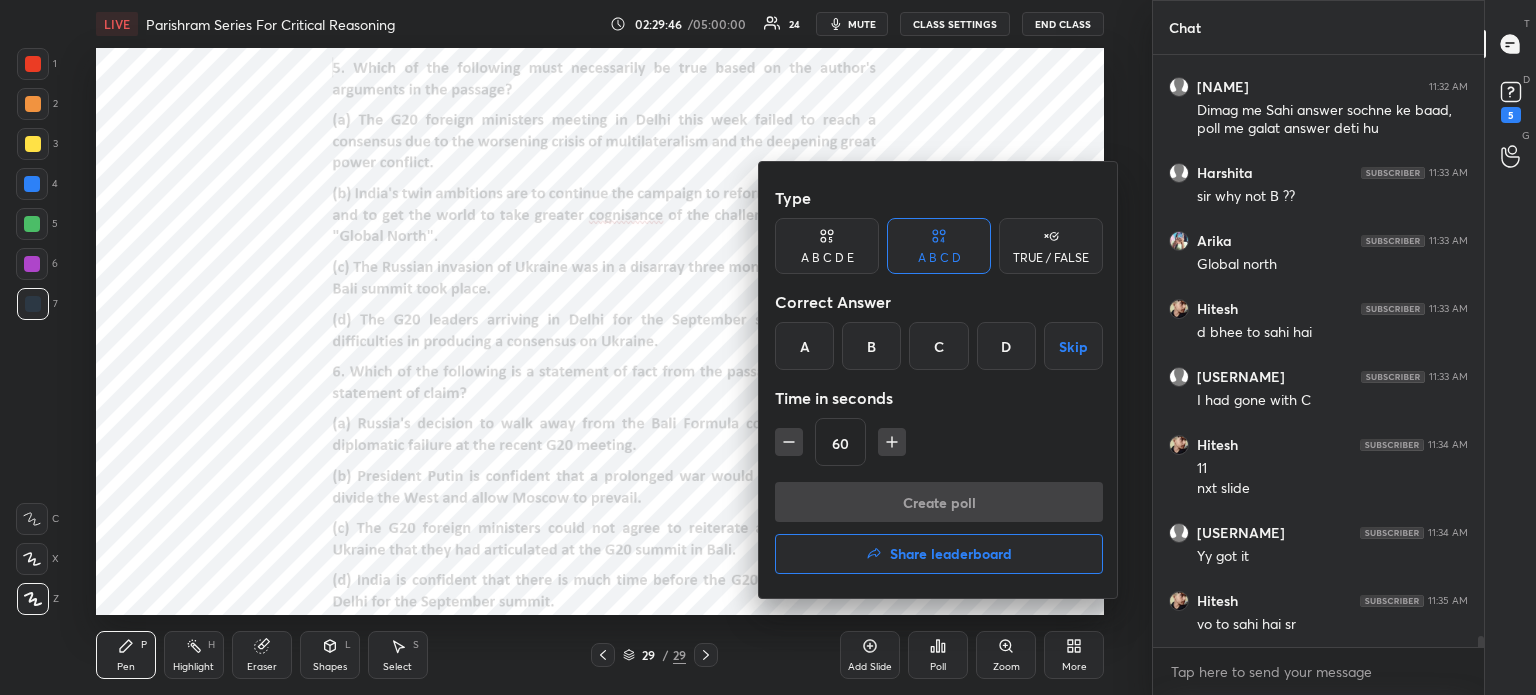 click on "C" at bounding box center (938, 346) 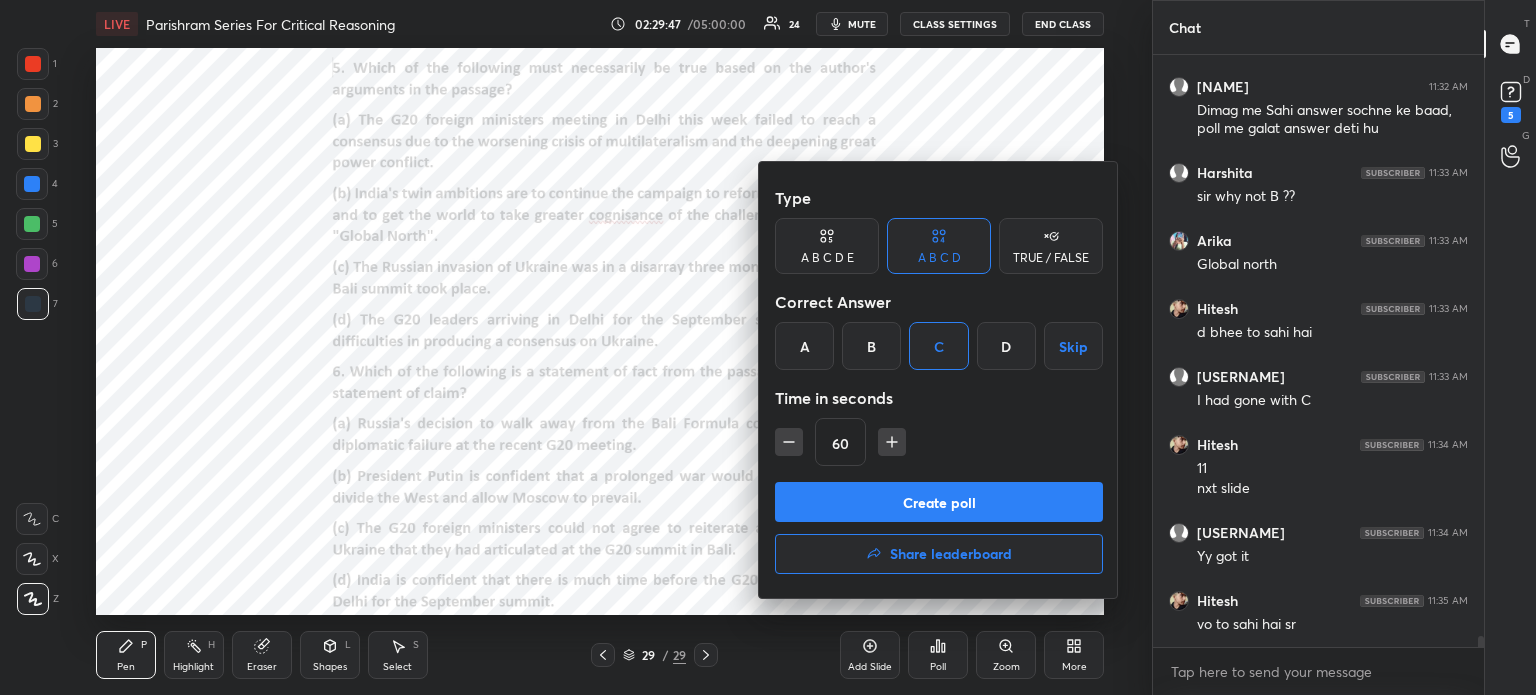 click 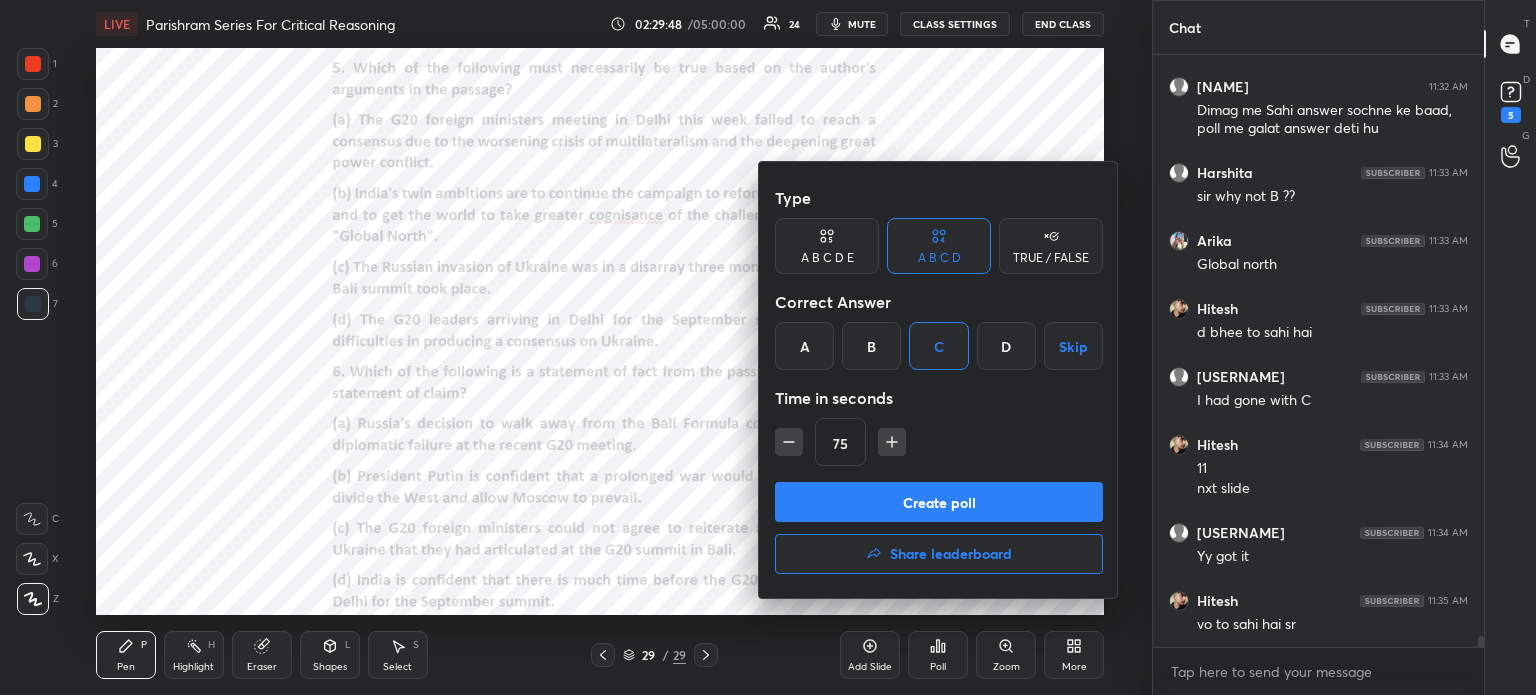 click on "Create poll" at bounding box center [939, 502] 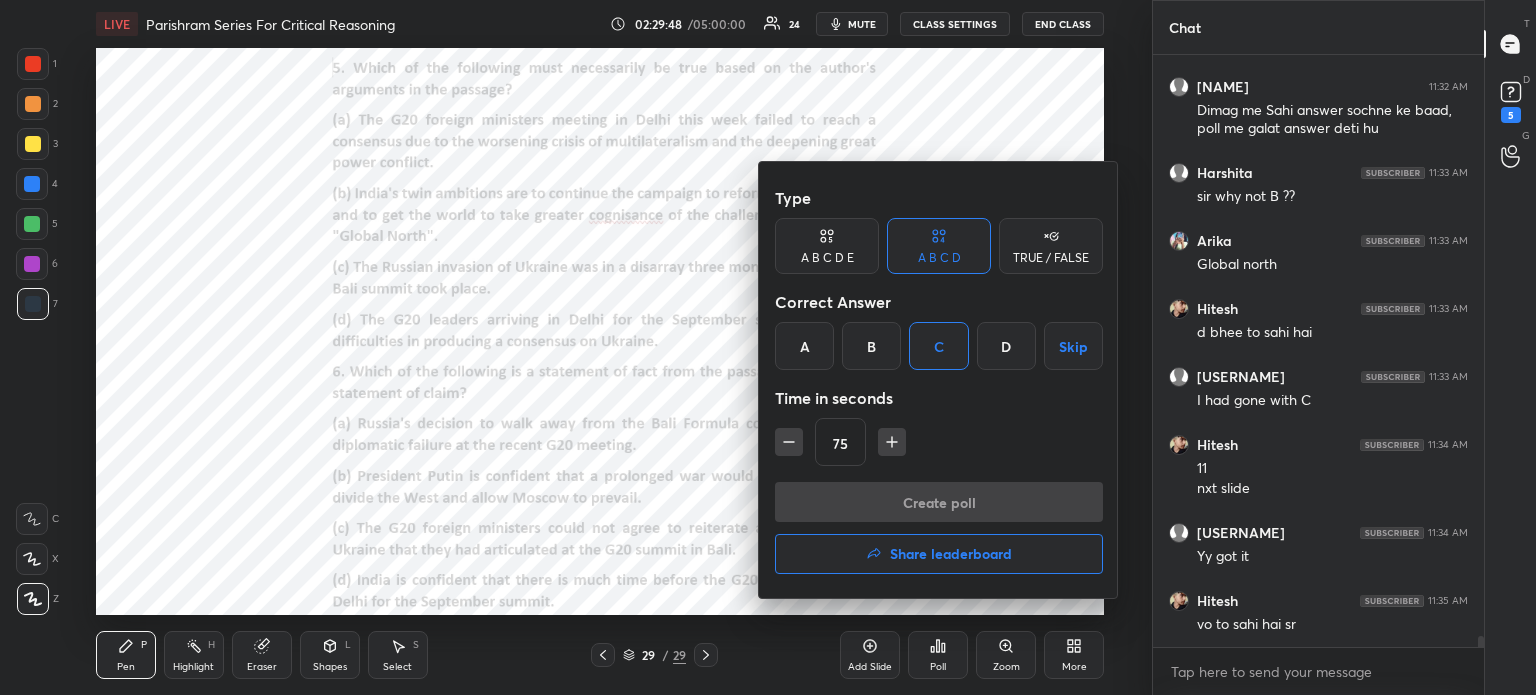 scroll, scrollTop: 6, scrollLeft: 6, axis: both 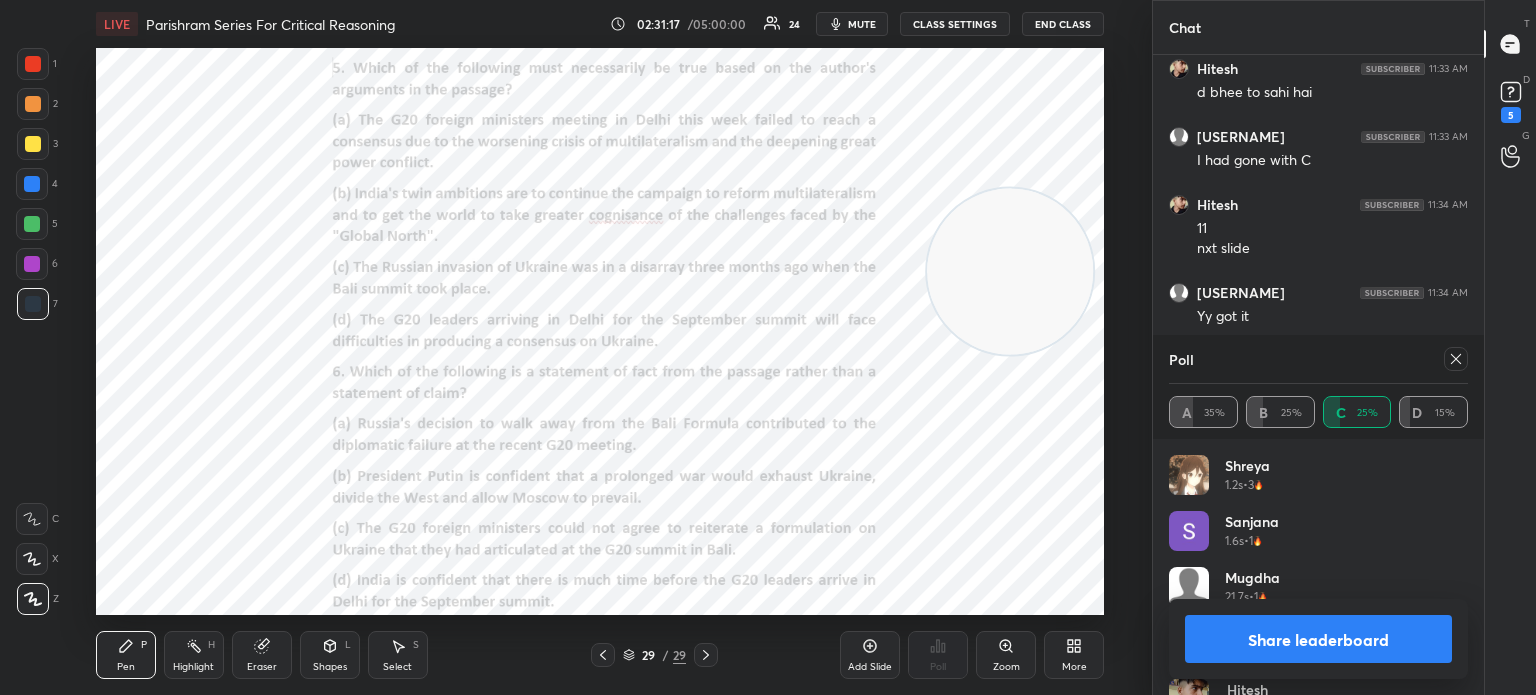 click 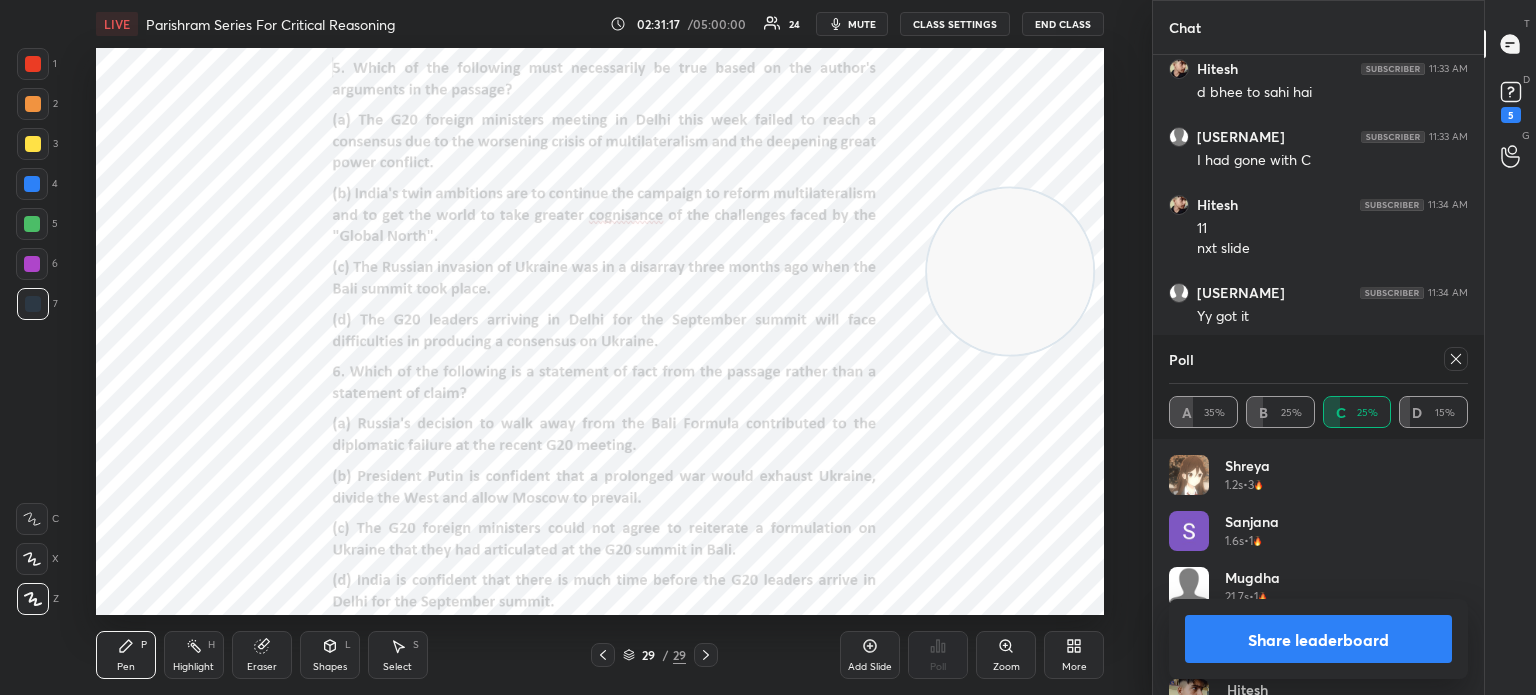 type on "x" 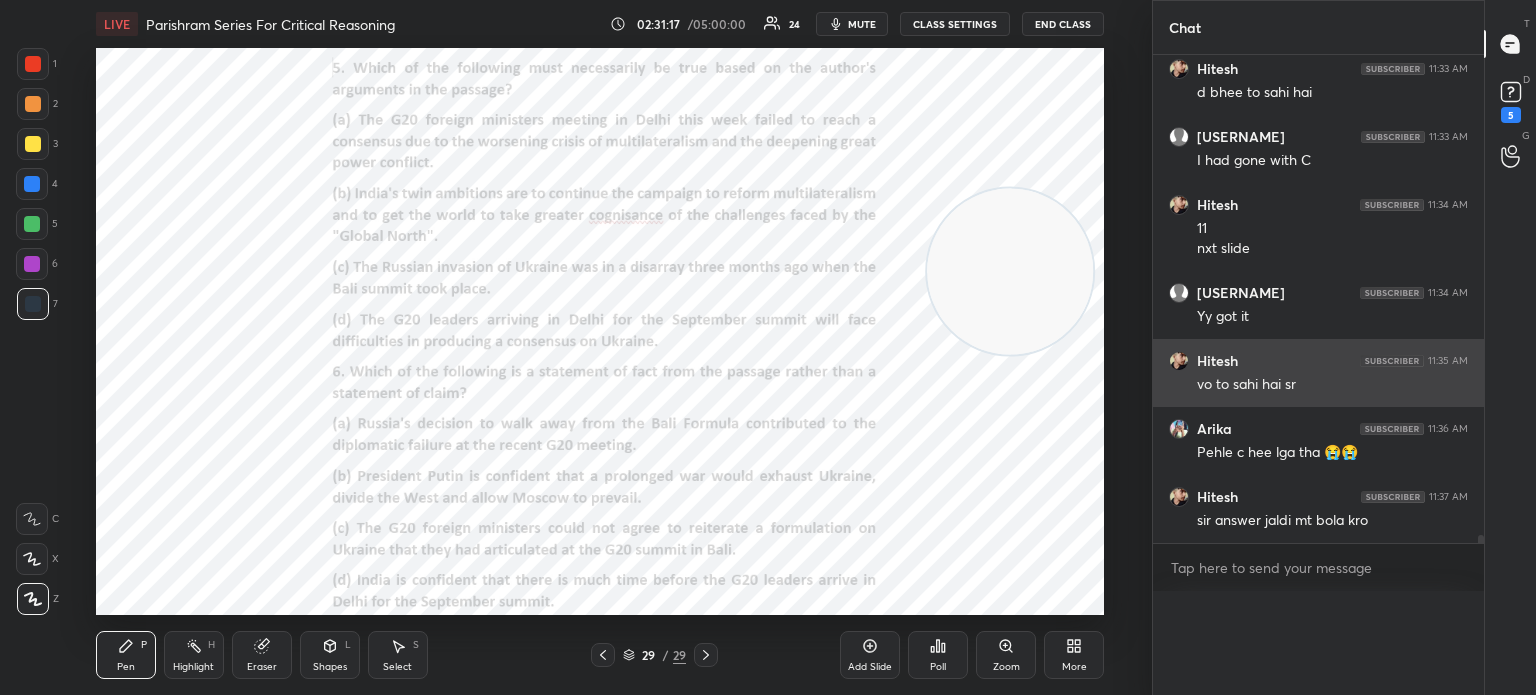 scroll, scrollTop: 0, scrollLeft: 6, axis: horizontal 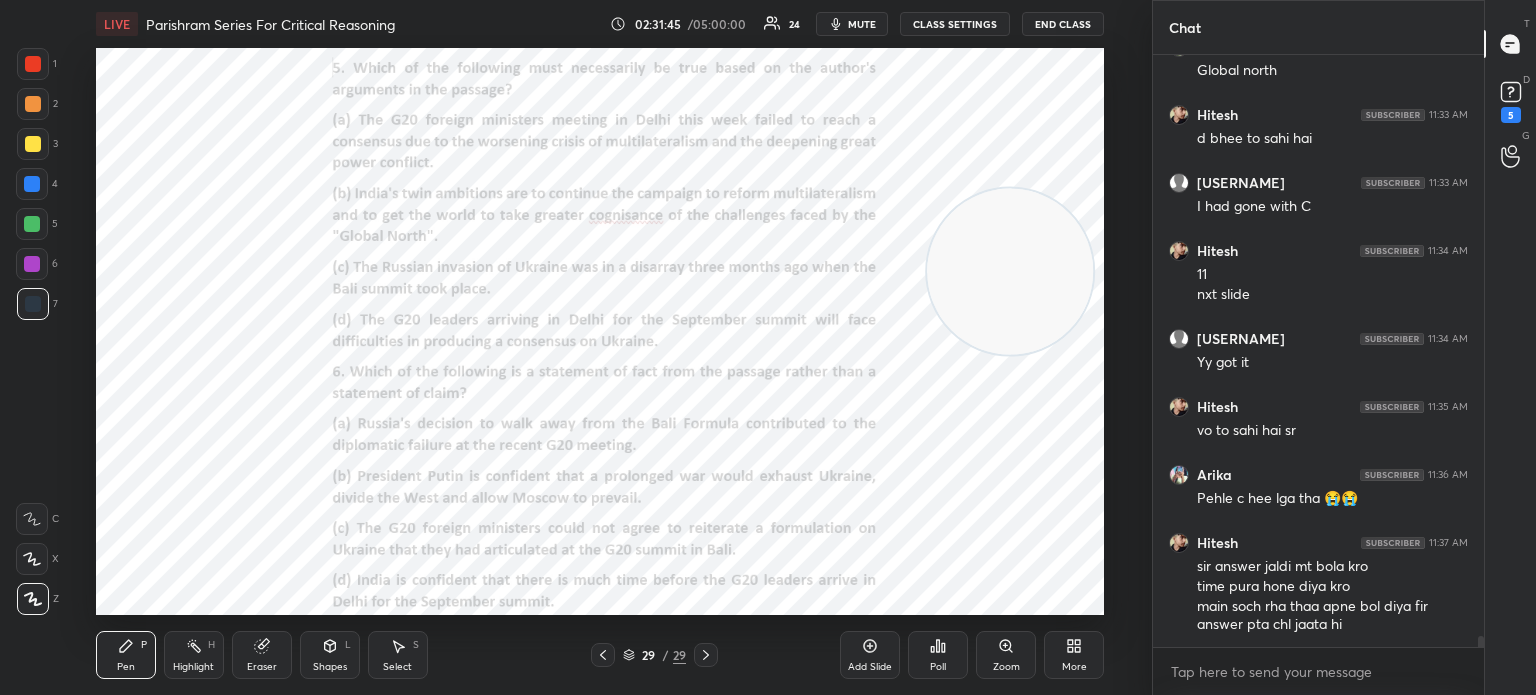 click on "Poll" at bounding box center (938, 655) 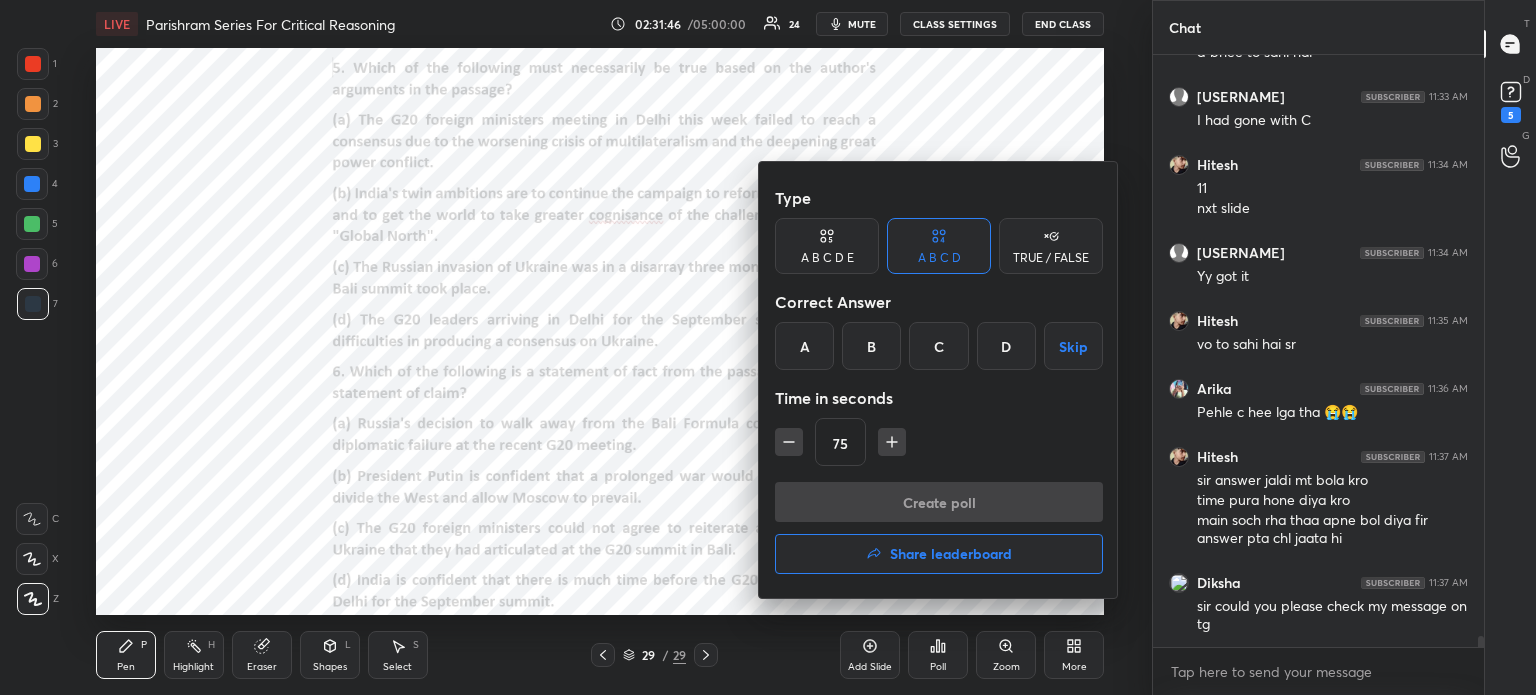 click on "Share leaderboard" at bounding box center [951, 554] 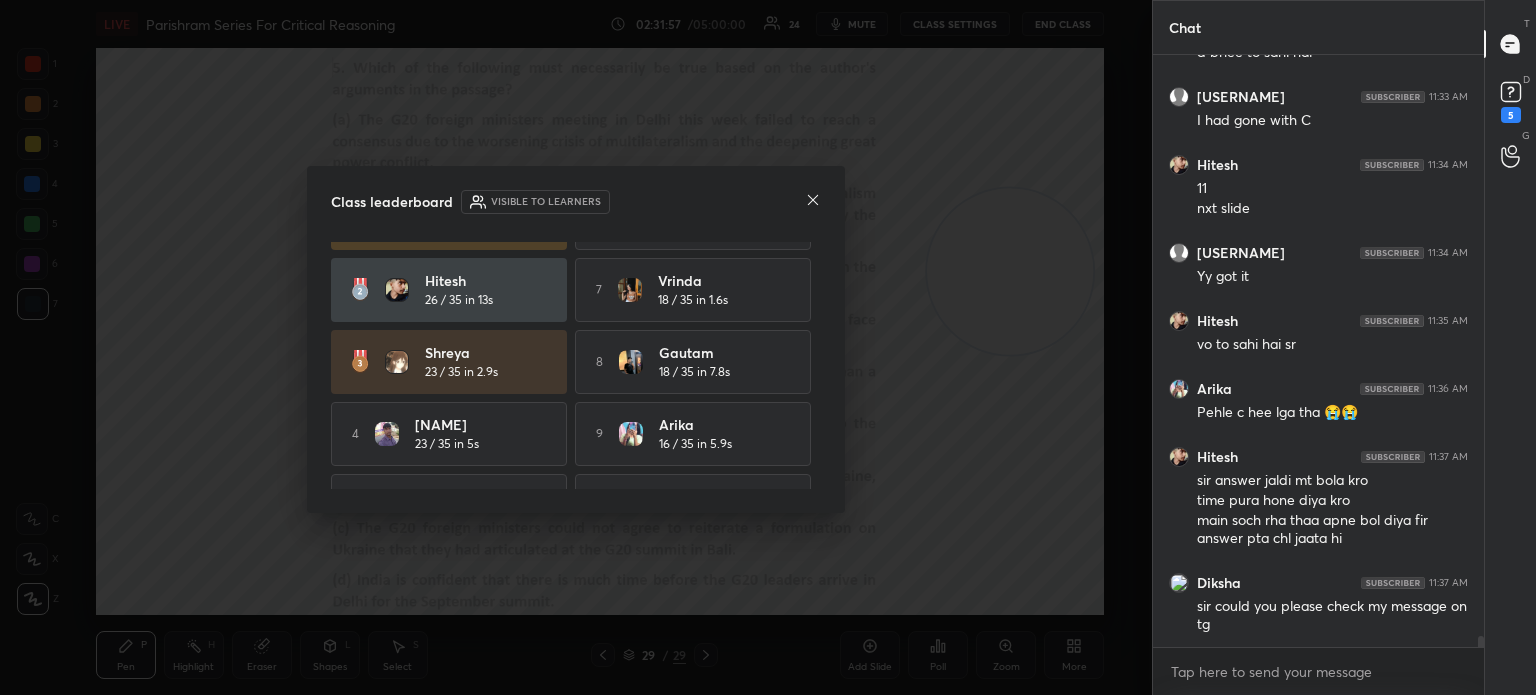 scroll, scrollTop: 109, scrollLeft: 0, axis: vertical 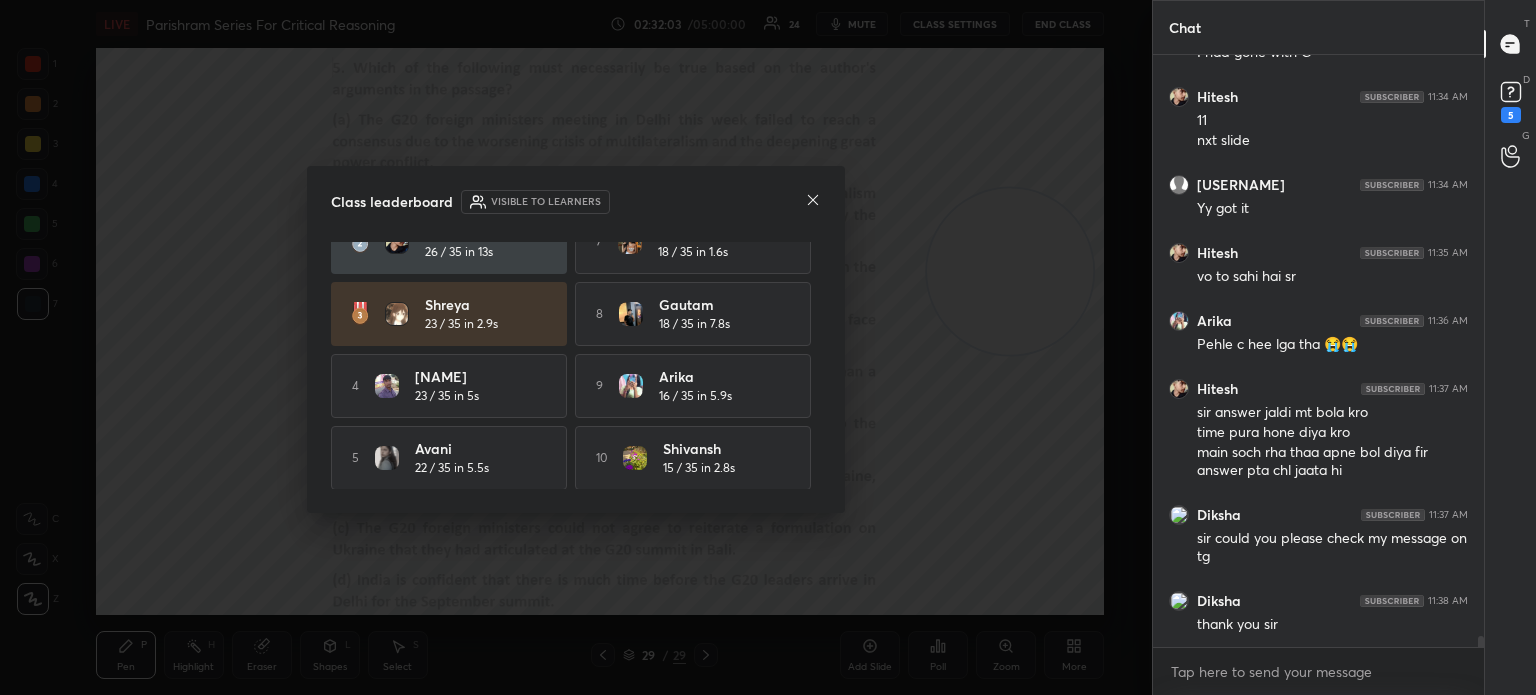 click 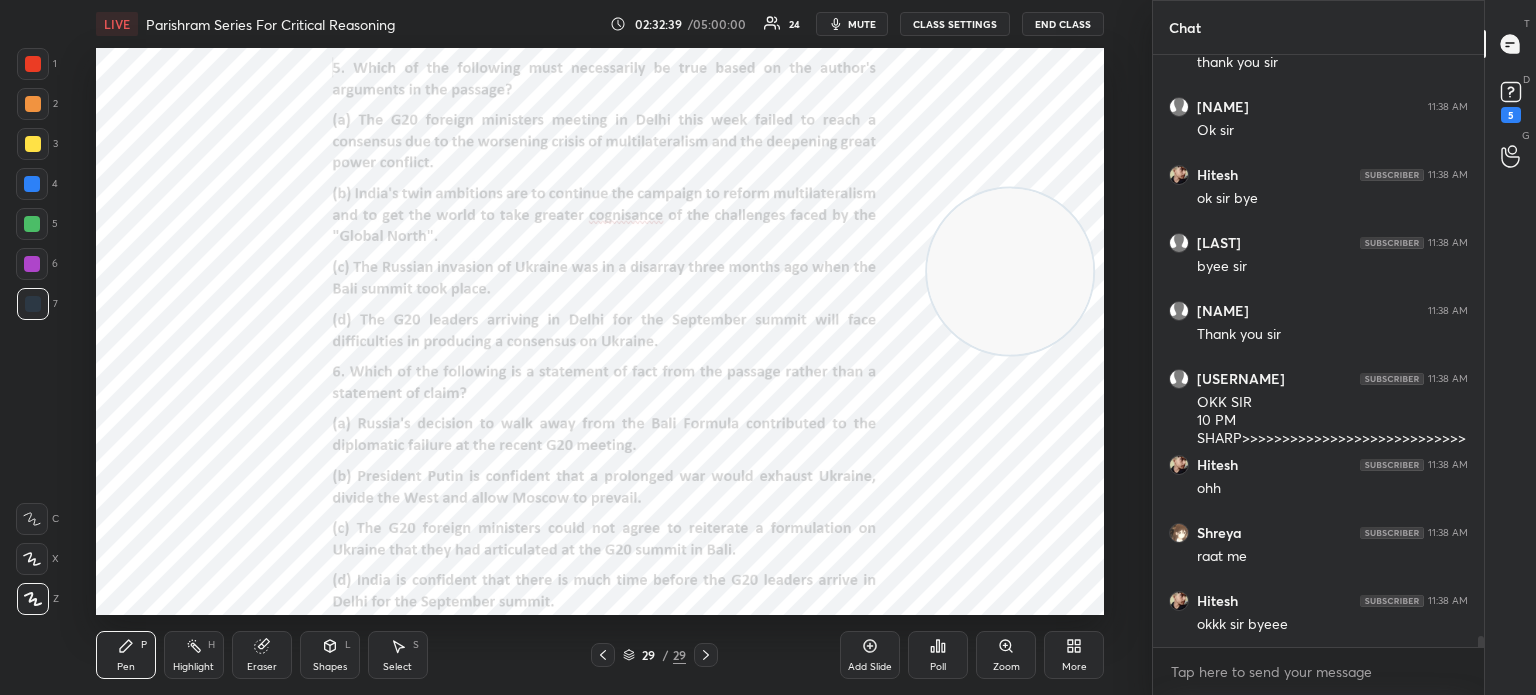 scroll, scrollTop: 31060, scrollLeft: 0, axis: vertical 